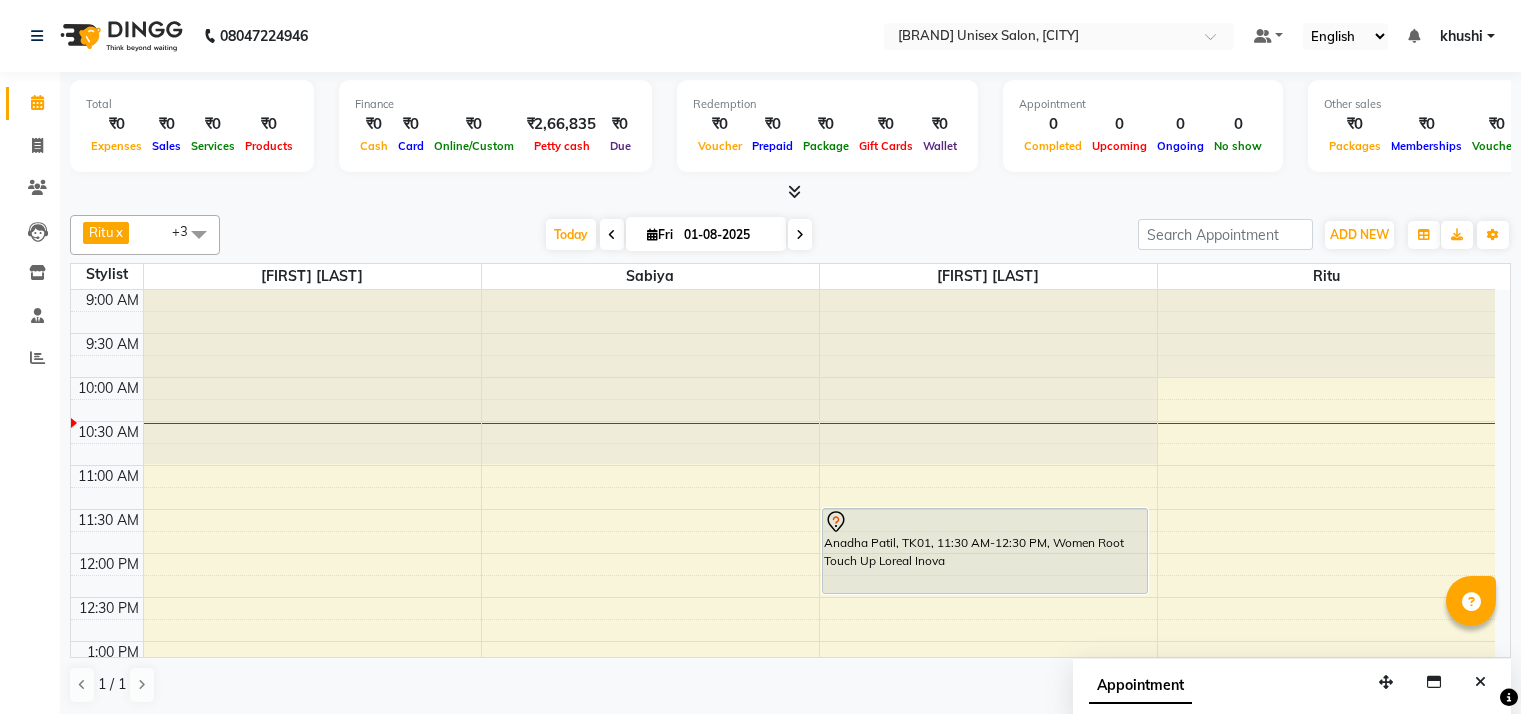 scroll, scrollTop: 0, scrollLeft: 0, axis: both 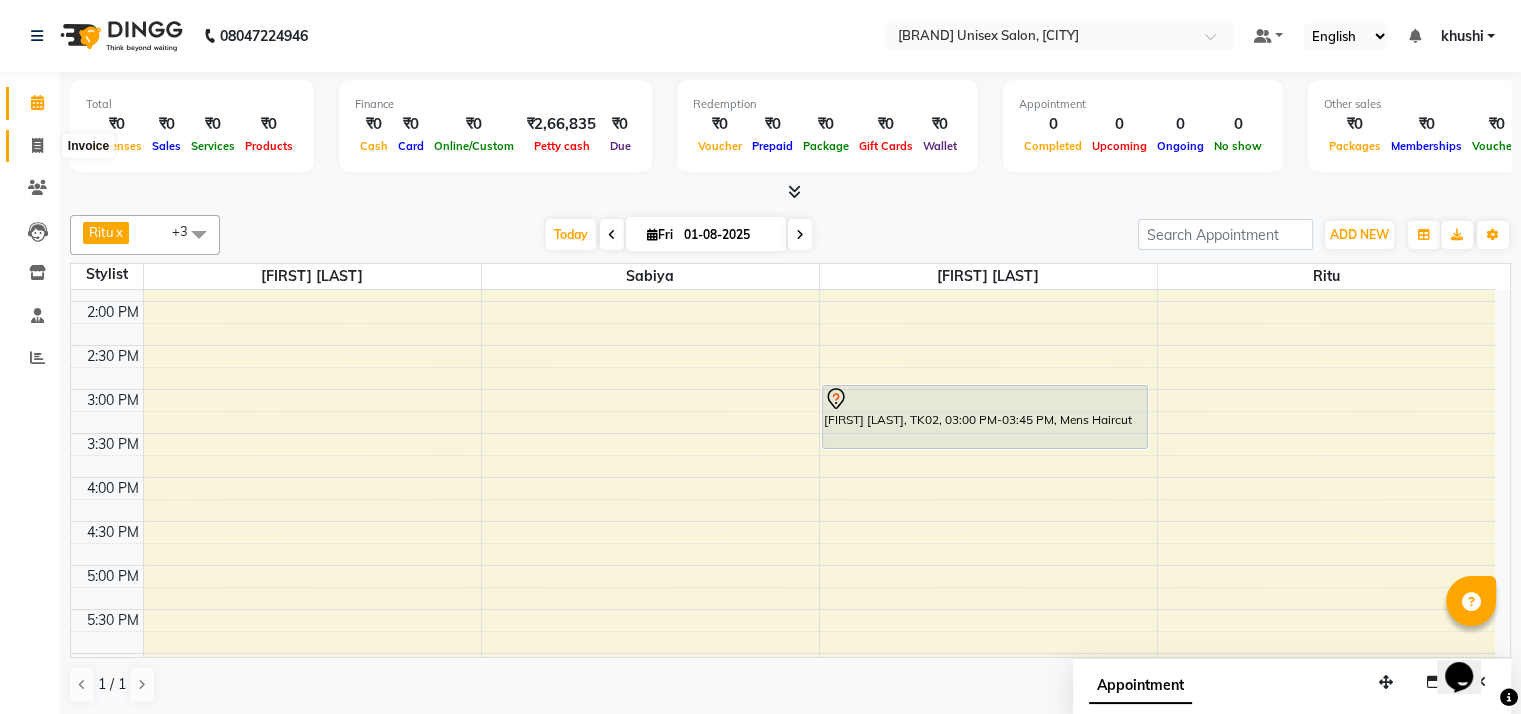 click 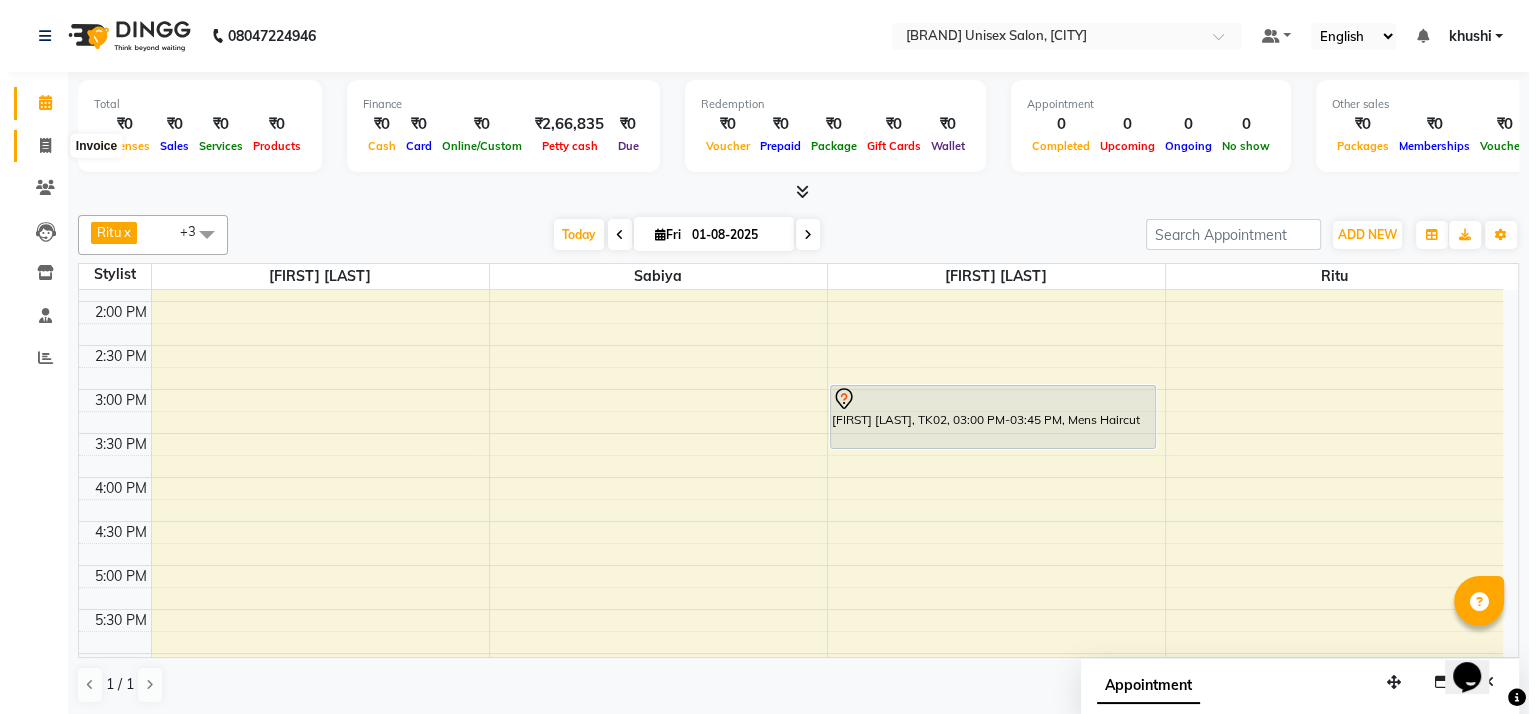 select on "service" 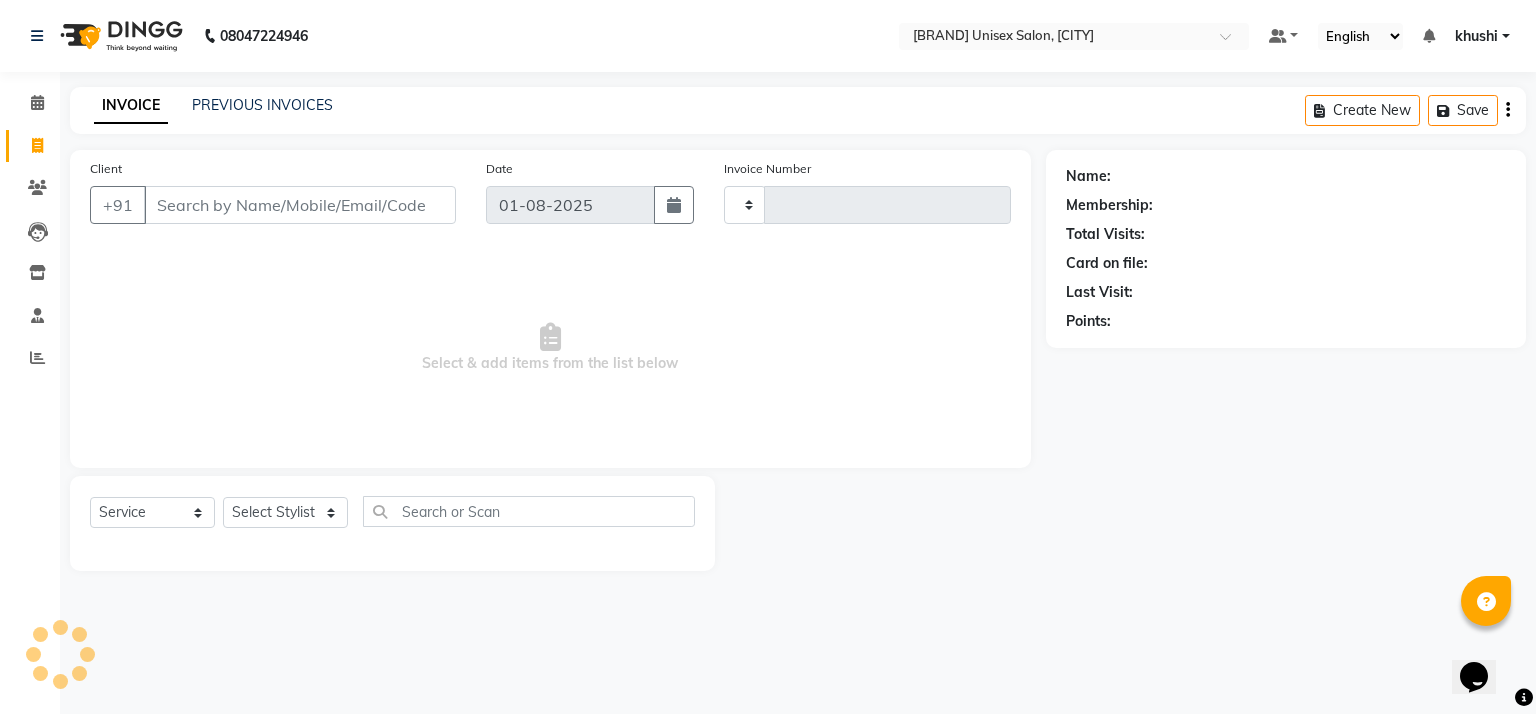 type on "0648" 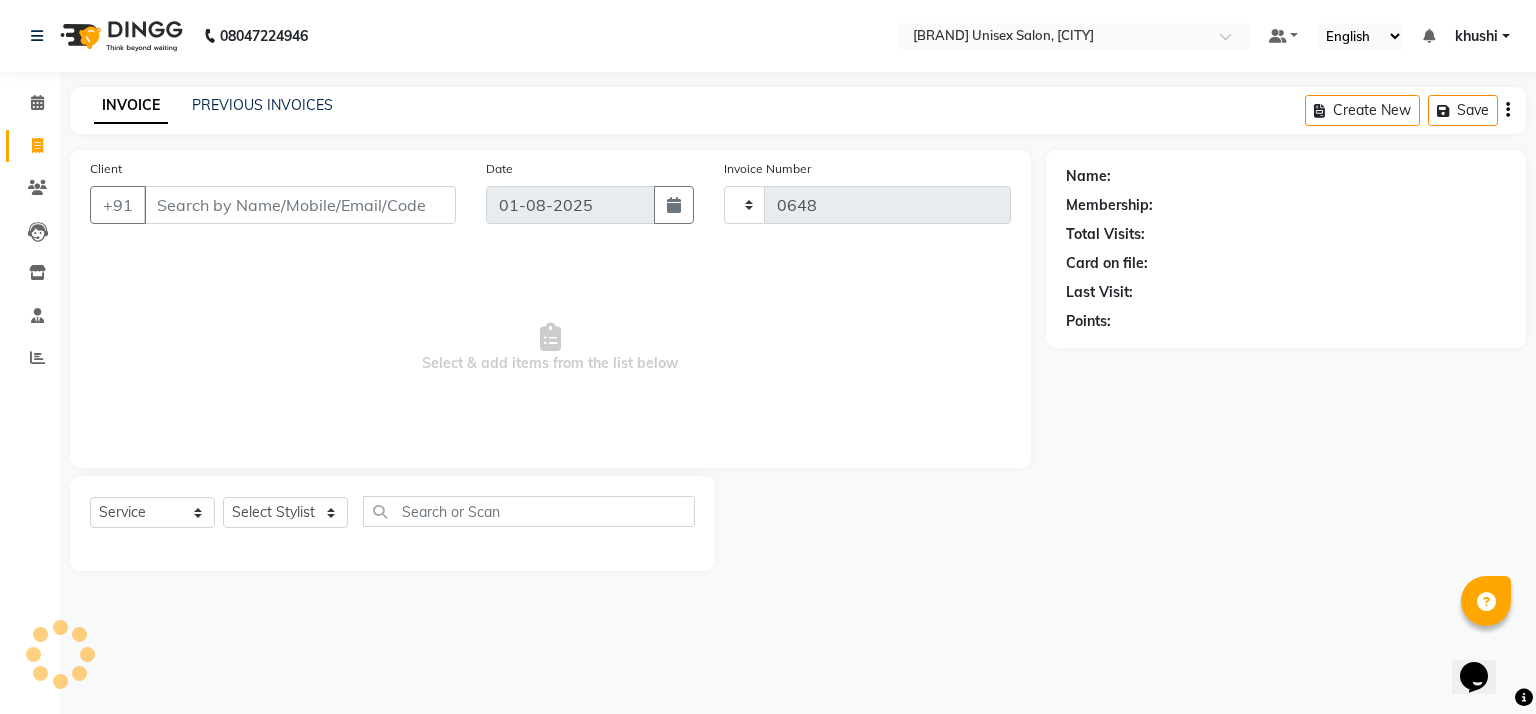 select on "6870" 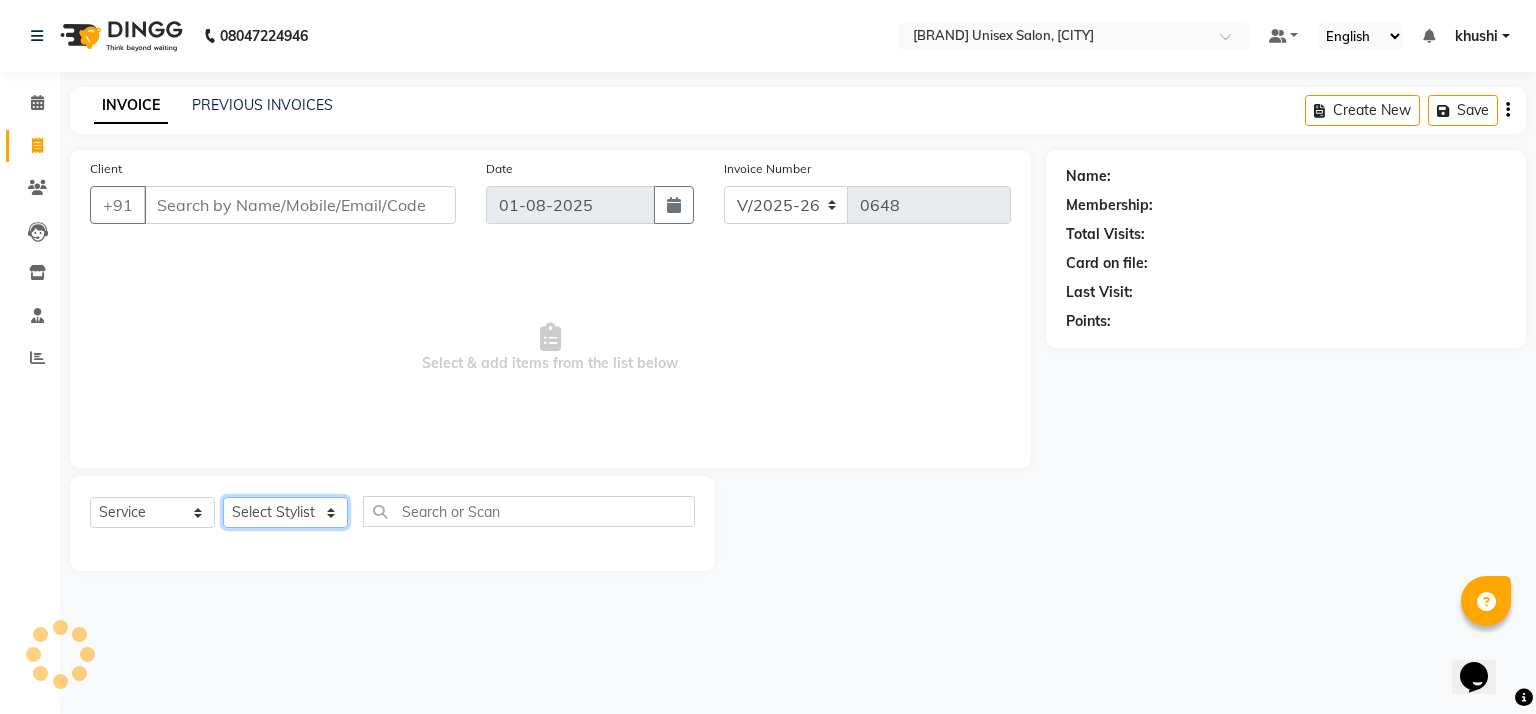 click on "Select Stylist [NAME] [NAME] [NAME] [NAME] [NAME] [NAME]" 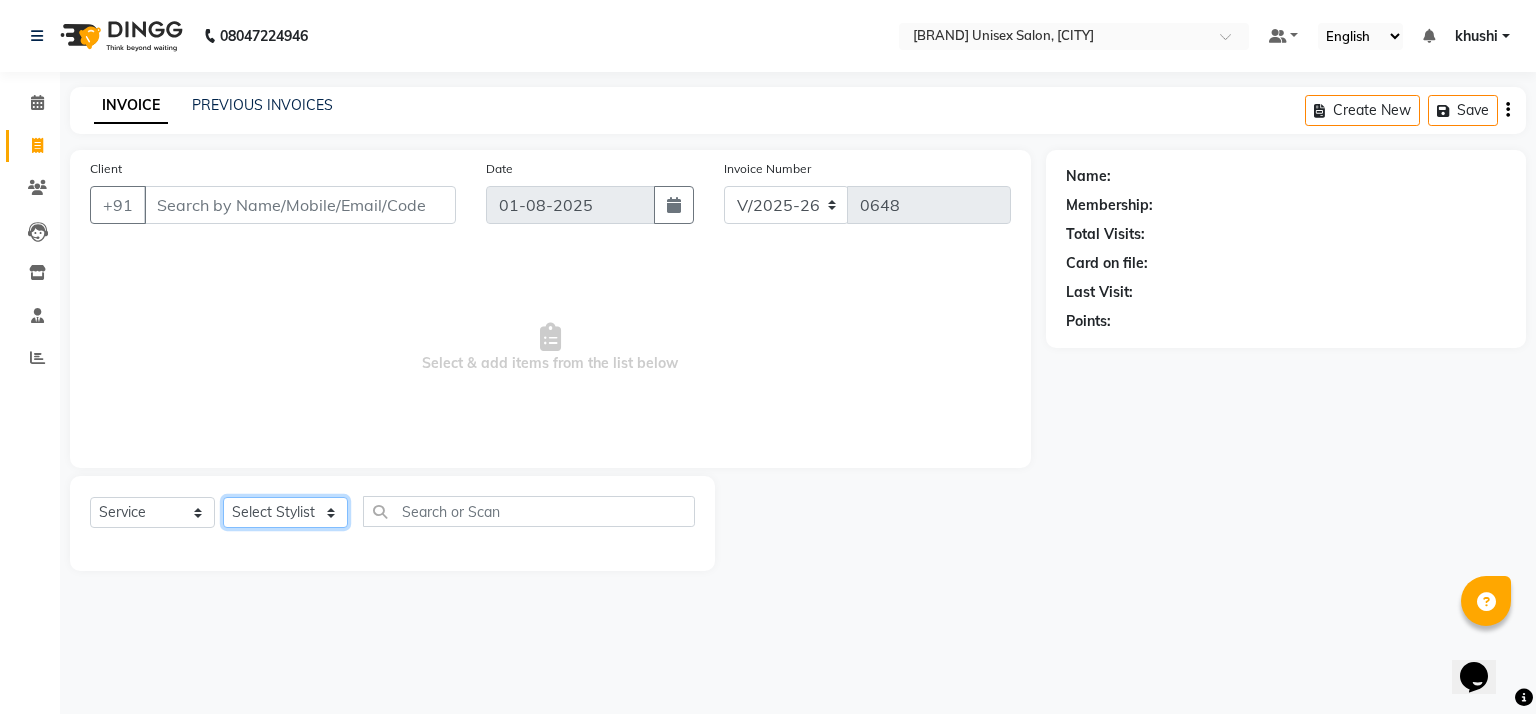 select on "59016" 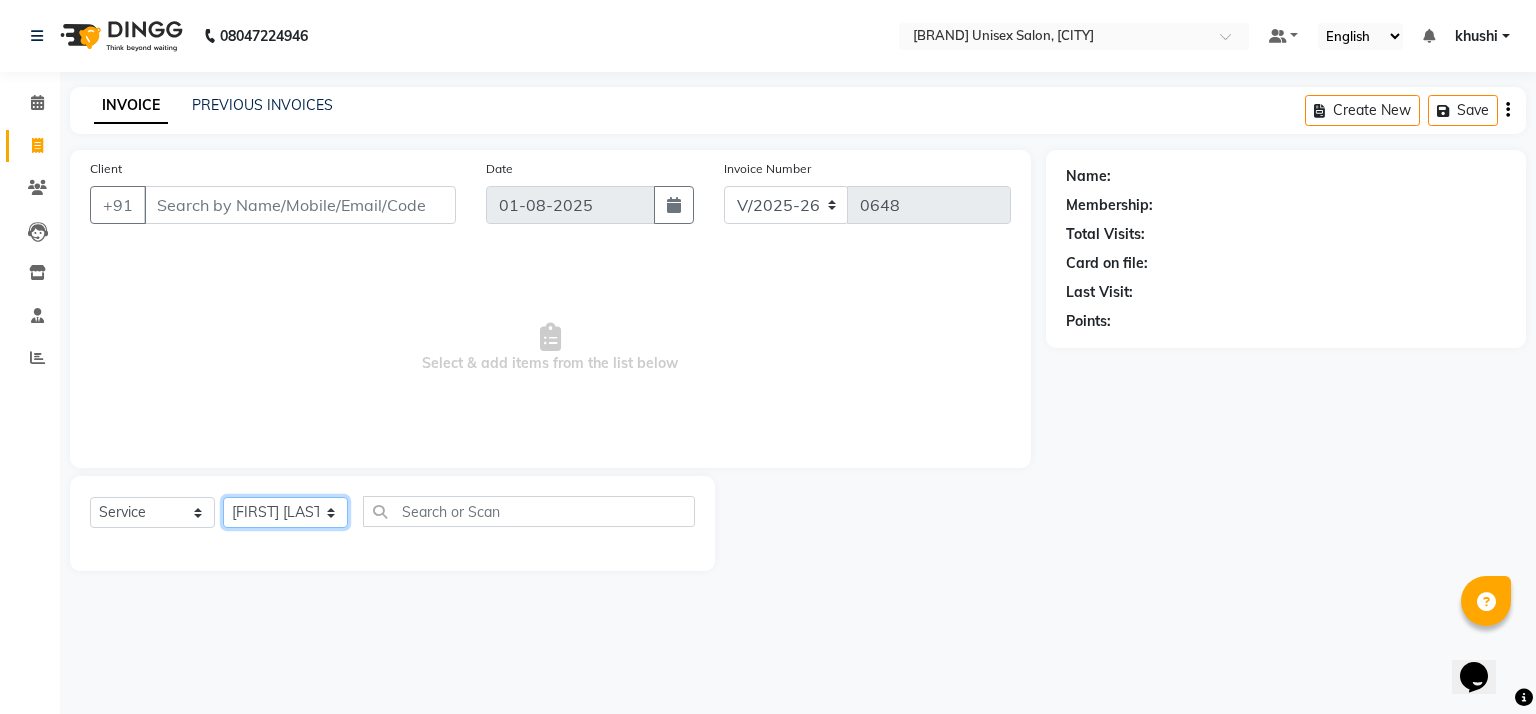 click on "Select Stylist [NAME] [NAME] [NAME] [NAME] [NAME] [NAME]" 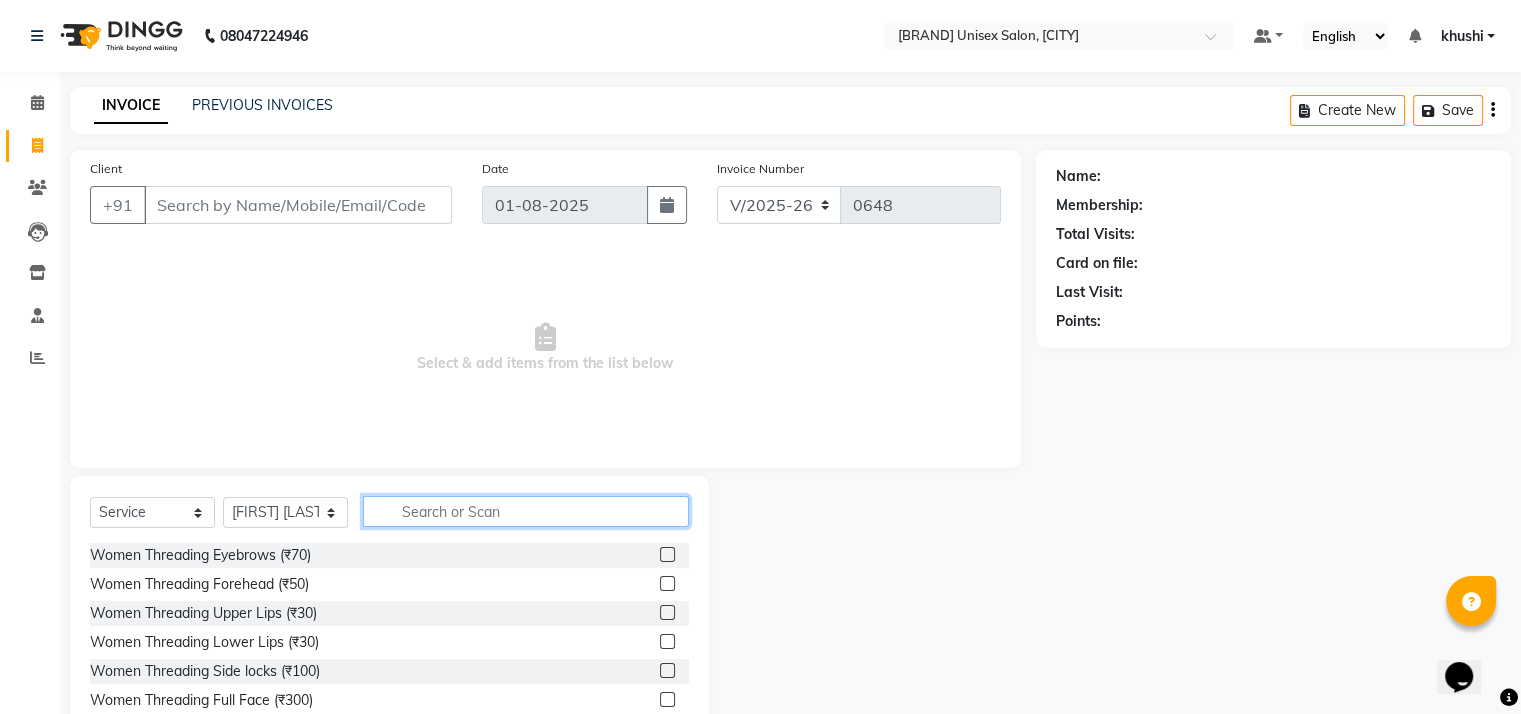 click 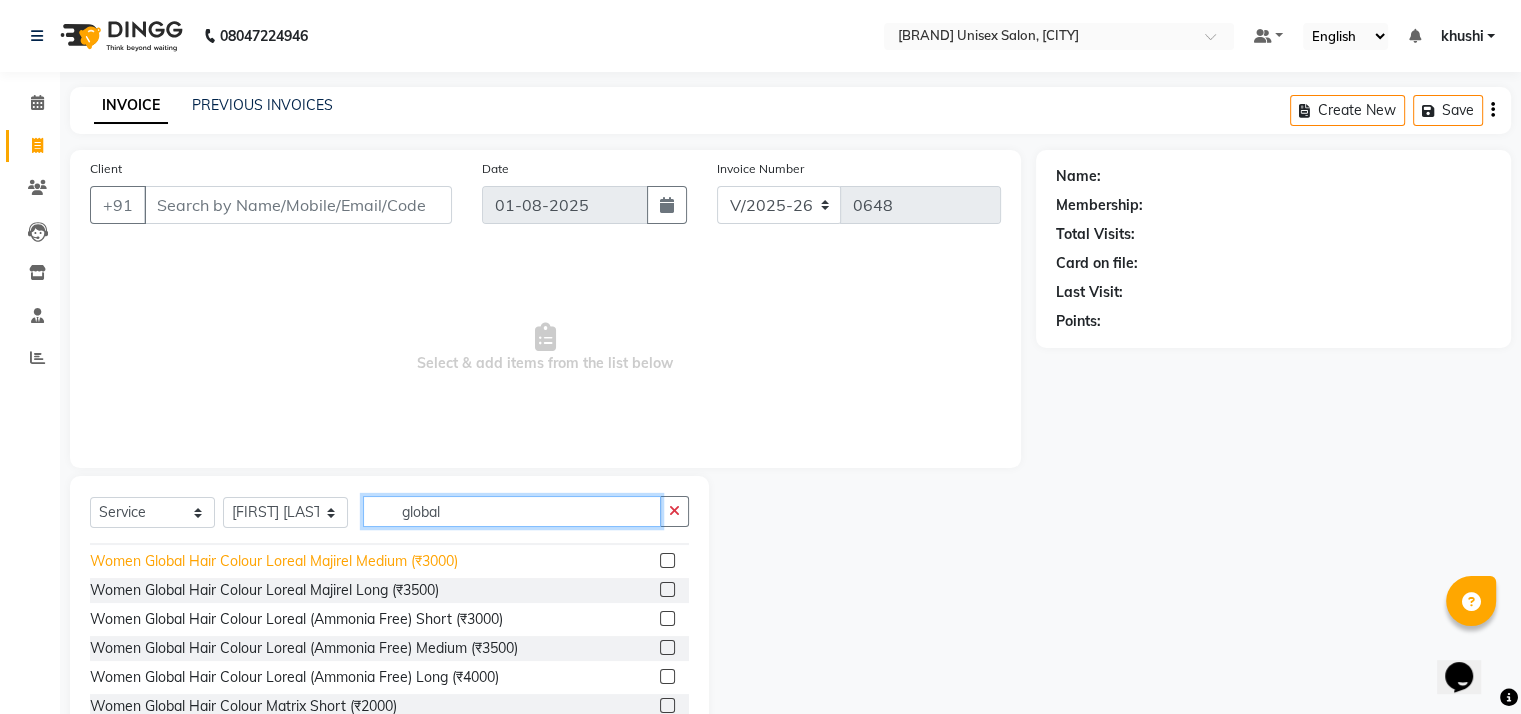 scroll, scrollTop: 22, scrollLeft: 0, axis: vertical 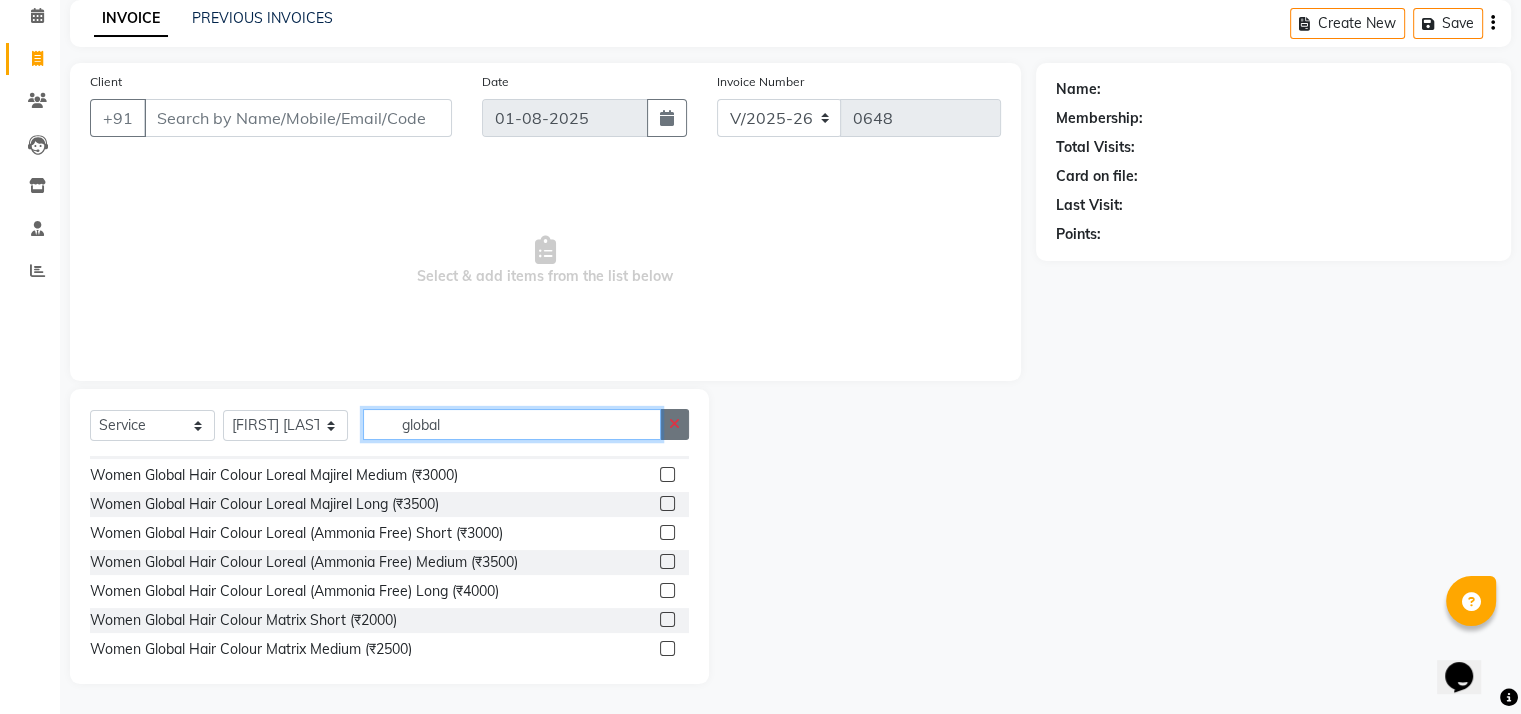 type on "global" 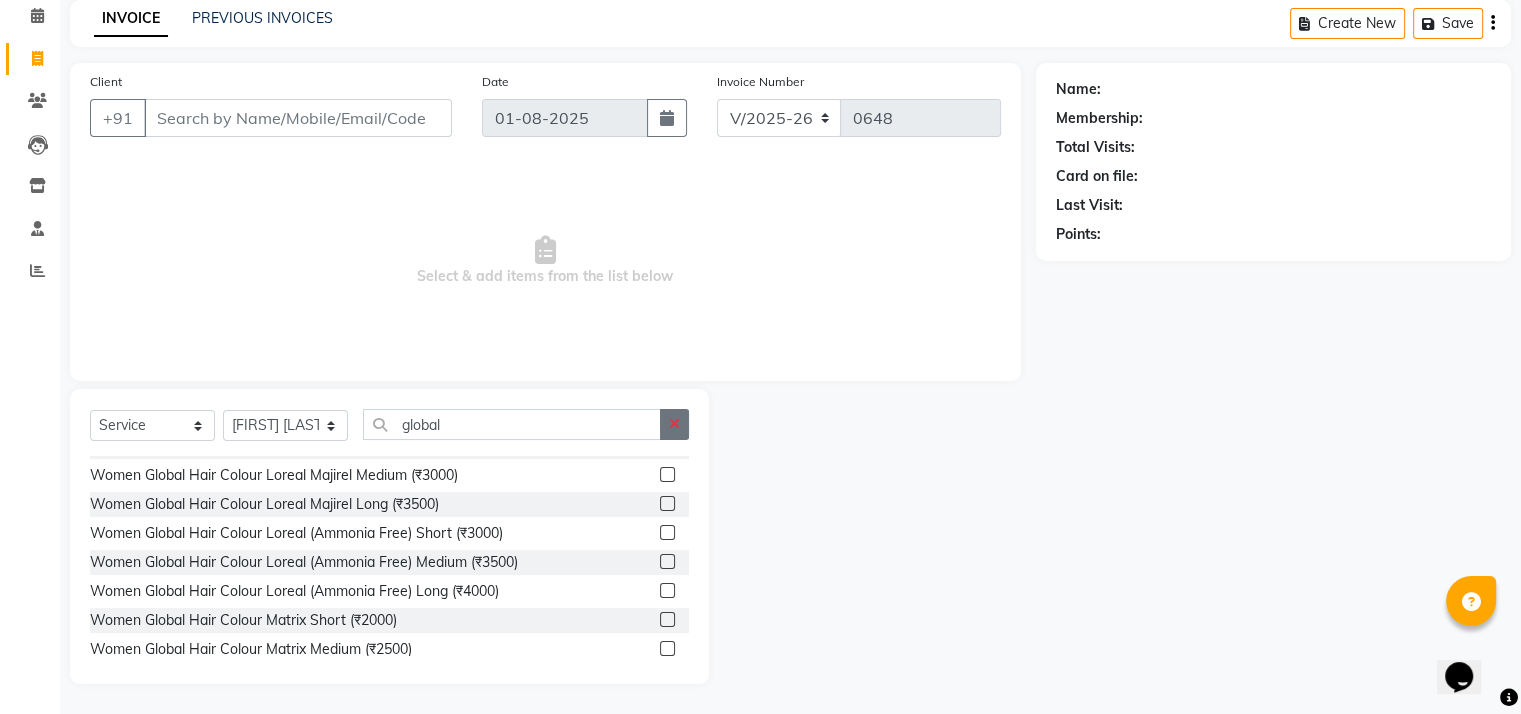 click 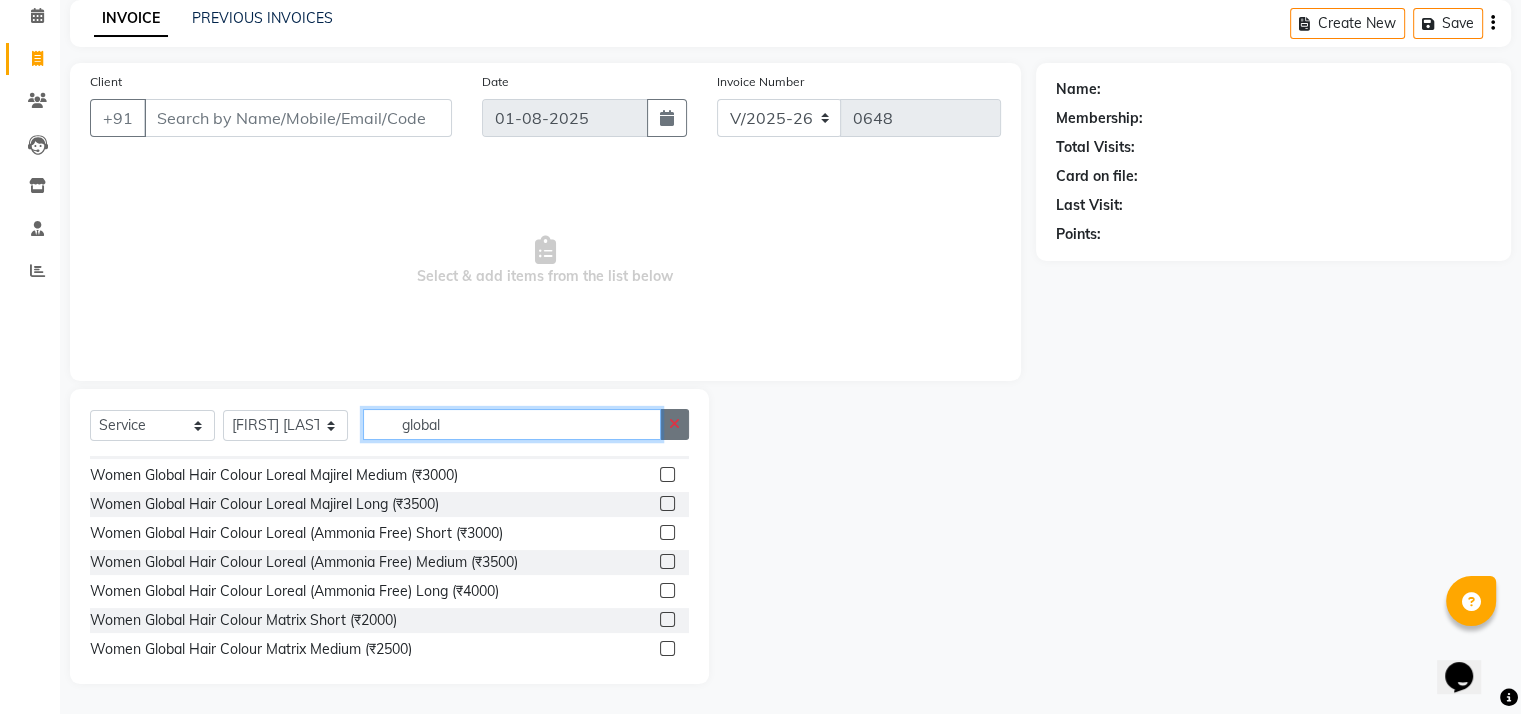 type 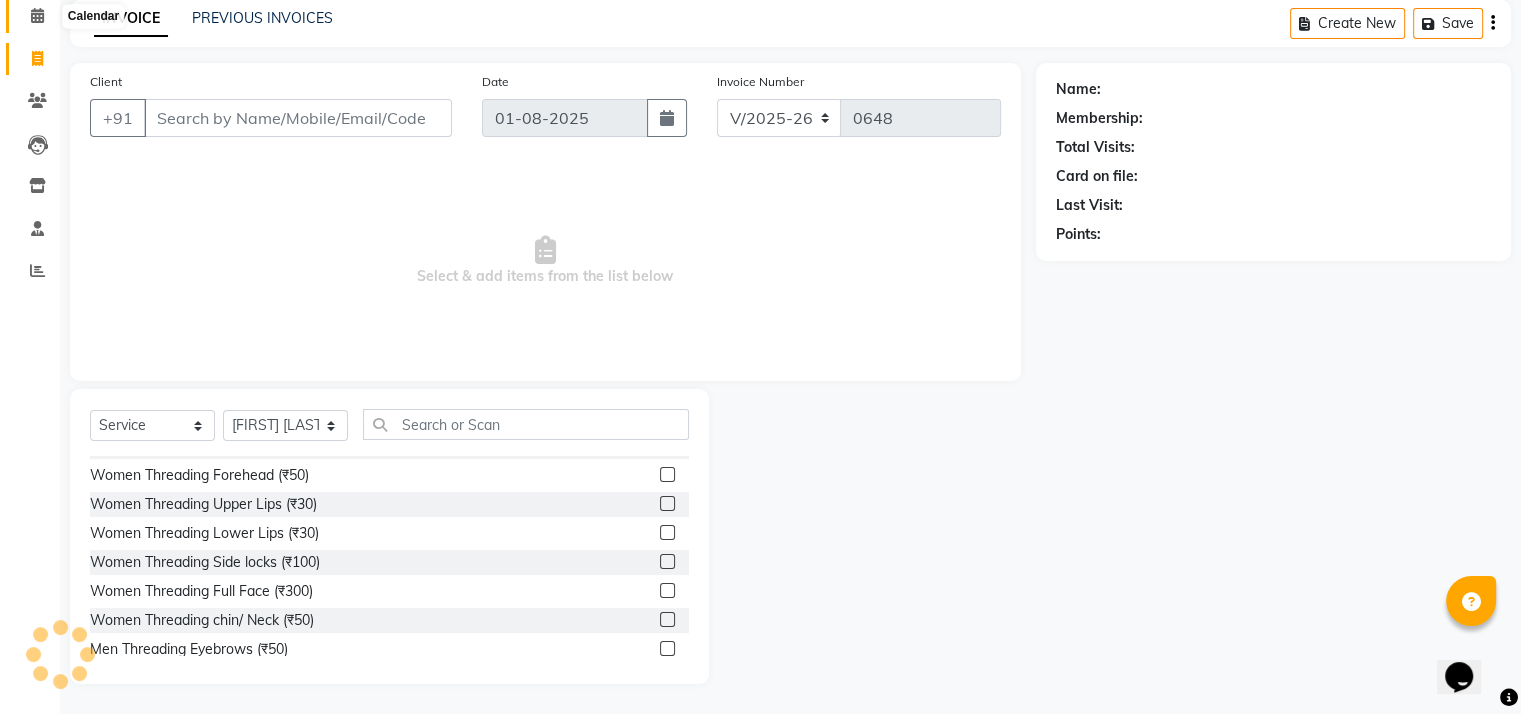 click 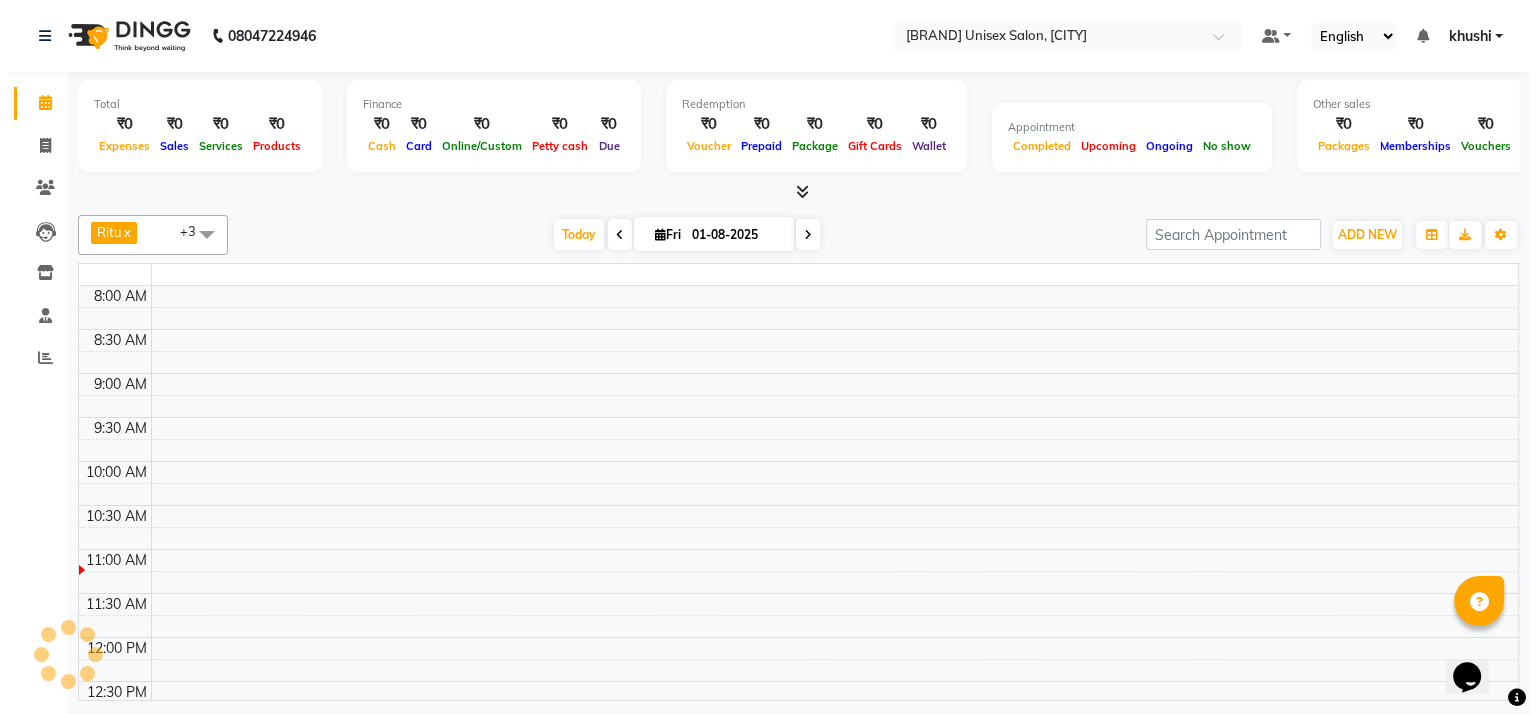 scroll, scrollTop: 0, scrollLeft: 0, axis: both 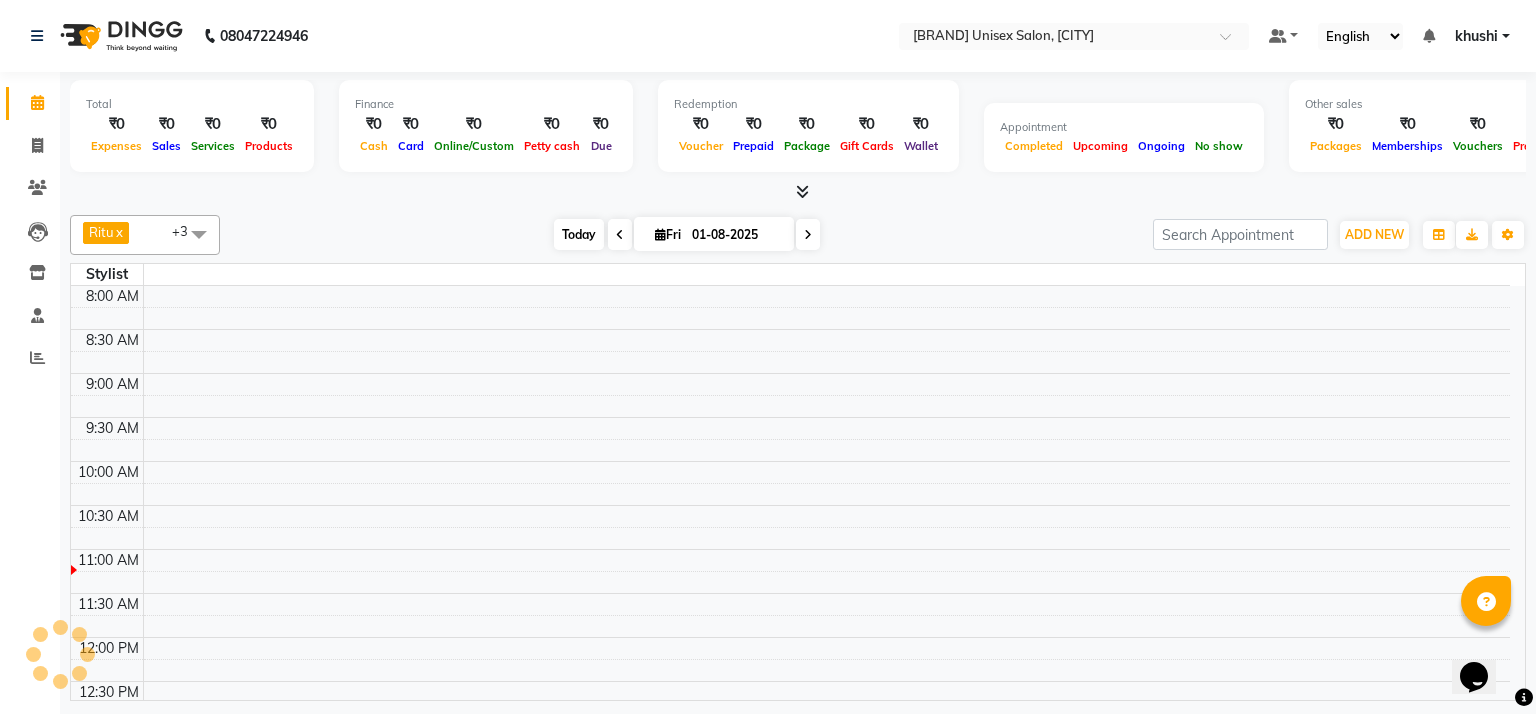 click on "Today" at bounding box center [579, 234] 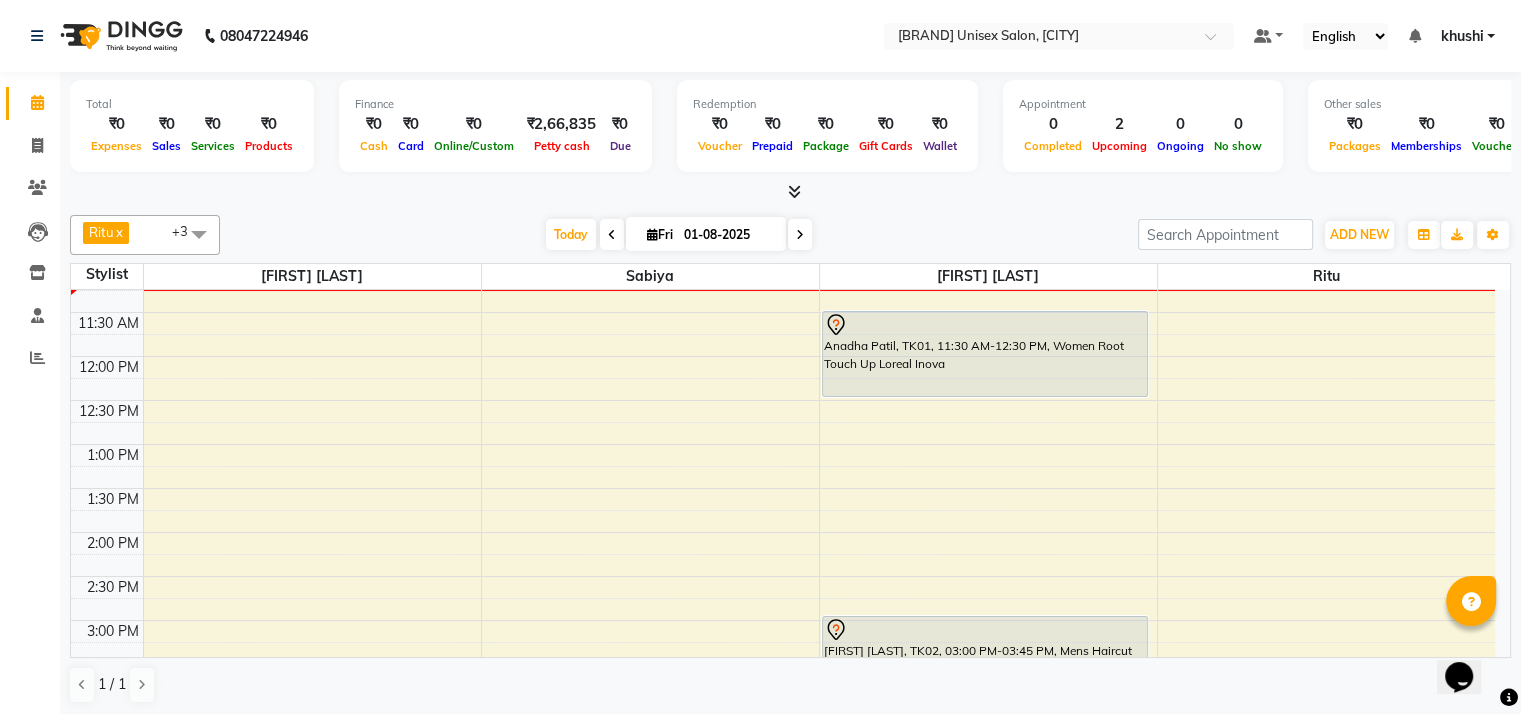 scroll, scrollTop: 175, scrollLeft: 0, axis: vertical 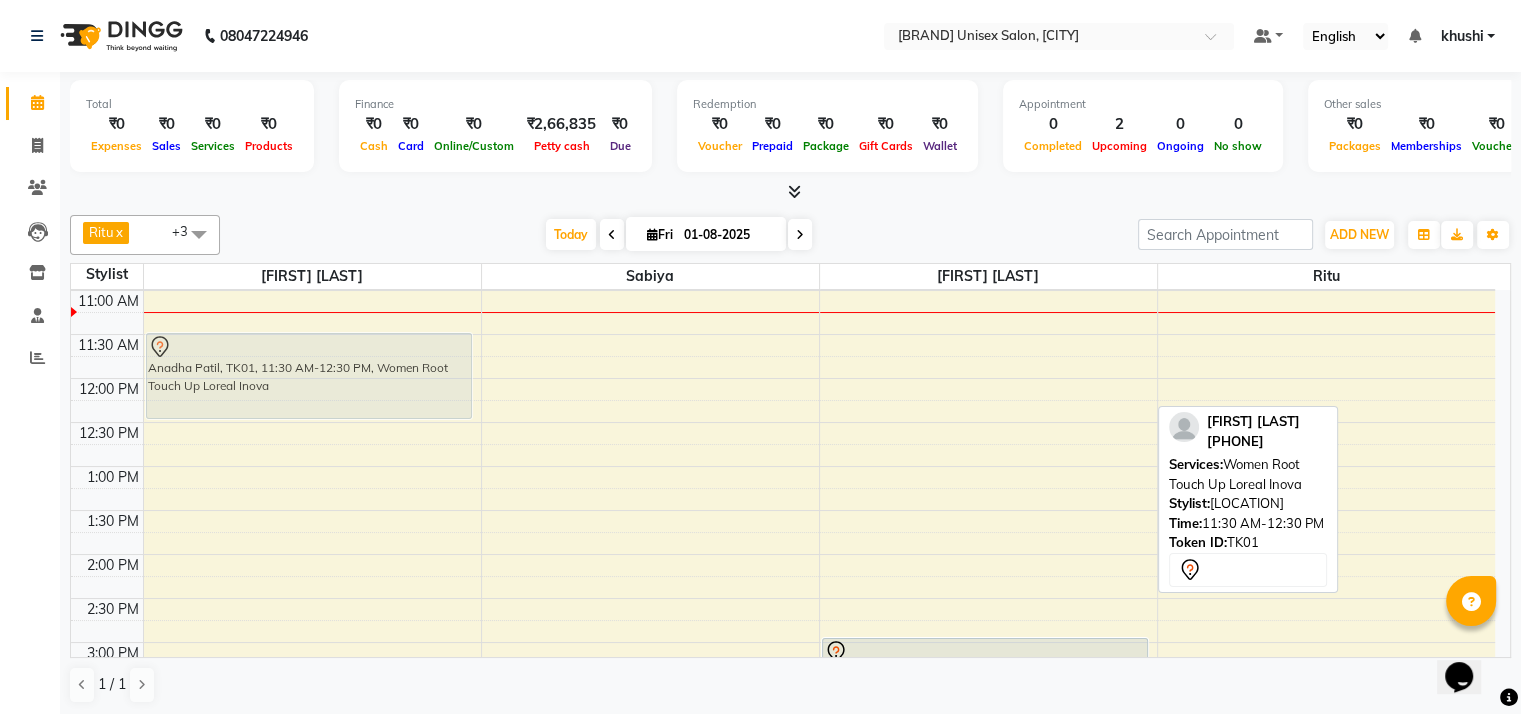 drag, startPoint x: 952, startPoint y: 364, endPoint x: 365, endPoint y: 368, distance: 587.0136 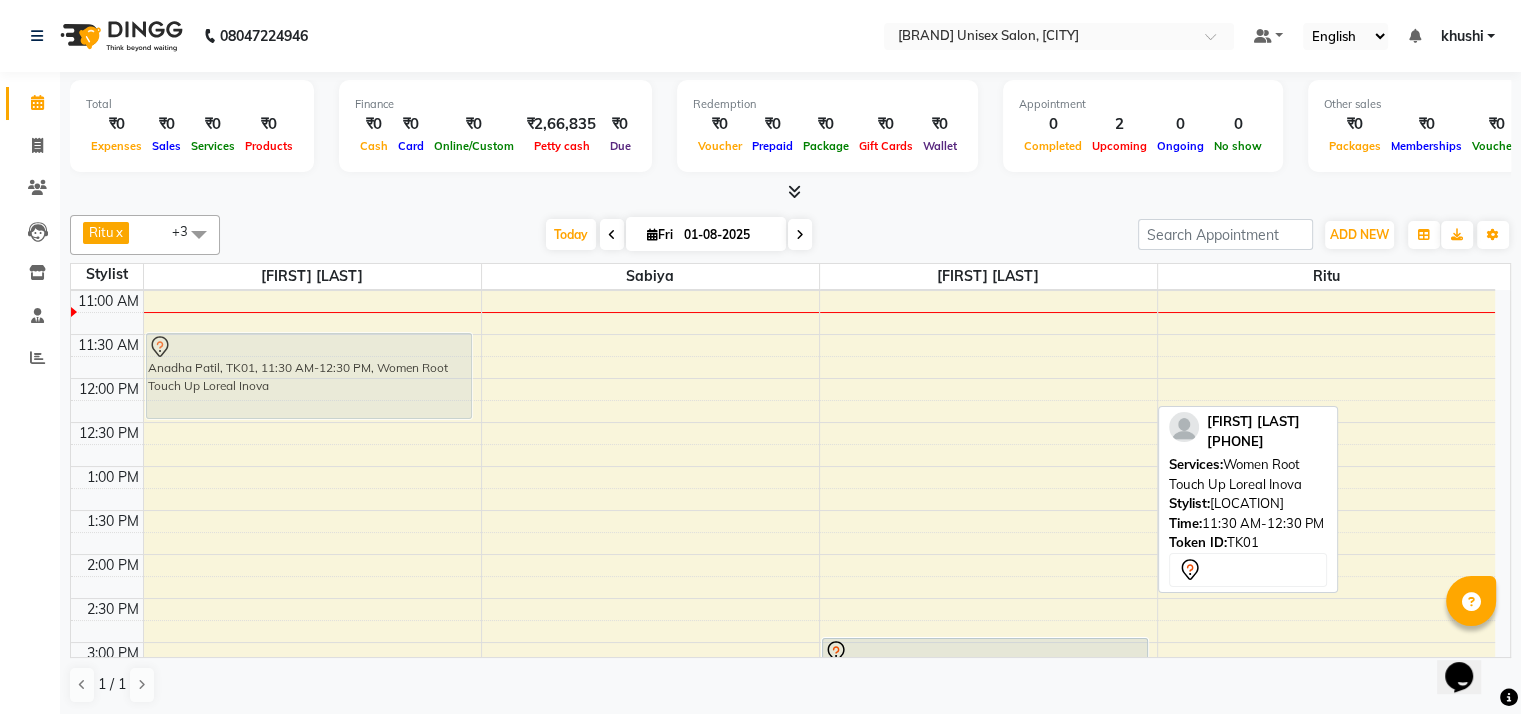click on "[NAME], TK01, 11:30 AM-12:30 PM, Women Root Touch Up Loreal Inova              [NAME], TK01, 11:30 AM-12:30 PM, Women Root Touch Up Loreal Inova              [NAME], TK02, 03:00 PM-03:45 PM, Mens Haircut" at bounding box center [783, 686] 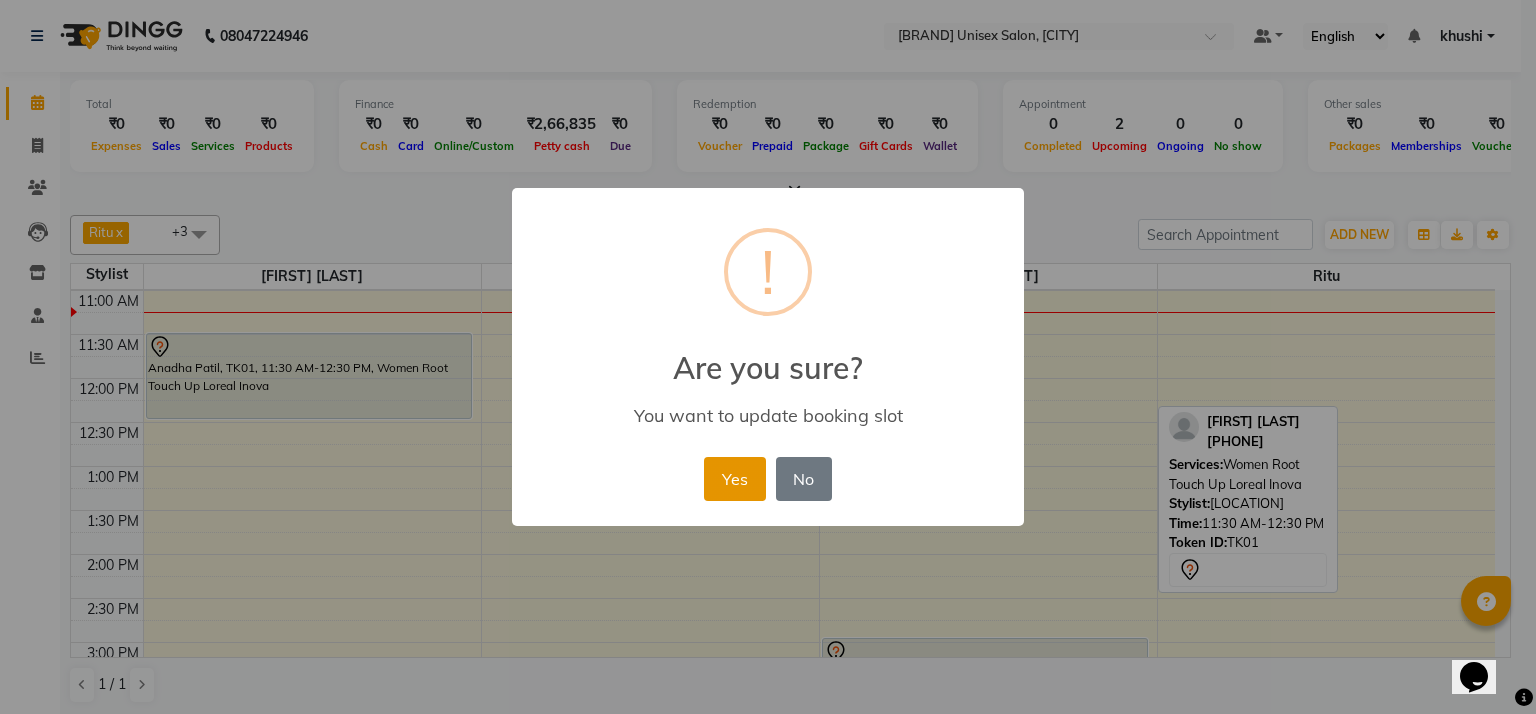 click on "Yes" at bounding box center [734, 479] 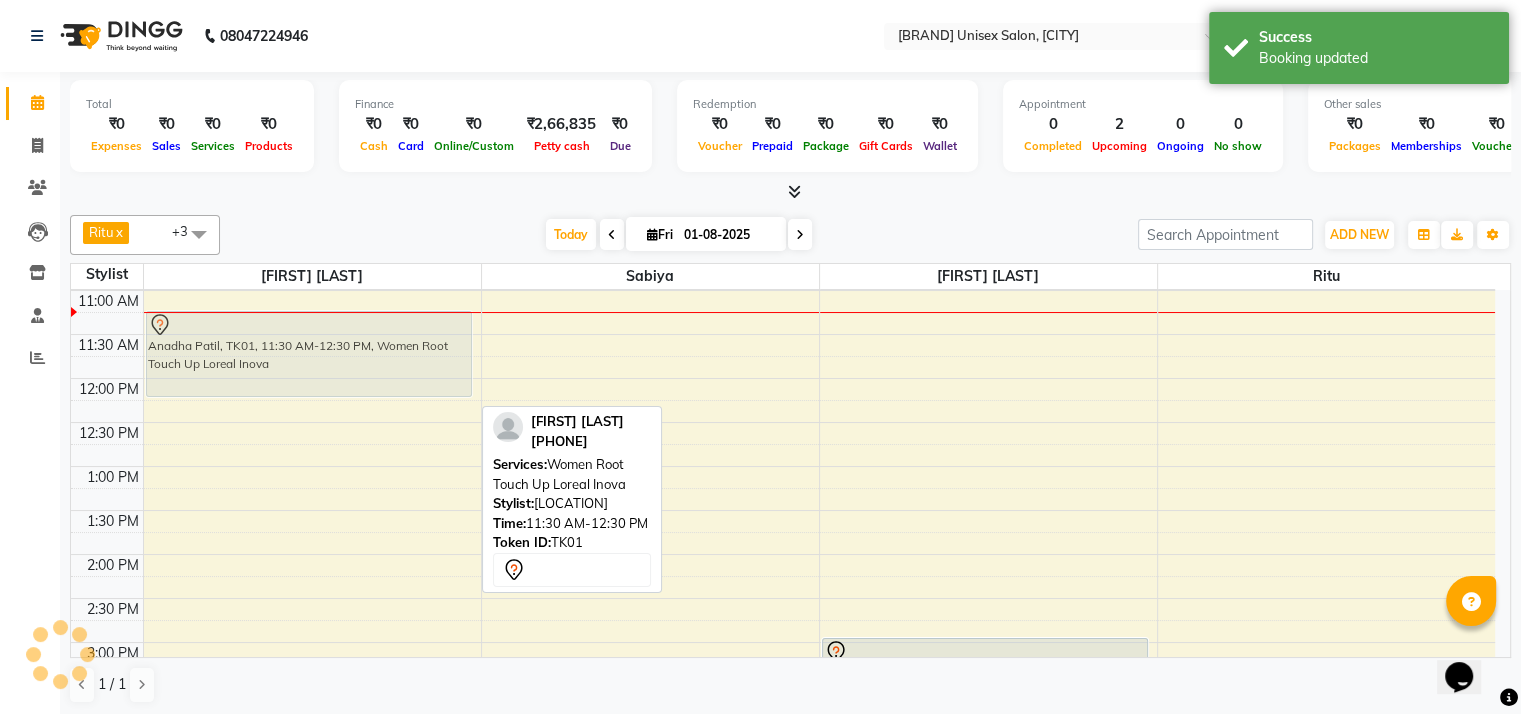 click on "[FIRST] [LAST], TK01, 11:30 AM-12:30 PM, Women Root Touch Up Loreal Inova              [FIRST] [LAST], TK01, 11:30 AM-12:30 PM, Women Root Touch Up Loreal Inova" at bounding box center [312, 686] 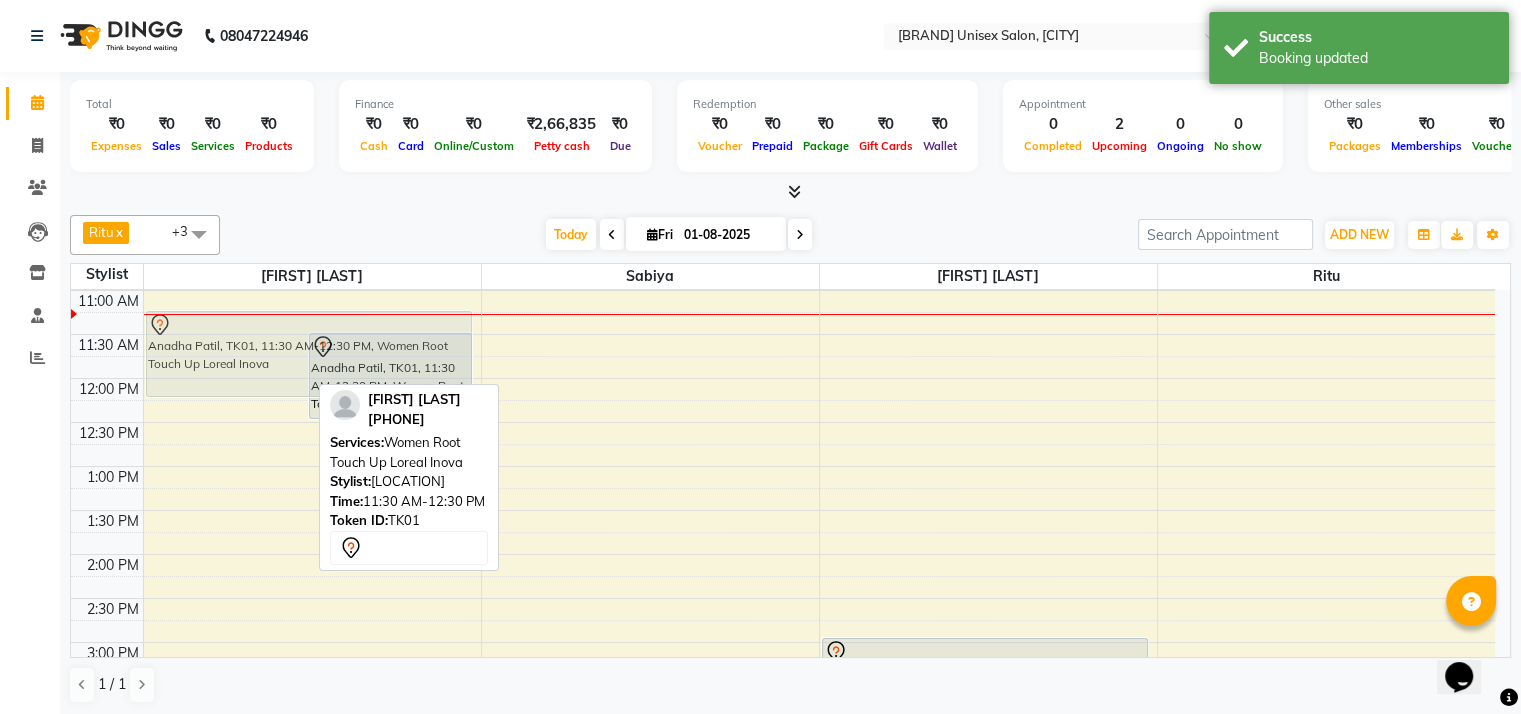drag, startPoint x: 262, startPoint y: 353, endPoint x: 297, endPoint y: 340, distance: 37.336308 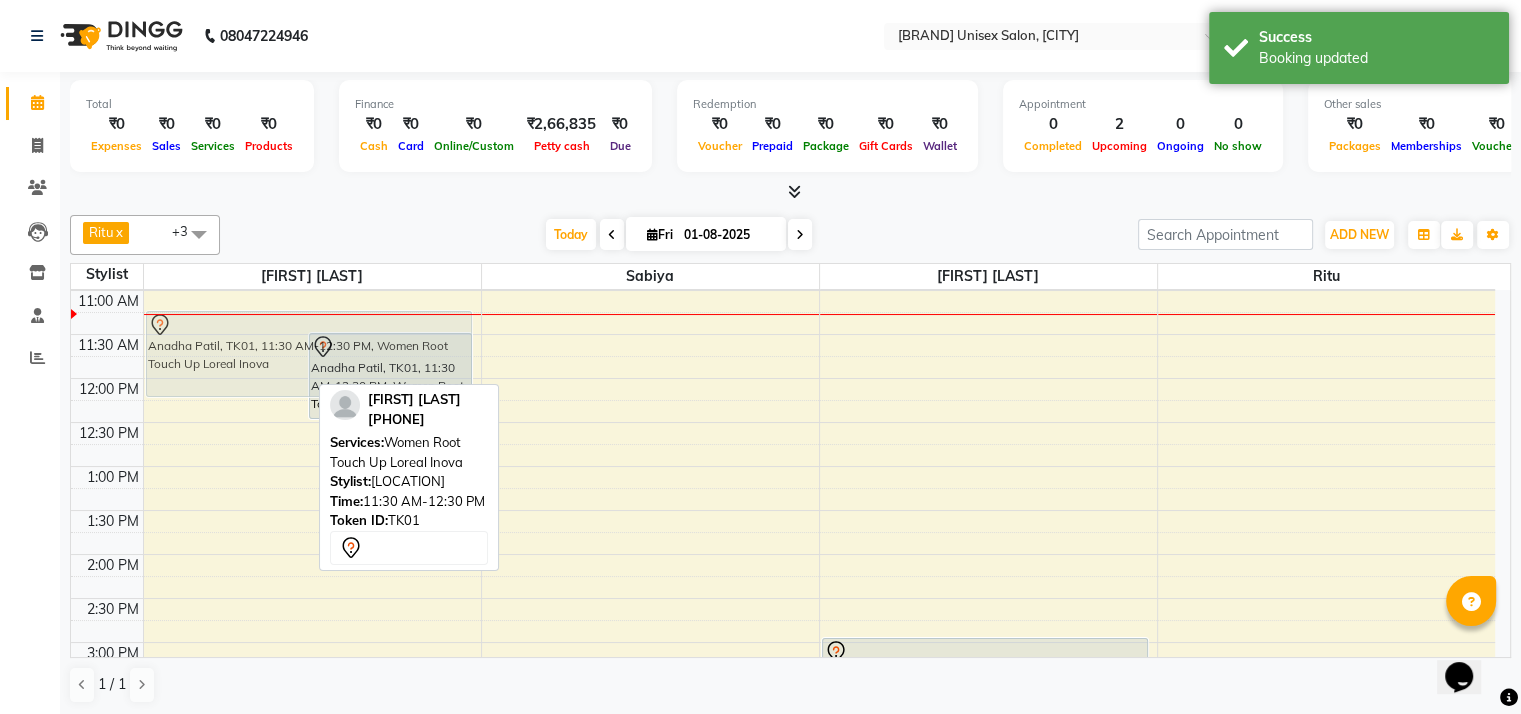 click on "[FIRST] [LAST], TK01, 11:30 AM-12:30 PM, Women Root Touch Up Loreal Inova              [FIRST] [LAST], TK01, 11:30 AM-12:30 PM, Women Root Touch Up Loreal Inova              [FIRST] [LAST], TK01, 11:30 AM-12:30 PM, Women Root Touch Up Loreal Inova" at bounding box center (312, 686) 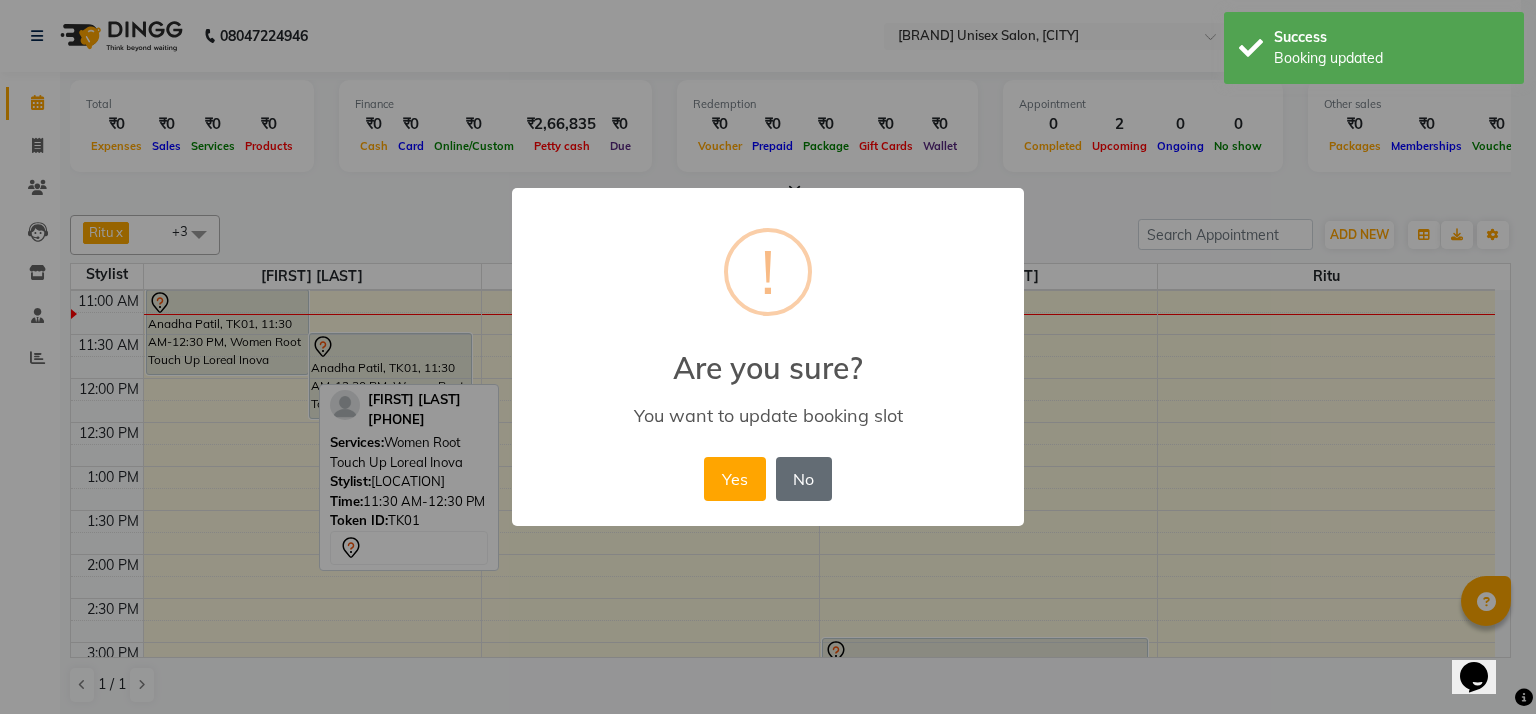 click on "No" at bounding box center (804, 479) 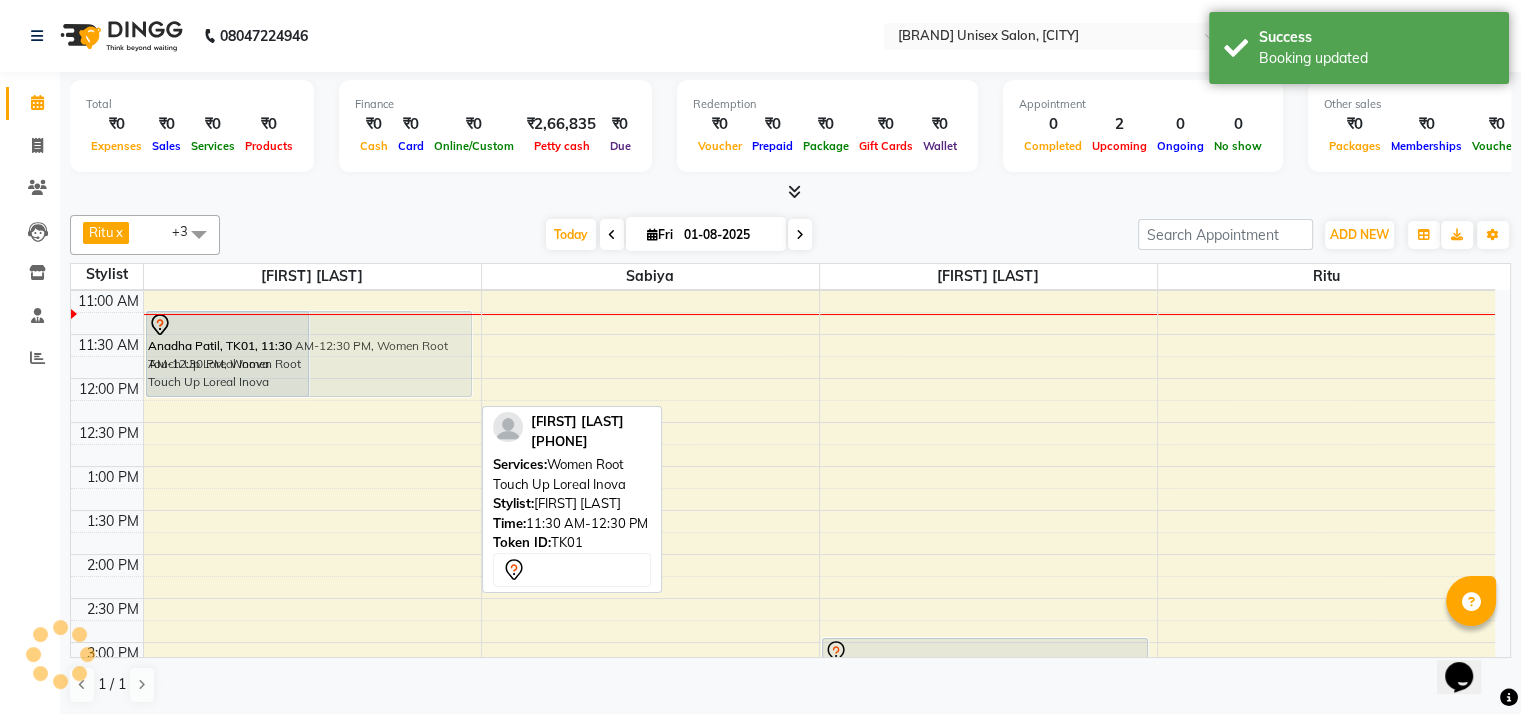 drag, startPoint x: 417, startPoint y: 364, endPoint x: 263, endPoint y: 345, distance: 155.16765 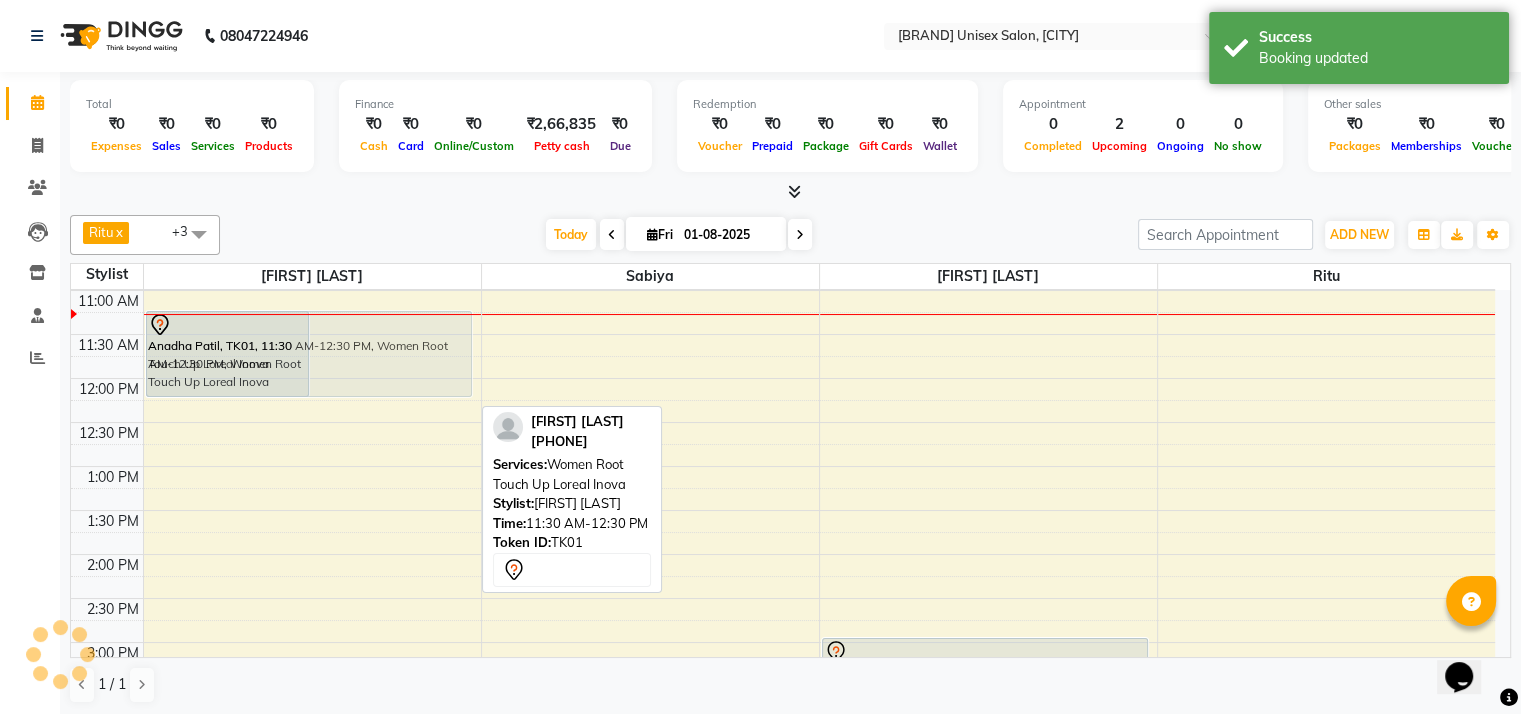 click on "[FIRST] [LAST], TK01, 11:30 AM-12:30 PM, Women Root Touch Up Loreal Inova              [FIRST] [LAST], TK01, 11:30 AM-12:30 PM, Women Root Touch Up Loreal Inova              [FIRST] [LAST], TK01, 11:30 AM-12:30 PM, Women Root Touch Up Loreal Inova" at bounding box center (312, 686) 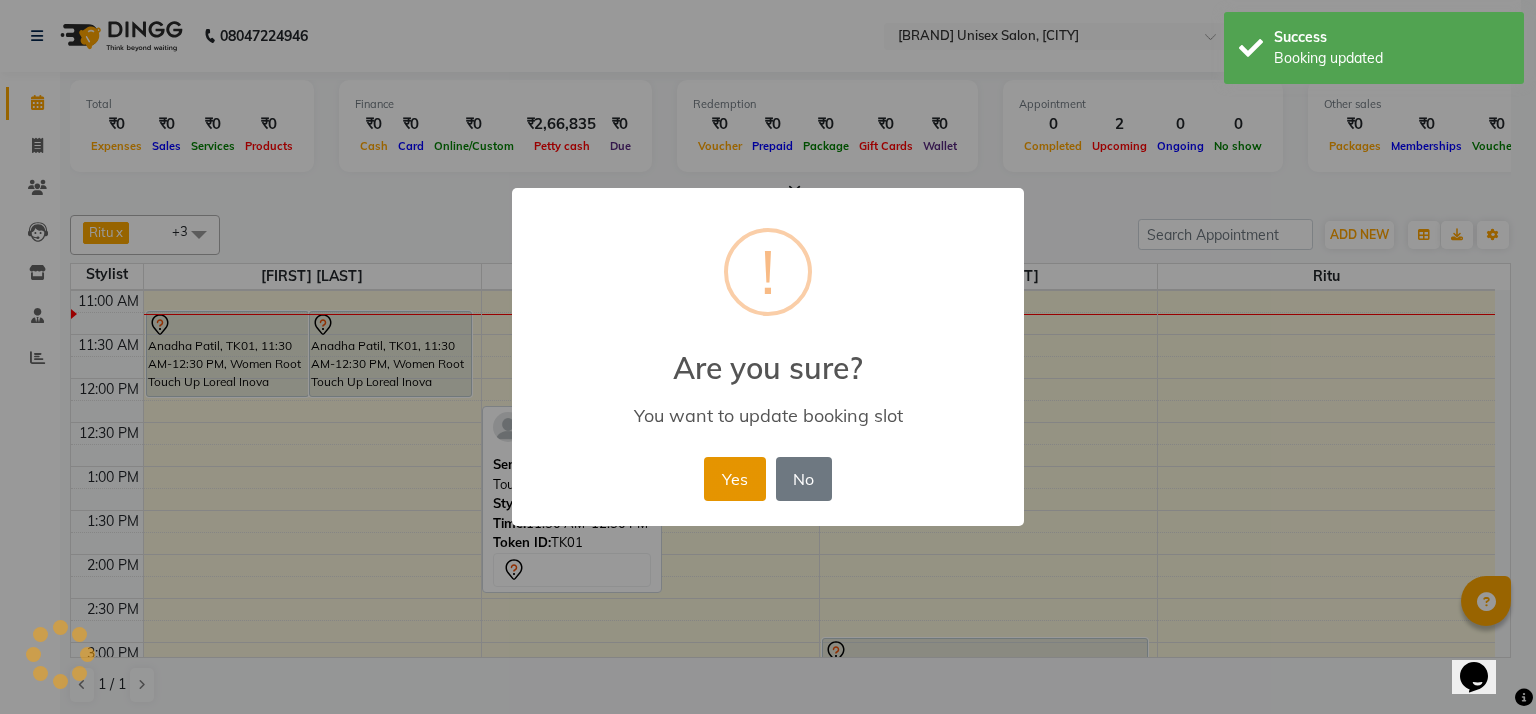 click on "Yes" at bounding box center [734, 479] 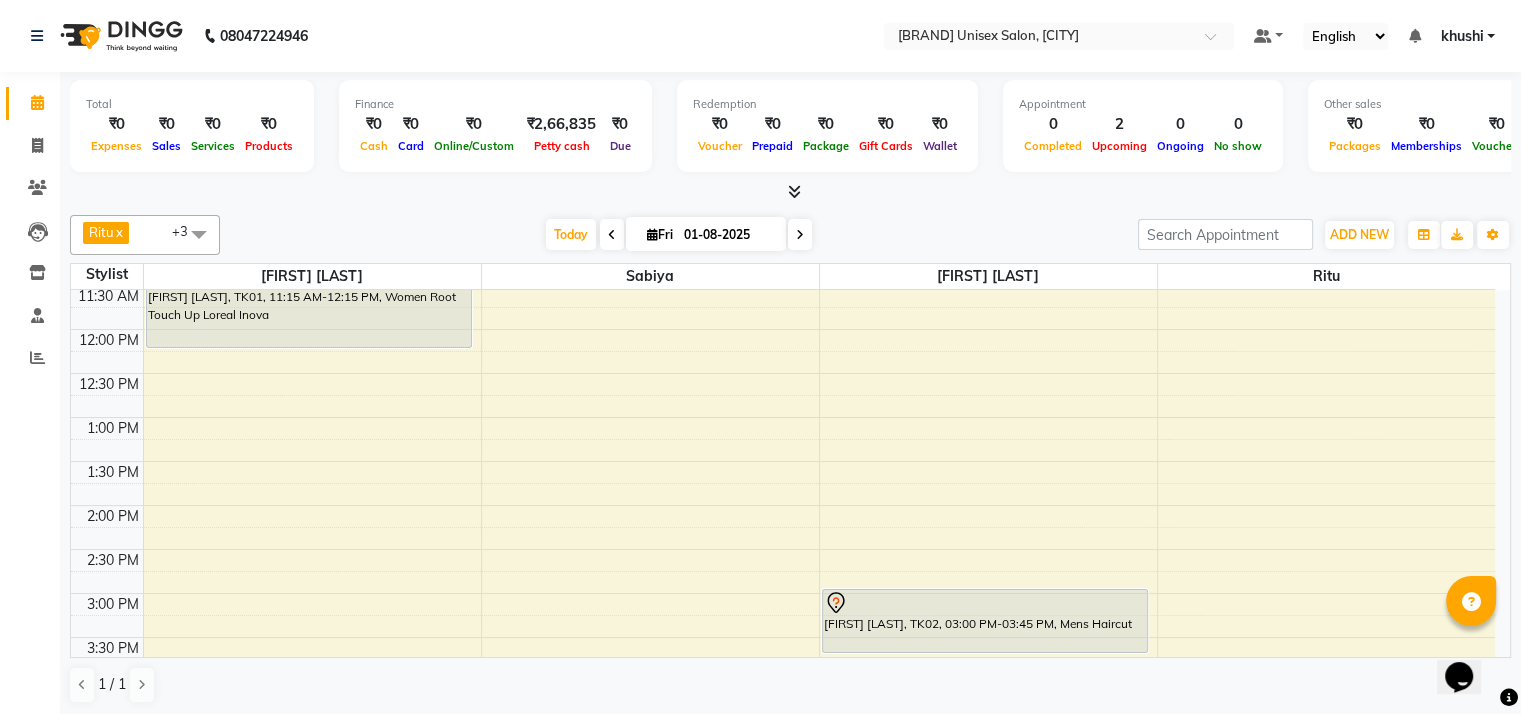 scroll, scrollTop: 224, scrollLeft: 0, axis: vertical 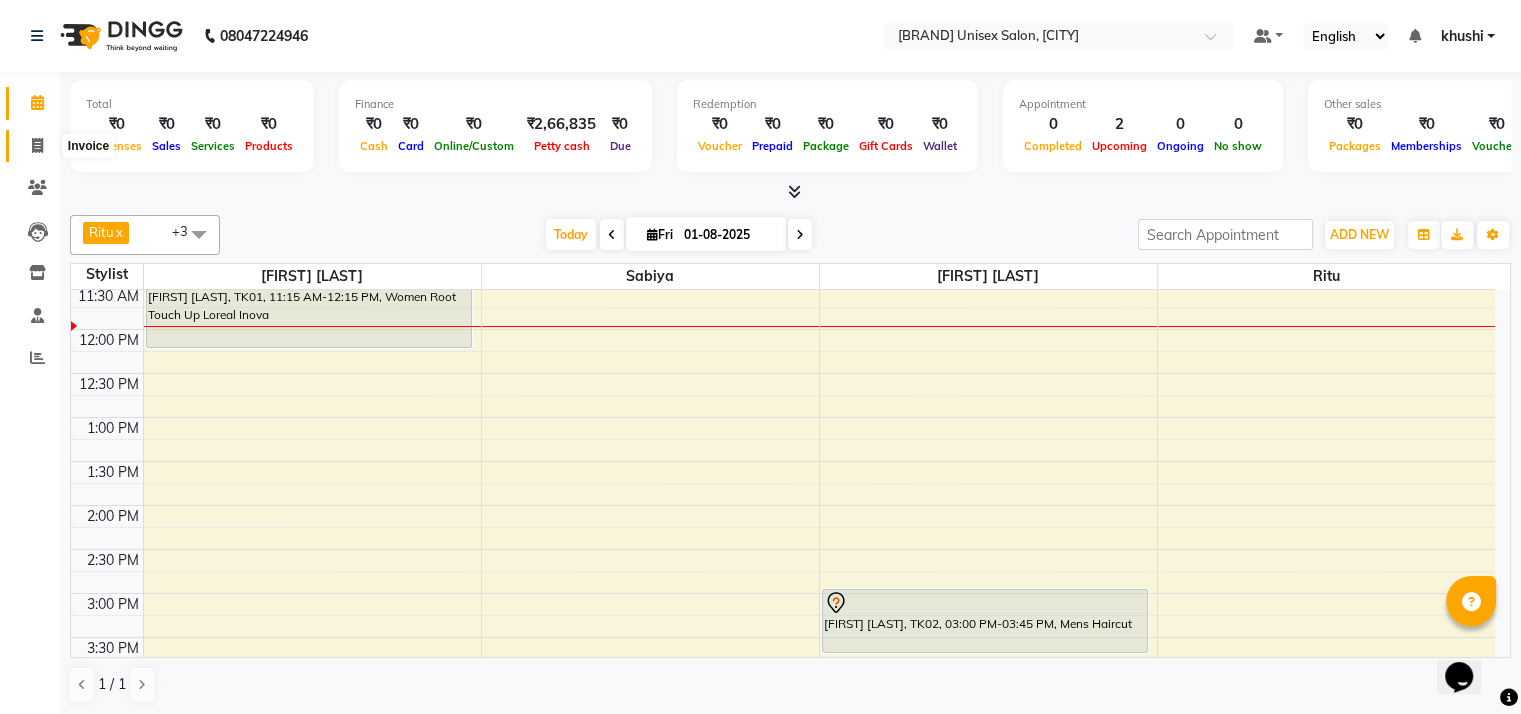 click 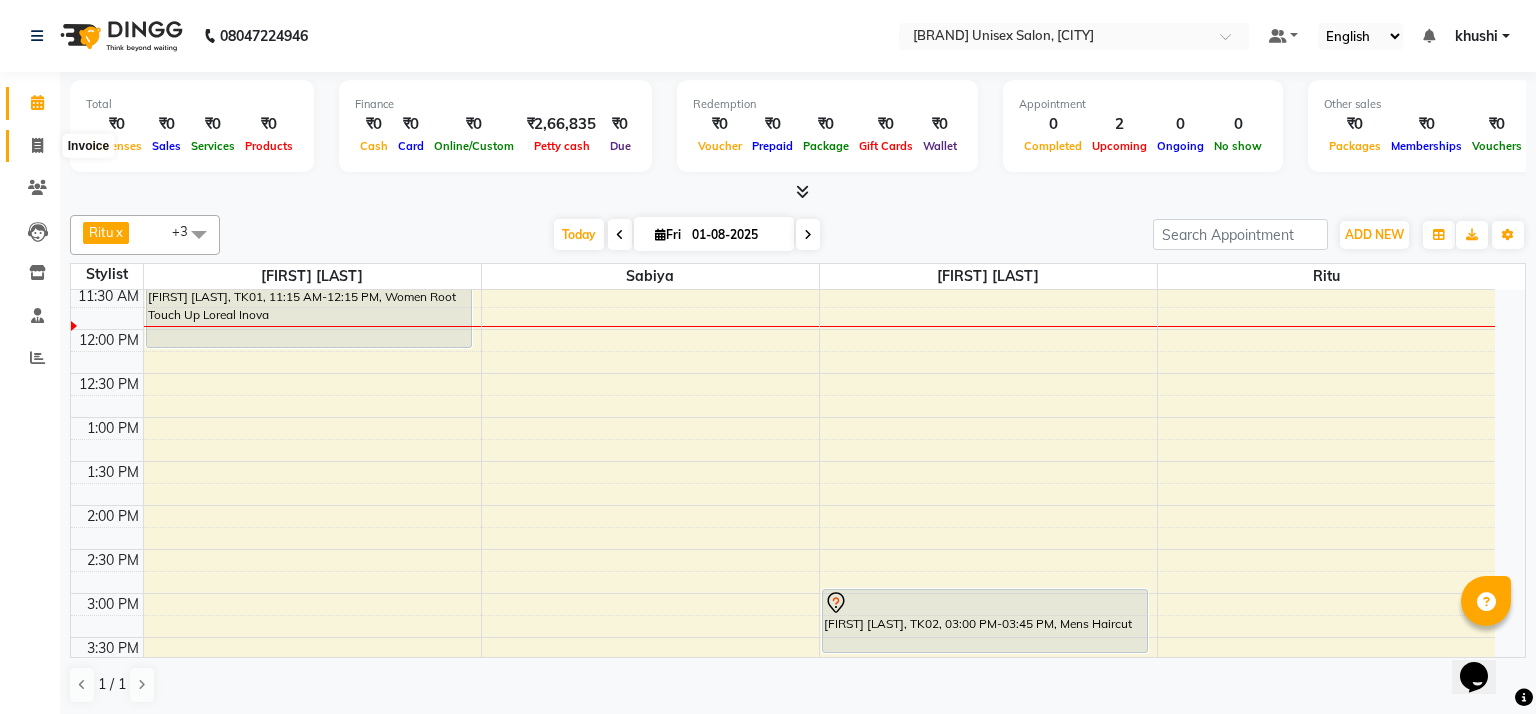 select on "service" 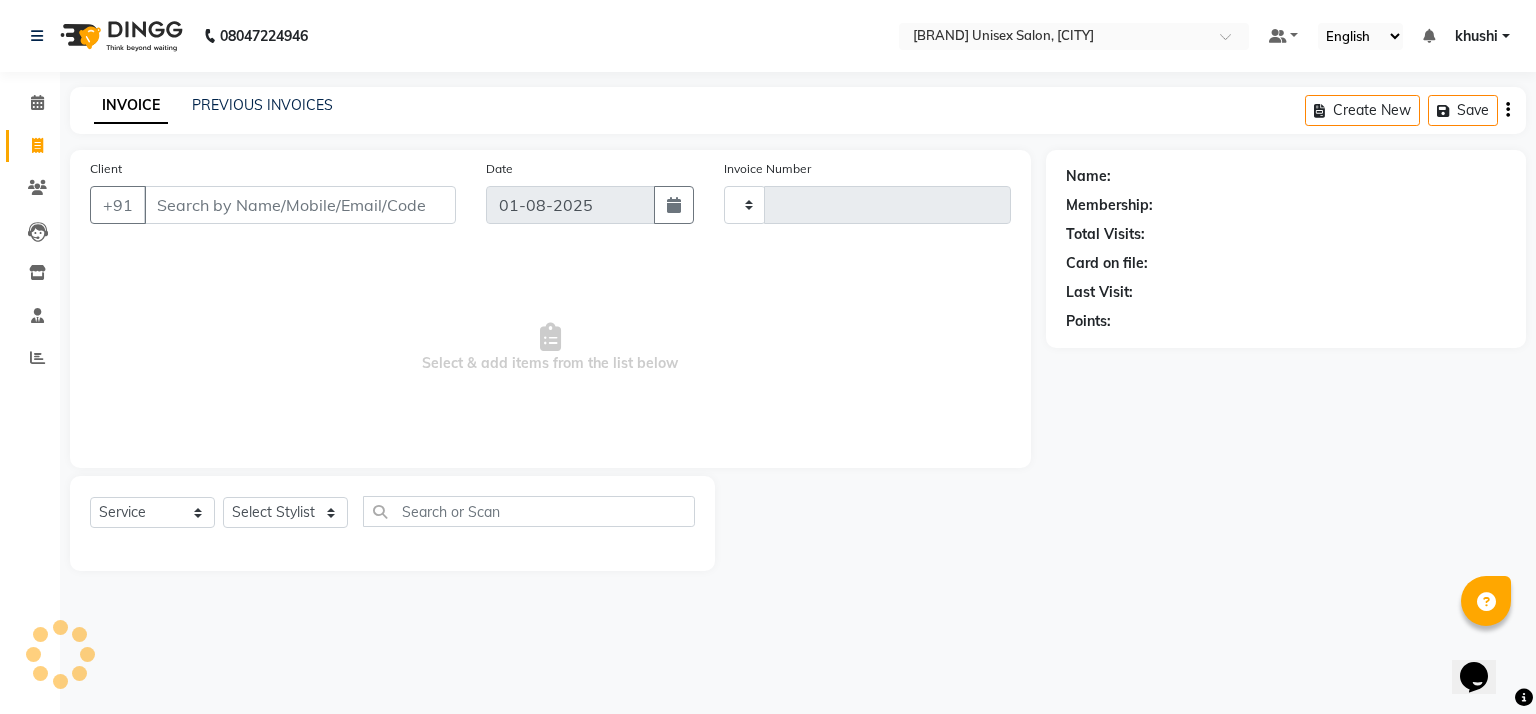 type on "0648" 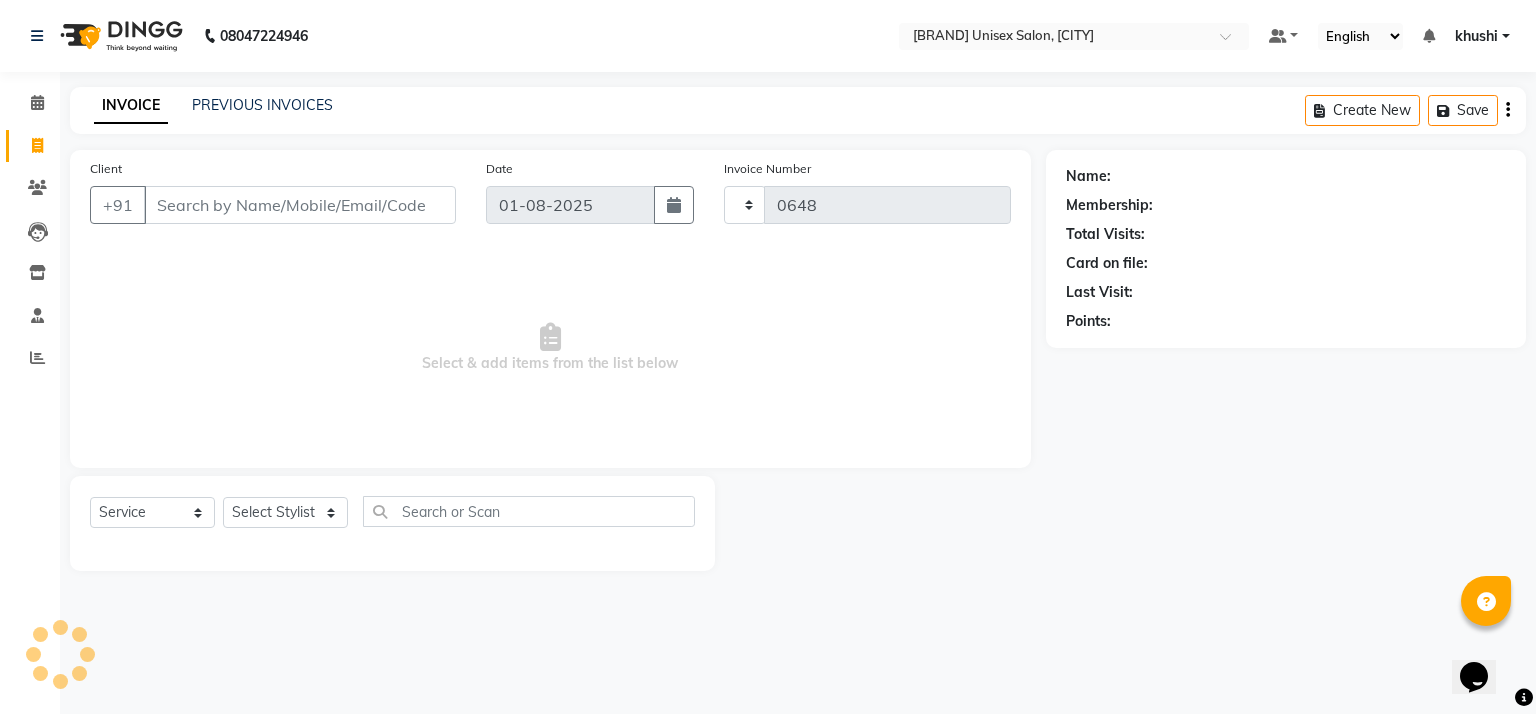 select on "6870" 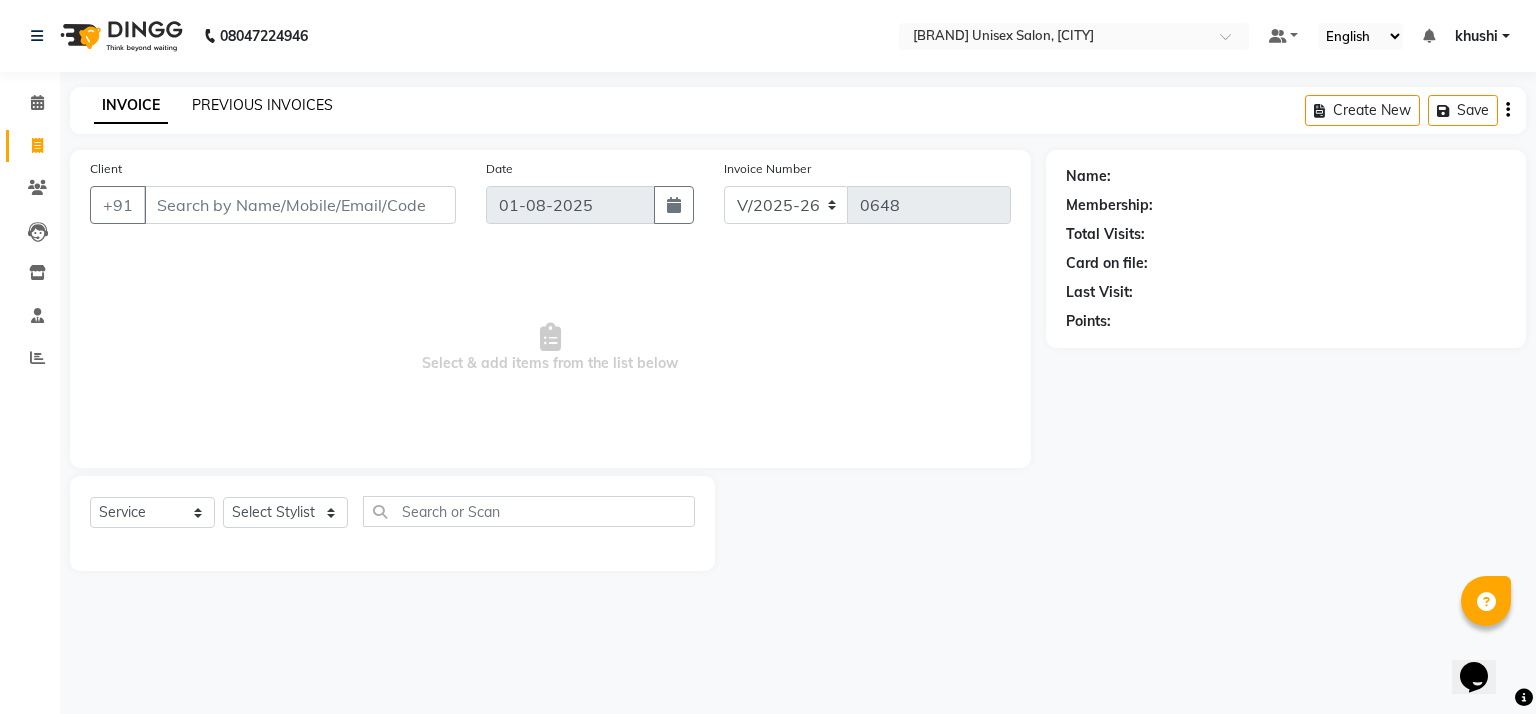 click on "PREVIOUS INVOICES" 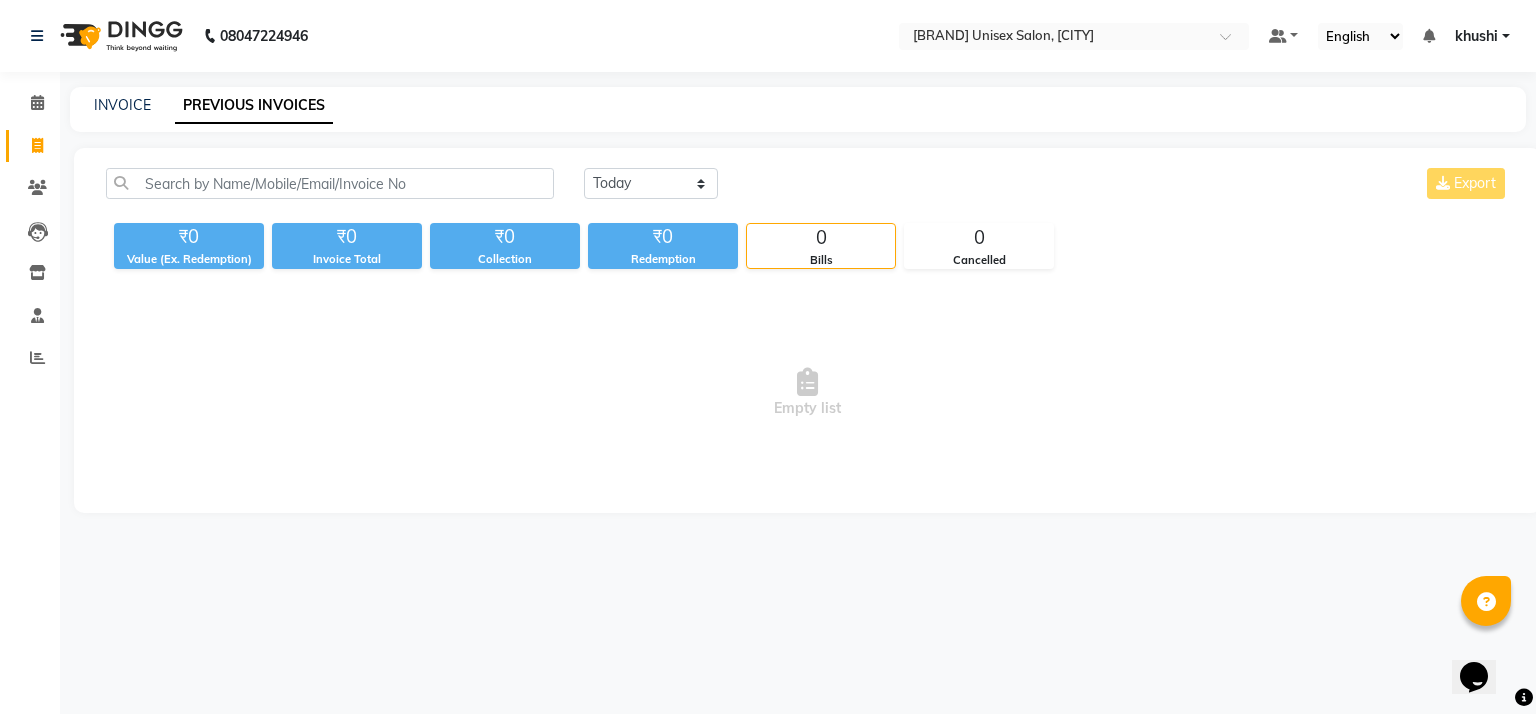 click on "PREVIOUS INVOICES" 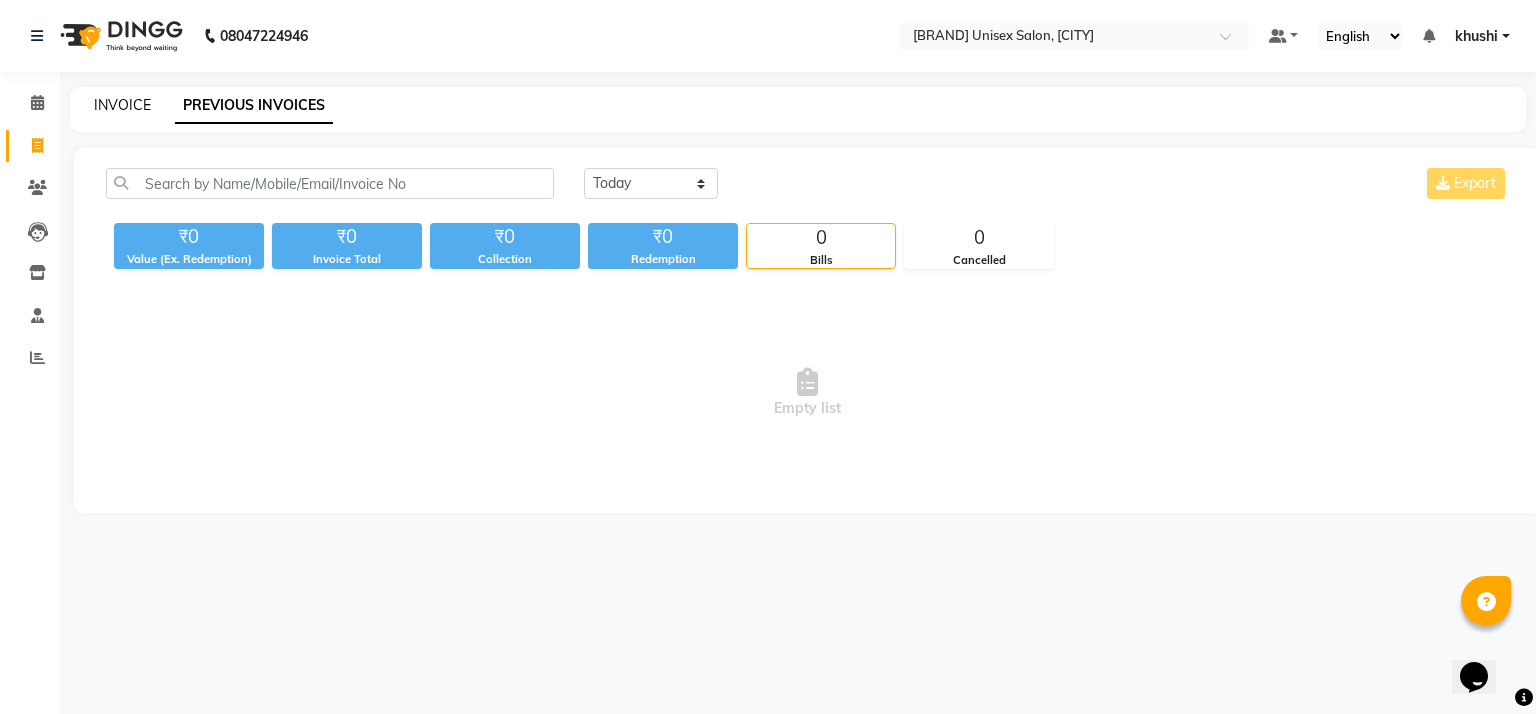 click on "INVOICE" 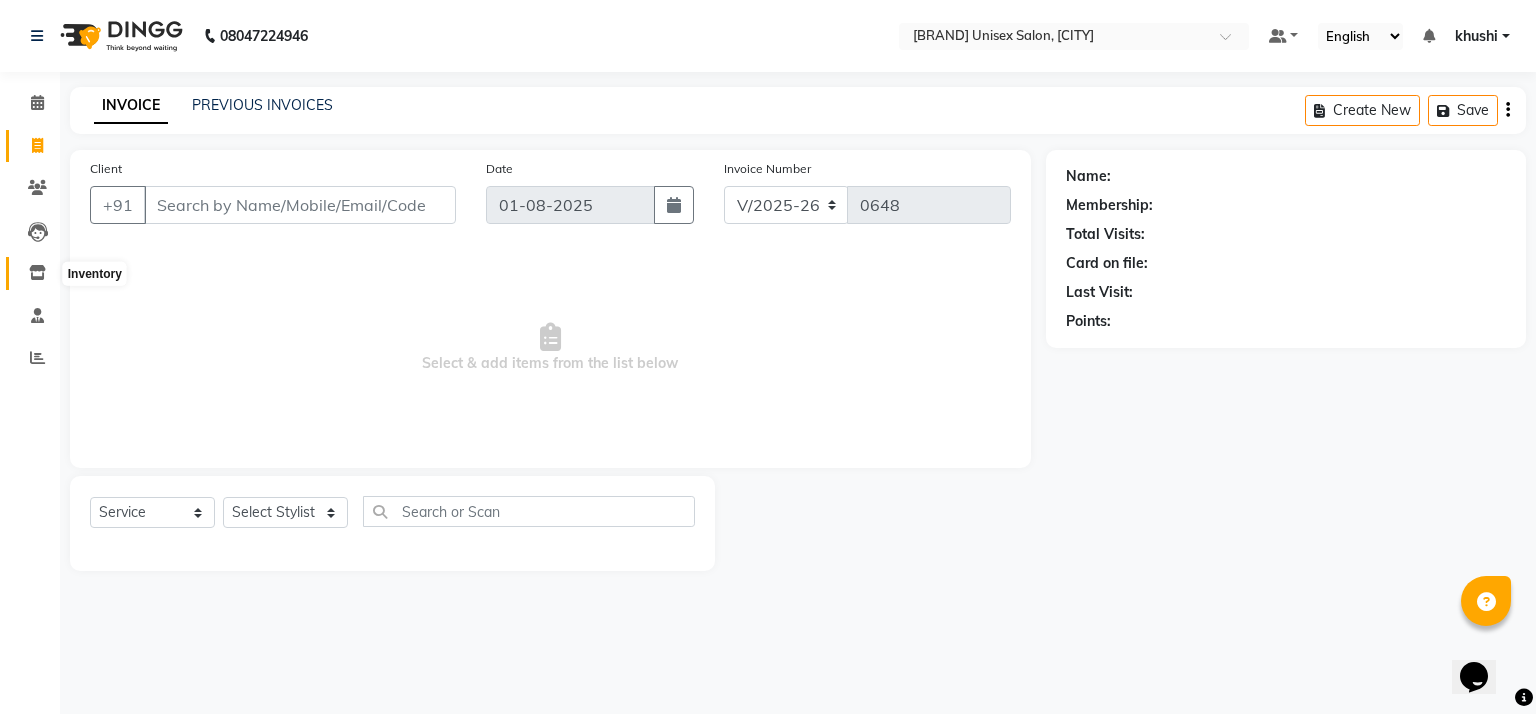 click 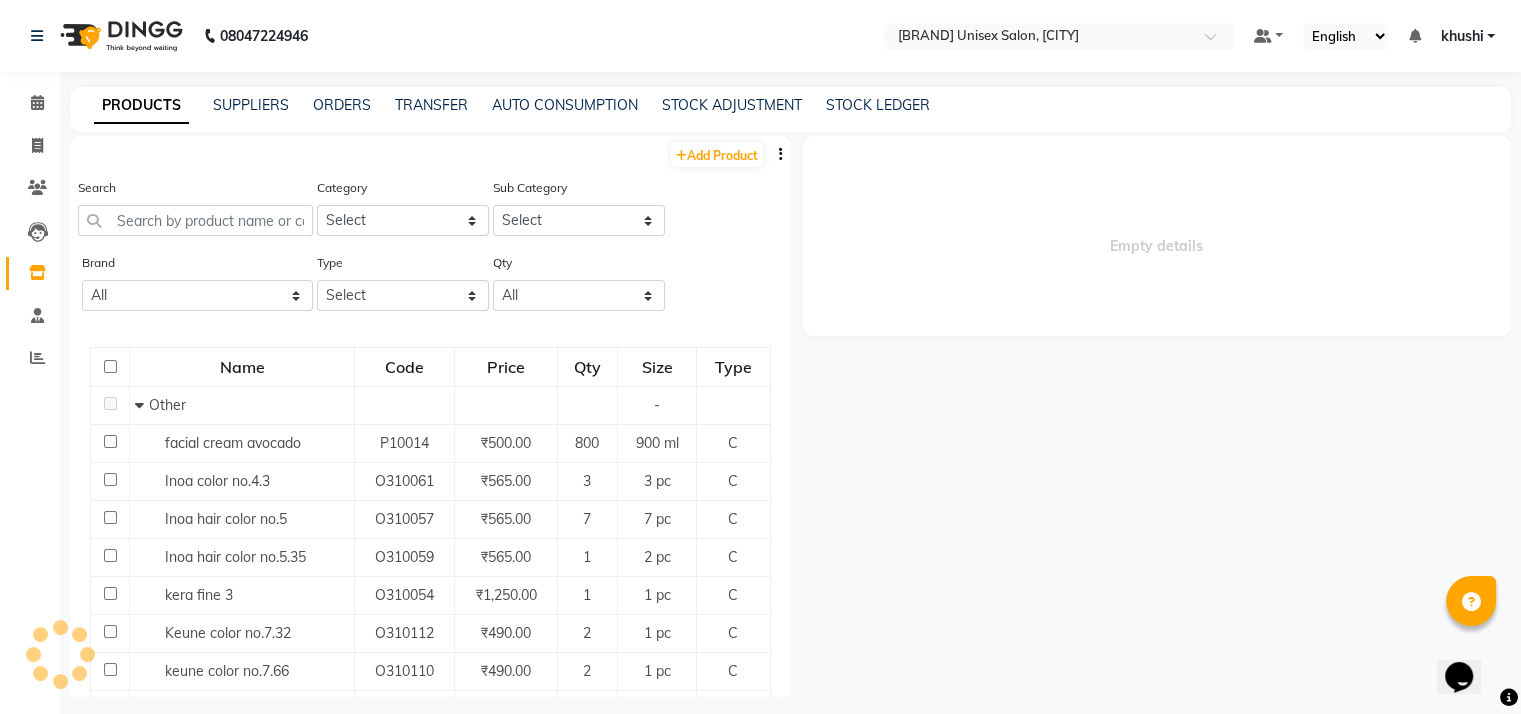 select 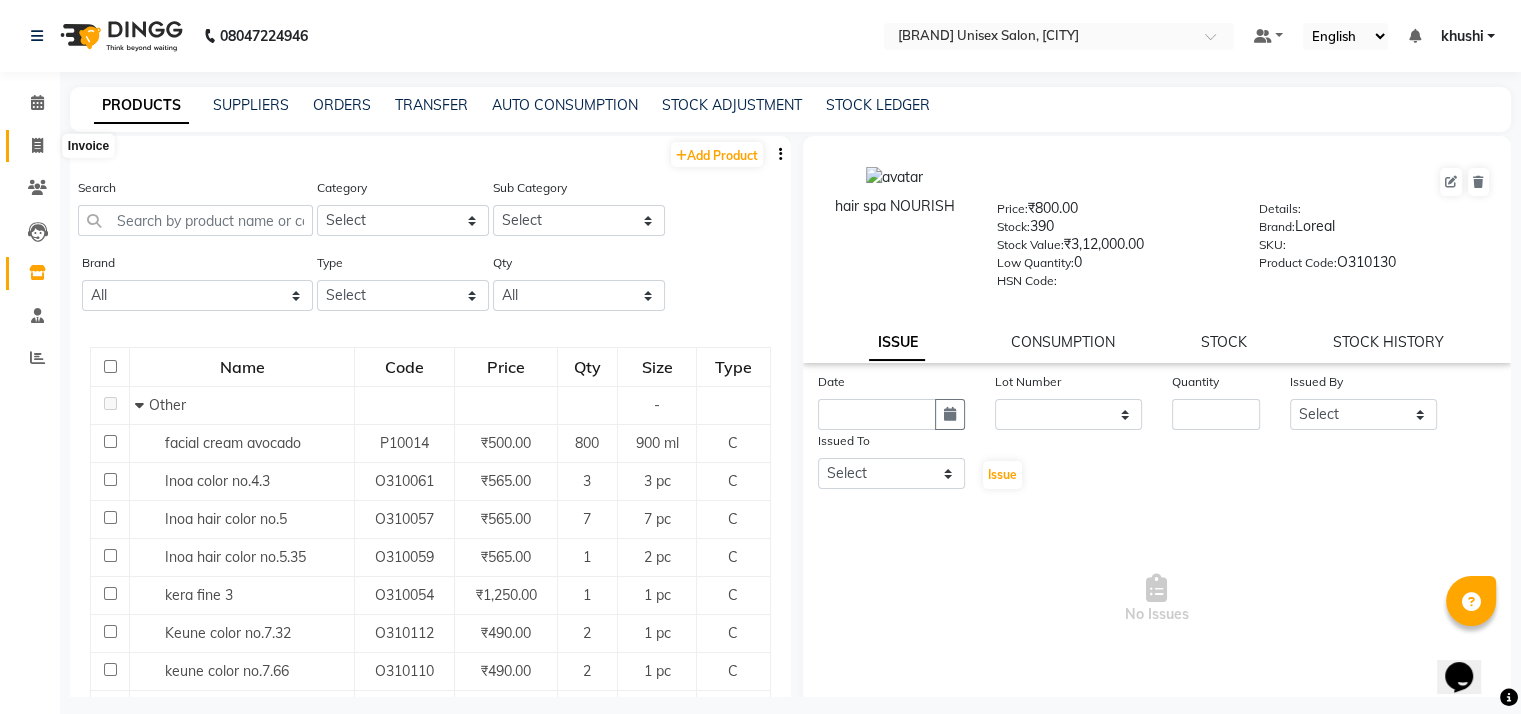 click 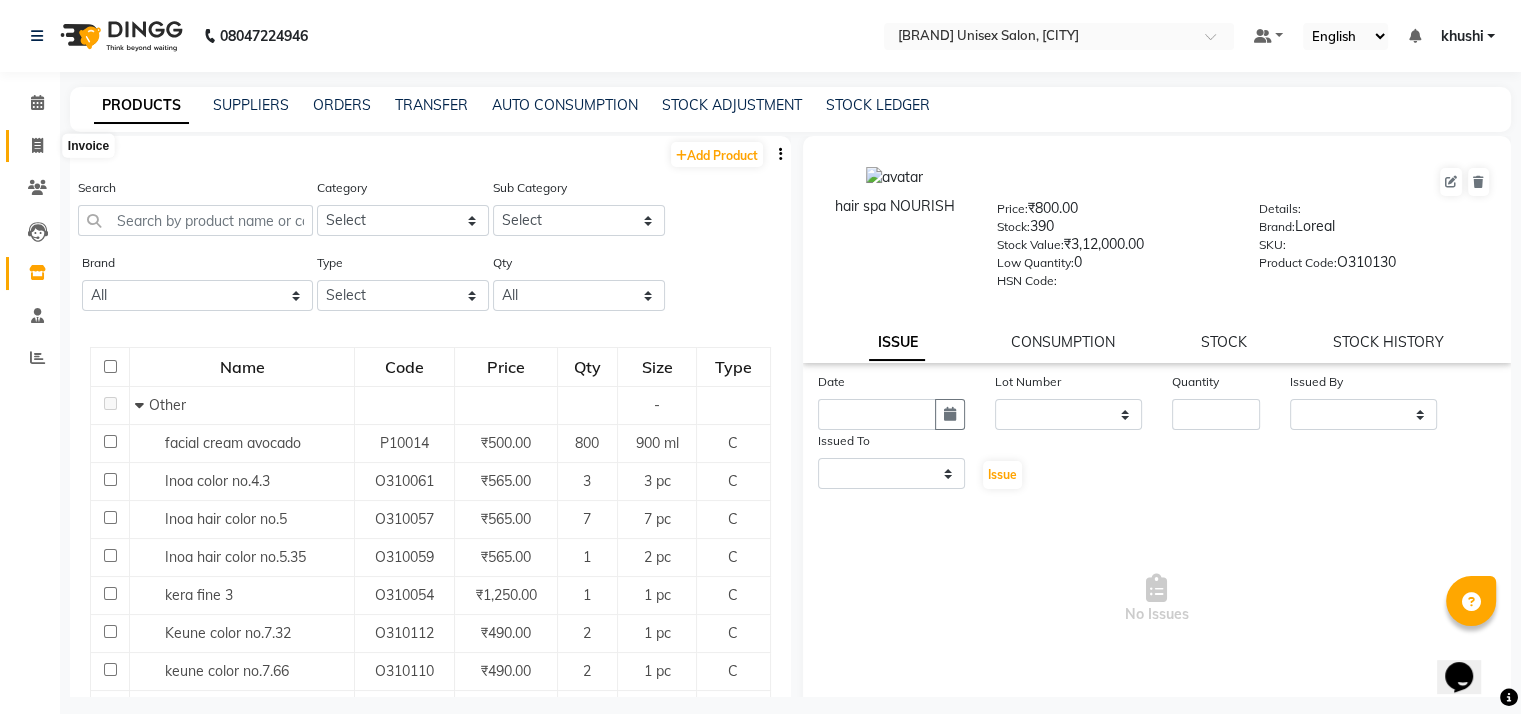 select on "service" 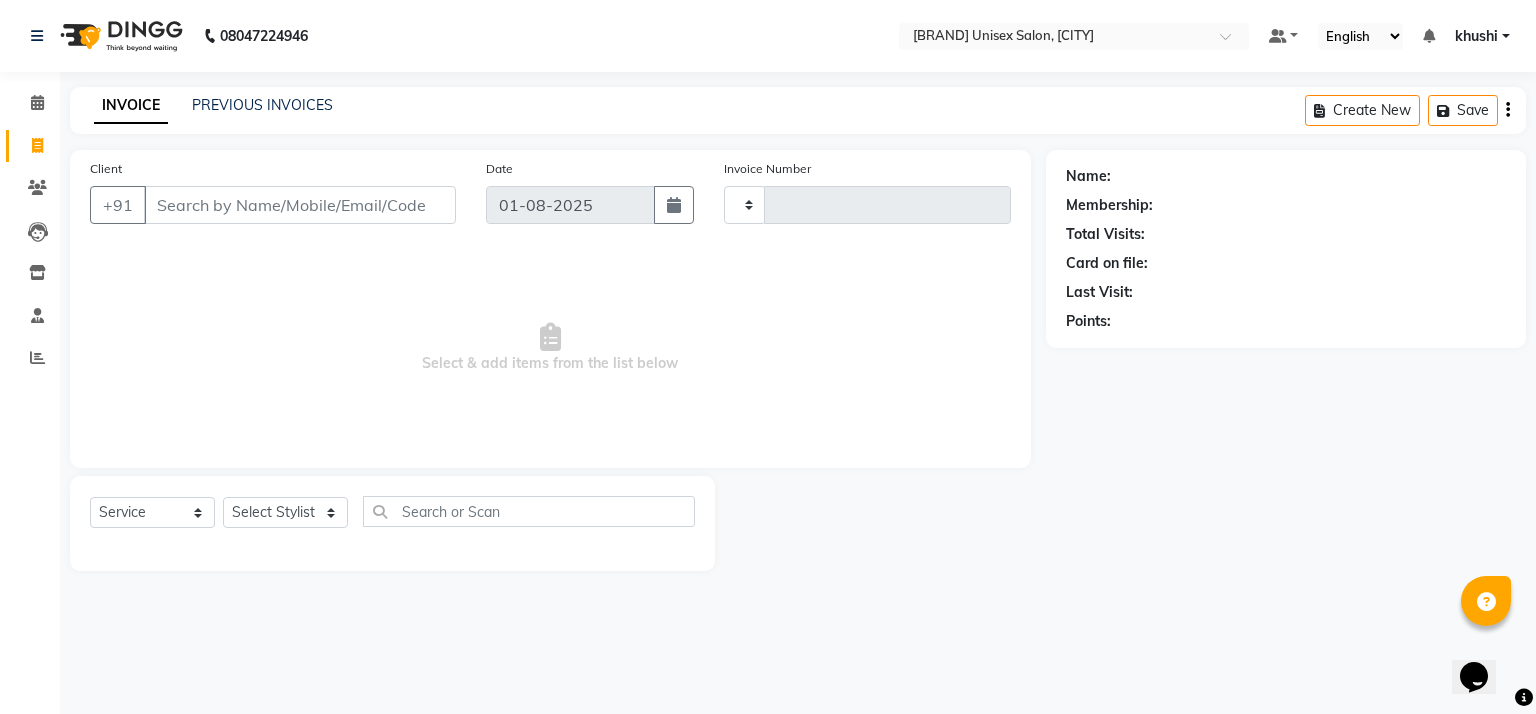 type on "0648" 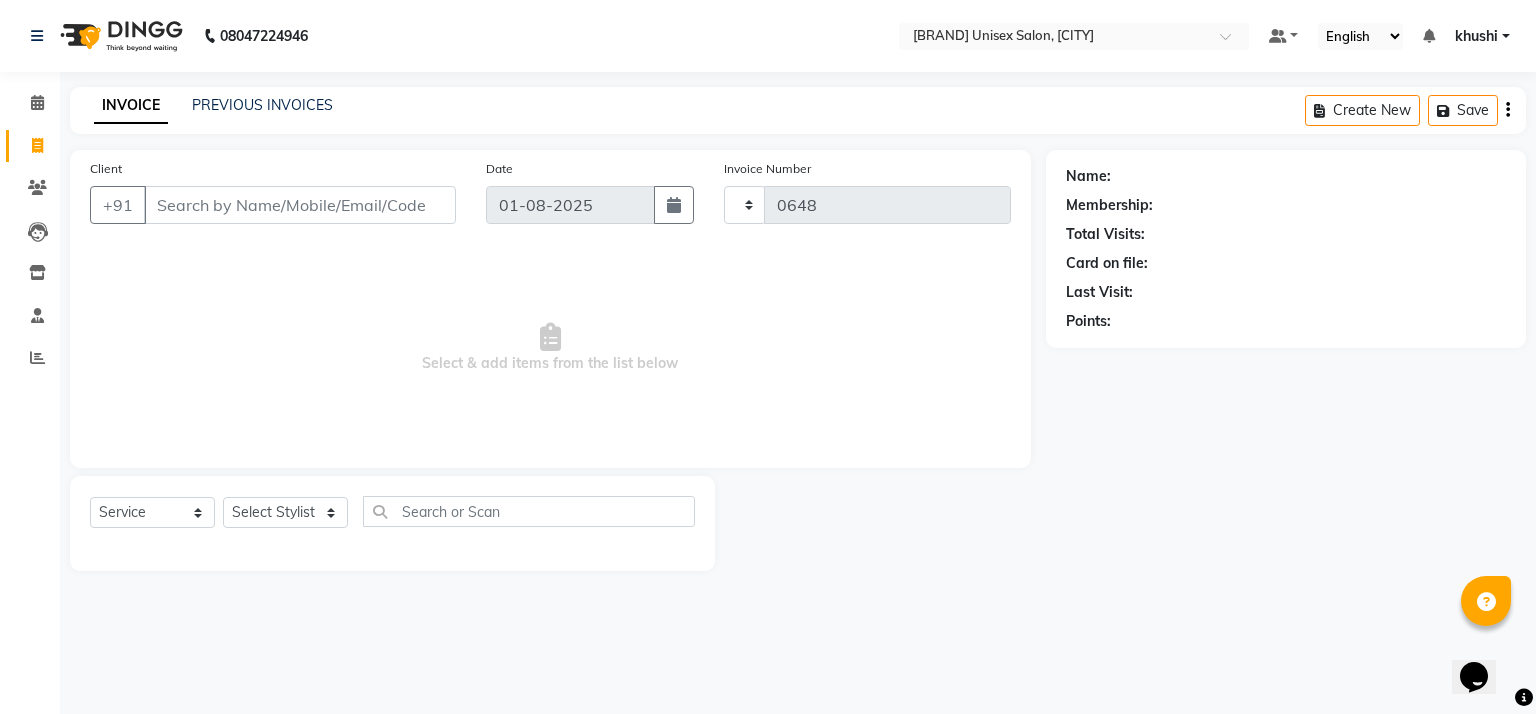 select on "6870" 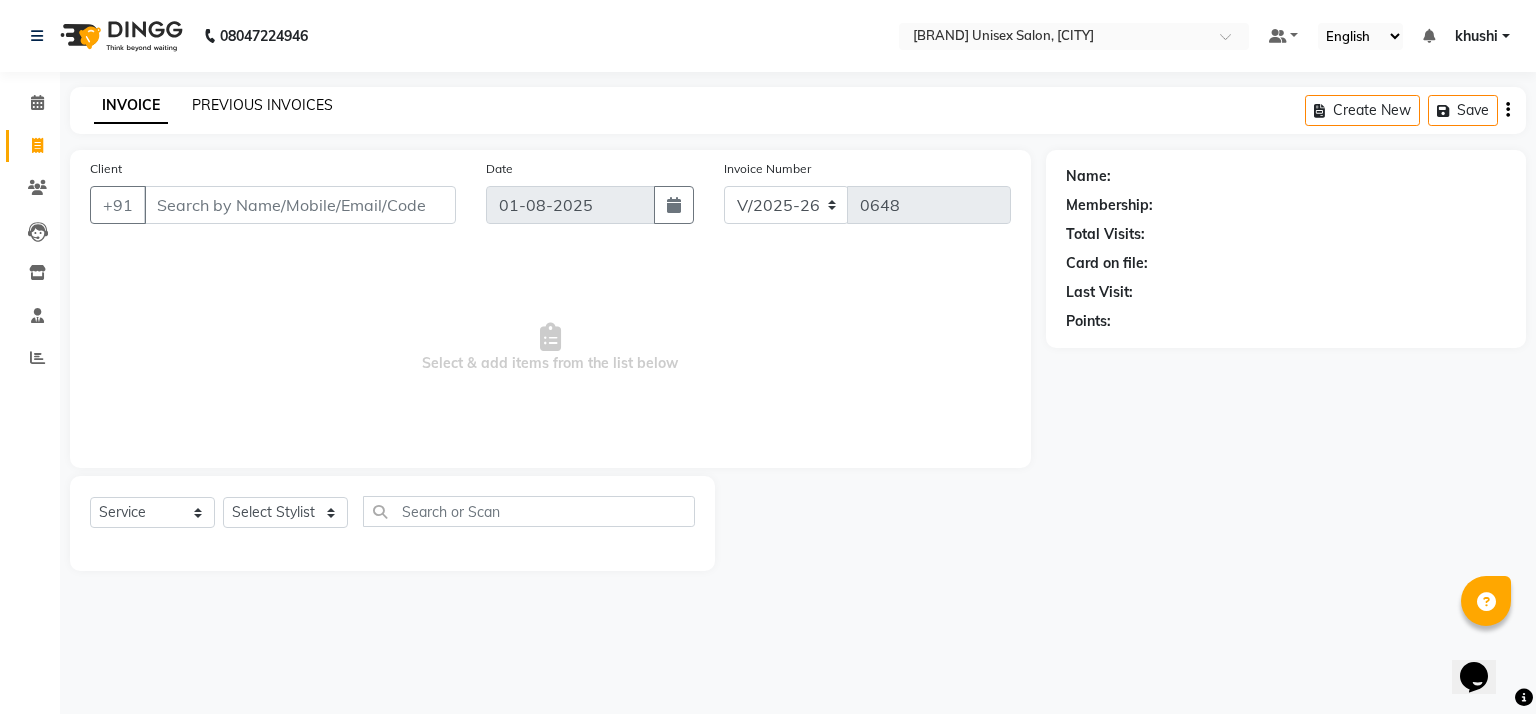 click on "PREVIOUS INVOICES" 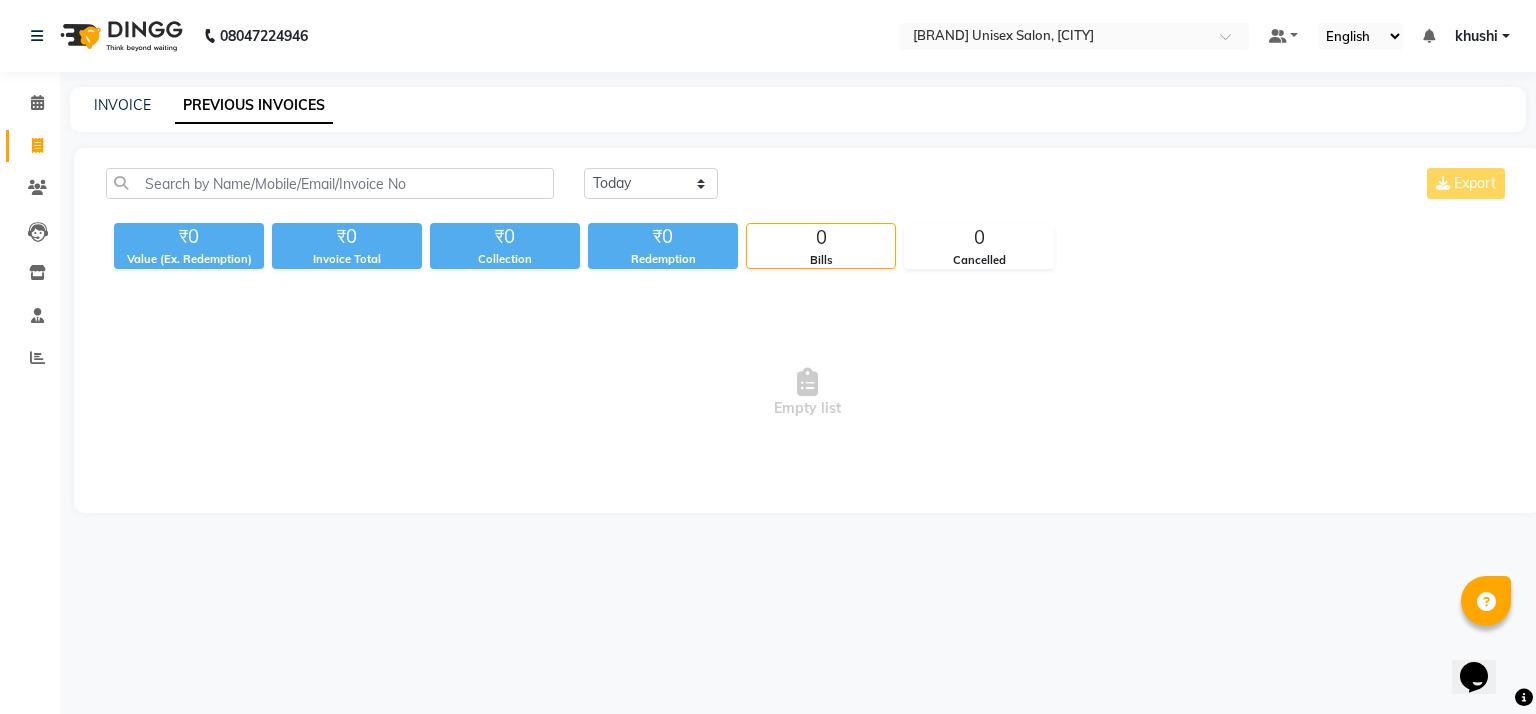 click on "PREVIOUS INVOICES" 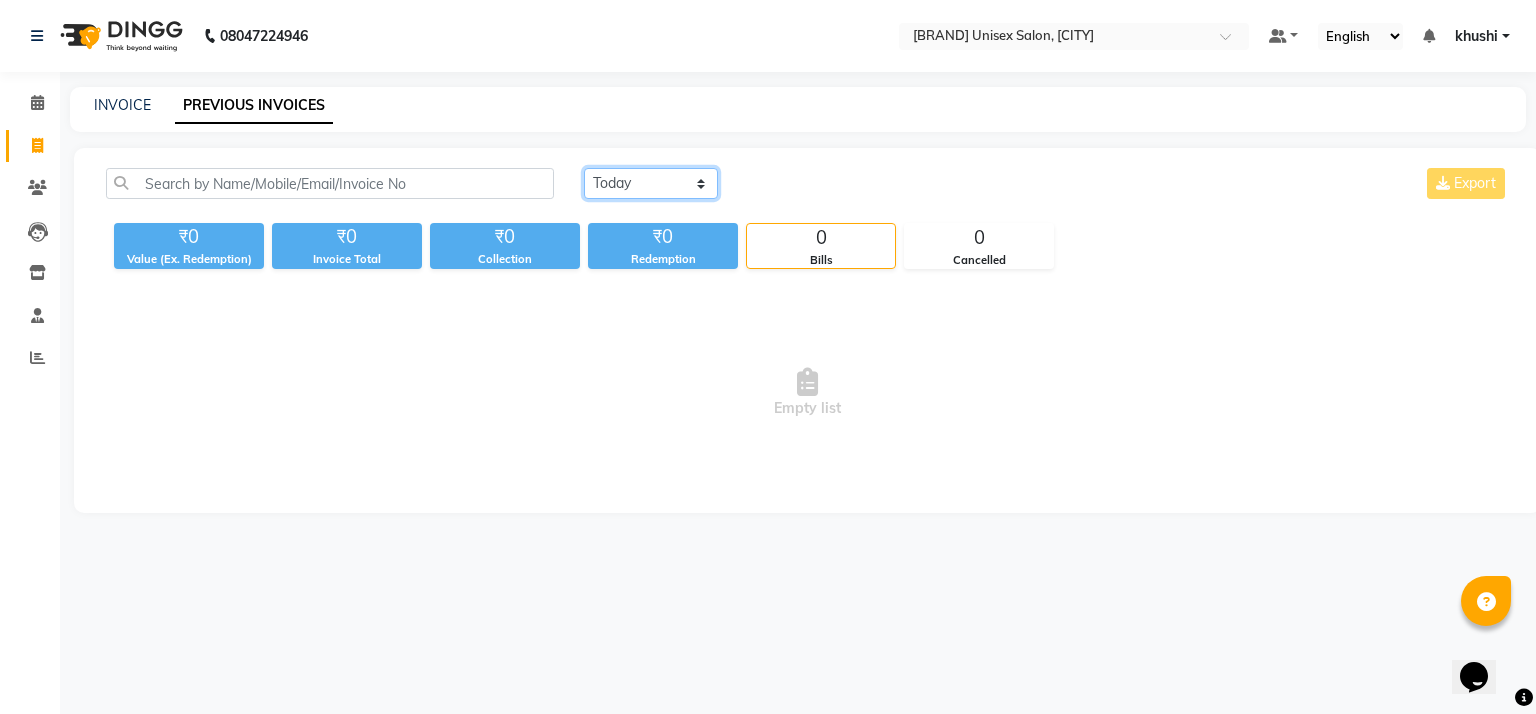 click on "Today Yesterday Custom Range" 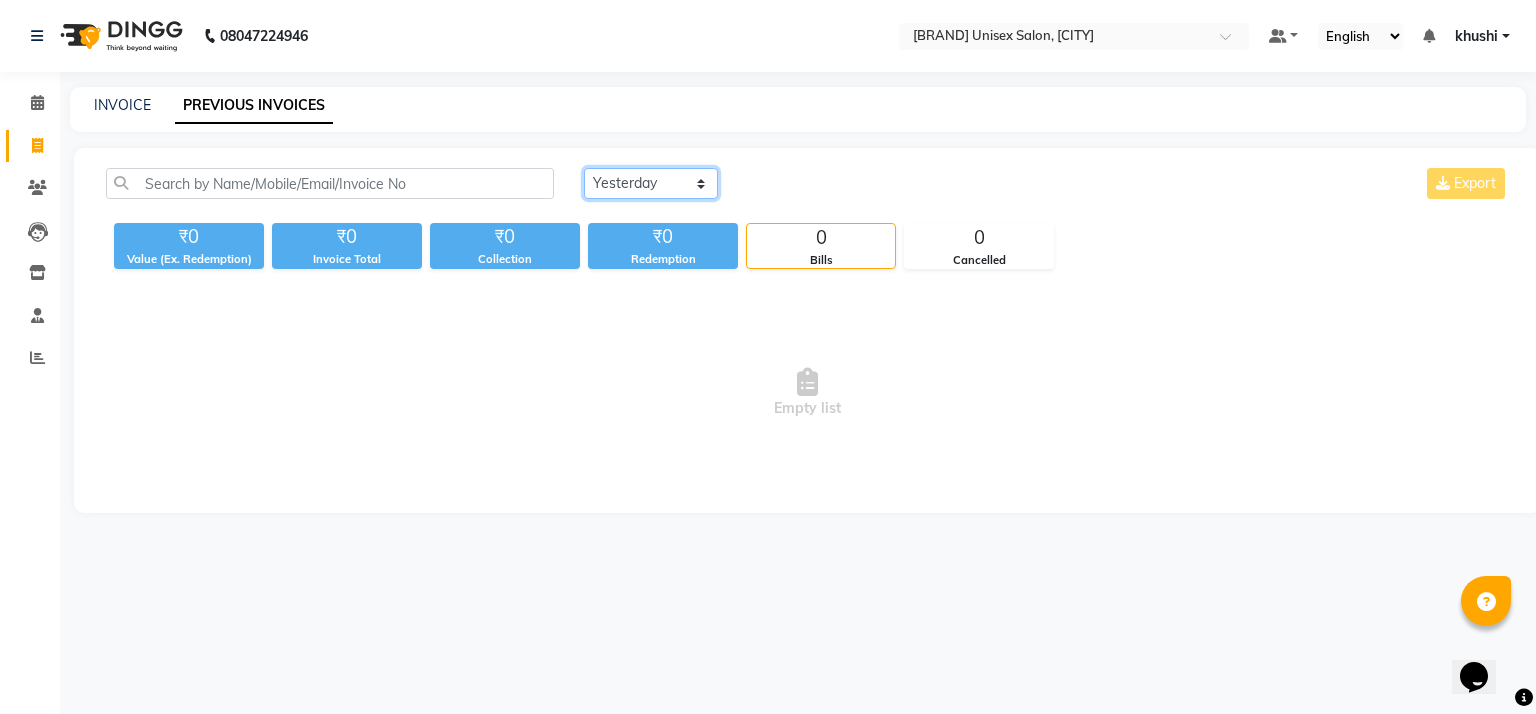 click on "Today Yesterday Custom Range" 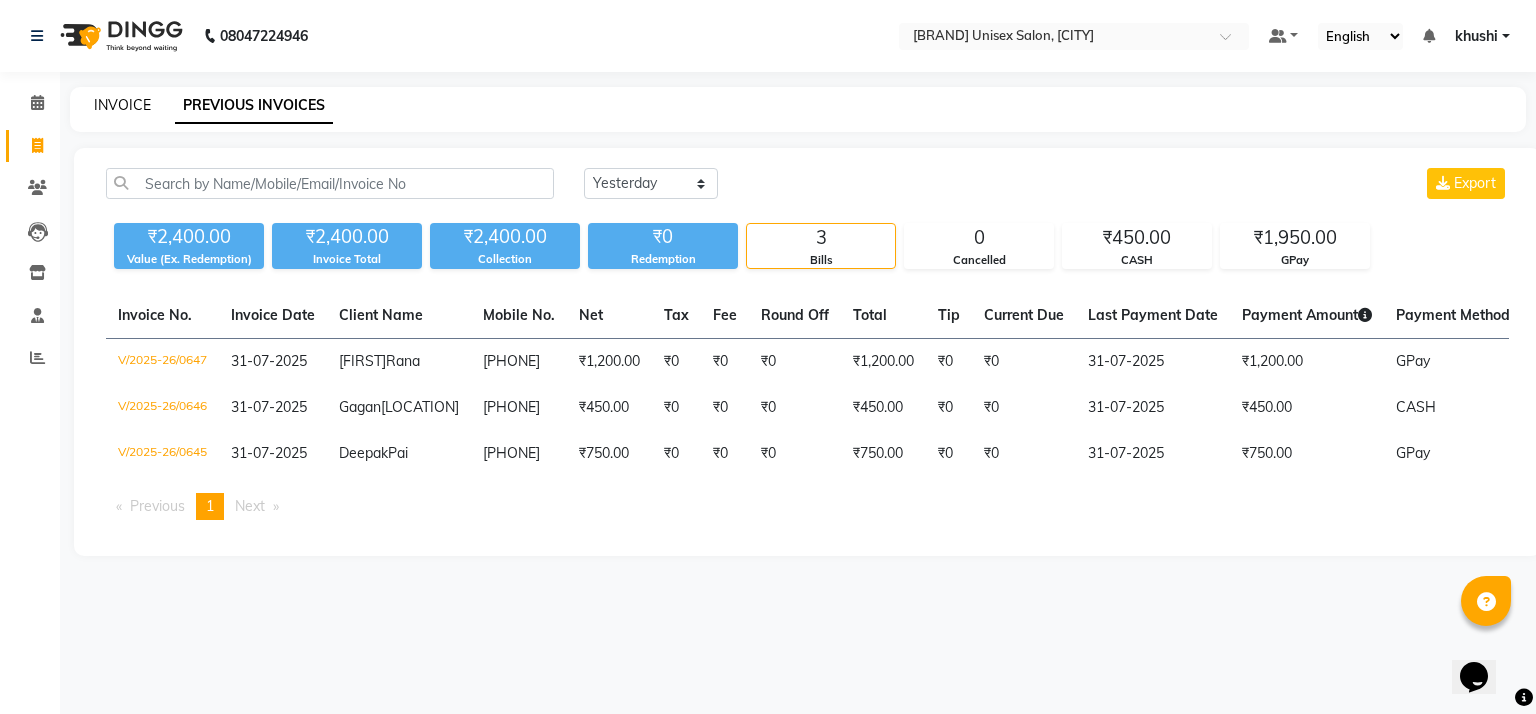 click on "INVOICE" 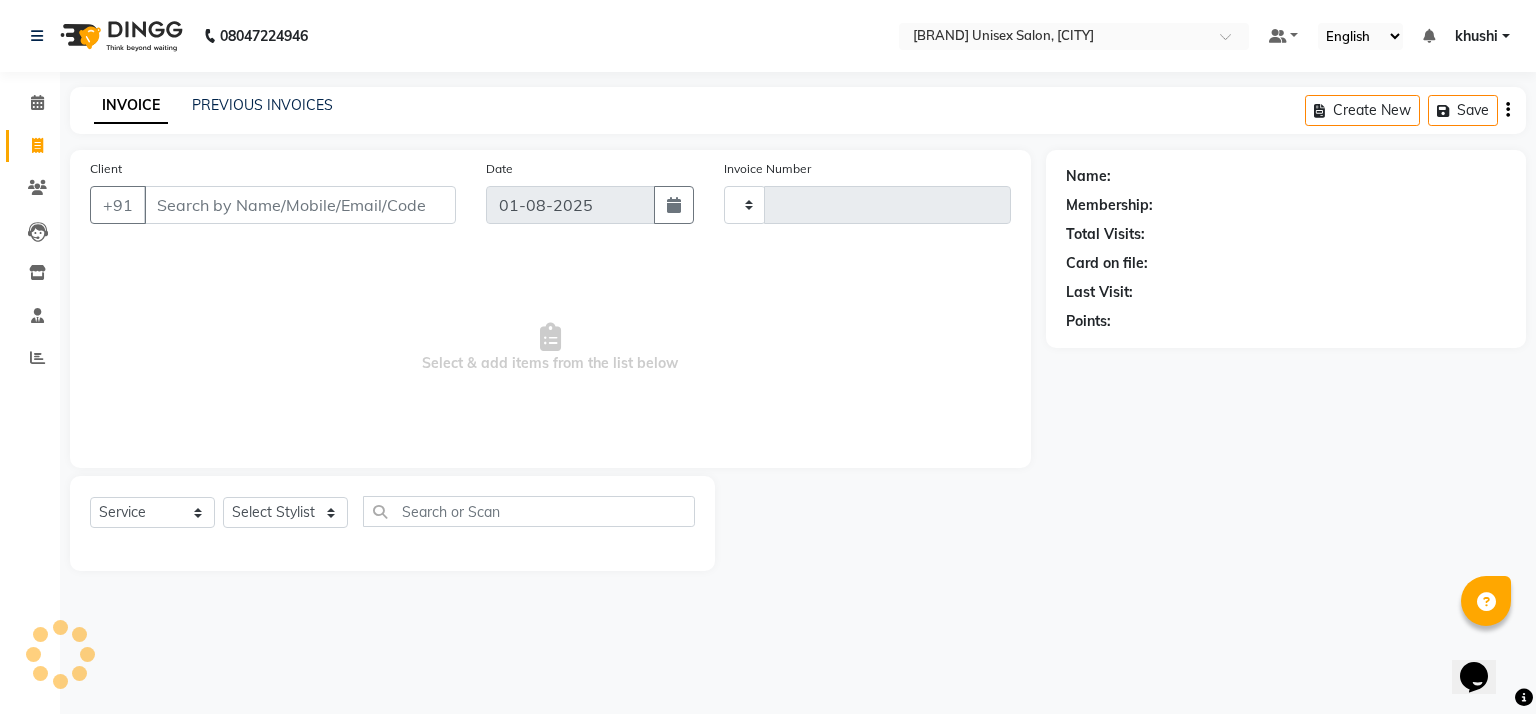 type on "0648" 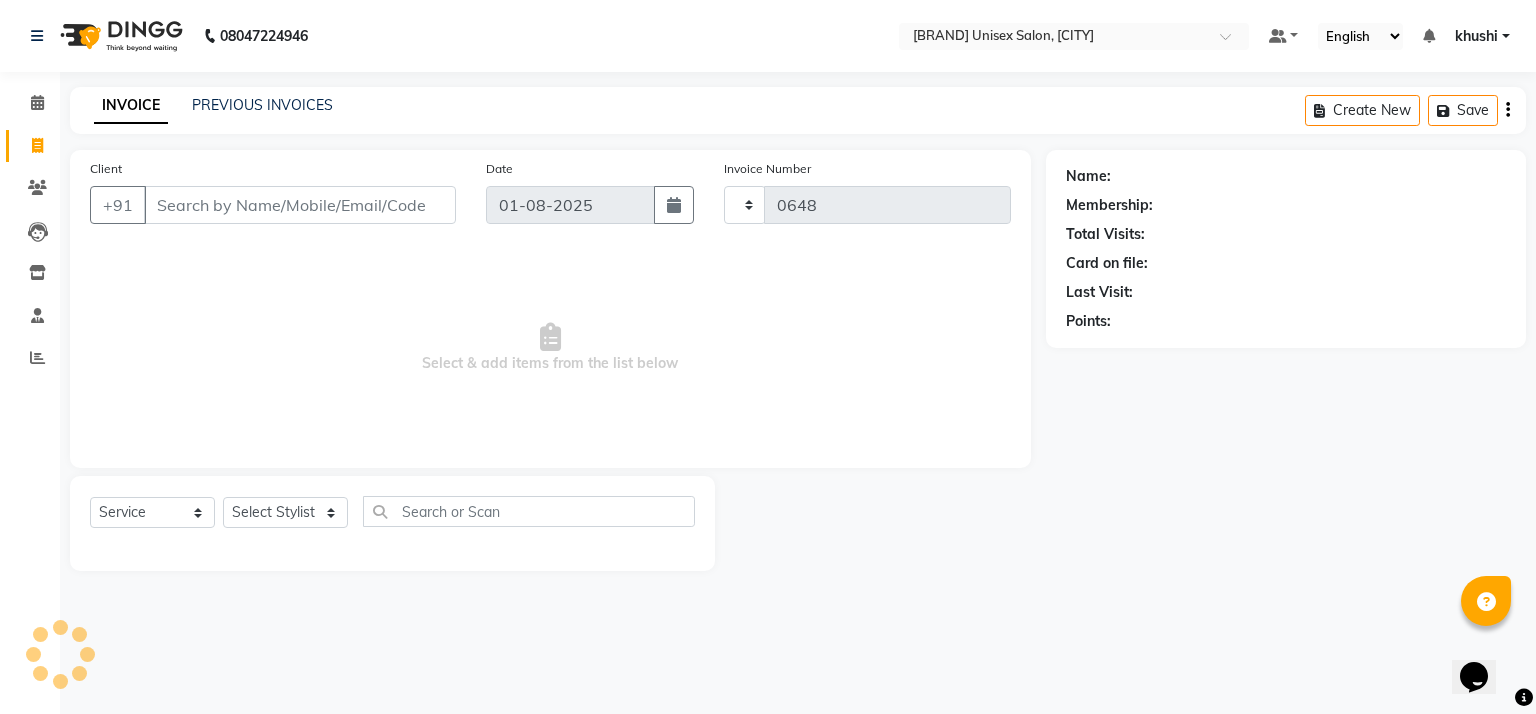 select on "6870" 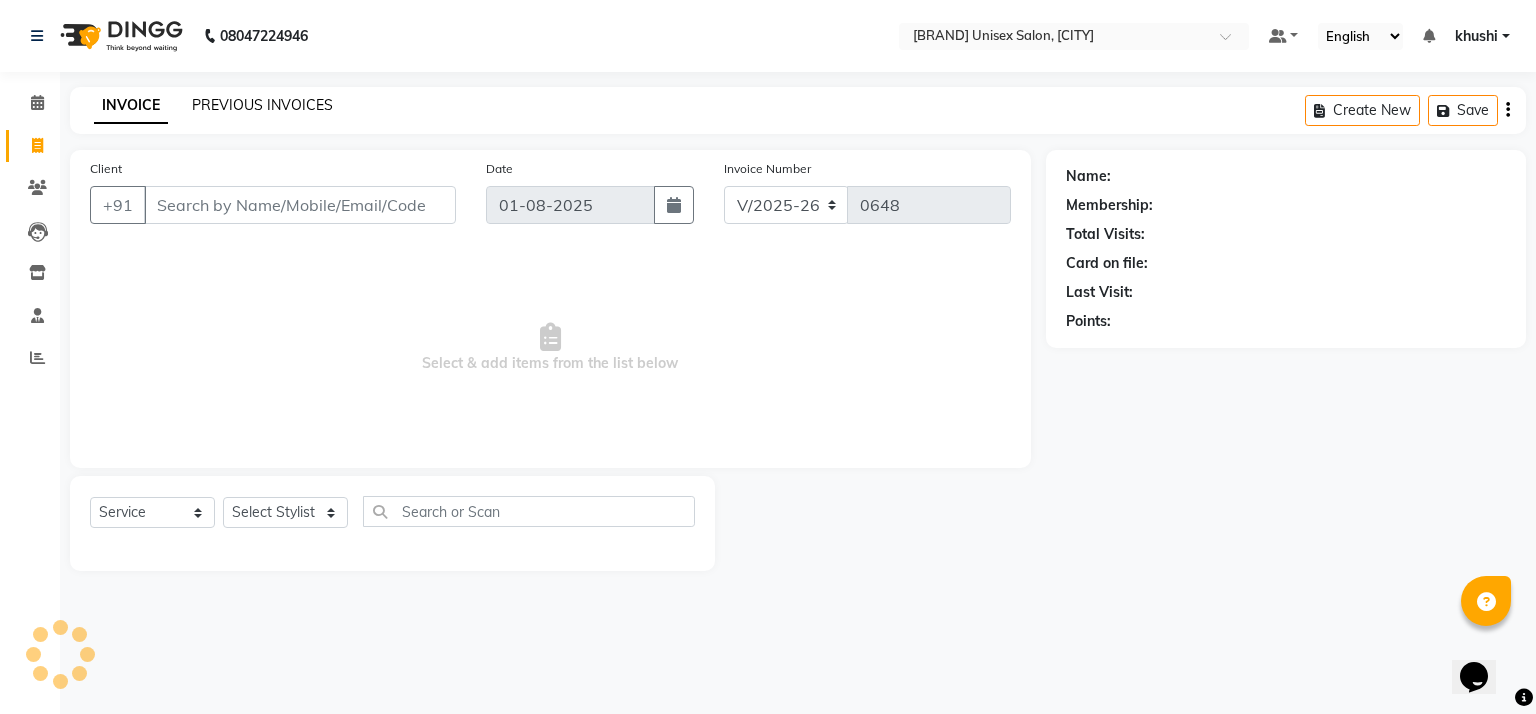 click on "PREVIOUS INVOICES" 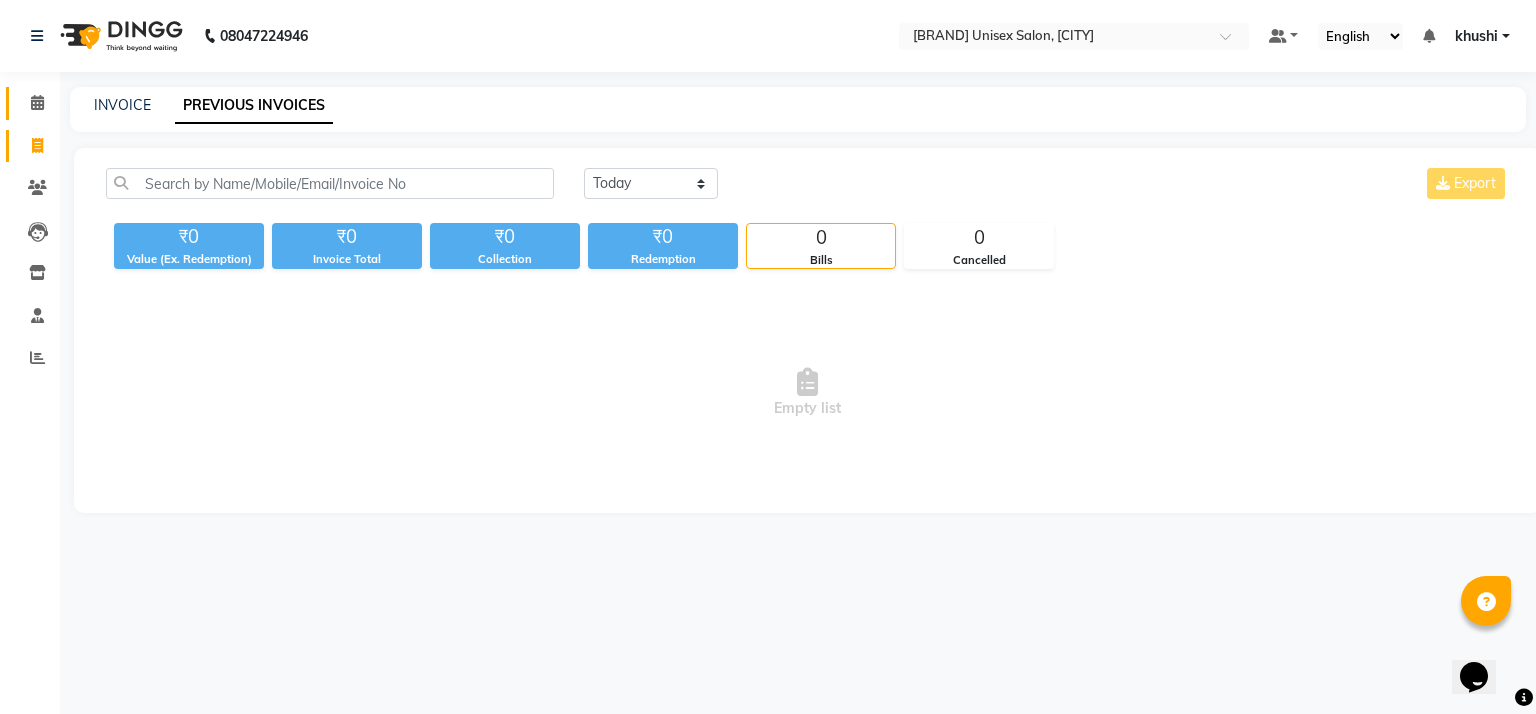 click on "Calendar" 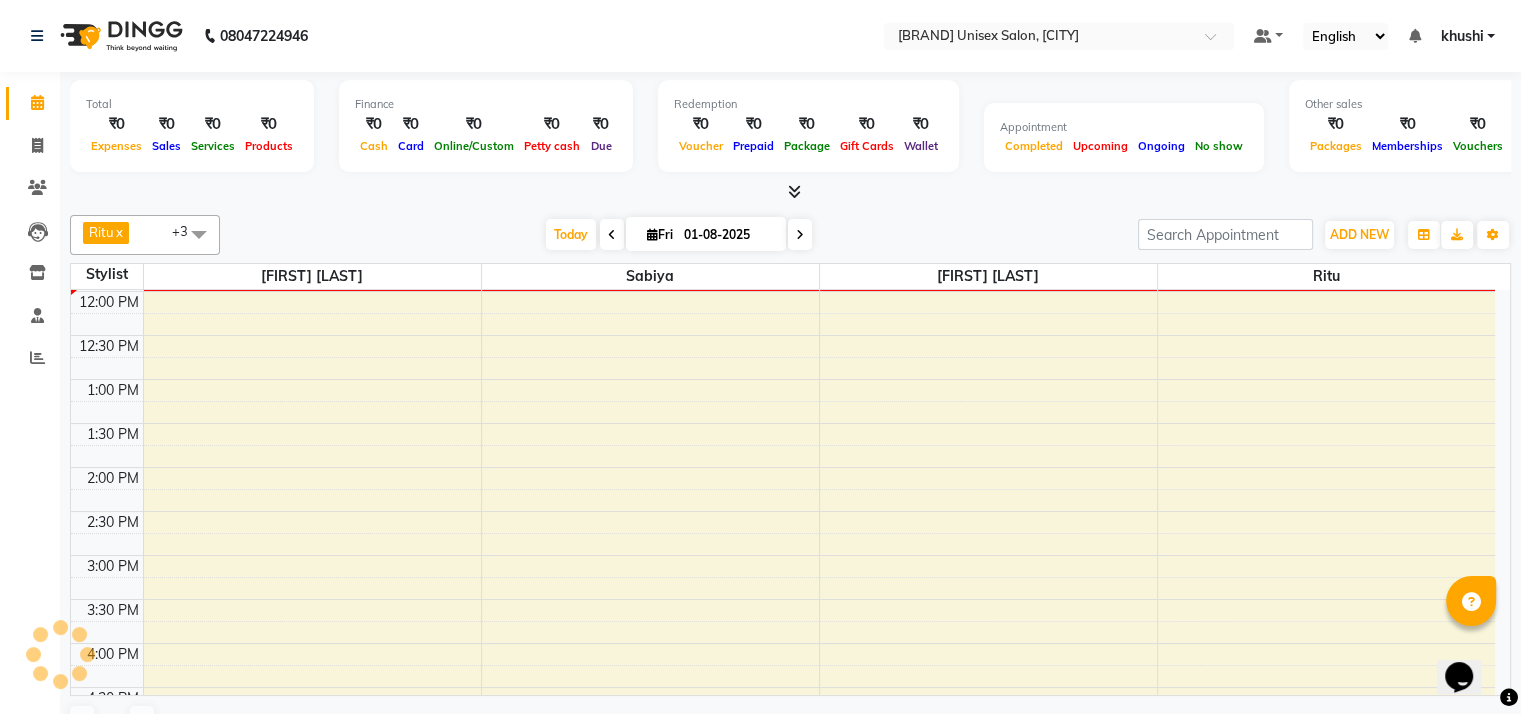 scroll, scrollTop: 0, scrollLeft: 0, axis: both 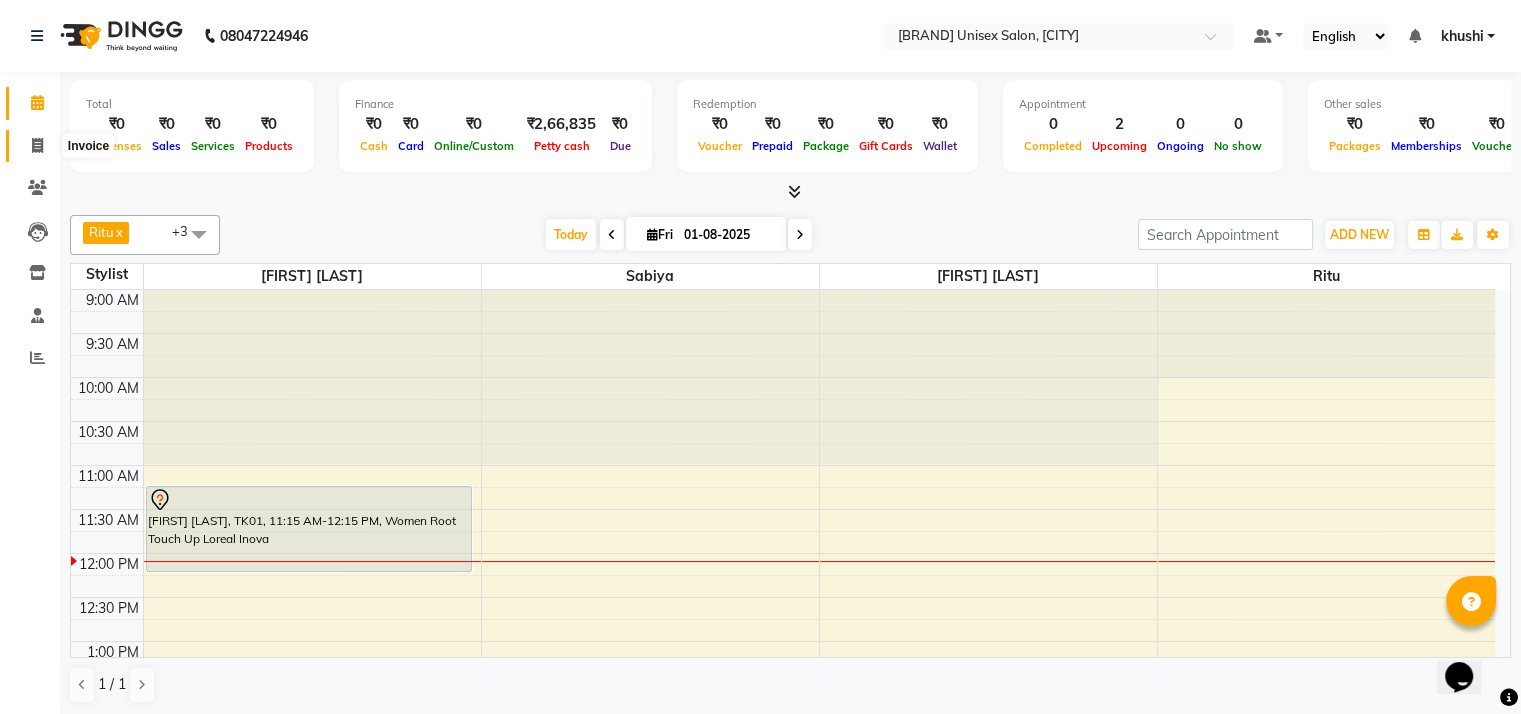 click 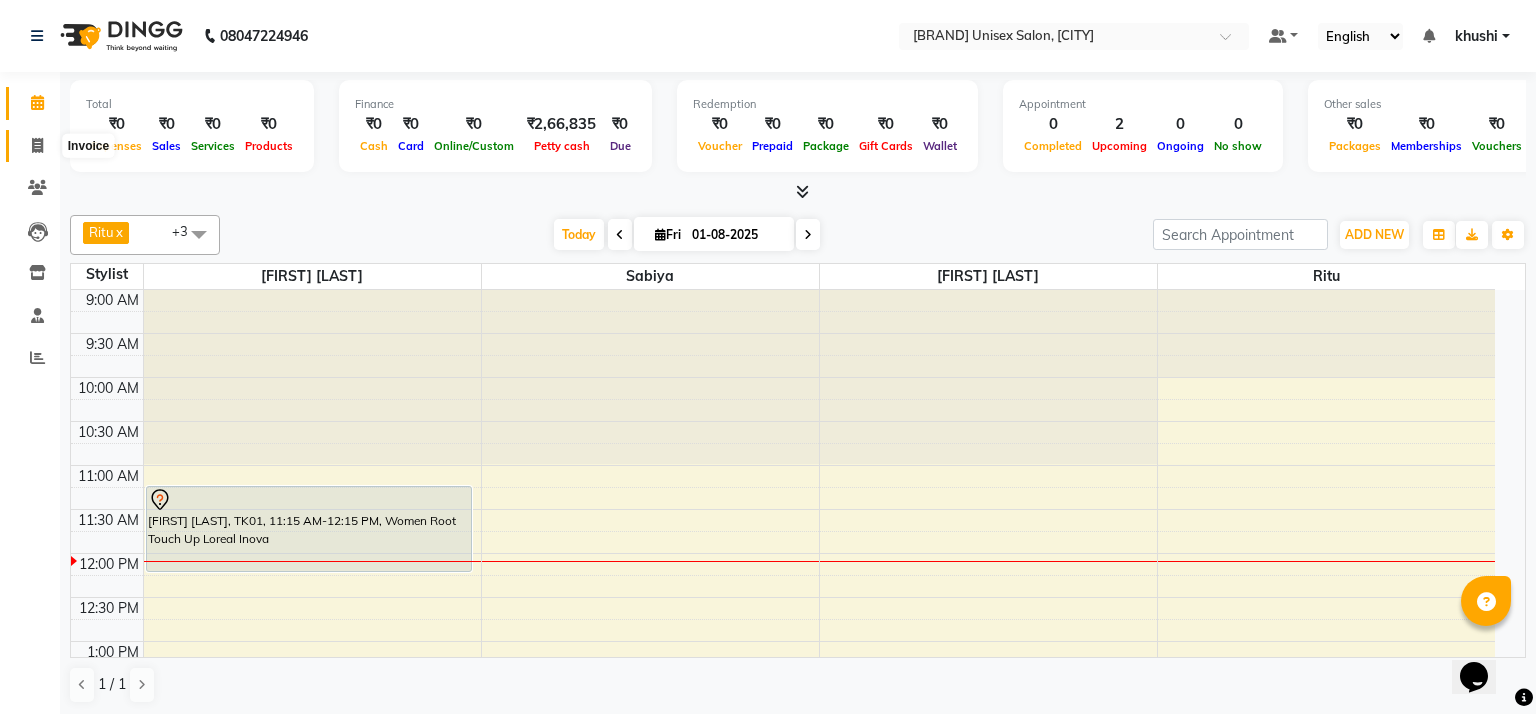 select on "6870" 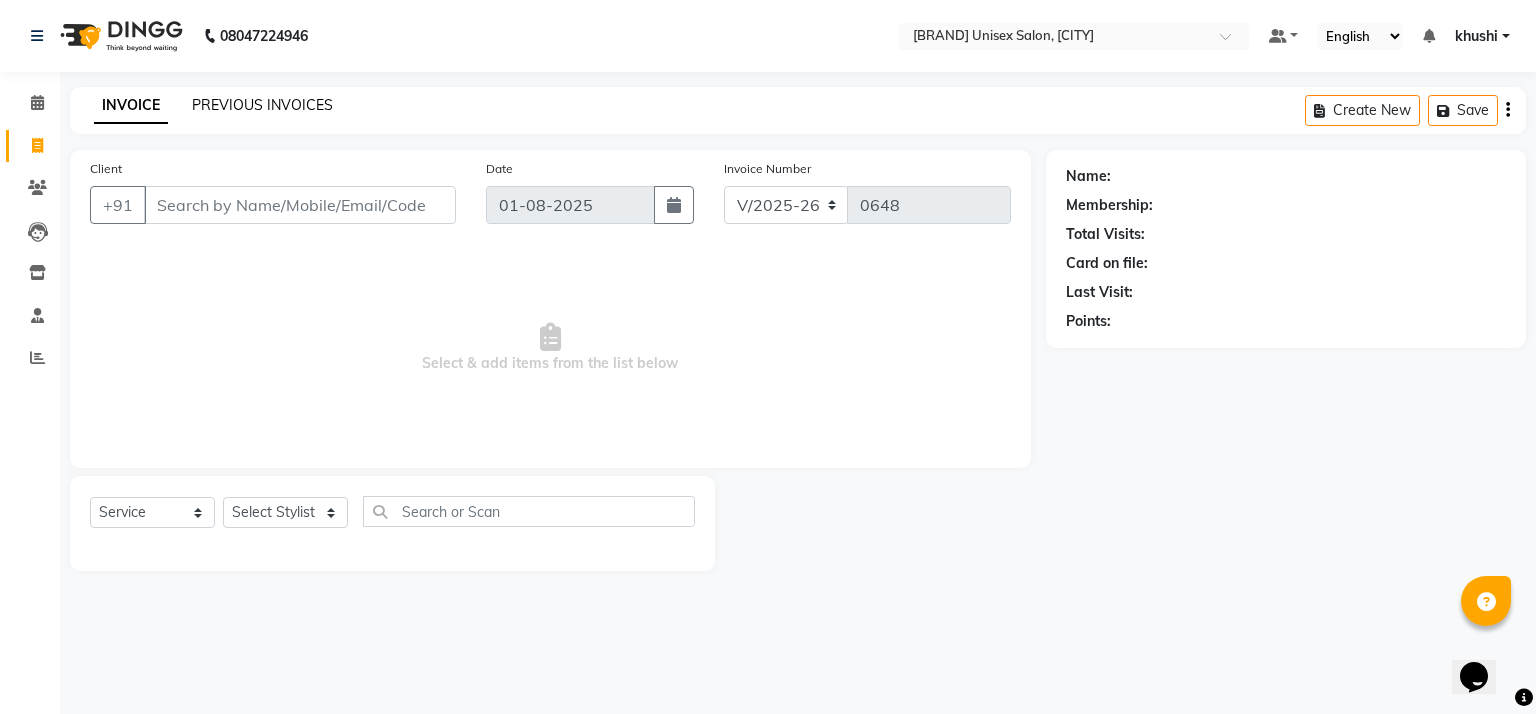 click on "PREVIOUS INVOICES" 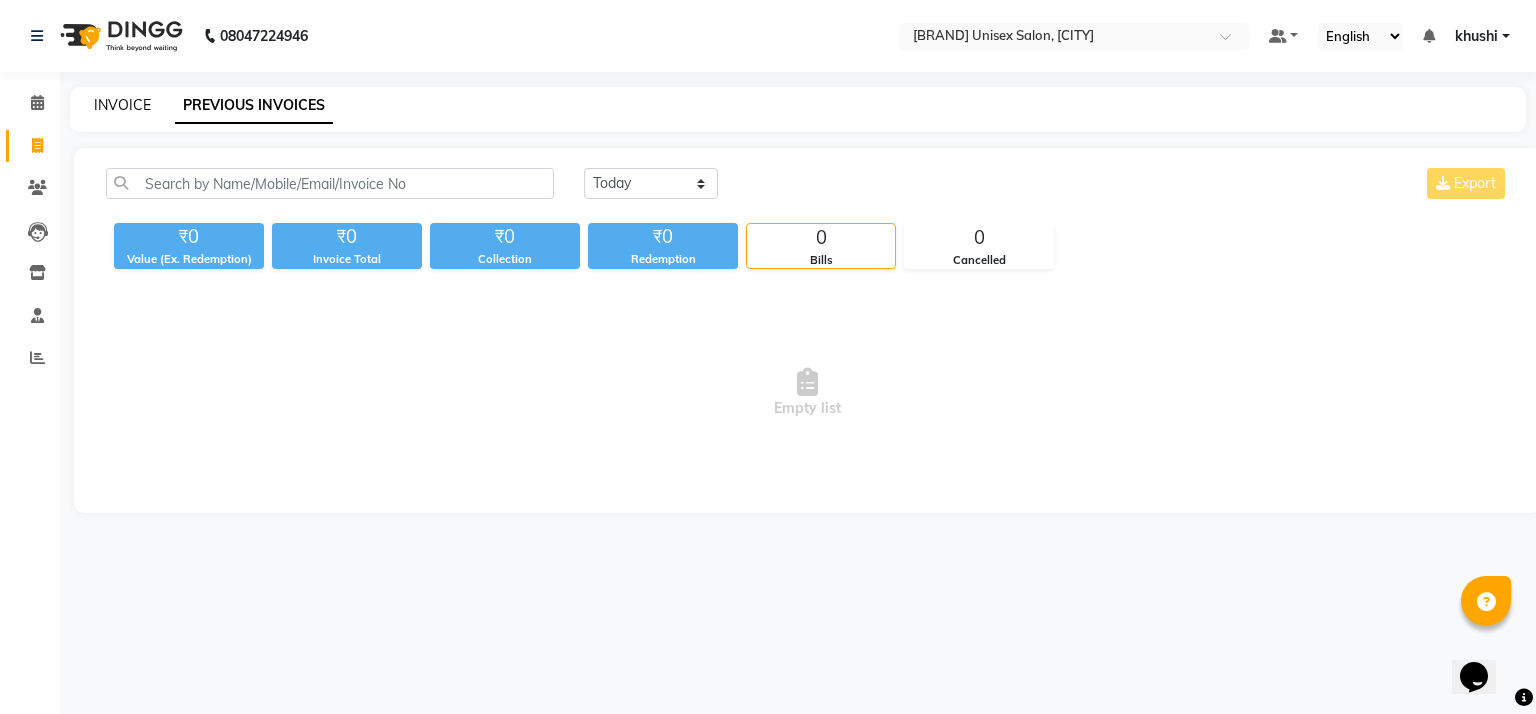 click on "INVOICE" 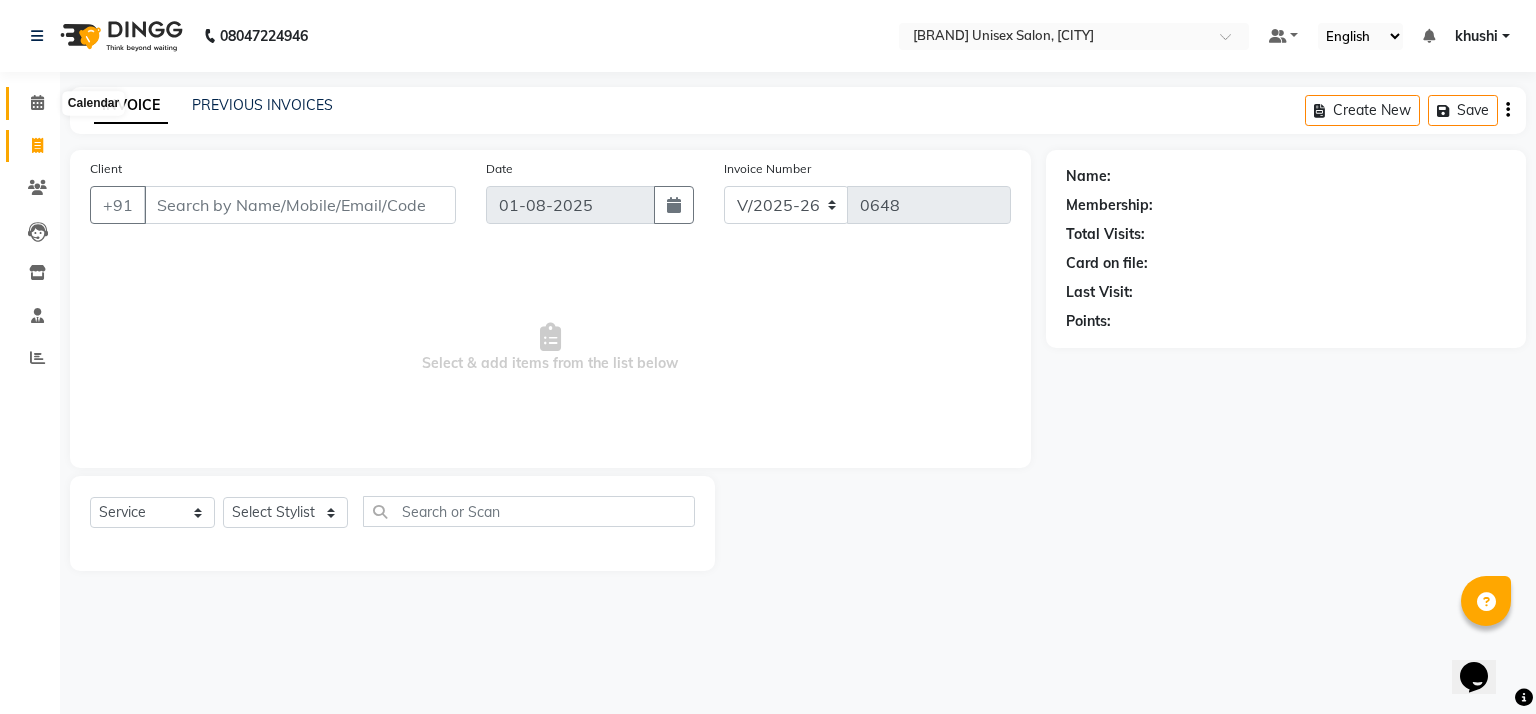 click 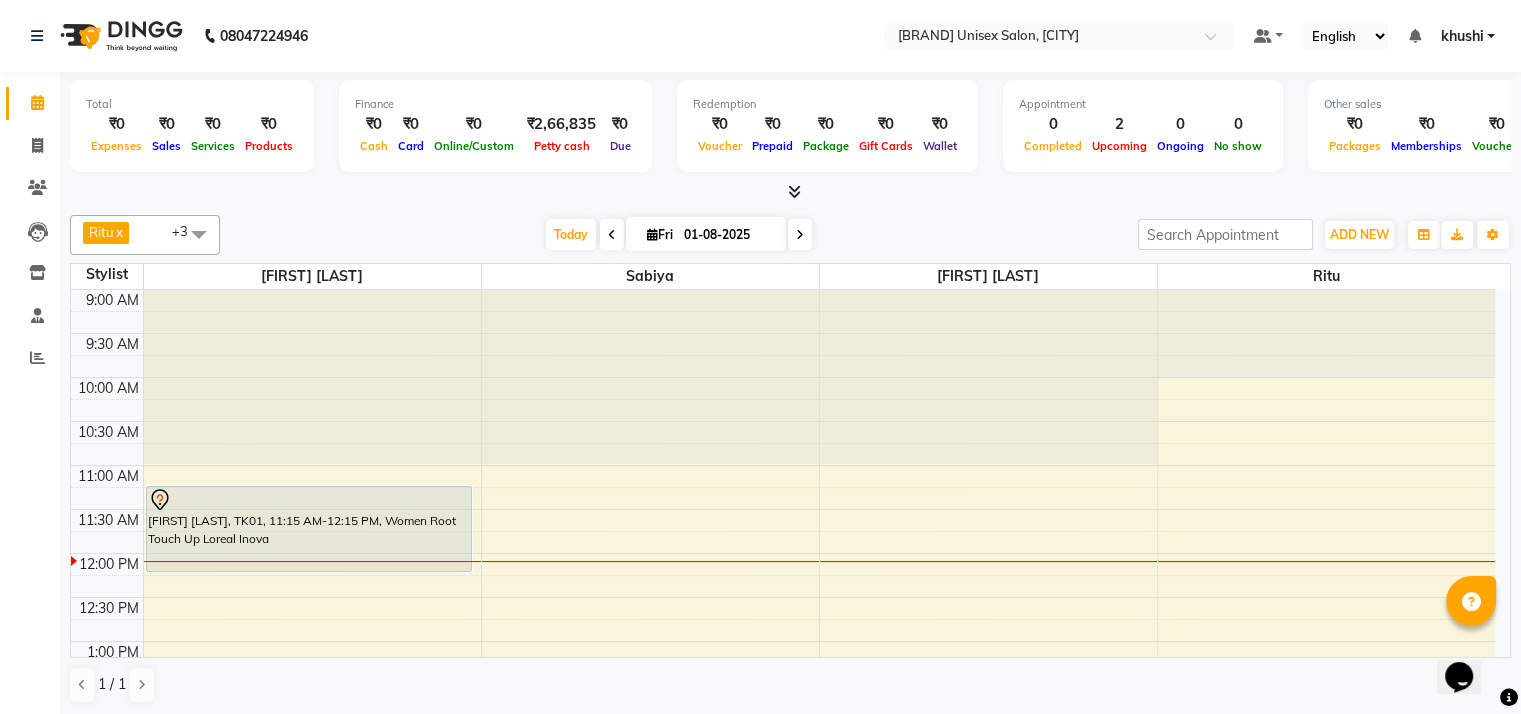 click on "Invoice" 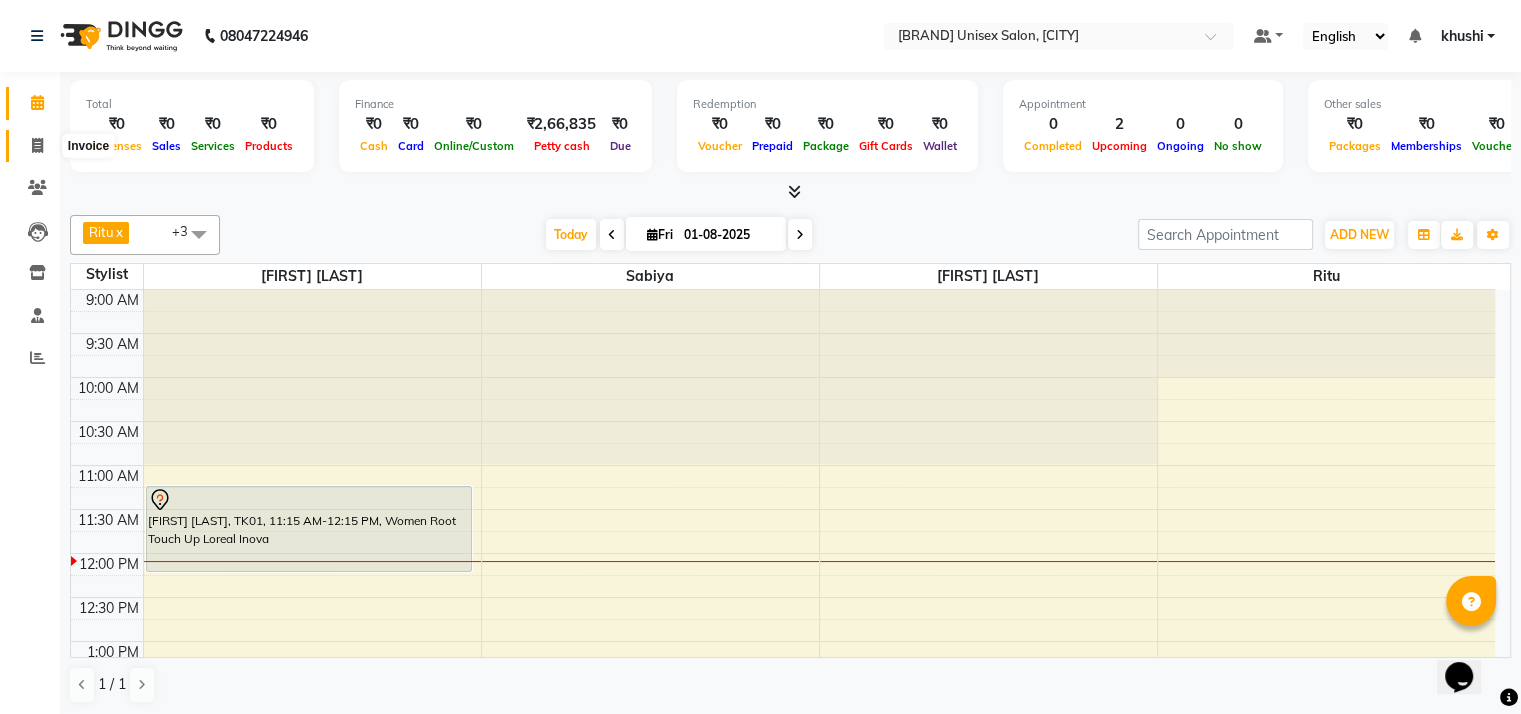 click 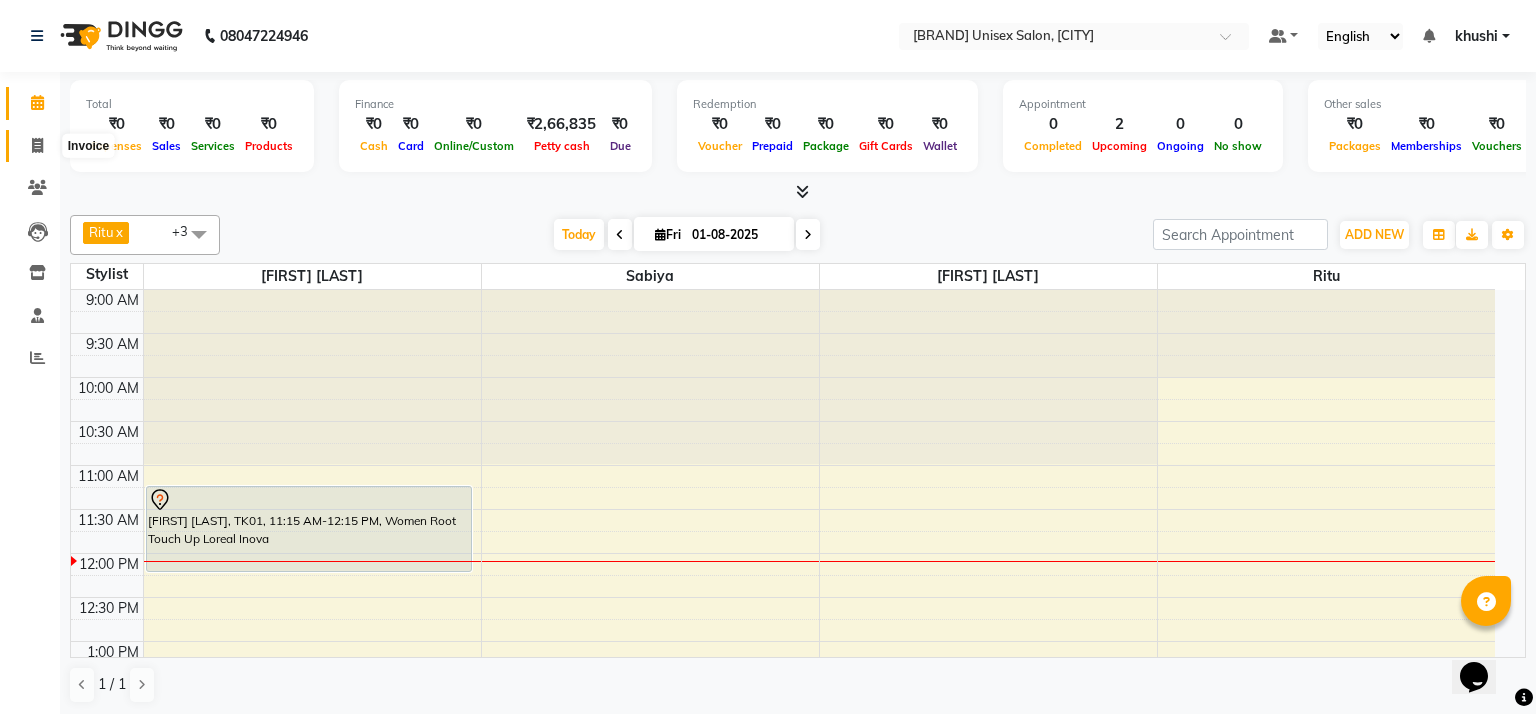 select on "6870" 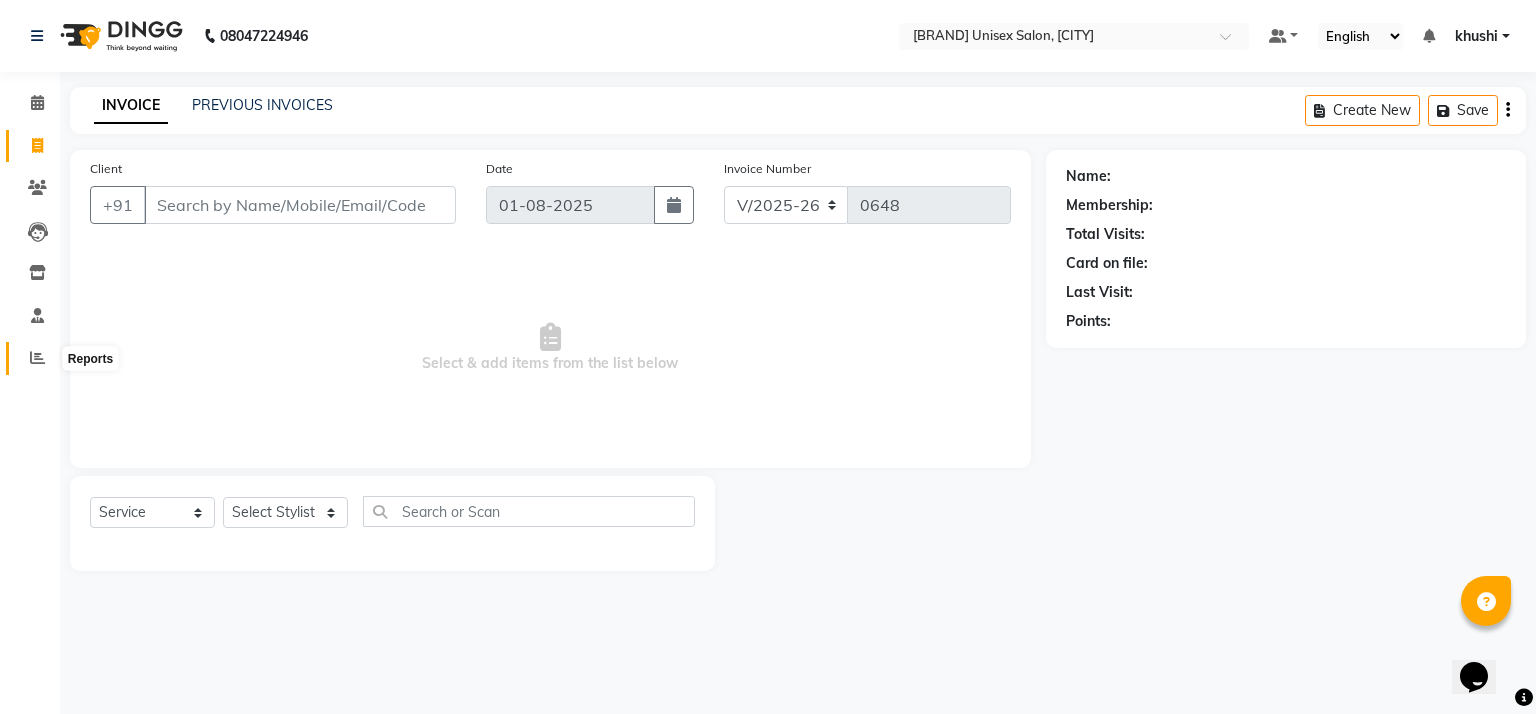 click 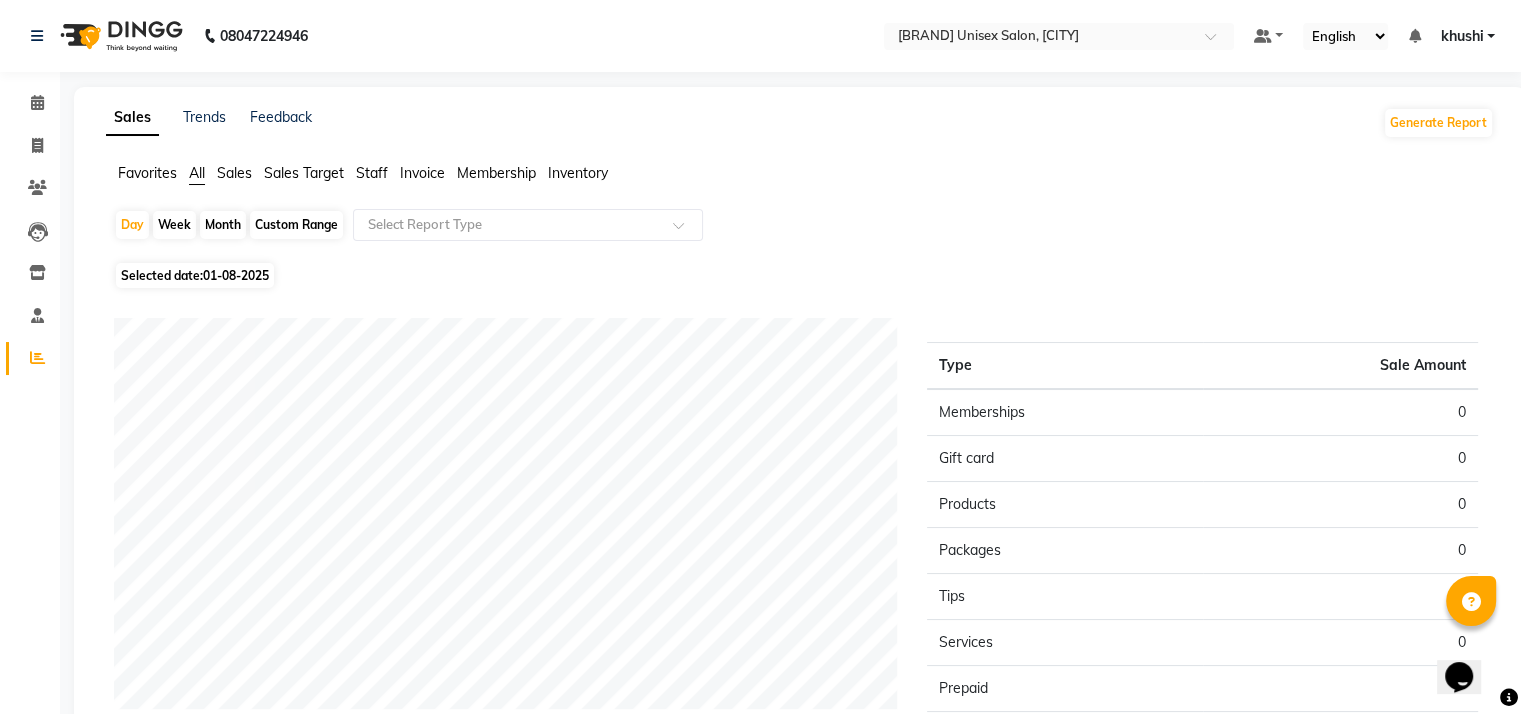 click on "Month" 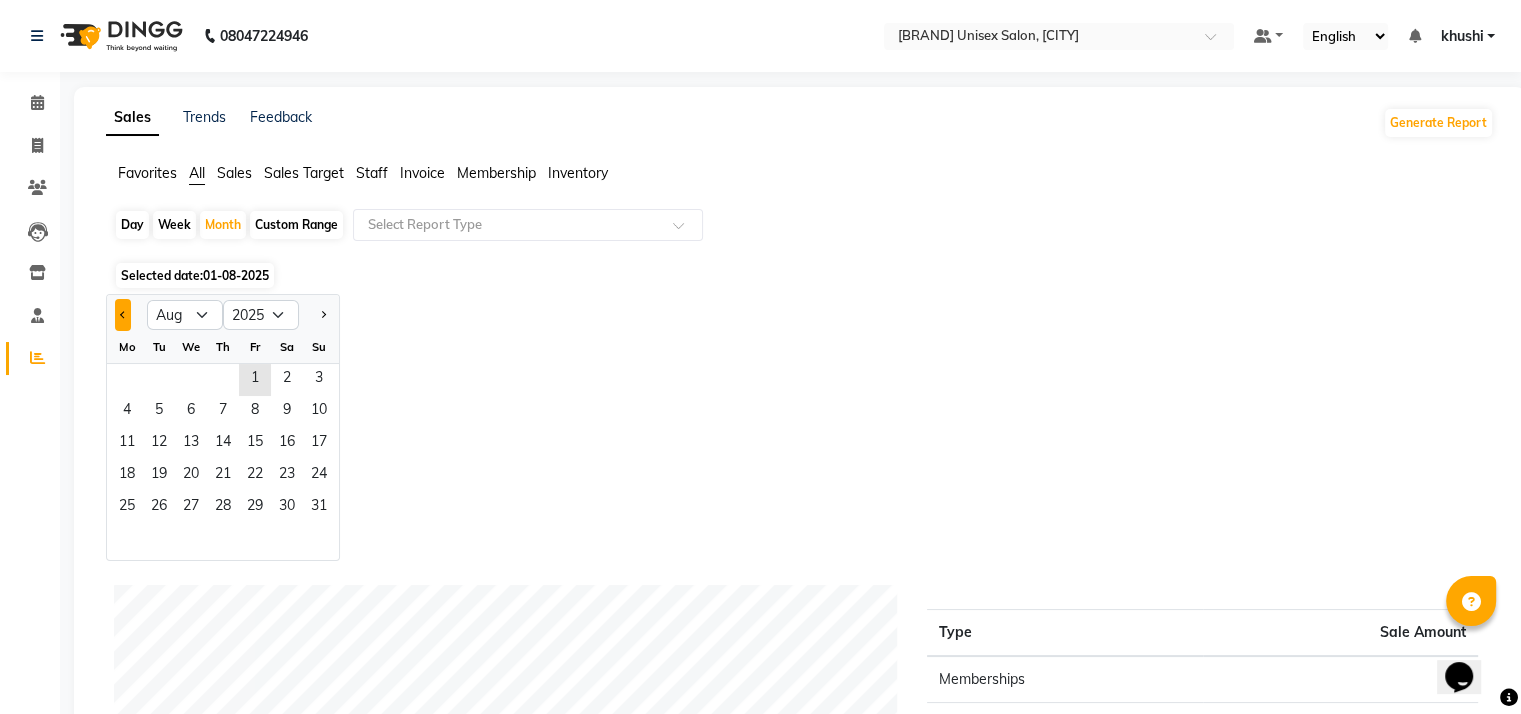 click 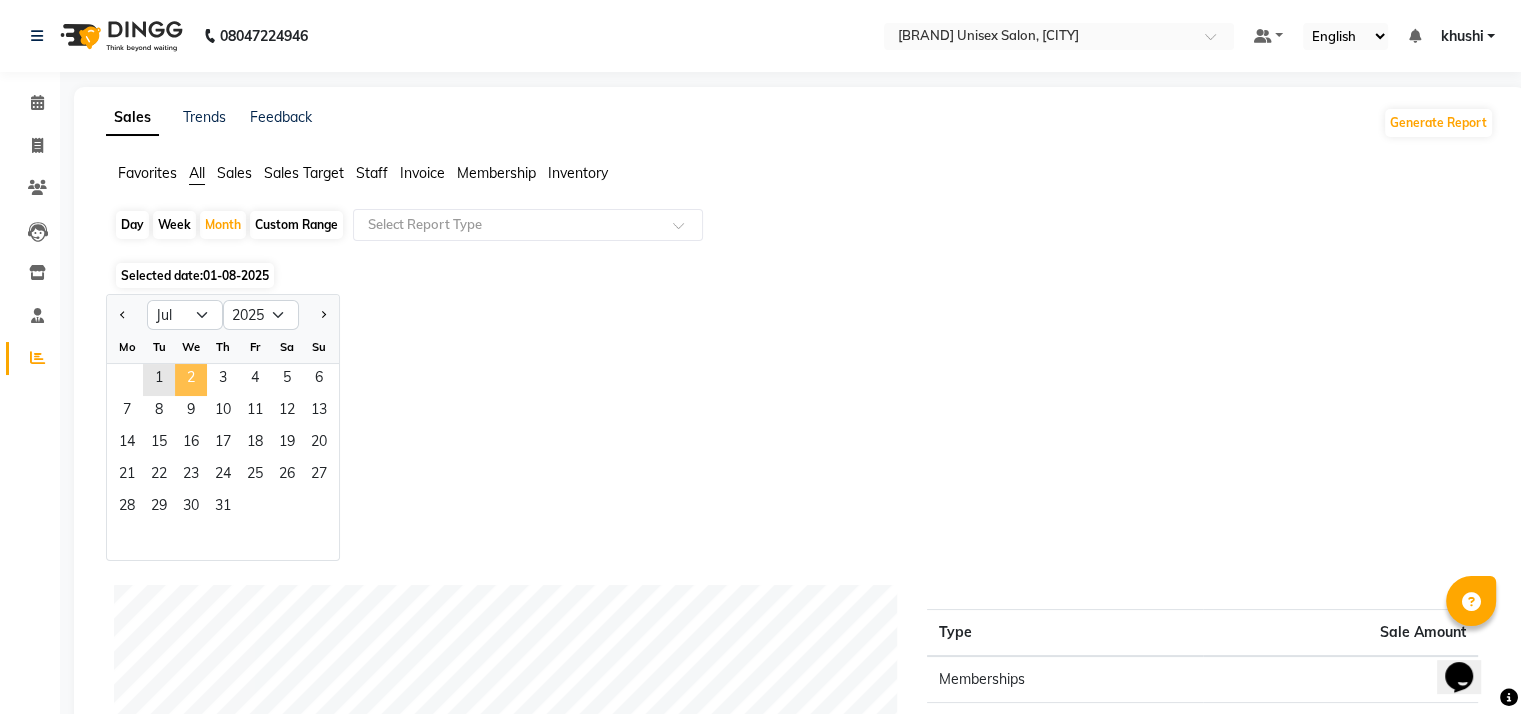 click on "2" 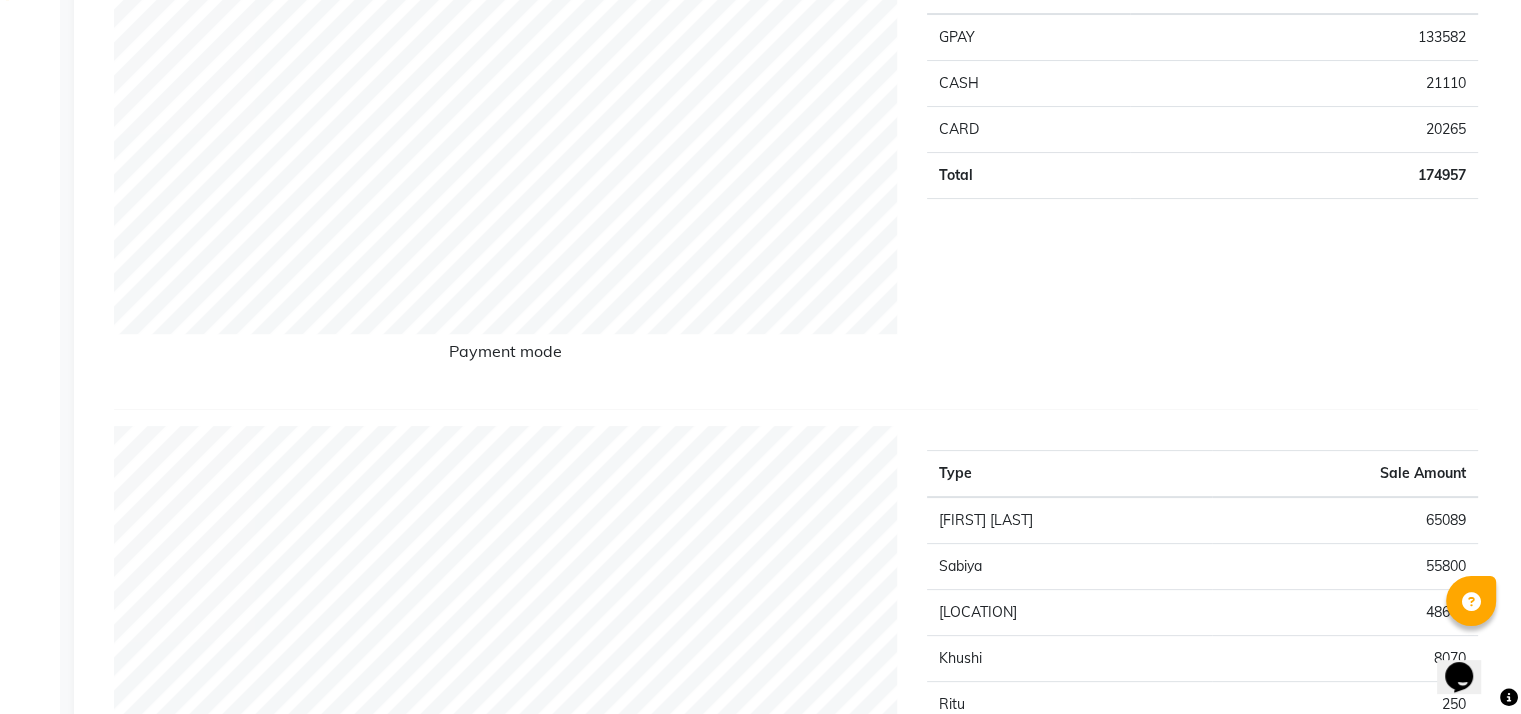scroll, scrollTop: 0, scrollLeft: 0, axis: both 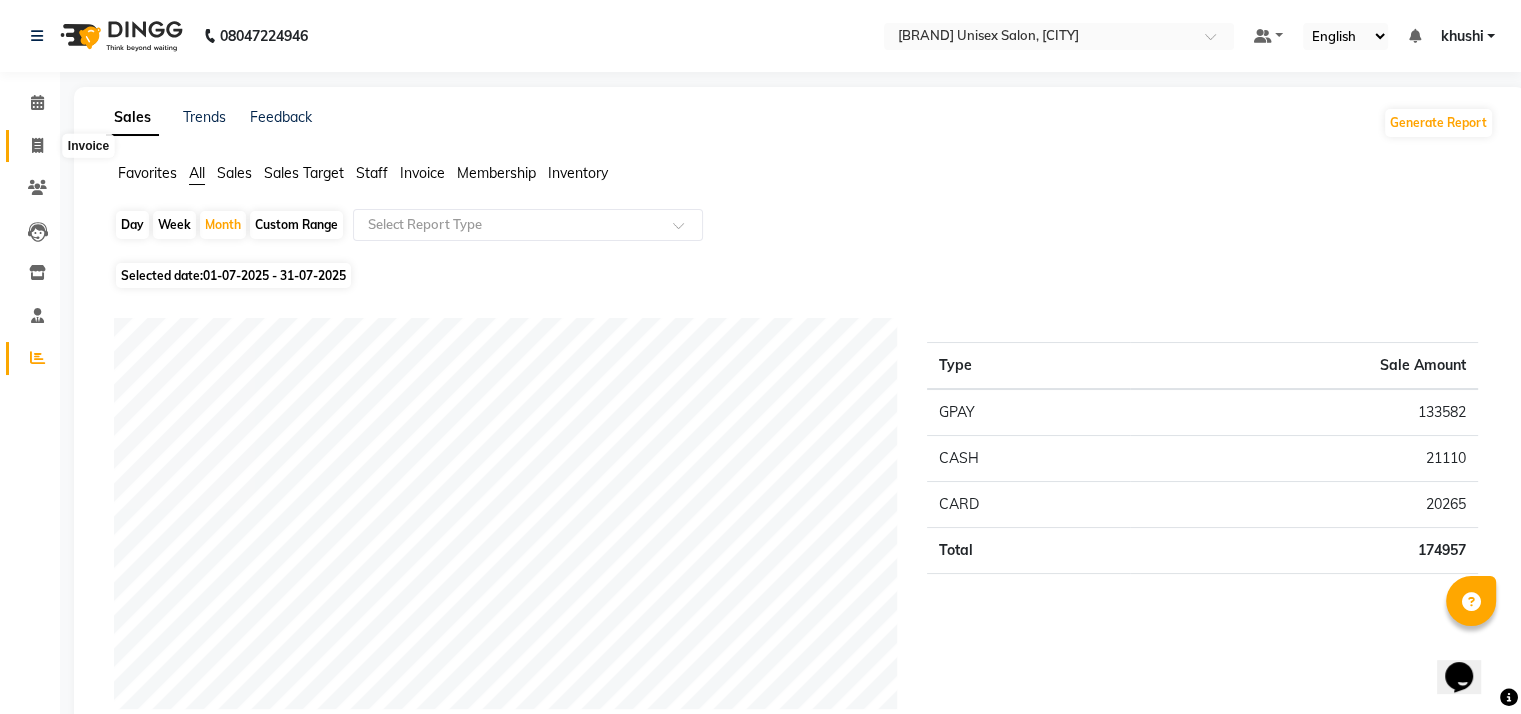 click 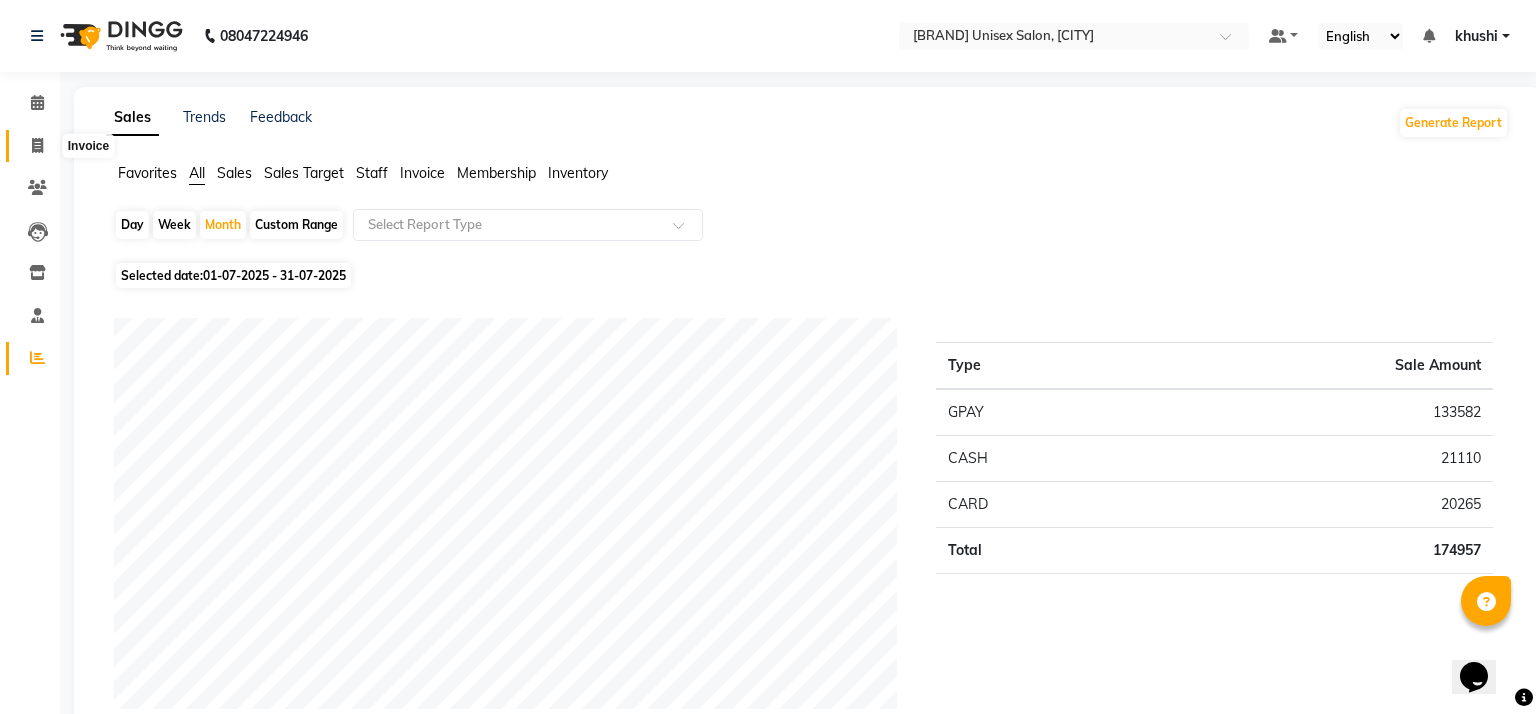 select on "6870" 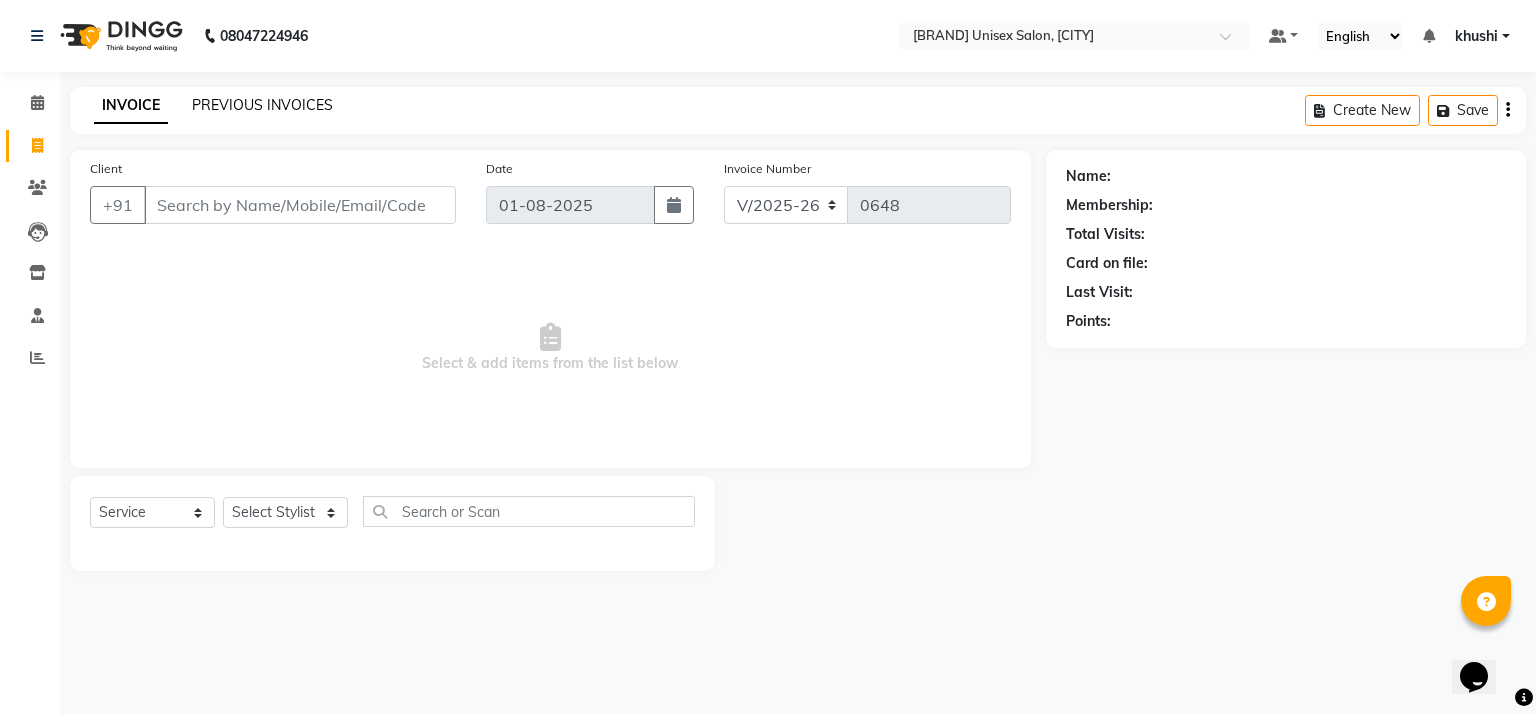 click on "PREVIOUS INVOICES" 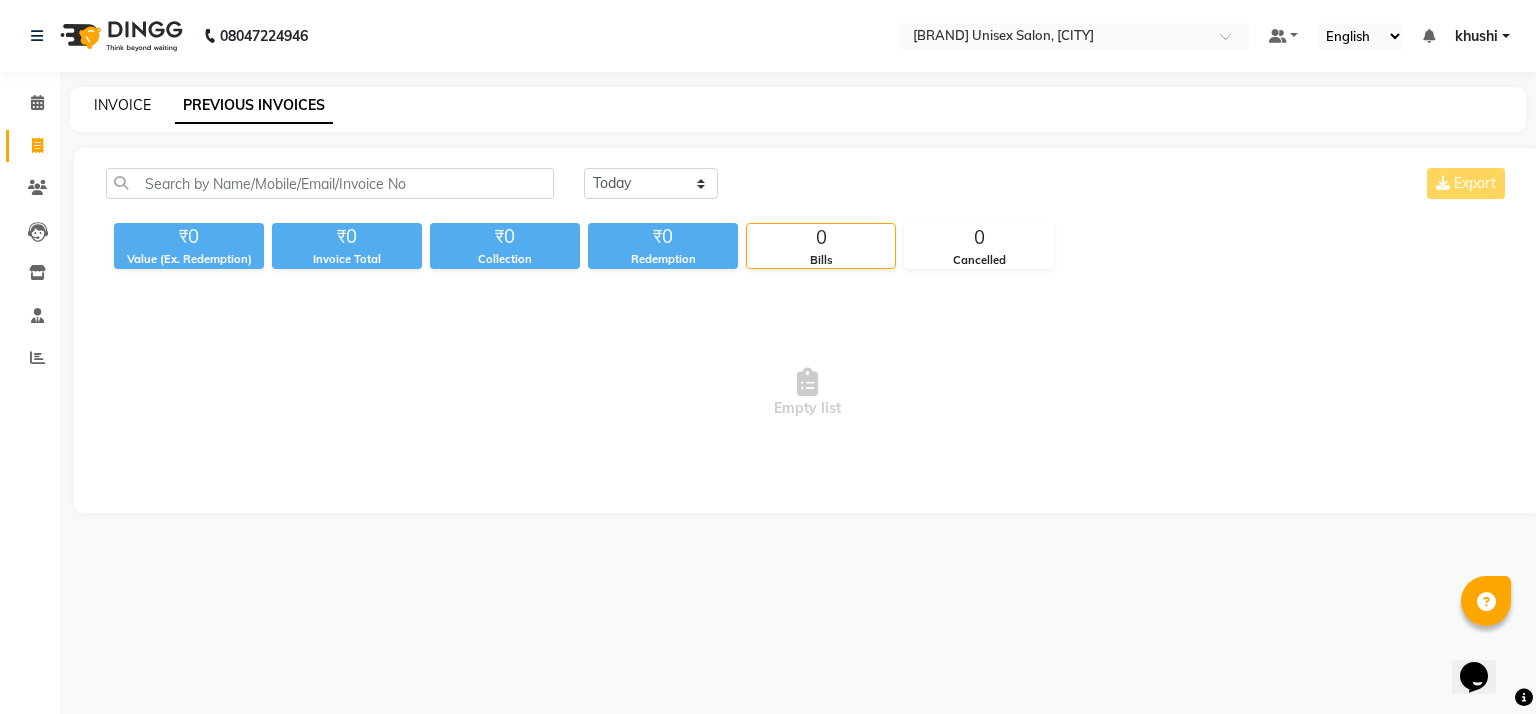 click on "INVOICE" 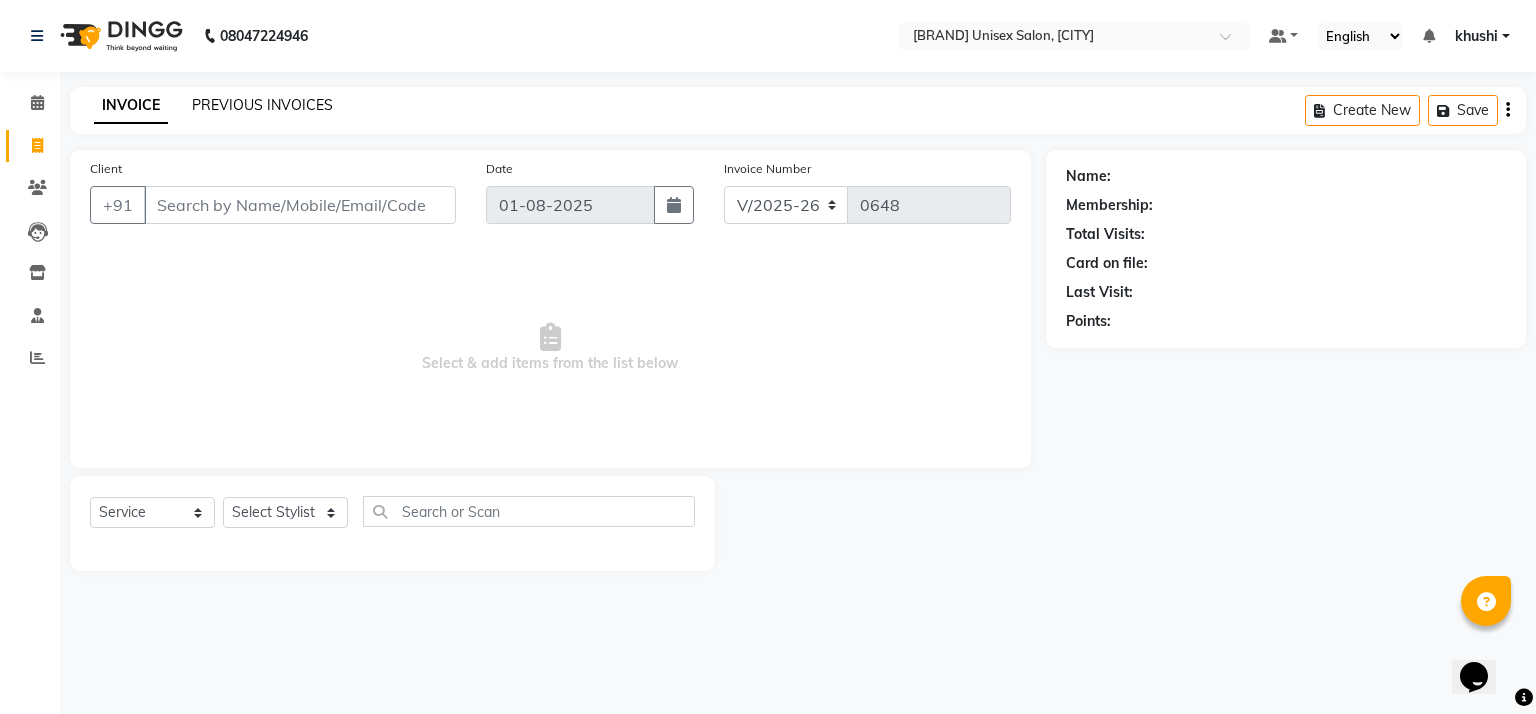 click on "PREVIOUS INVOICES" 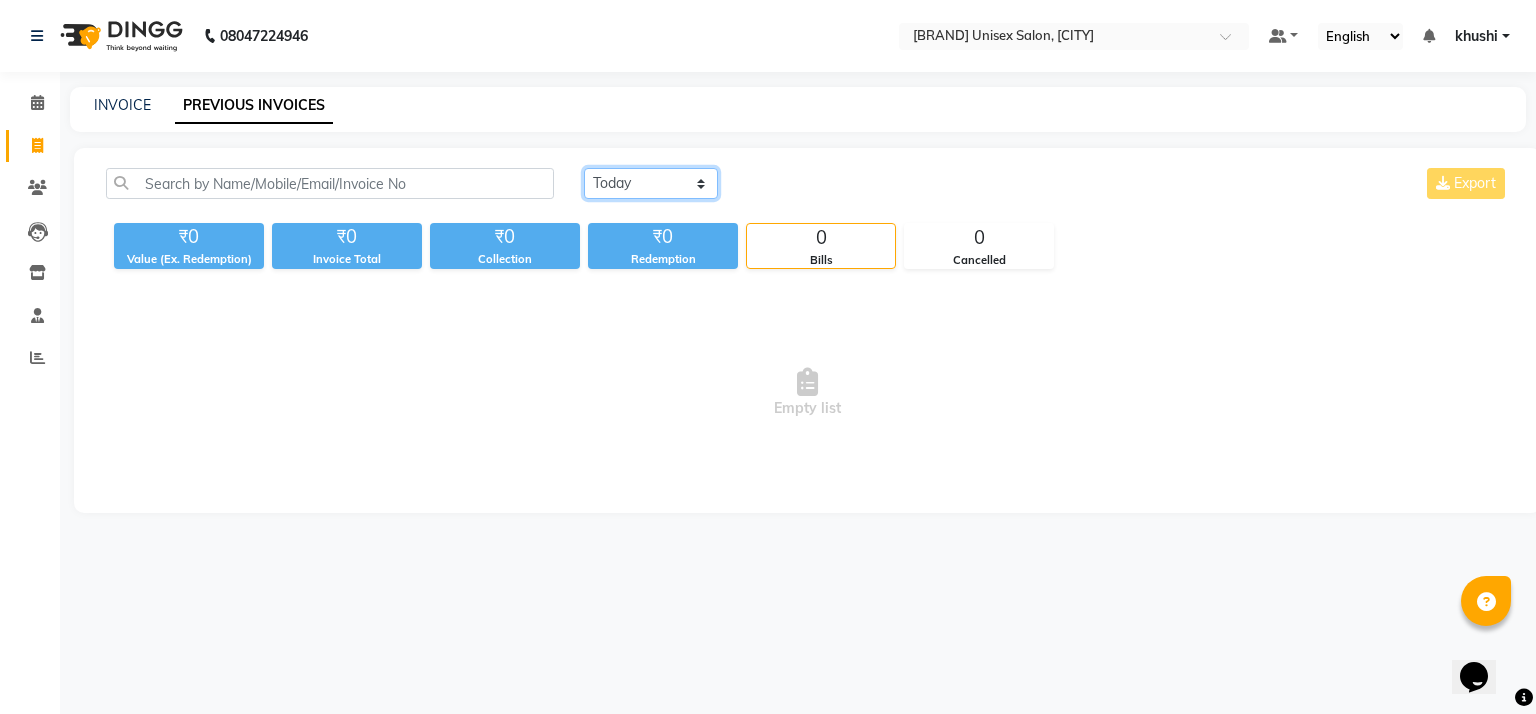 click on "Today Yesterday Custom Range" 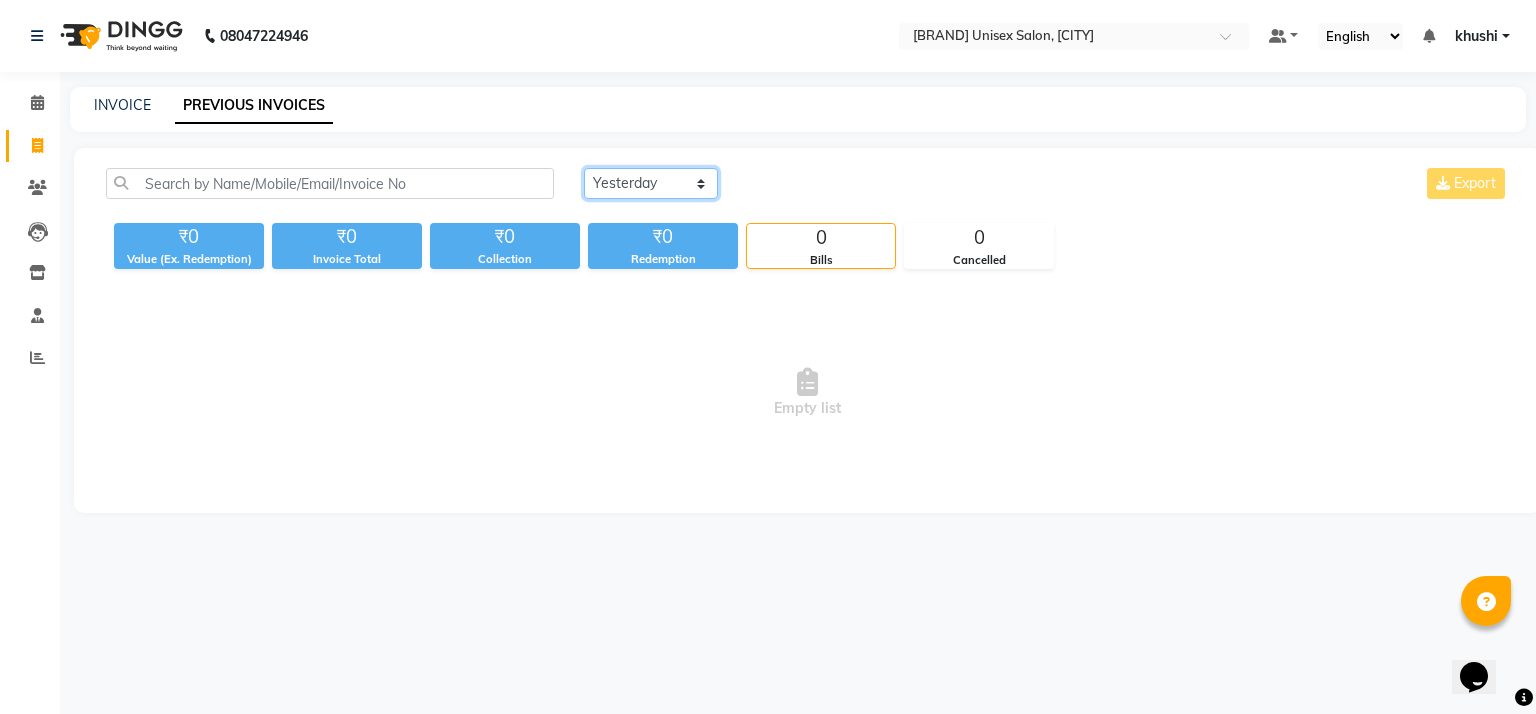 click on "Today Yesterday Custom Range" 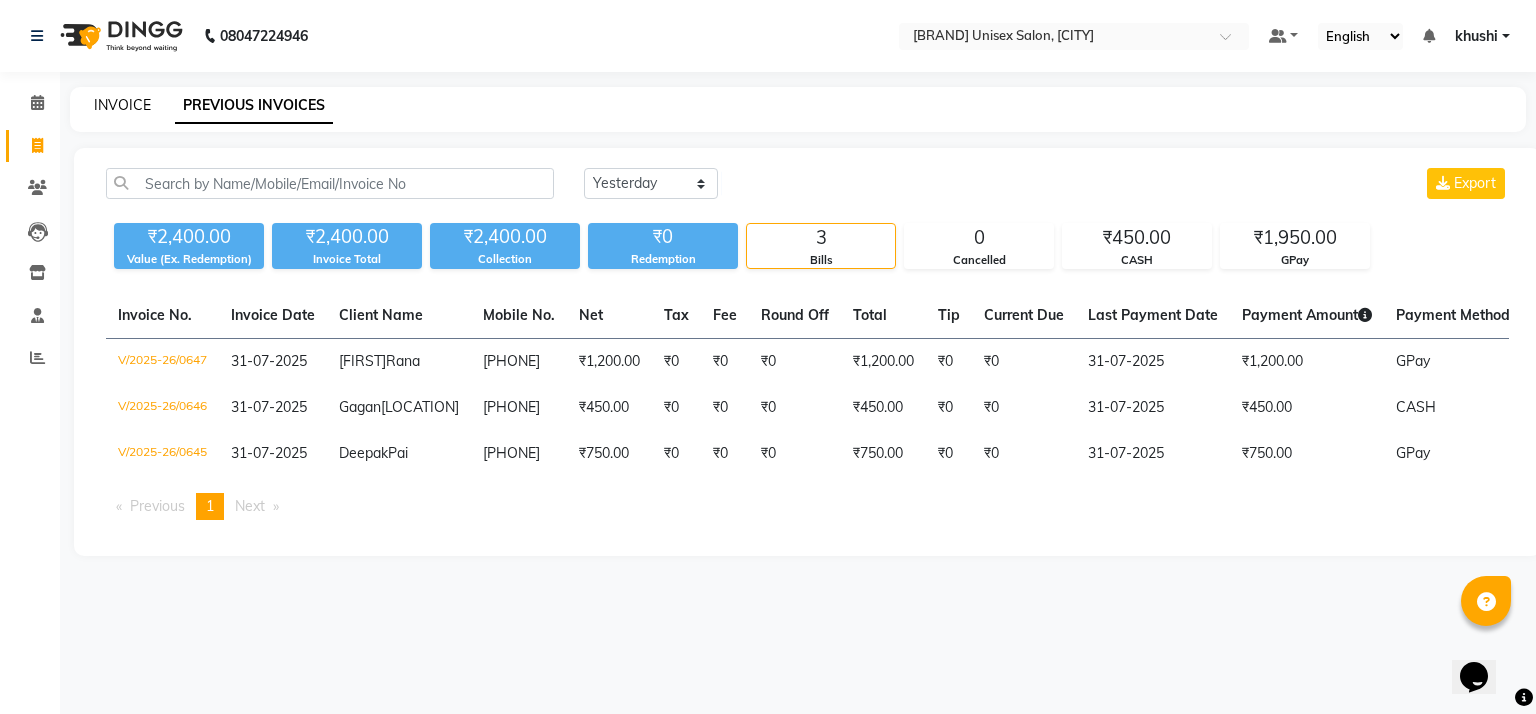 click on "INVOICE" 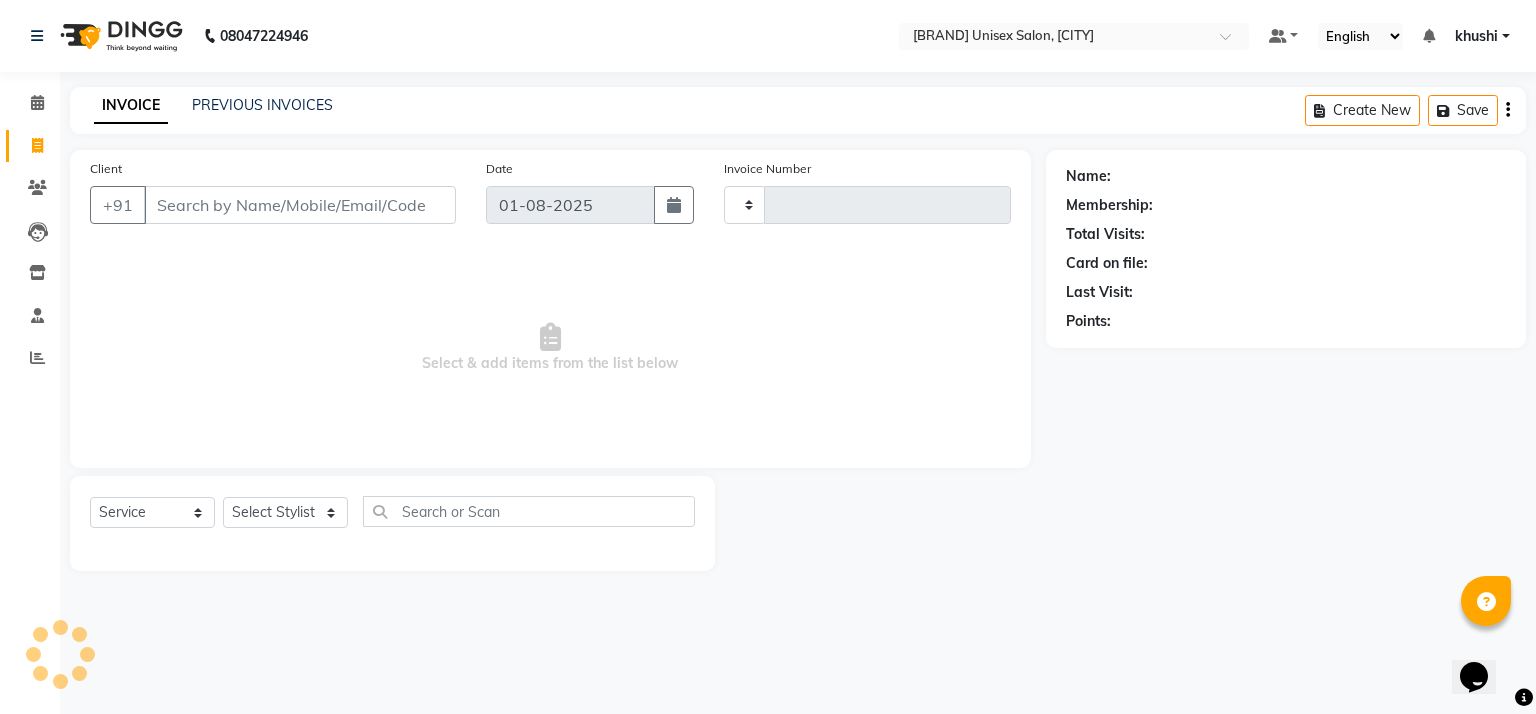 type on "0648" 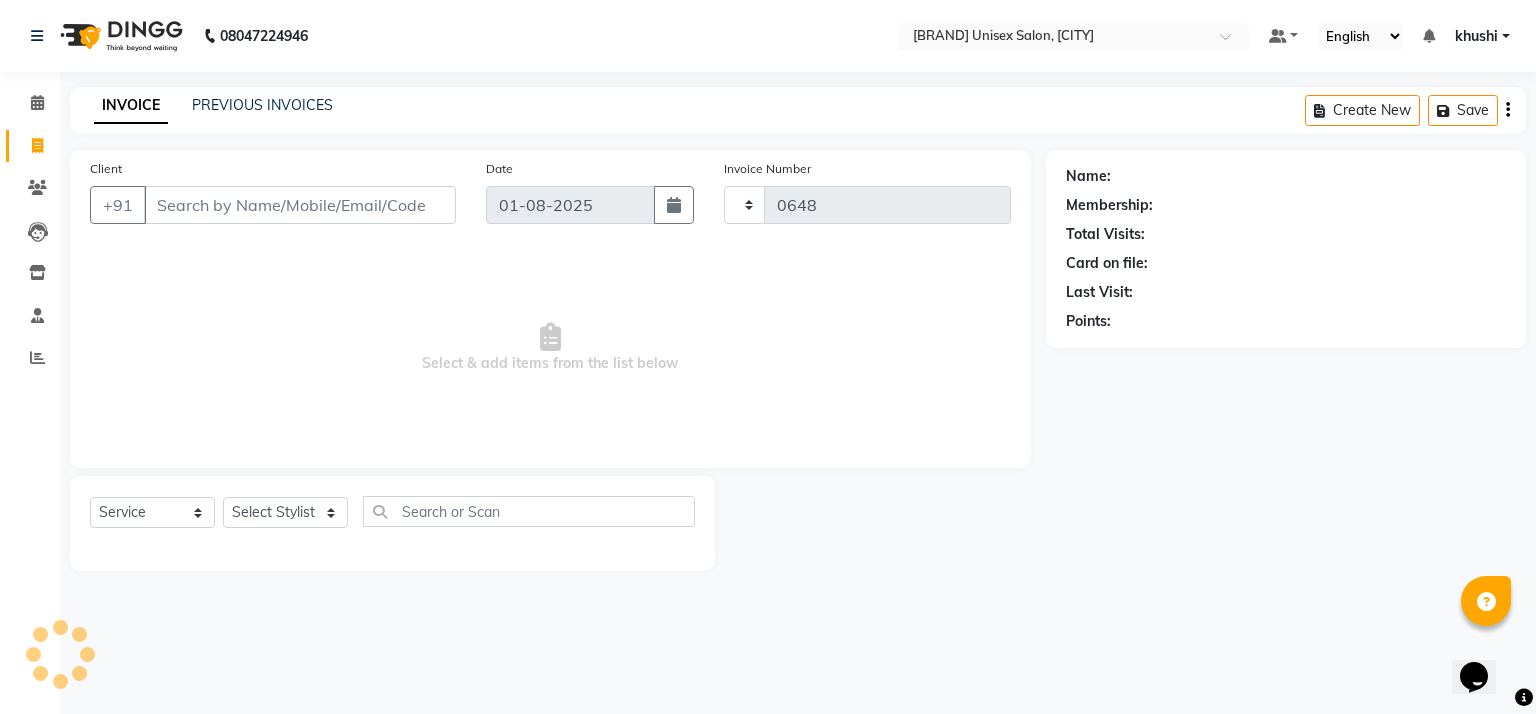 select on "6870" 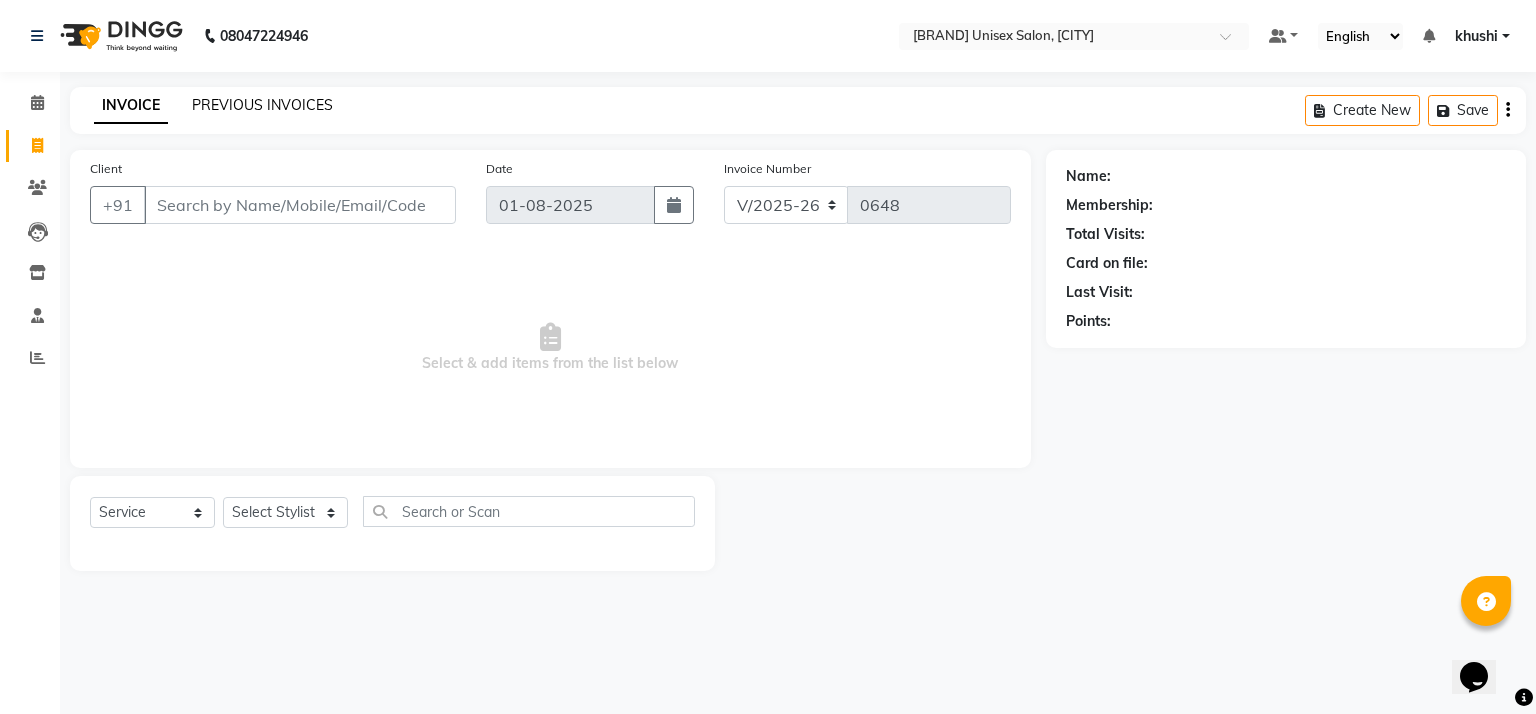 click on "PREVIOUS INVOICES" 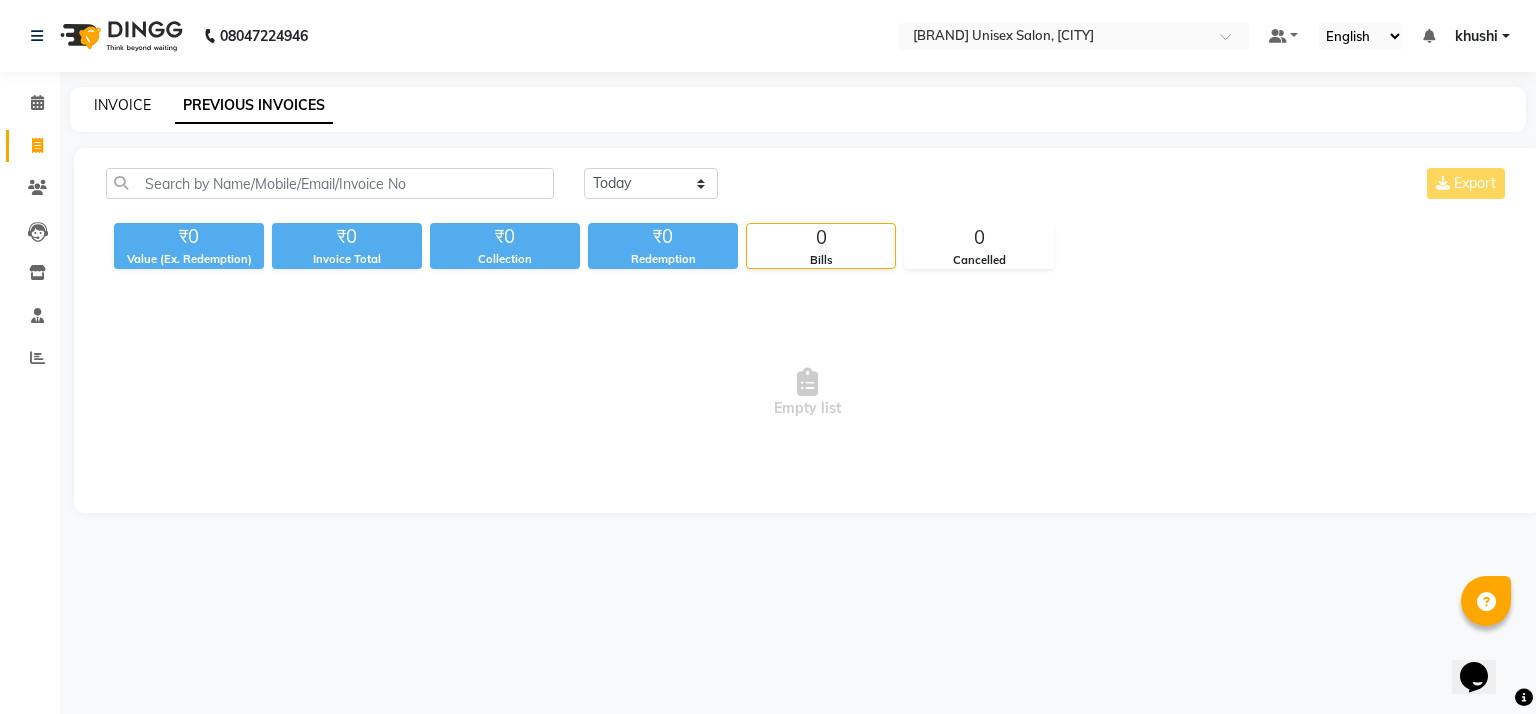 click on "INVOICE" 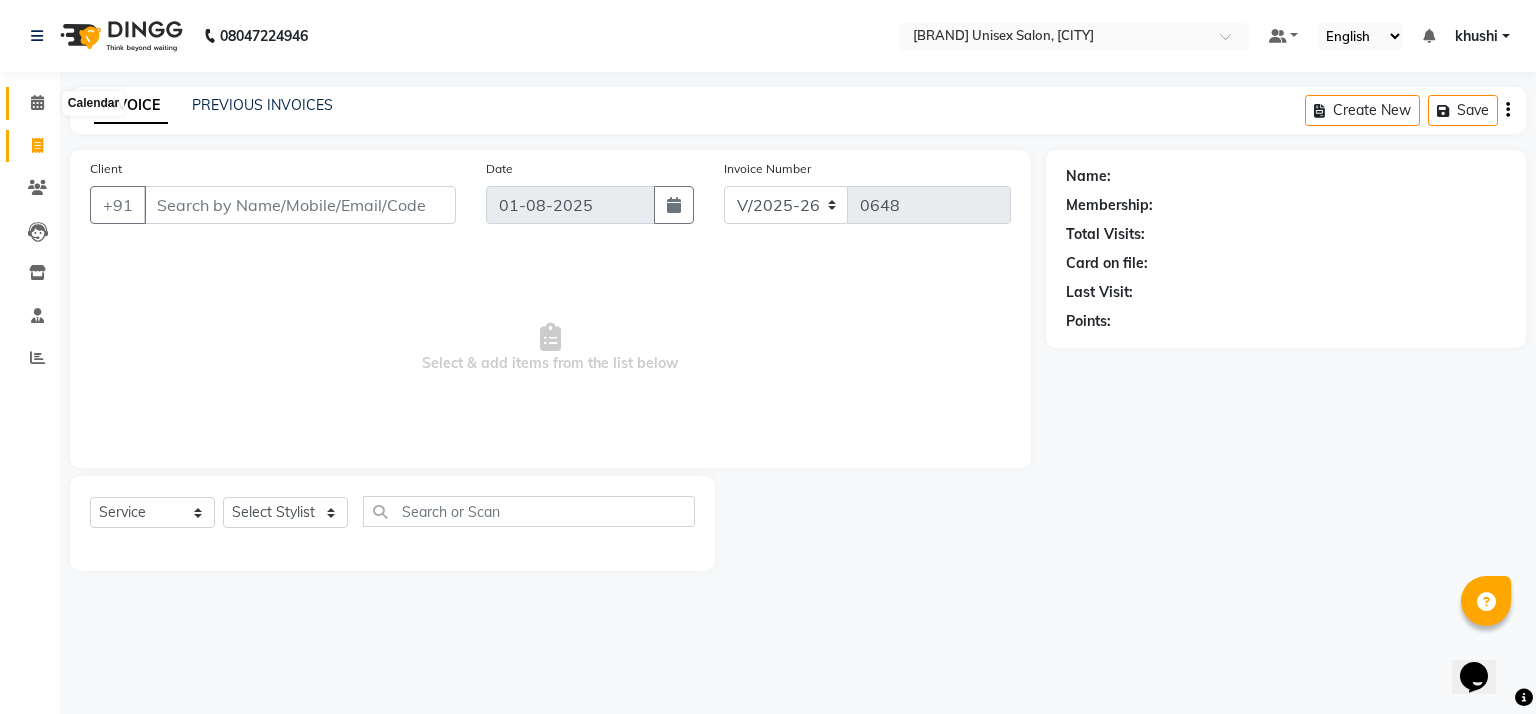 click 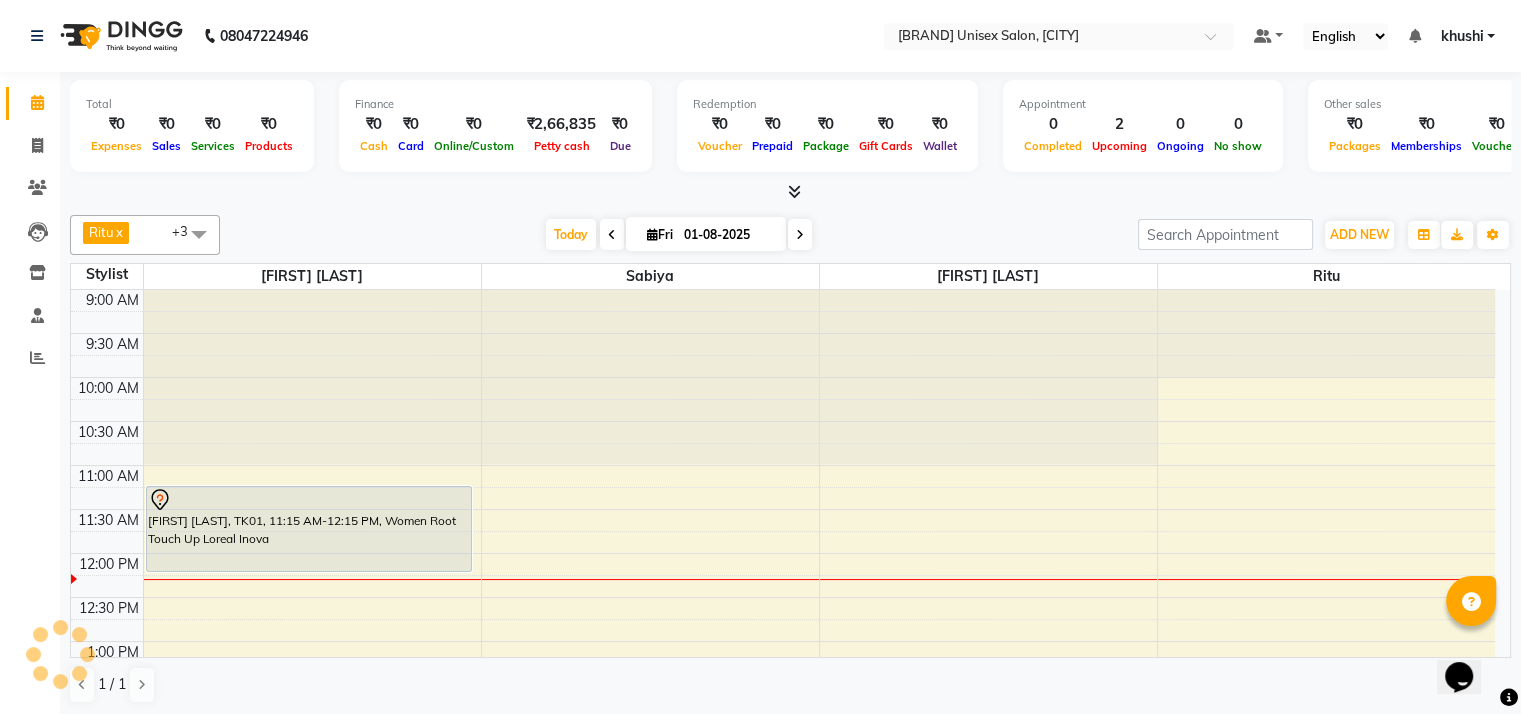 scroll, scrollTop: 0, scrollLeft: 0, axis: both 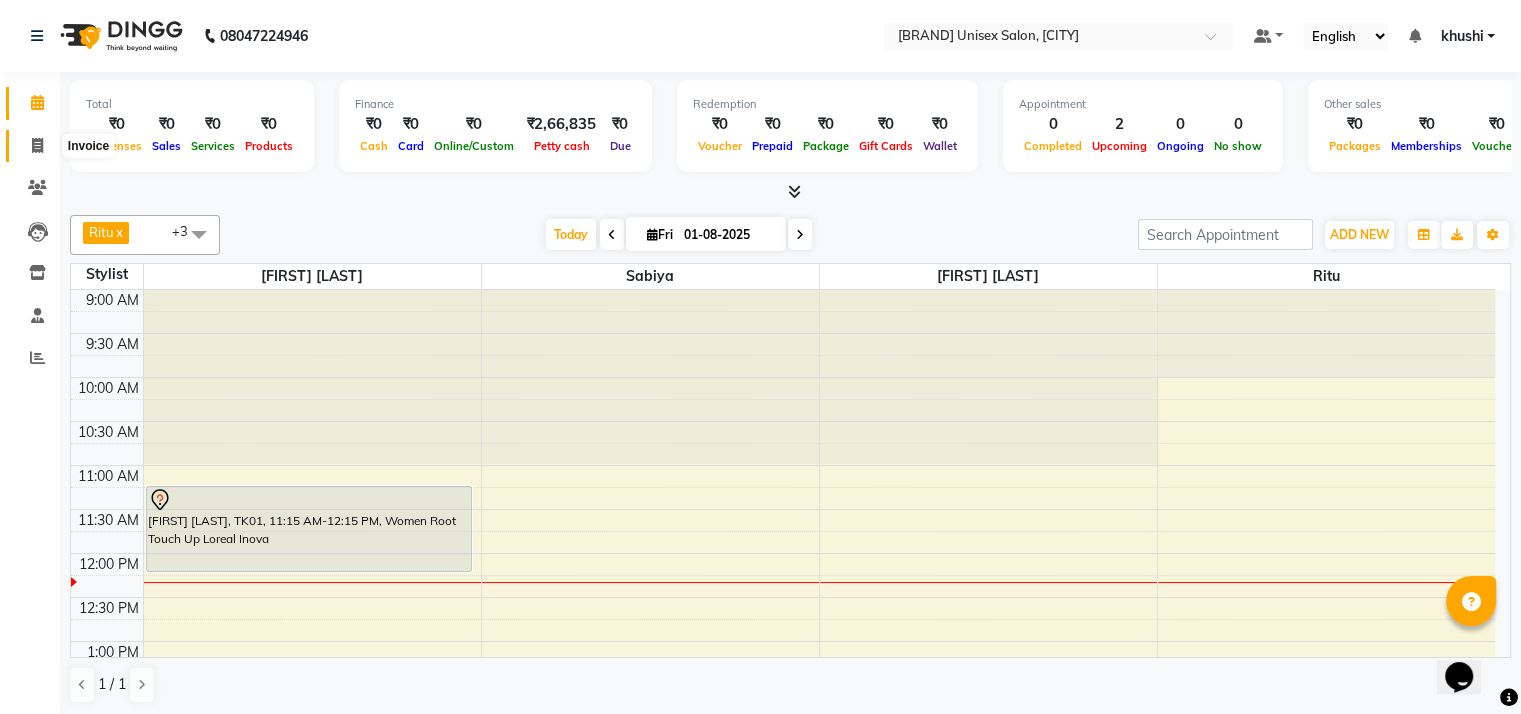 click 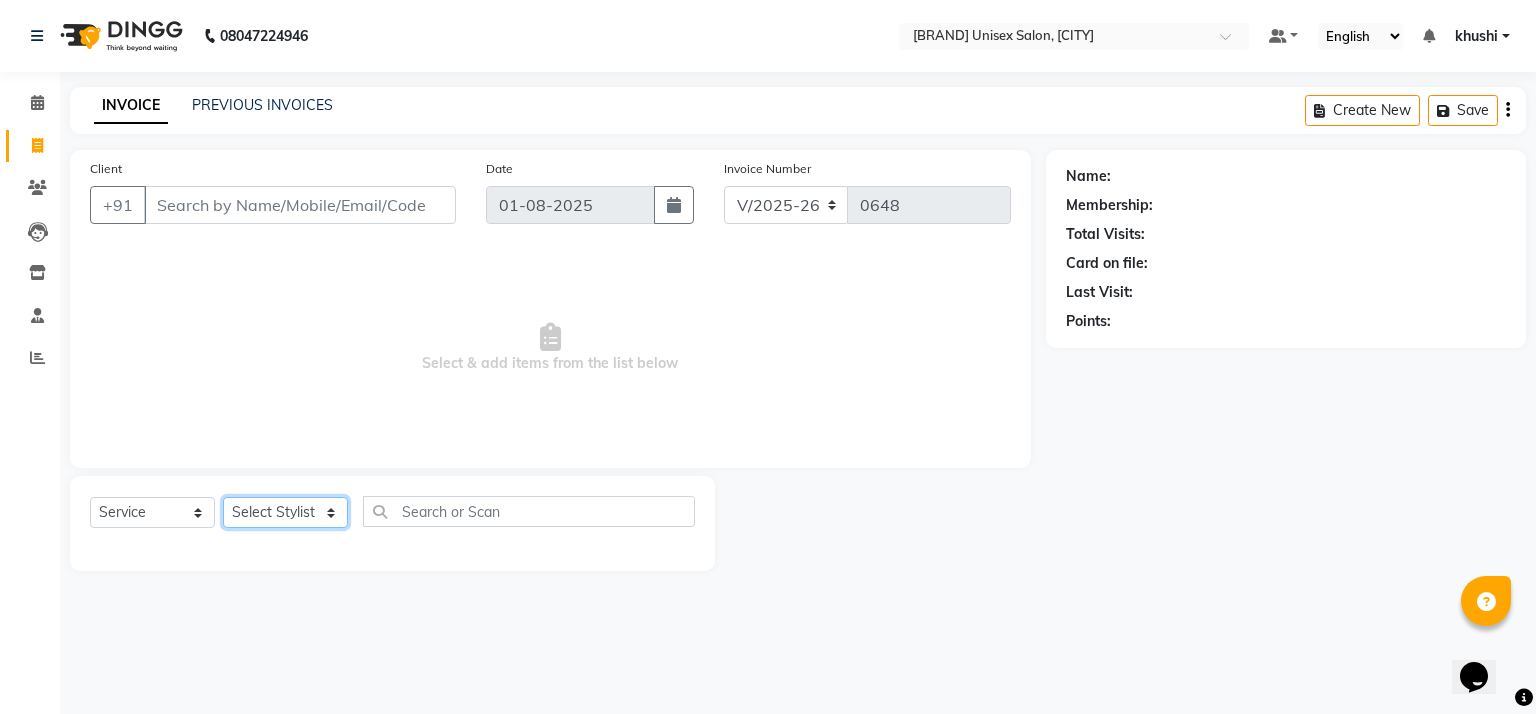 click on "Select Stylist [NAME] [NAME] [NAME] [NAME] [NAME] [NAME]" 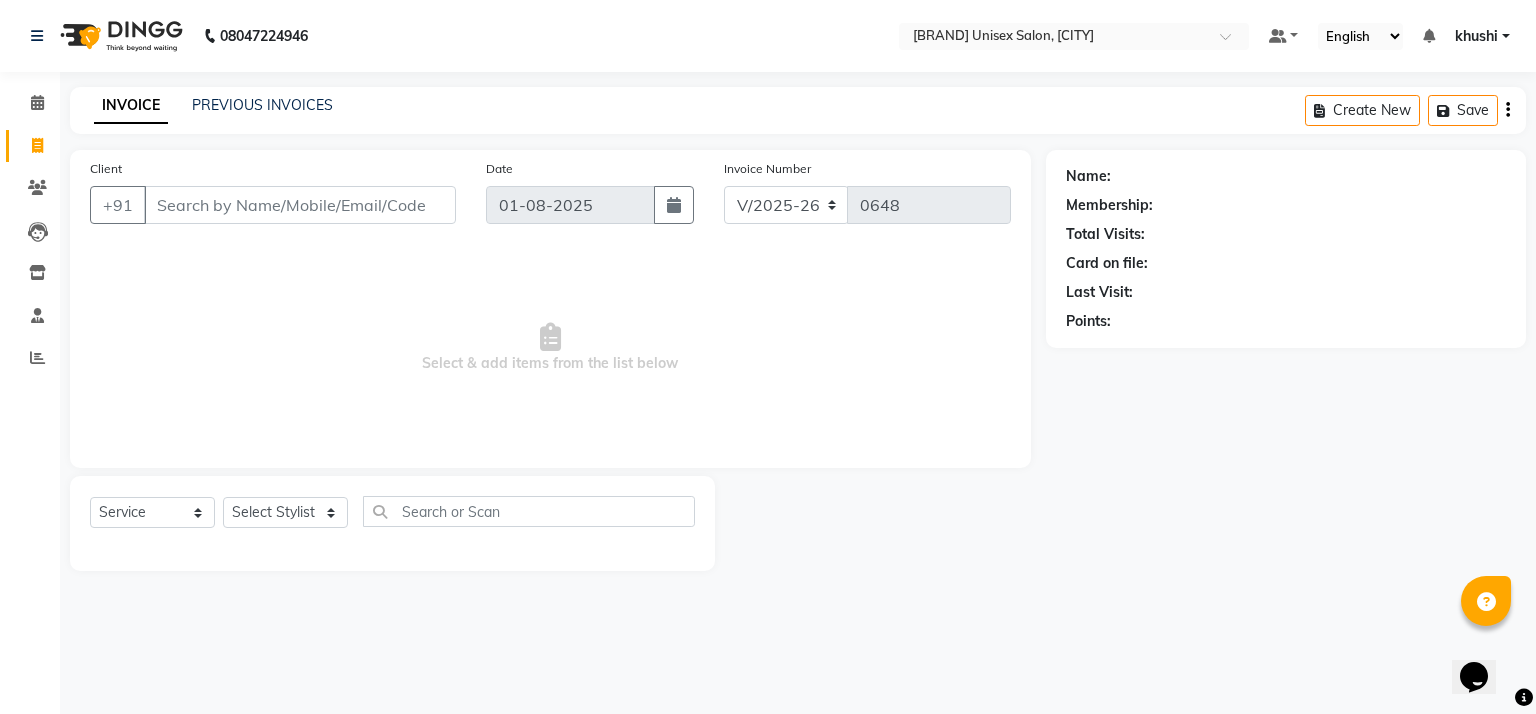 click on "Total Visits:" 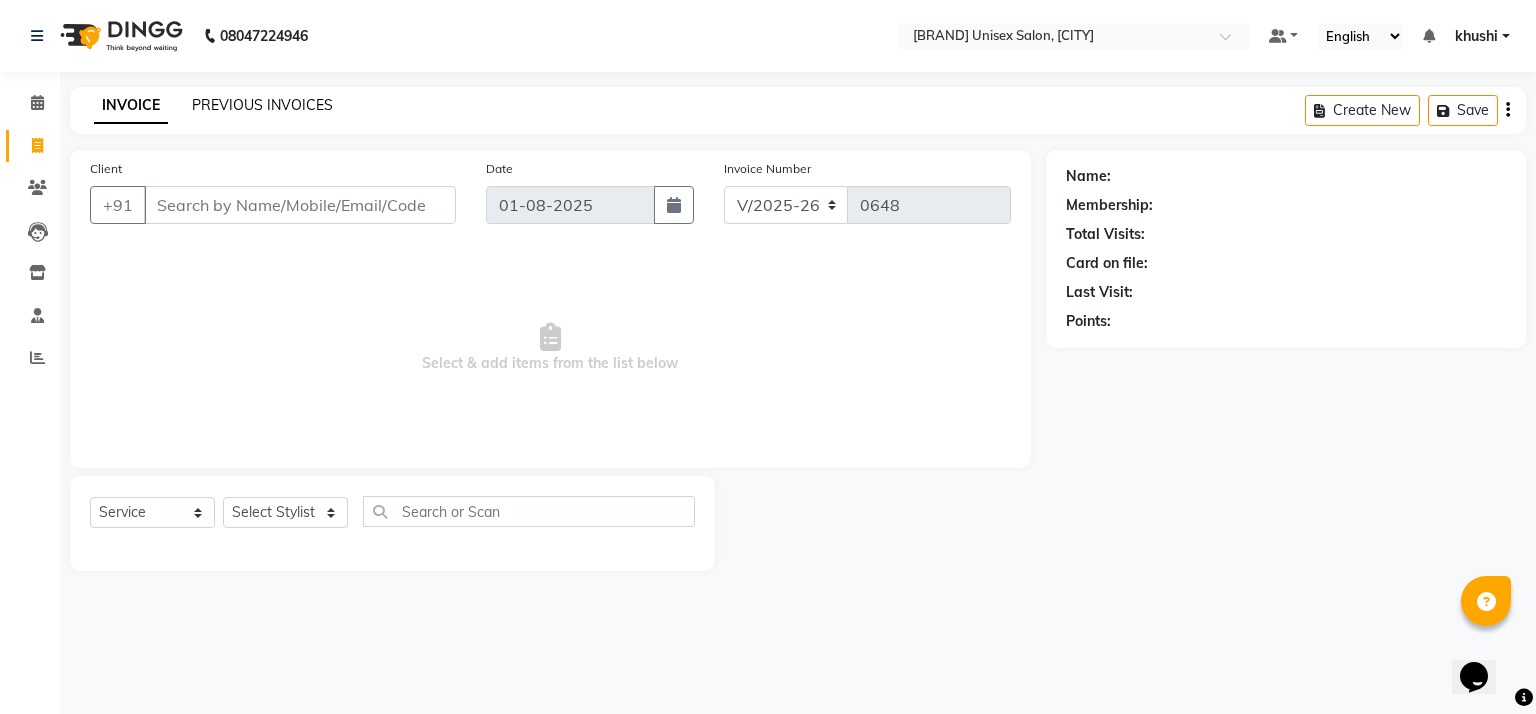 click on "PREVIOUS INVOICES" 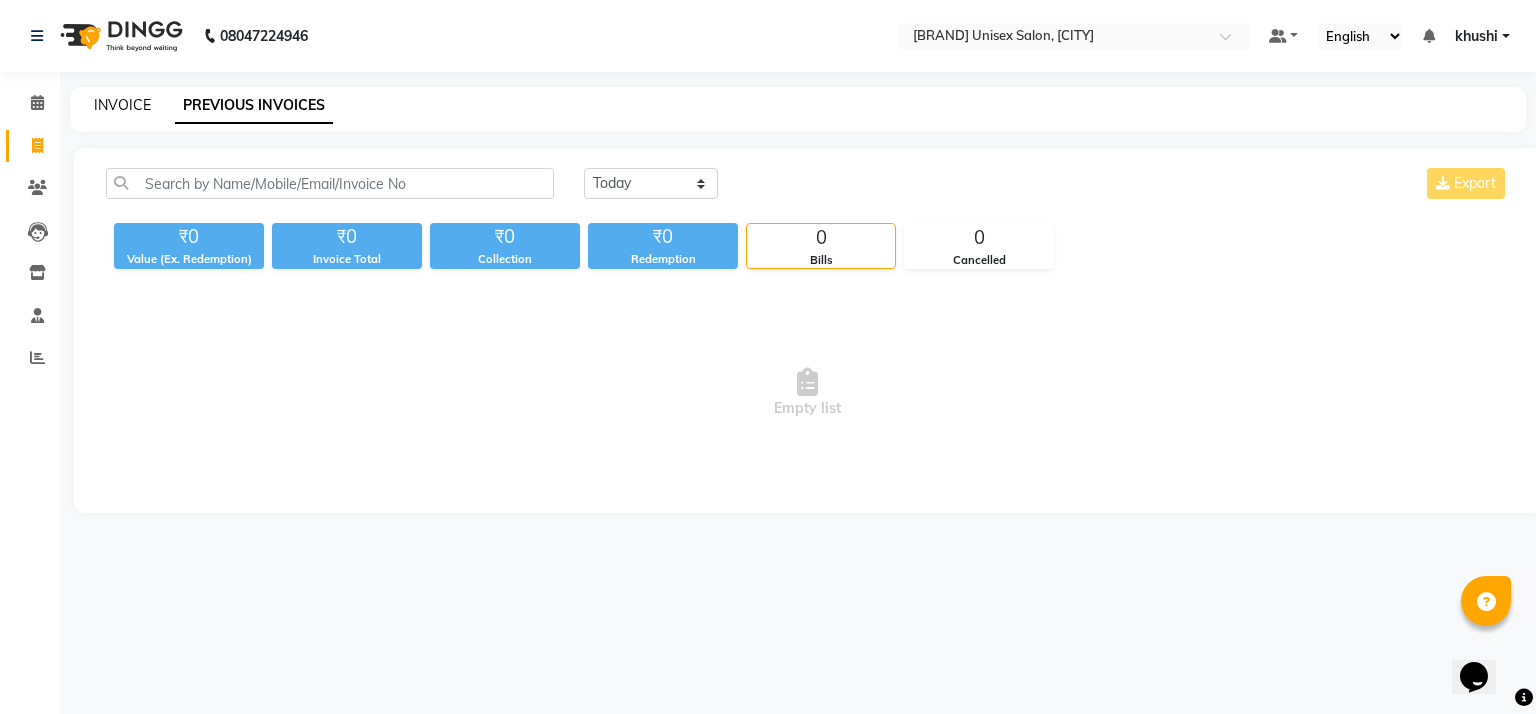 click on "INVOICE" 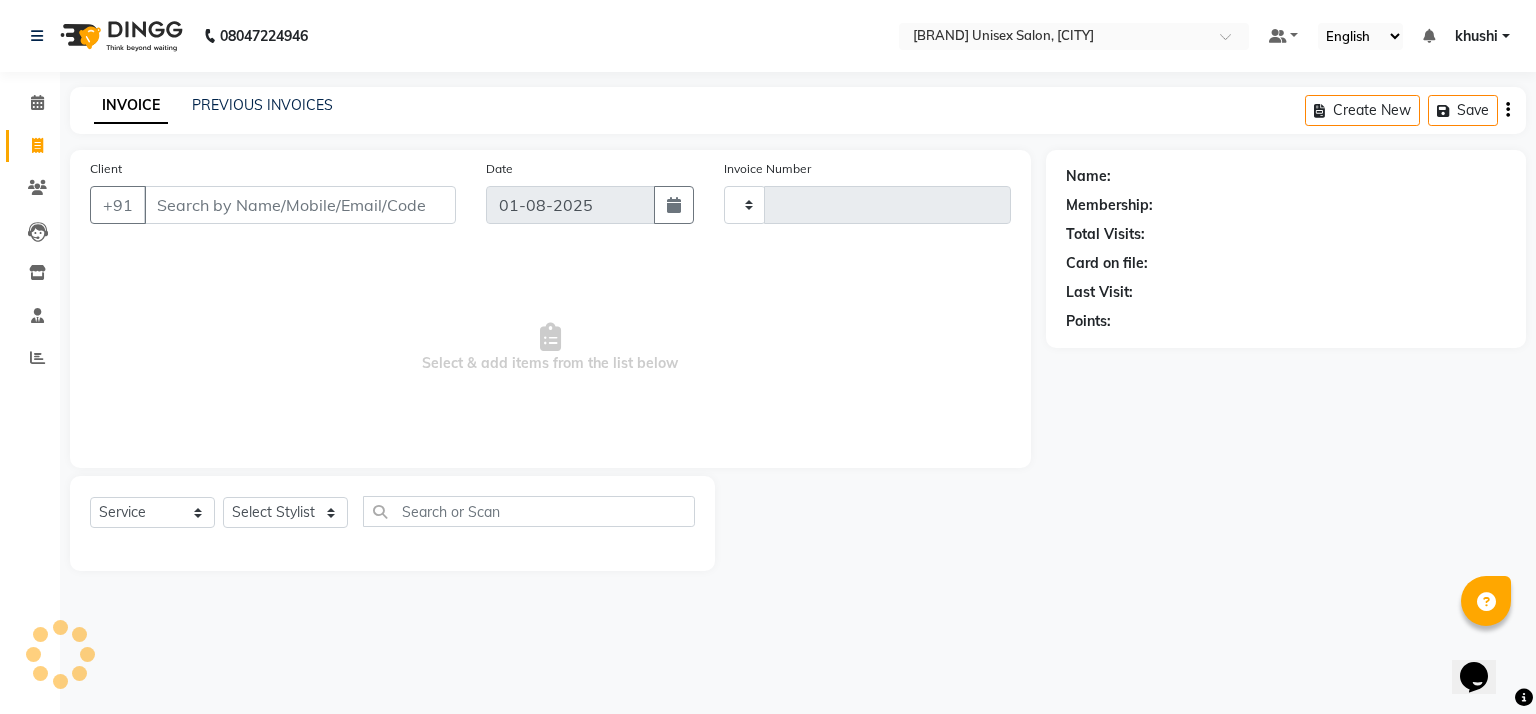 type on "0648" 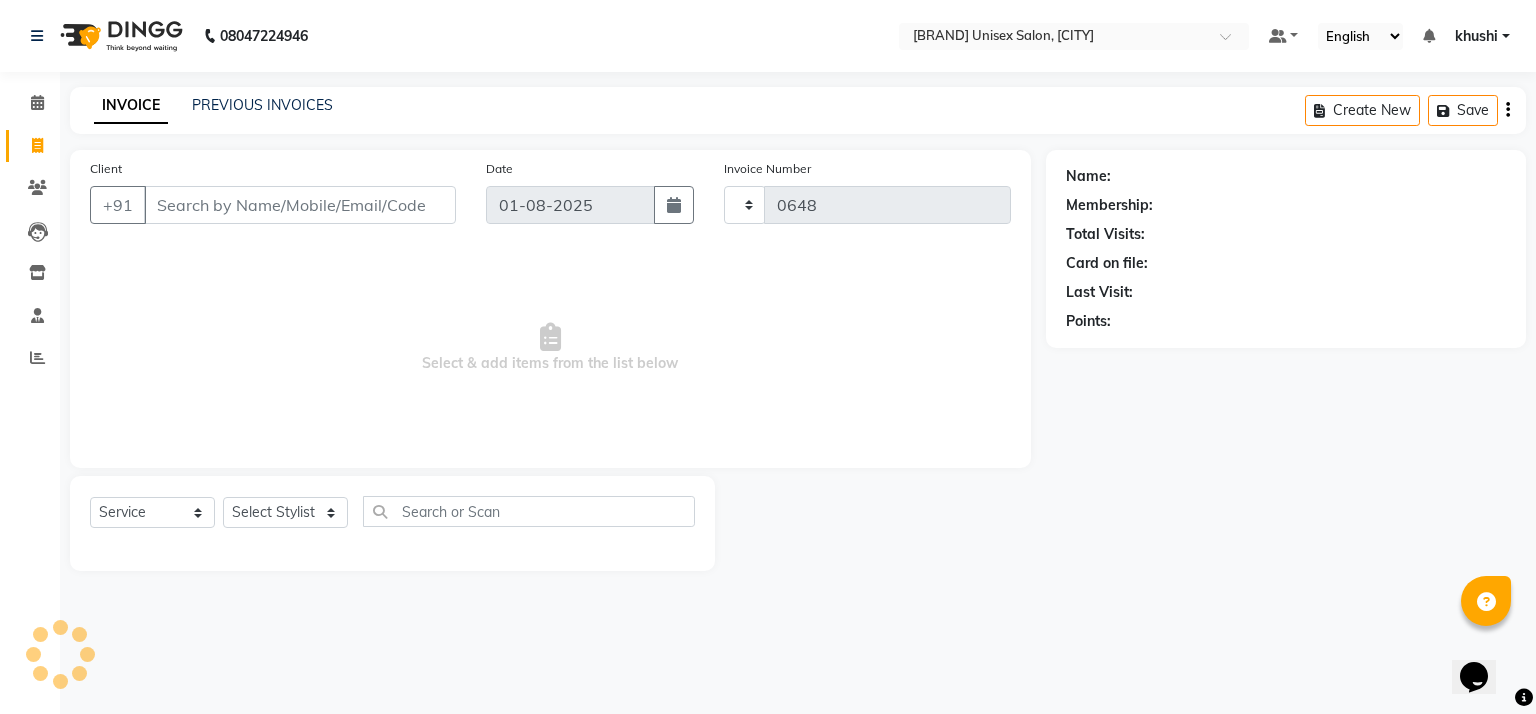 select on "6870" 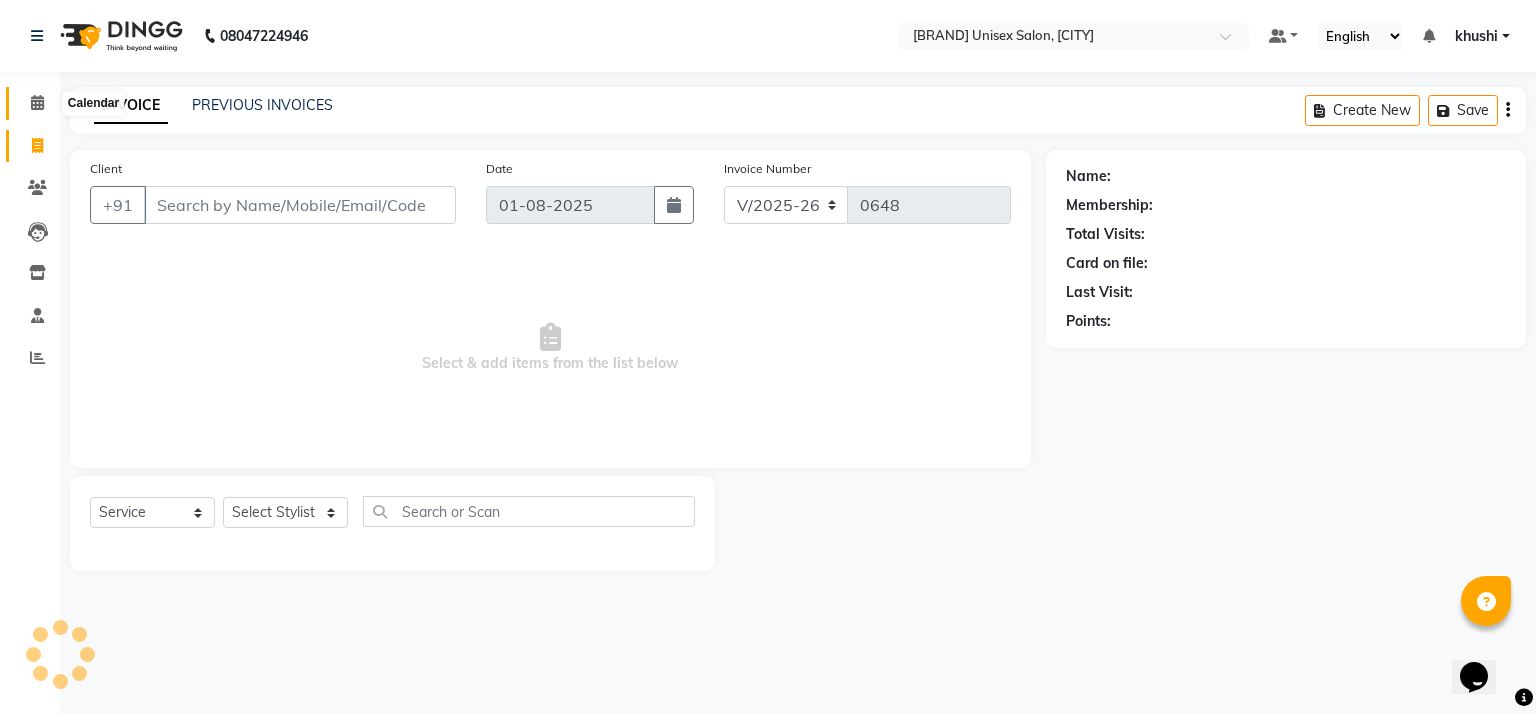 click 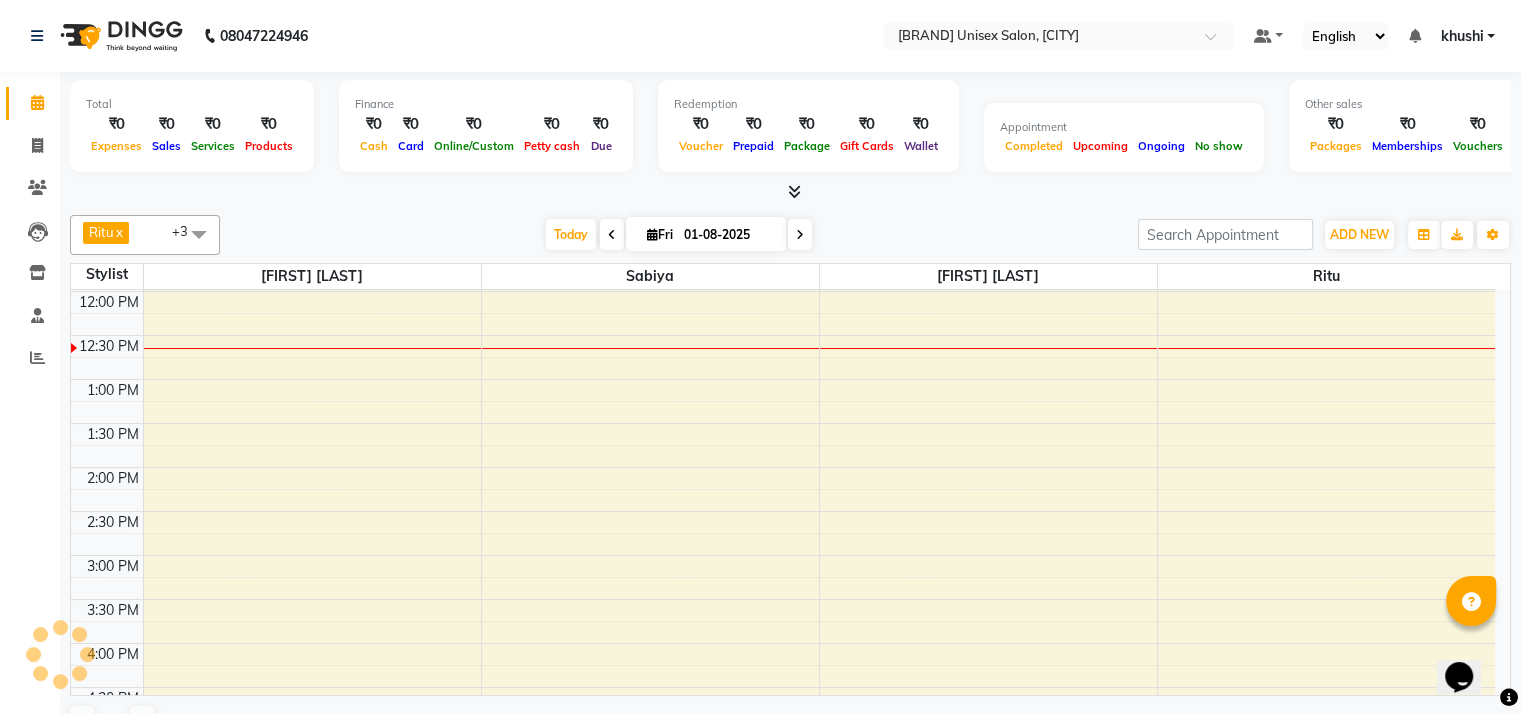 scroll, scrollTop: 0, scrollLeft: 0, axis: both 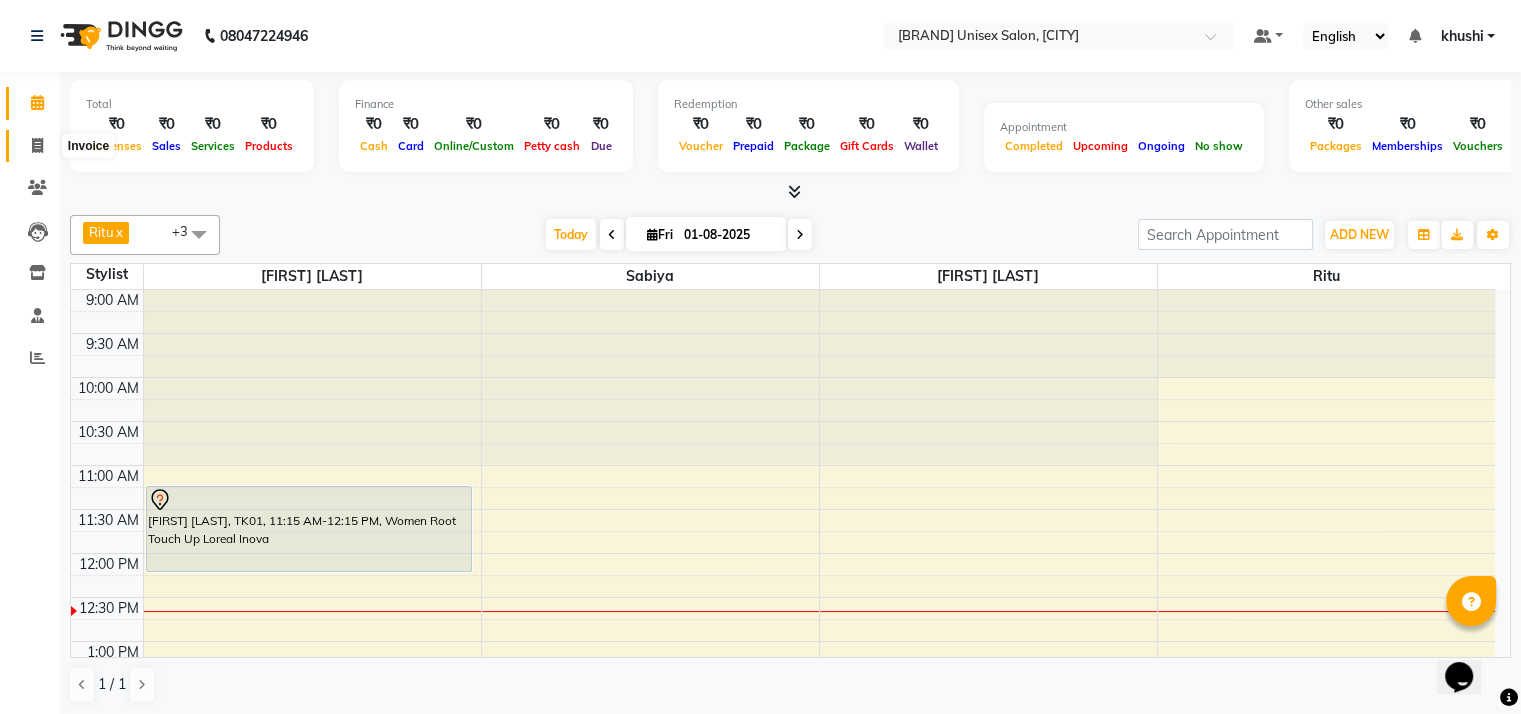 click 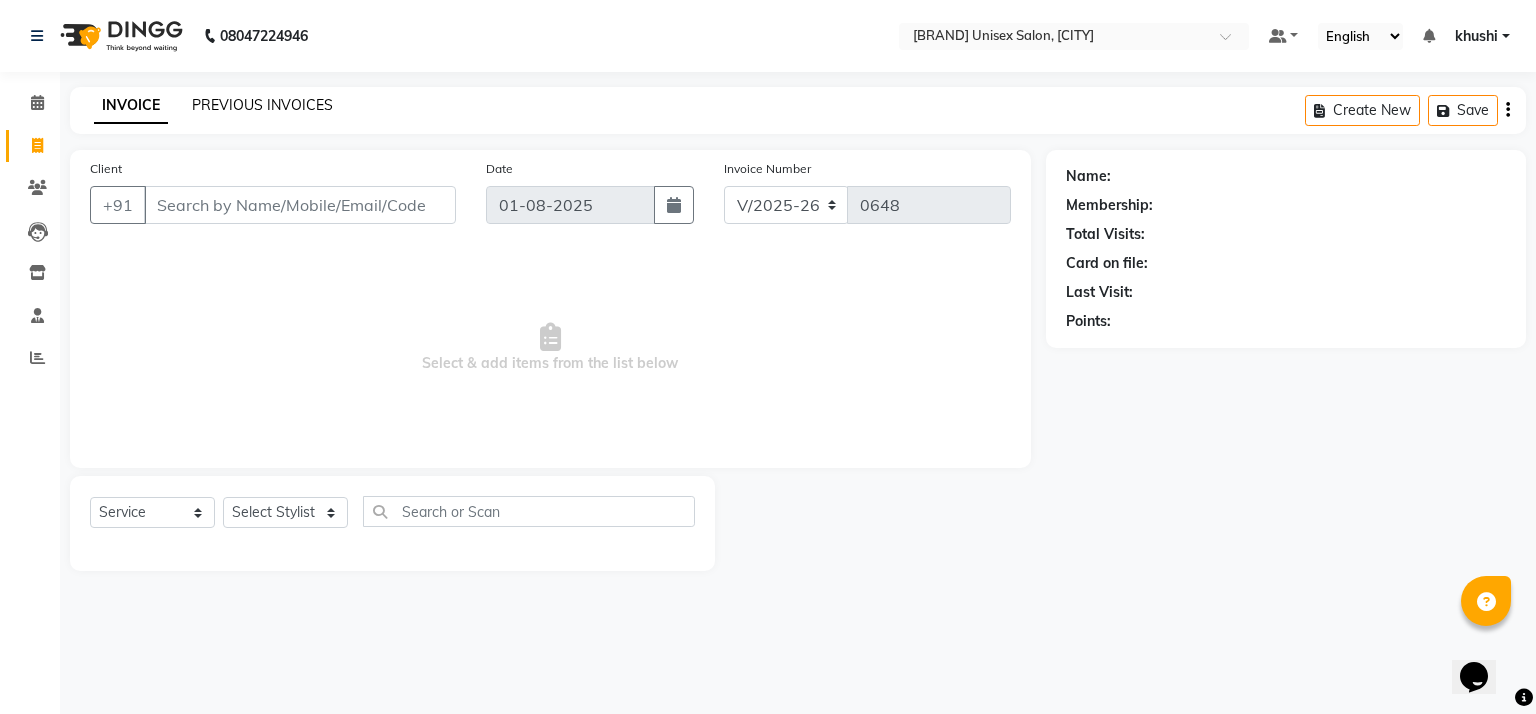 click on "PREVIOUS INVOICES" 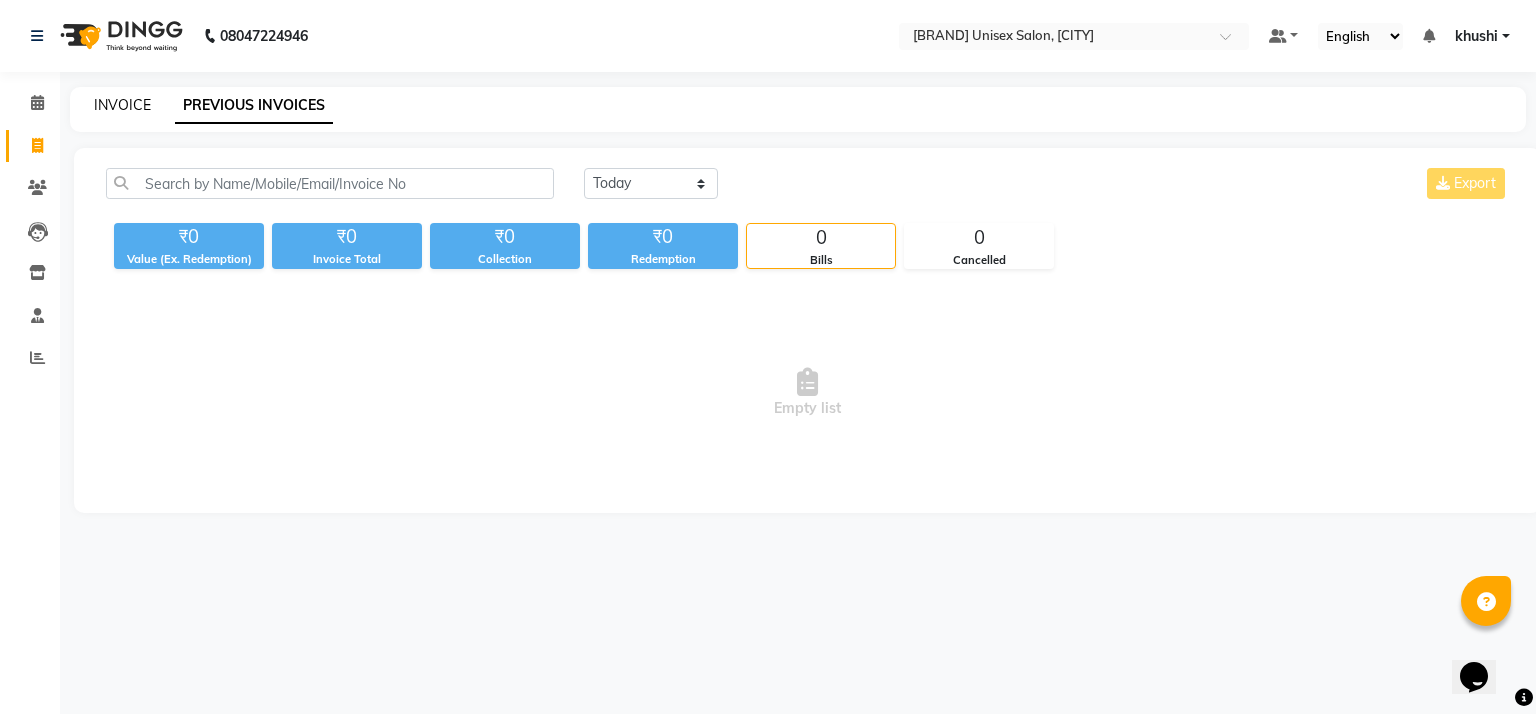 click on "INVOICE" 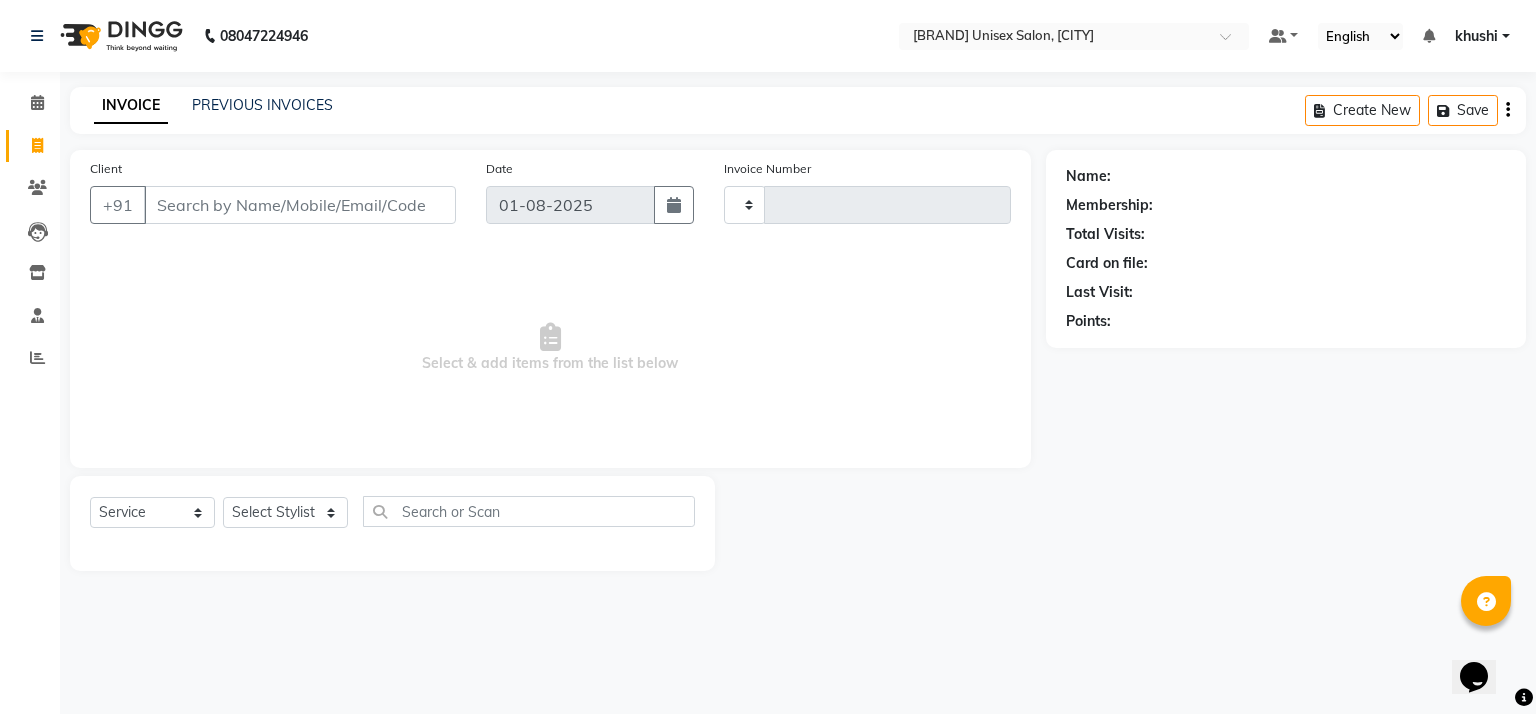 type on "0648" 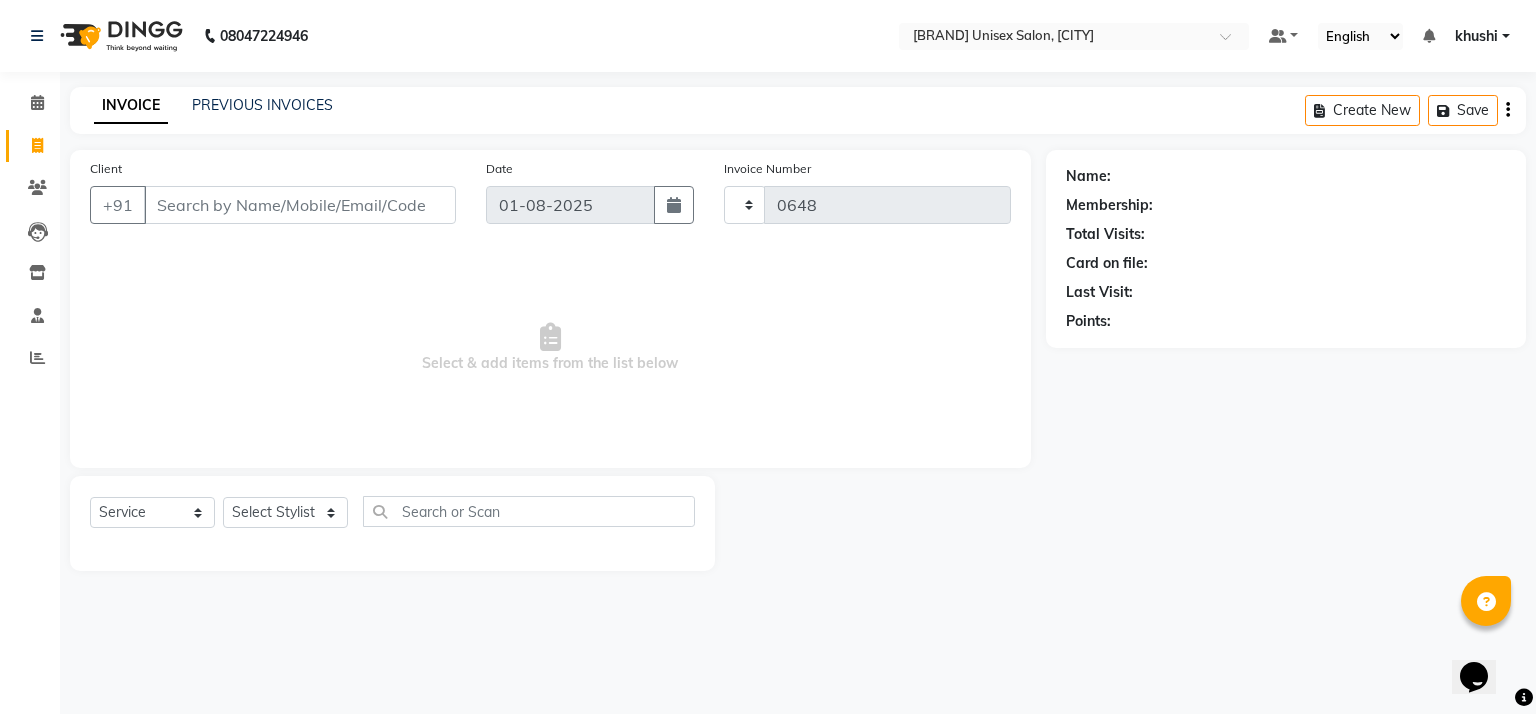 select on "6870" 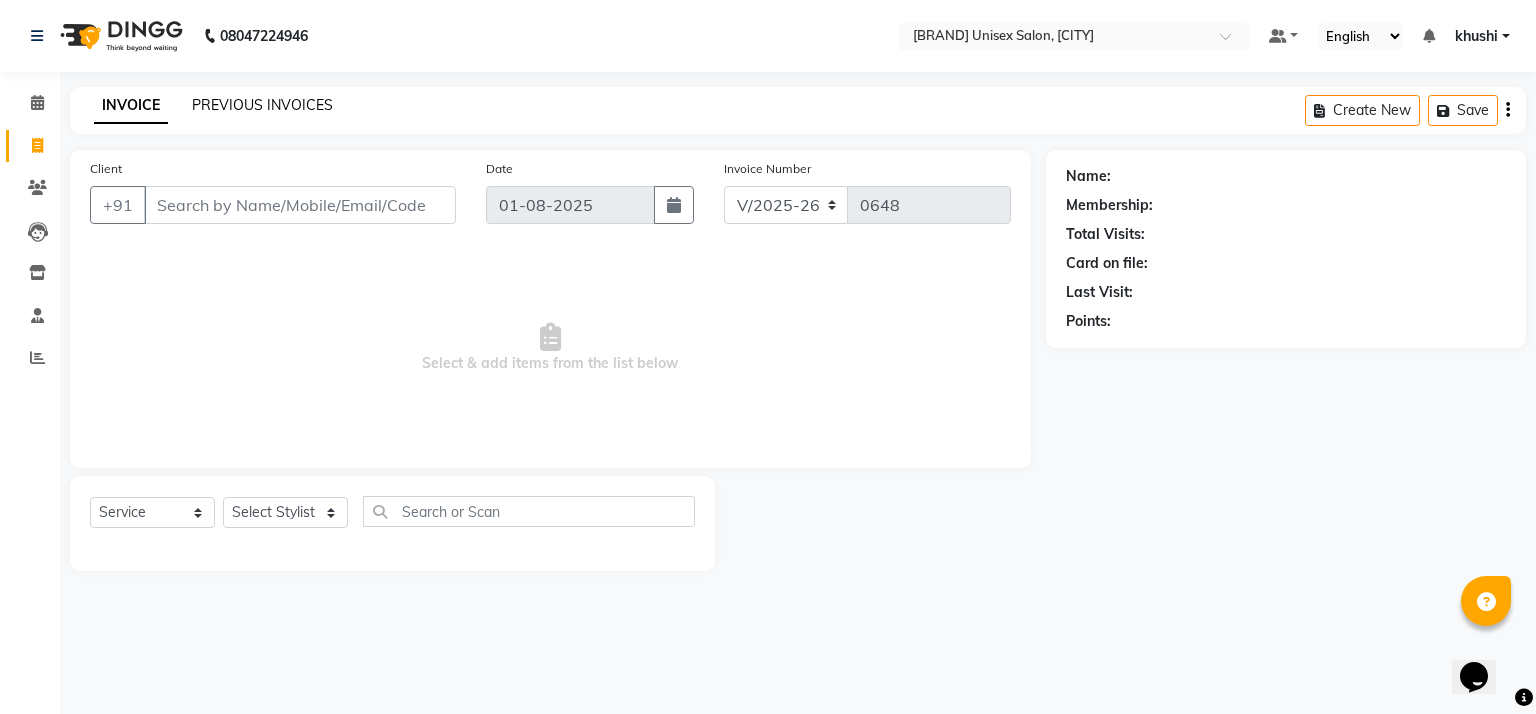 click on "PREVIOUS INVOICES" 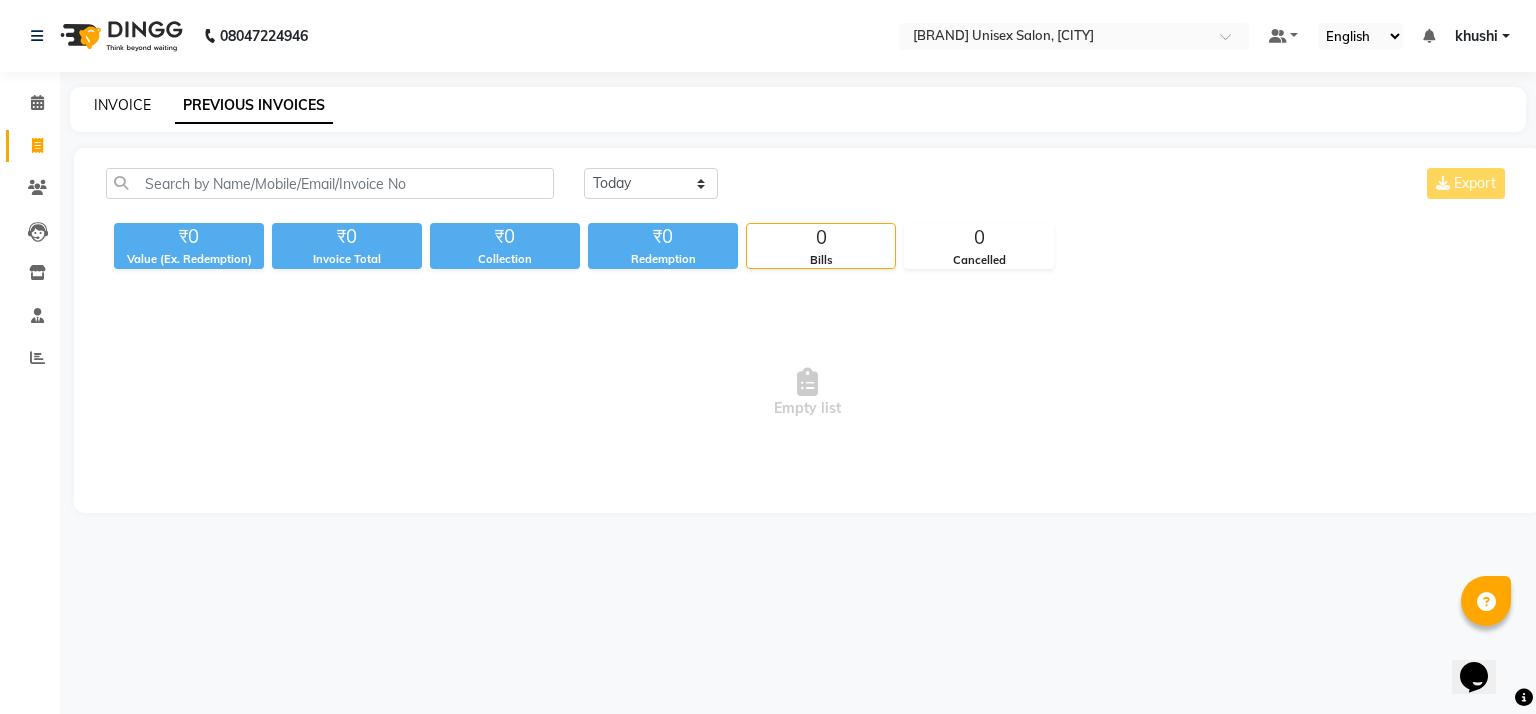 click on "INVOICE" 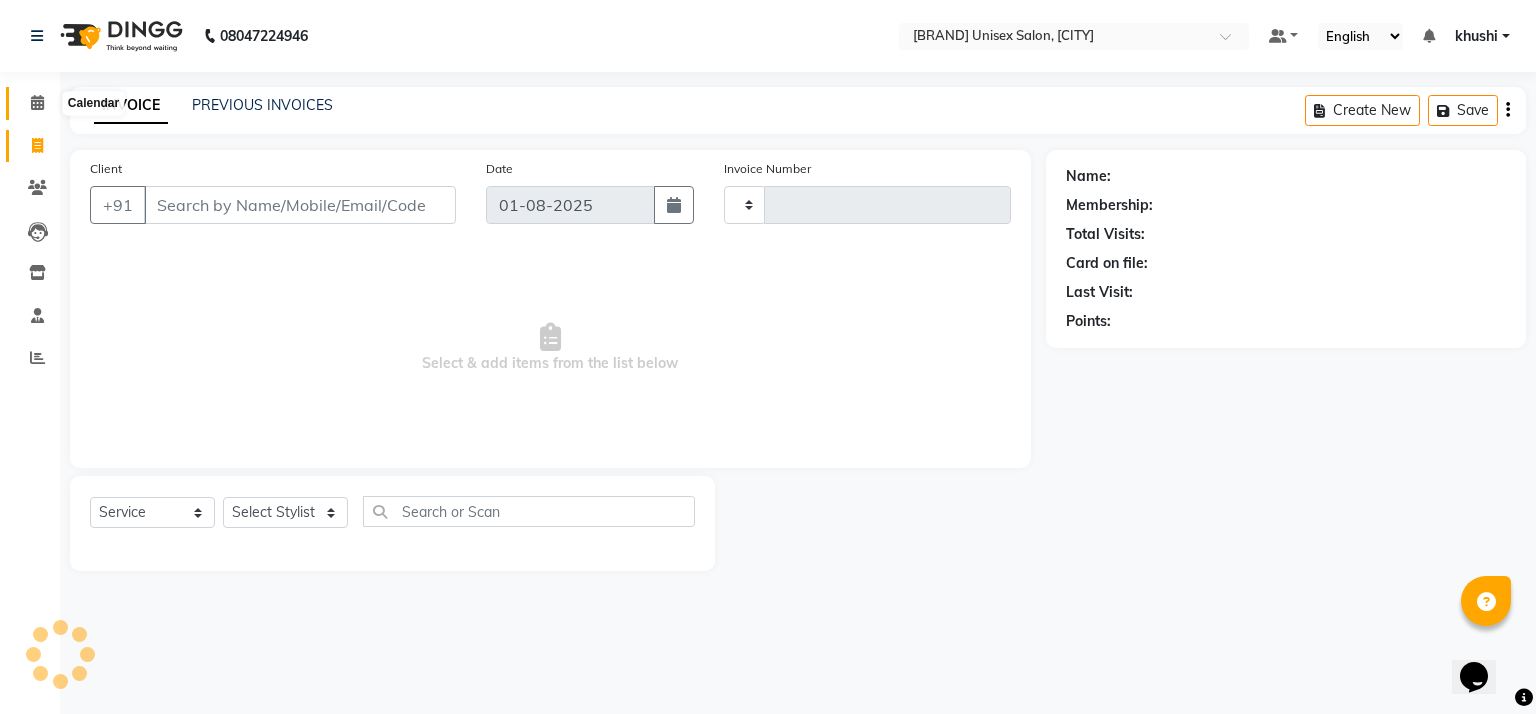type on "0648" 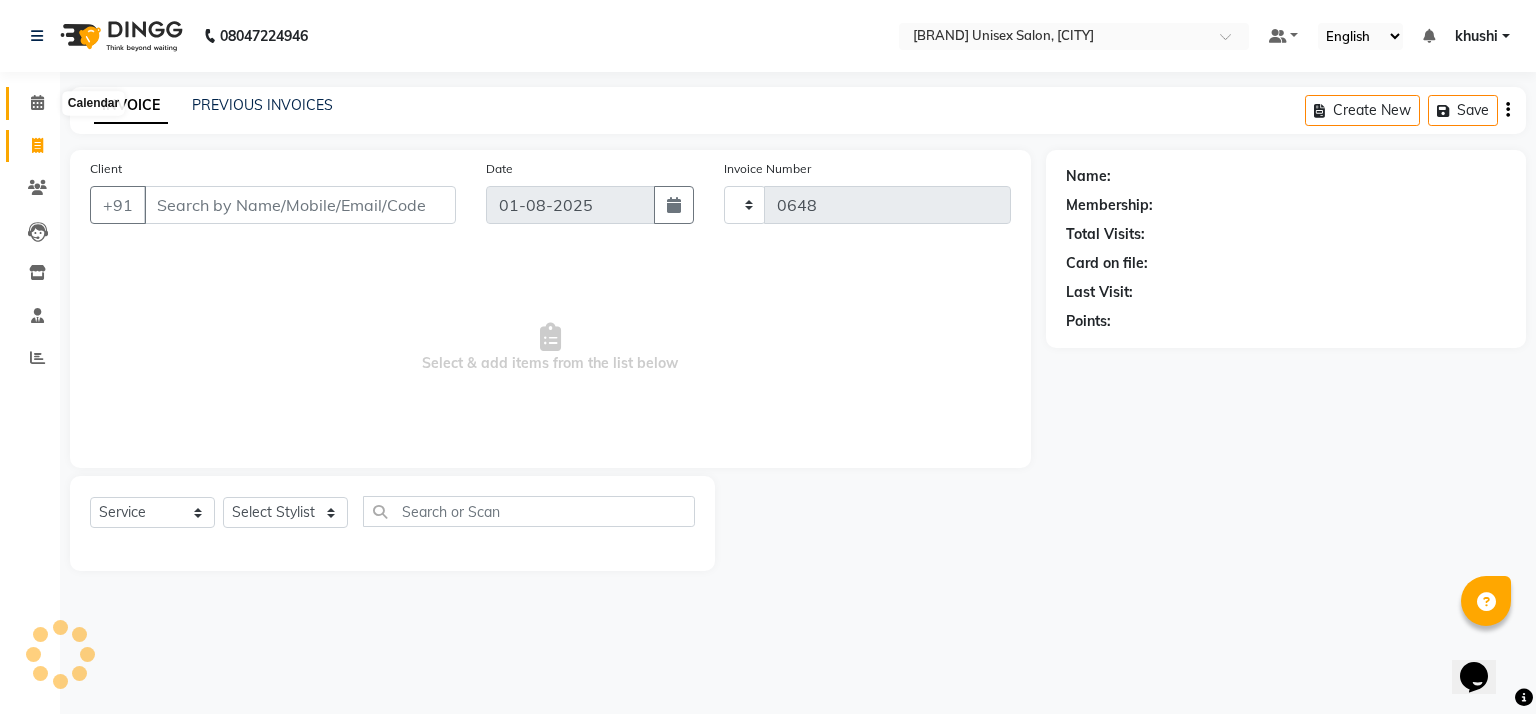 select on "6870" 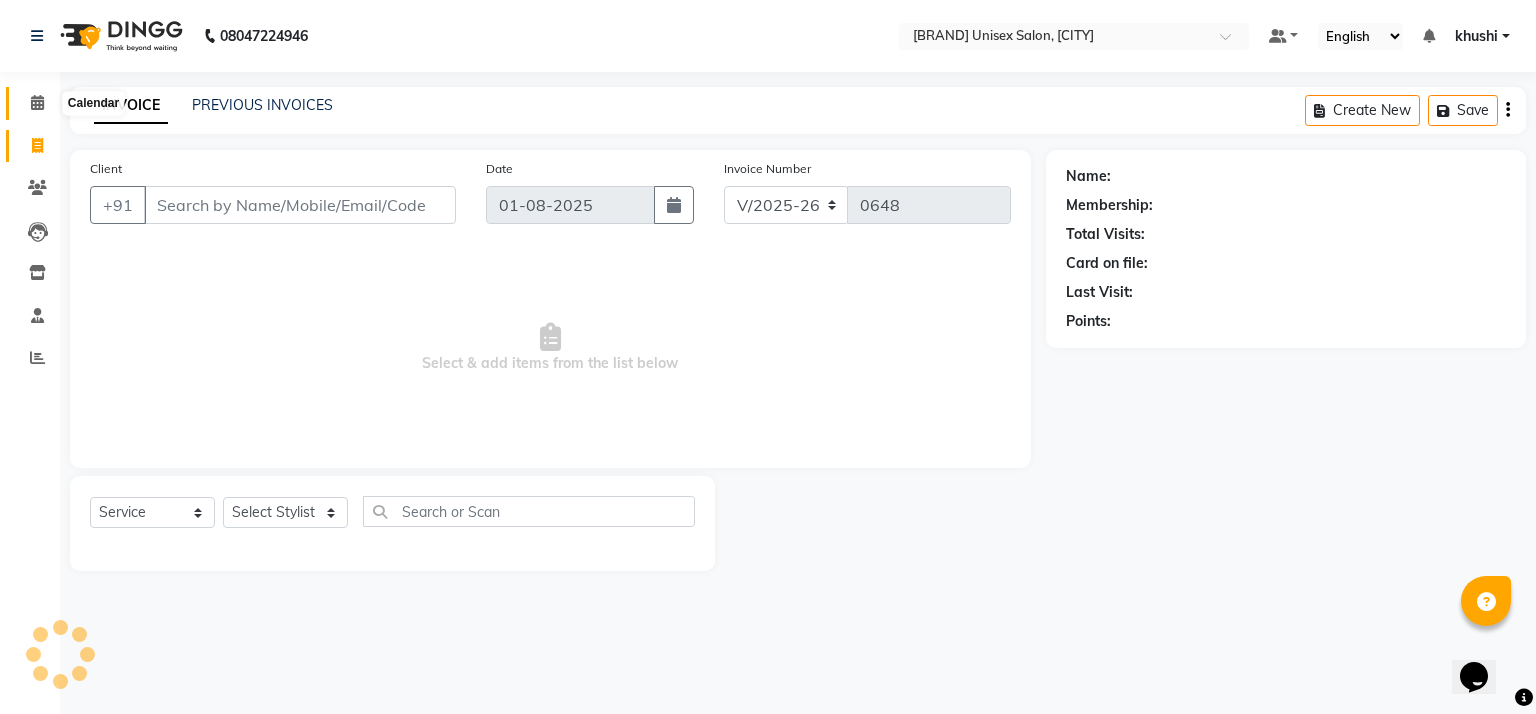 click 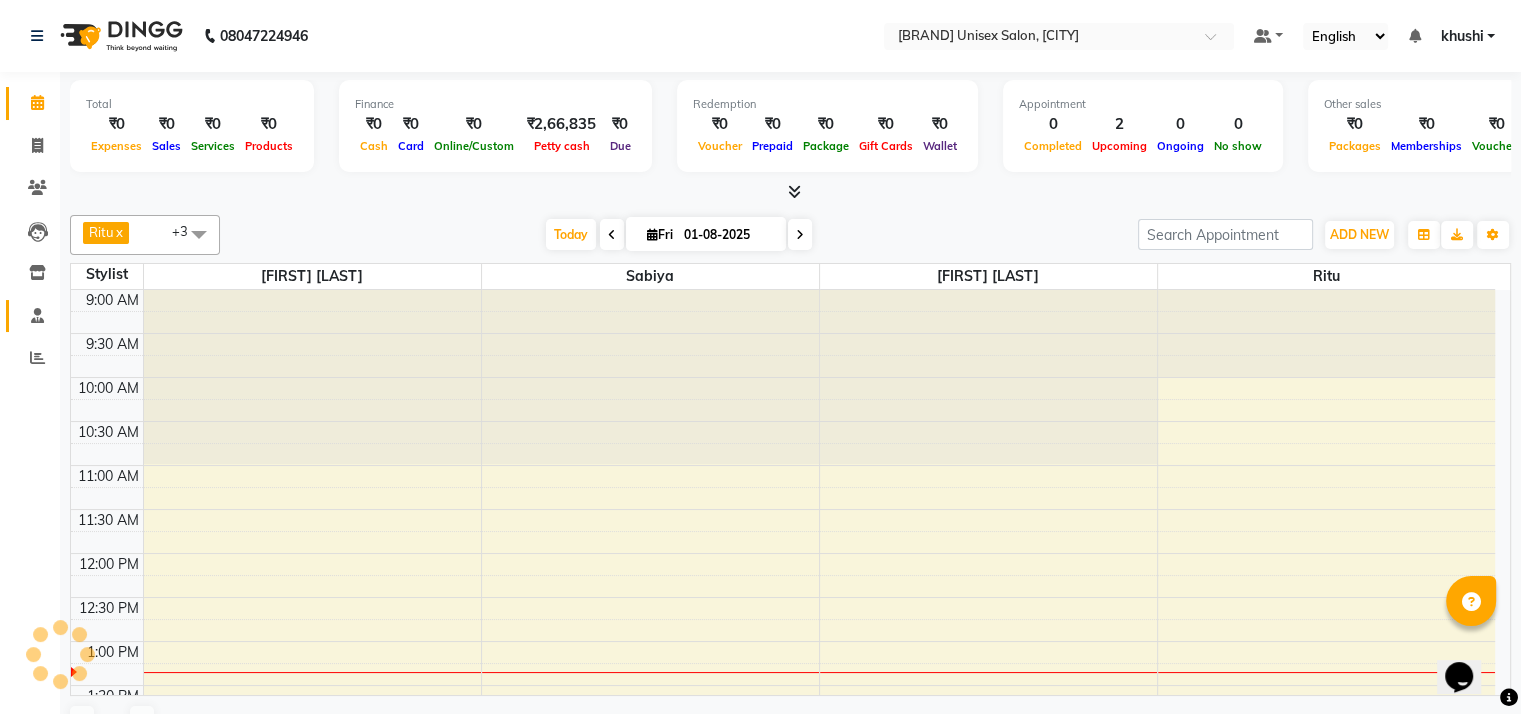 scroll, scrollTop: 350, scrollLeft: 0, axis: vertical 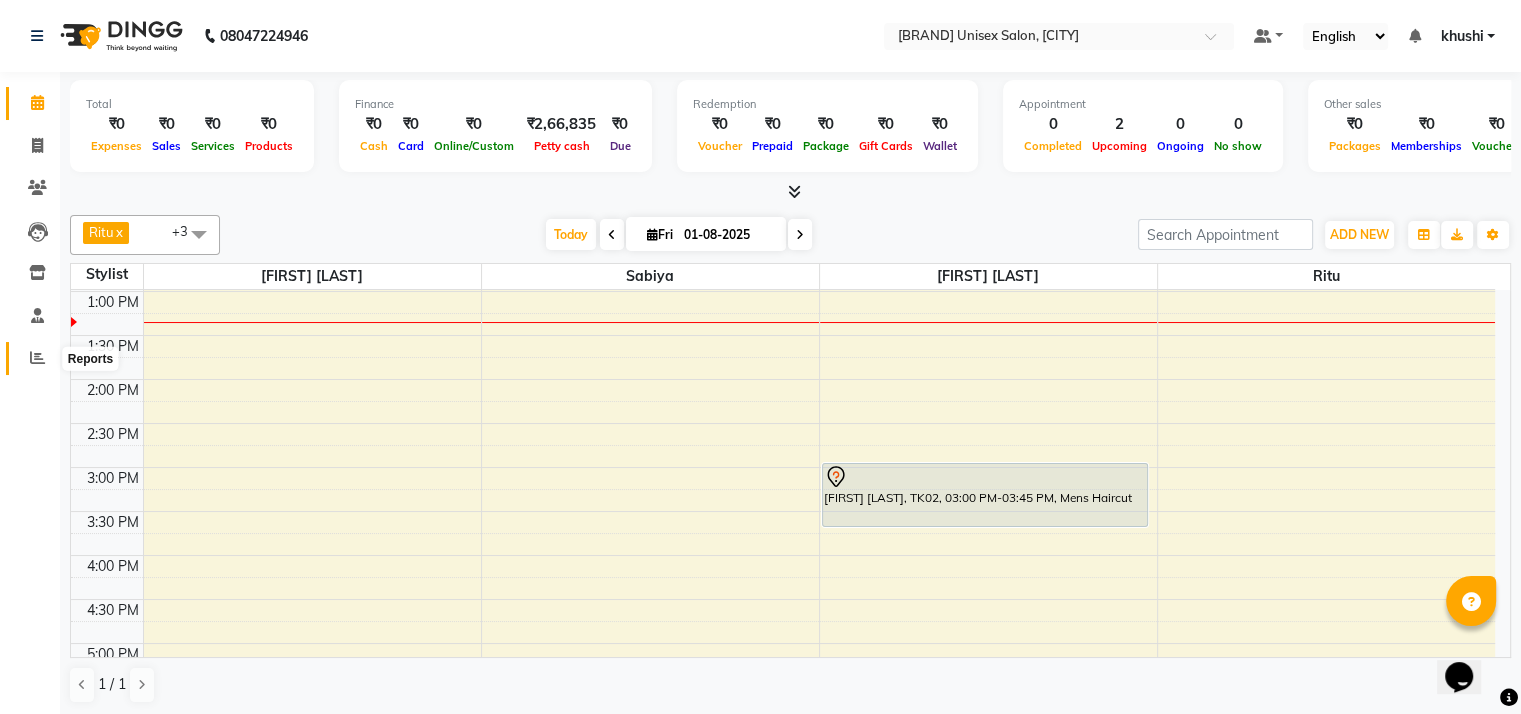 click 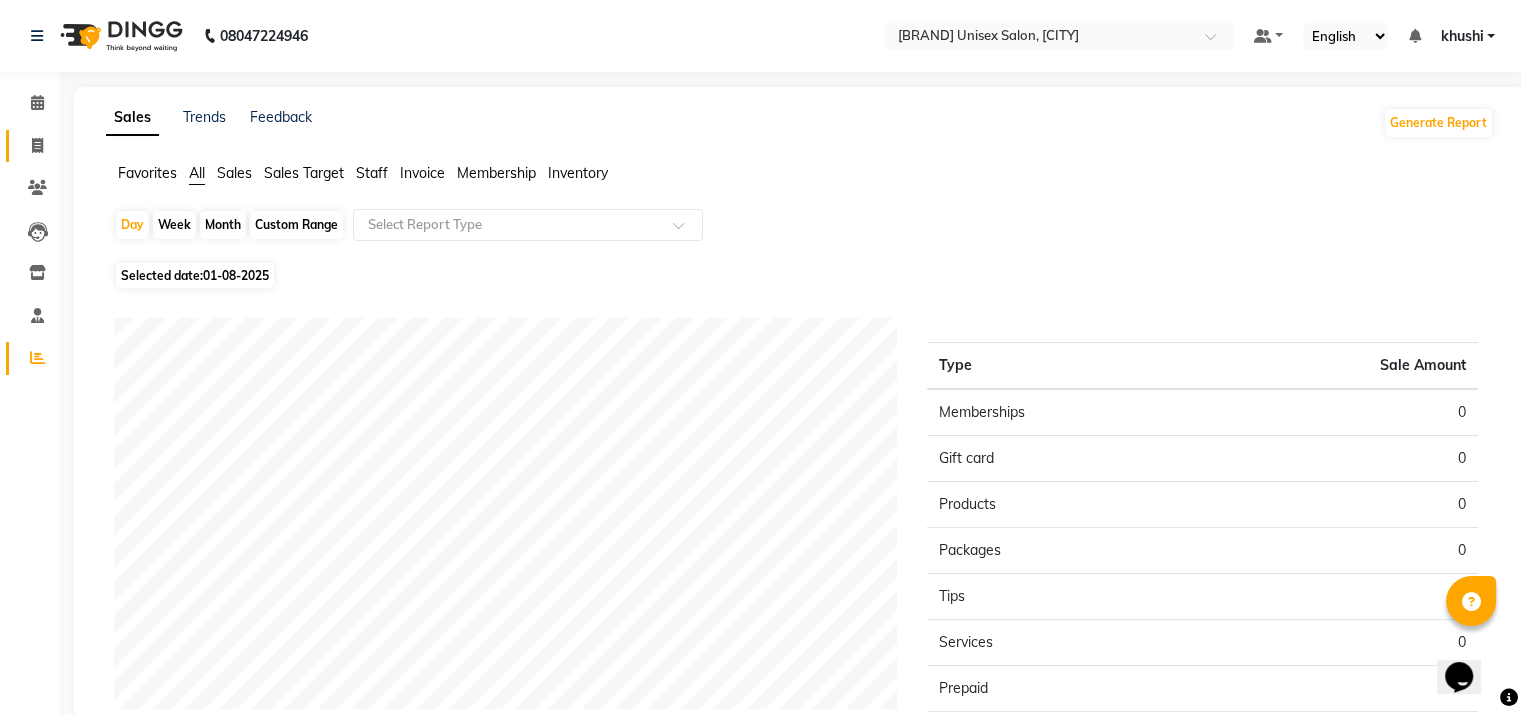 click on "Invoice" 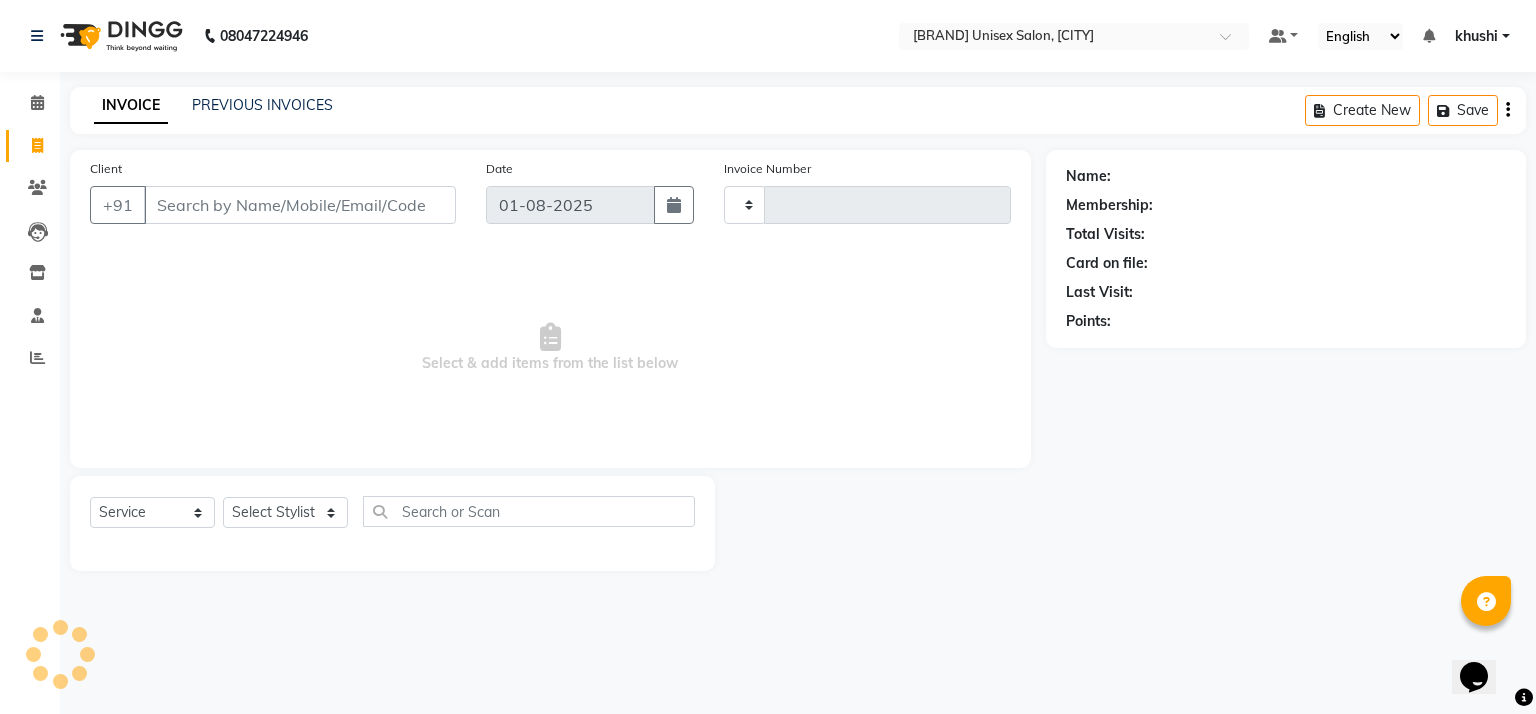 type on "0648" 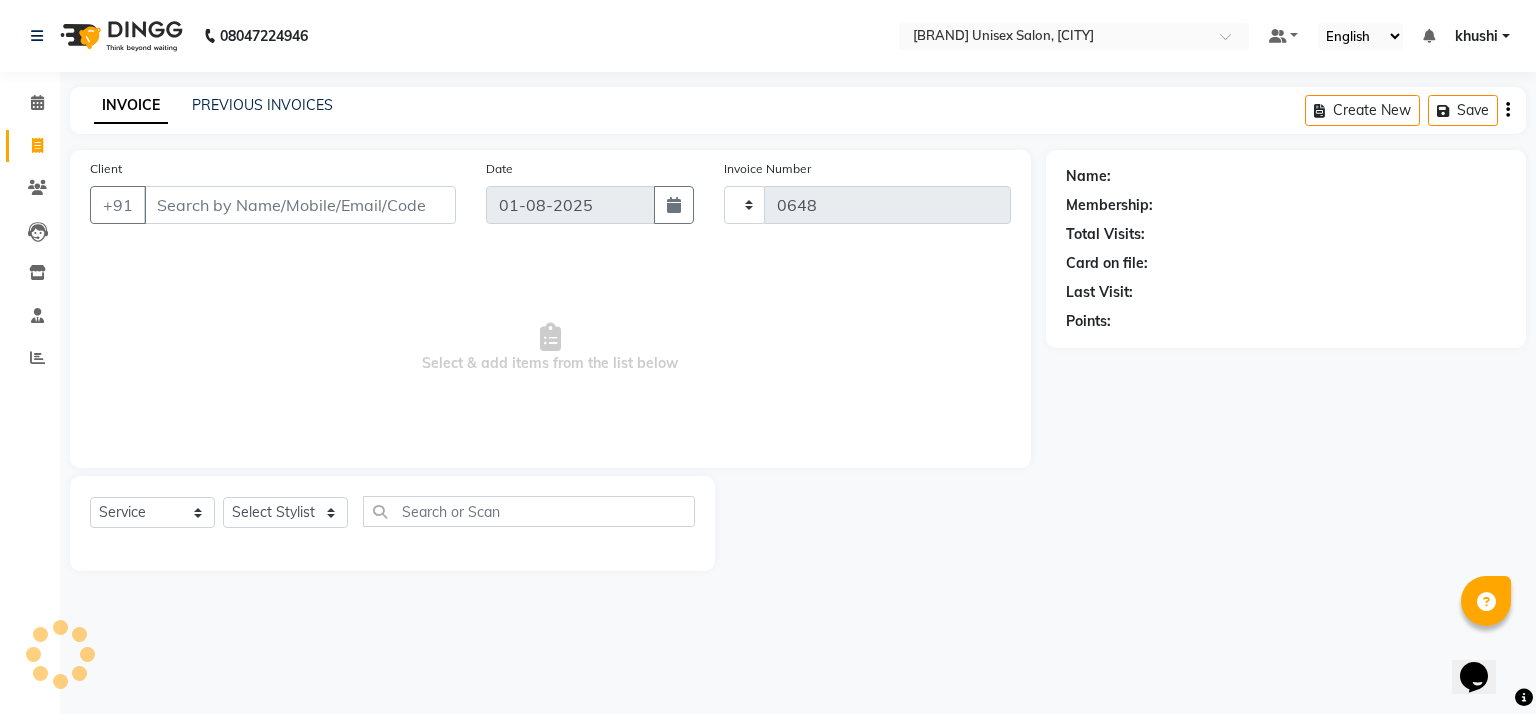 select on "6870" 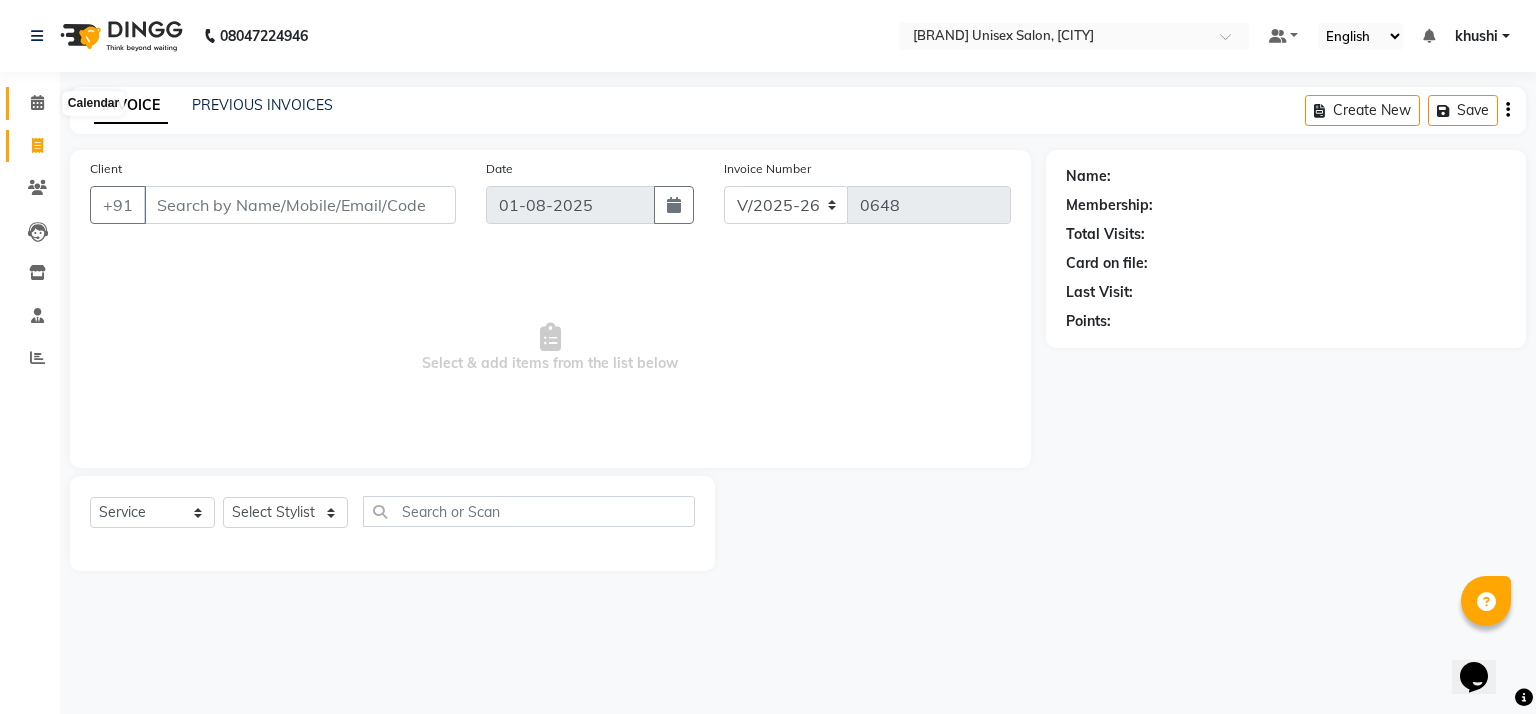 click 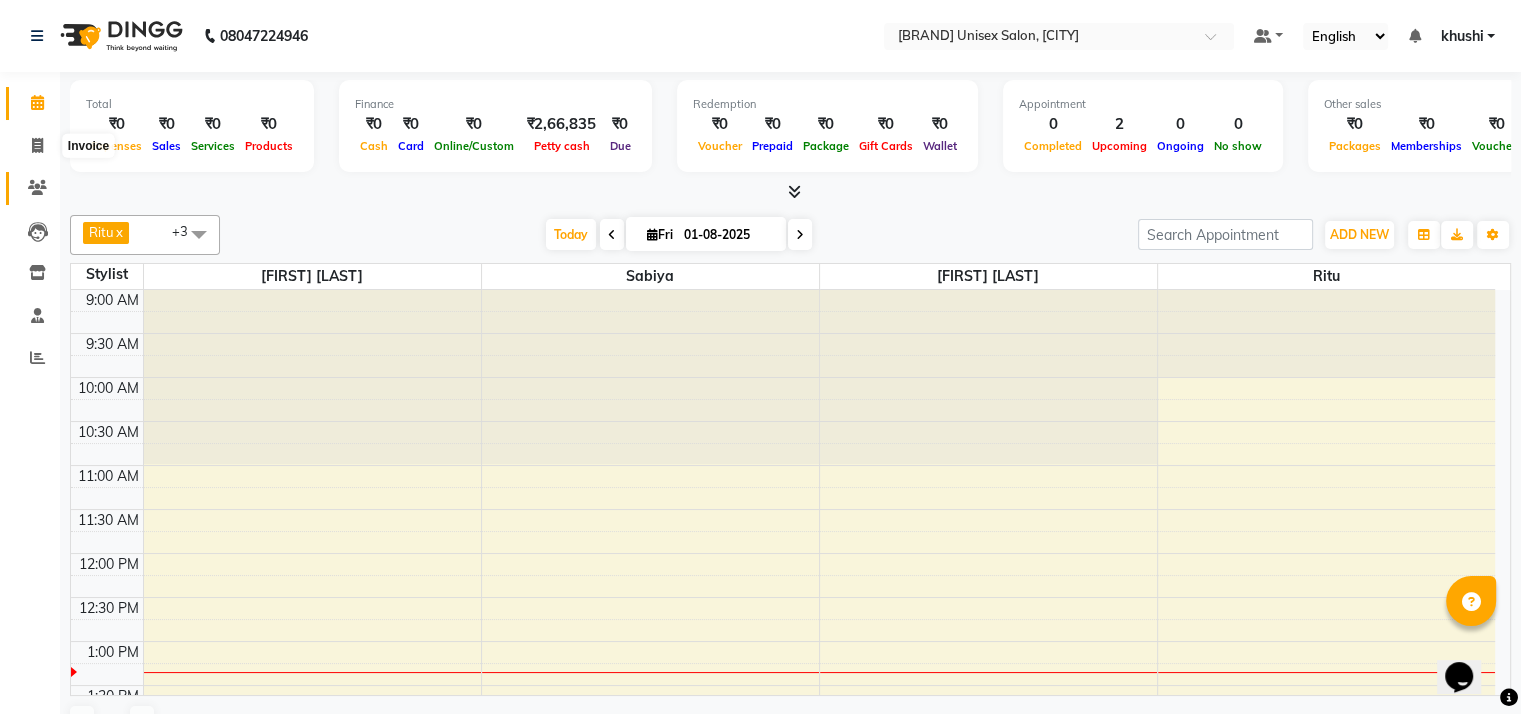 scroll, scrollTop: 0, scrollLeft: 0, axis: both 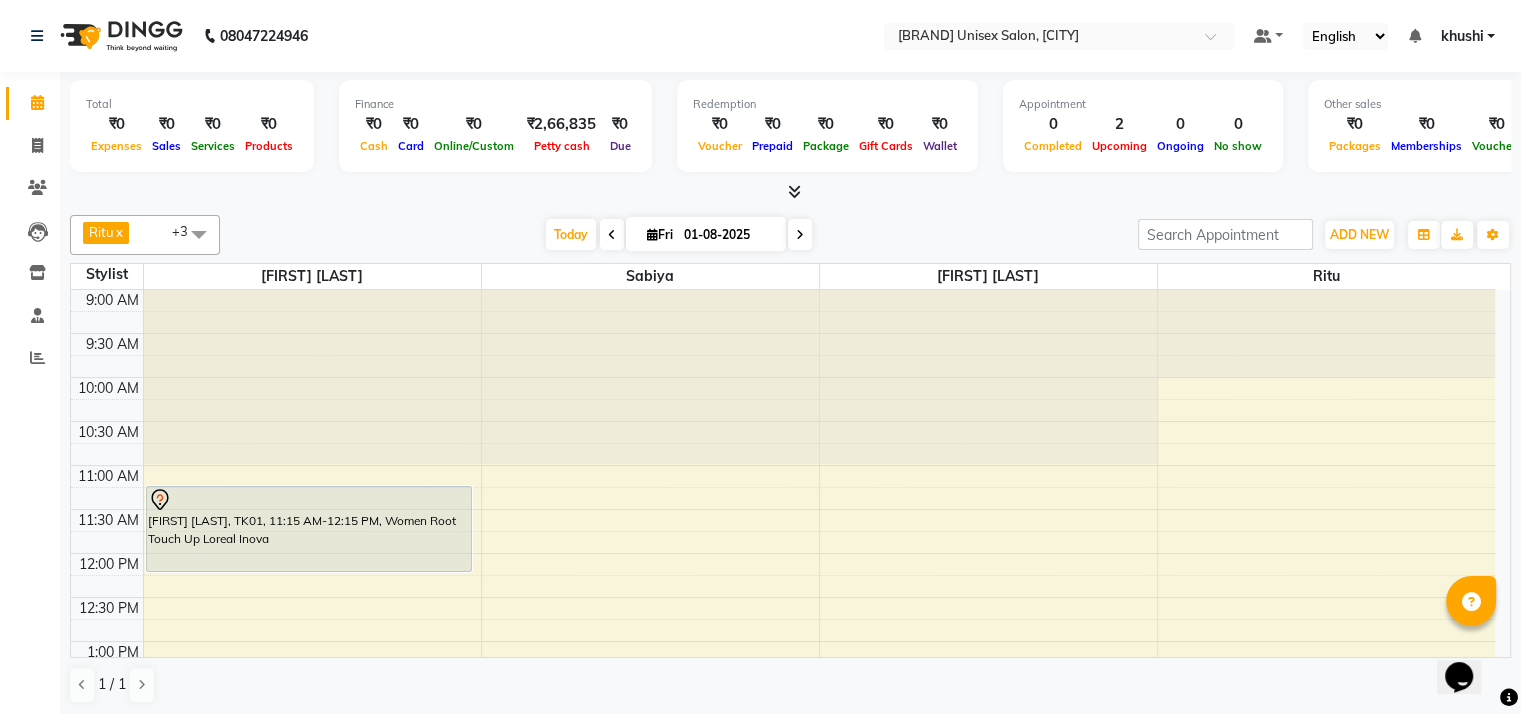 click on "Clients" 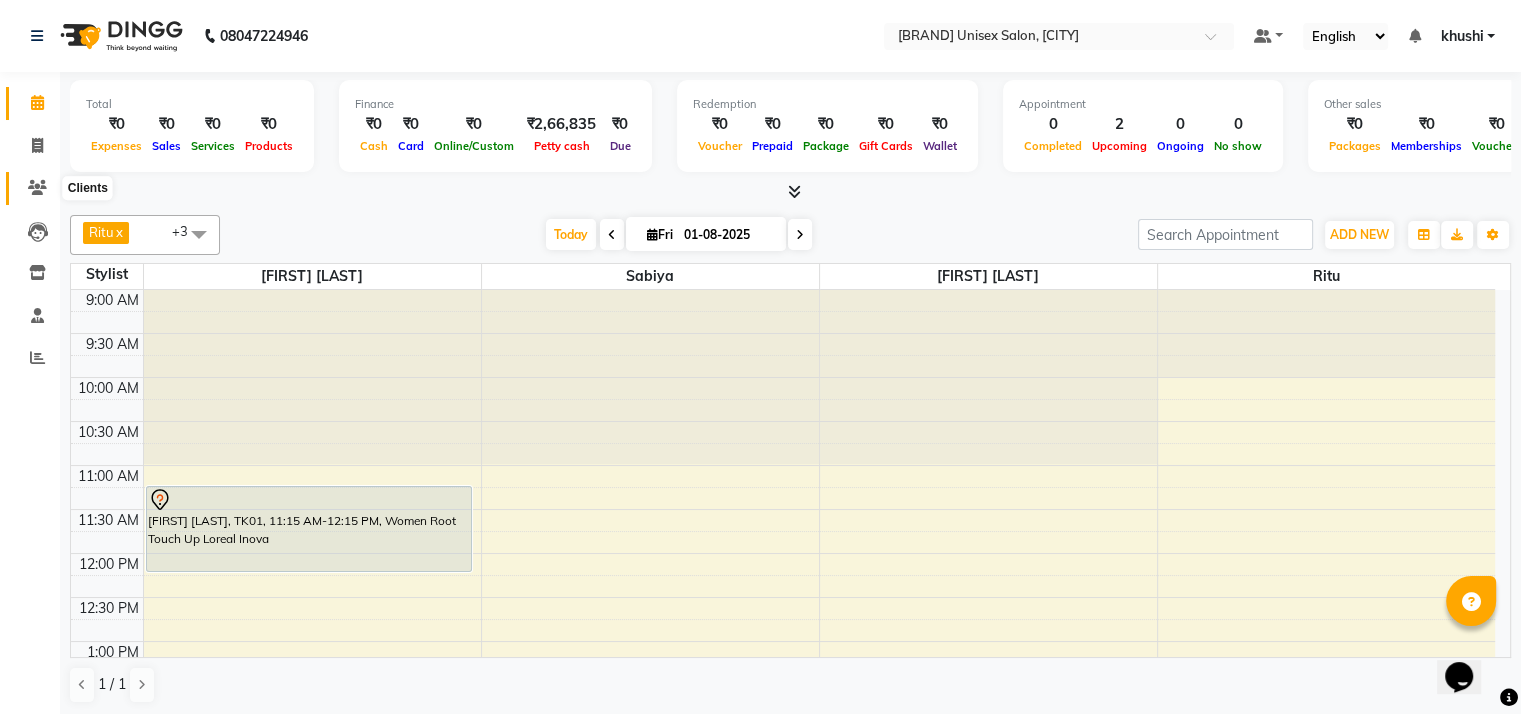 click 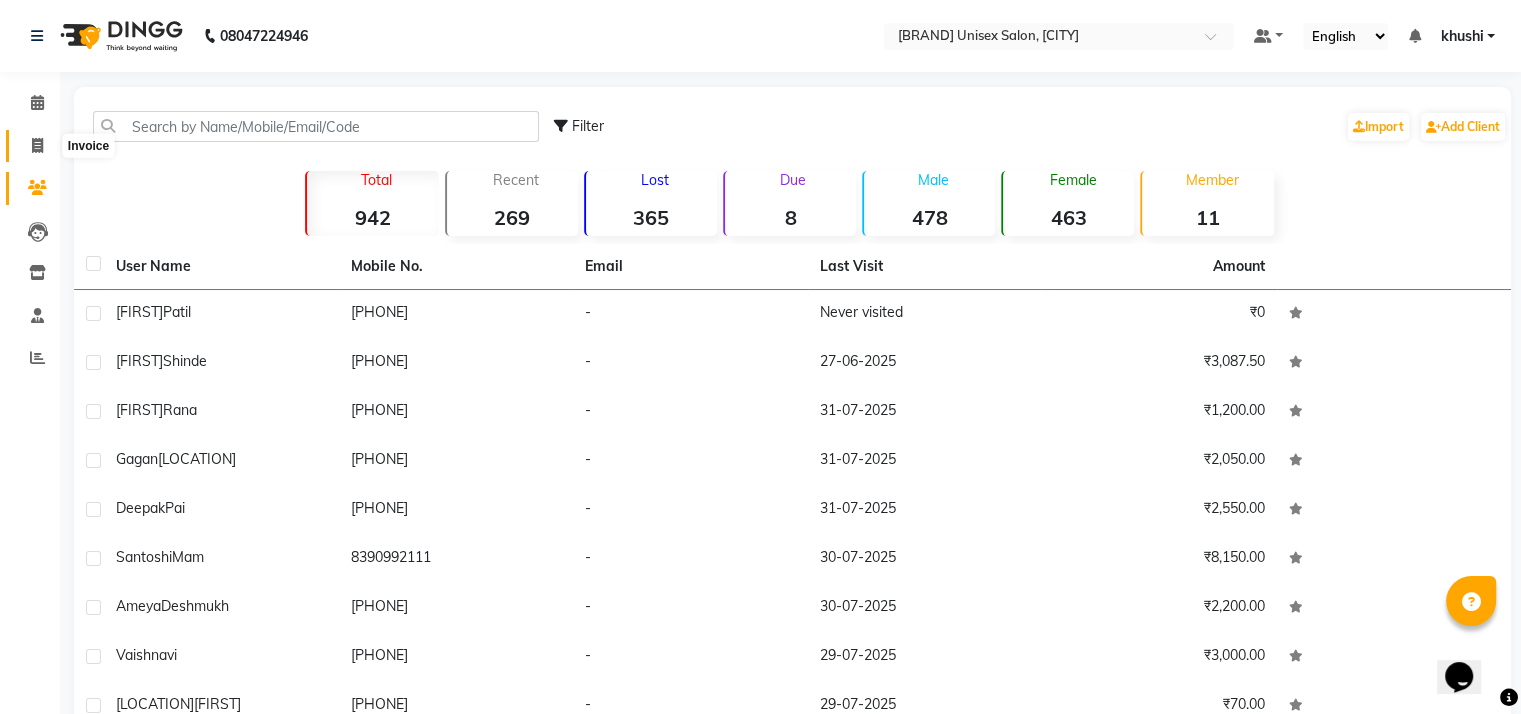 click 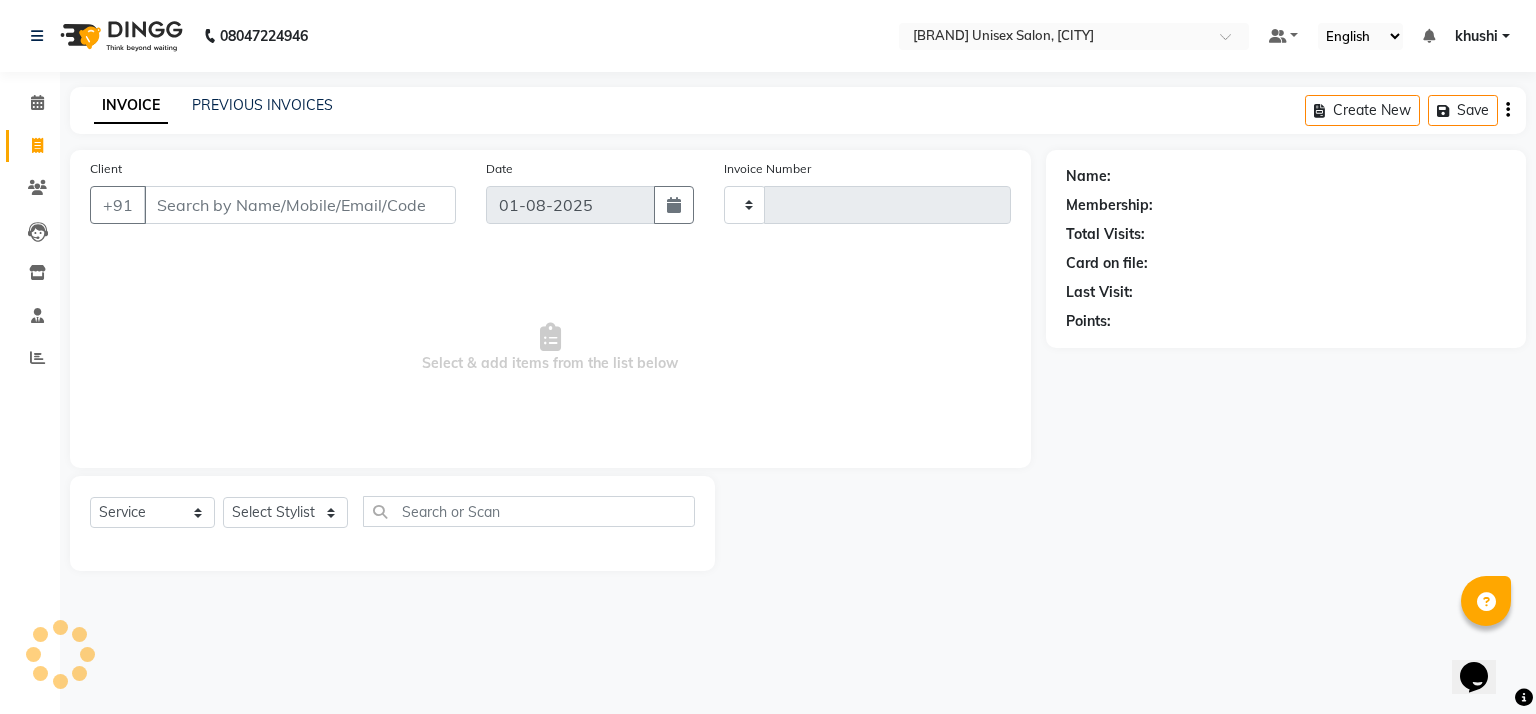 type on "0648" 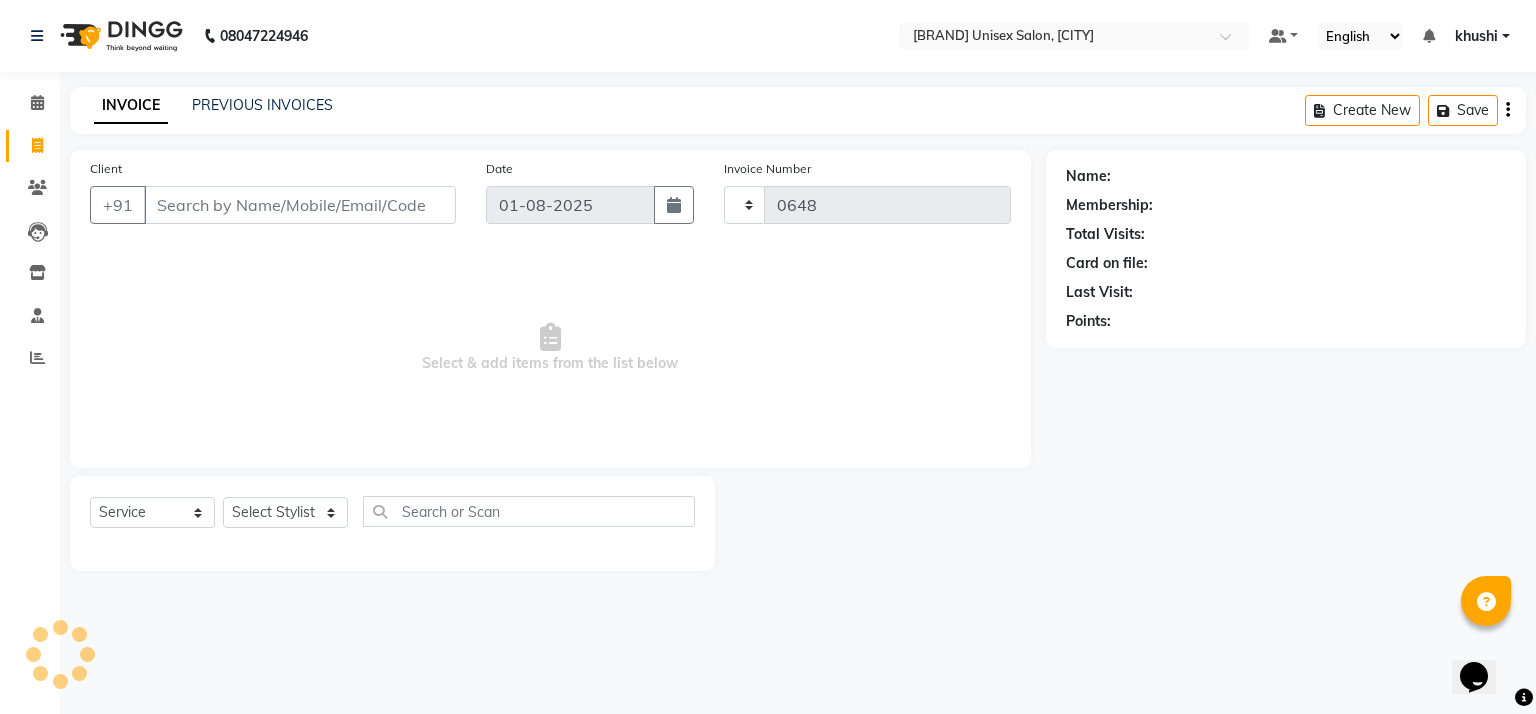 select on "6870" 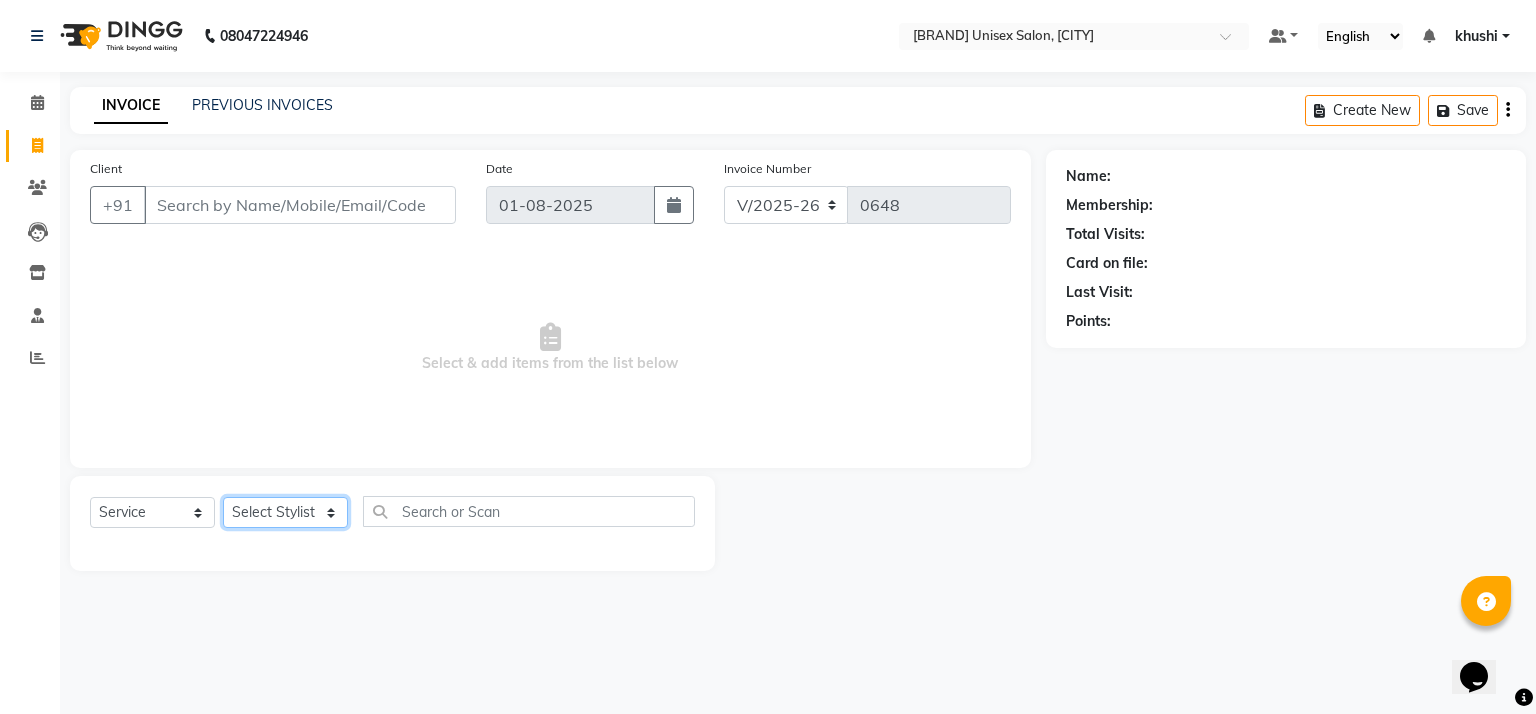 click on "Select Stylist [NAME] [NAME] [NAME] [NAME] [NAME] [NAME]" 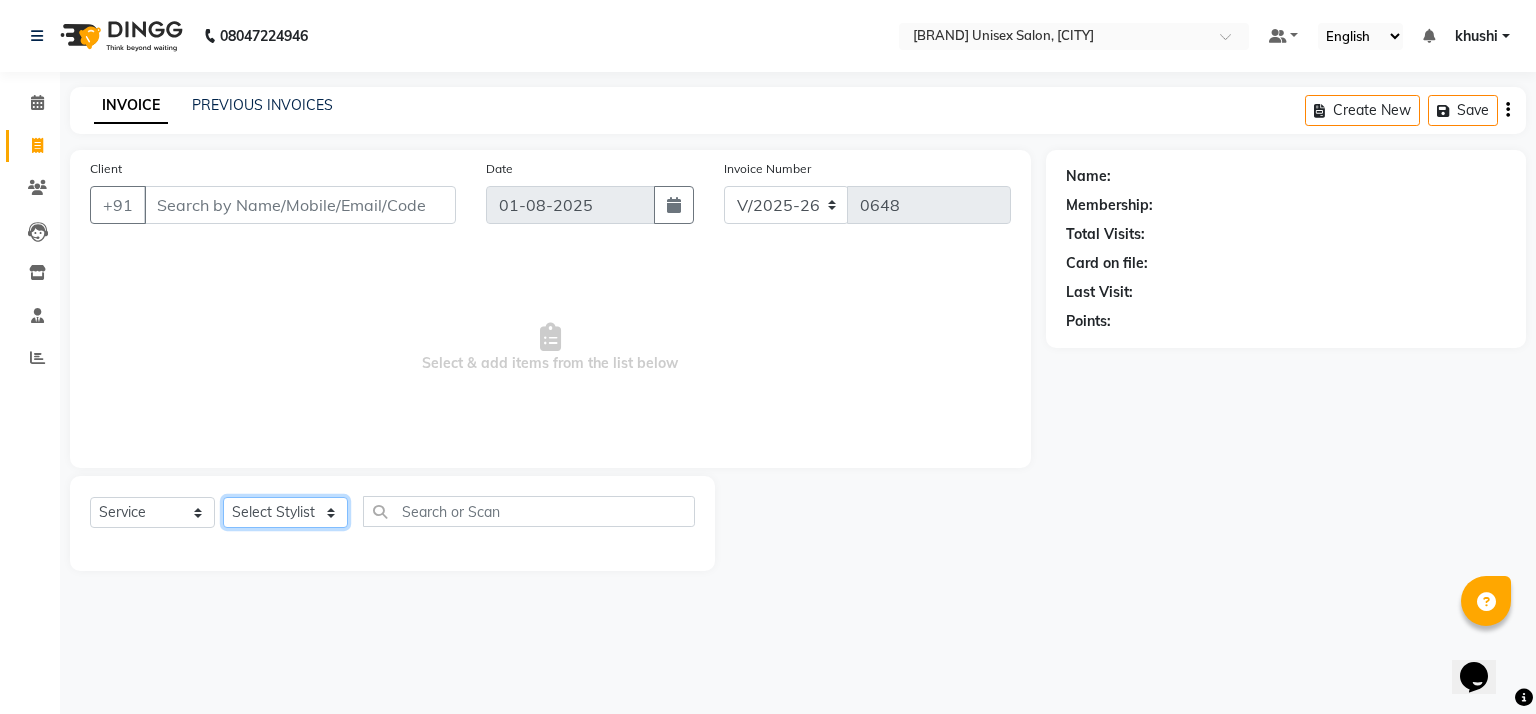 select on "59016" 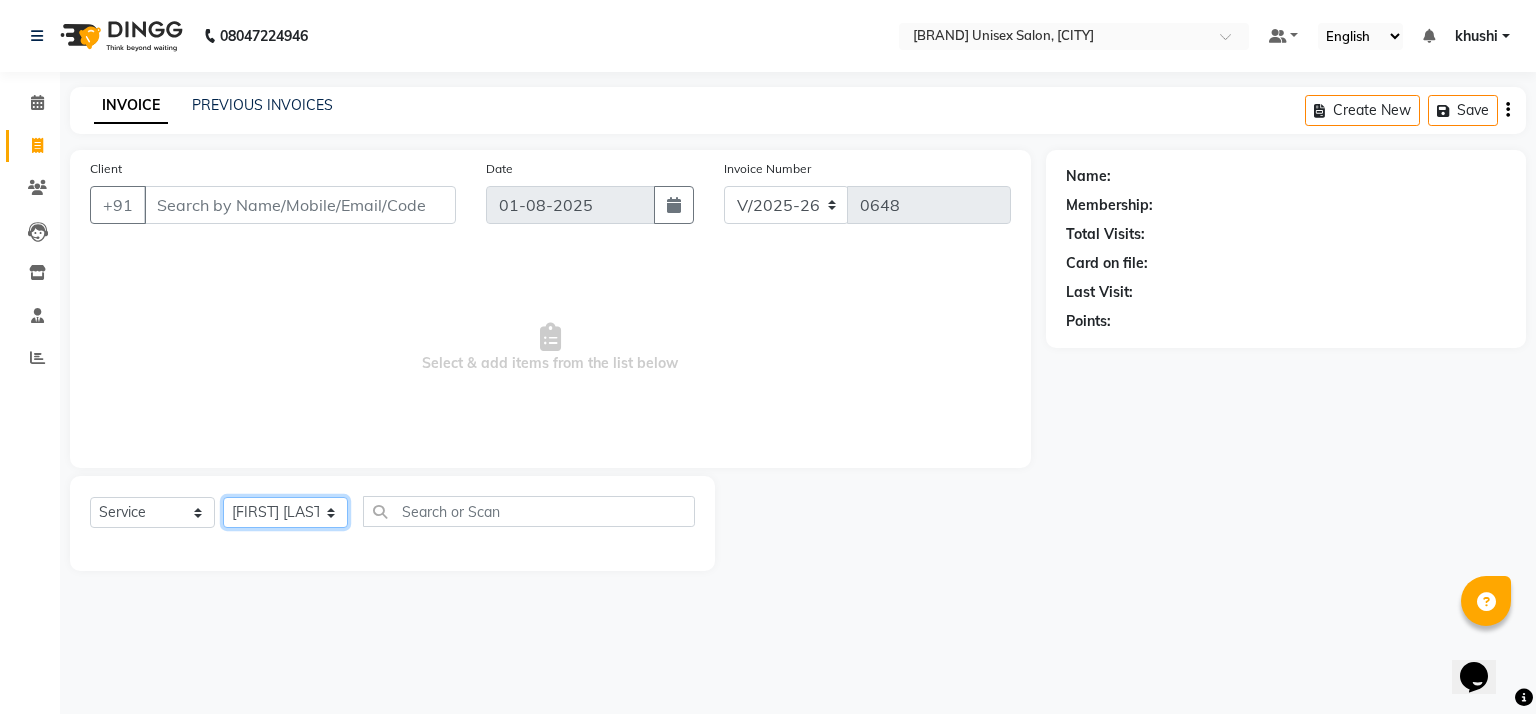 click on "Select Stylist [NAME] [NAME] [NAME] [NAME] [NAME] [NAME]" 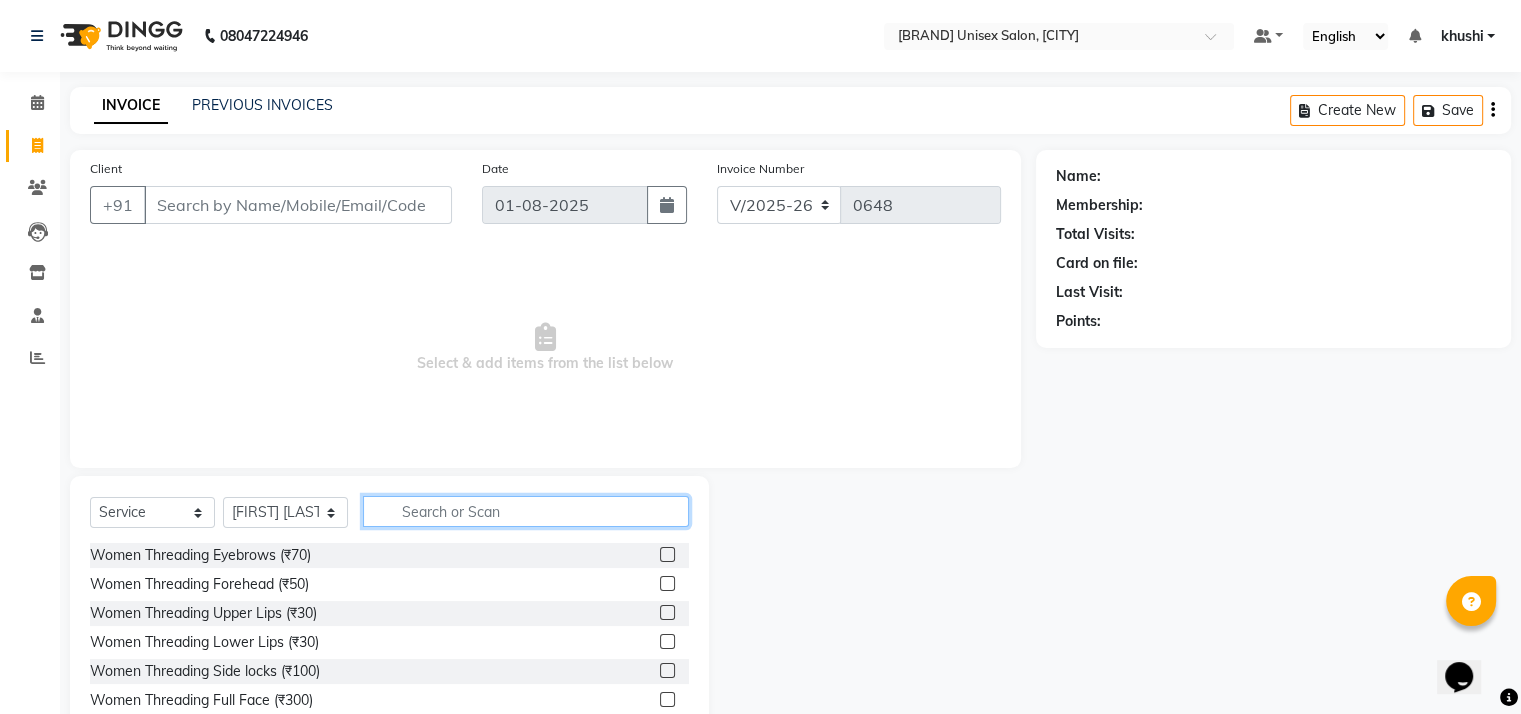 click 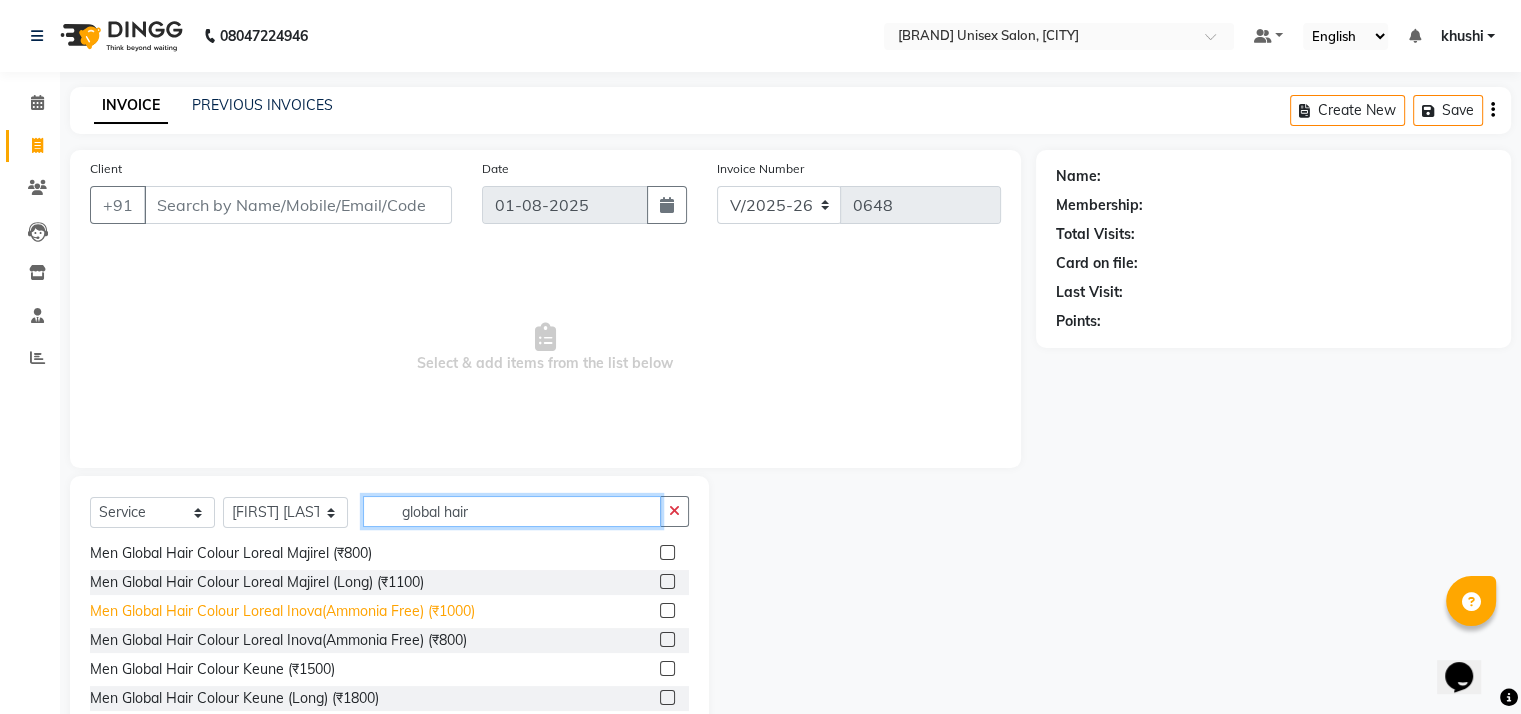scroll, scrollTop: 380, scrollLeft: 0, axis: vertical 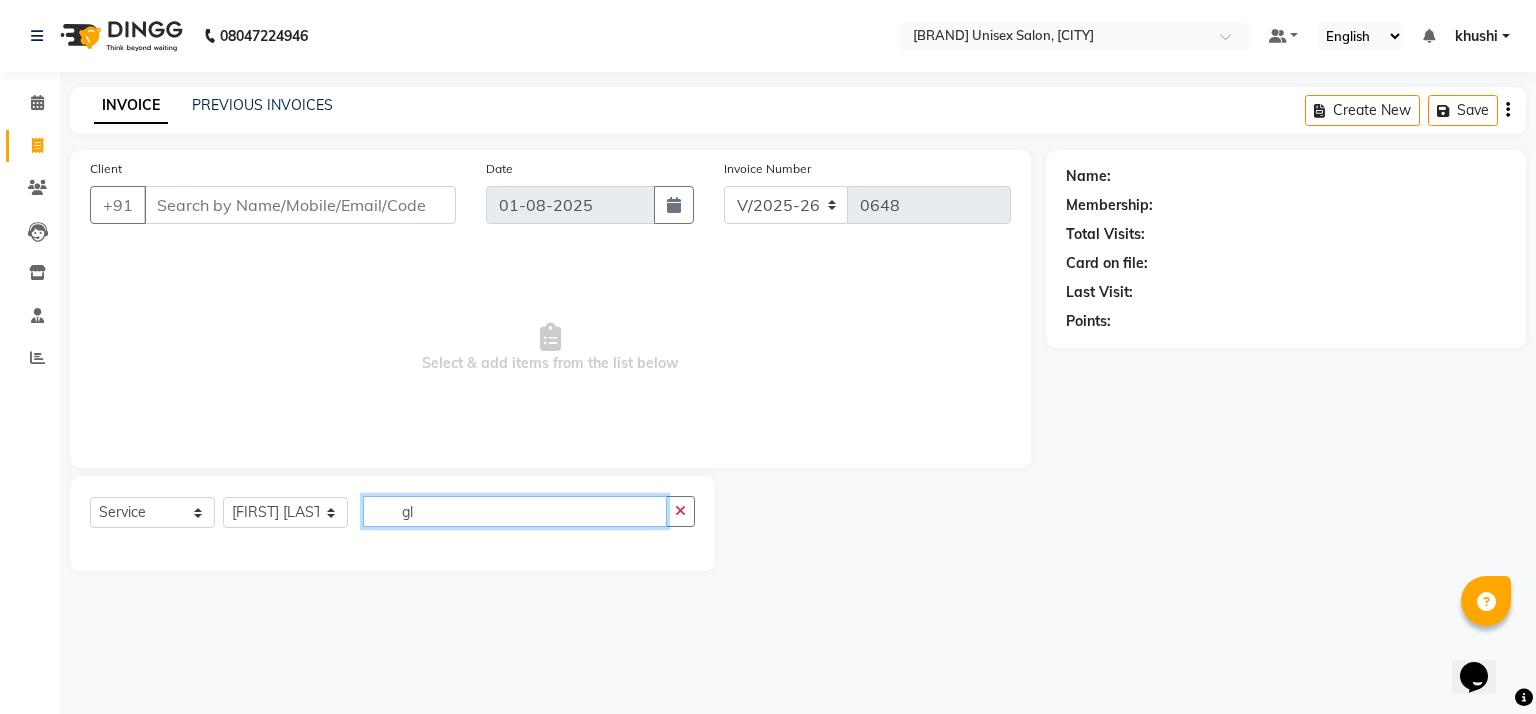 type on "g" 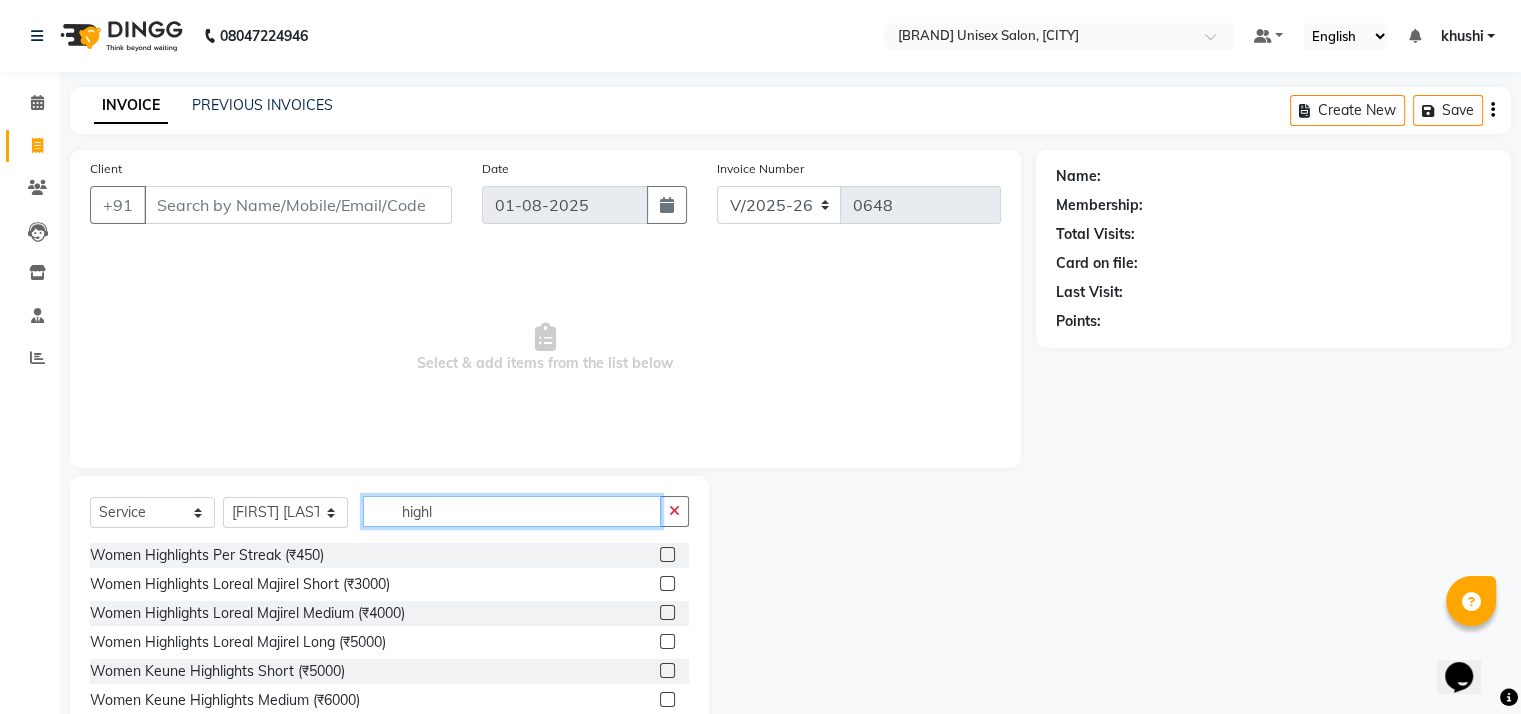 type on "highli" 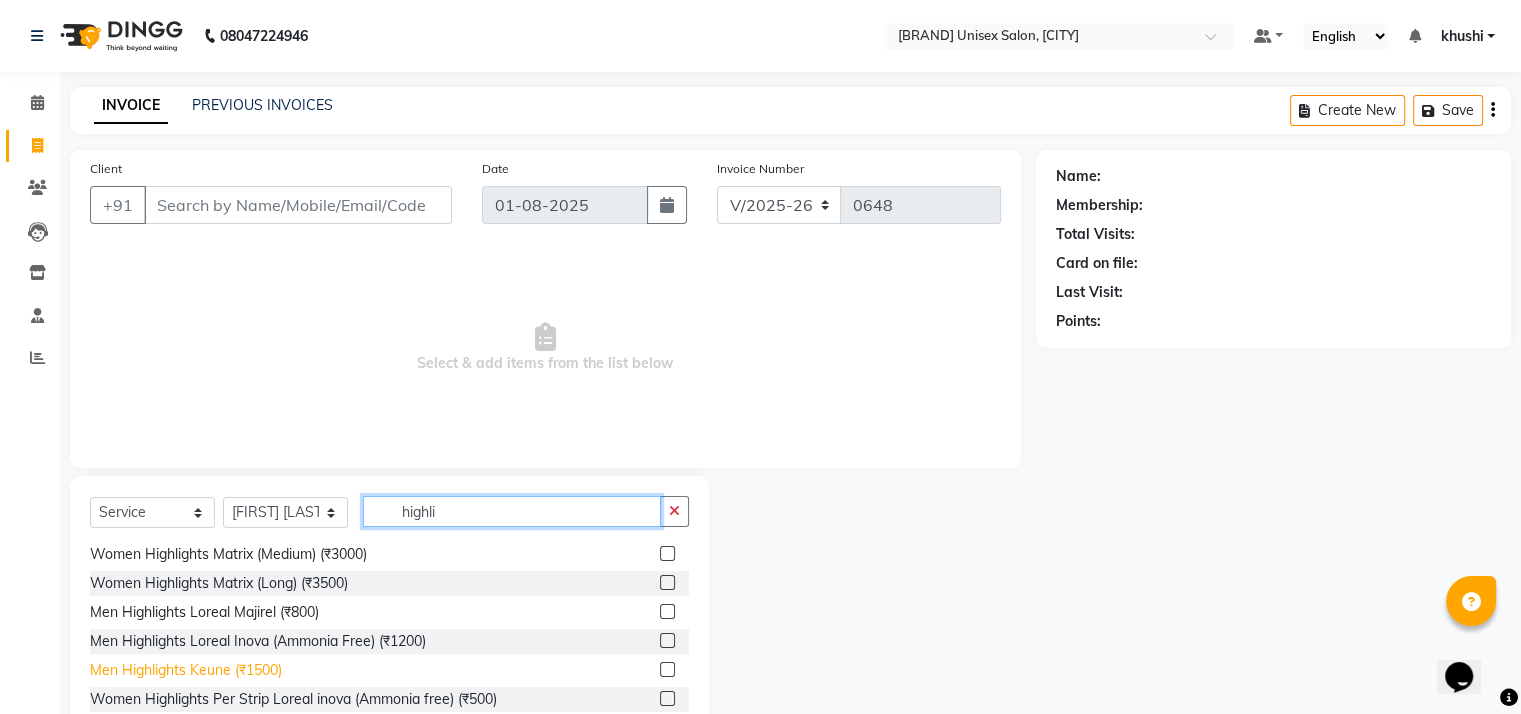 scroll, scrollTop: 321, scrollLeft: 0, axis: vertical 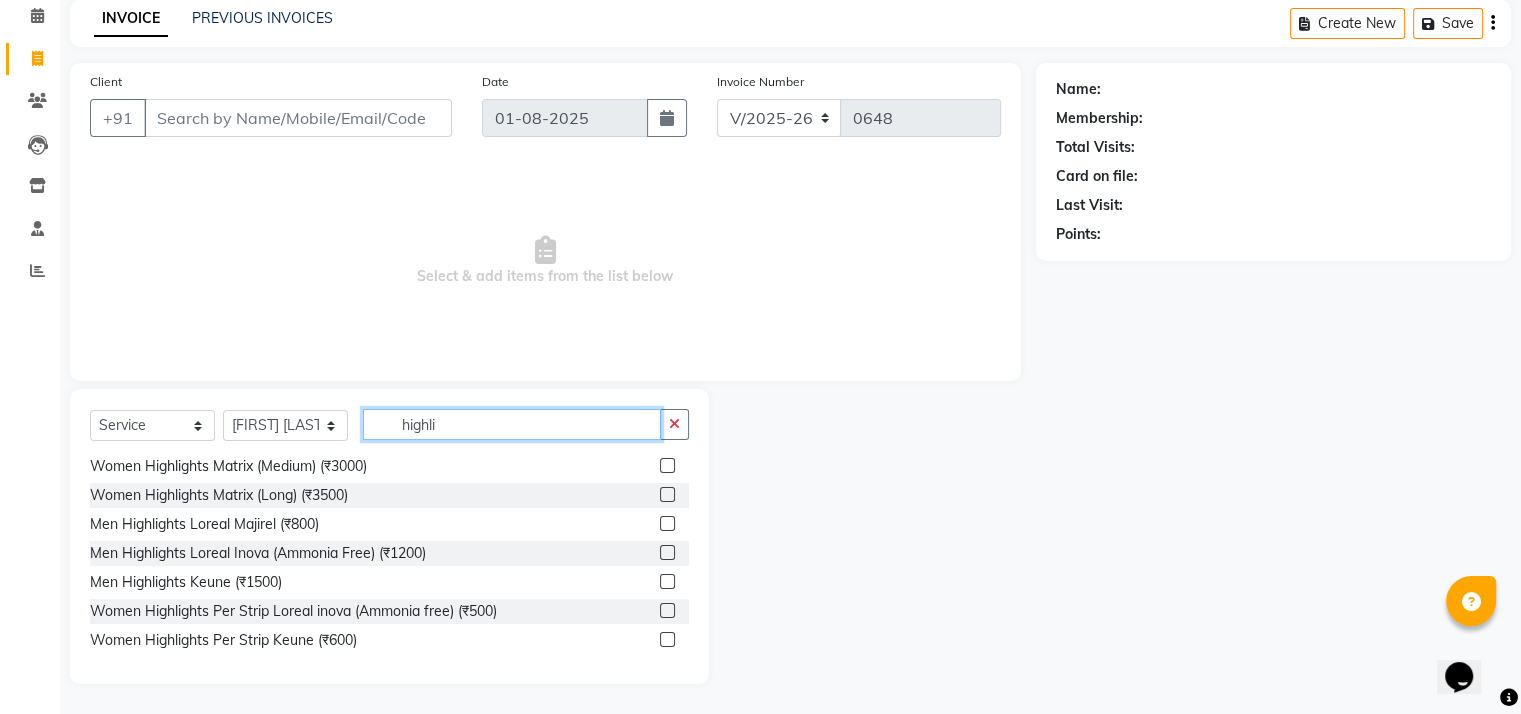 click on "highli" 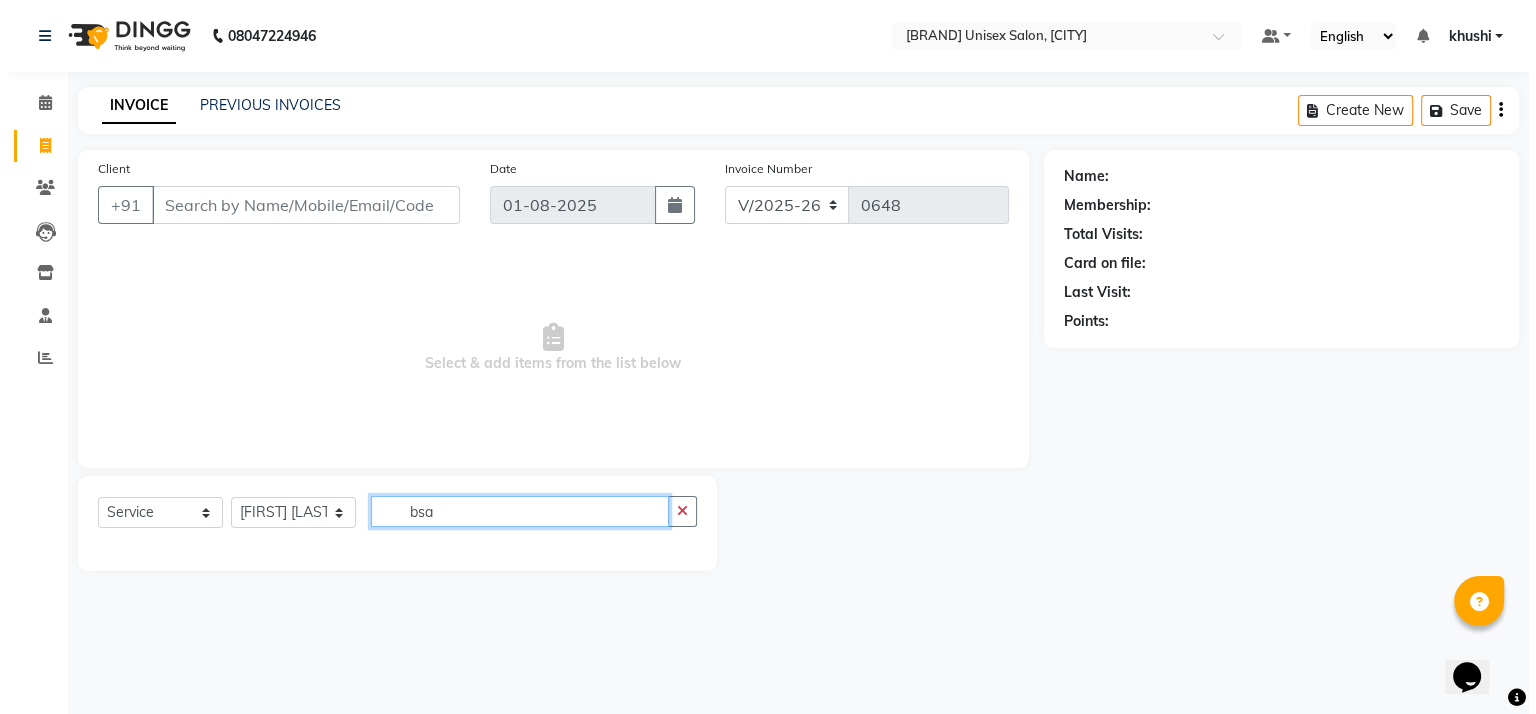 scroll, scrollTop: 0, scrollLeft: 0, axis: both 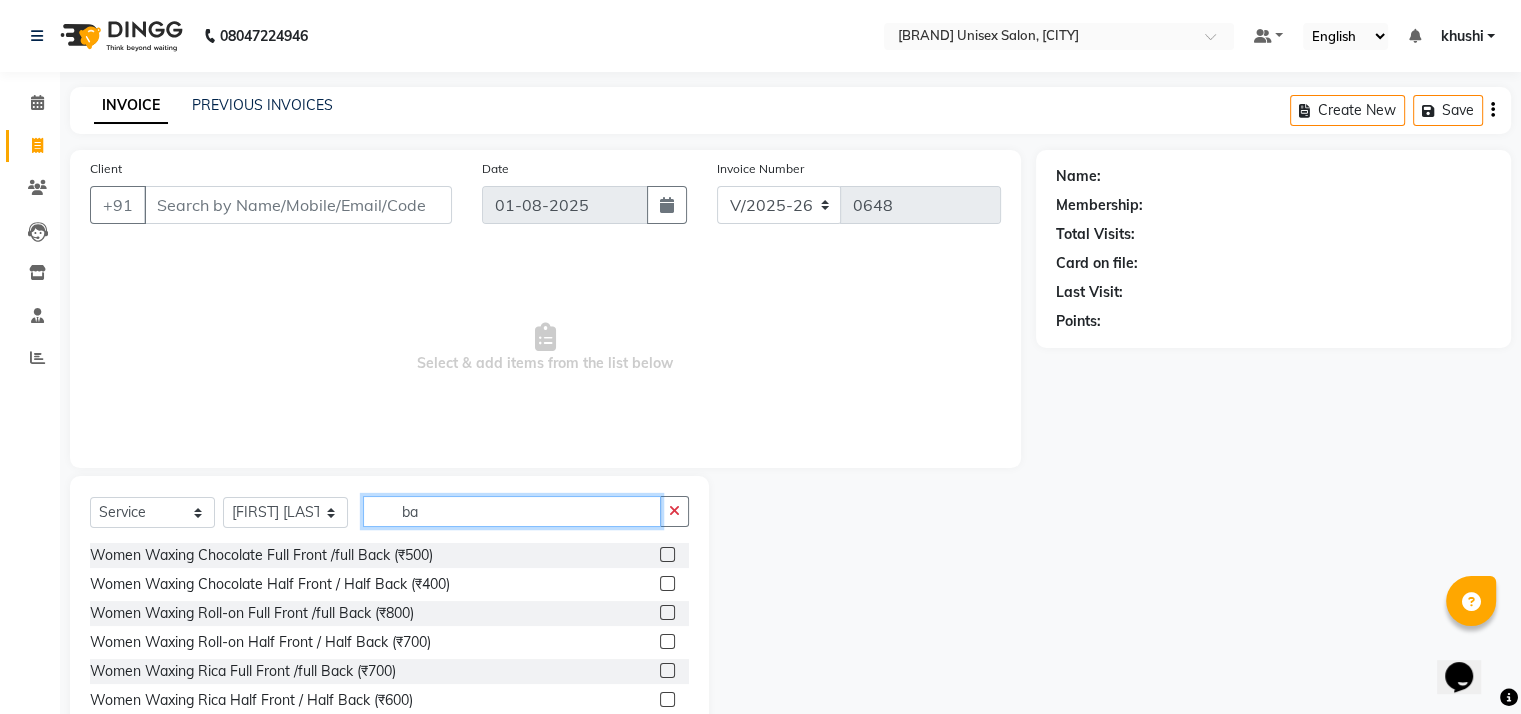 type on "b" 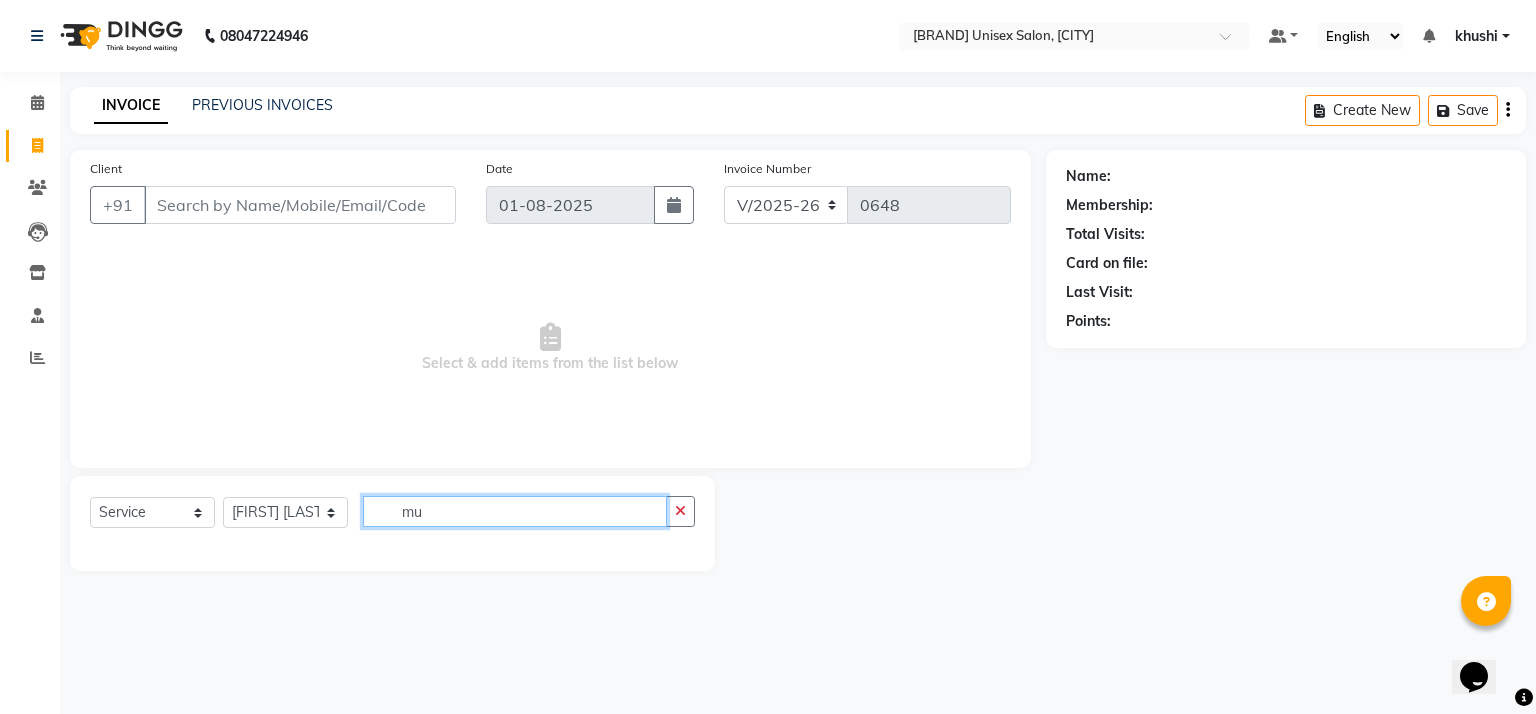 type on "m" 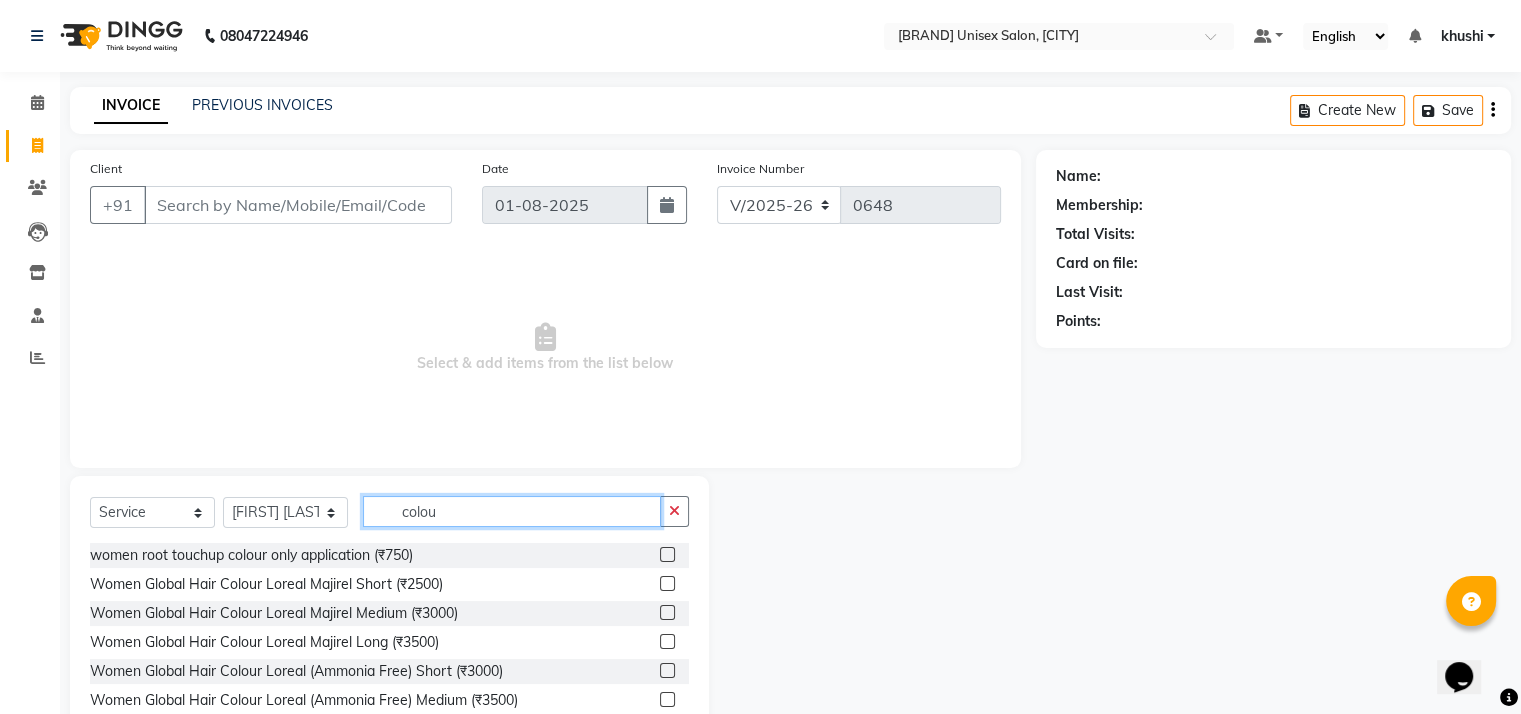 type on "colour" 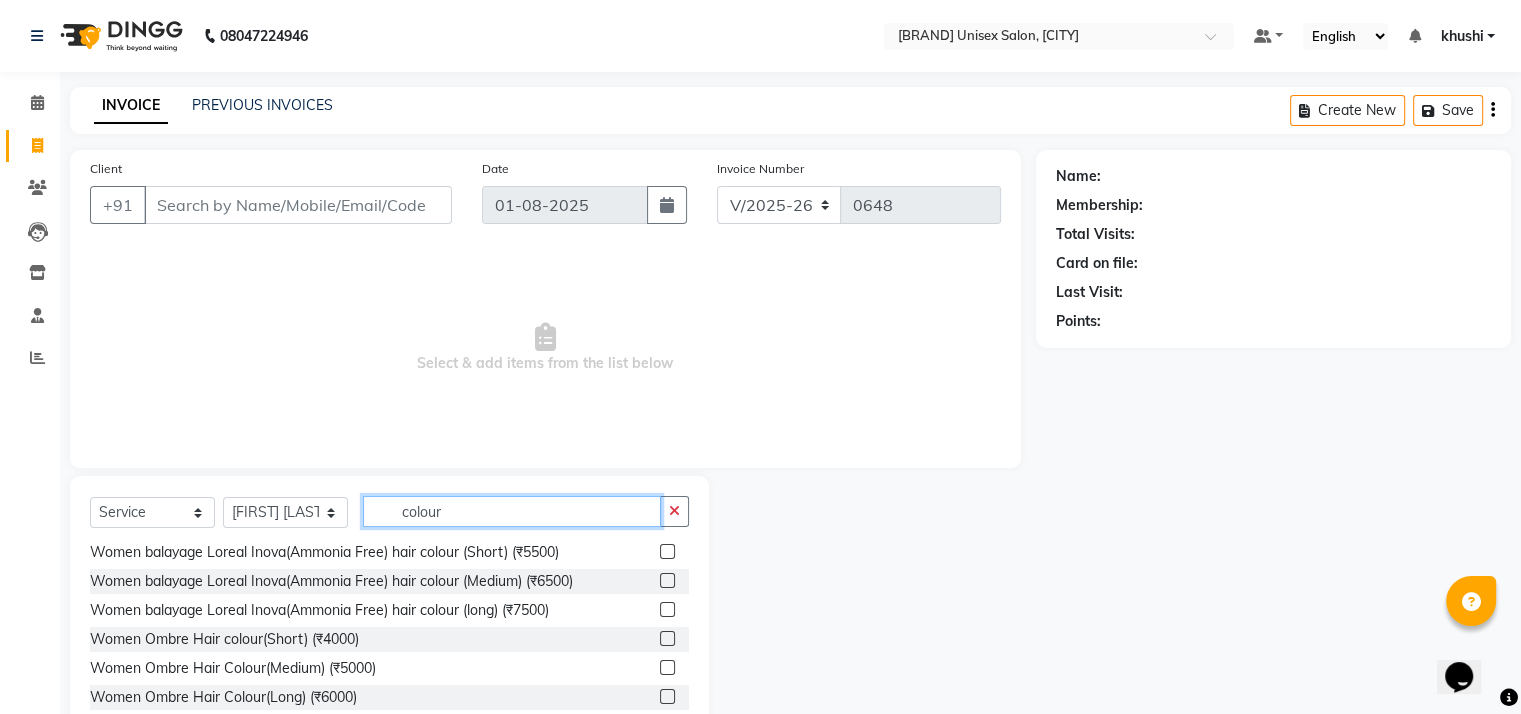 scroll, scrollTop: 815, scrollLeft: 0, axis: vertical 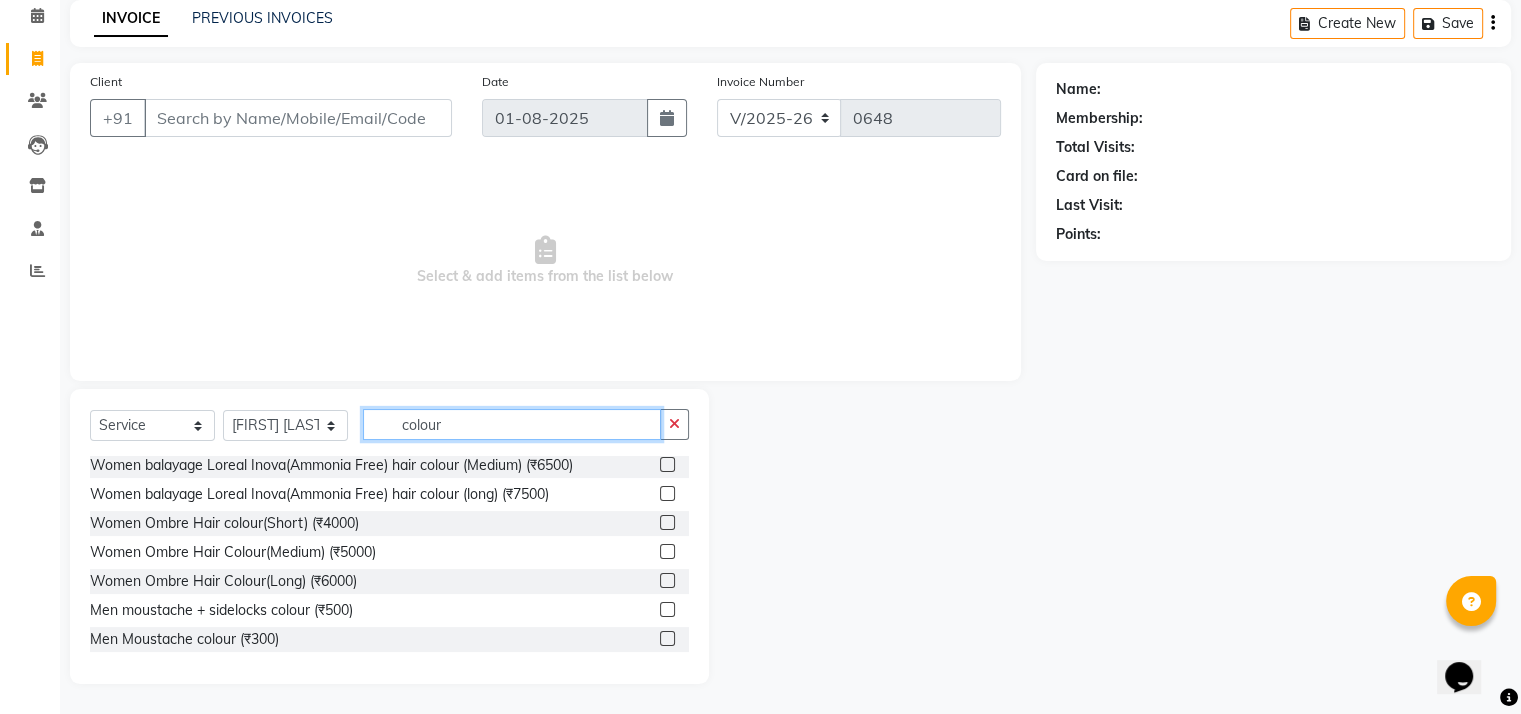 click on "colour" 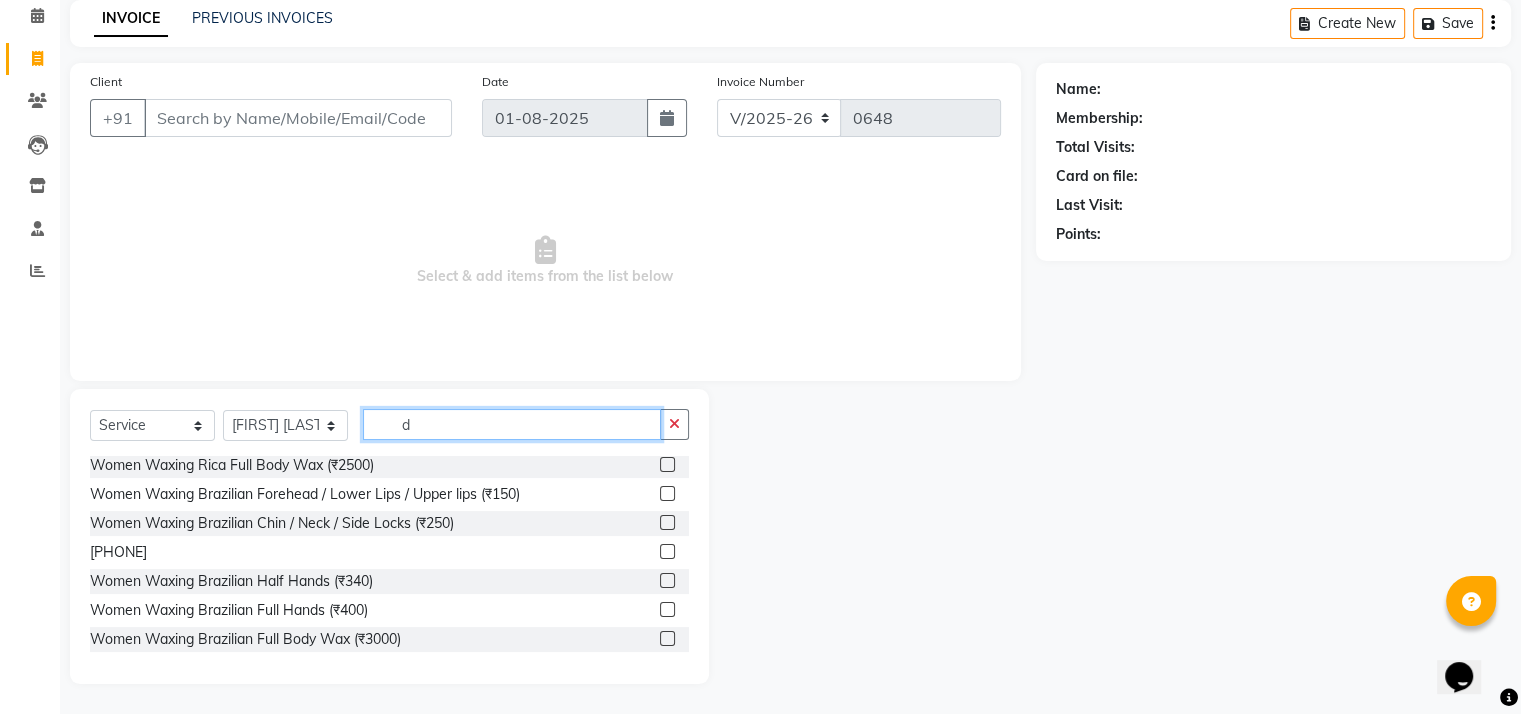 scroll, scrollTop: 408, scrollLeft: 0, axis: vertical 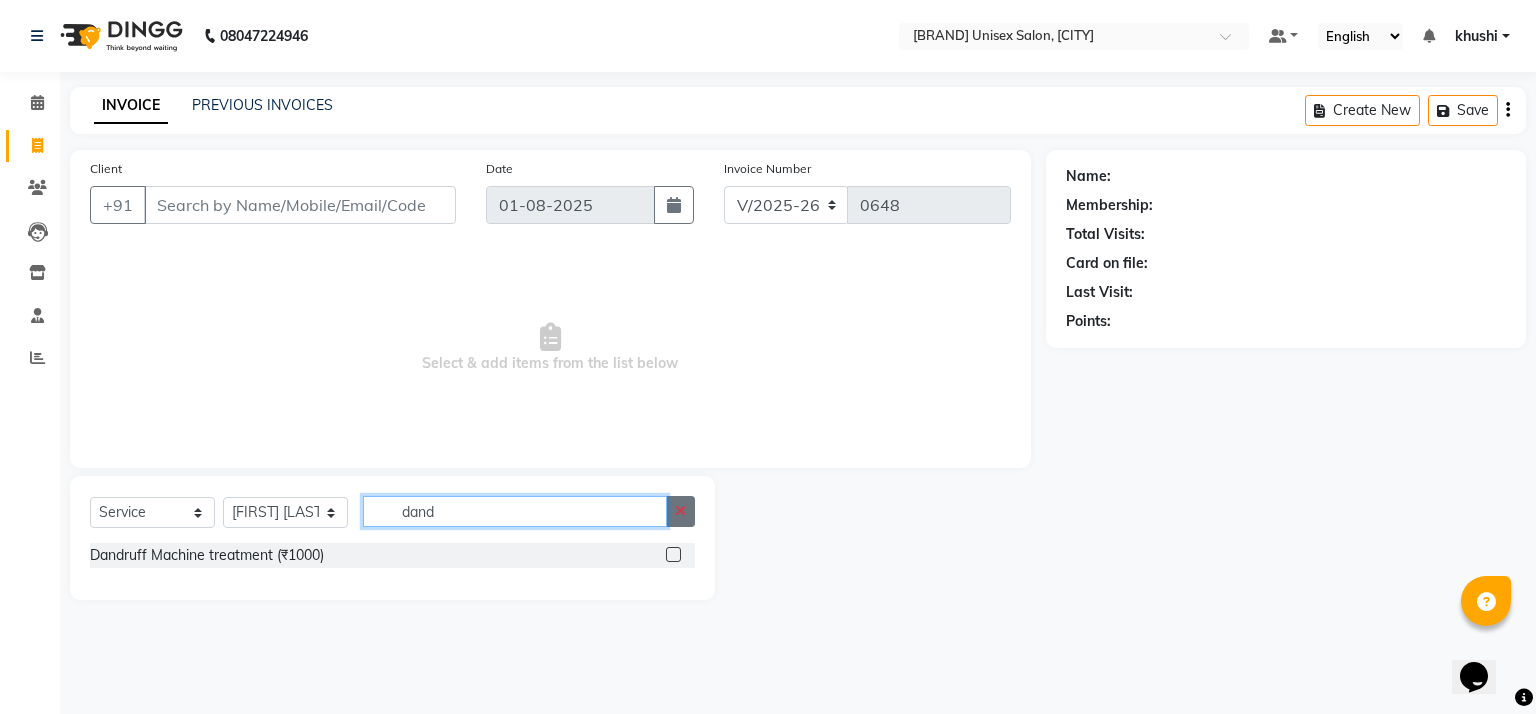 type on "dand" 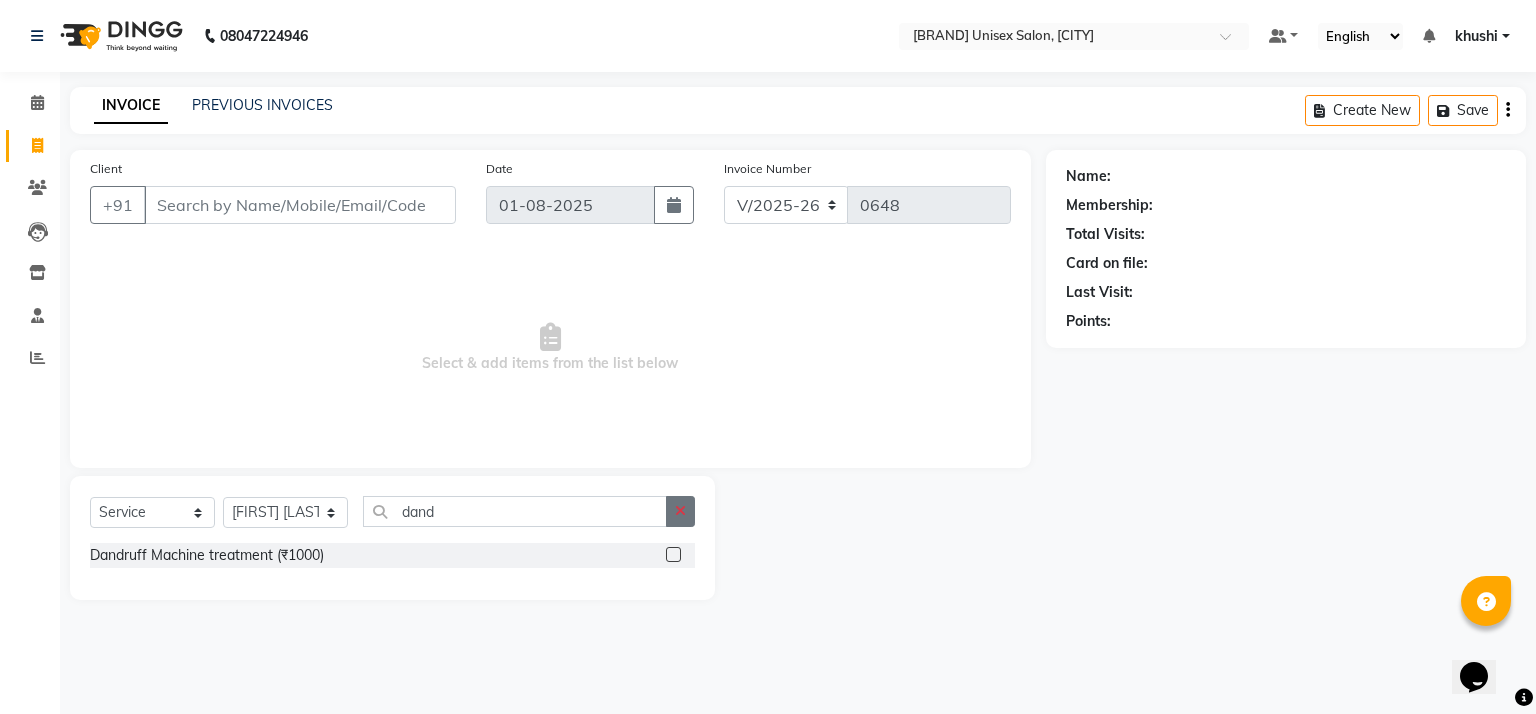 click 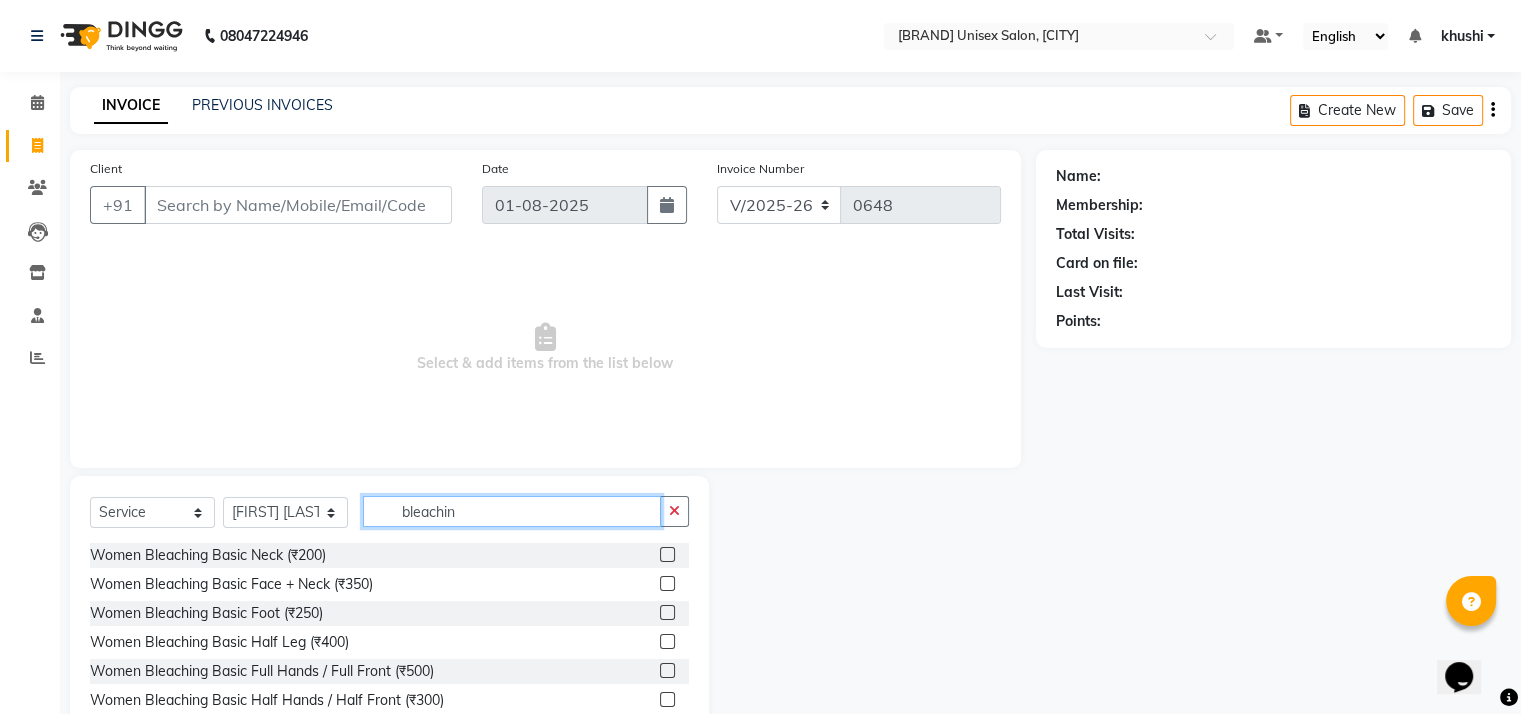 type on "bleaching" 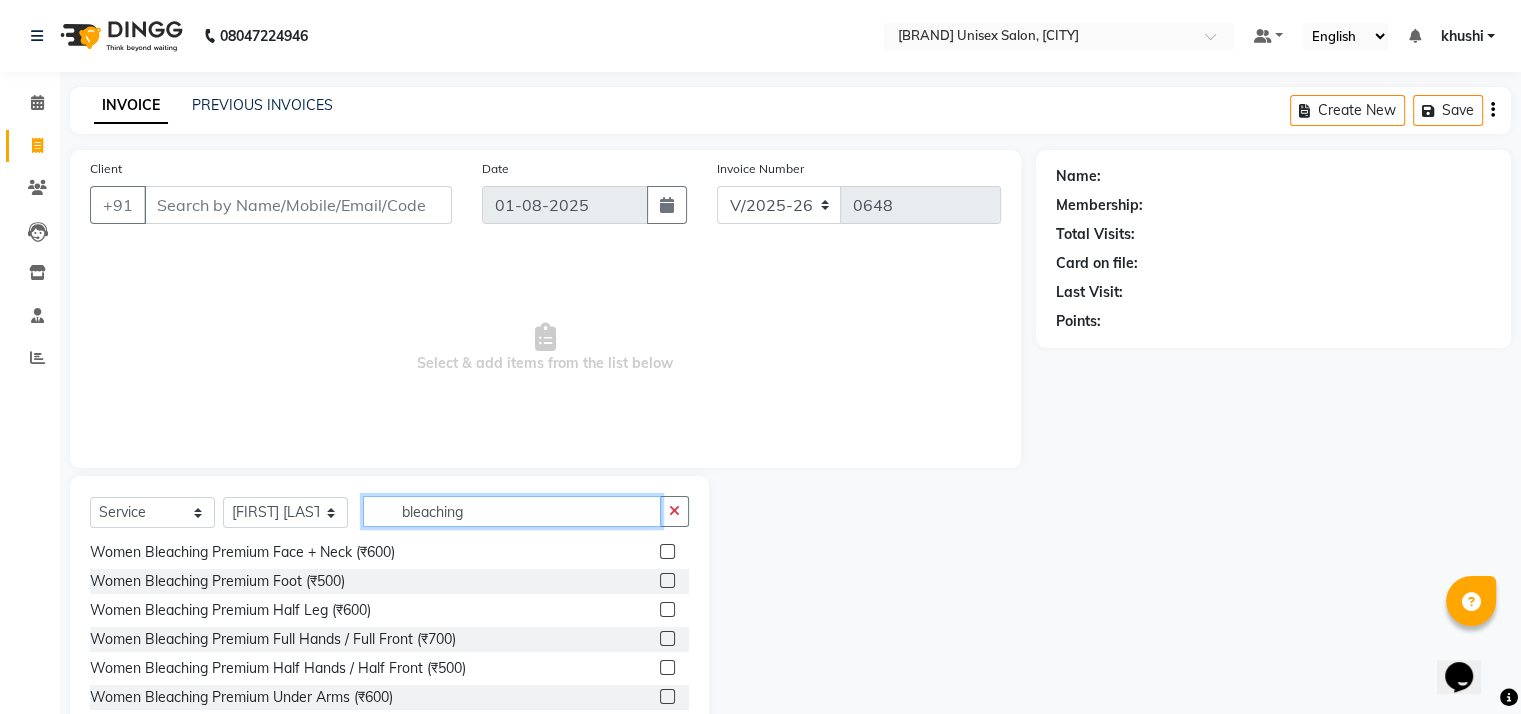 scroll, scrollTop: 495, scrollLeft: 0, axis: vertical 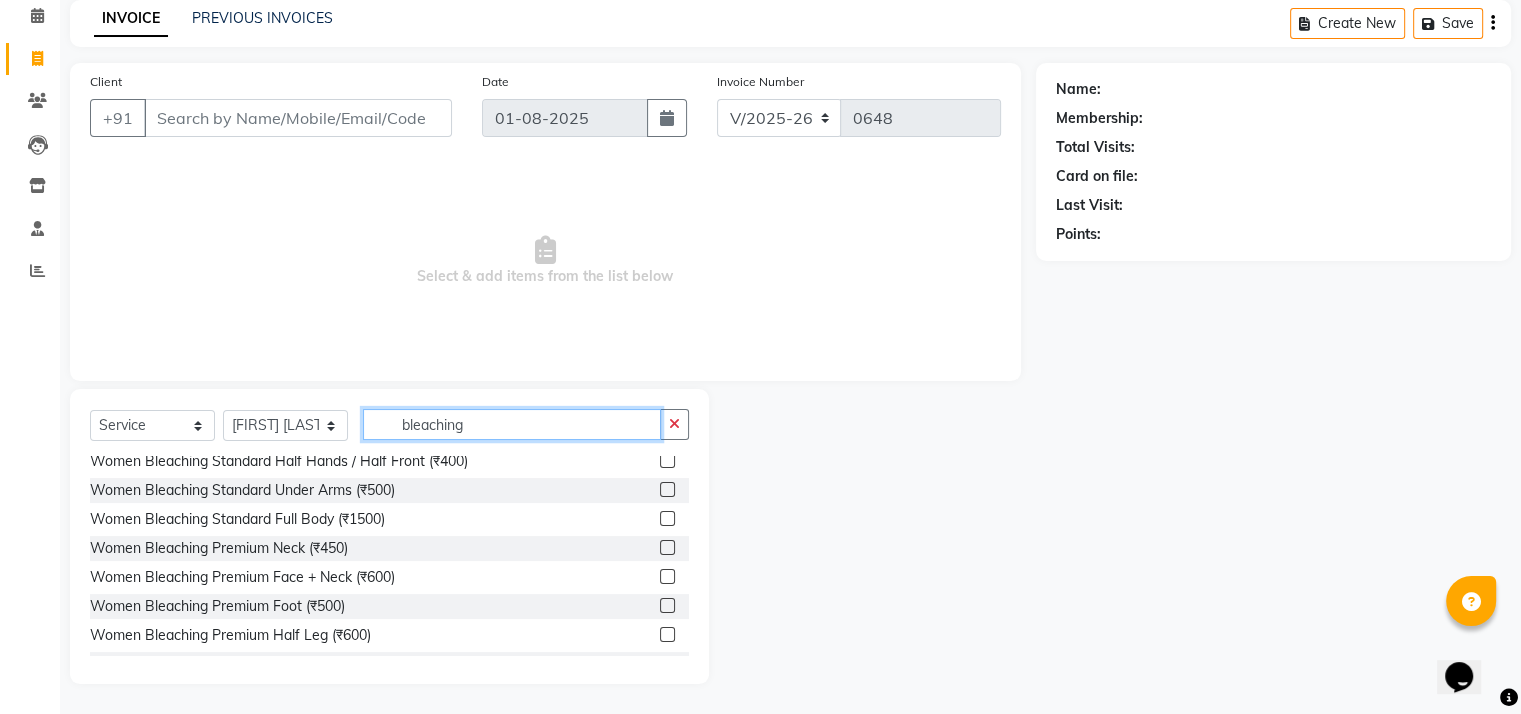 click on "bleaching" 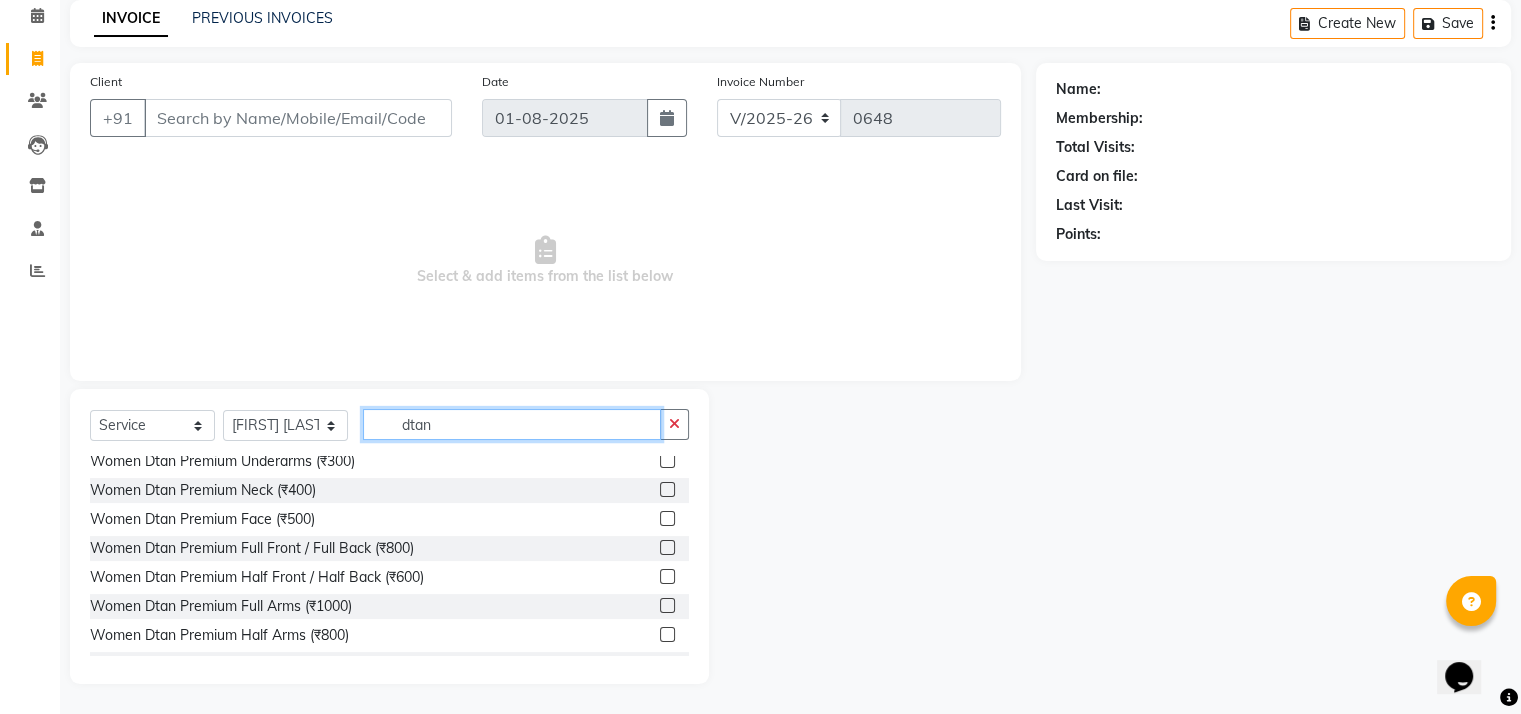 scroll, scrollTop: 0, scrollLeft: 0, axis: both 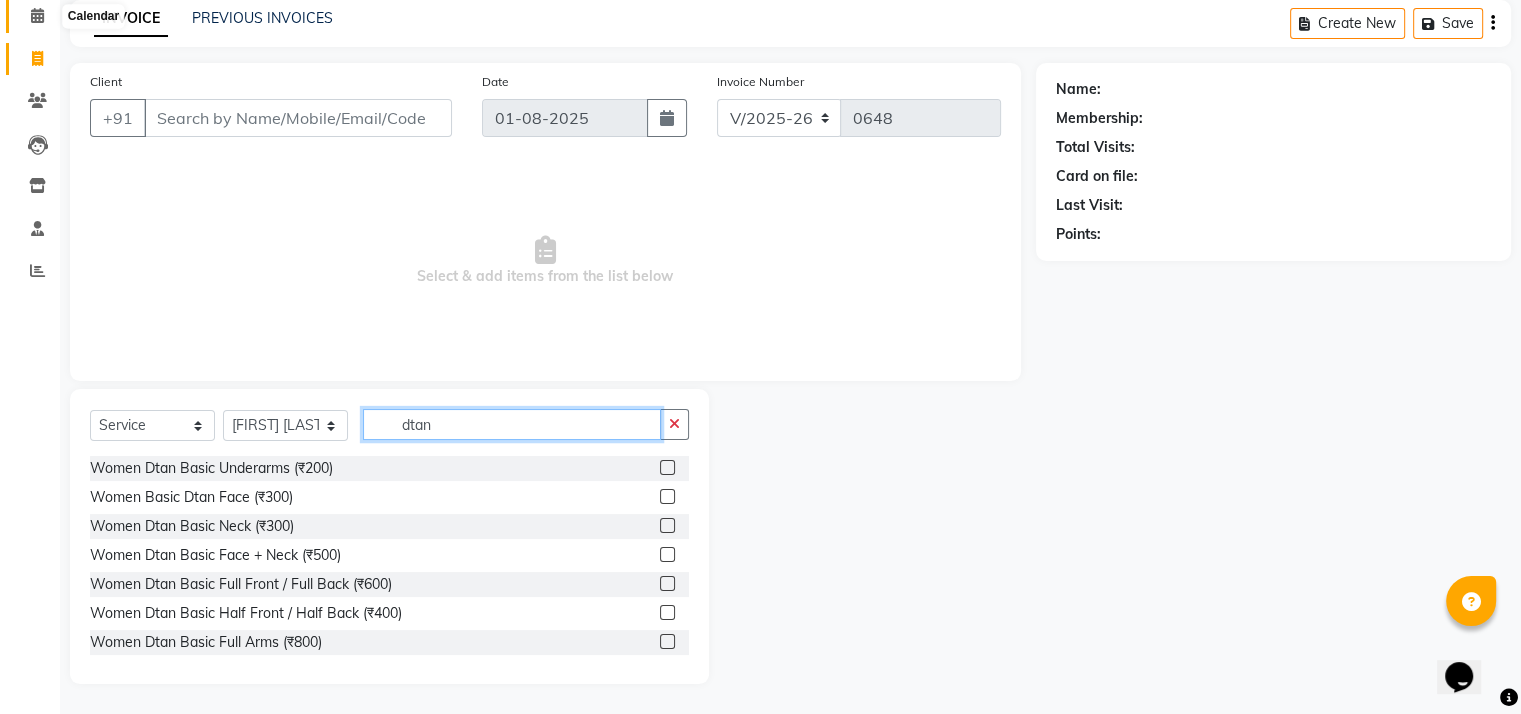 type on "dtan" 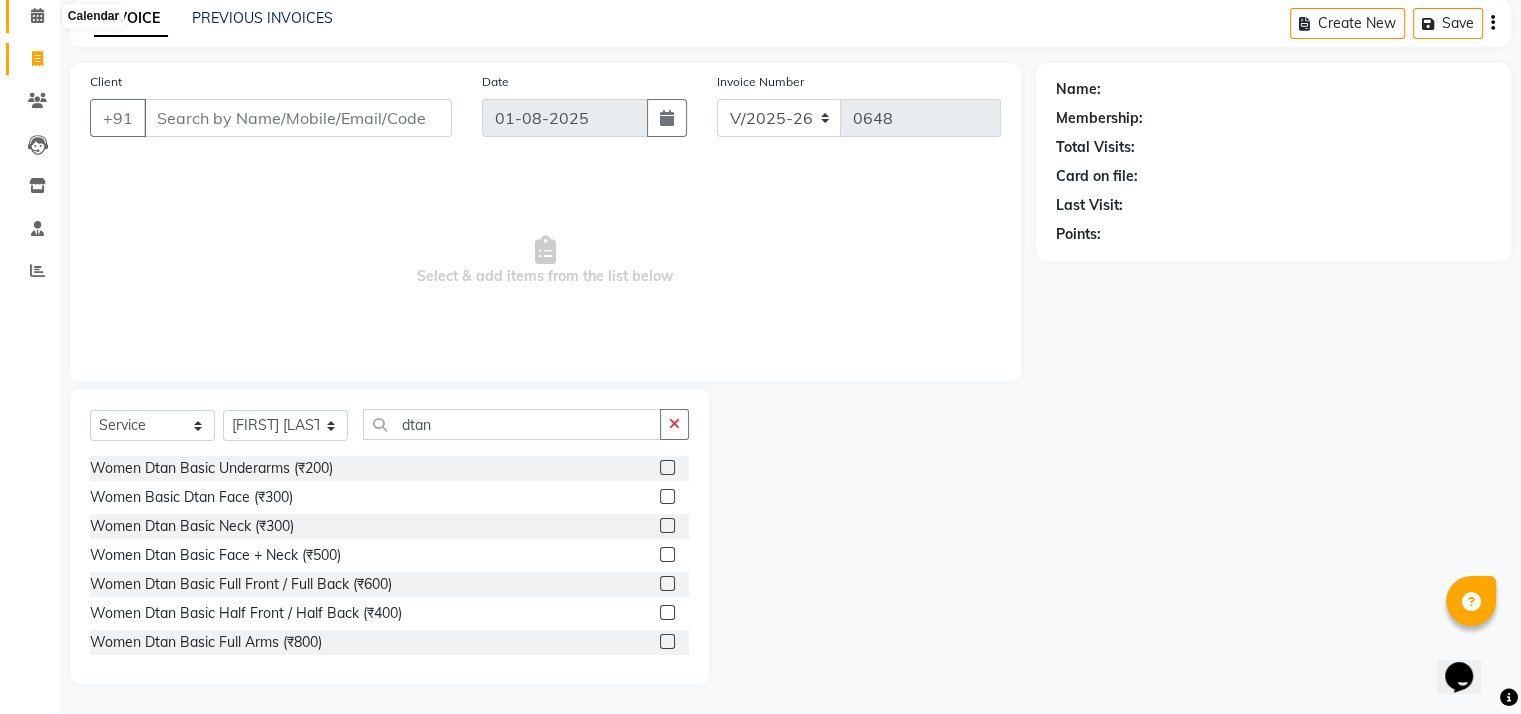 click 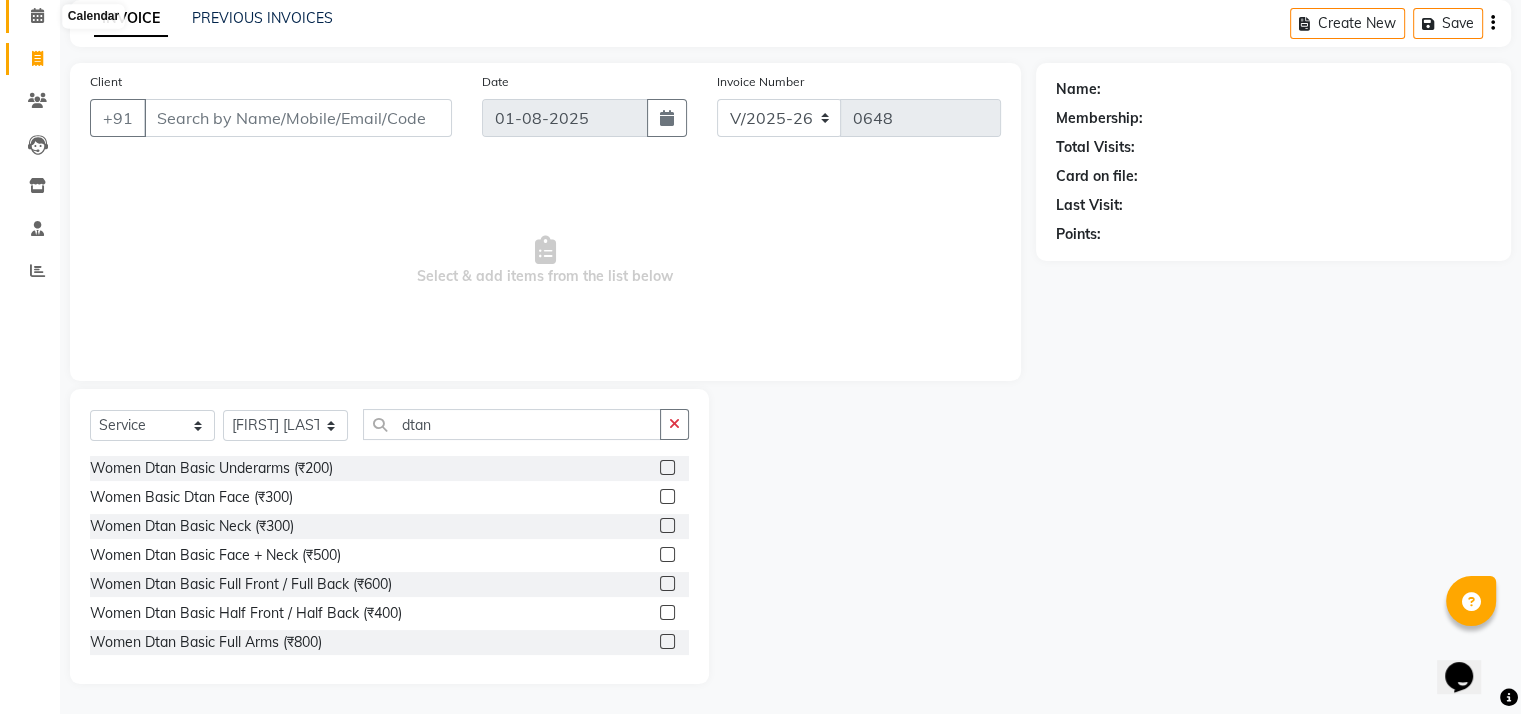 click 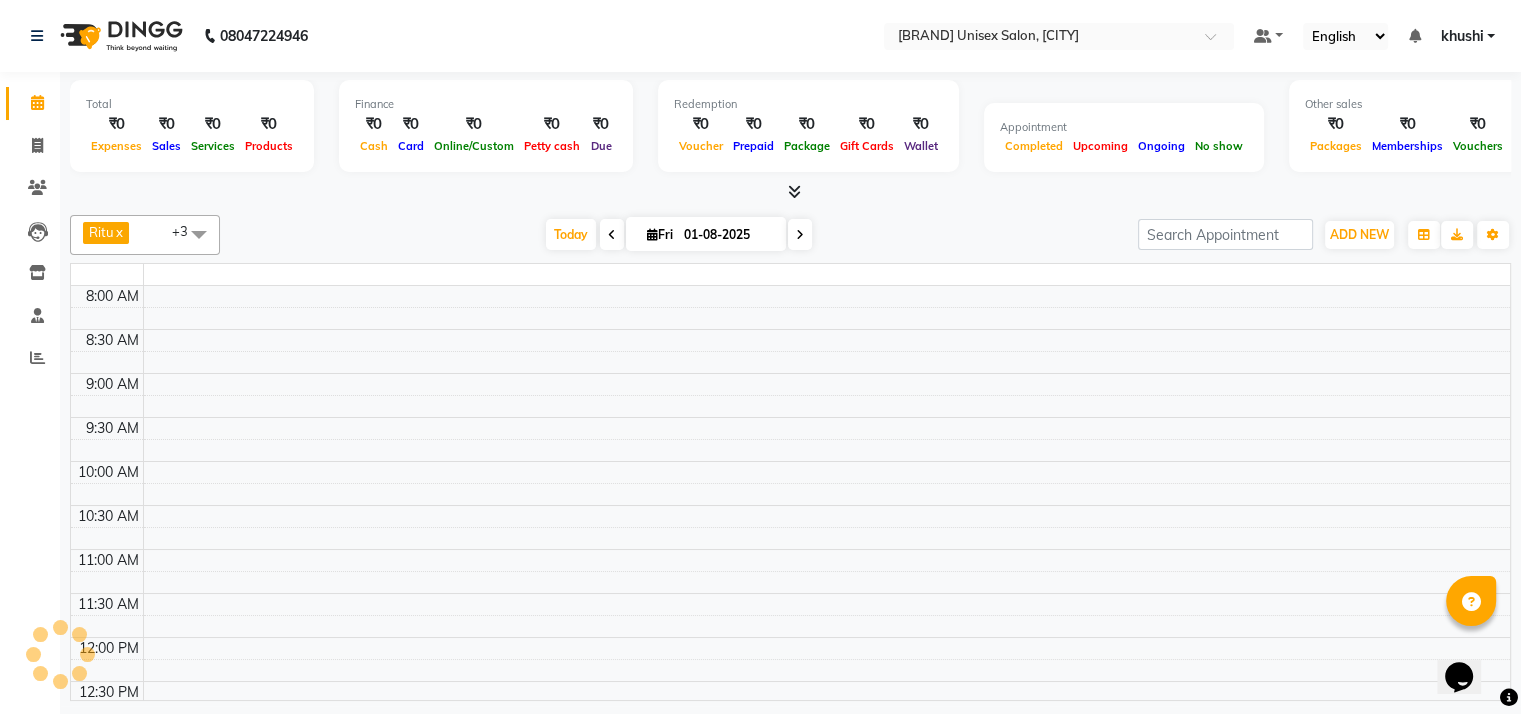 scroll, scrollTop: 0, scrollLeft: 0, axis: both 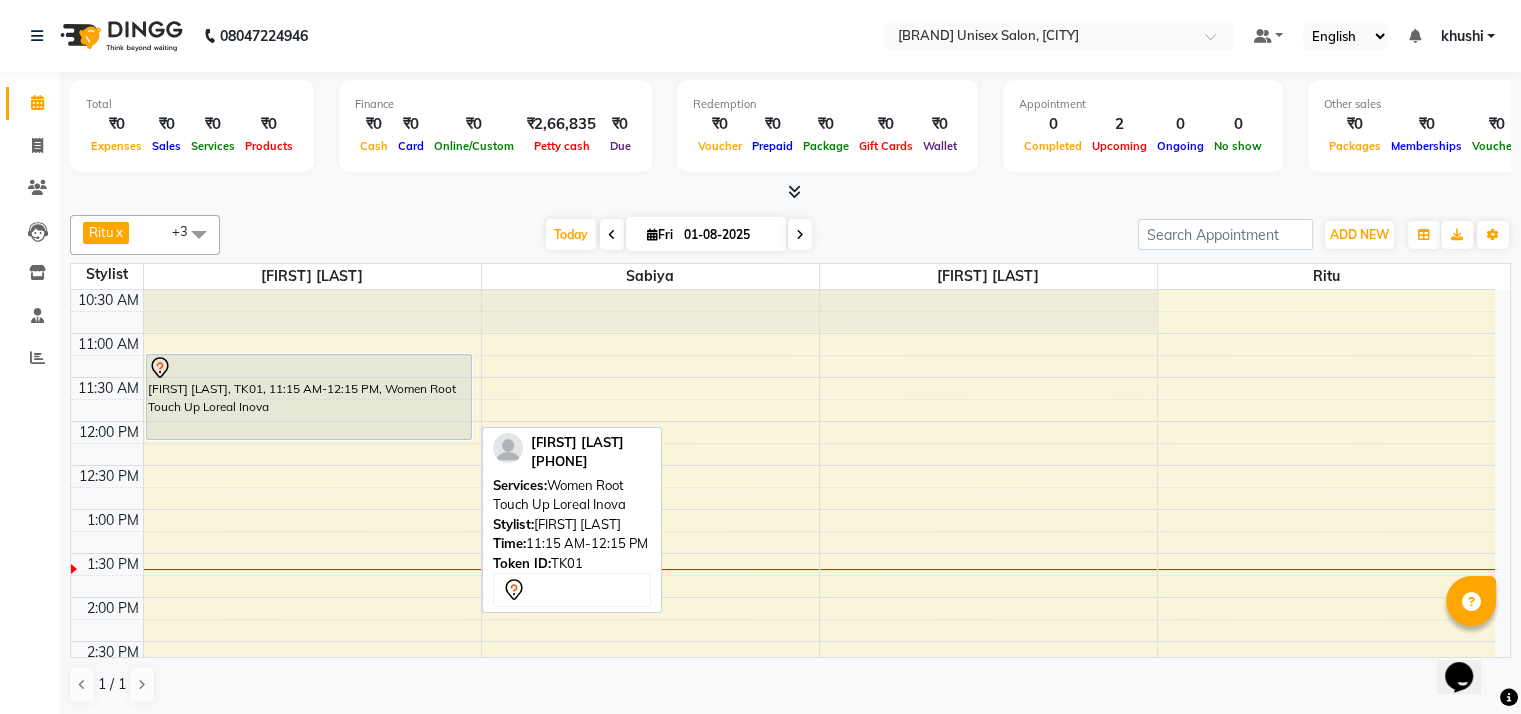 click on "[FIRST] [LAST], TK01, 11:15 AM-12:15 PM, Women Root Touch Up Loreal Inova" at bounding box center [309, 397] 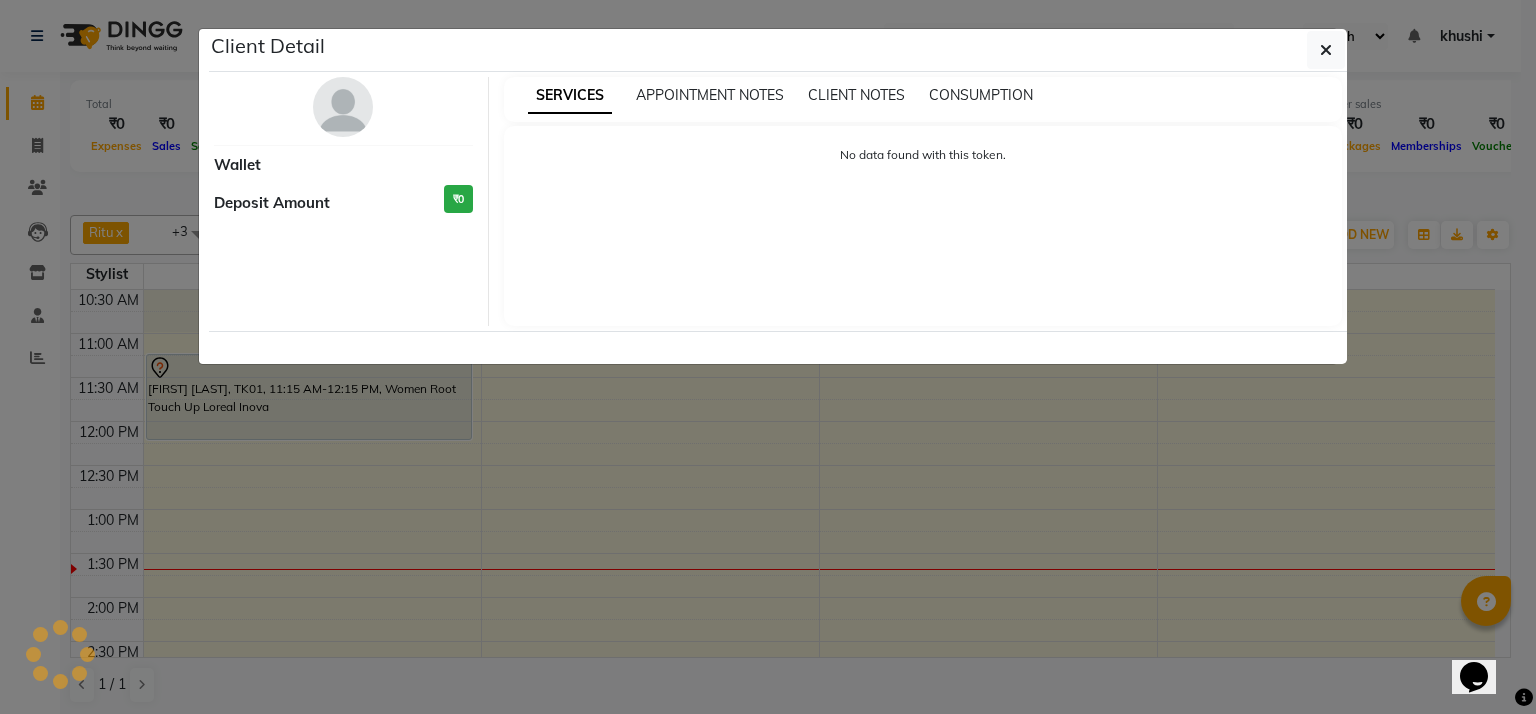 select on "7" 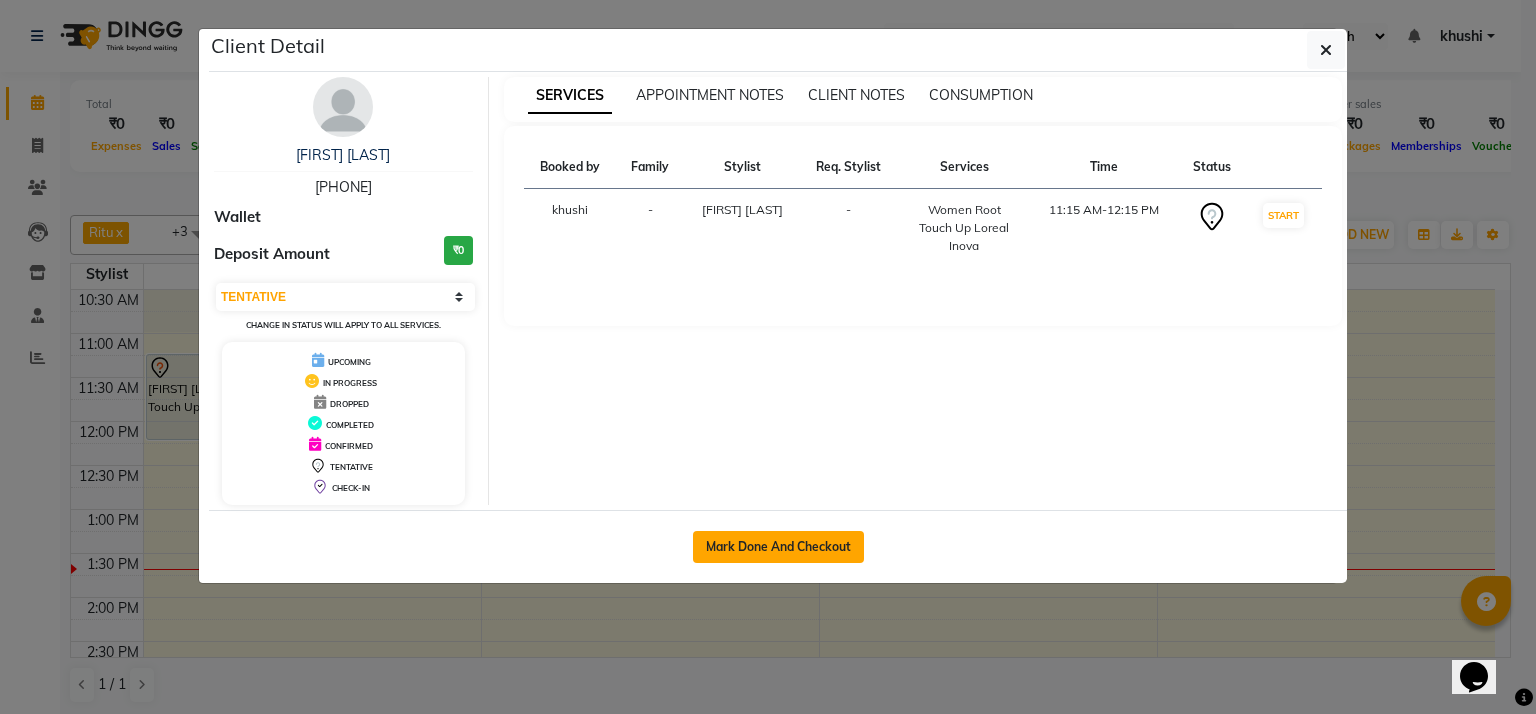 click on "Mark Done And Checkout" 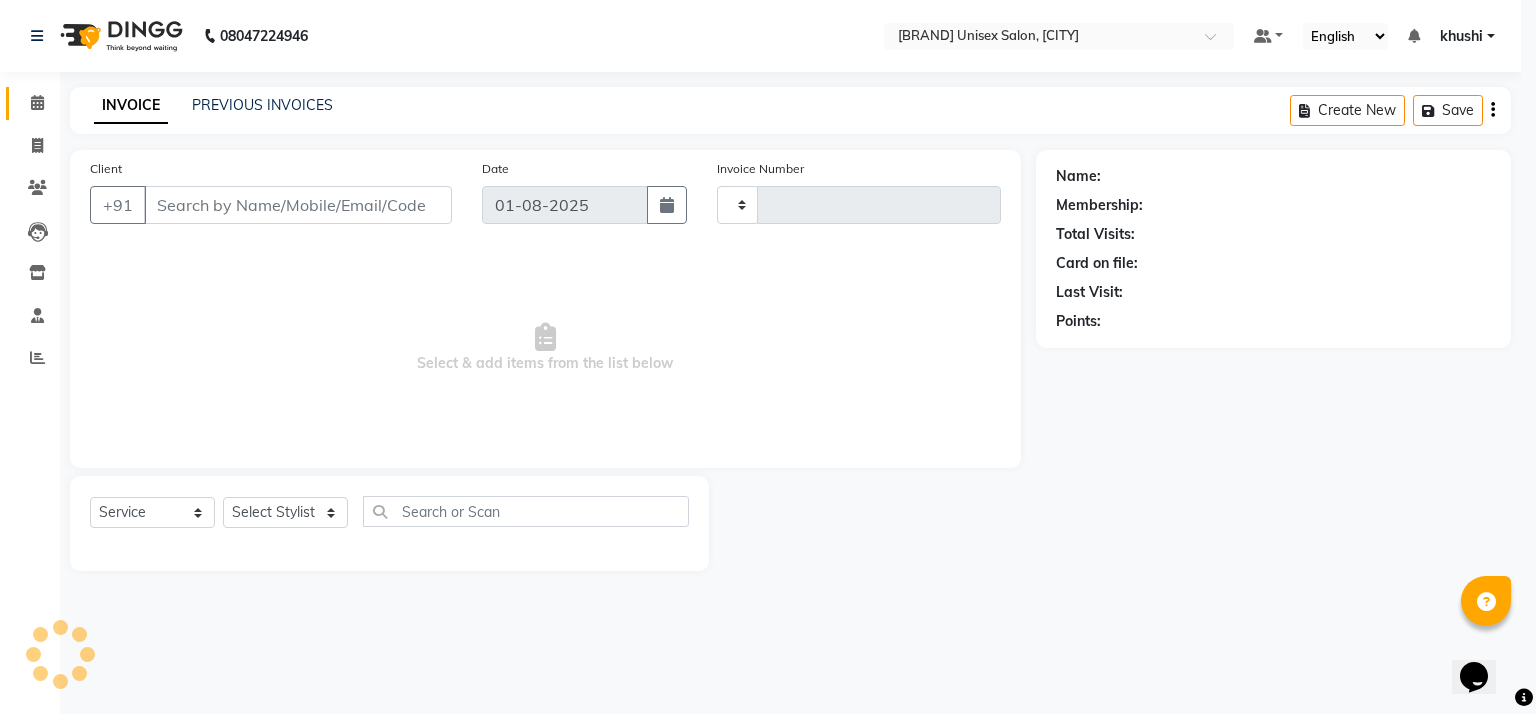 type on "0648" 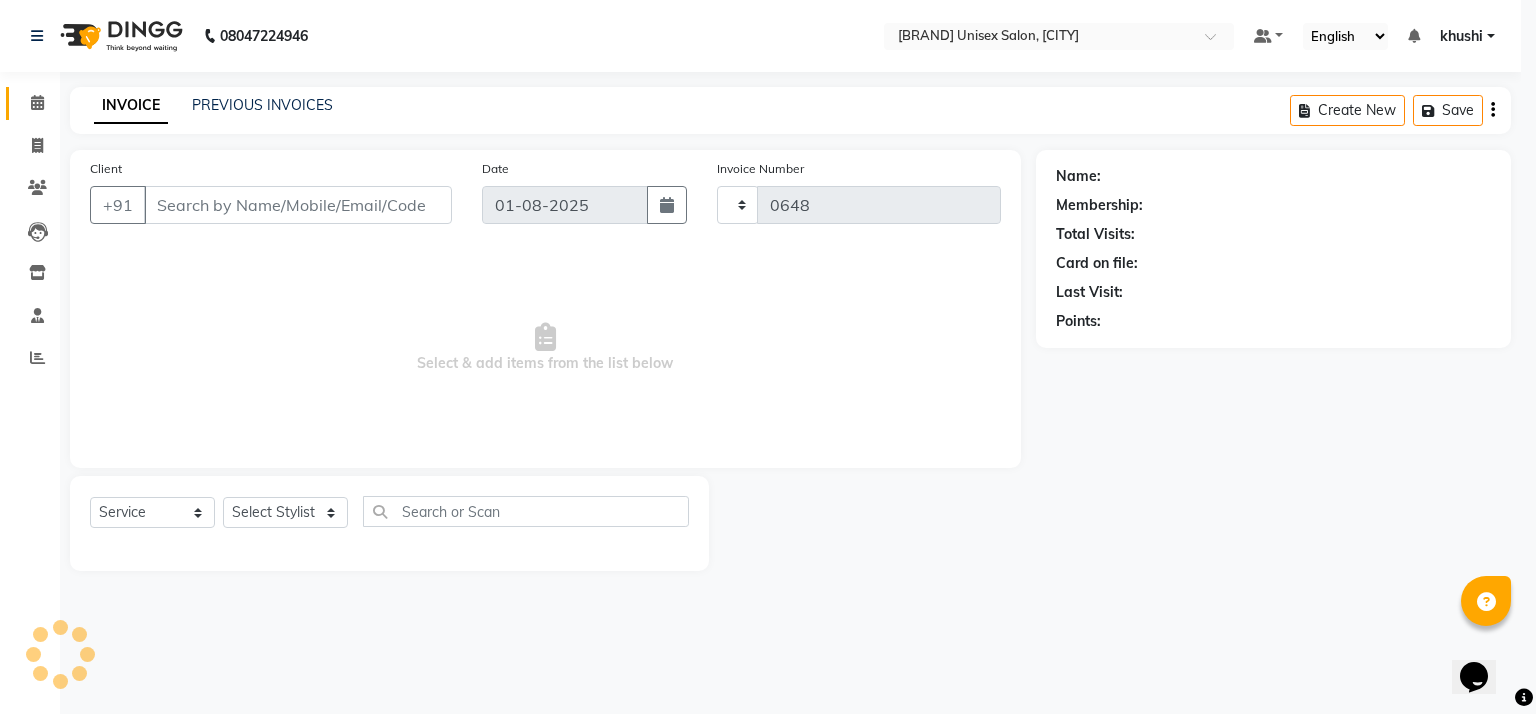 select on "6870" 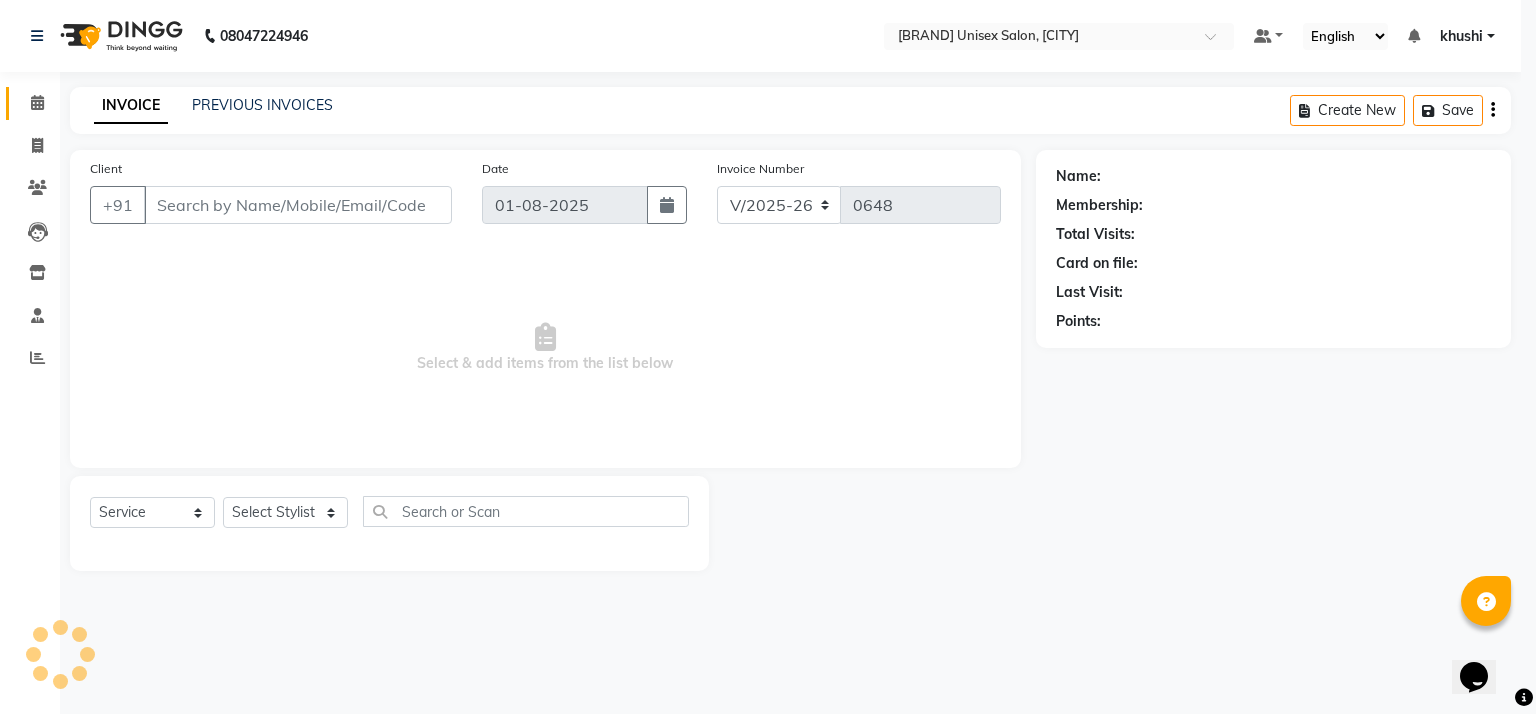 select on "3" 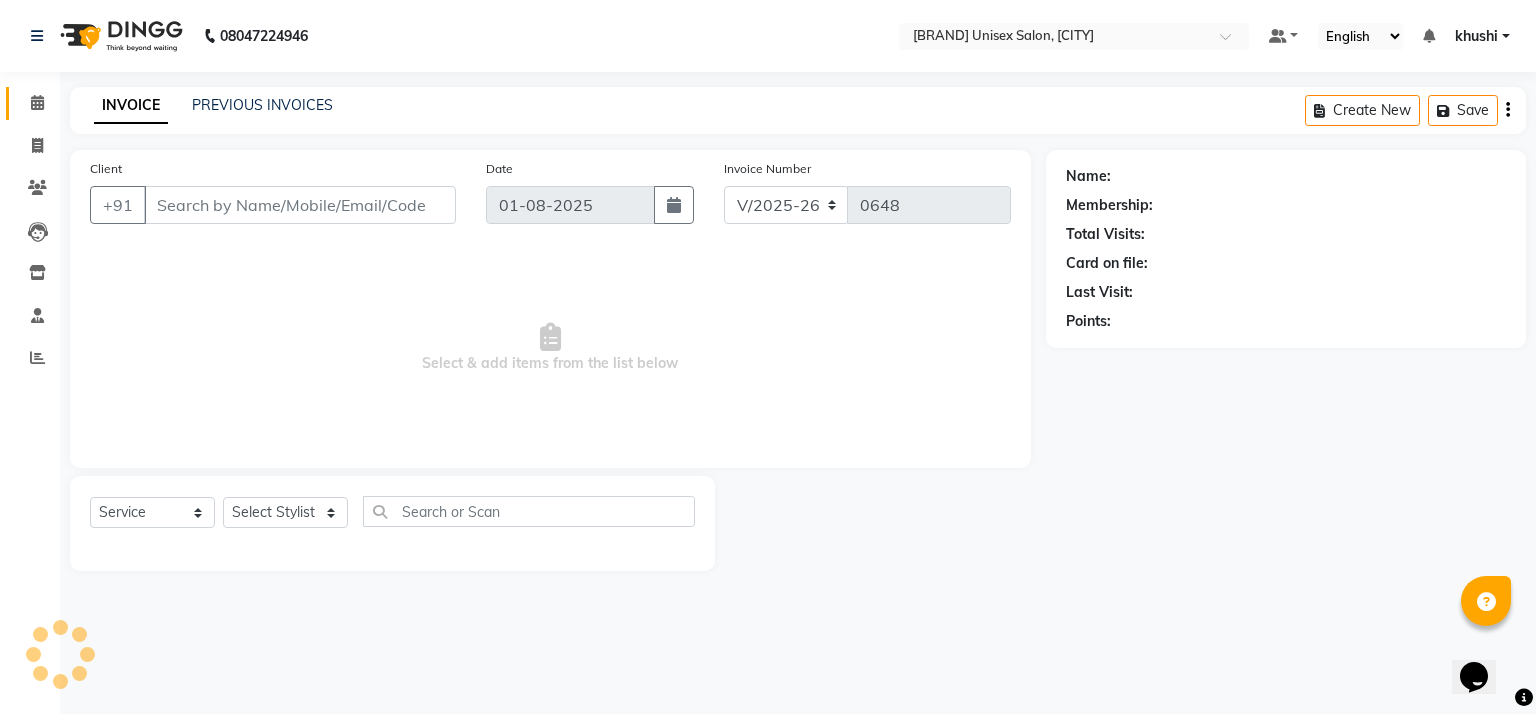 type on "[PHONE]" 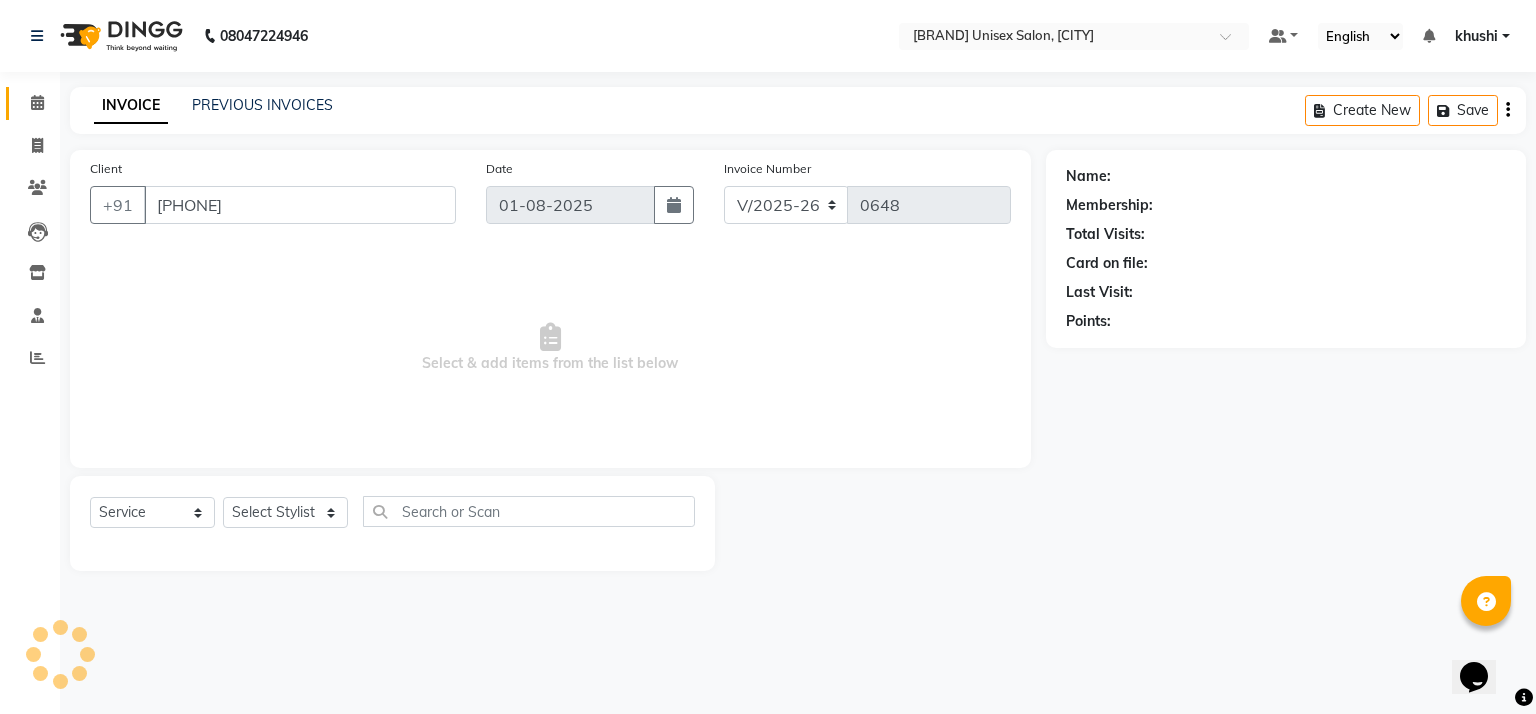 select on "59016" 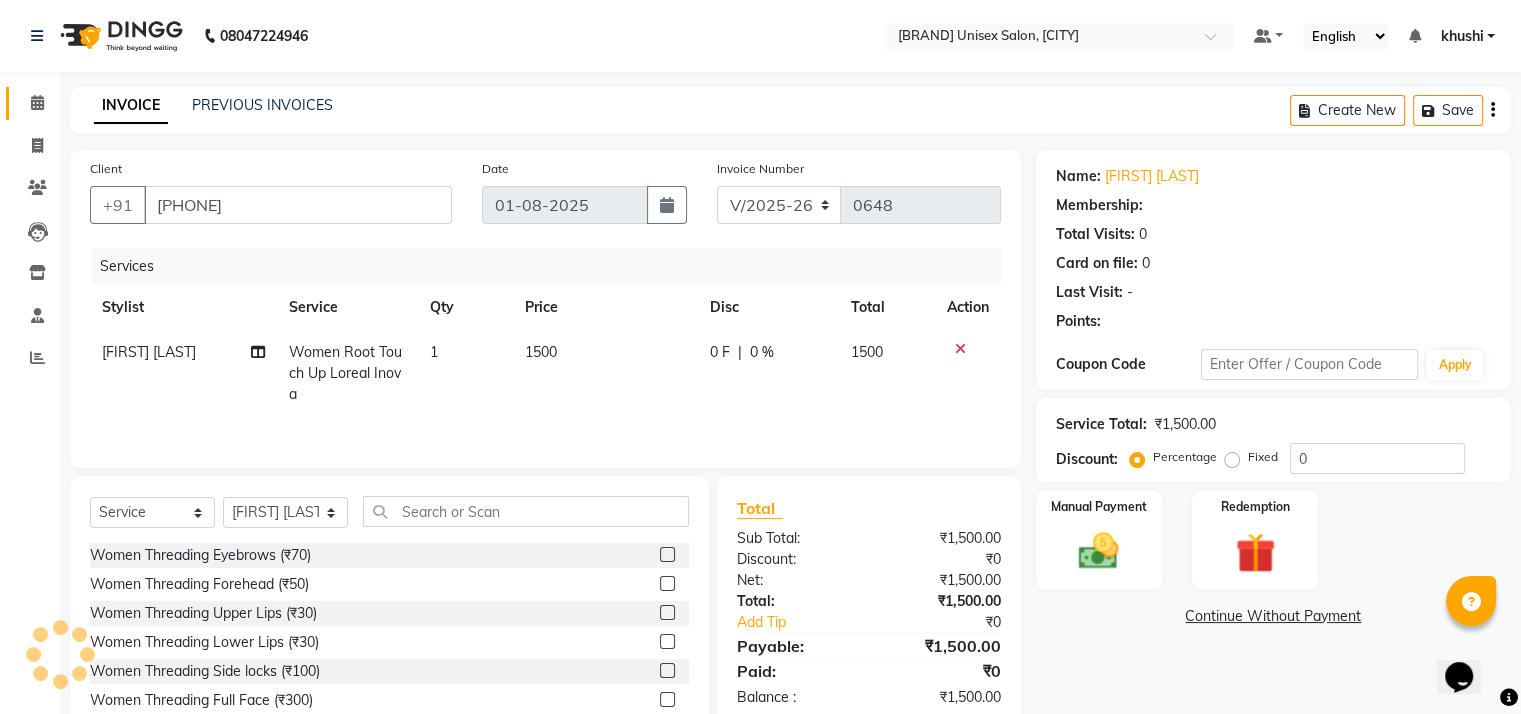 select on "1: Object" 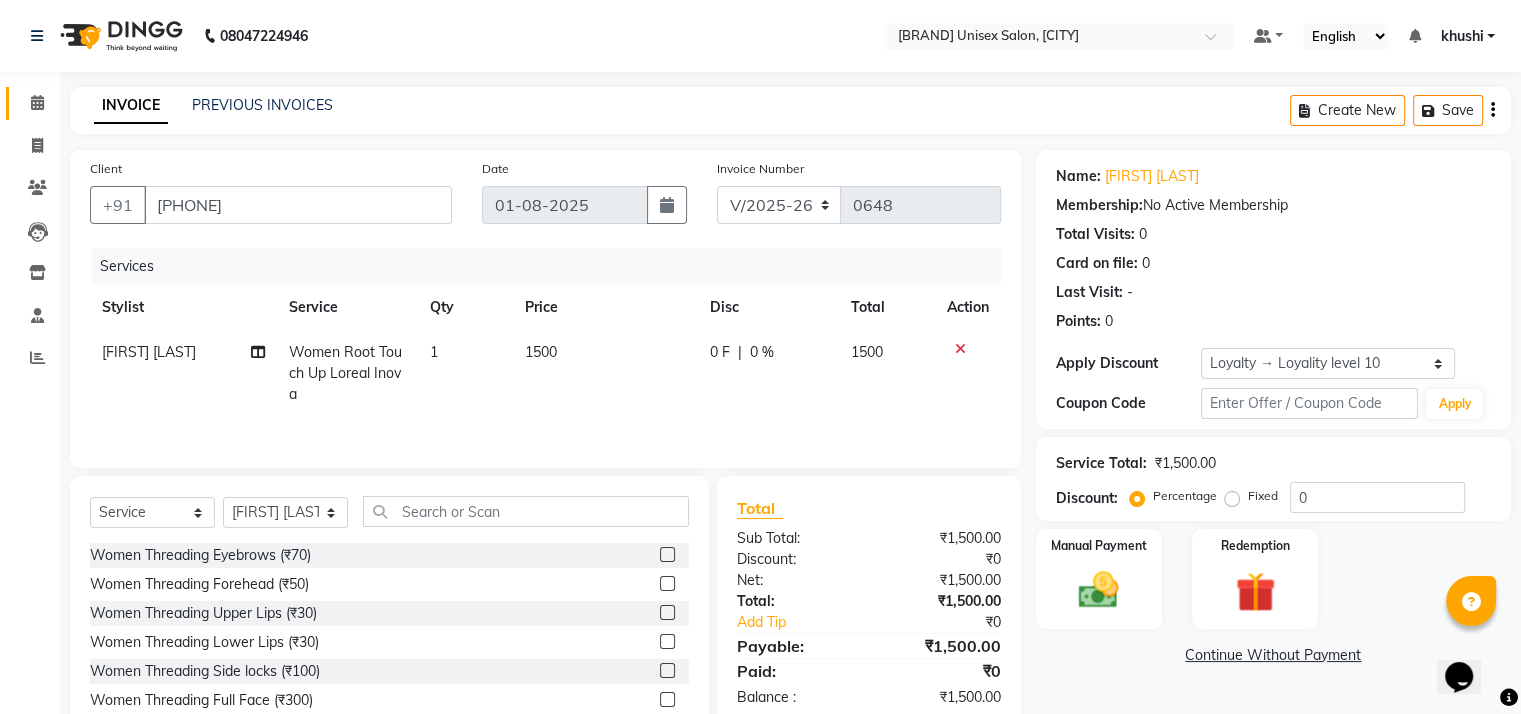 scroll, scrollTop: 88, scrollLeft: 0, axis: vertical 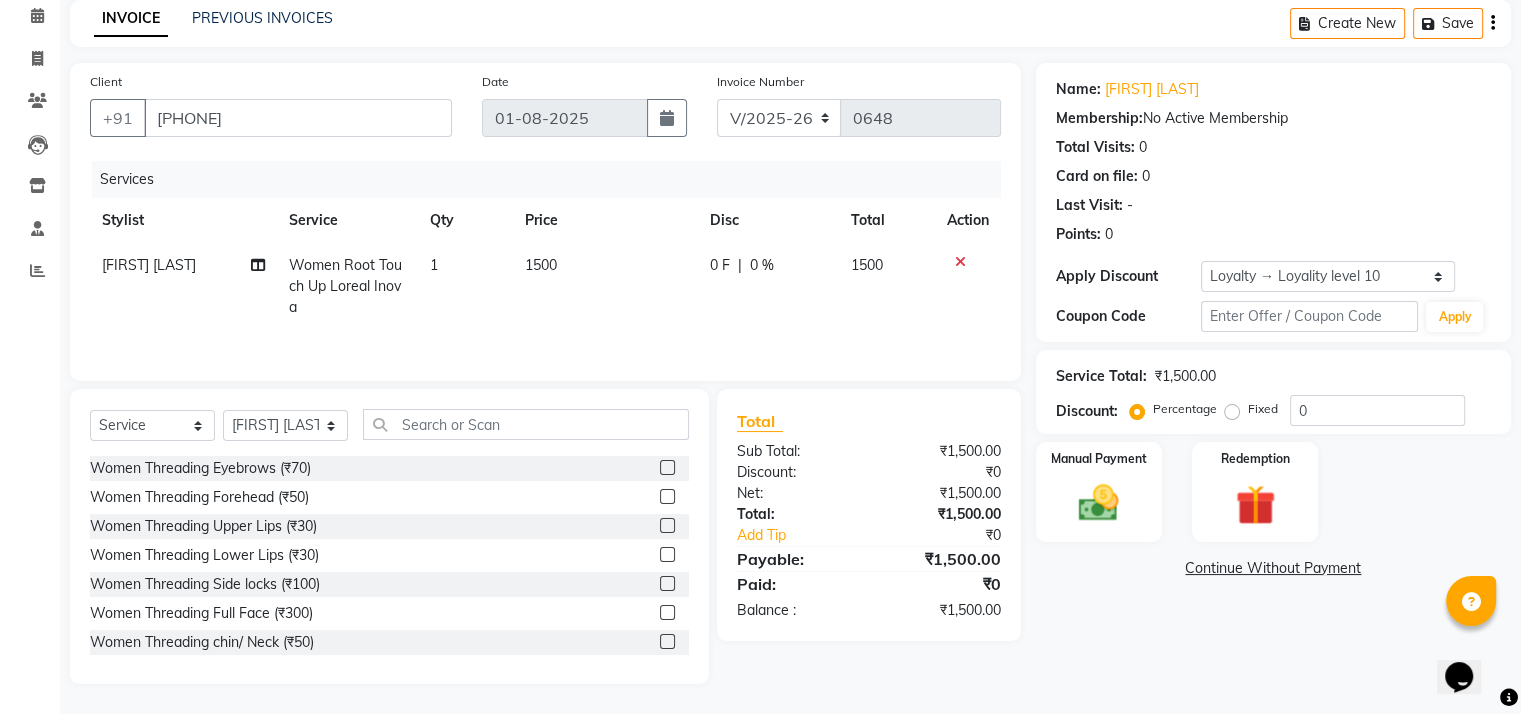 click on "Women Root Touch Up Loreal Inova" 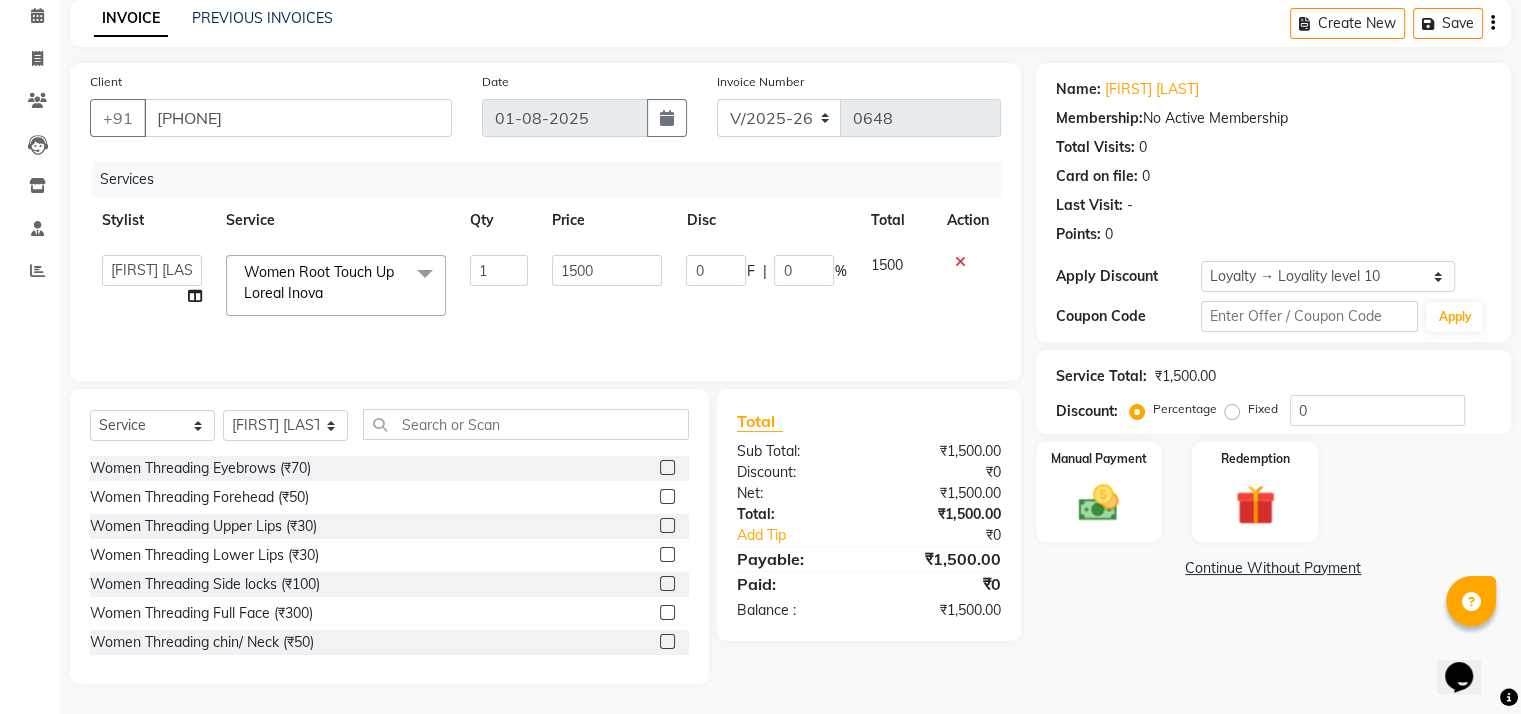 scroll, scrollTop: 88, scrollLeft: 0, axis: vertical 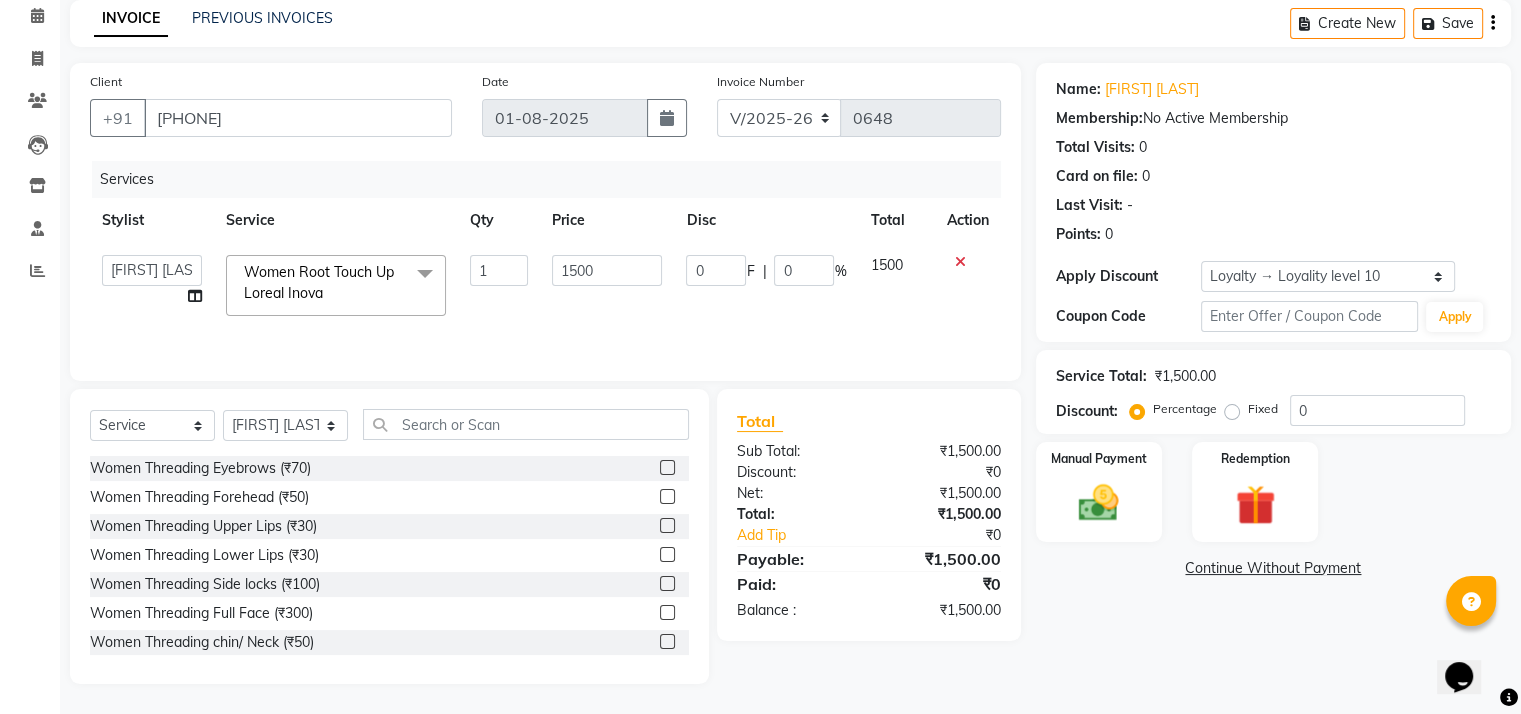 click on "Women Root Touch Up Loreal Inova" 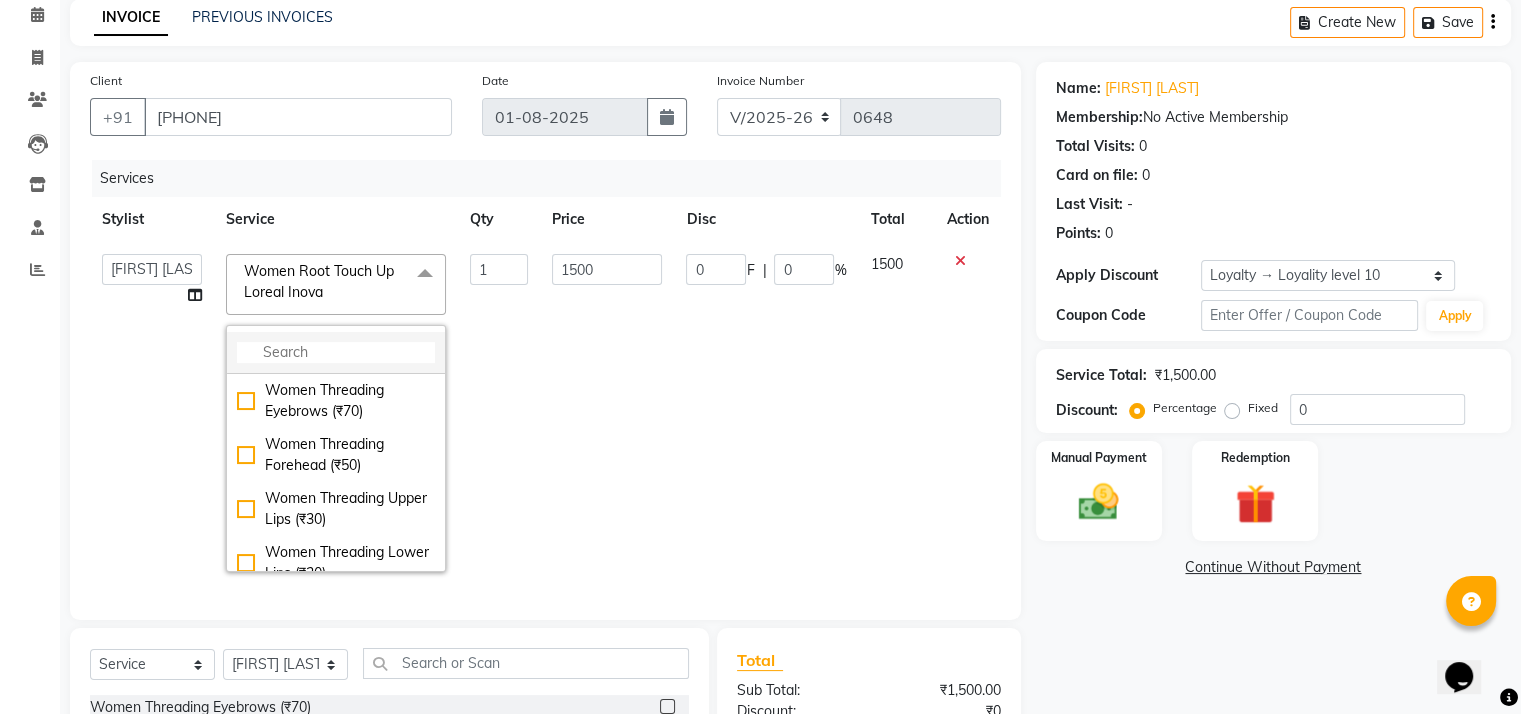 click 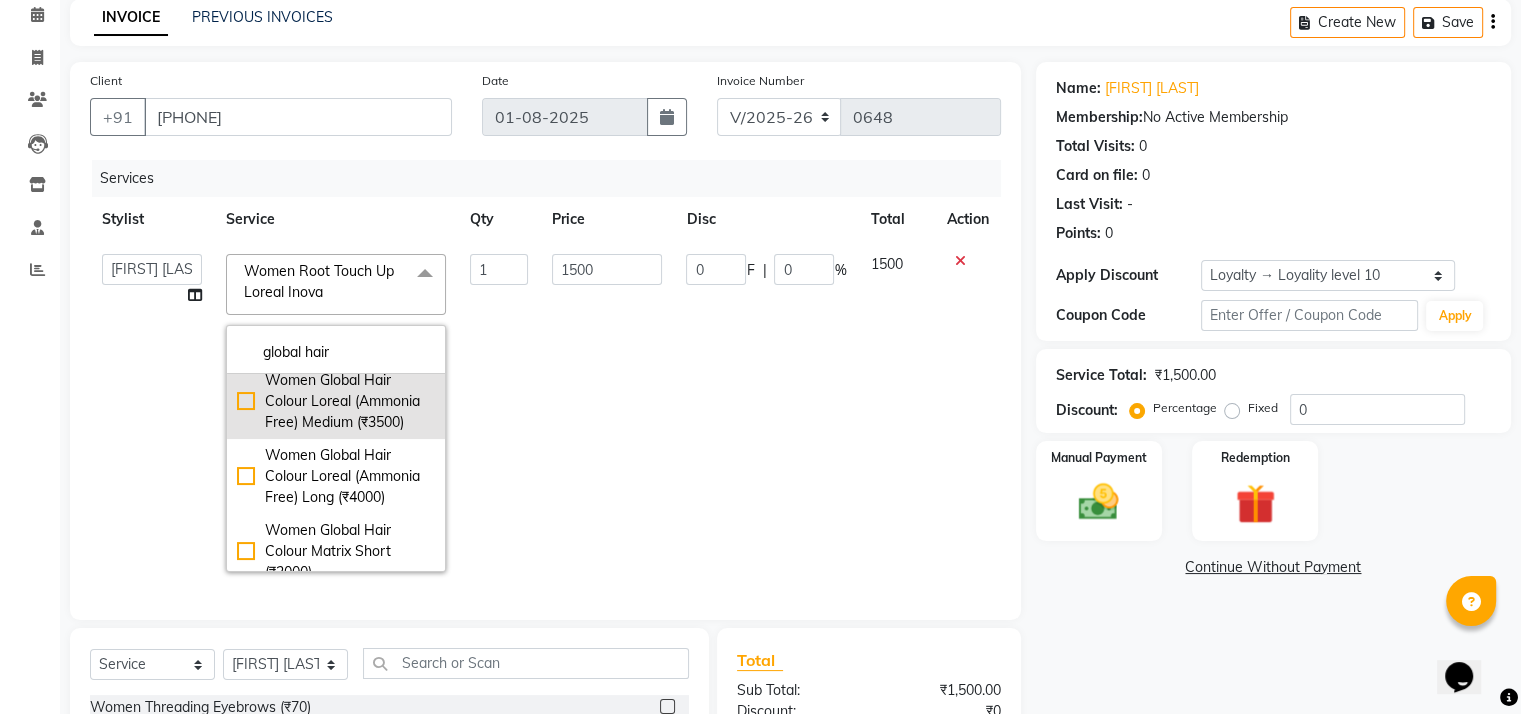 scroll, scrollTop: 310, scrollLeft: 0, axis: vertical 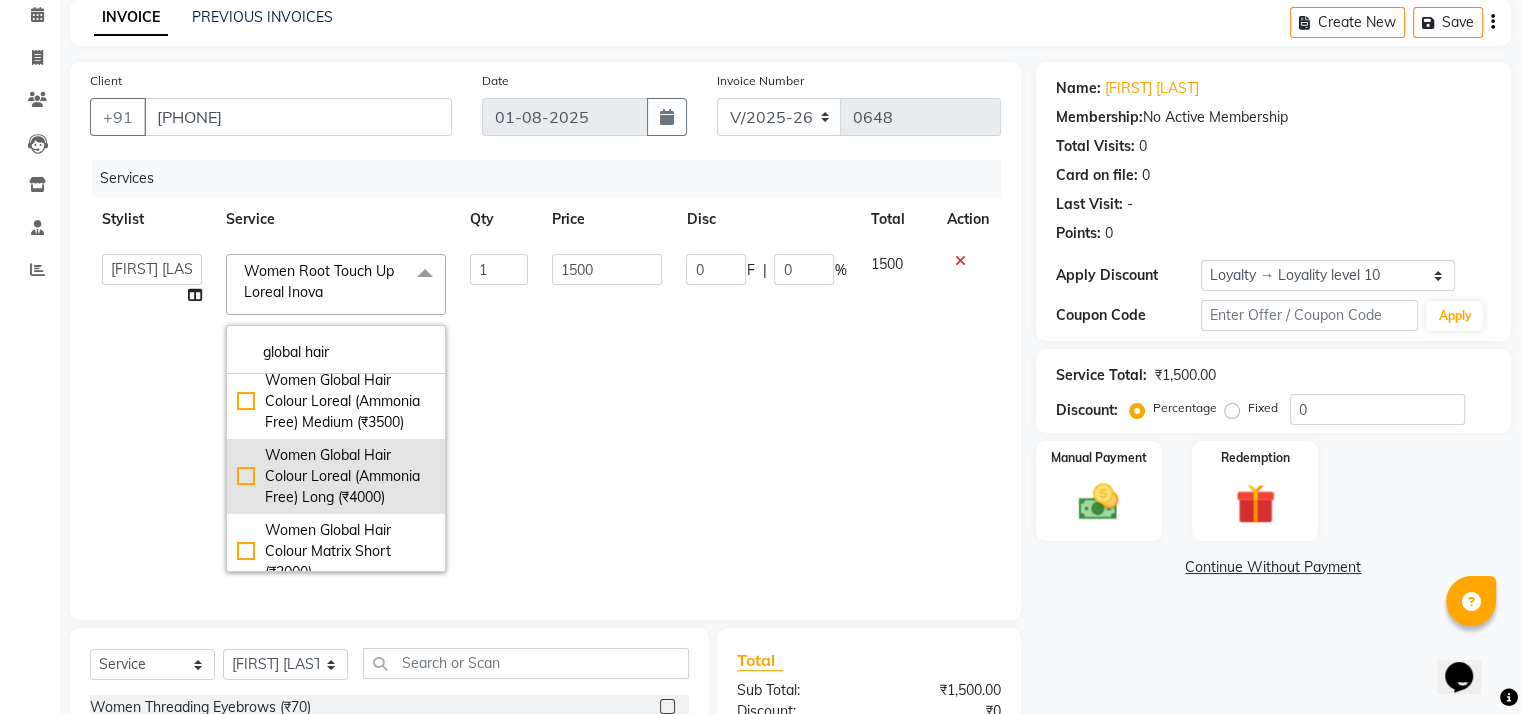 type on "global hair" 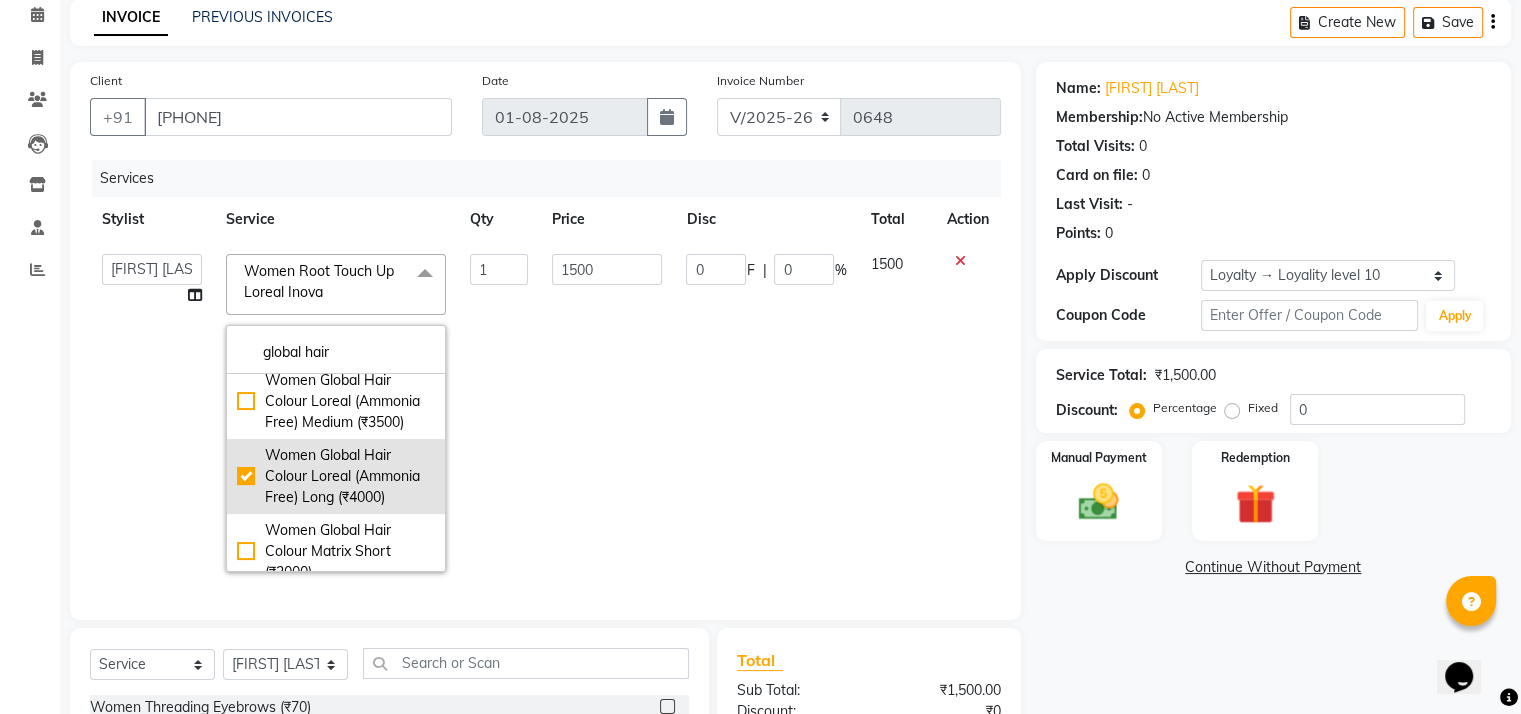 checkbox on "true" 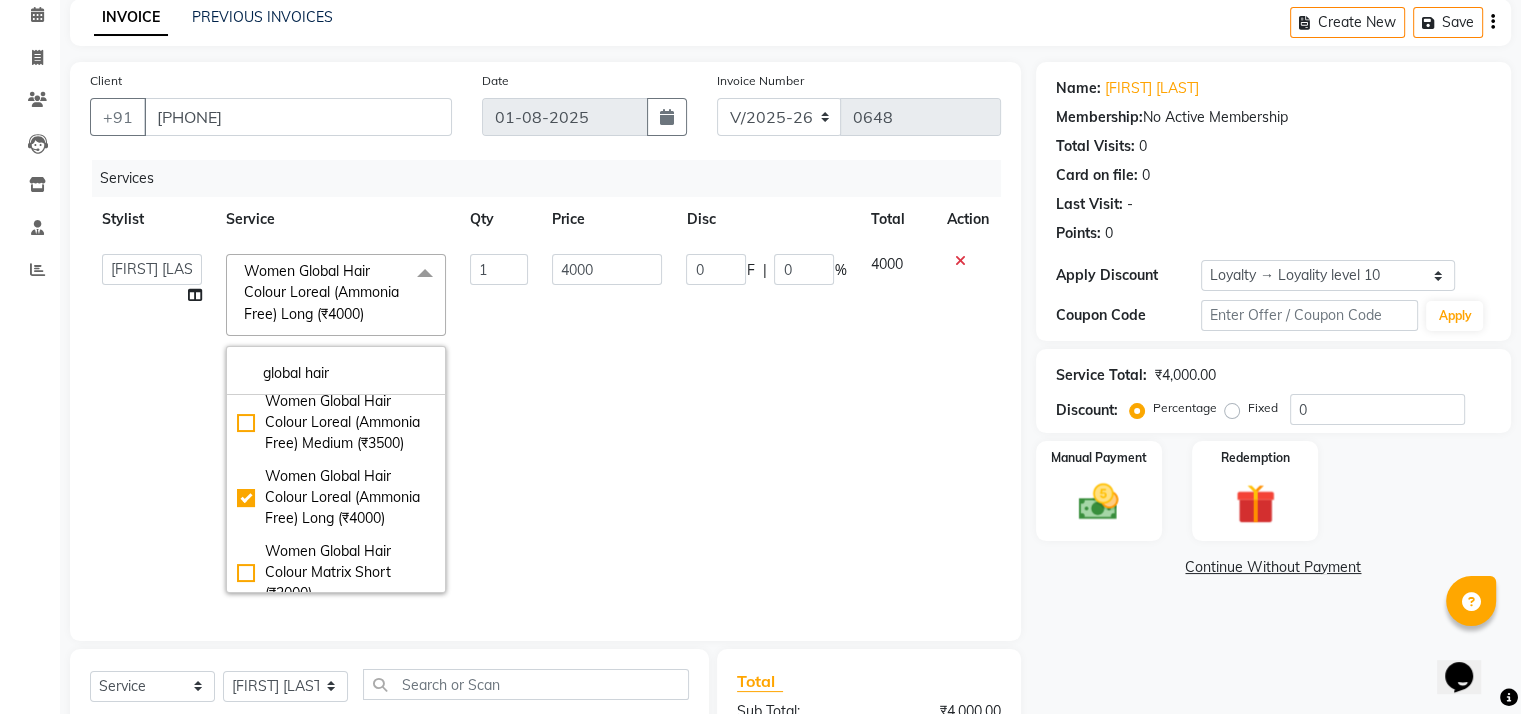 click on "Name: [FIRST] [LAST] Membership:  No Active Membership  Total Visits:  0 Card on file:  0 Last Visit:   - Points:   0  Apply Discount Select  Loyalty → Loyality level 10  Coupon Code Apply Service Total:  ₹4,000.00  Discount:  Percentage   Fixed  0 Manual Payment Redemption  Continue Without Payment" 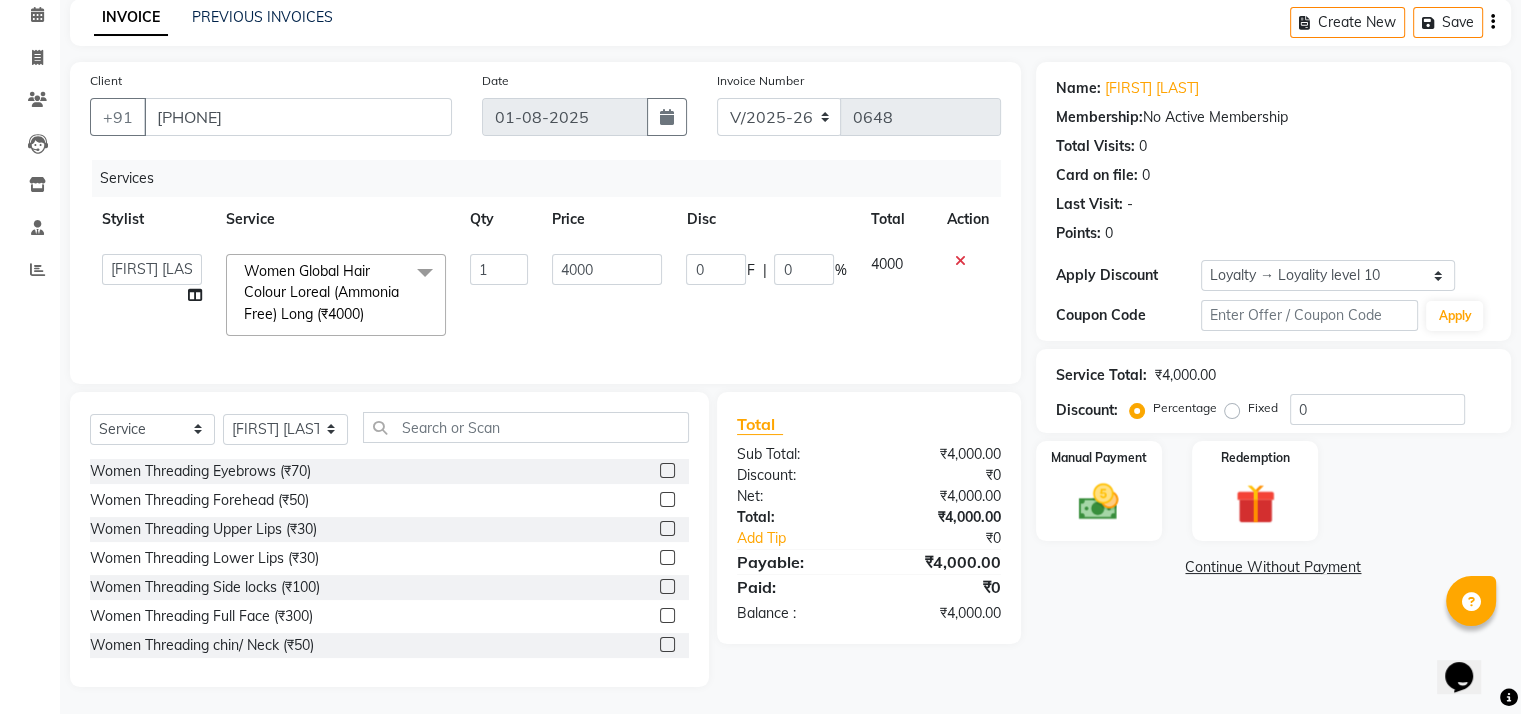 click on "Women Global Hair Colour Loreal (Ammonia Free) Long (₹4000)  x" 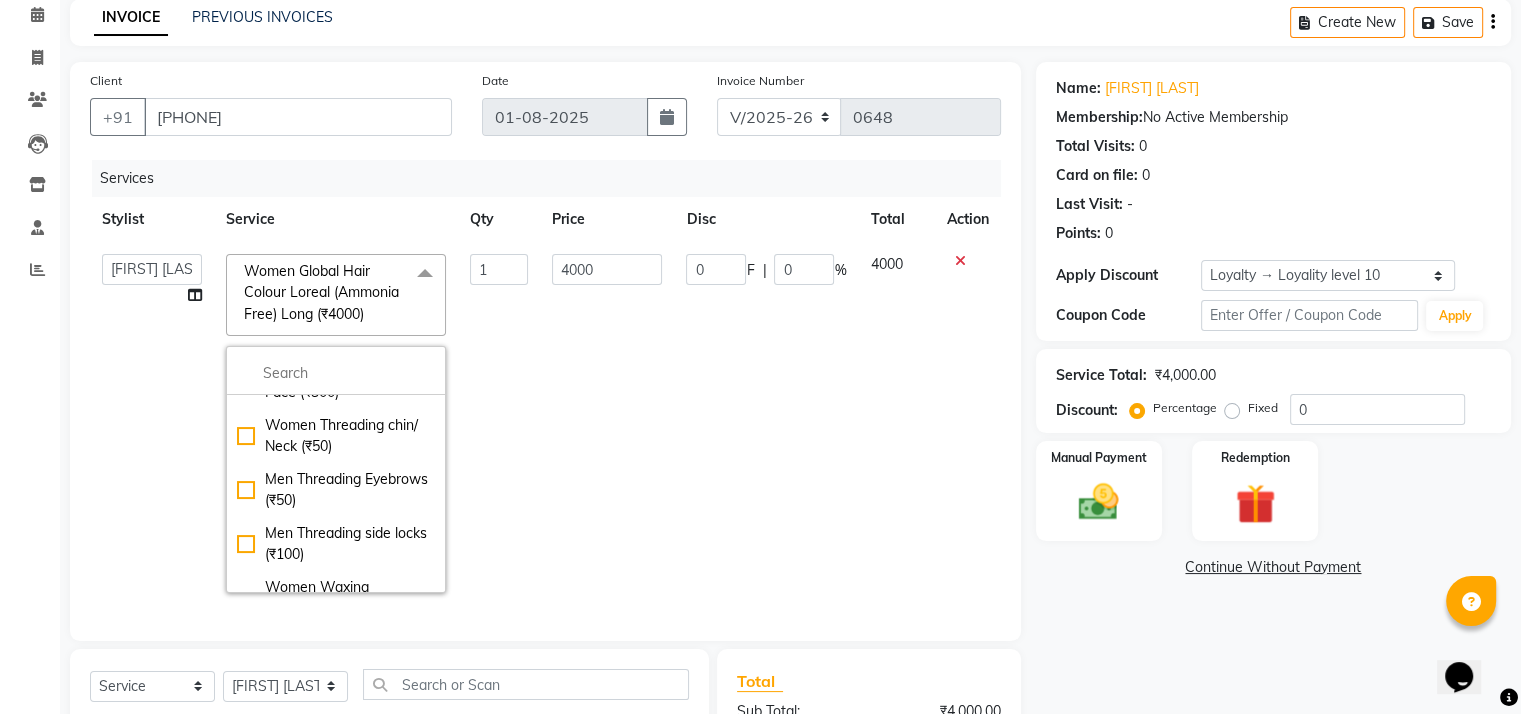 click on "Name: [FIRST] [LAST] Membership:  No Active Membership  Total Visits:  0 Card on file:  0 Last Visit:   - Points:   0  Apply Discount Select  Loyalty → Loyality level 10  Coupon Code Apply Service Total:  ₹4,000.00  Discount:  Percentage   Fixed  0 Manual Payment Redemption  Continue Without Payment" 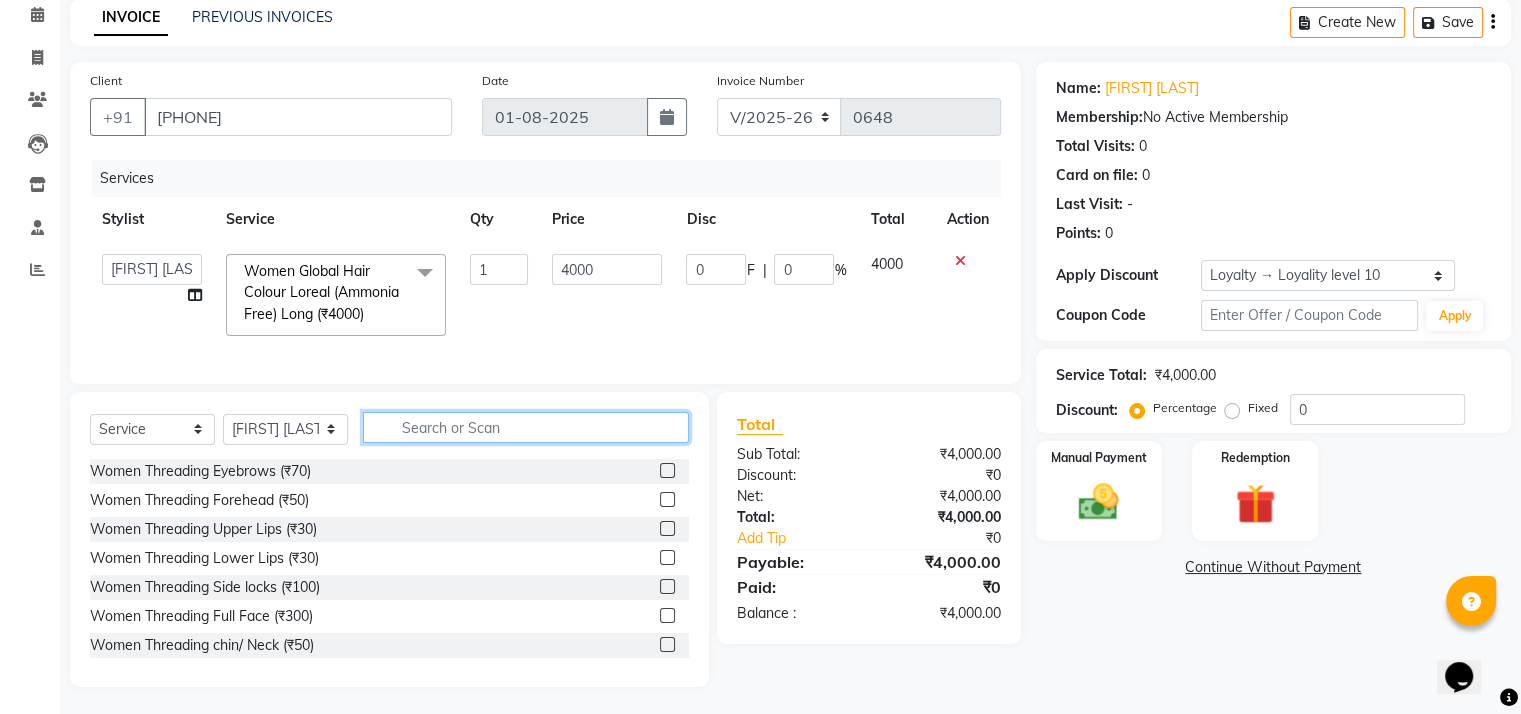 click 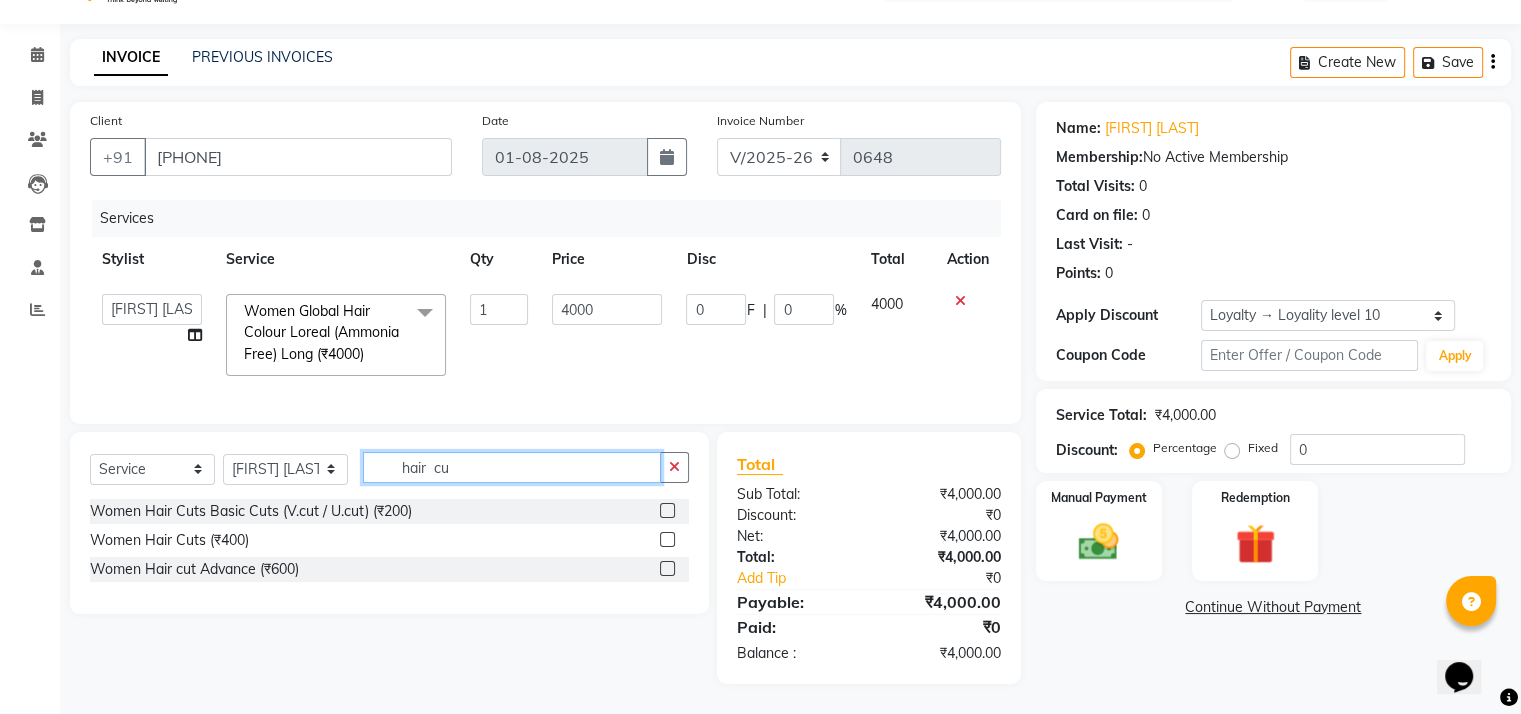 scroll, scrollTop: 64, scrollLeft: 0, axis: vertical 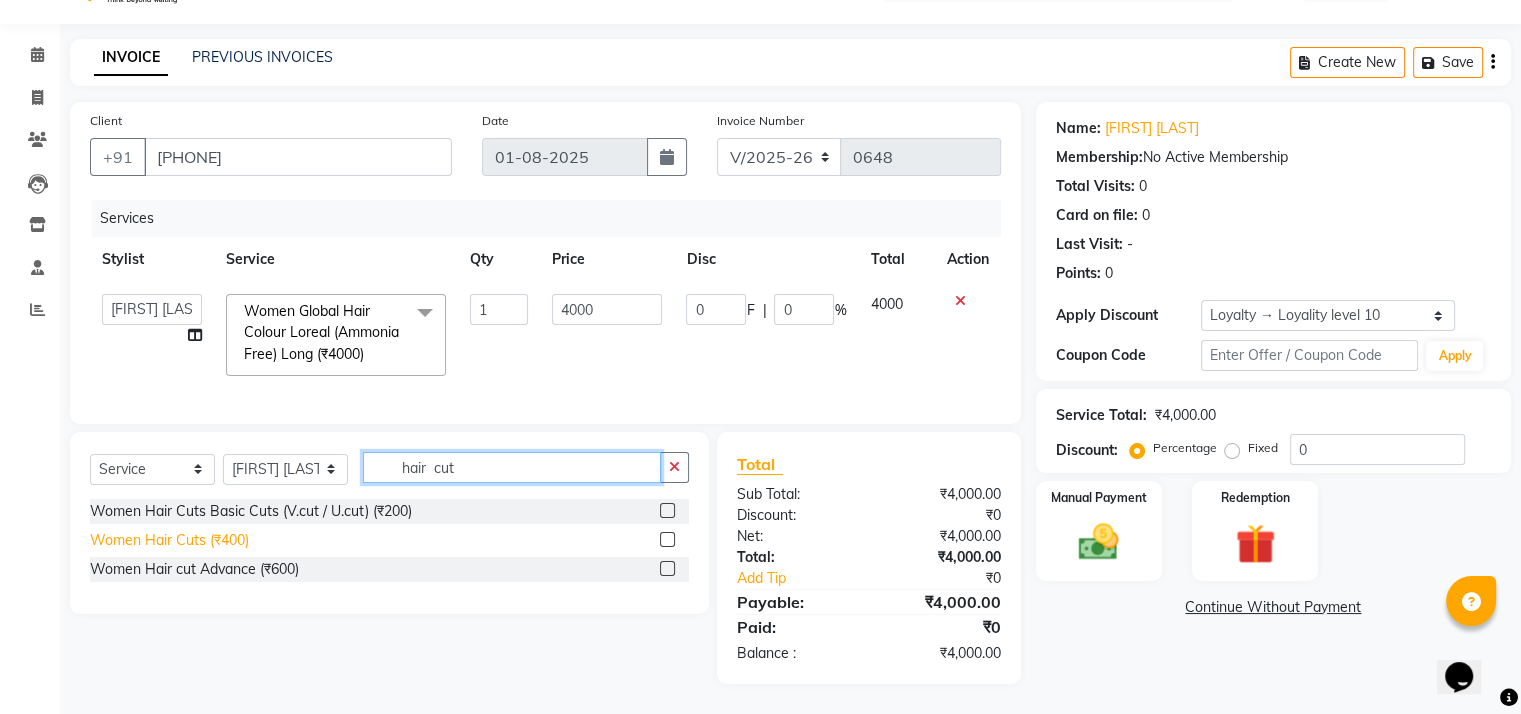 type on "hair  cut" 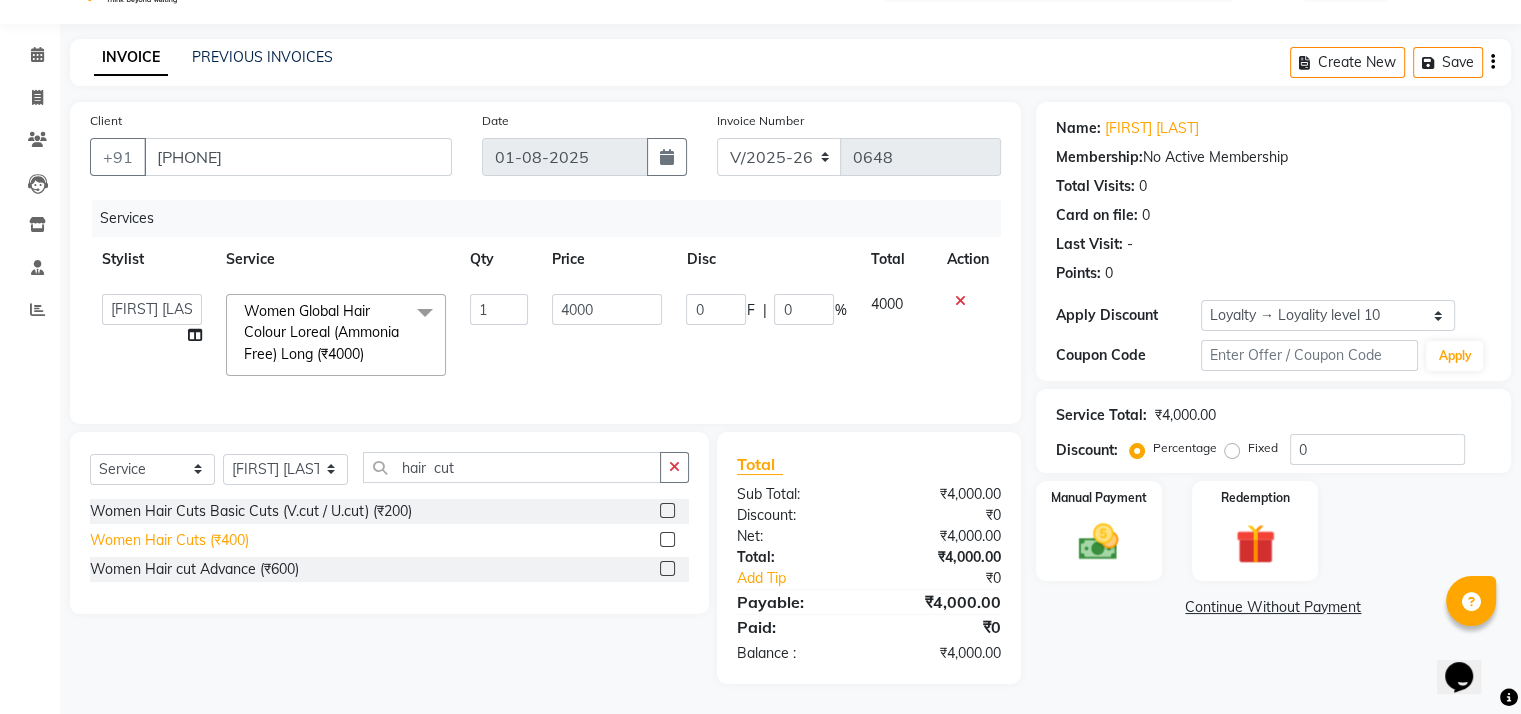 click on "Women Hair Cuts  (₹400)" 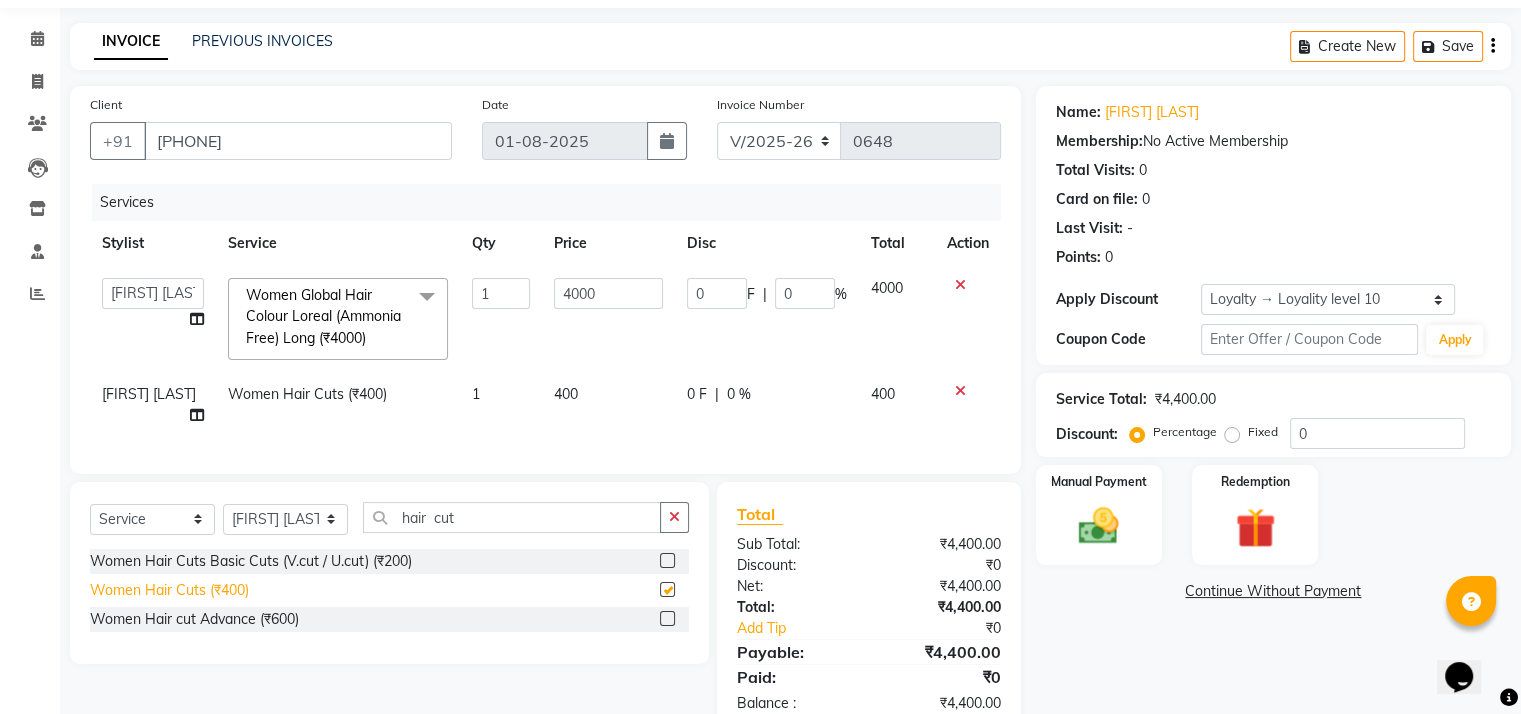 checkbox on "false" 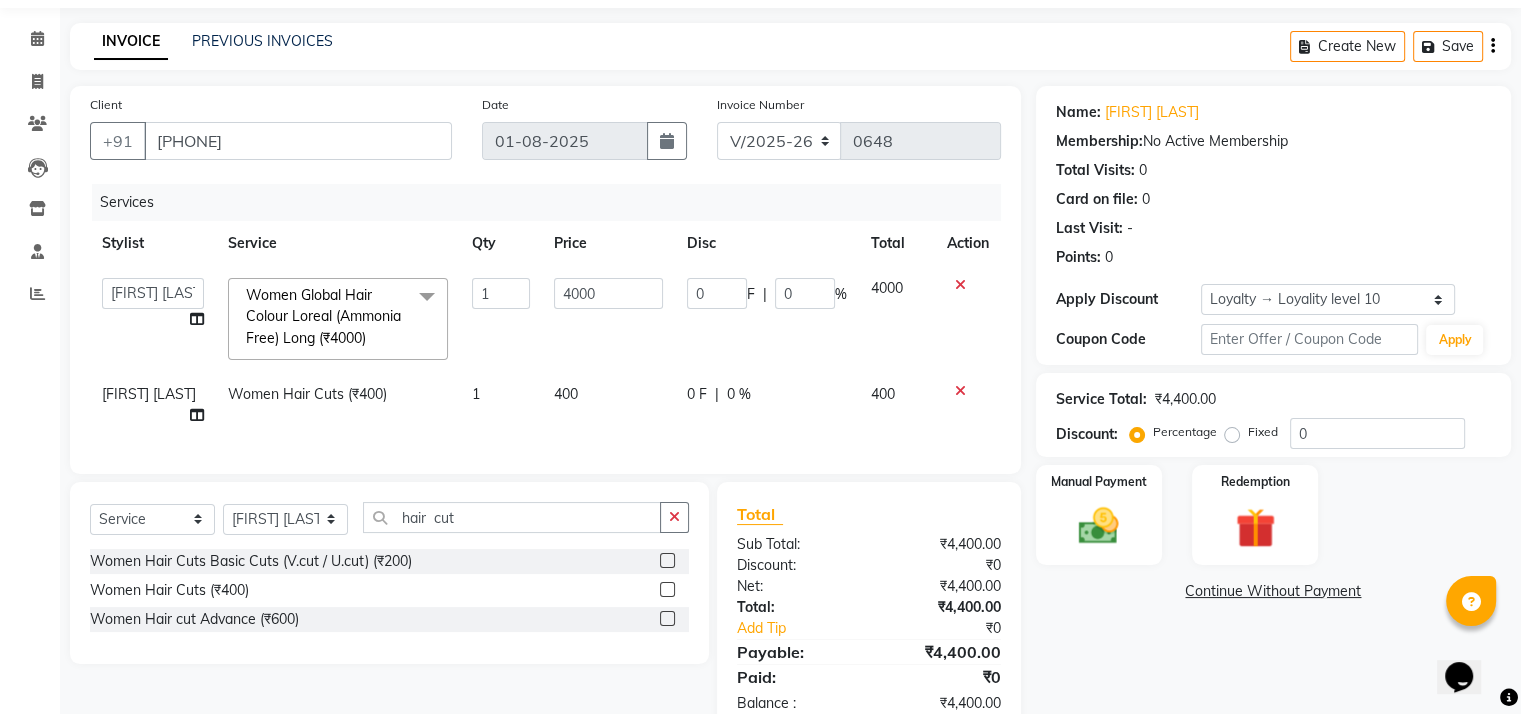 scroll, scrollTop: 108, scrollLeft: 0, axis: vertical 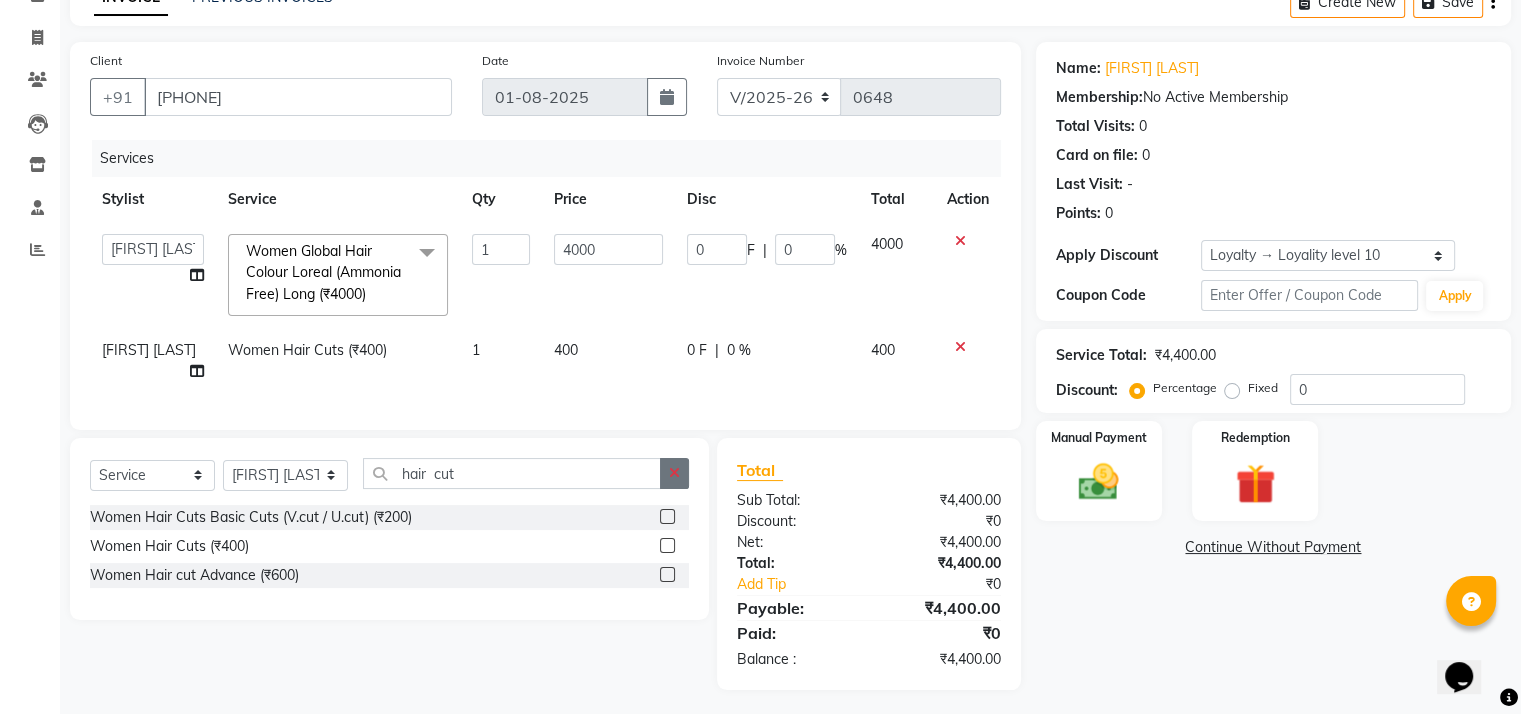click 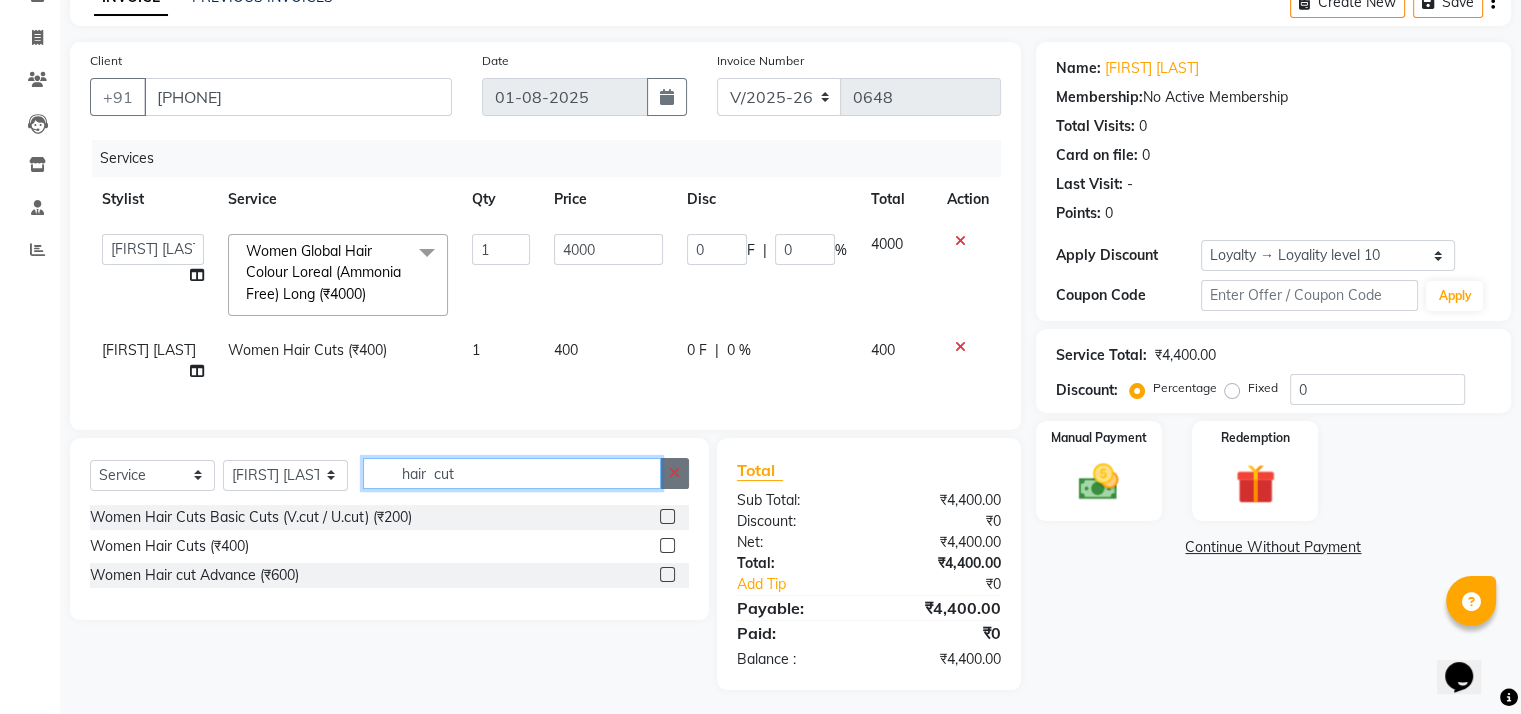 type 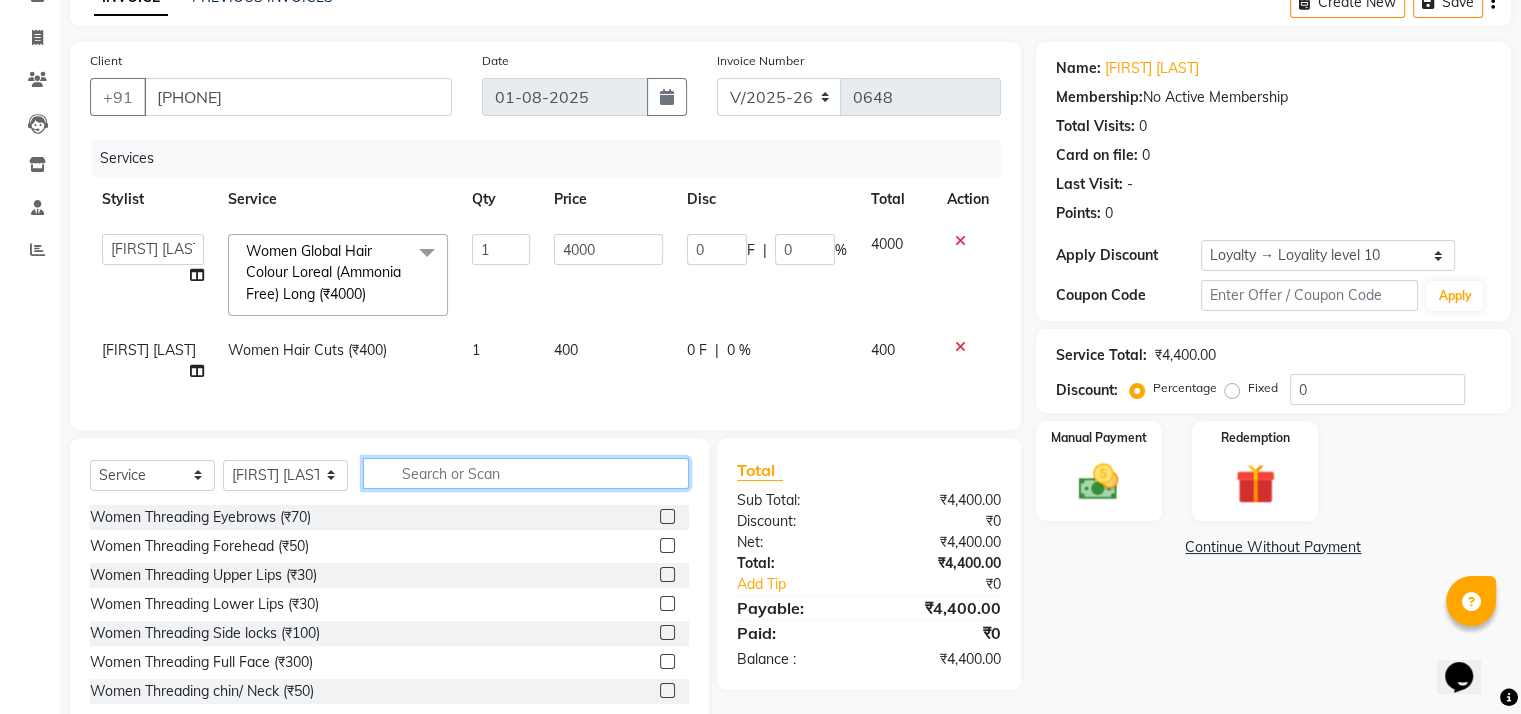 scroll, scrollTop: 152, scrollLeft: 0, axis: vertical 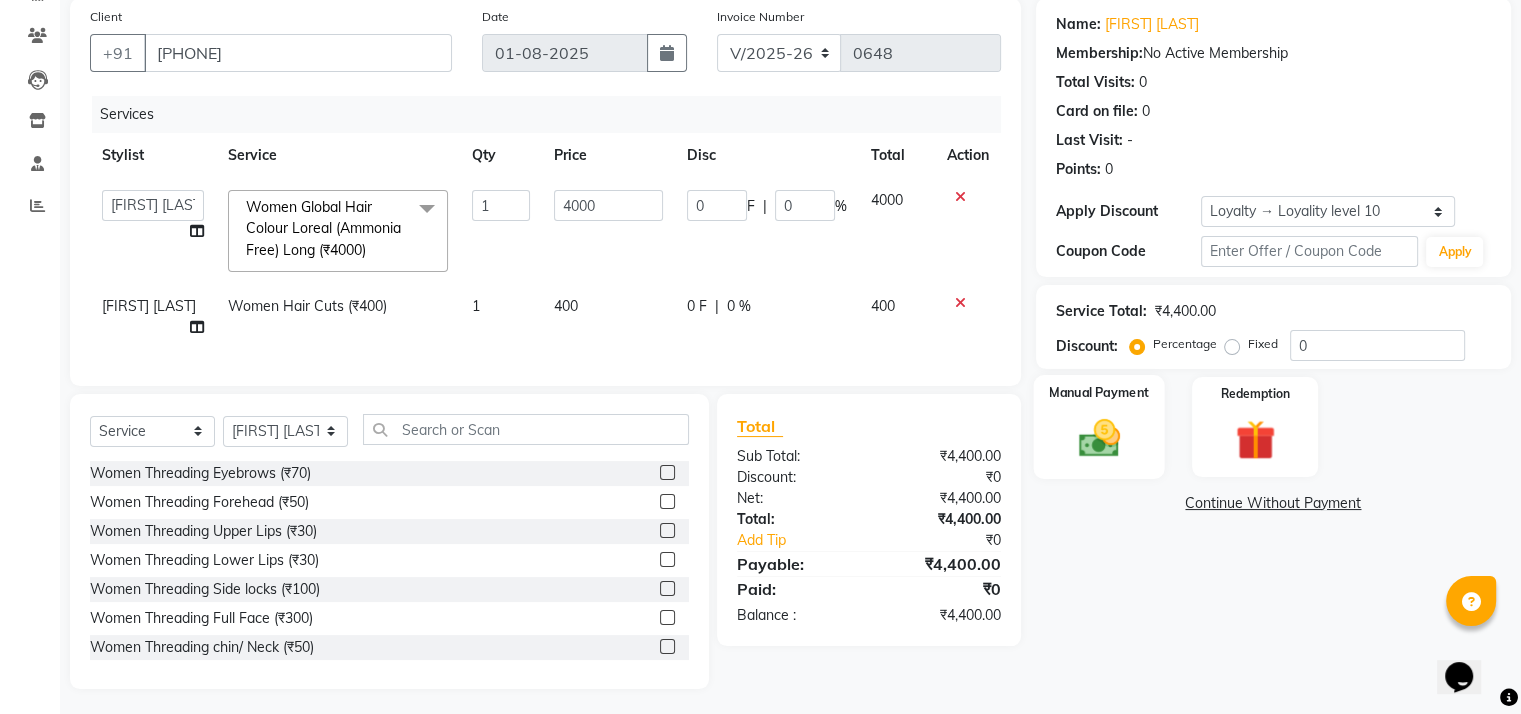 click 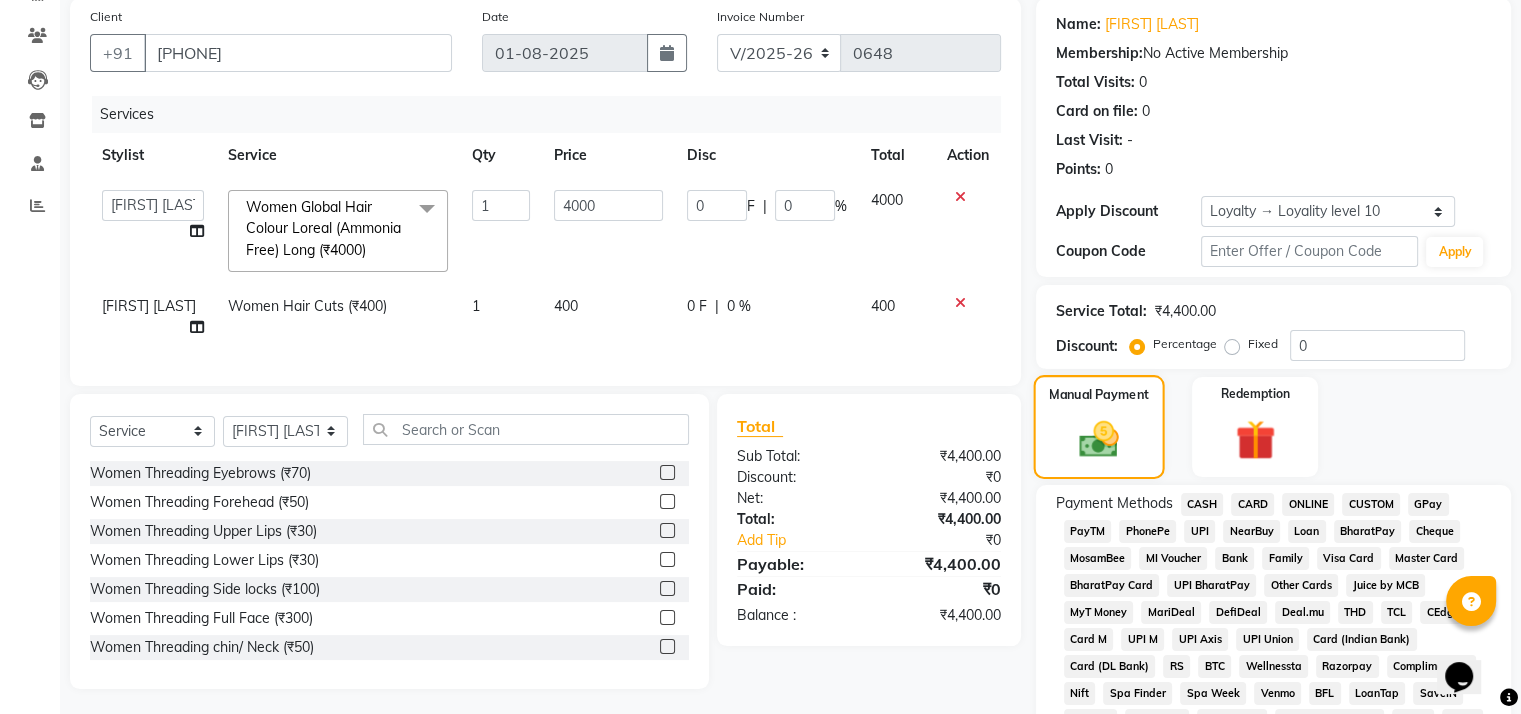 scroll, scrollTop: 427, scrollLeft: 0, axis: vertical 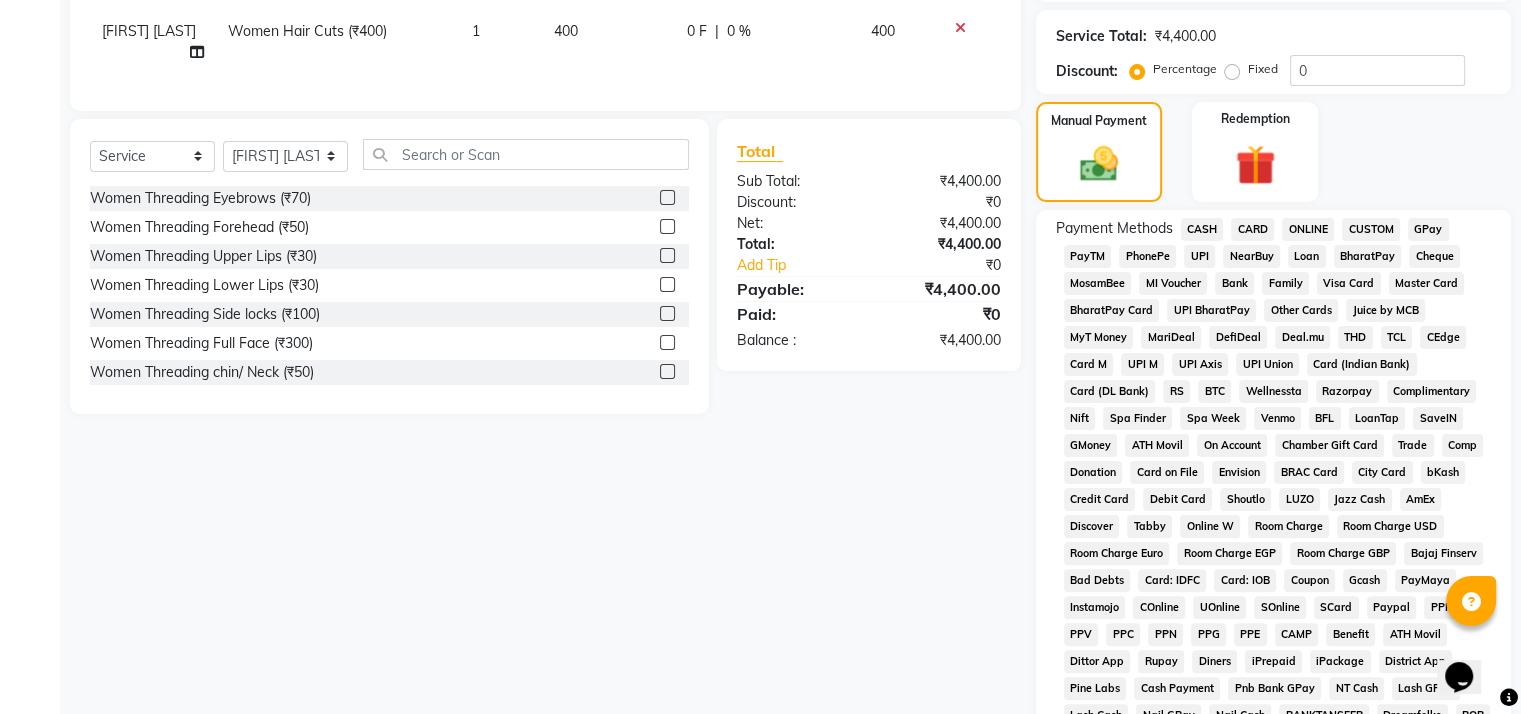 click on "GPay" 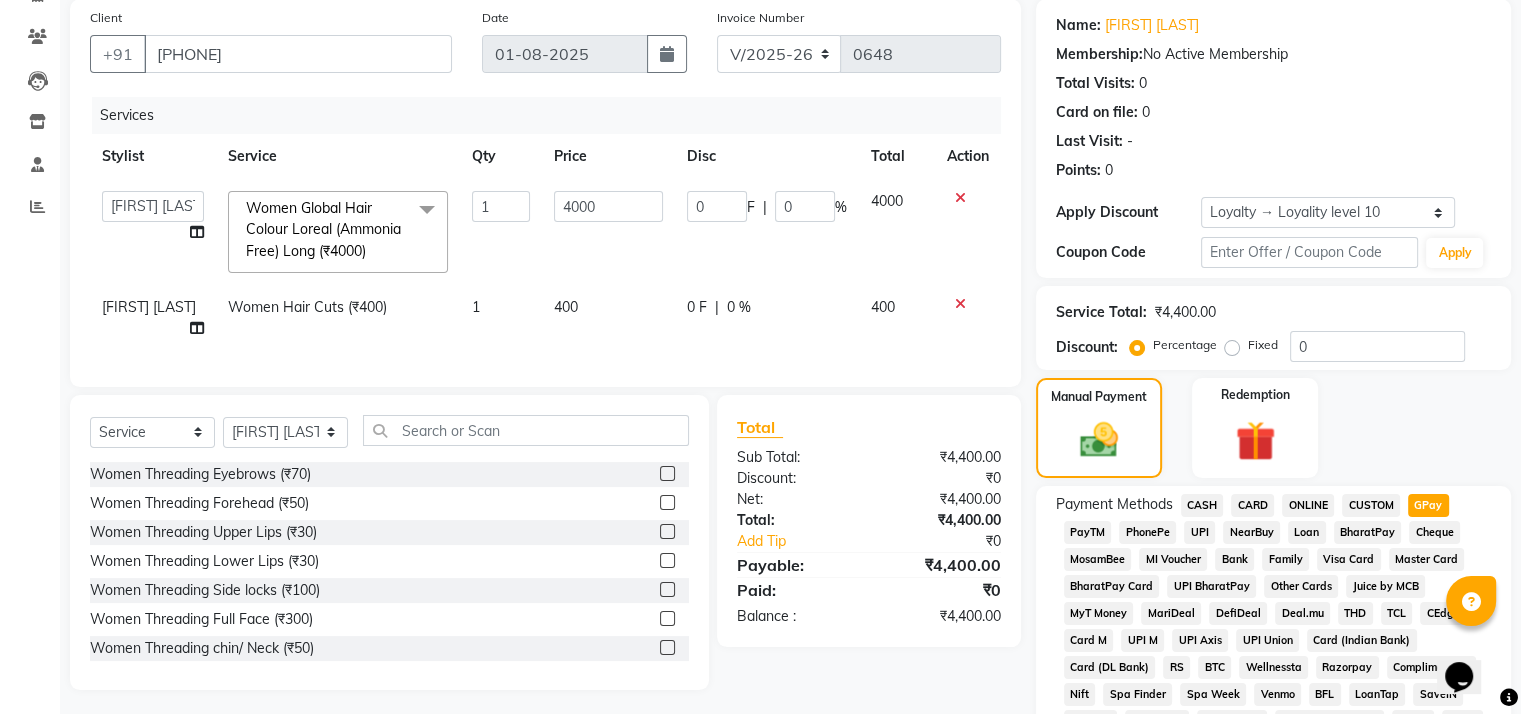 scroll, scrollTop: 280, scrollLeft: 0, axis: vertical 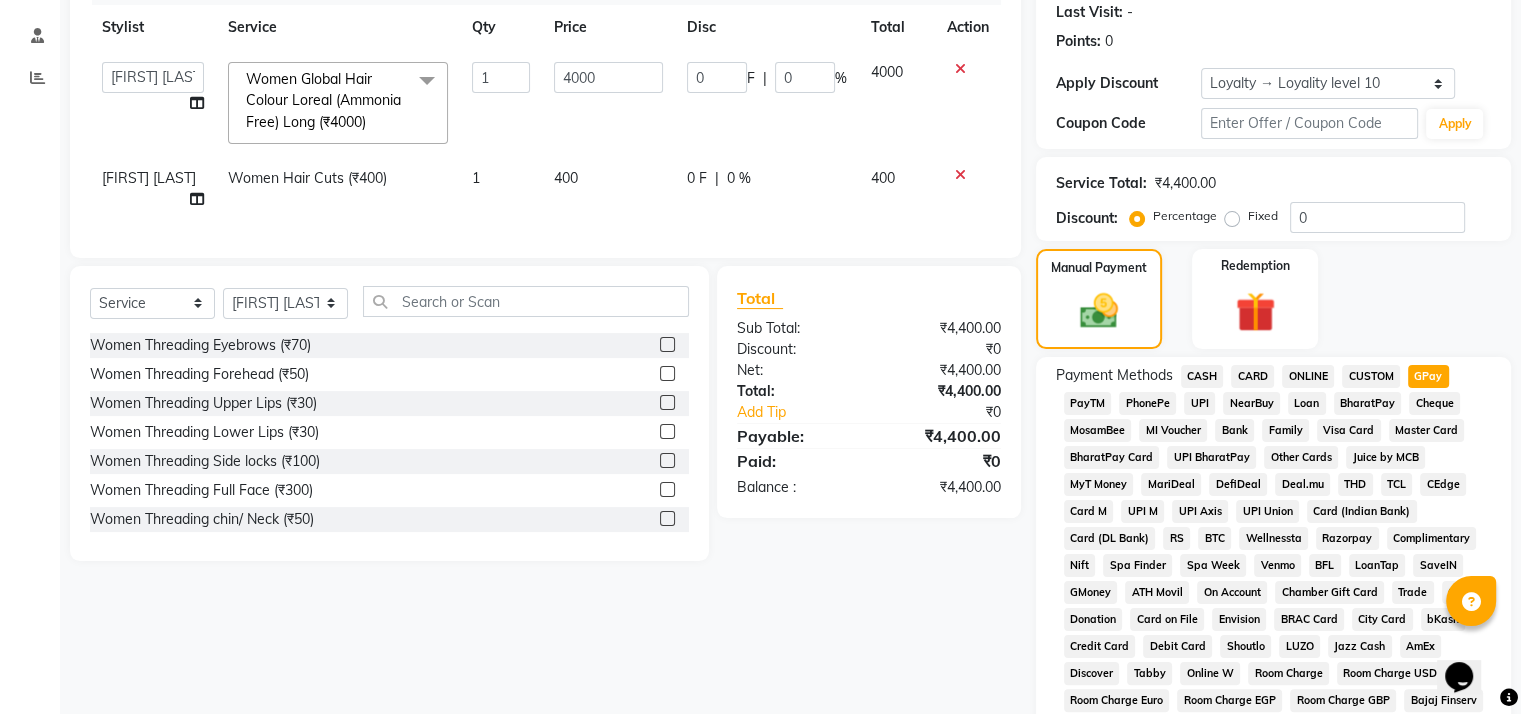 click on "Client +91 [PHONE] Date 01-08-2025 Invoice Number V/2025 V/2025-26 0648 Services Stylist Service Qty Price Disc Total Action  [NAME]   [NAME]   [NAME]   [NAME]   [NAME]   [NAME]  Women Global Hair Colour Loreal (Ammonia Free) Long (₹4000)  x Women Threading Eyebrows (₹70) Women Threading Forehead (₹50) Women Threading Upper Lips (₹30) Women Threading Lower Lips (₹30) Women Threading Side locks (₹100) Women Threading Full Face (₹300) Women Threading chin/ Neck (₹50) Men Threading Eyebrows (₹50) Men Threading side locks (₹100) Women Waxing Chocolate Forehead / Lower Lips / Upper lips (₹100) Women Waxing Chocolate Chin / Neck / Side Locks (₹150) Women Waxing Chocolate Underarms (₹200) Women Waxing Chocolate Half Hands (₹250) Women Waxing Chocolate 3/4 Hands (₹220) Women Waxing Chocolate Full Hands (₹300) Women Waxing Chocolate Half Legs (₹400) Women Waxing Chocolate 3/4 Legs (₹350) Women Waxing Chocolate Full Legs (₹500) Women Waxing Chocolate Stomach (₹400) 1 0" 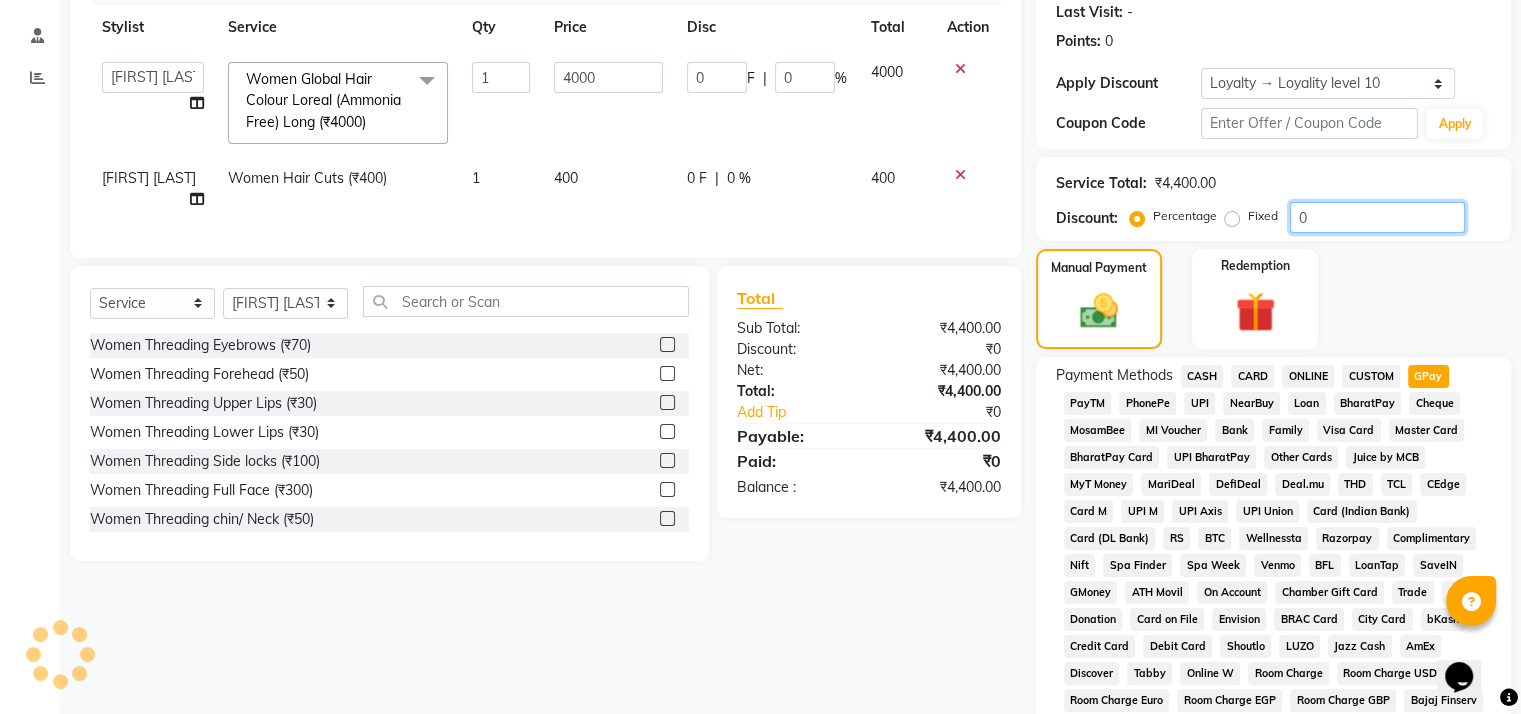 click on "0" 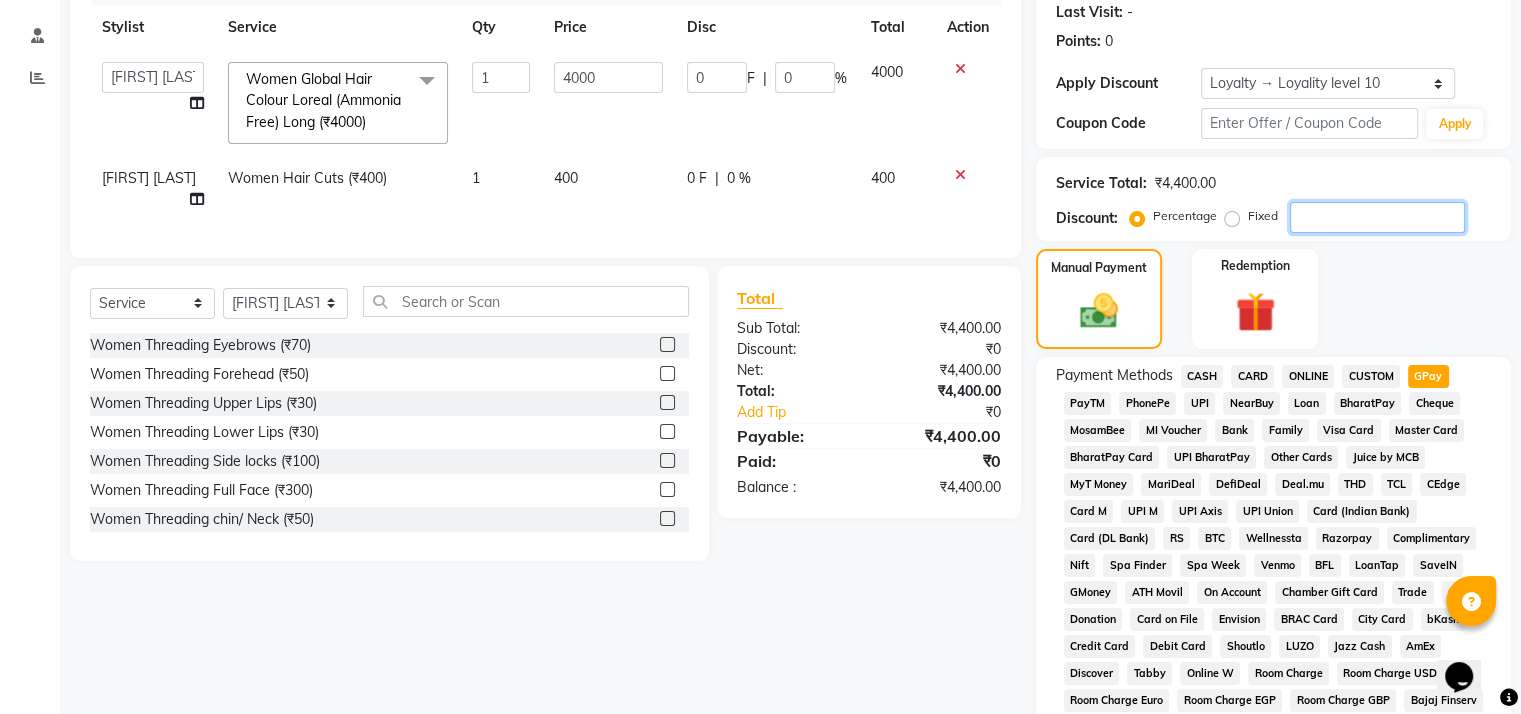 type on "1" 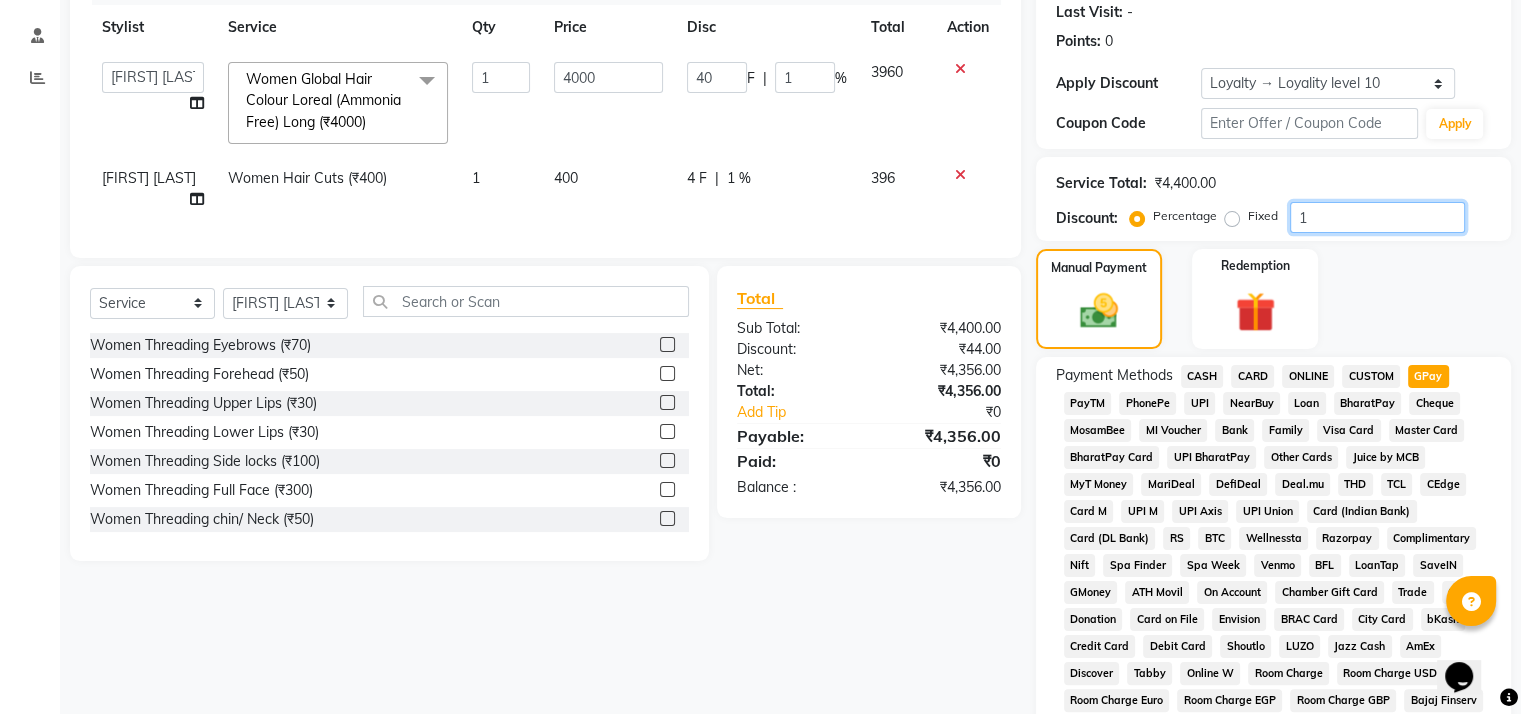 type on "10" 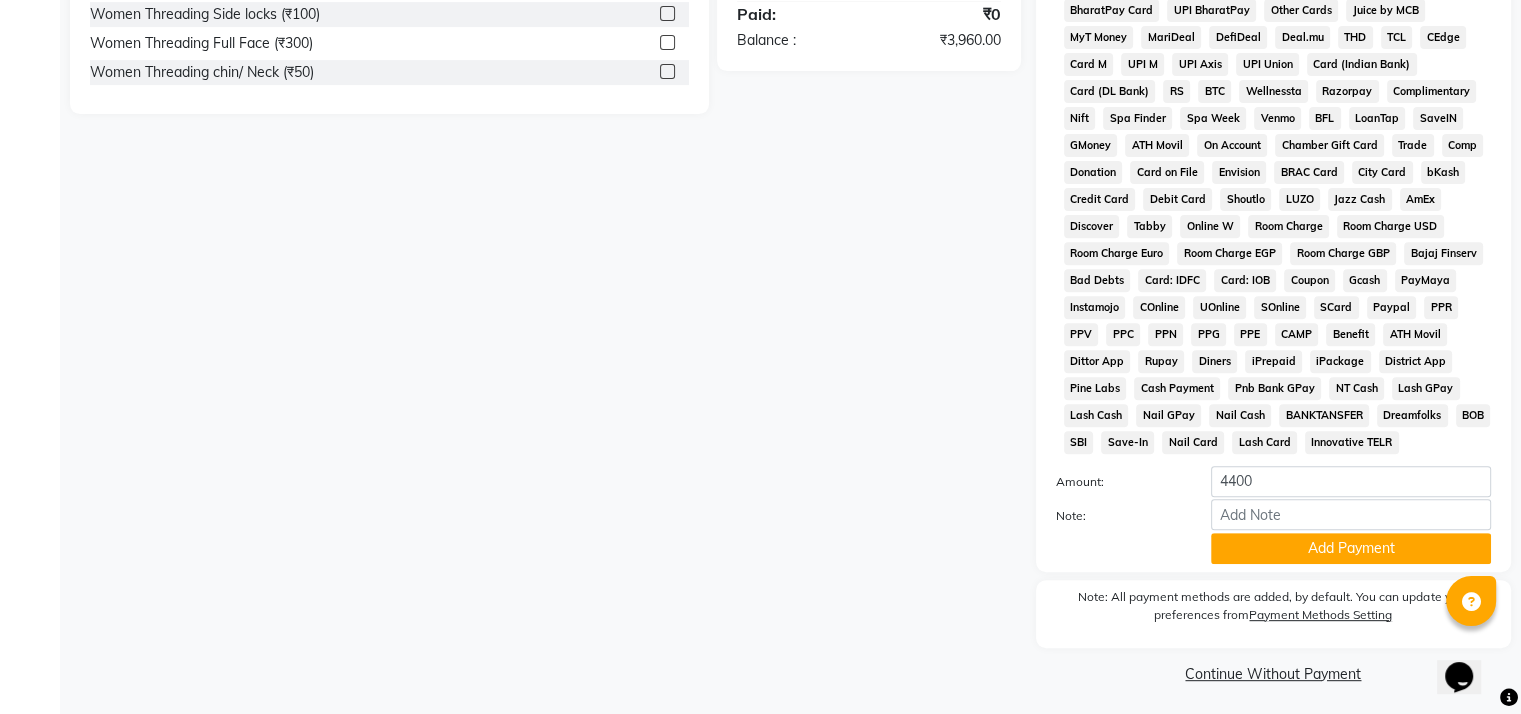 scroll, scrollTop: 407, scrollLeft: 0, axis: vertical 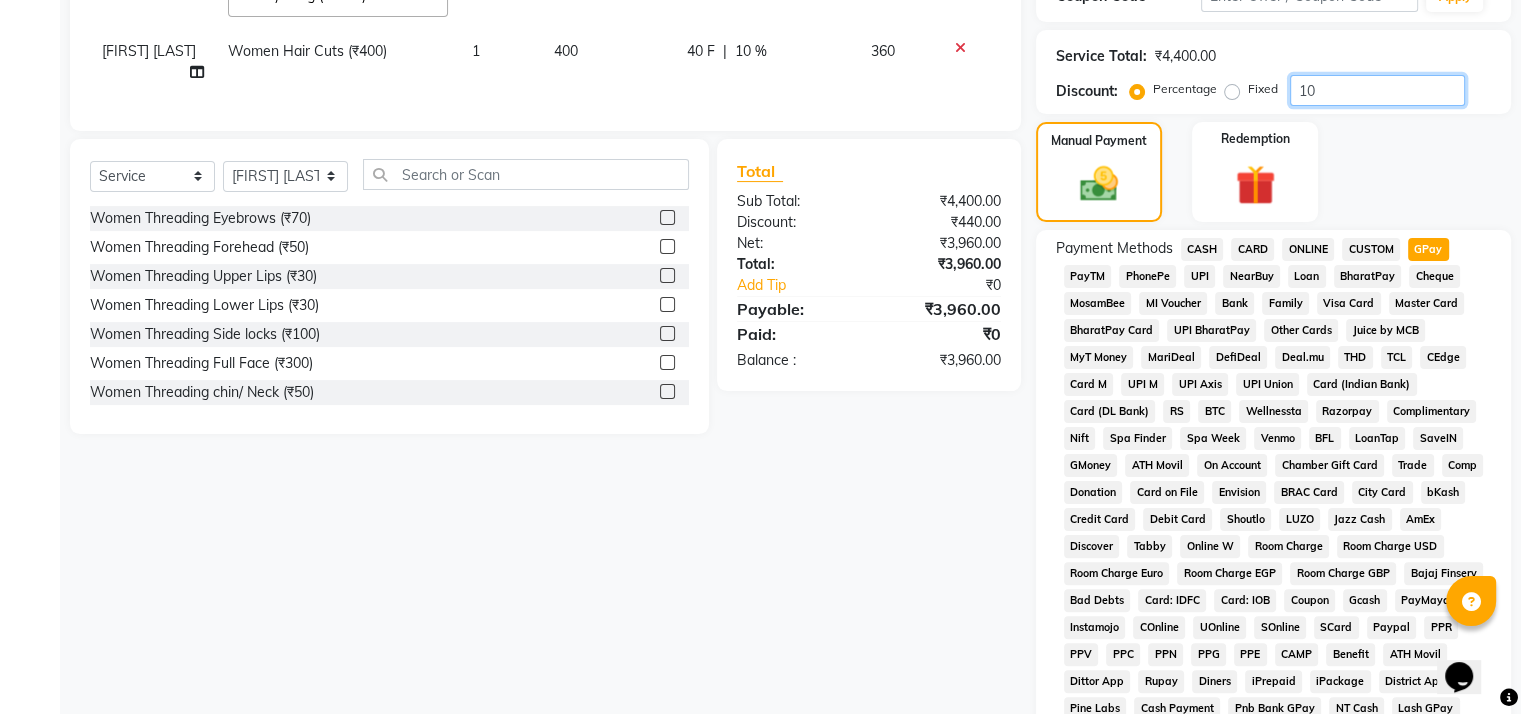 type on "1" 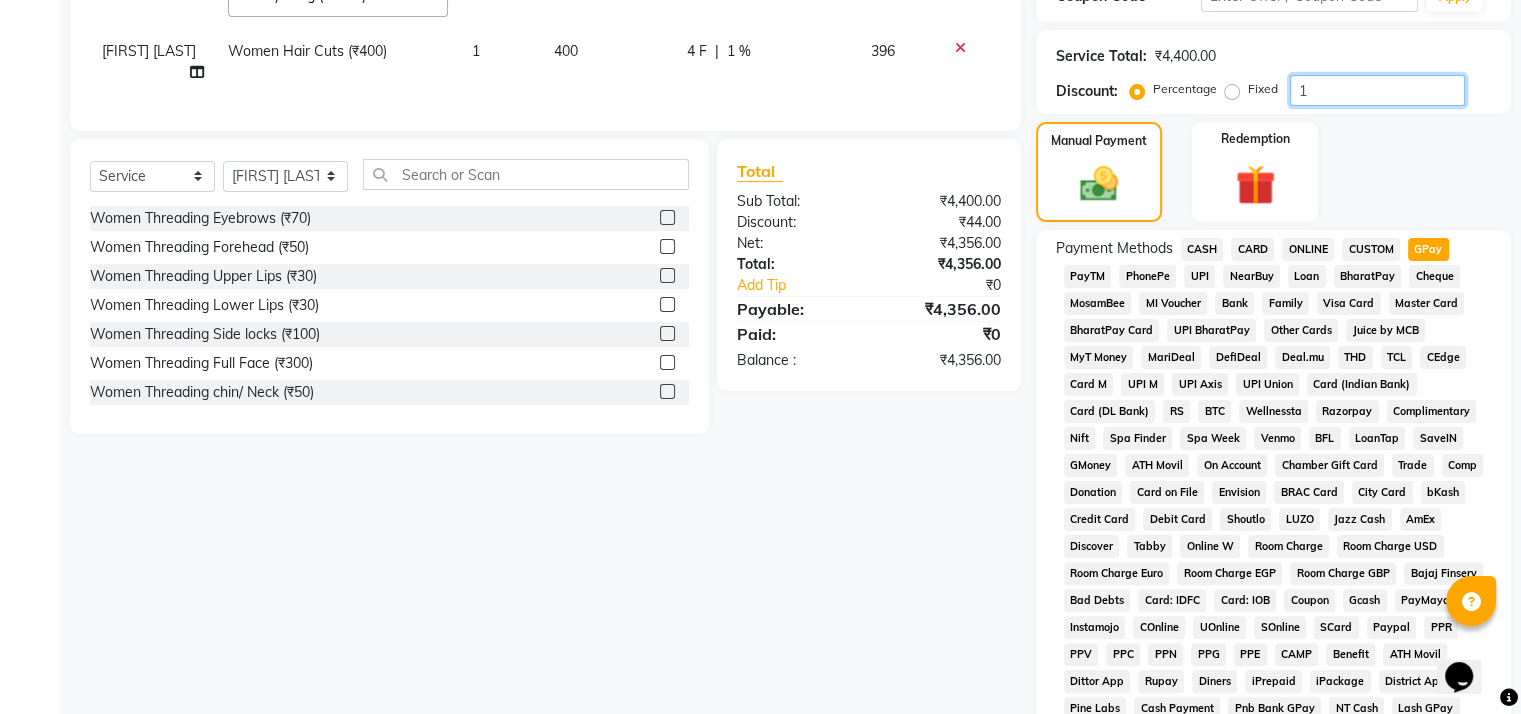 type 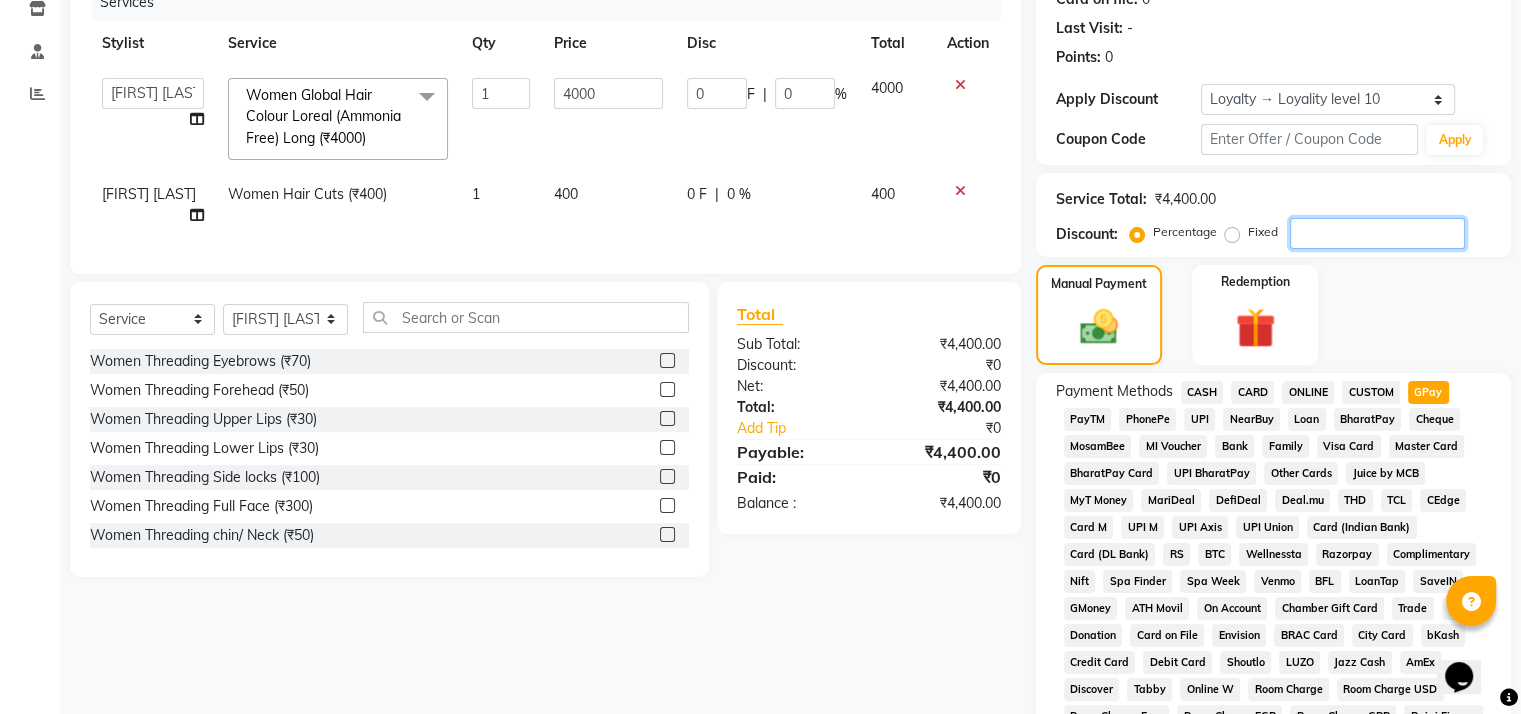 scroll, scrollTop: 266, scrollLeft: 0, axis: vertical 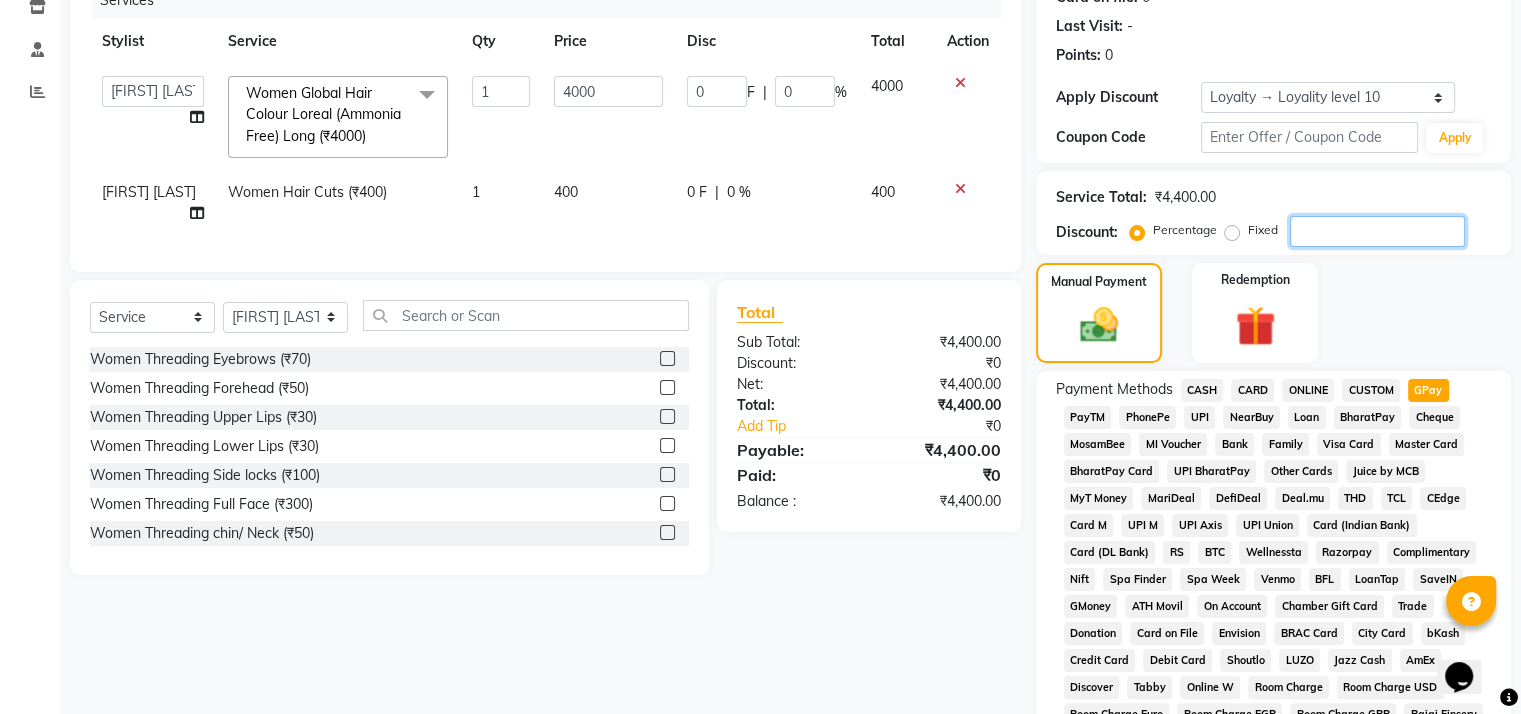 type 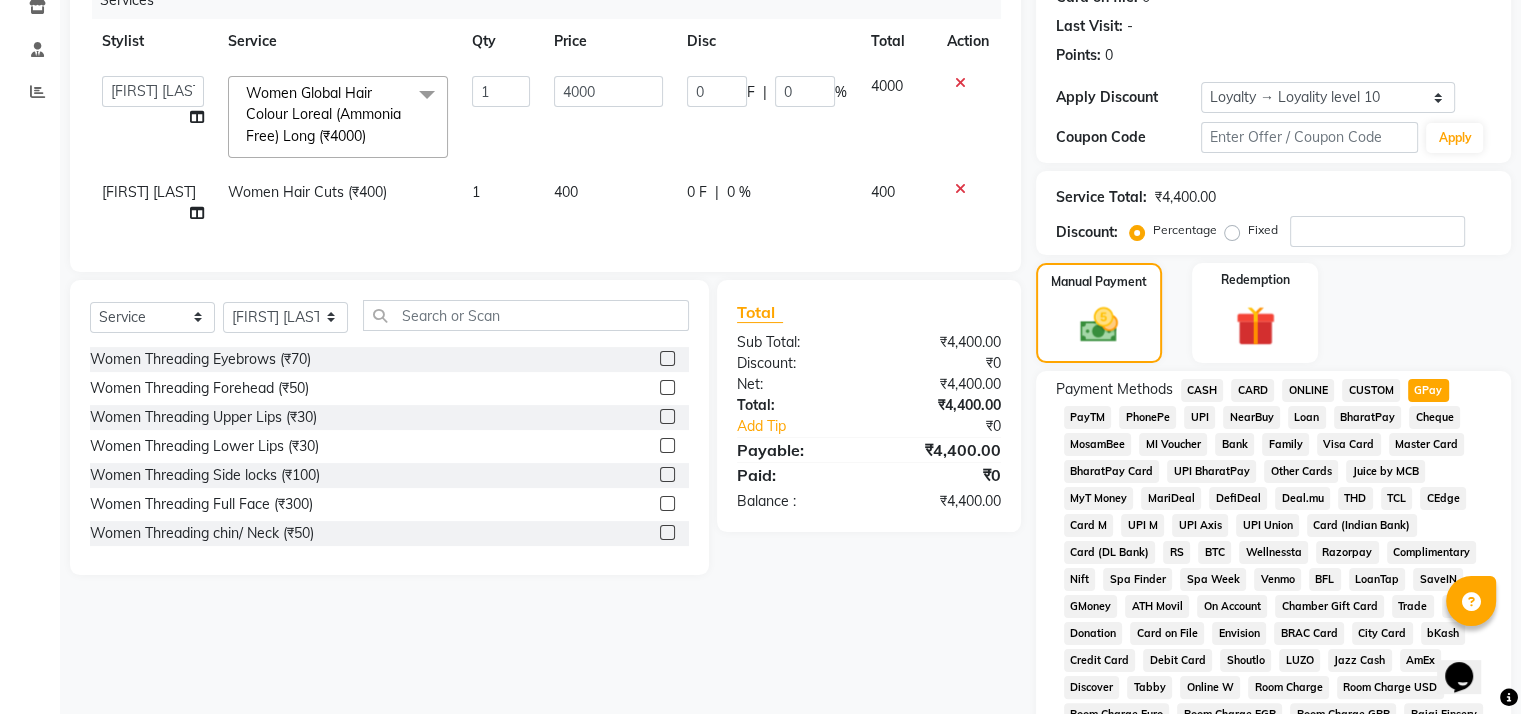 click on "0 %" 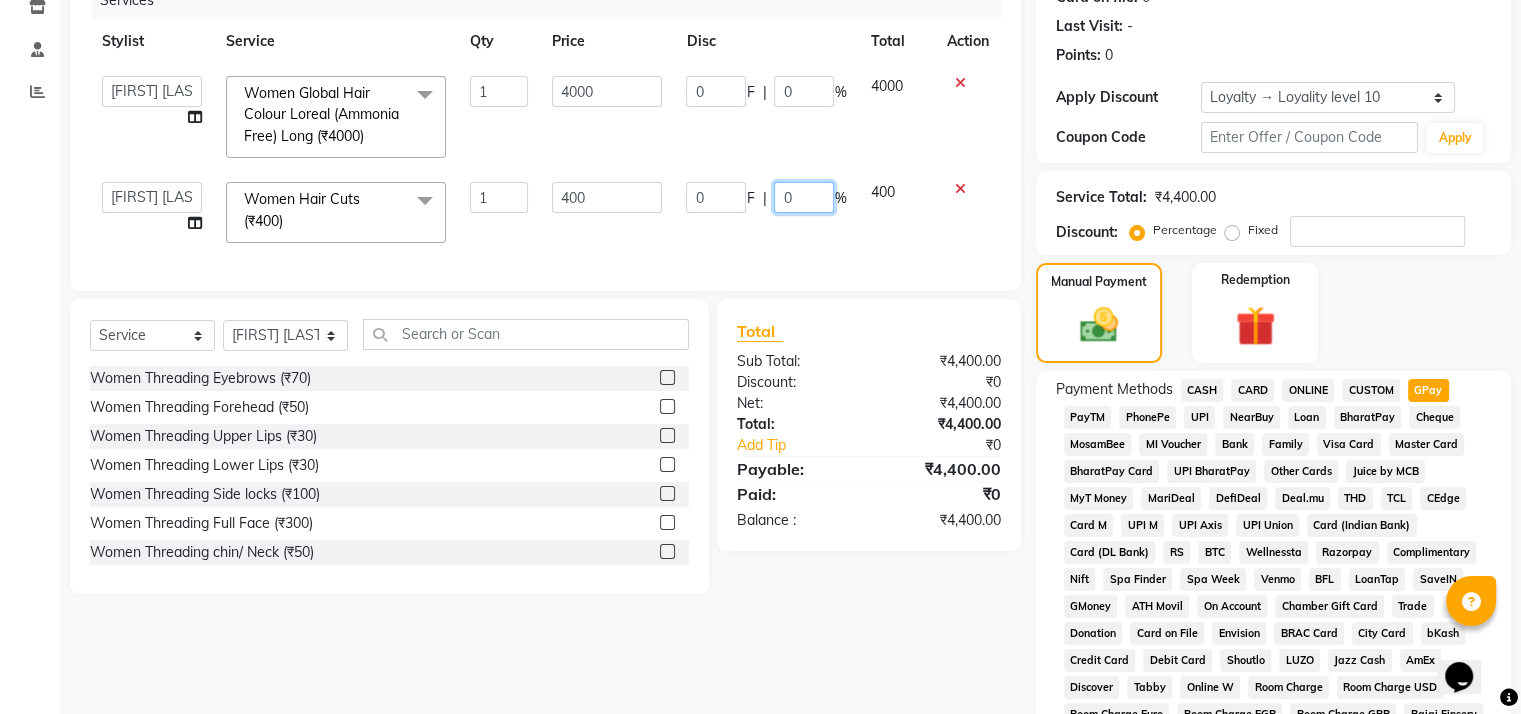 click on "0" 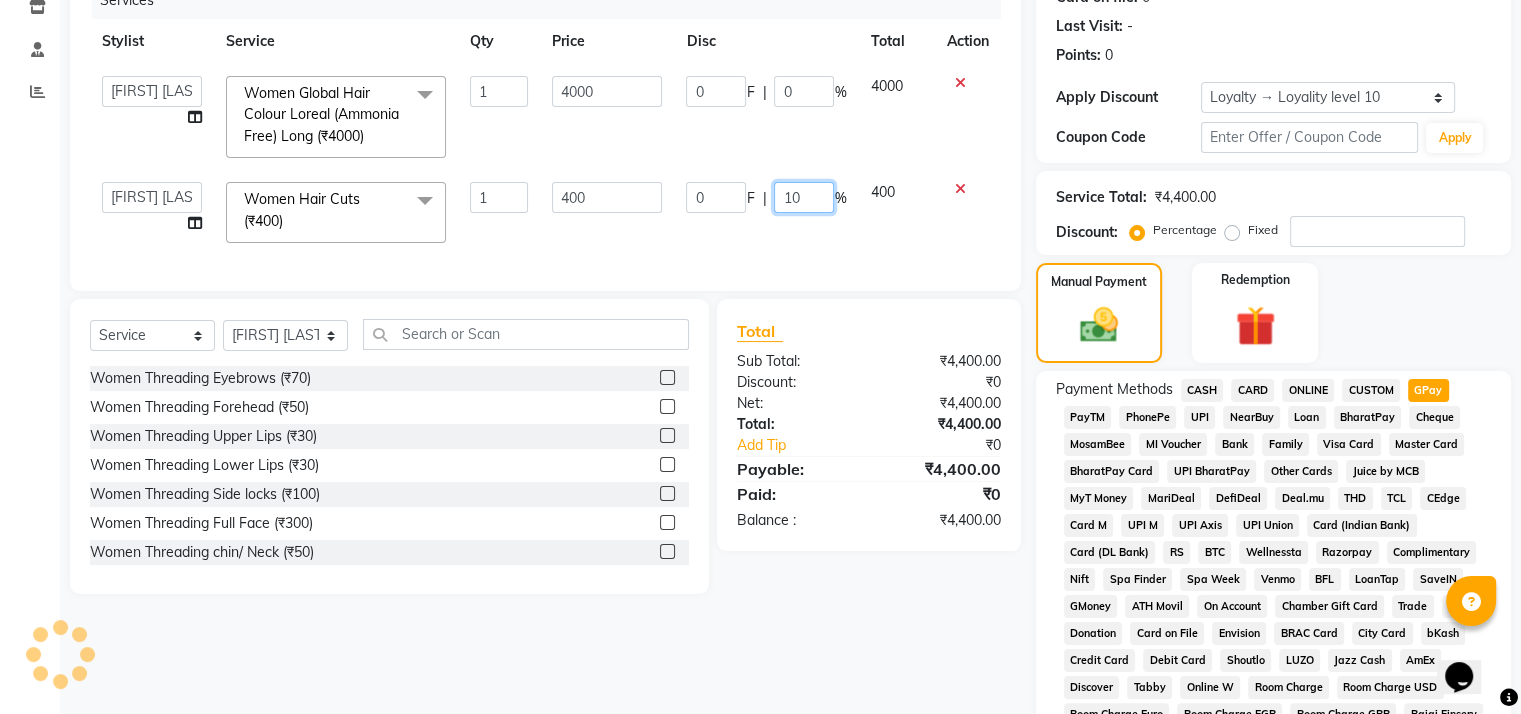 type on "100" 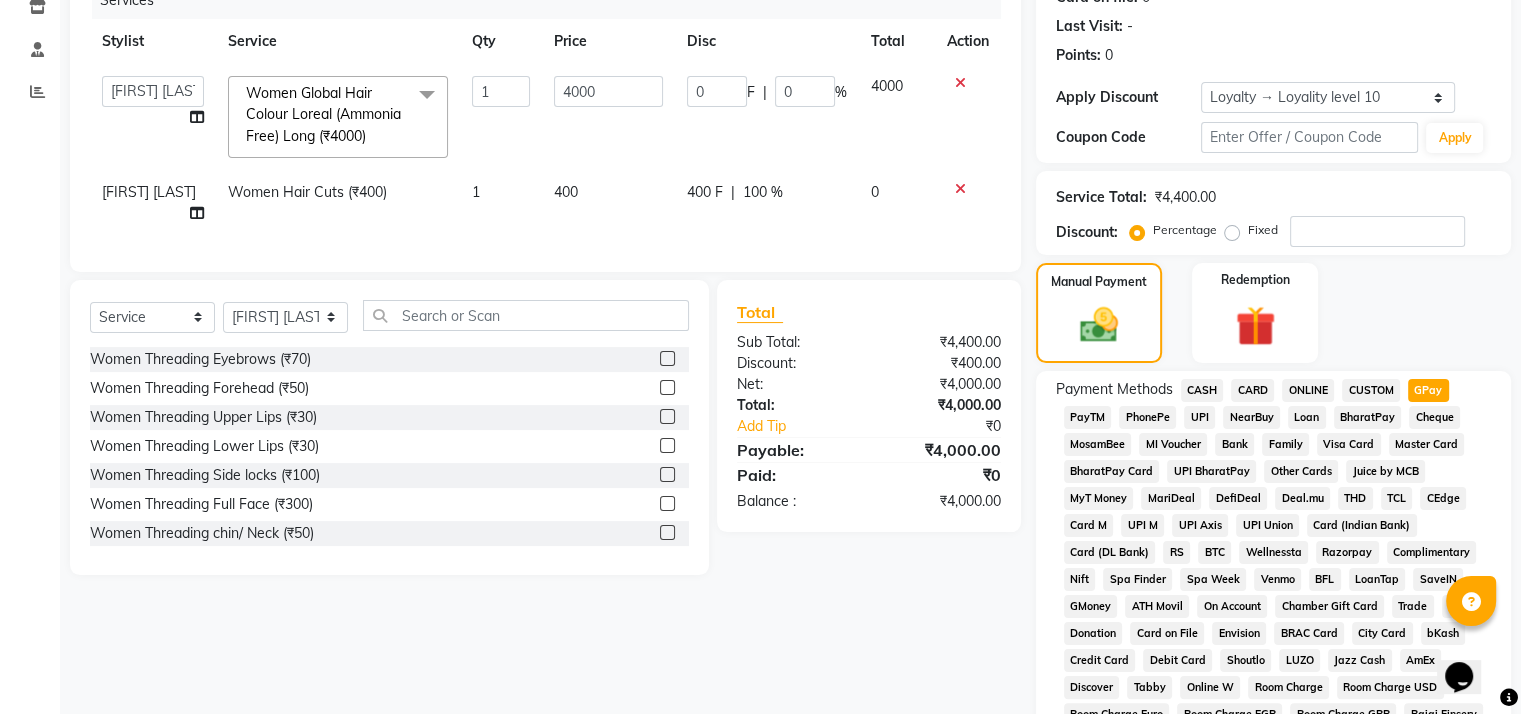 click on "Client +91 [PHONE] Date 01-08-2025 Invoice Number V/2025 V/2025-26 0648 Services Stylist Service Qty Price Disc Total Action  [NAME]   [NAME]   [NAME]   [NAME]   [NAME]   [NAME]  Women Global Hair Colour Loreal (Ammonia Free) Long (₹4000)  x Women Threading Eyebrows (₹70) Women Threading Forehead (₹50) Women Threading Upper Lips (₹30) Women Threading Lower Lips (₹30) Women Threading Side locks (₹100) Women Threading Full Face (₹300) Women Threading chin/ Neck (₹50) Men Threading Eyebrows (₹50) Men Threading side locks (₹100) Women Waxing Chocolate Forehead / Lower Lips / Upper lips (₹100) Women Waxing Chocolate Chin / Neck / Side Locks (₹150) Women Waxing Chocolate Underarms (₹200) Women Waxing Chocolate Half Hands (₹250) Women Waxing Chocolate 3/4 Hands (₹220) Women Waxing Chocolate Full Hands (₹300) Women Waxing Chocolate Half Legs (₹400) Women Waxing Chocolate 3/4 Legs (₹350) Women Waxing Chocolate Full Legs (₹500) Women Waxing Chocolate Stomach (₹400) 1 0" 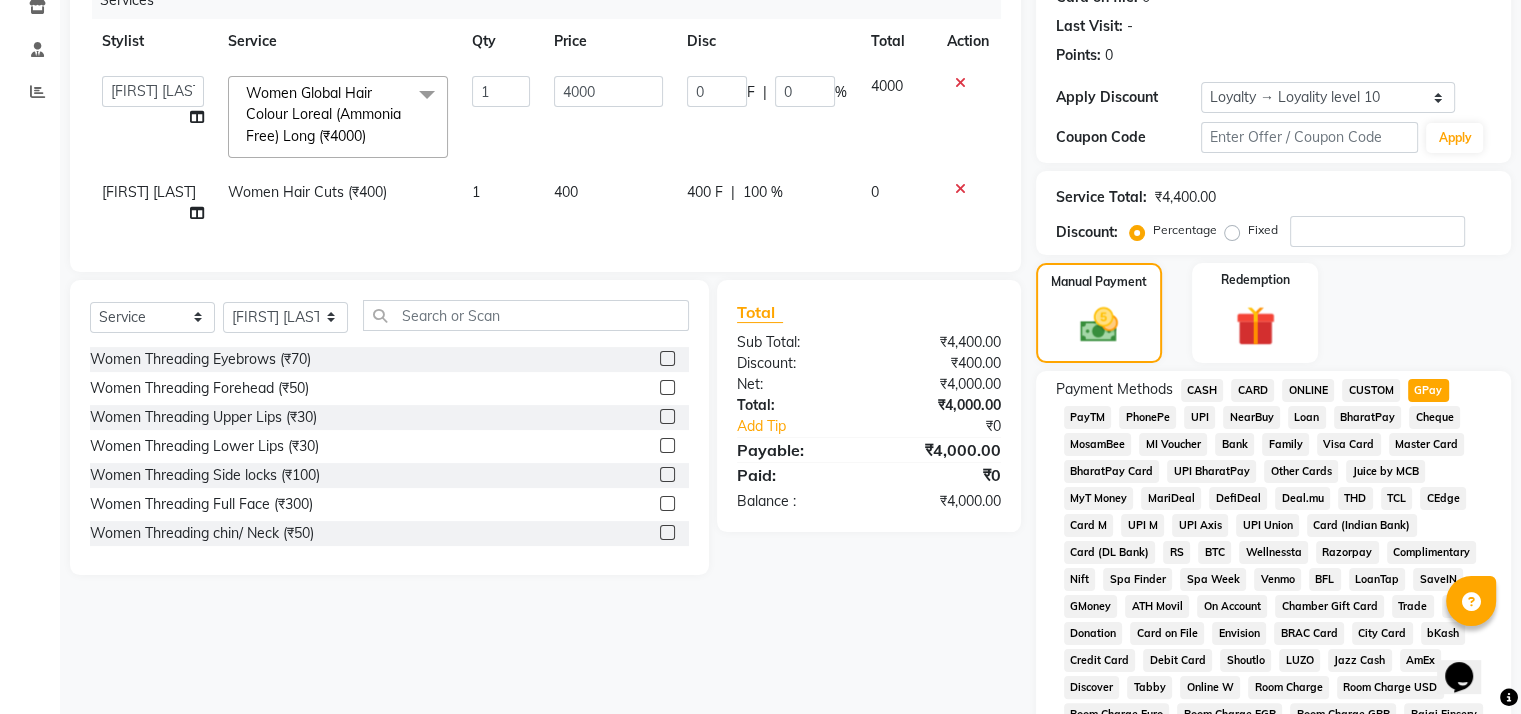 scroll, scrollTop: 592, scrollLeft: 0, axis: vertical 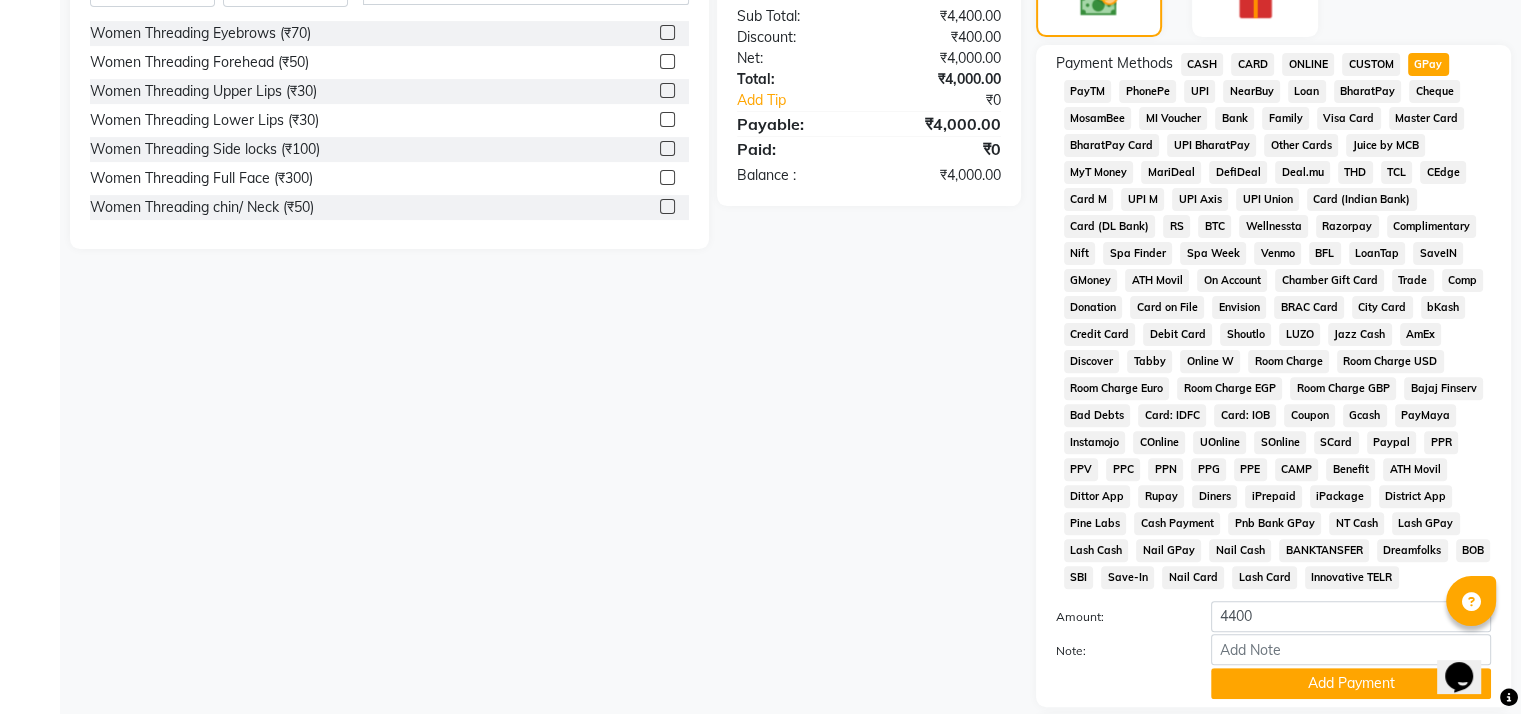 click on "CARD" 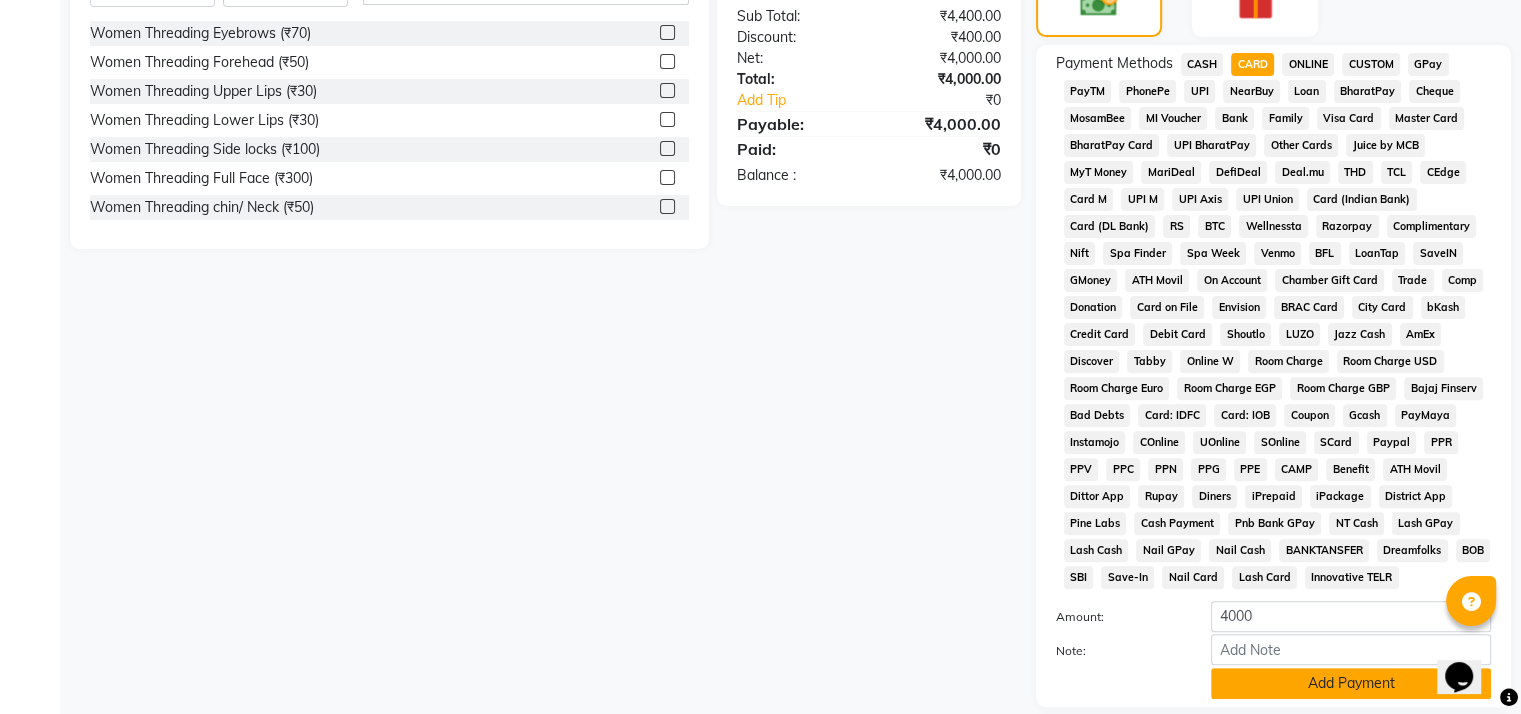 click on "Add Payment" 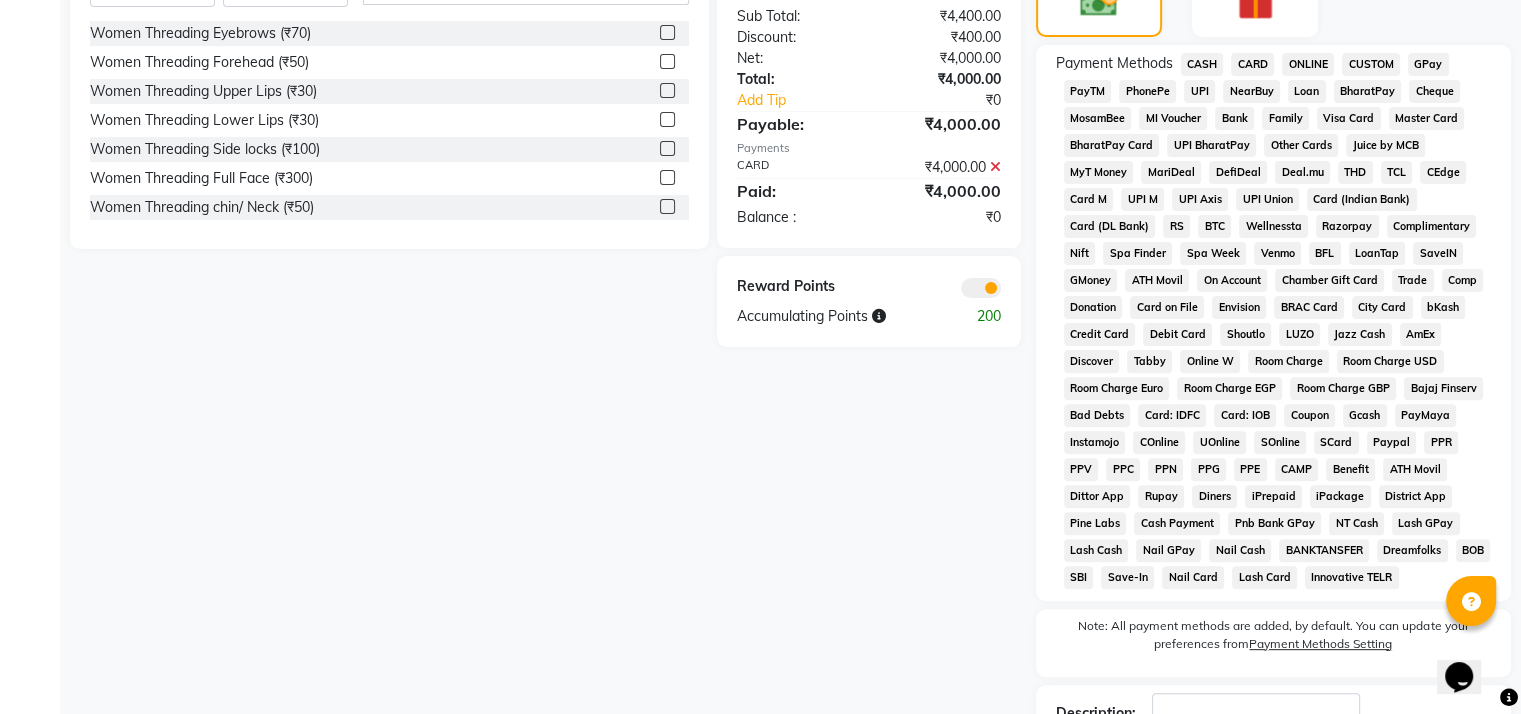 scroll, scrollTop: 753, scrollLeft: 0, axis: vertical 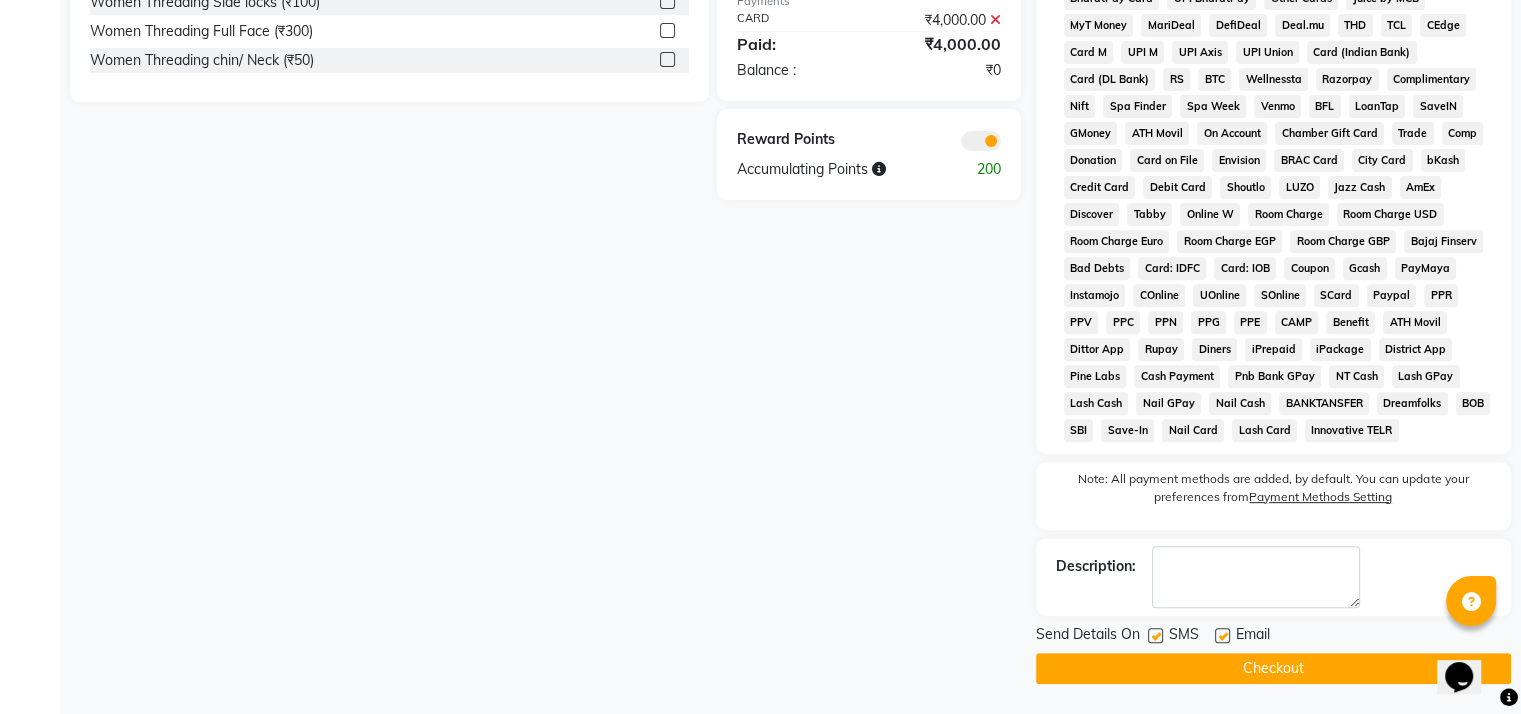 click 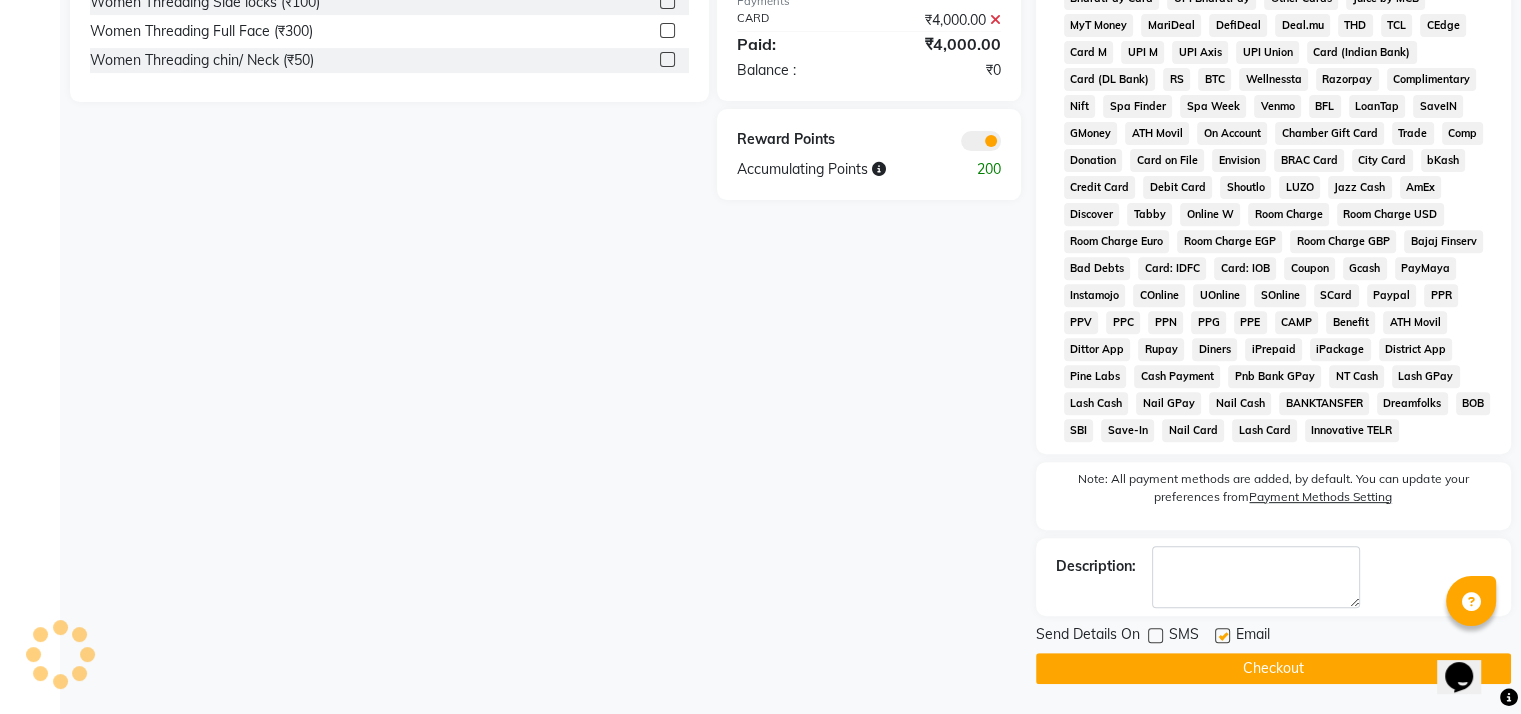 click on "Email" 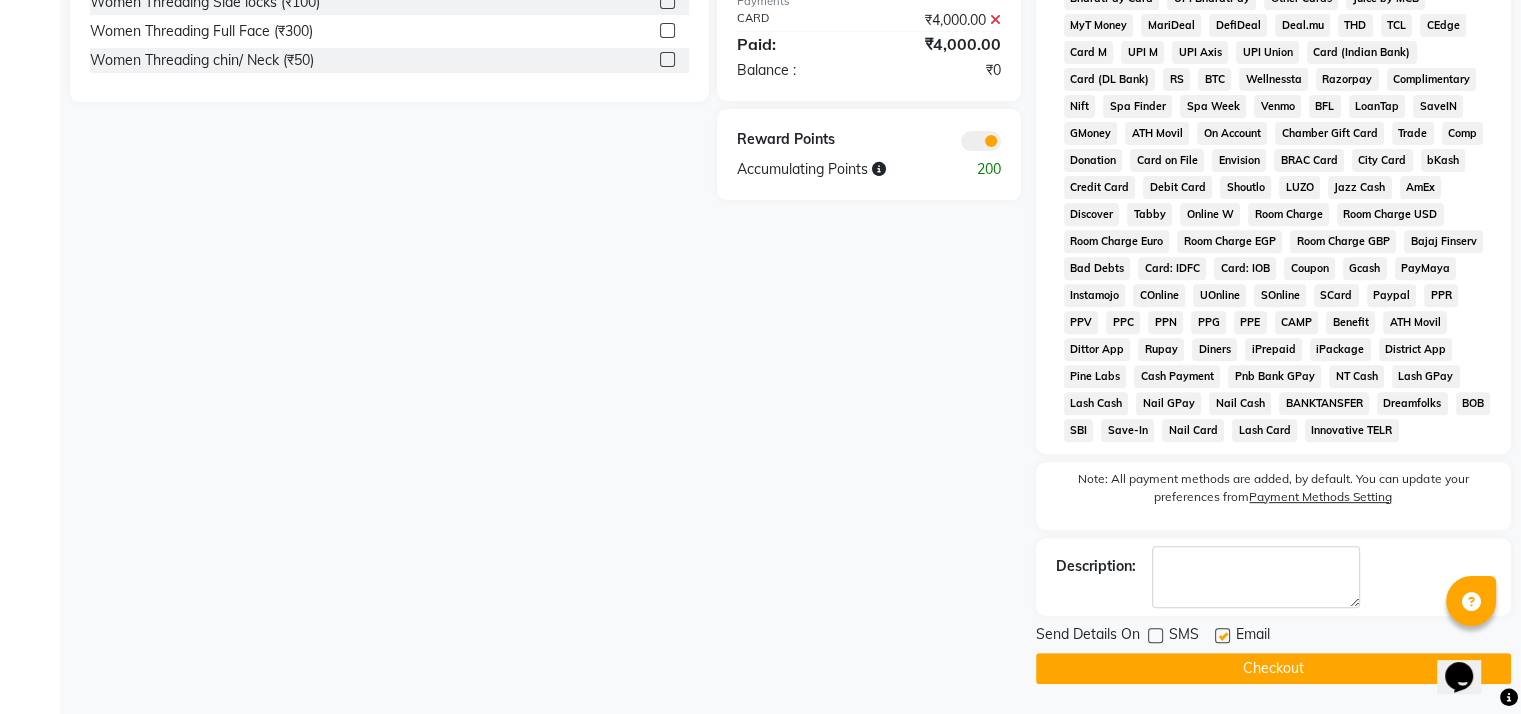click 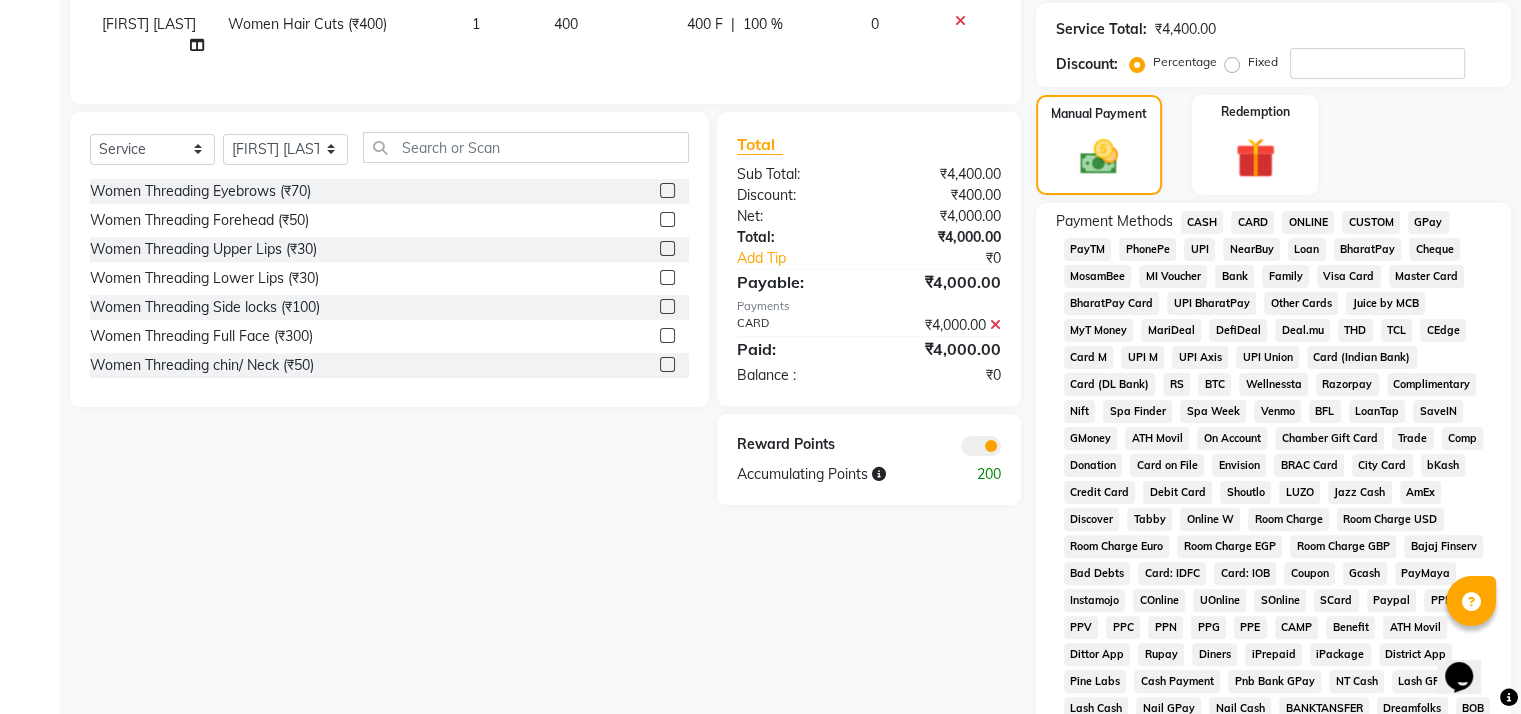 scroll, scrollTop: 753, scrollLeft: 0, axis: vertical 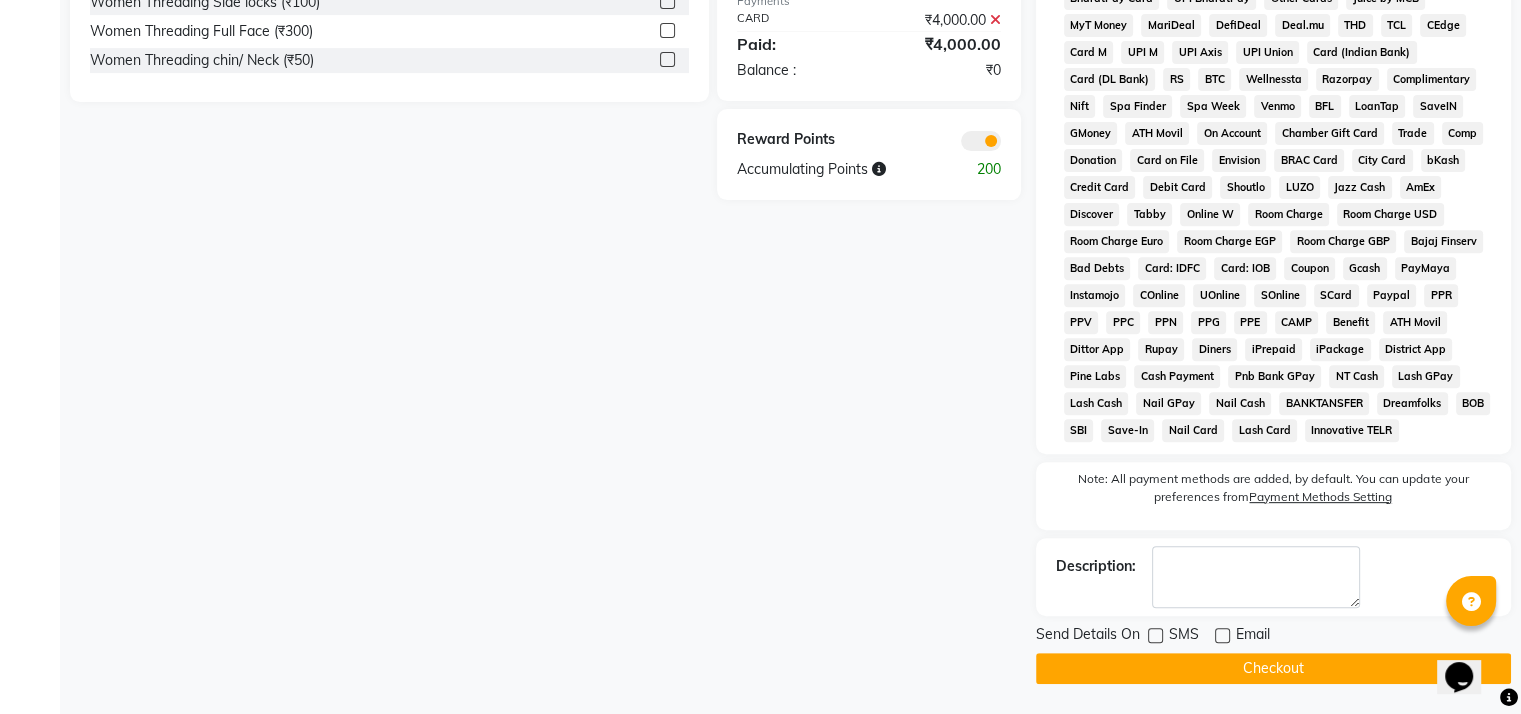 click on "Checkout" 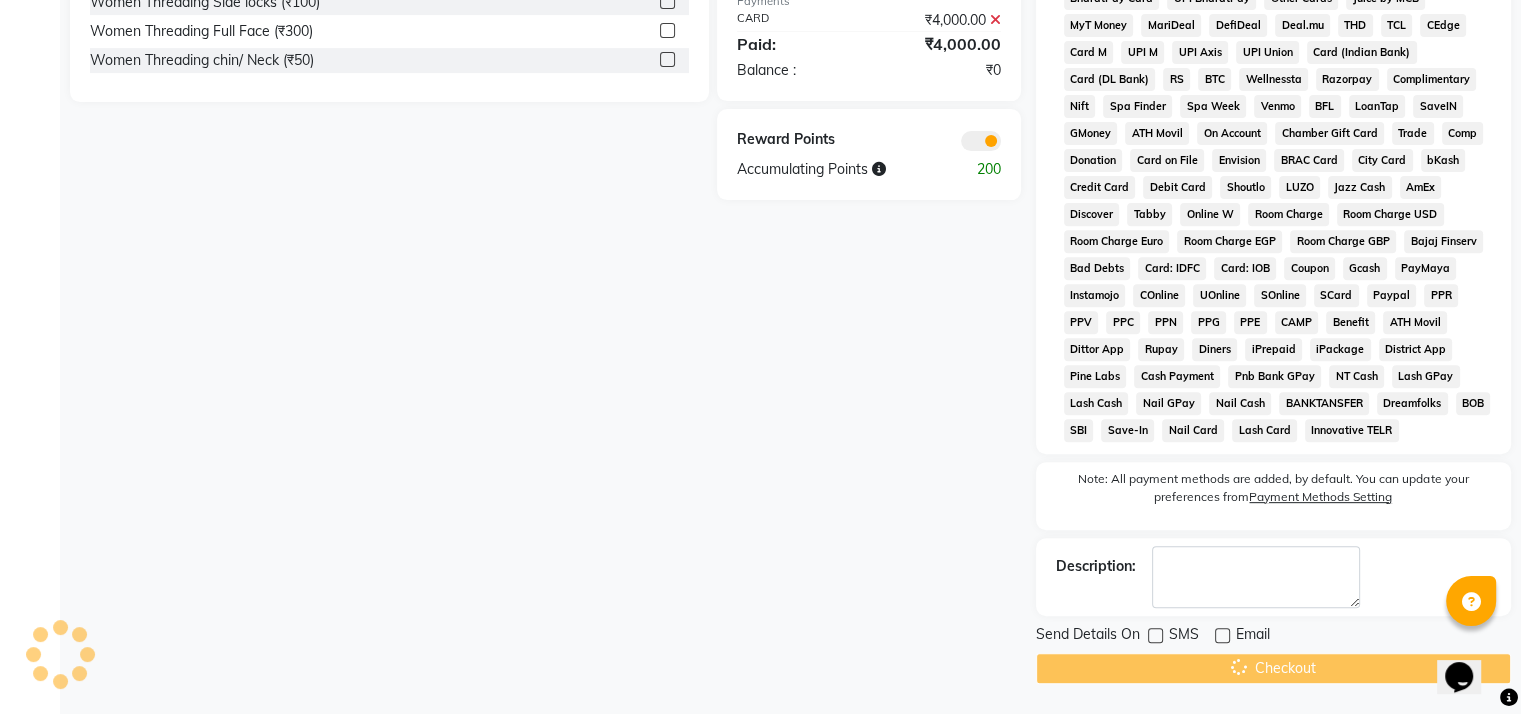 scroll, scrollTop: 0, scrollLeft: 0, axis: both 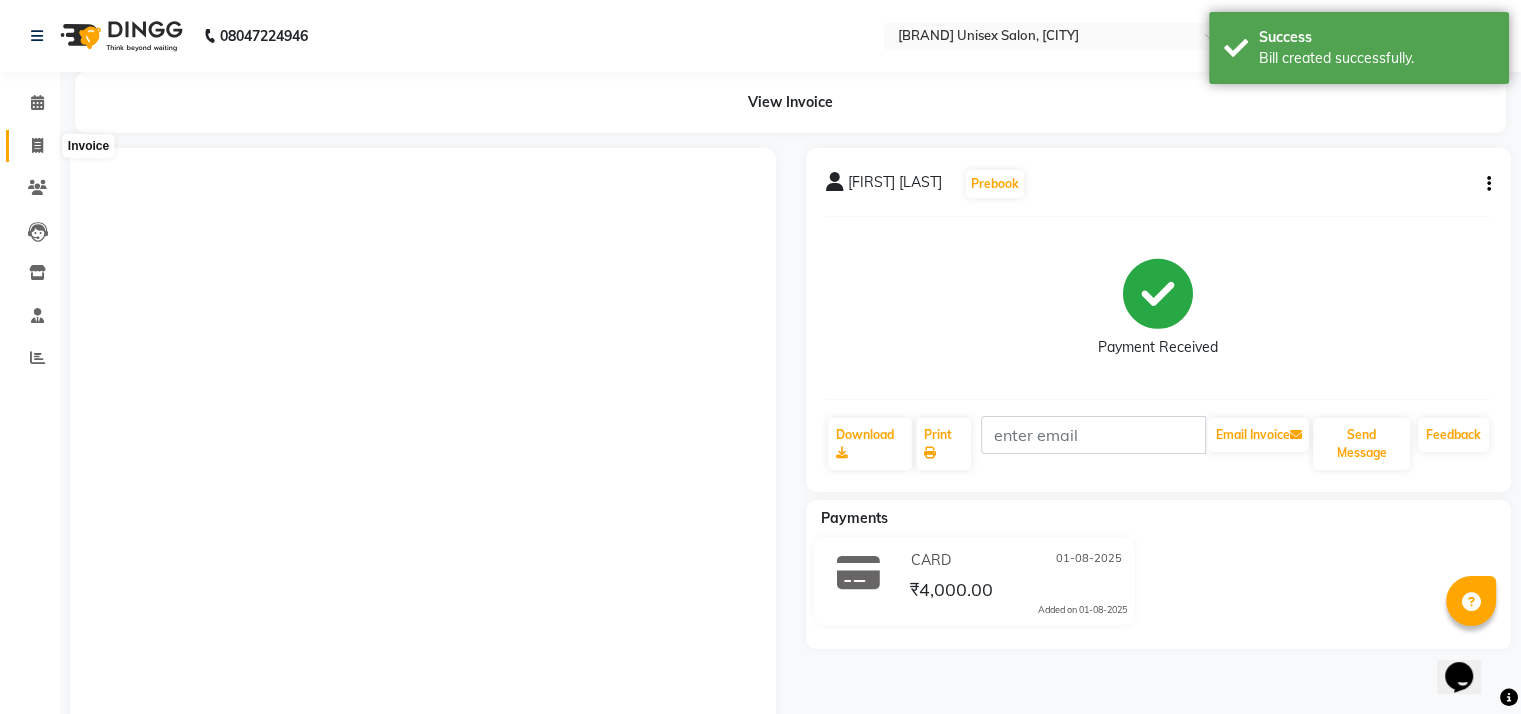 click 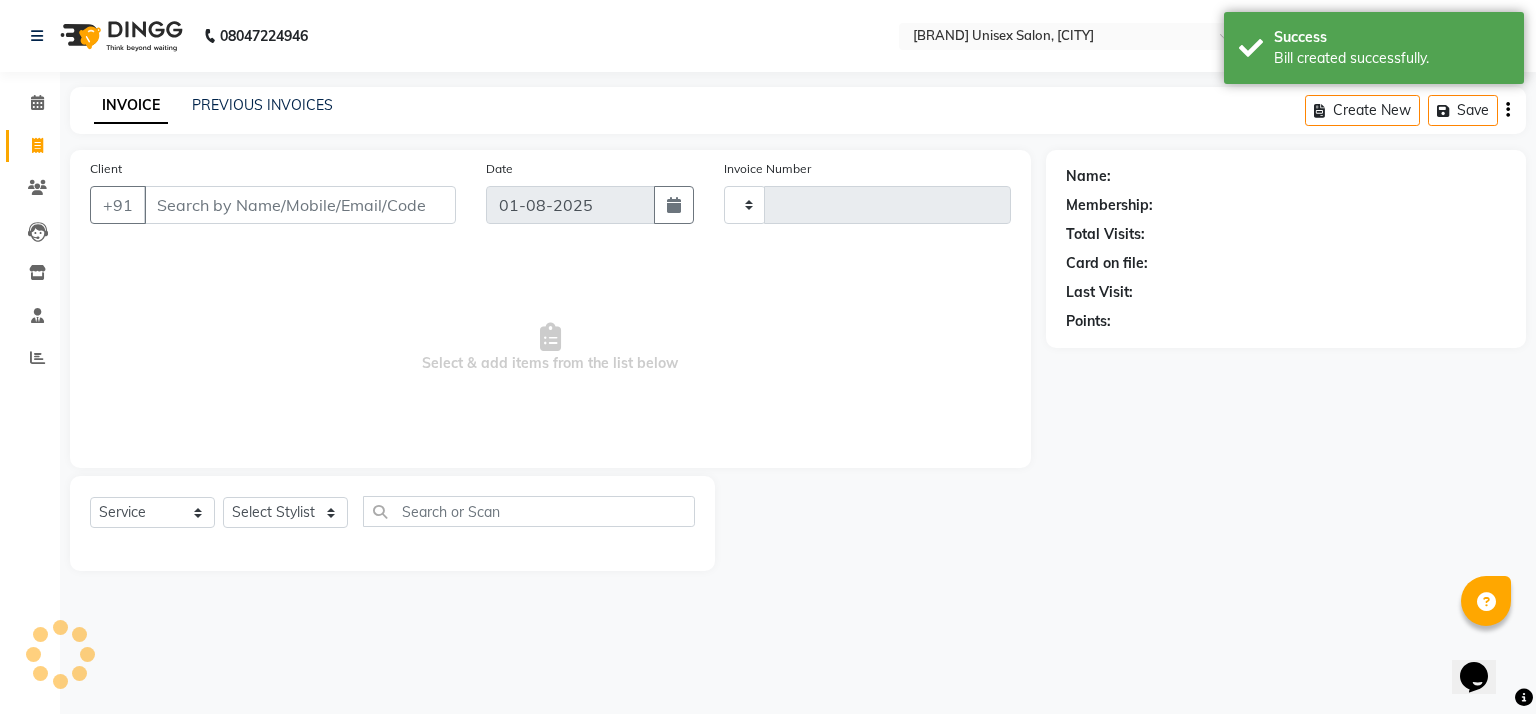 type on "0649" 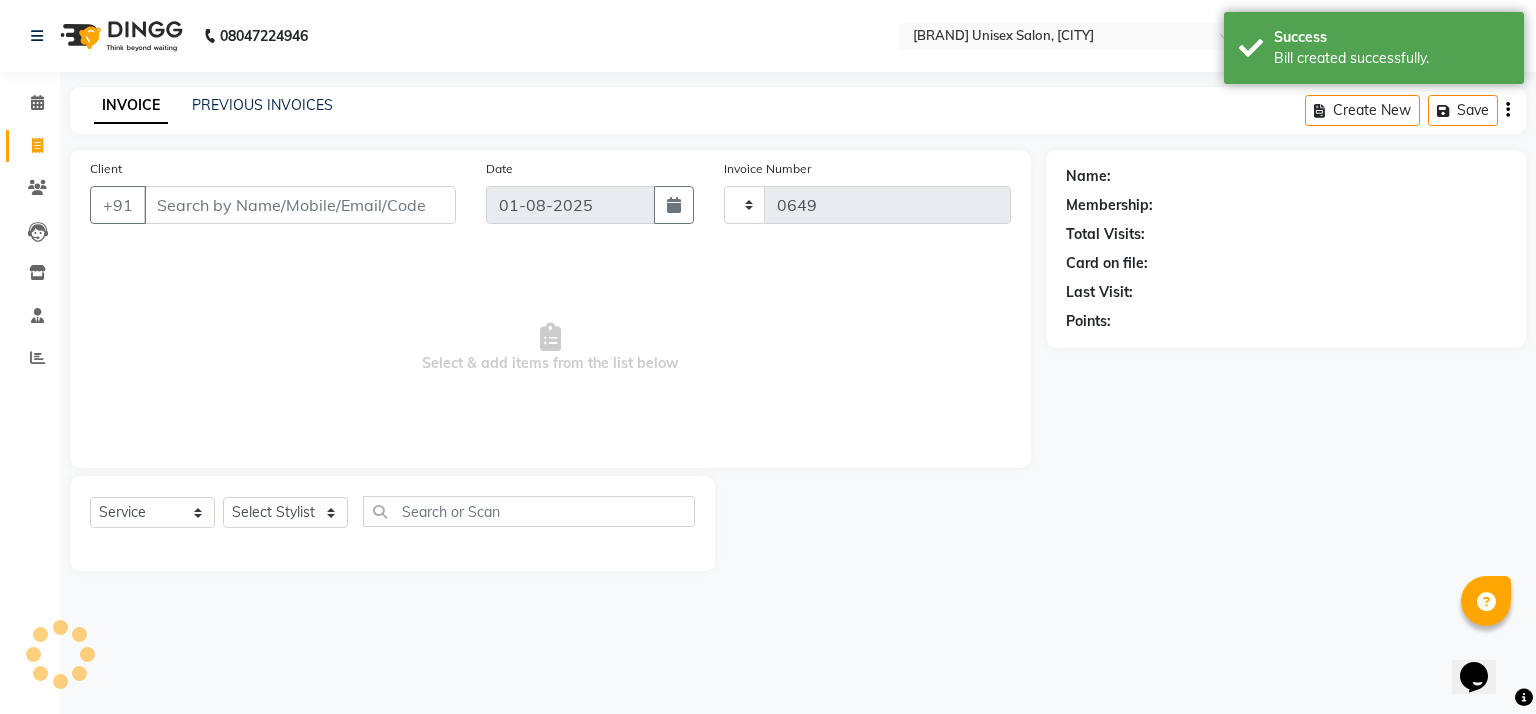 select on "6870" 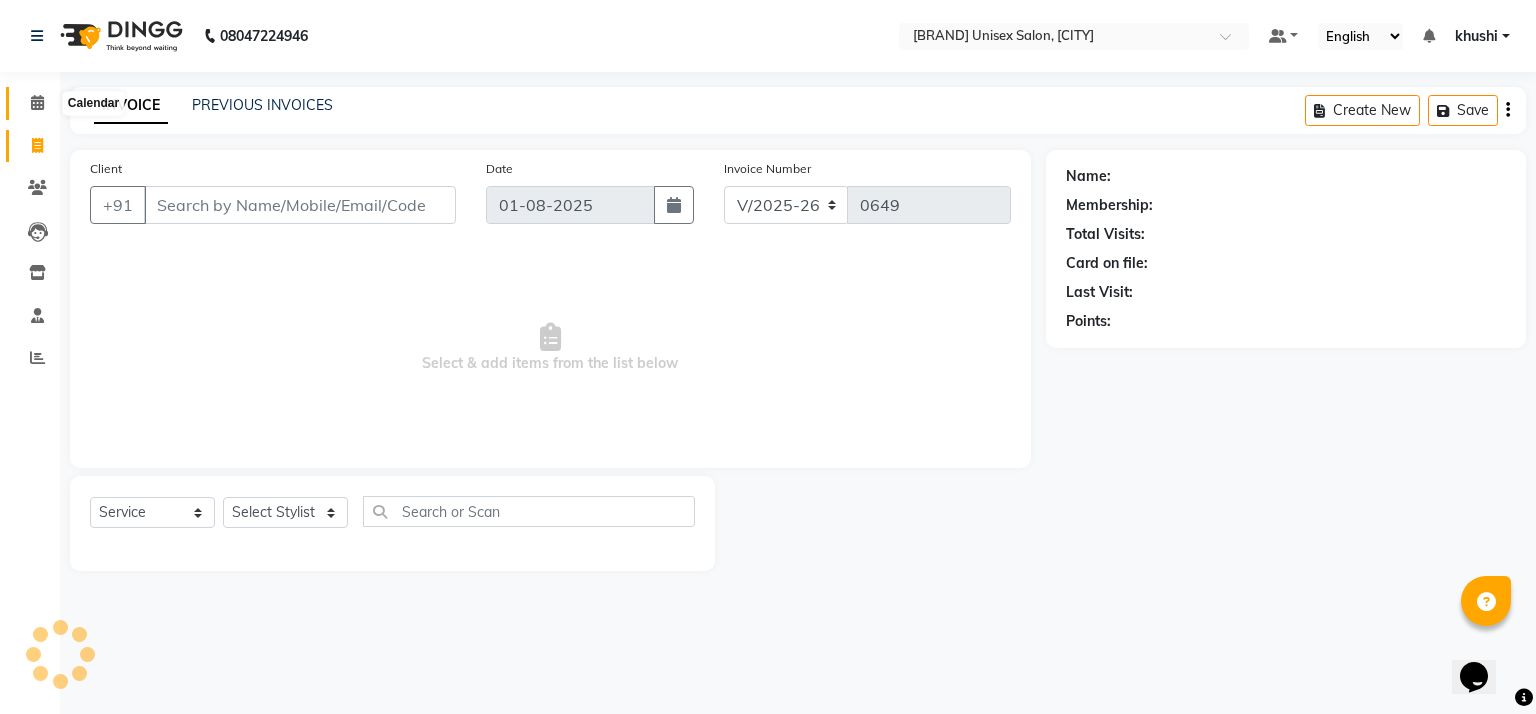 click 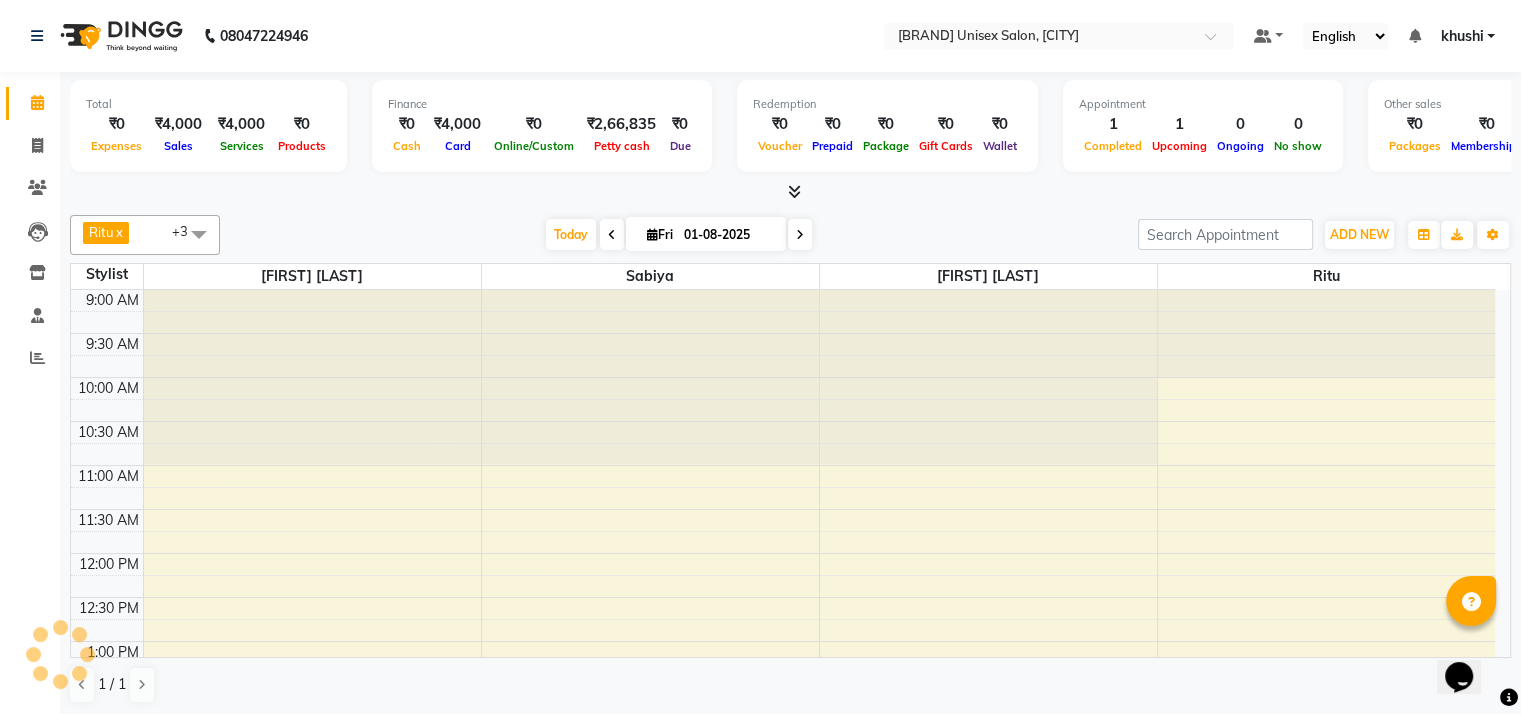 scroll, scrollTop: 350, scrollLeft: 0, axis: vertical 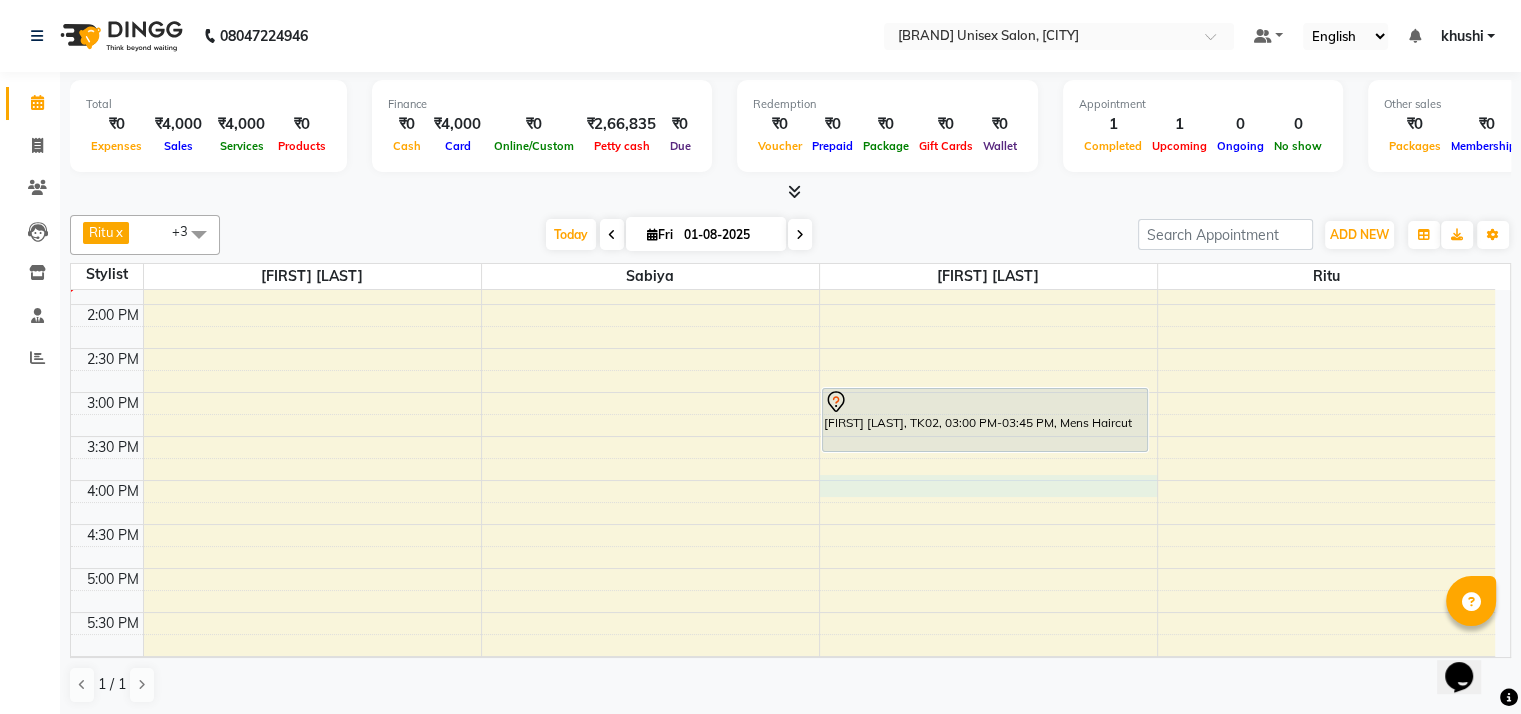 click on "9:00 AM 9:30 AM 10:00 AM 10:30 AM 11:00 AM 11:30 AM 12:00 PM 12:30 PM 1:00 PM 1:30 PM 2:00 PM 2:30 PM 3:00 PM 3:30 PM 4:00 PM 4:30 PM 5:00 PM 5:30 PM 6:00 PM 6:30 PM 7:00 PM 7:30 PM 8:00 PM 8:30 PM 9:00 PM 9:30 PM     [NAME], TK01, 11:15 AM-01:25 PM, Women Global Hair Colour Loreal (Ammonia Free) Long (₹4000),Women Hair Cuts  (₹400)             [NAME], TK02, 03:00 PM-03:45 PM, Mens Haircut" at bounding box center [783, 436] 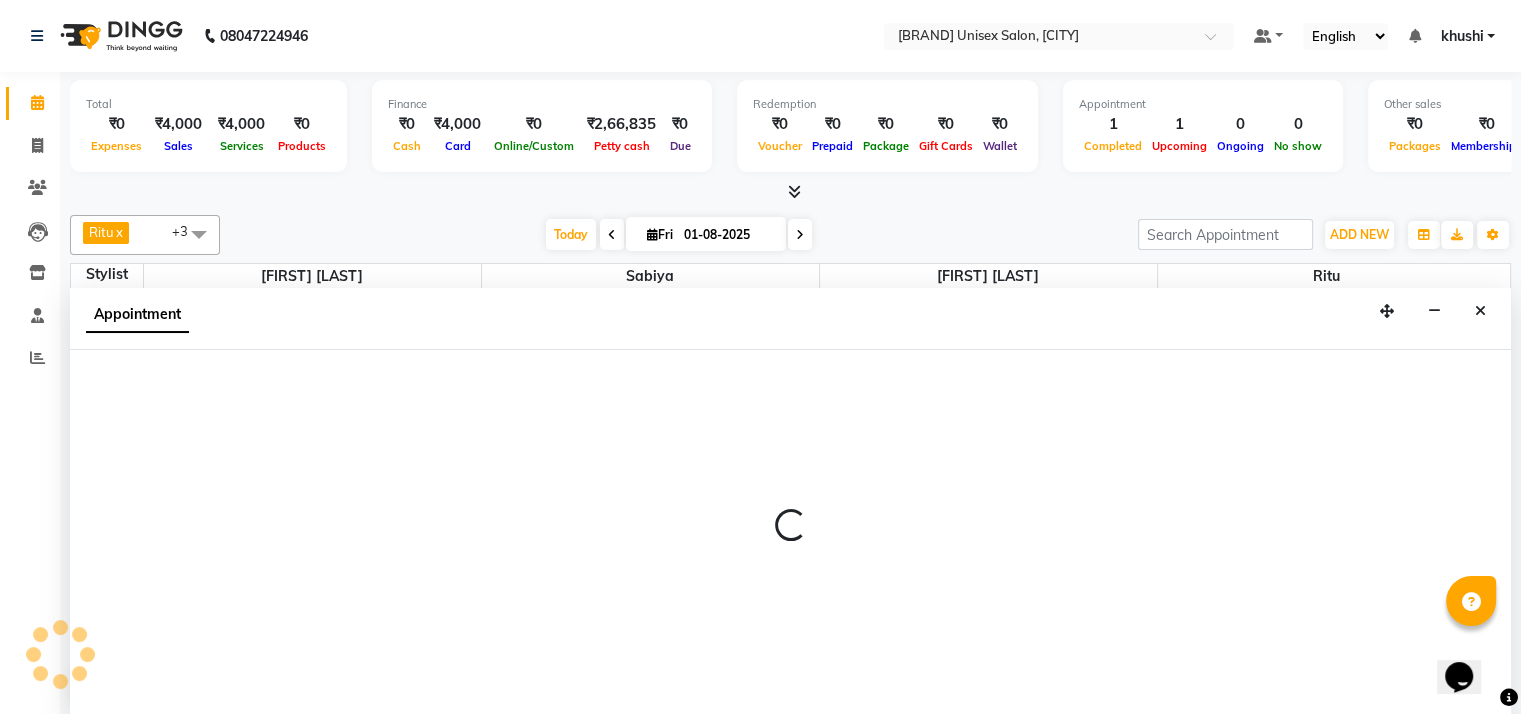 scroll, scrollTop: 1, scrollLeft: 0, axis: vertical 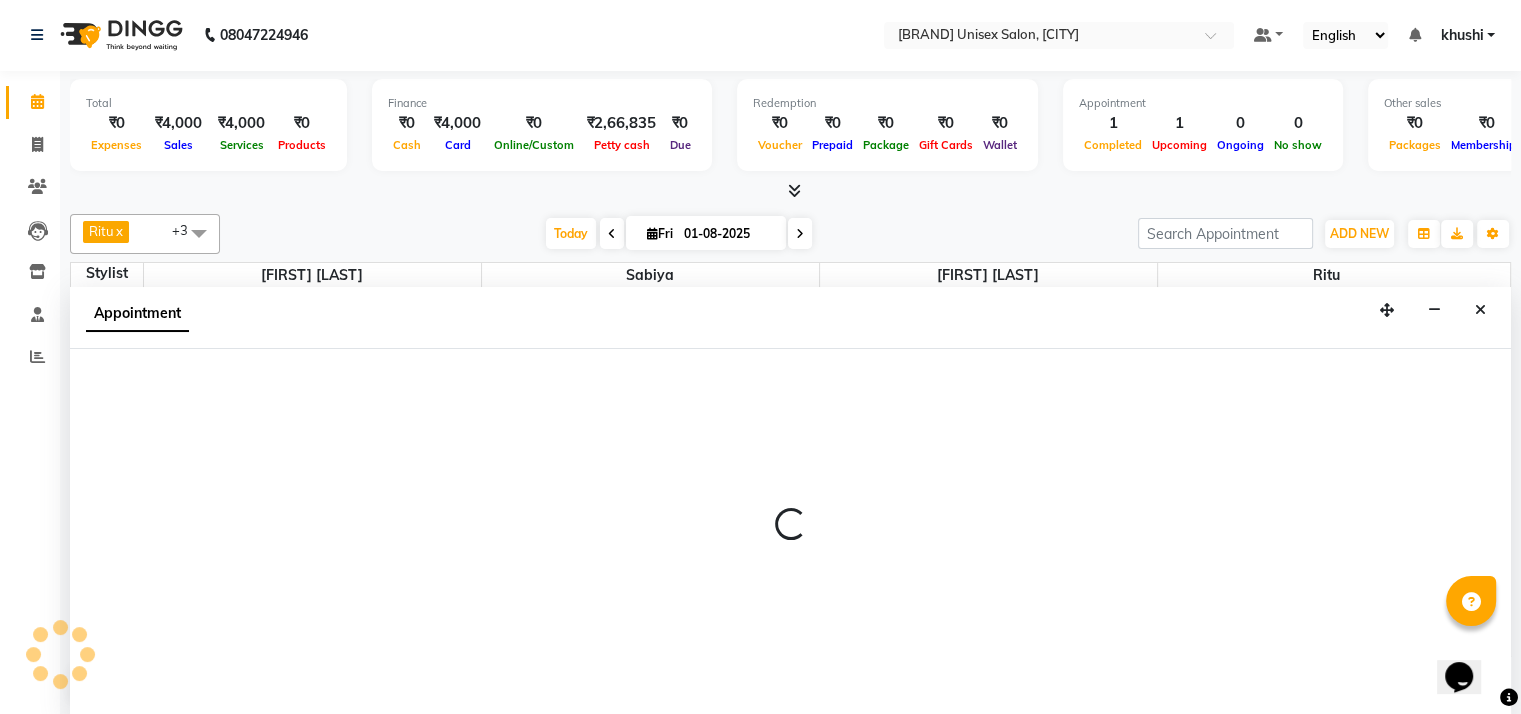 select on "85147" 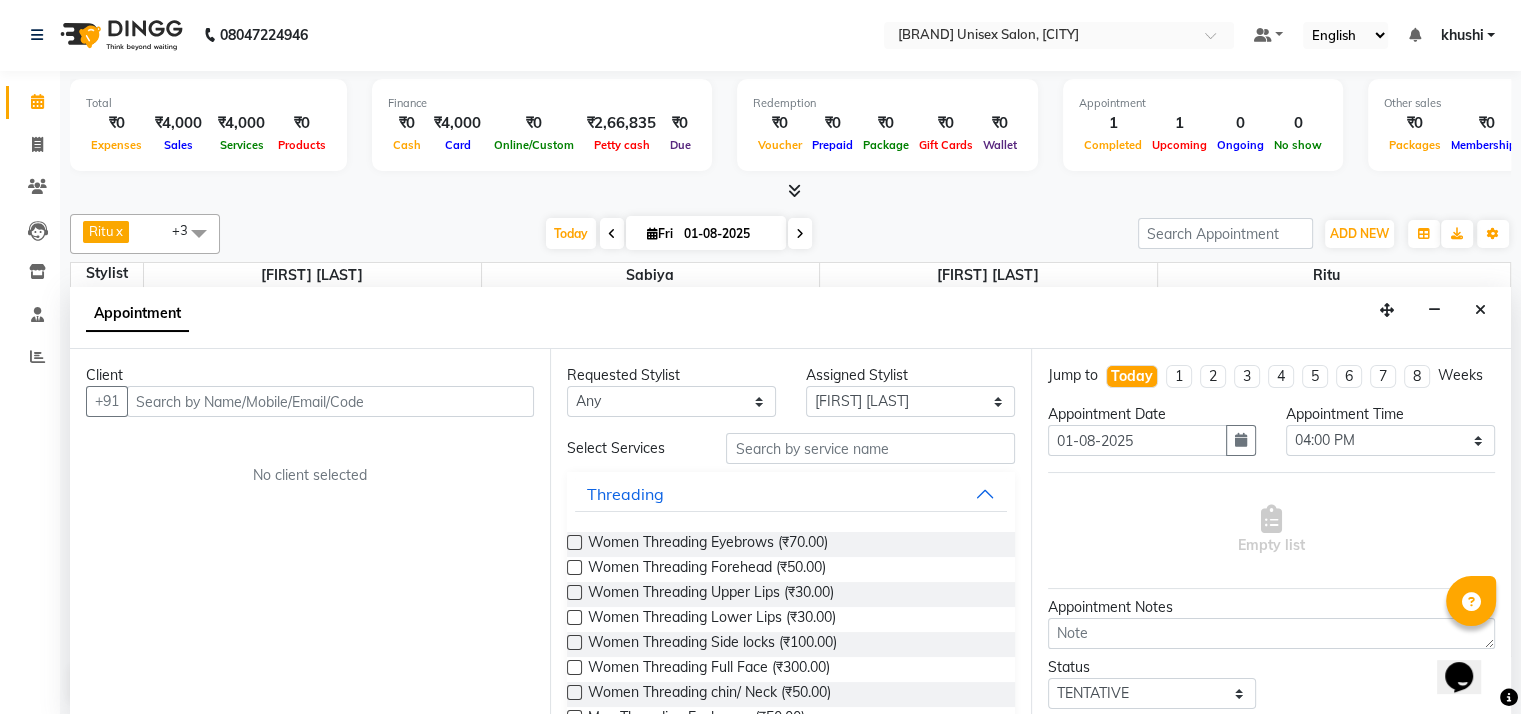 click at bounding box center (330, 401) 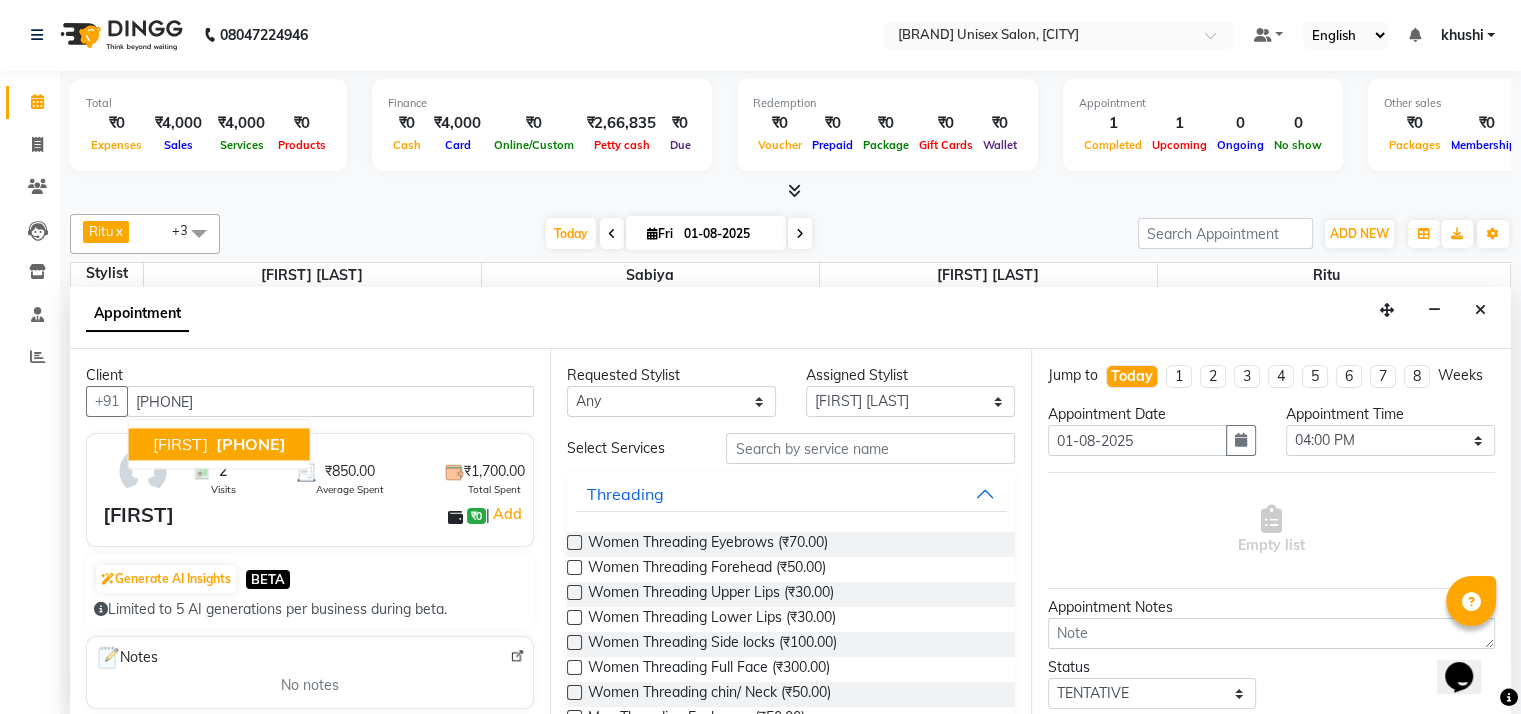 click on "[FIRST]" at bounding box center [180, 445] 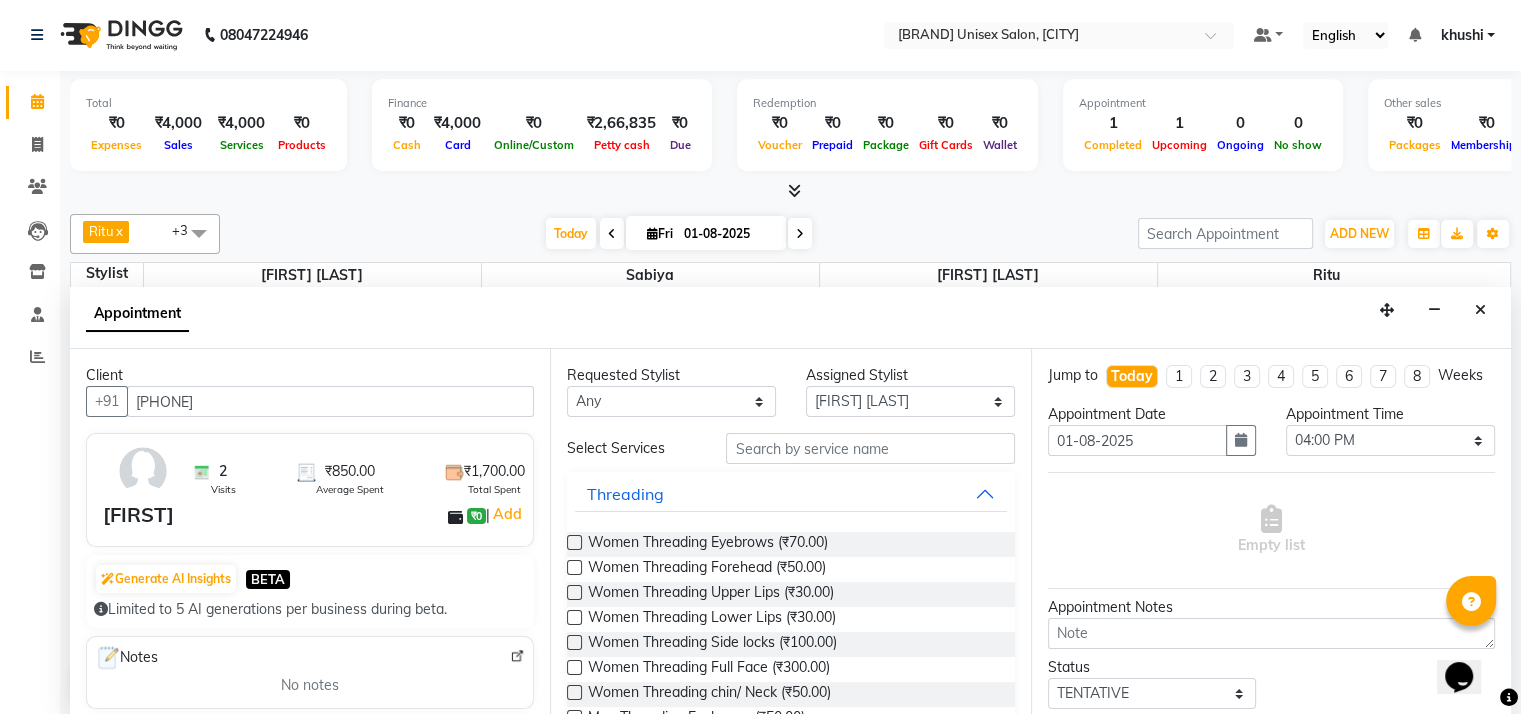 type on "[PHONE]" 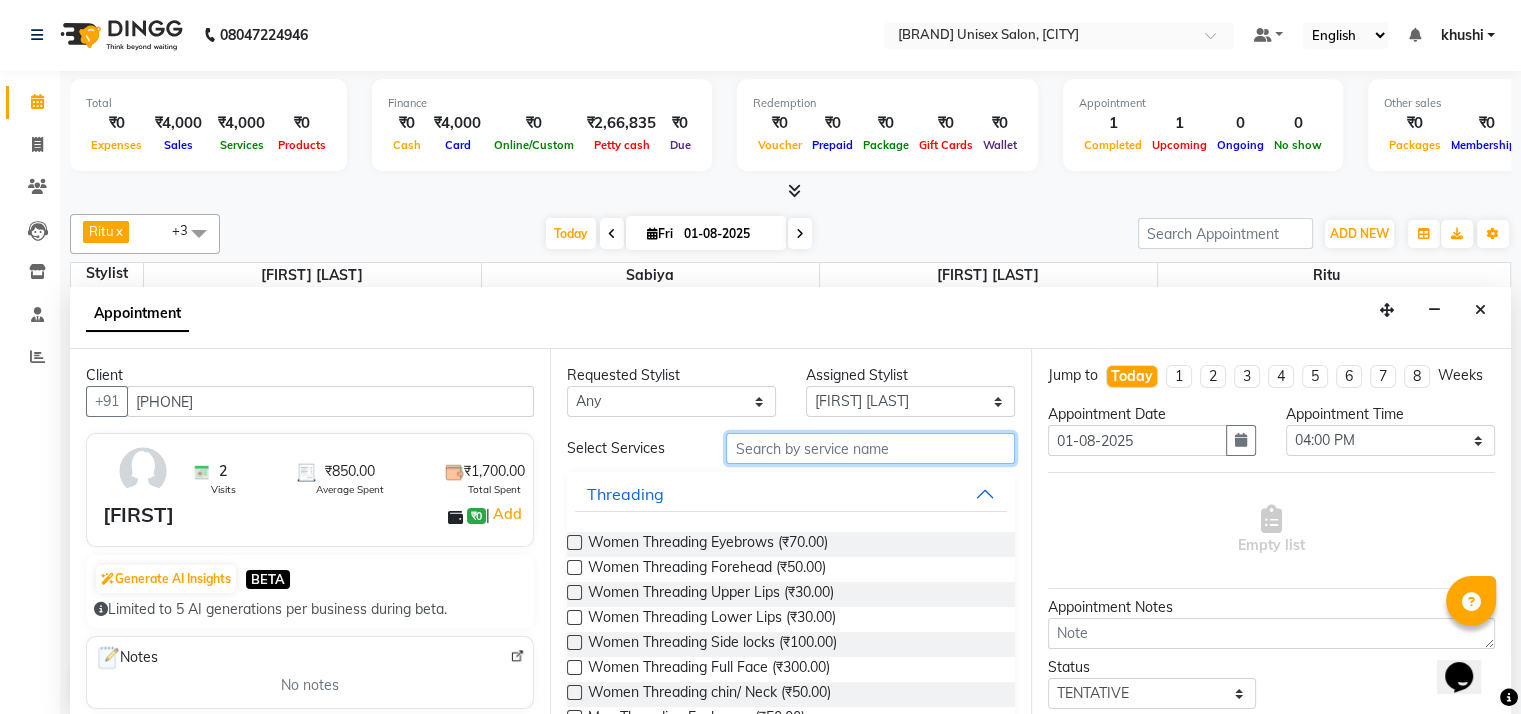 click at bounding box center (870, 448) 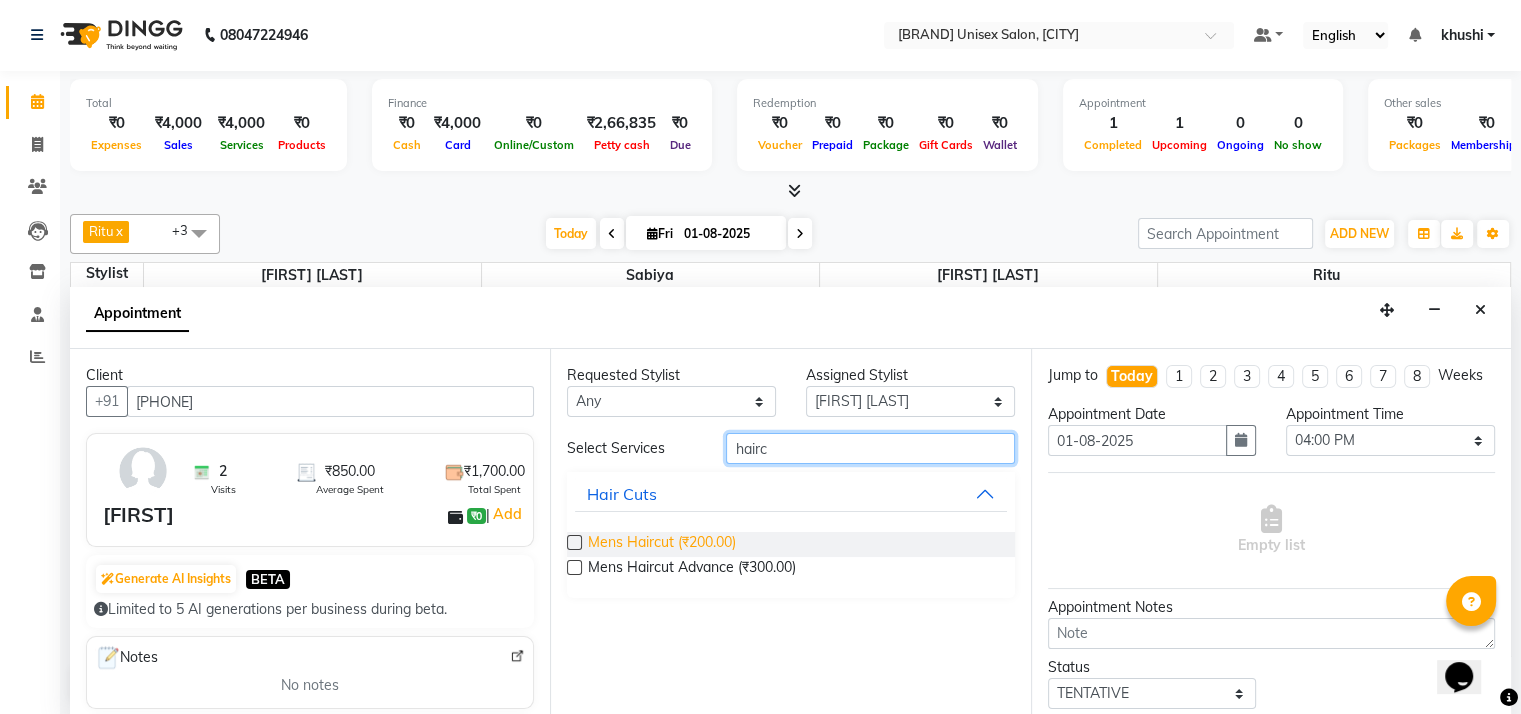 type on "hairc" 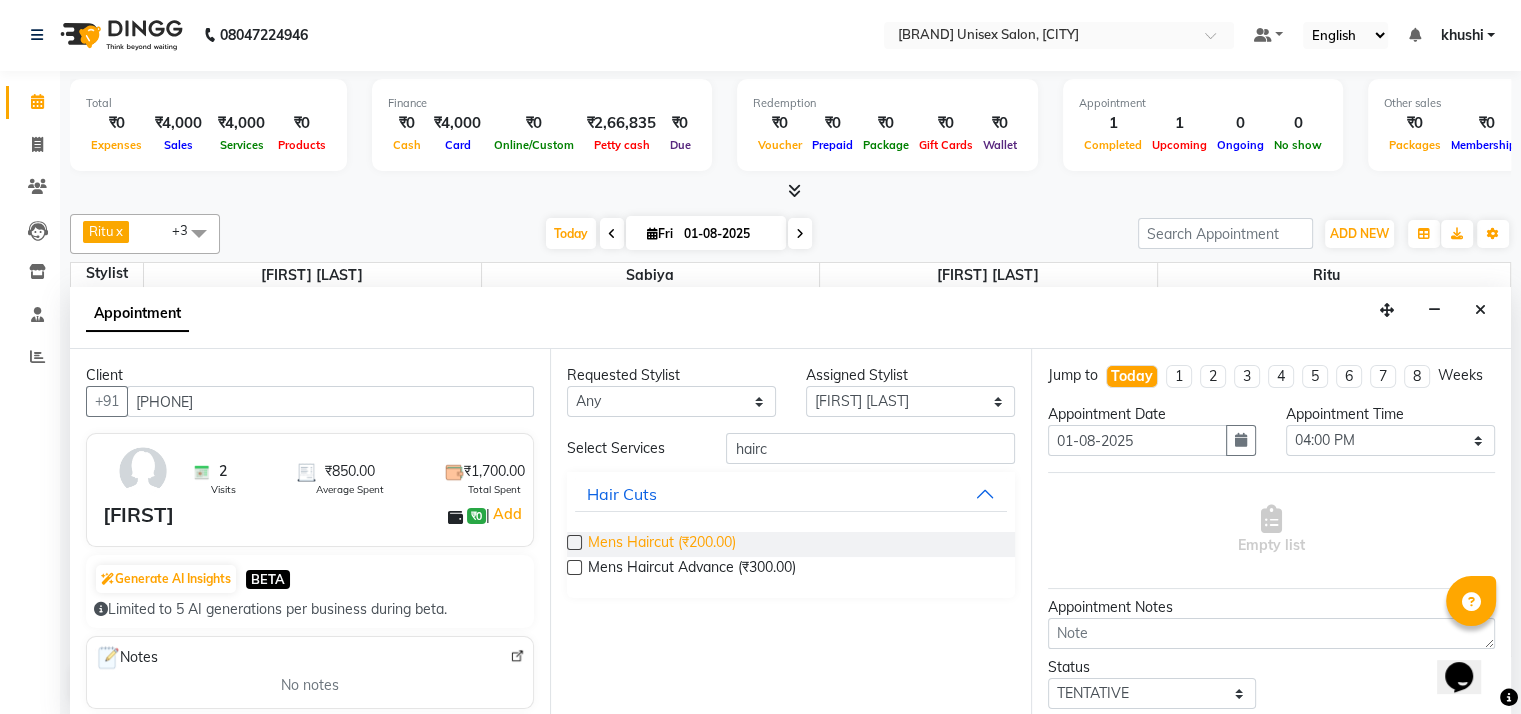 click on "Mens Haircut  (₹200.00)" at bounding box center [662, 544] 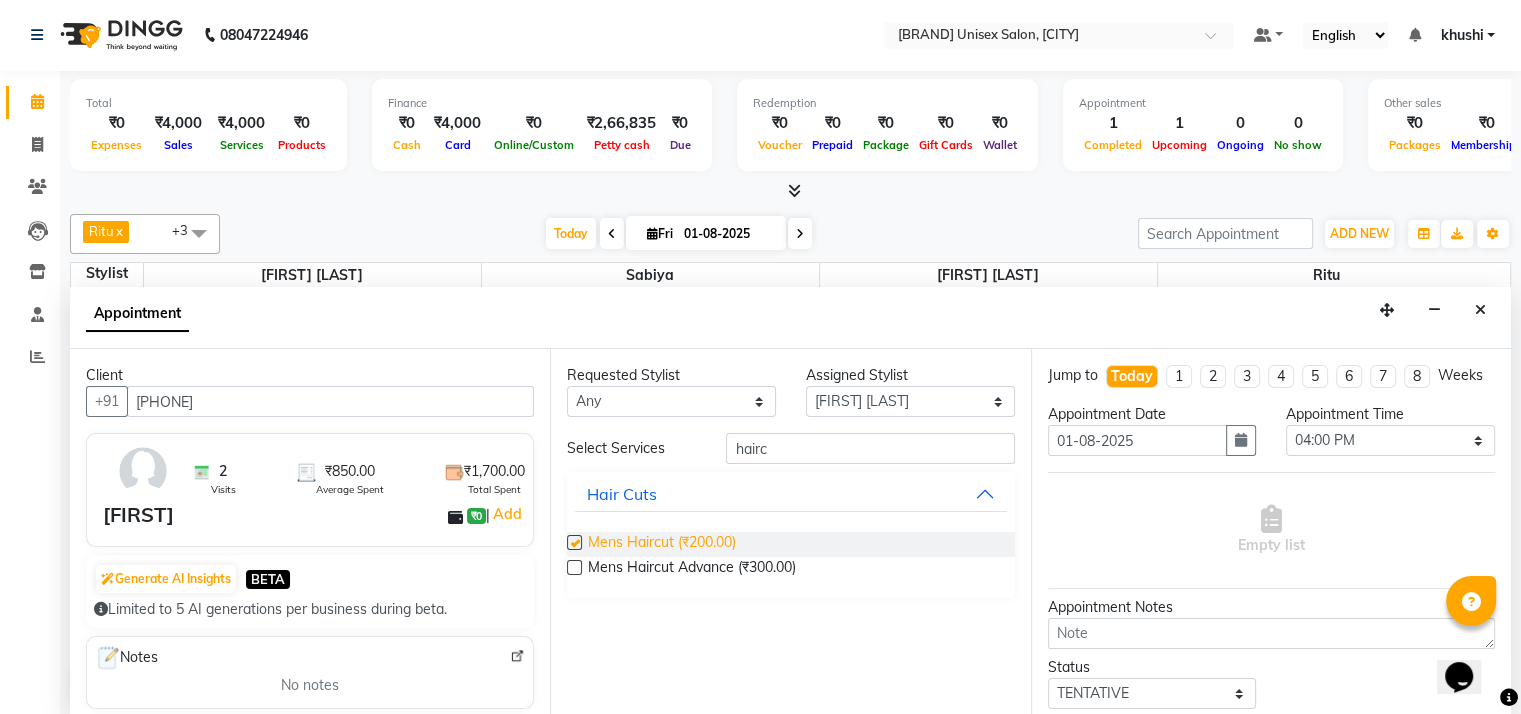 checkbox on "false" 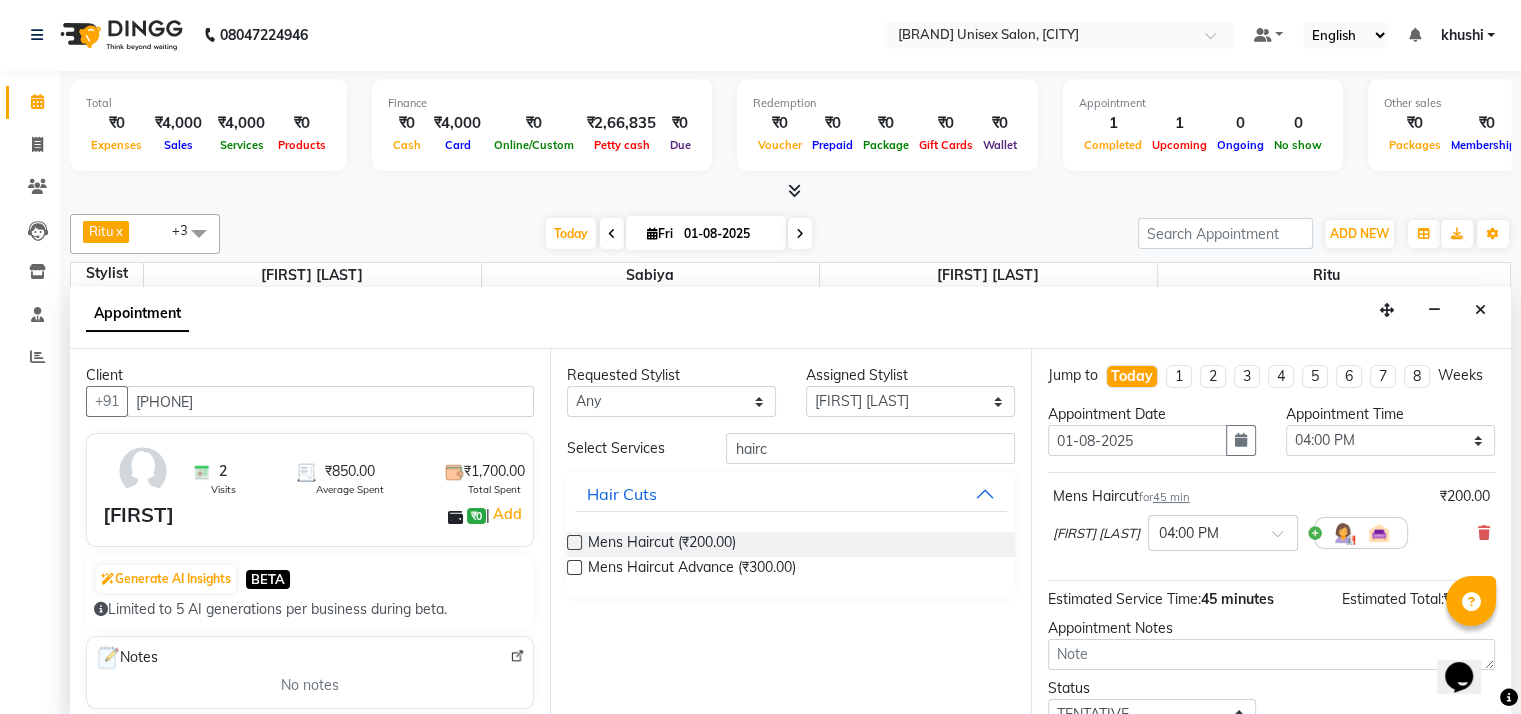 scroll, scrollTop: 159, scrollLeft: 0, axis: vertical 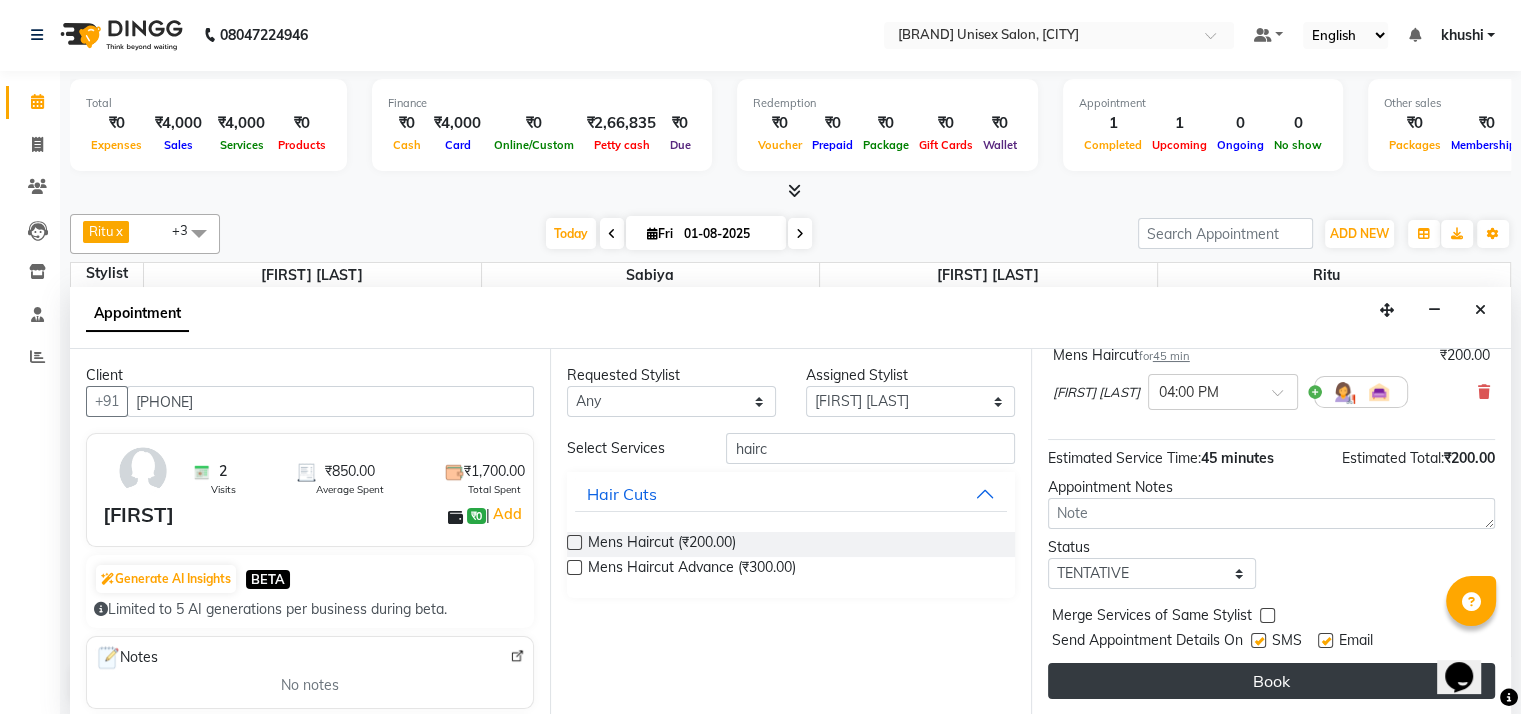 click on "Book" at bounding box center (1271, 681) 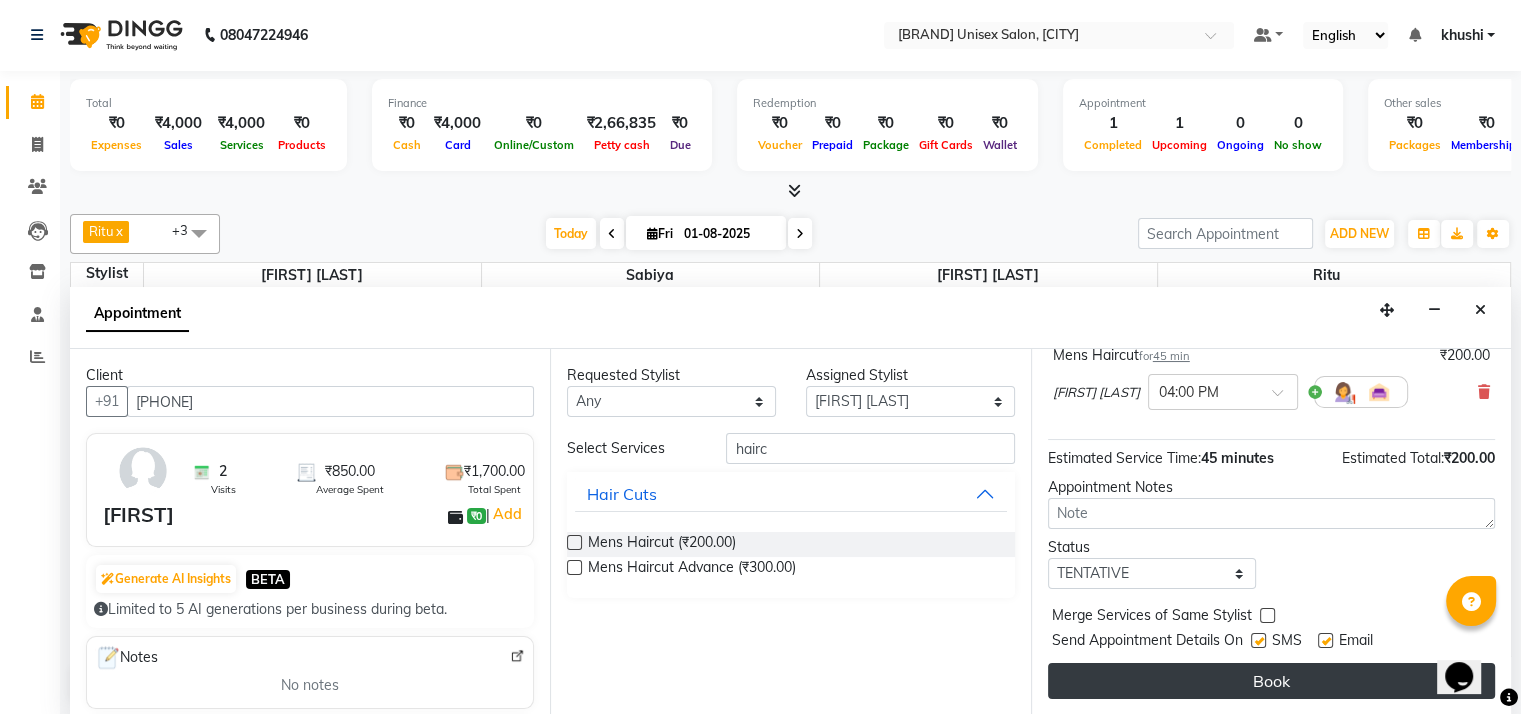 click on "Book" at bounding box center [1271, 681] 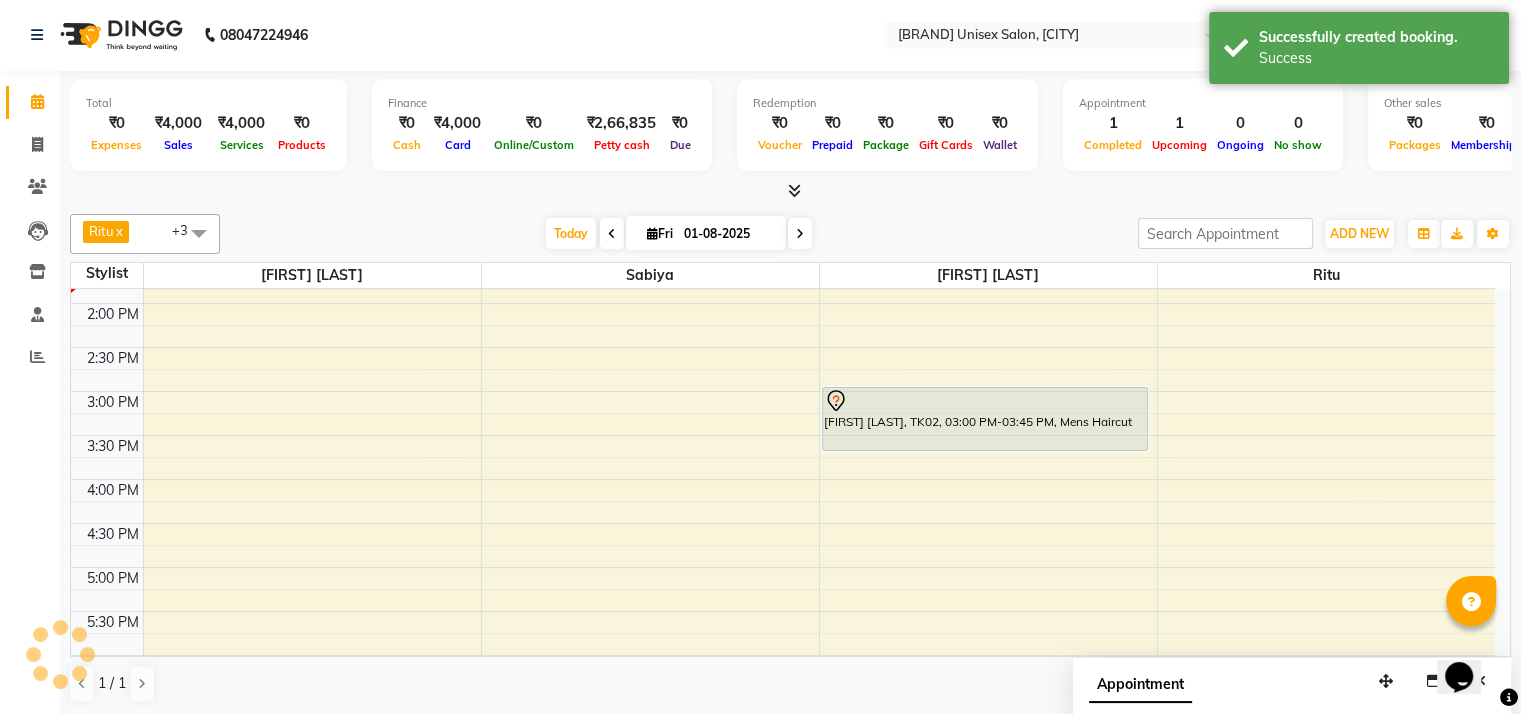 scroll, scrollTop: 0, scrollLeft: 0, axis: both 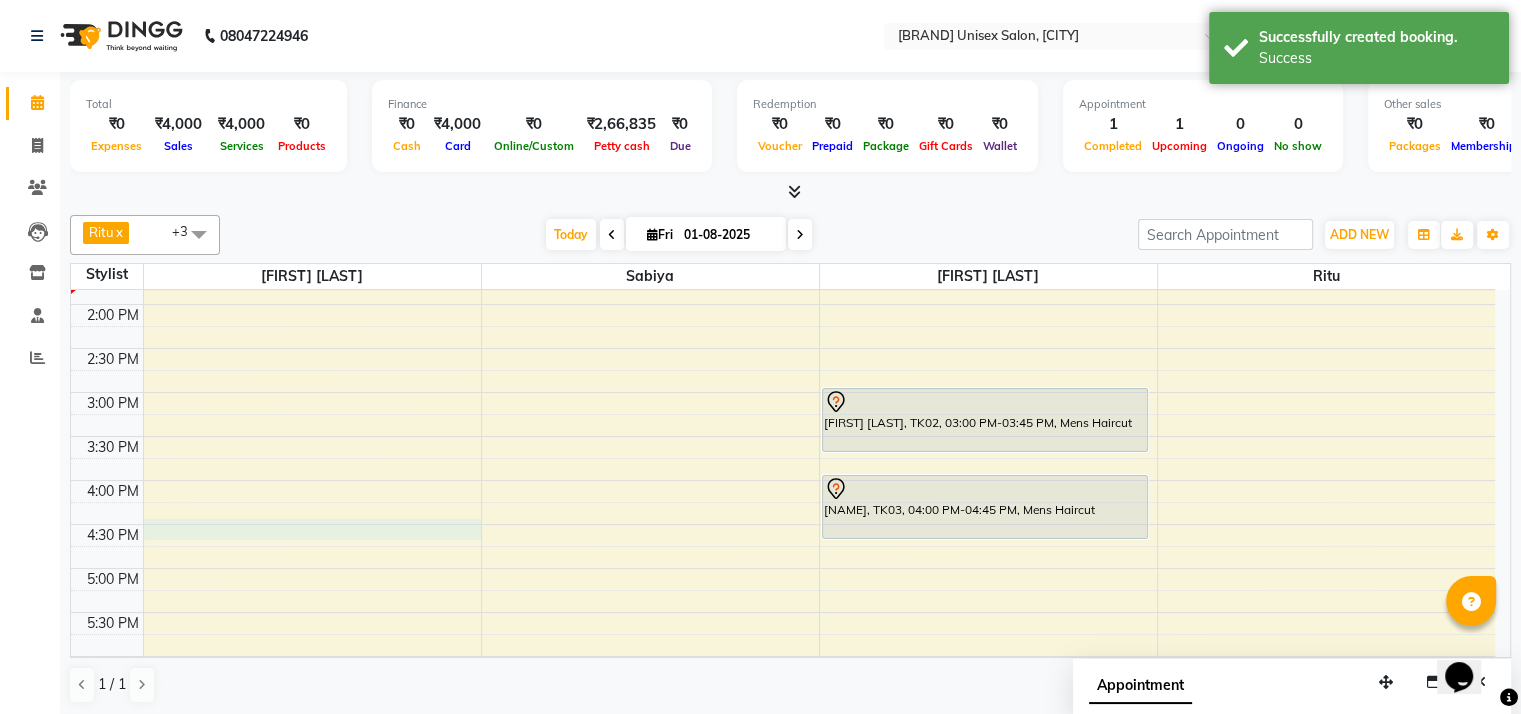 click on "9:00 AM 9:30 AM 10:00 AM 10:30 AM 11:00 AM 11:30 AM 12:00 PM 12:30 PM 1:00 PM 1:30 PM 2:00 PM 2:30 PM 3:00 PM 3:30 PM 4:00 PM 4:30 PM 5:00 PM 5:30 PM 6:00 PM 6:30 PM 7:00 PM 7:30 PM 8:00 PM 8:30 PM 9:00 PM 9:30 PM     [NAME], TK01, 11:15 AM-01:25 PM, Women Global Hair Colour Loreal (Ammonia Free) Long (₹4000),Women Hair Cuts  (₹400)             [NAME], TK02, 03:00 PM-03:45 PM, Mens Haircut              [NAME], TK03, 04:00 PM-04:45 PM, Mens Haircut" at bounding box center (783, 436) 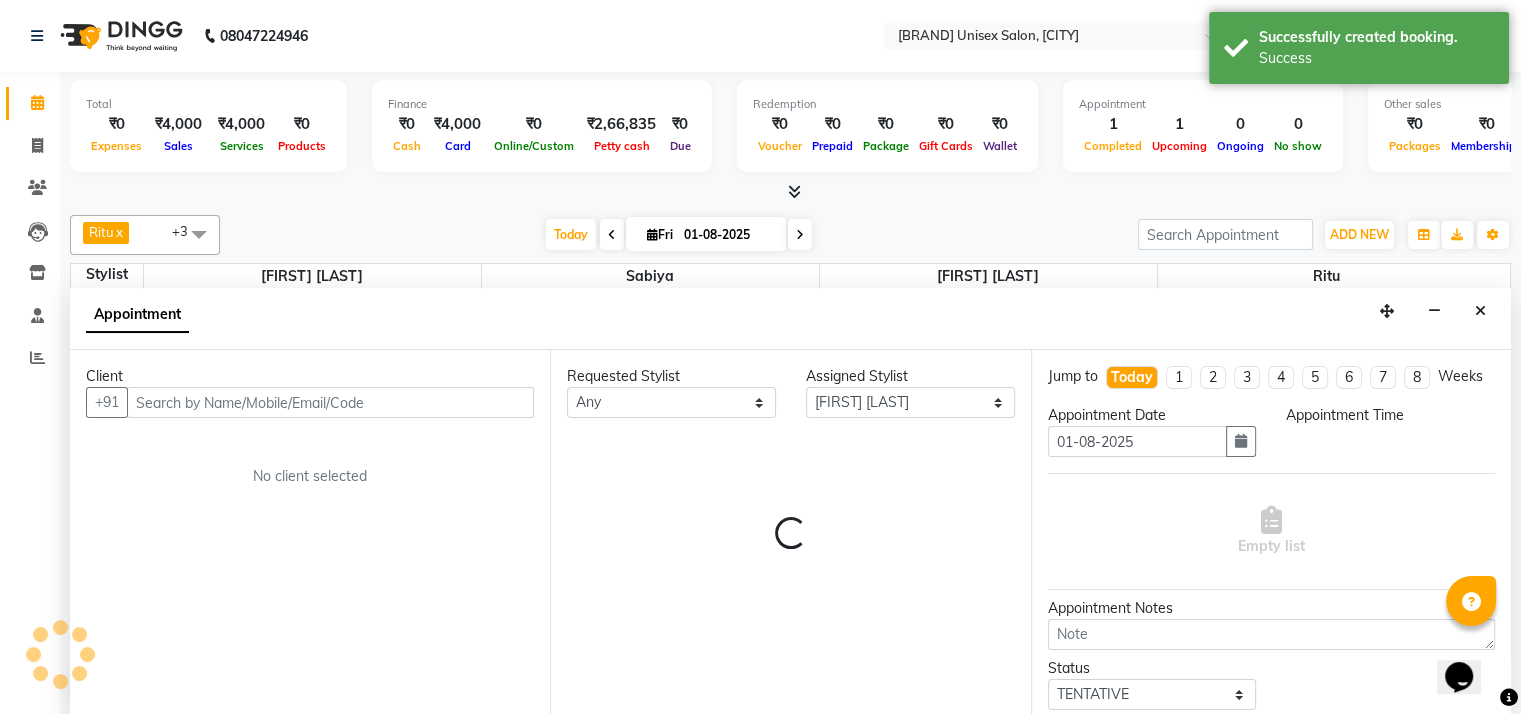 scroll, scrollTop: 1, scrollLeft: 0, axis: vertical 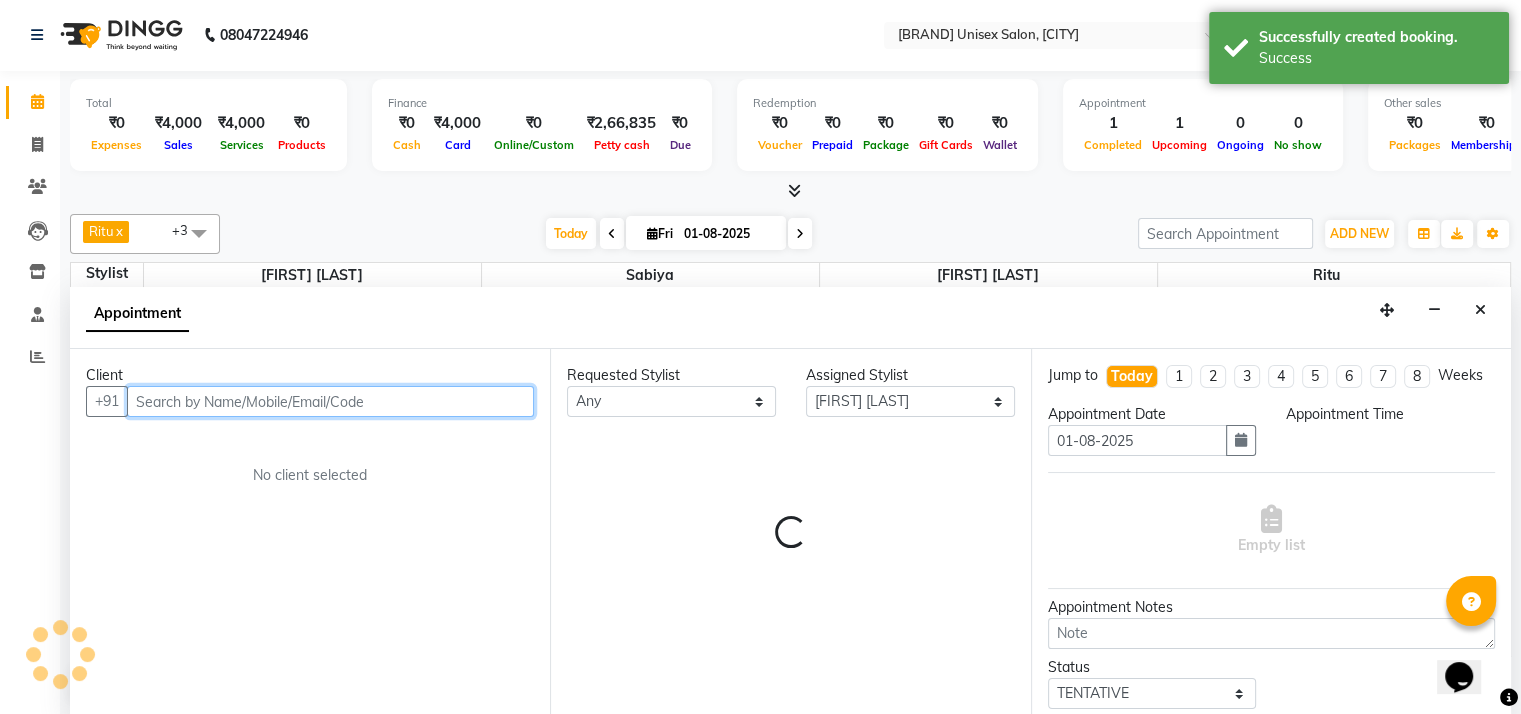 select on "990" 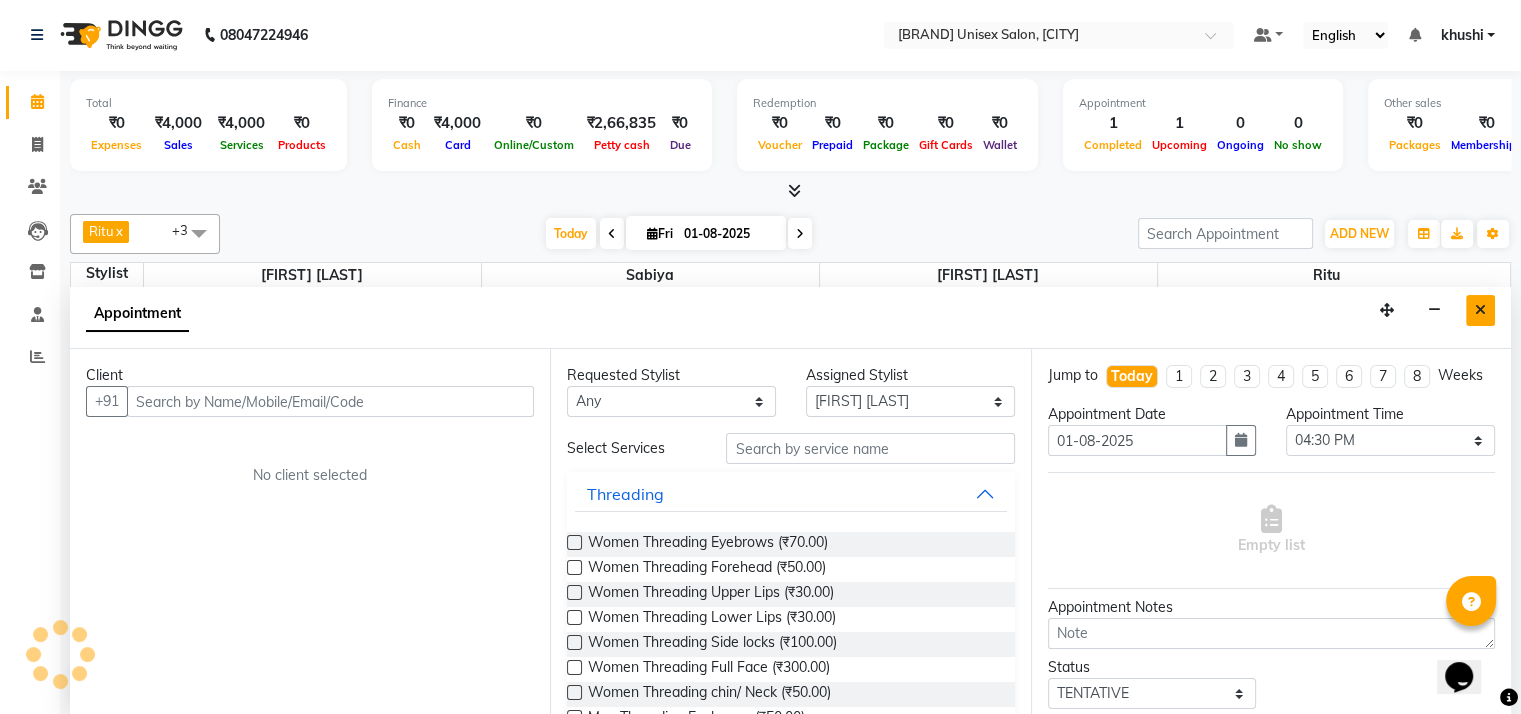 click at bounding box center (1480, 310) 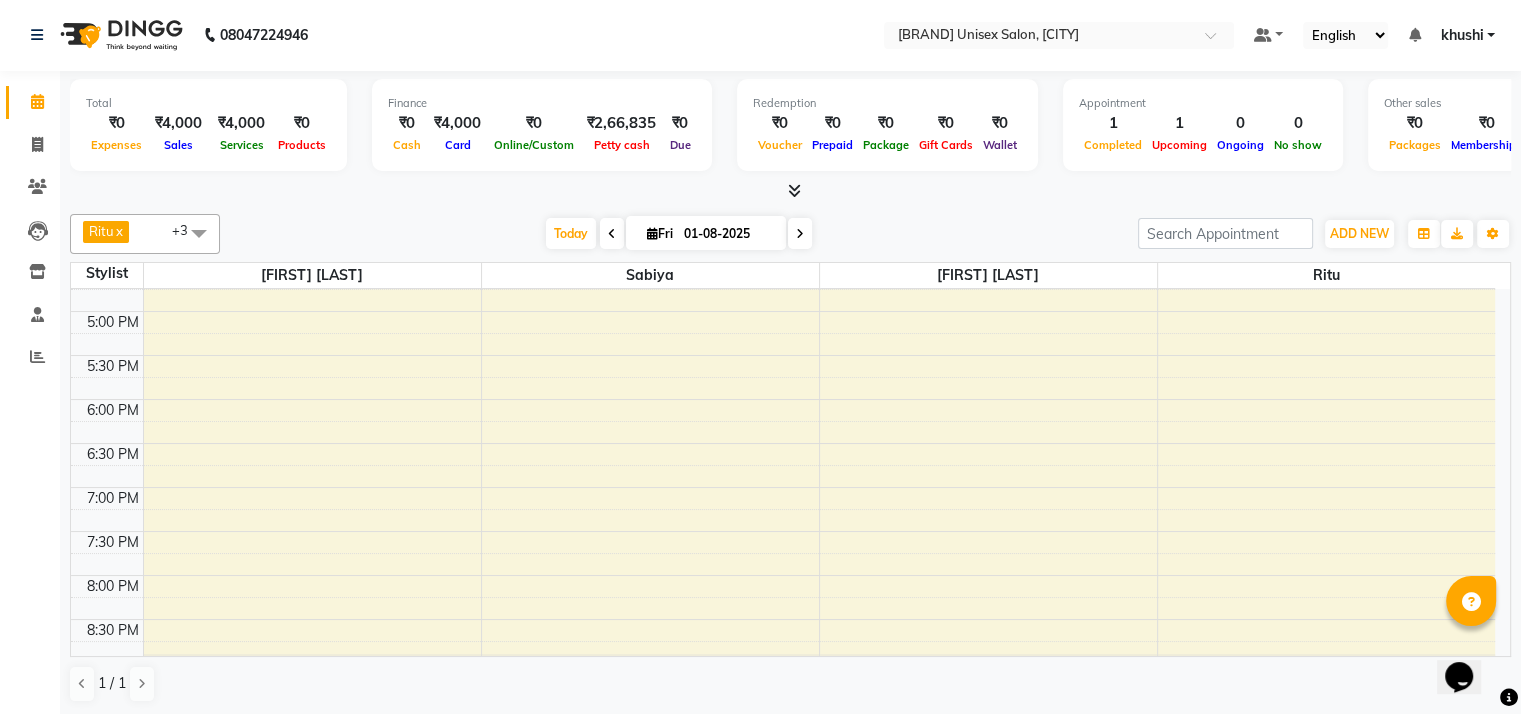 scroll, scrollTop: 683, scrollLeft: 0, axis: vertical 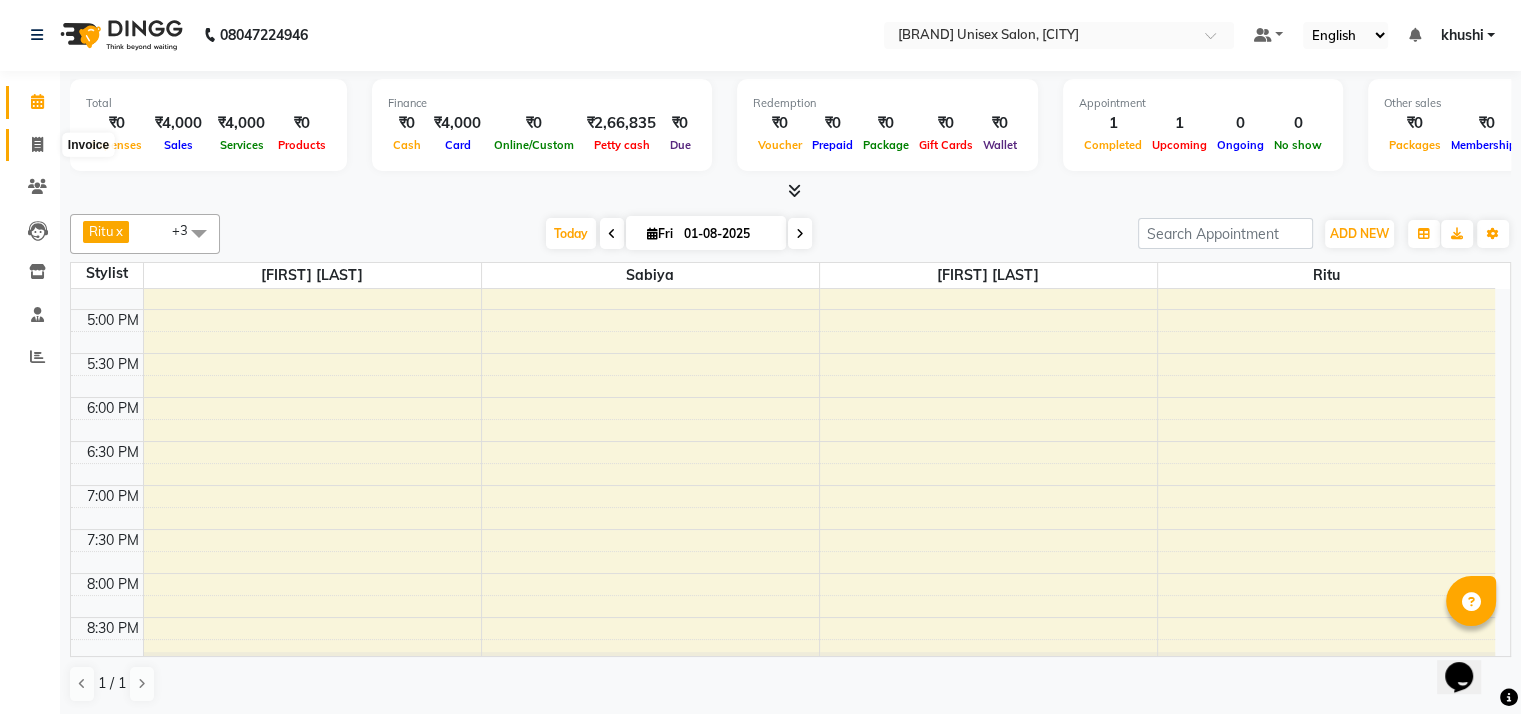 click 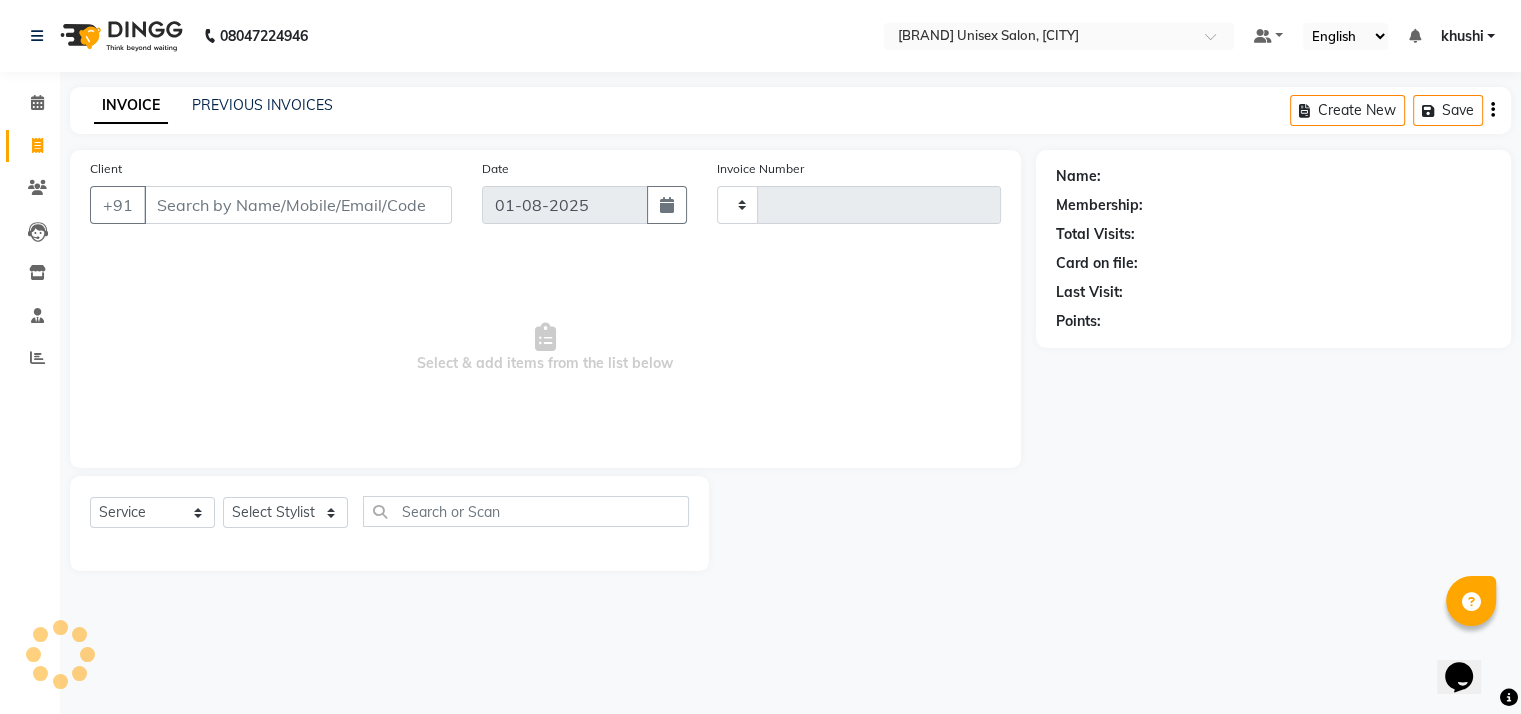 scroll, scrollTop: 0, scrollLeft: 0, axis: both 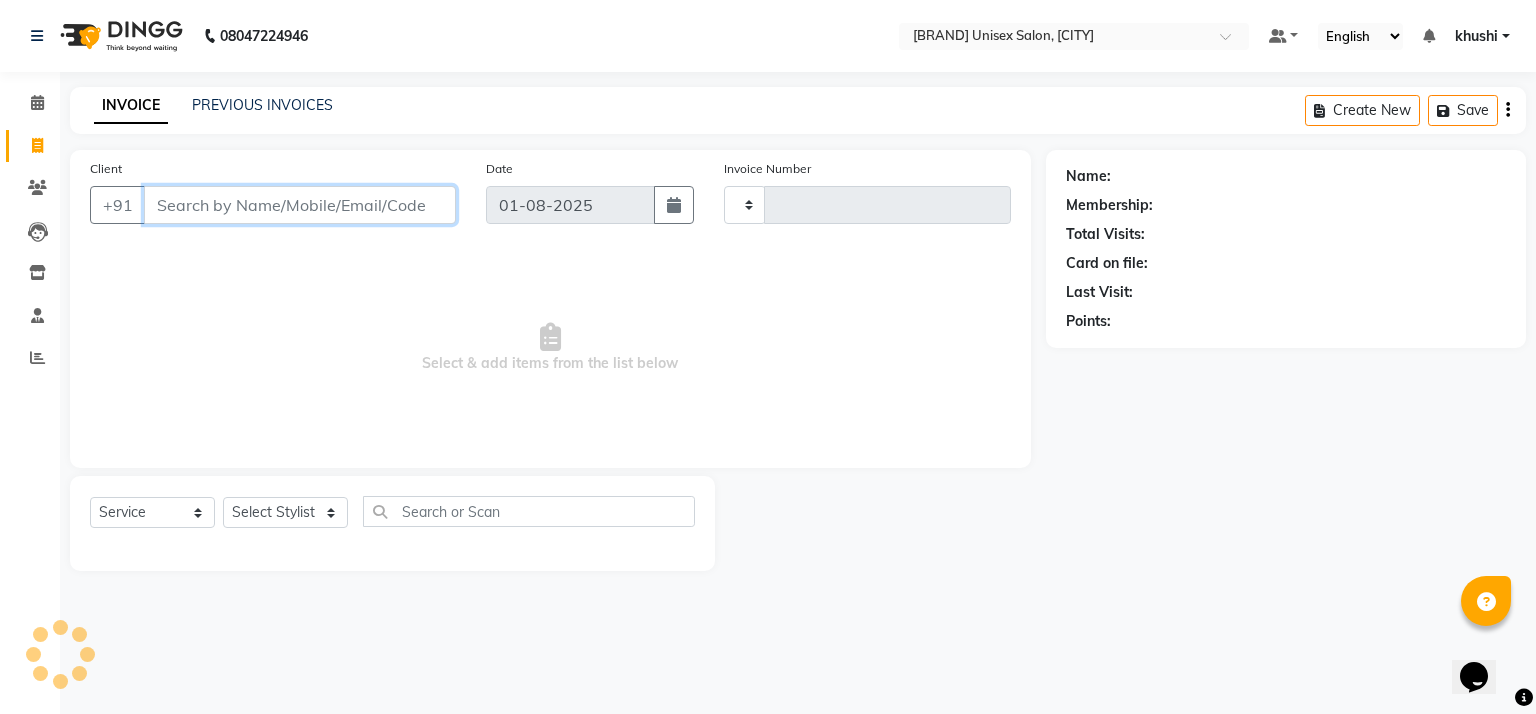 type on "0649" 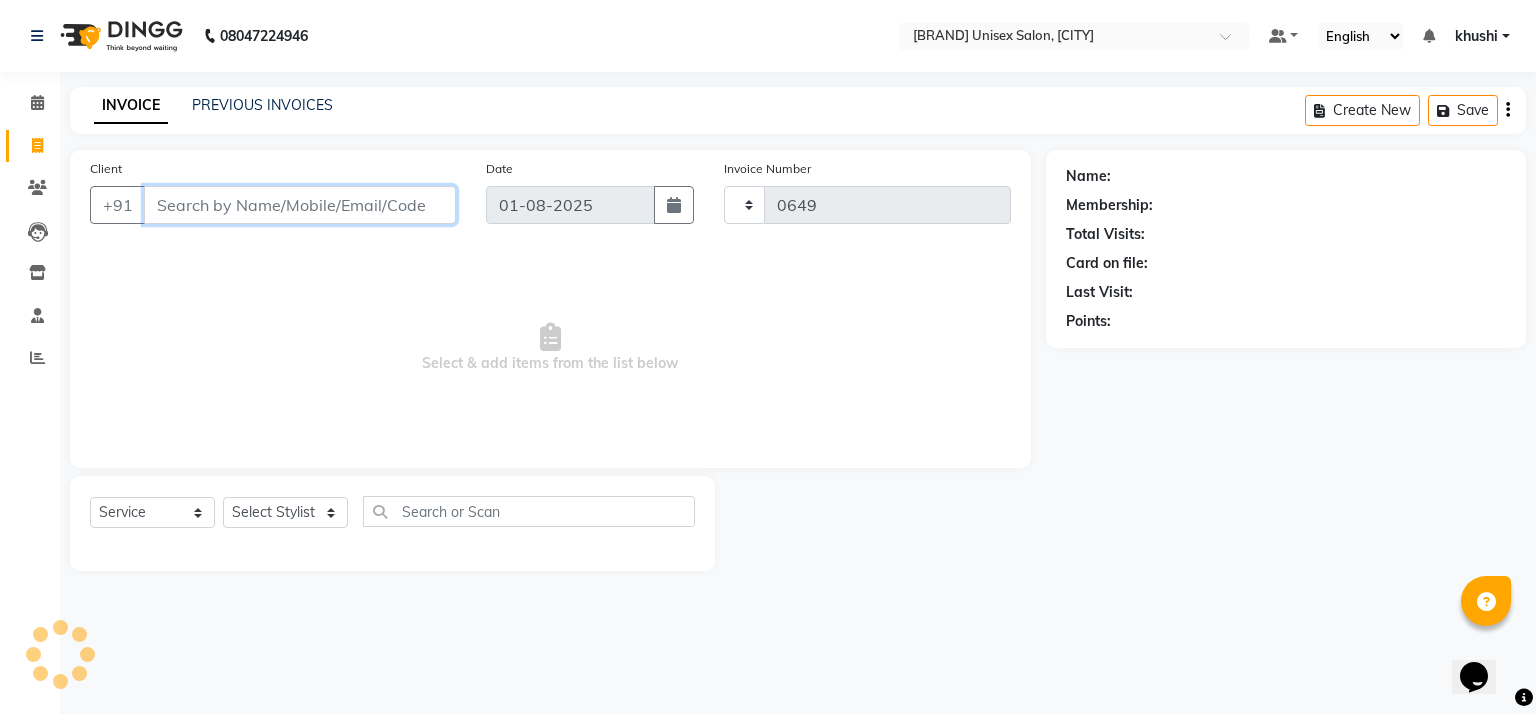 select on "6870" 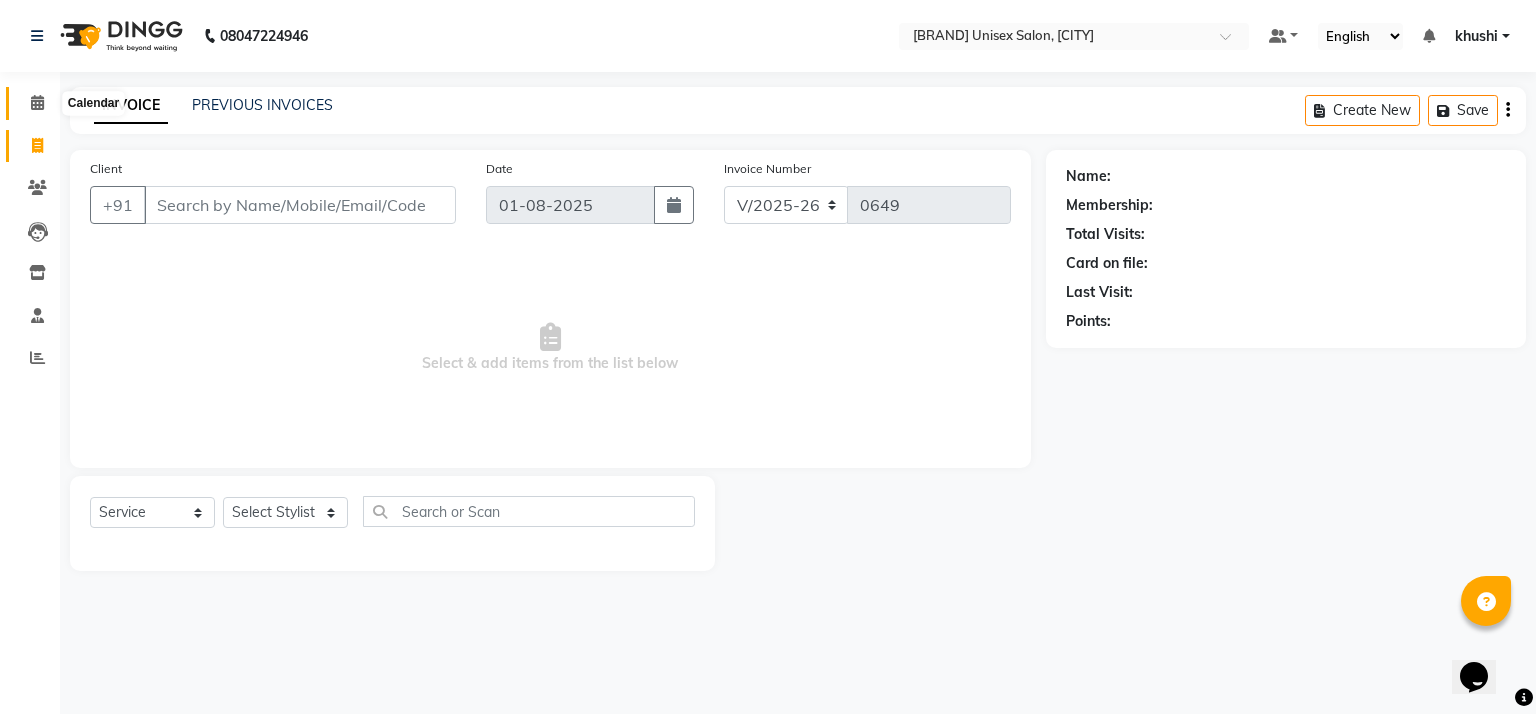 click 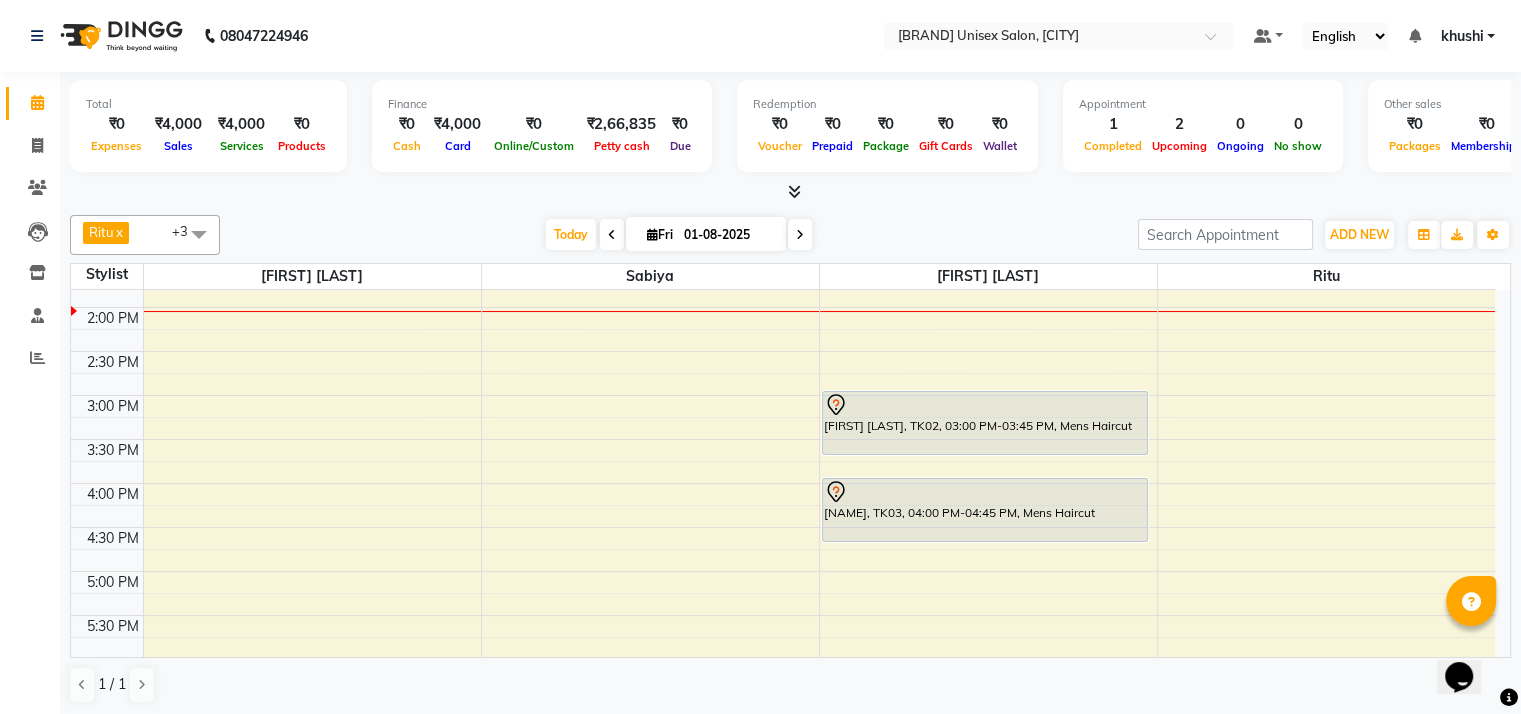 scroll, scrollTop: 420, scrollLeft: 0, axis: vertical 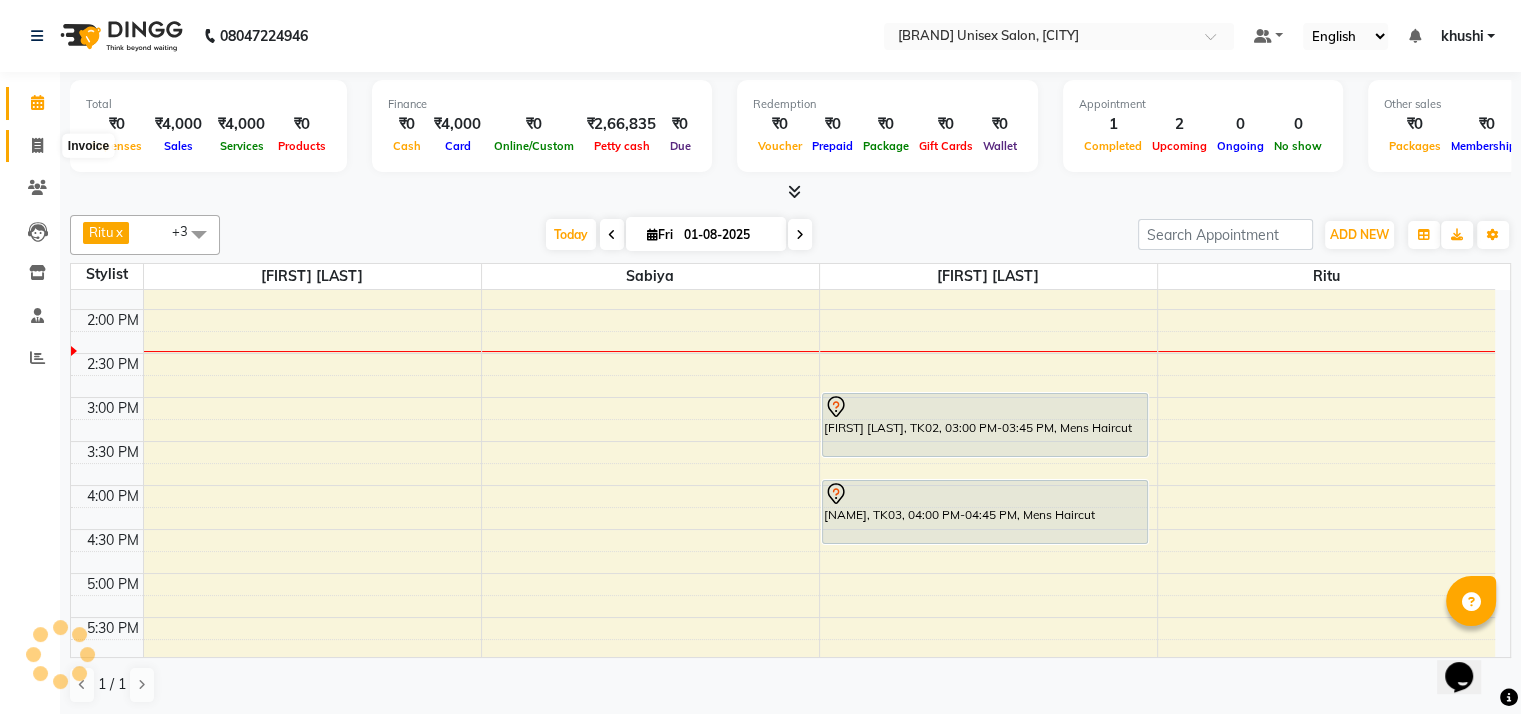click 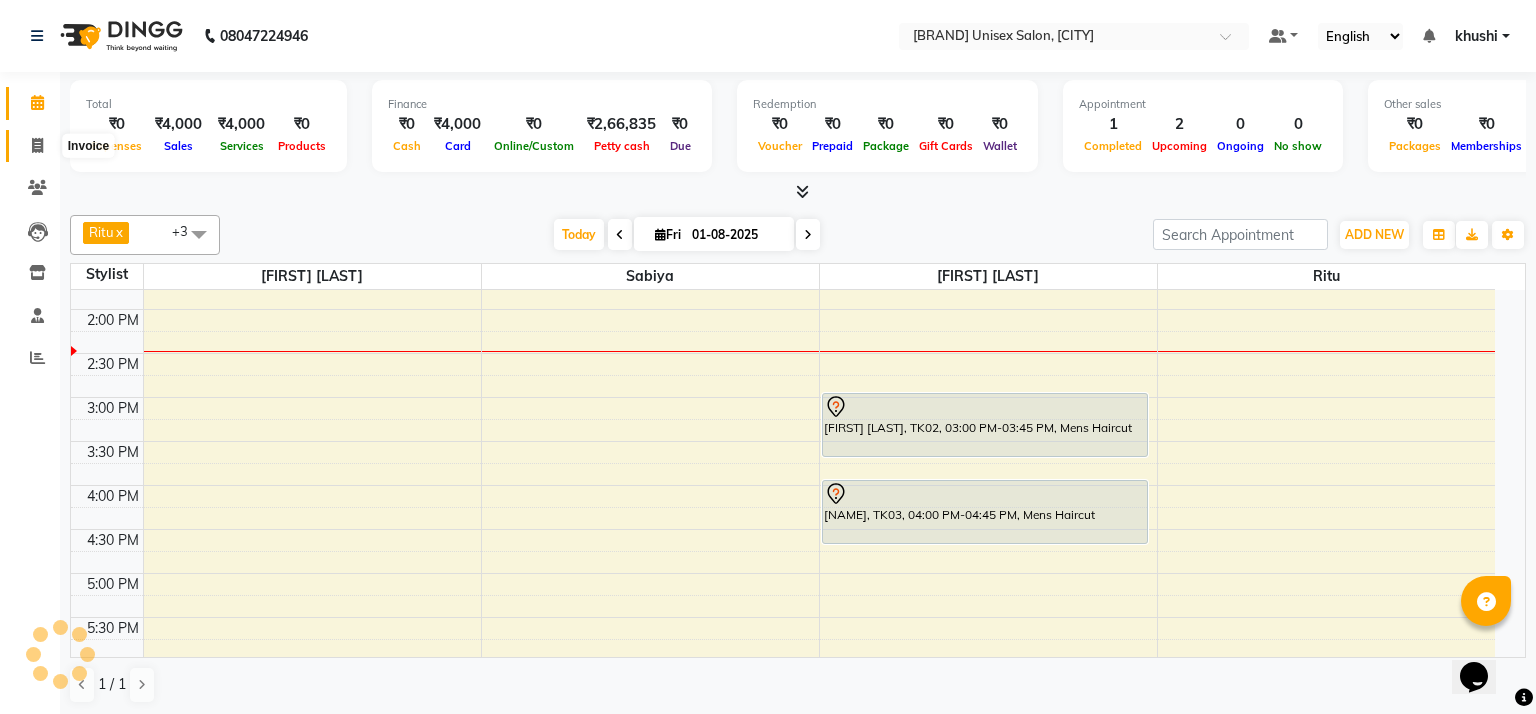 select on "service" 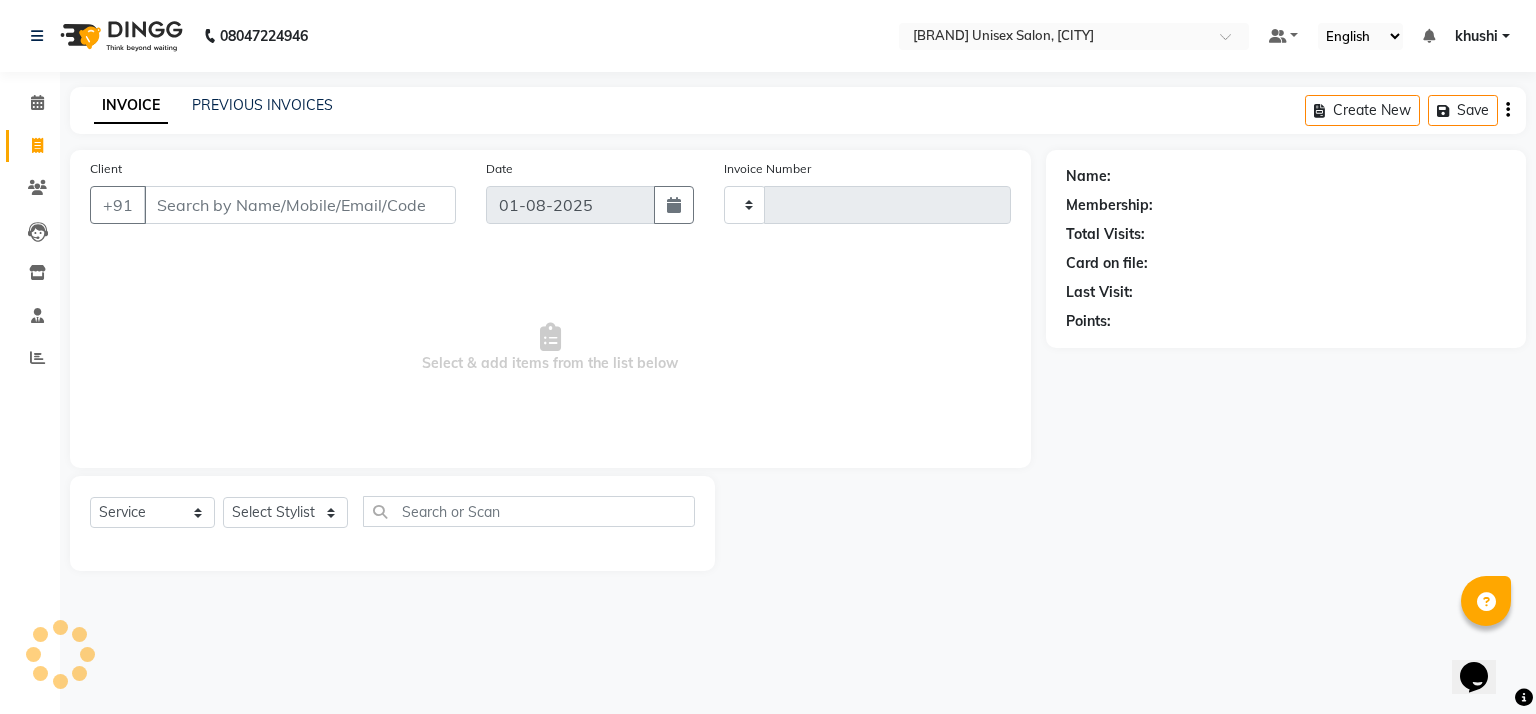 type on "0649" 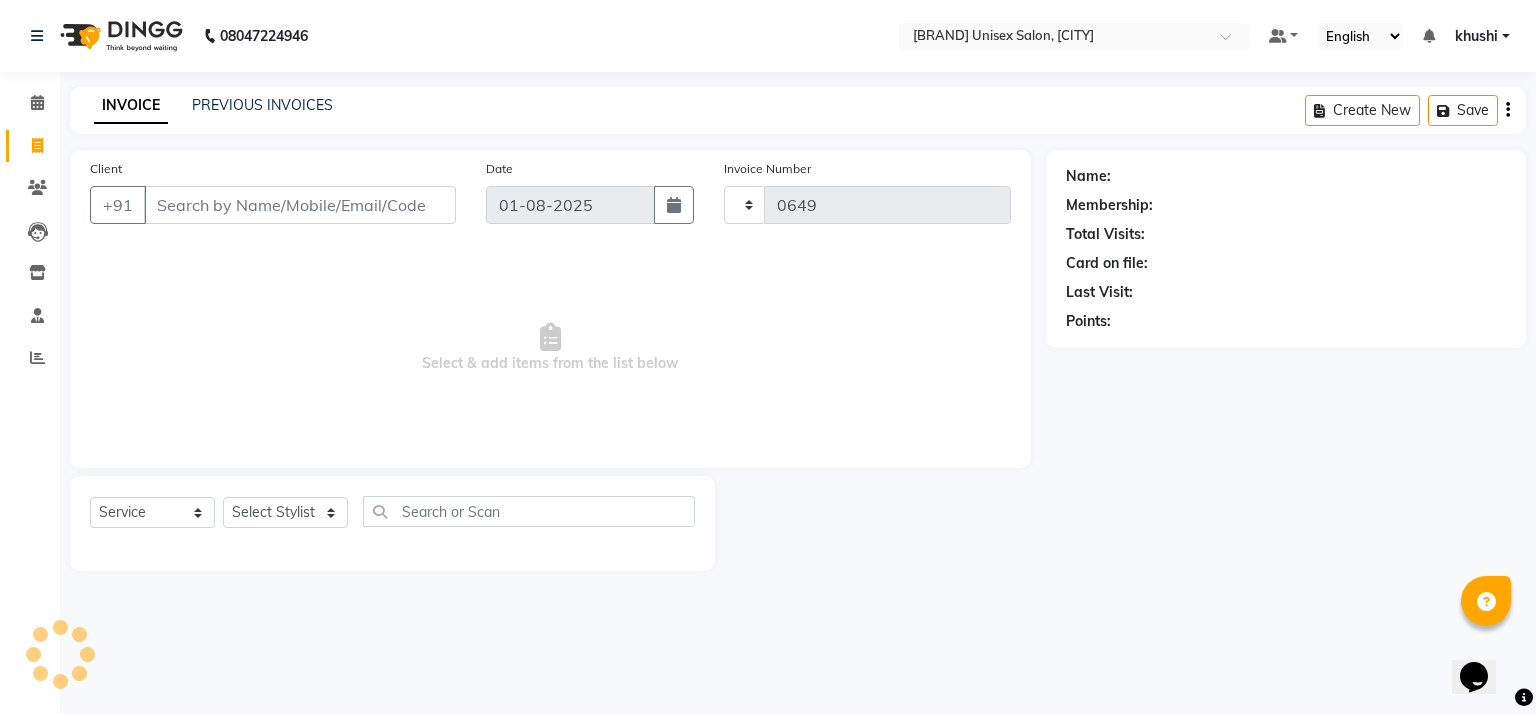 select on "6870" 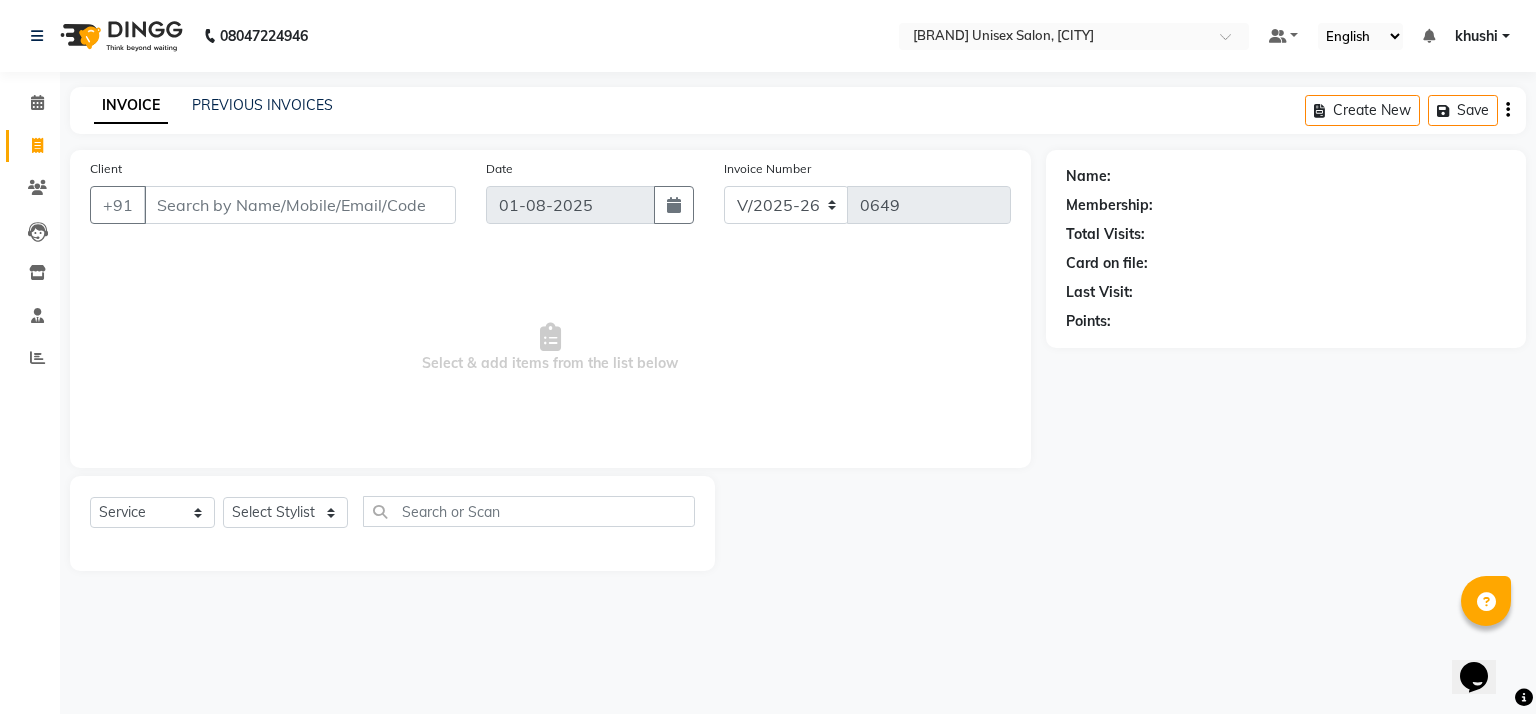click on "Invoice" 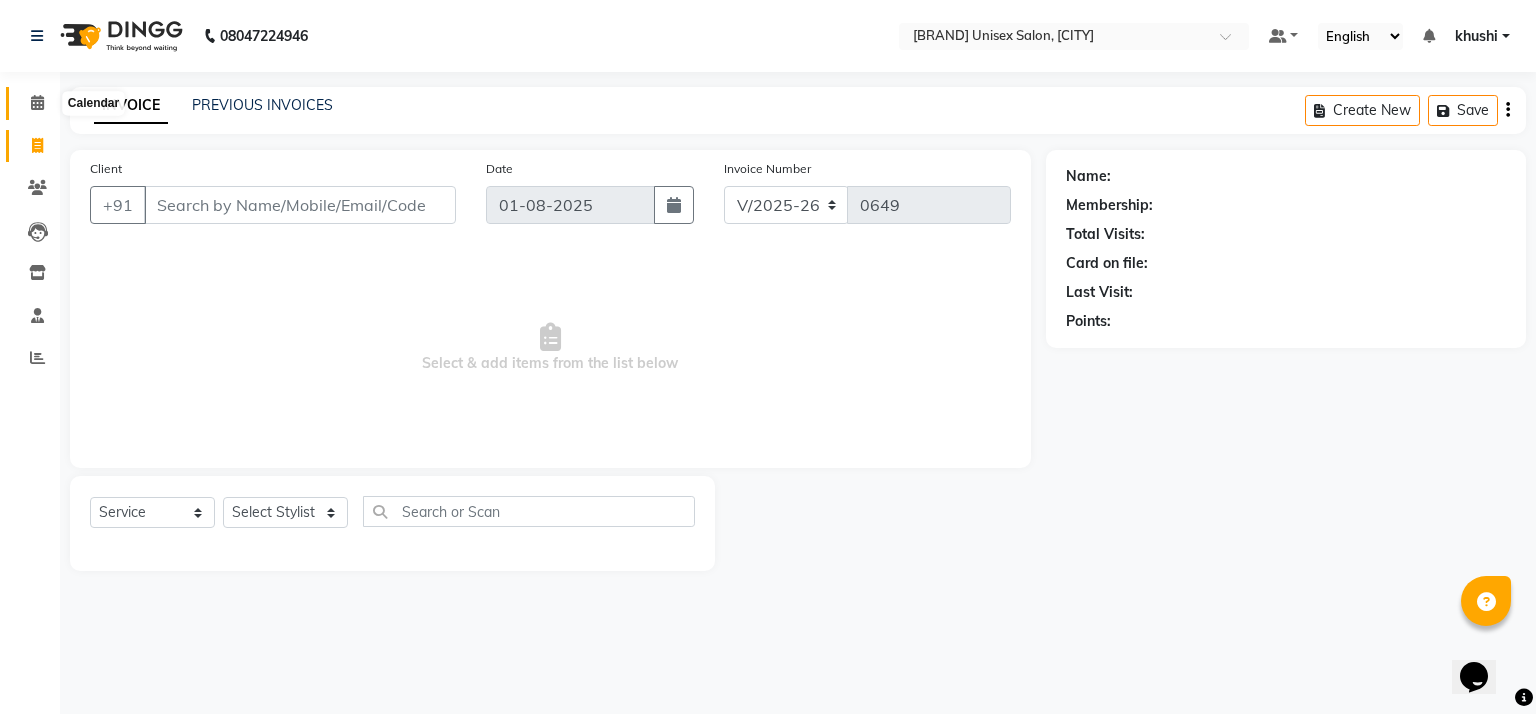 click 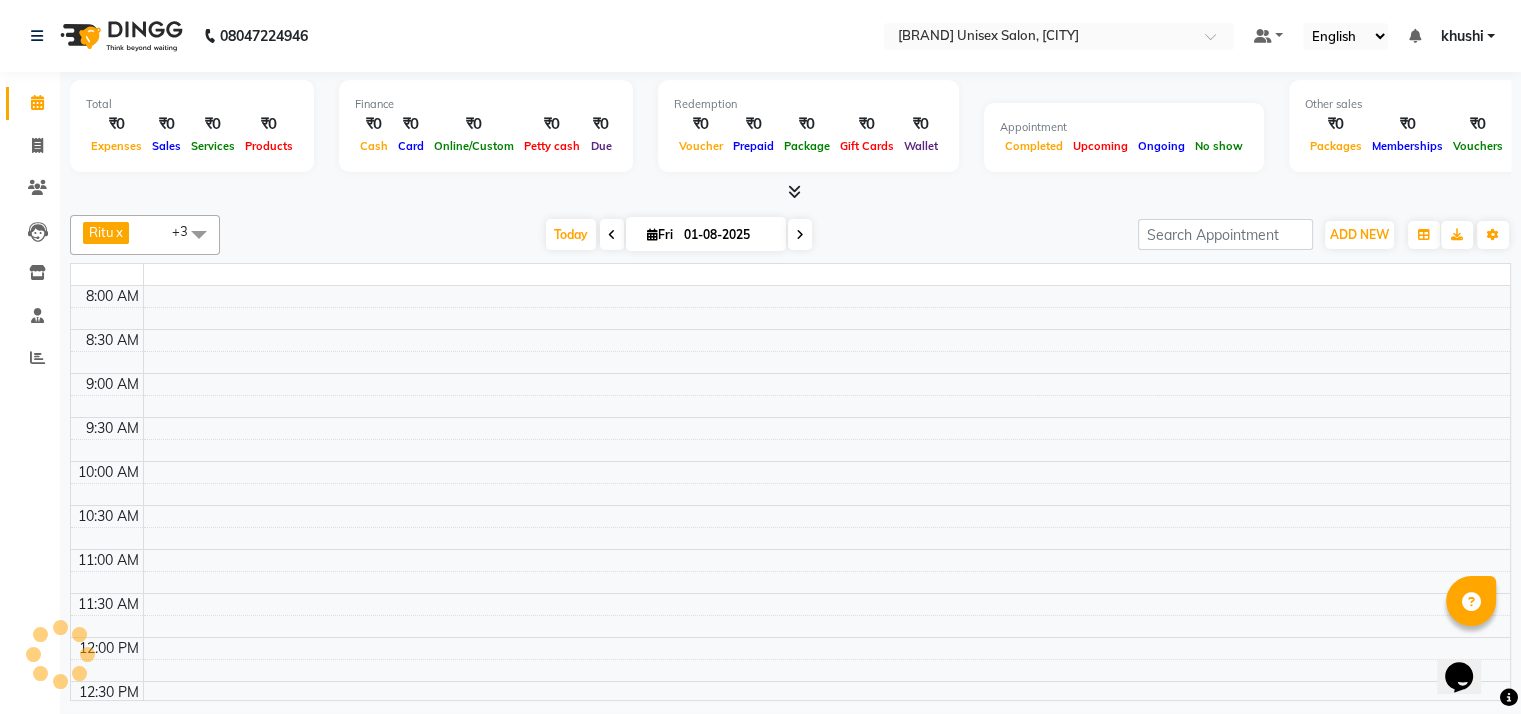 scroll, scrollTop: 0, scrollLeft: 0, axis: both 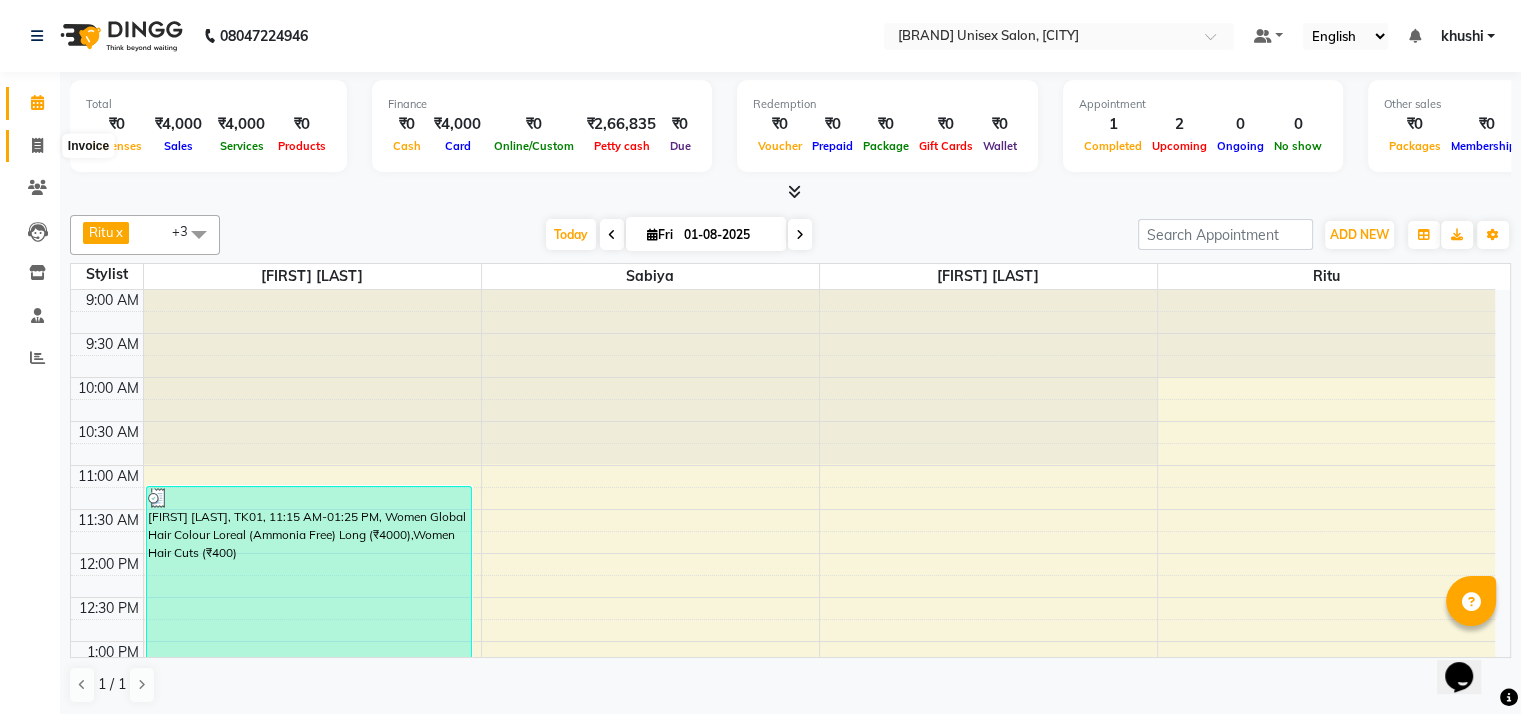 click 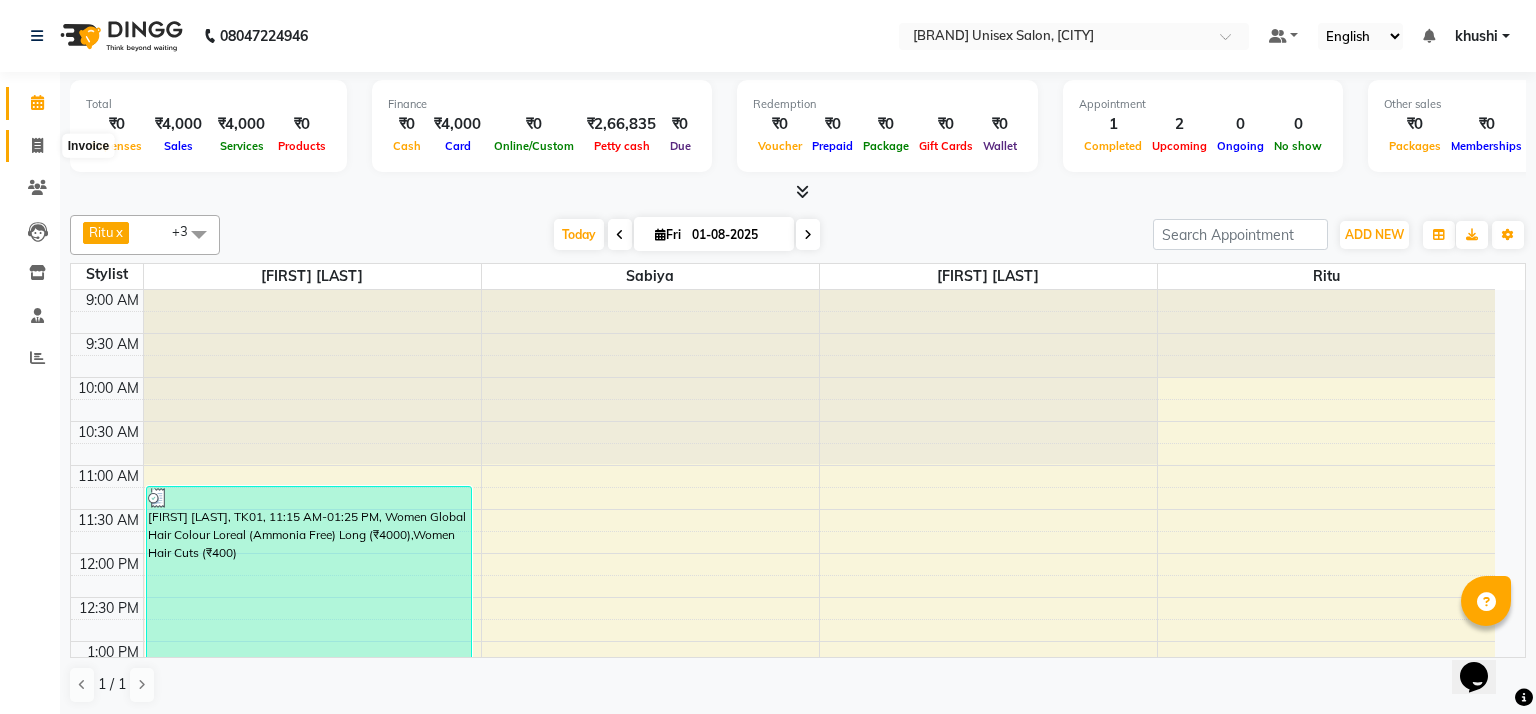 select on "service" 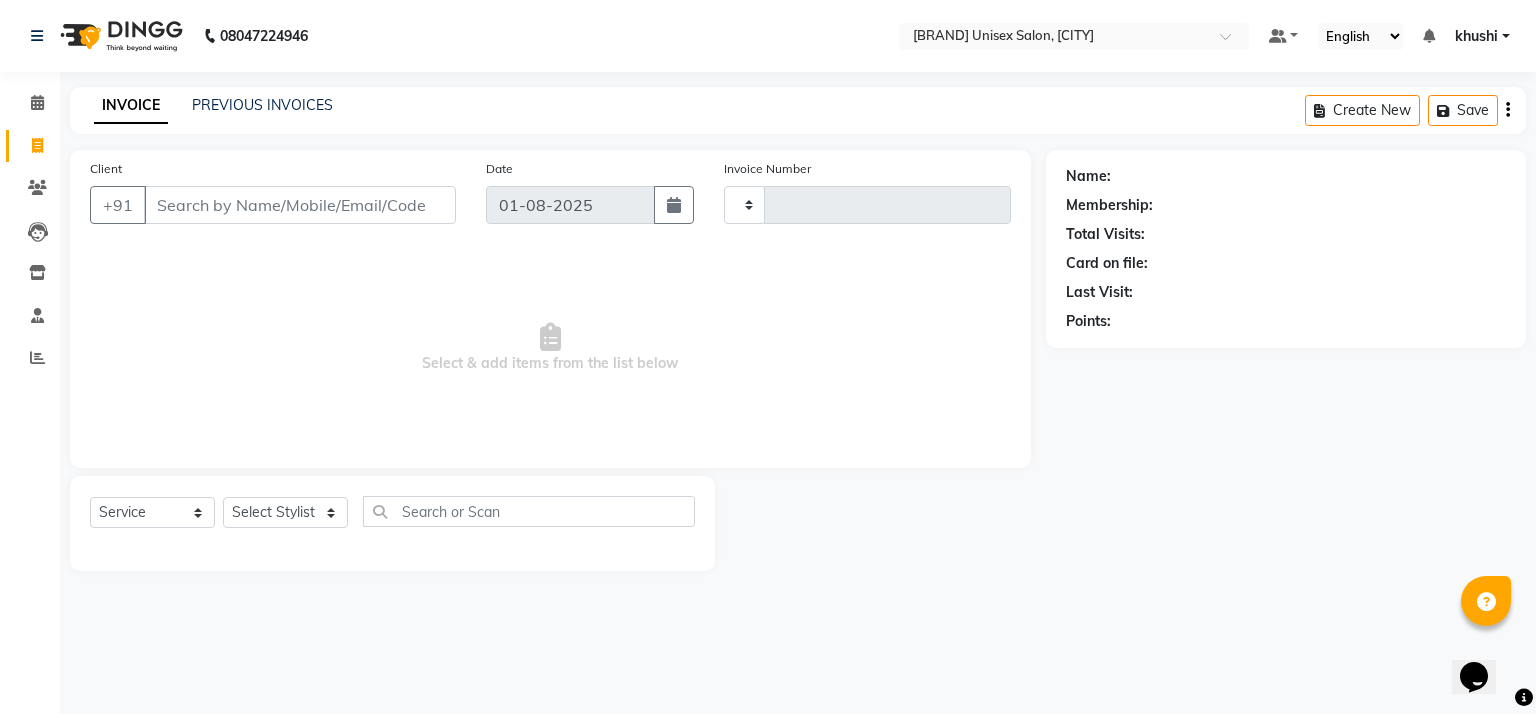 type on "0649" 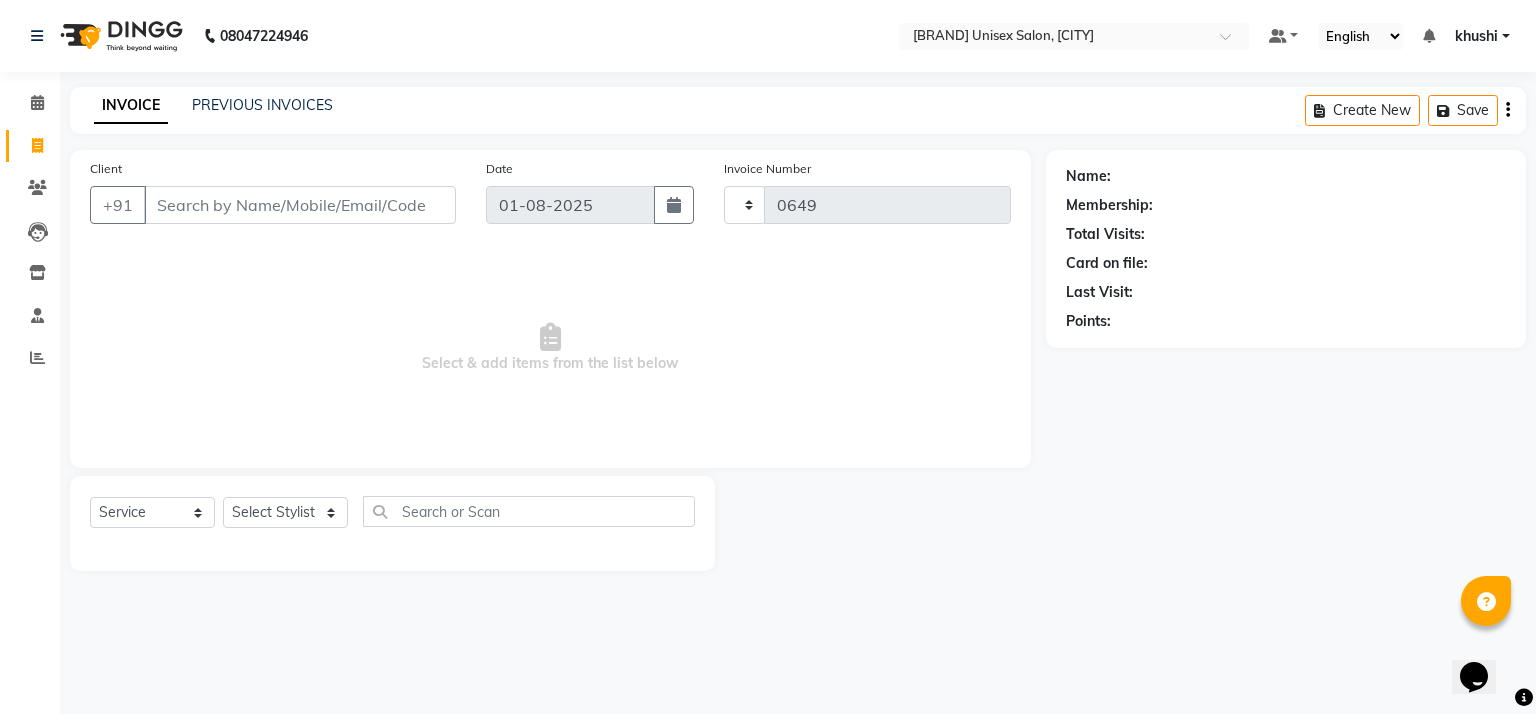 select on "6870" 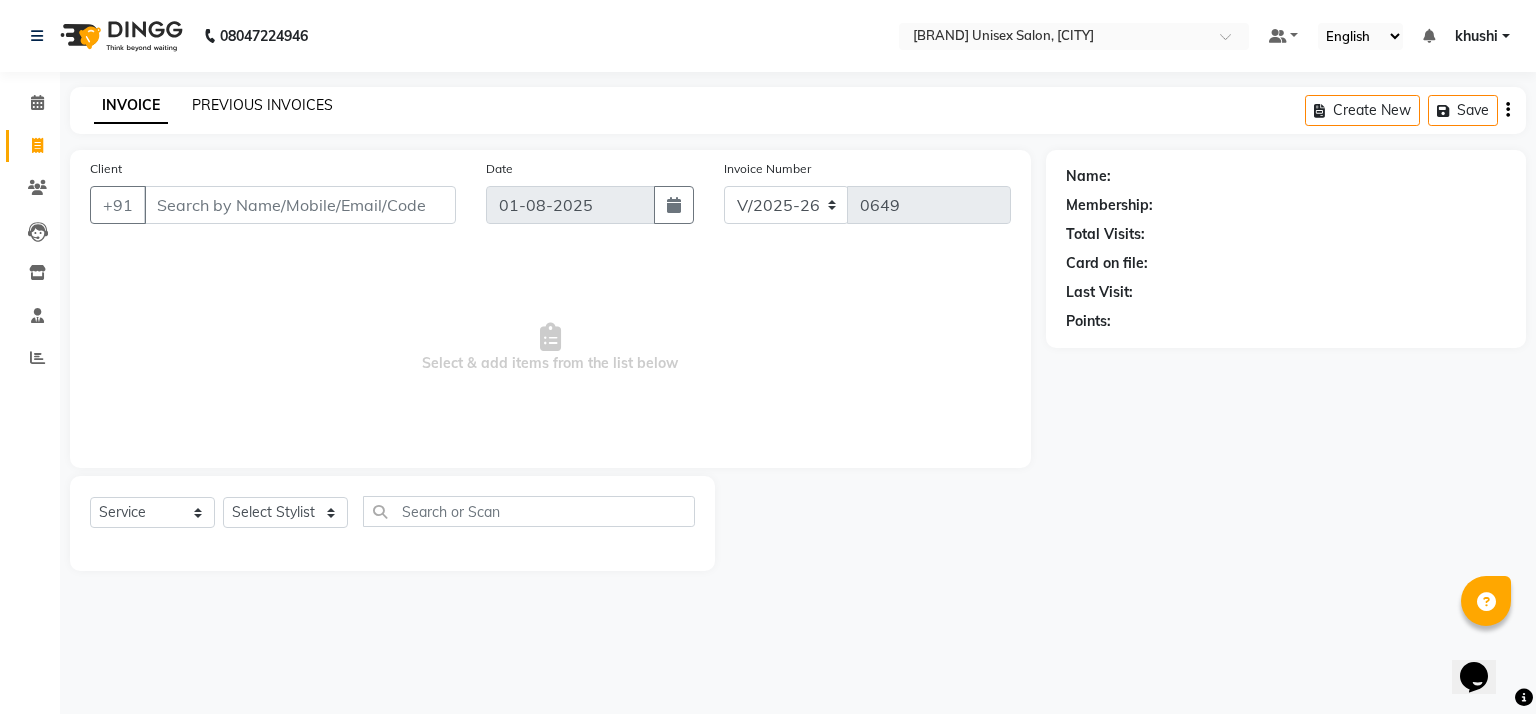 click on "PREVIOUS INVOICES" 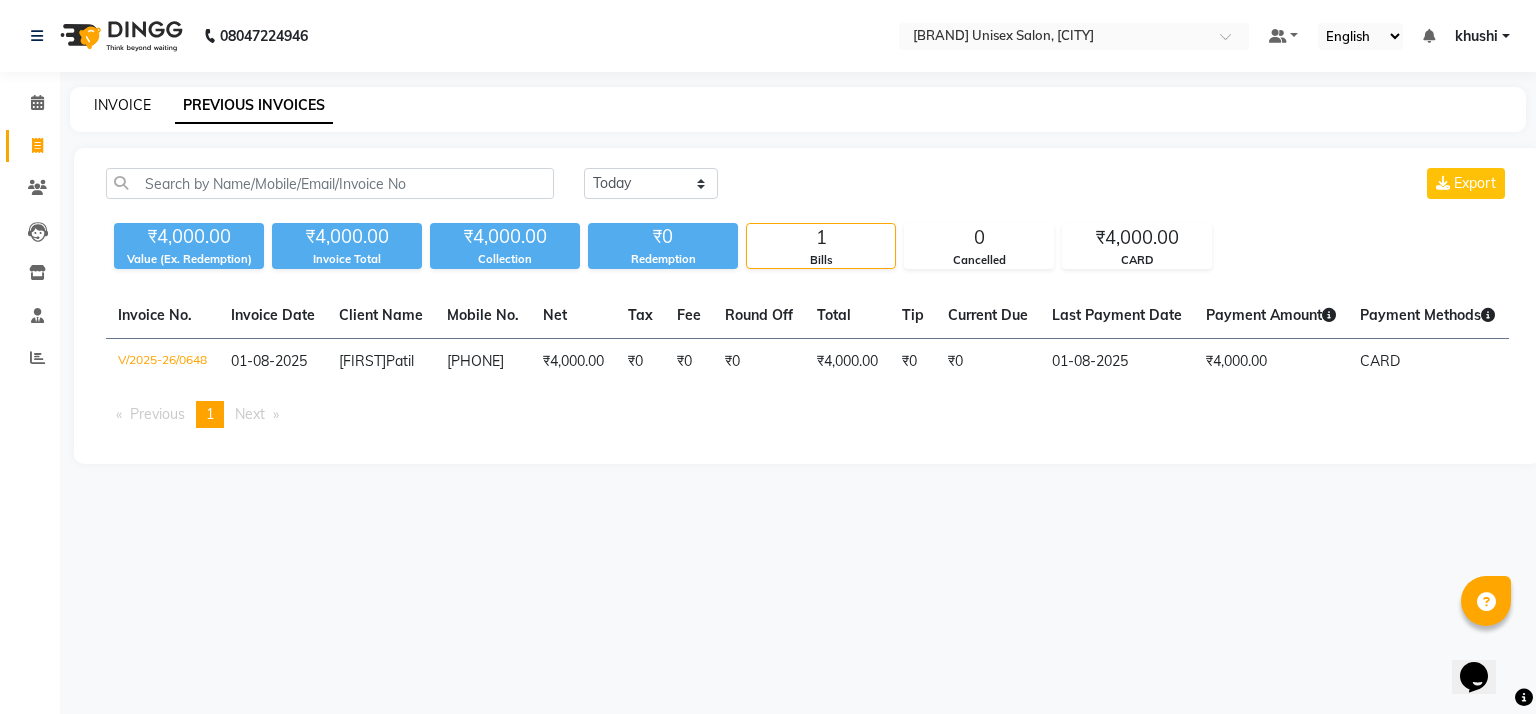 click on "INVOICE" 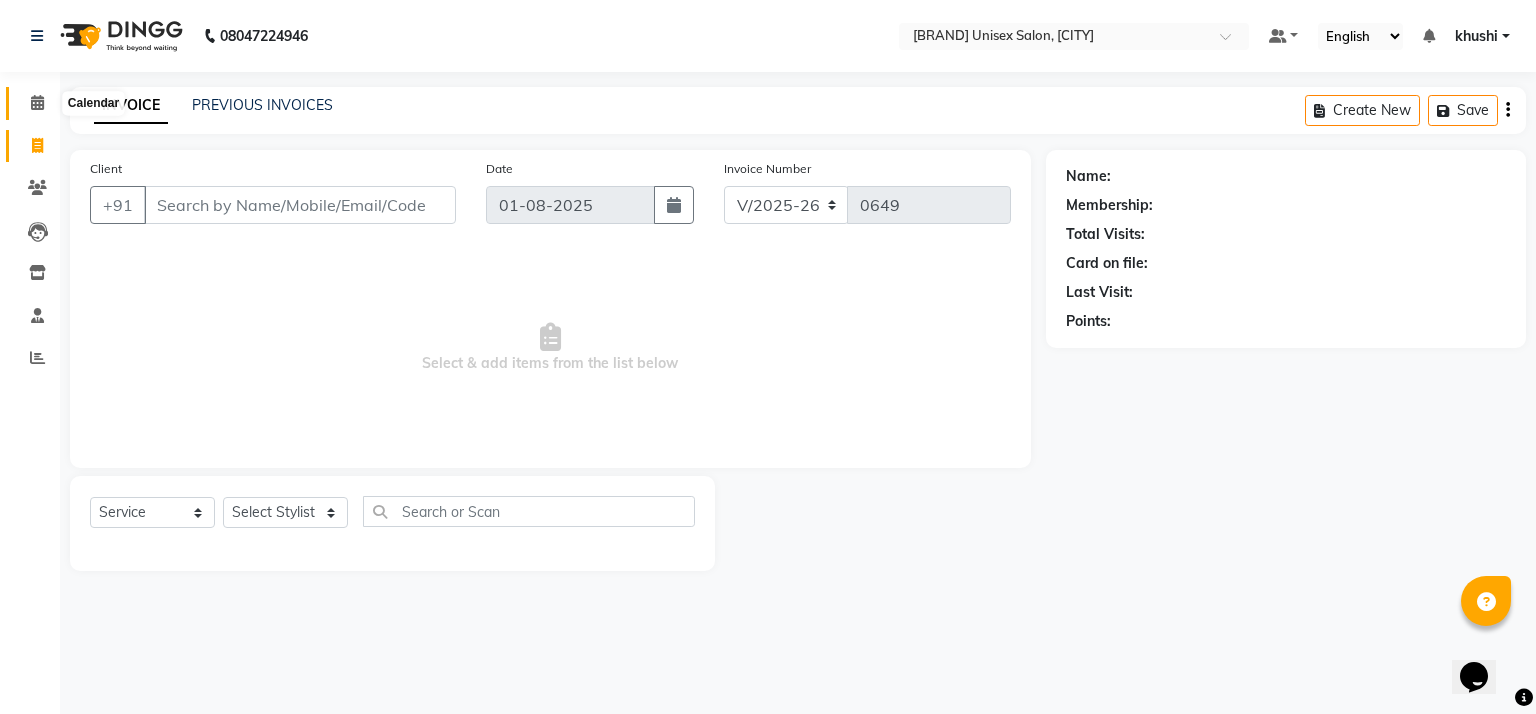 click 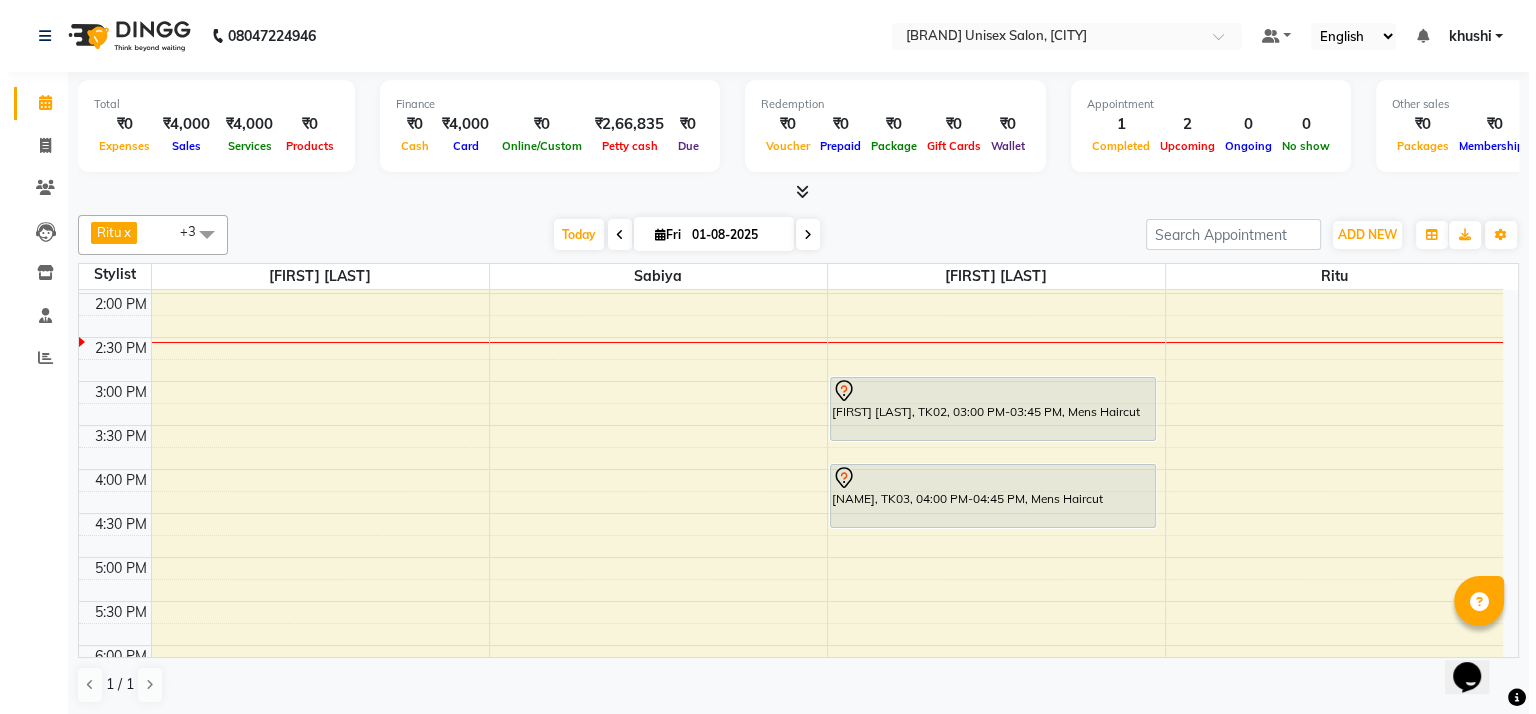 scroll, scrollTop: 435, scrollLeft: 0, axis: vertical 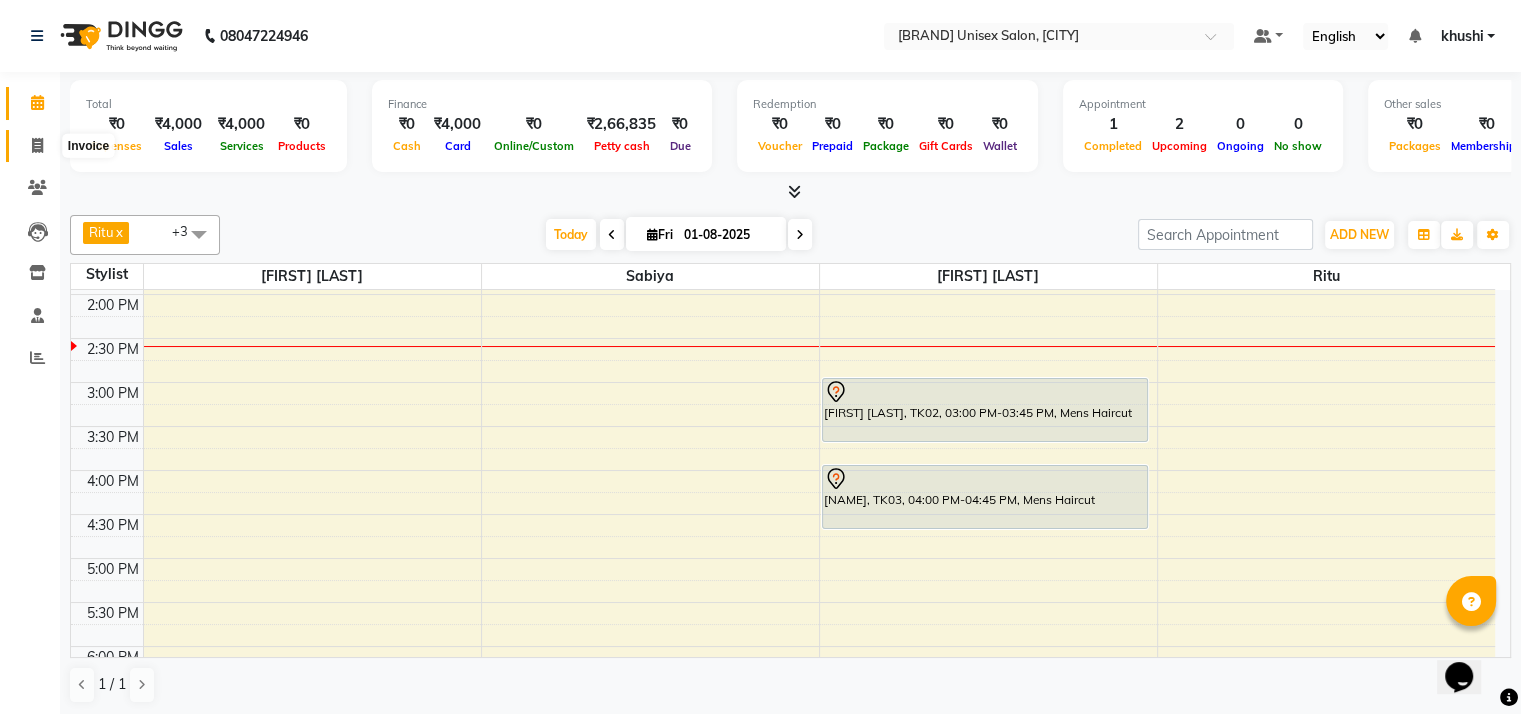 click 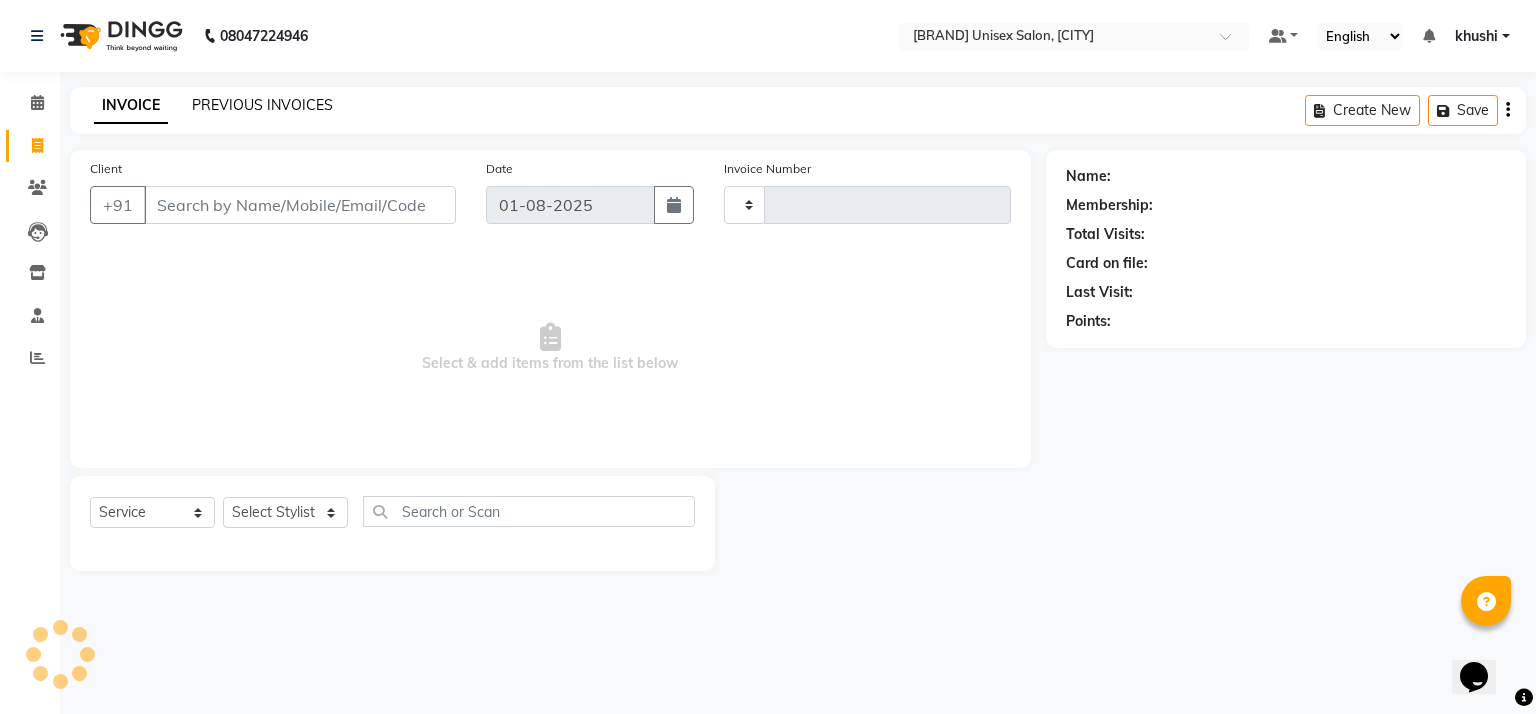 click on "PREVIOUS INVOICES" 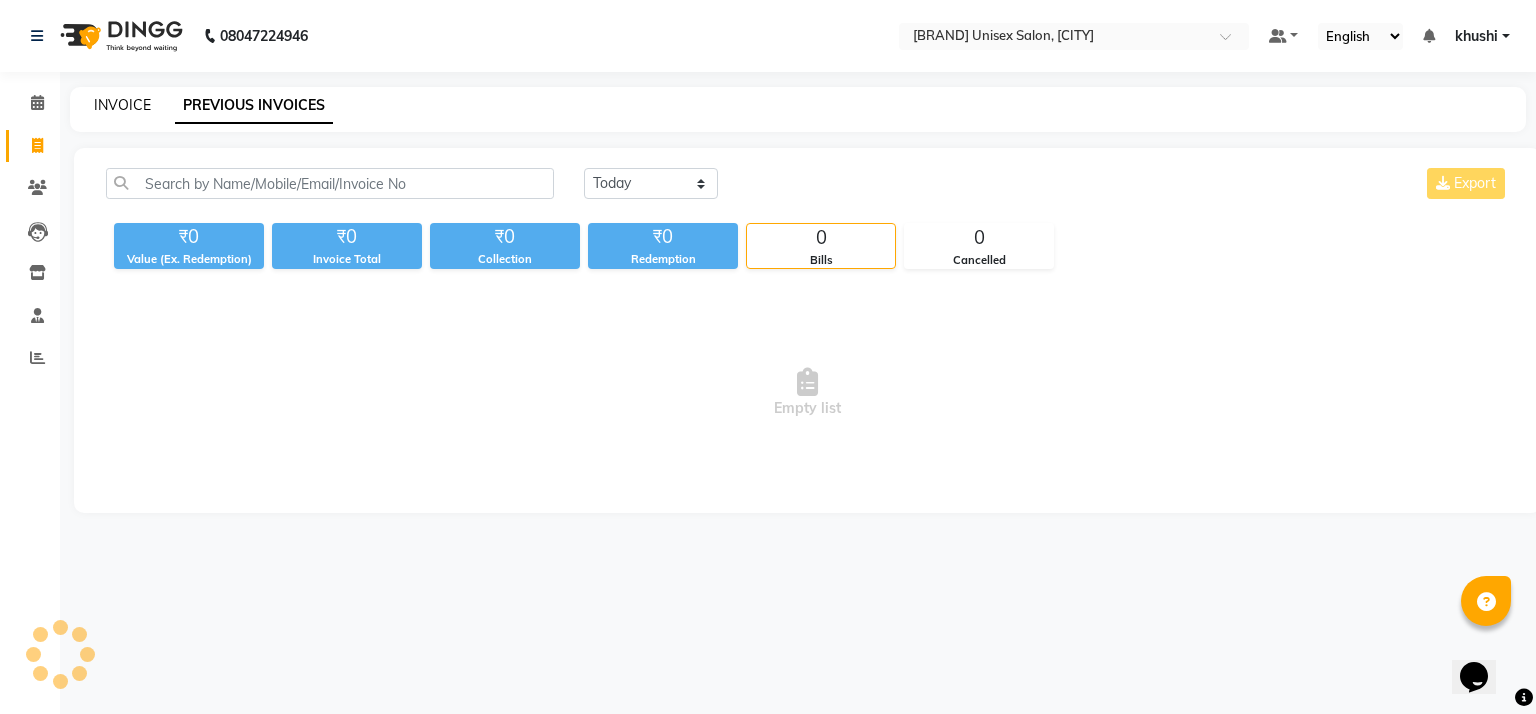 click on "INVOICE" 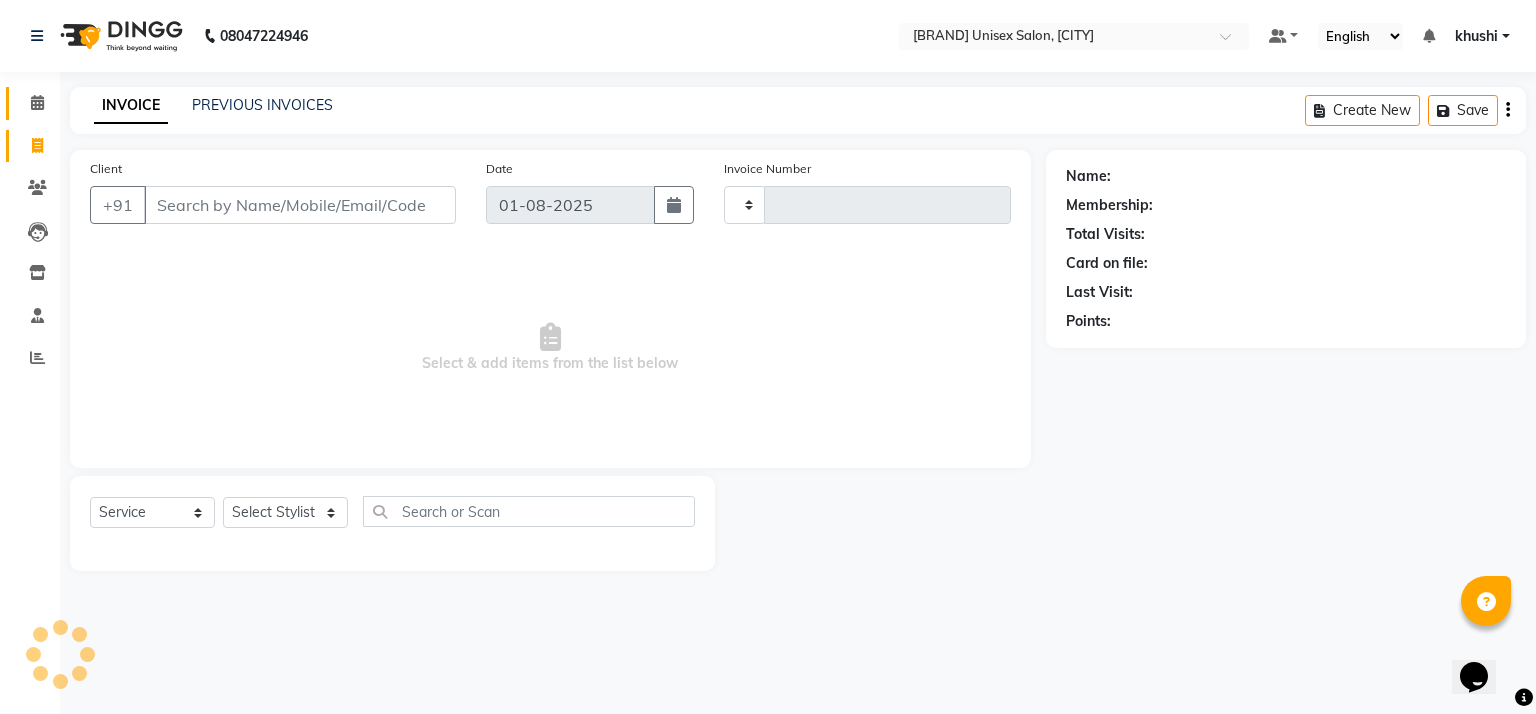 click on "Calendar" 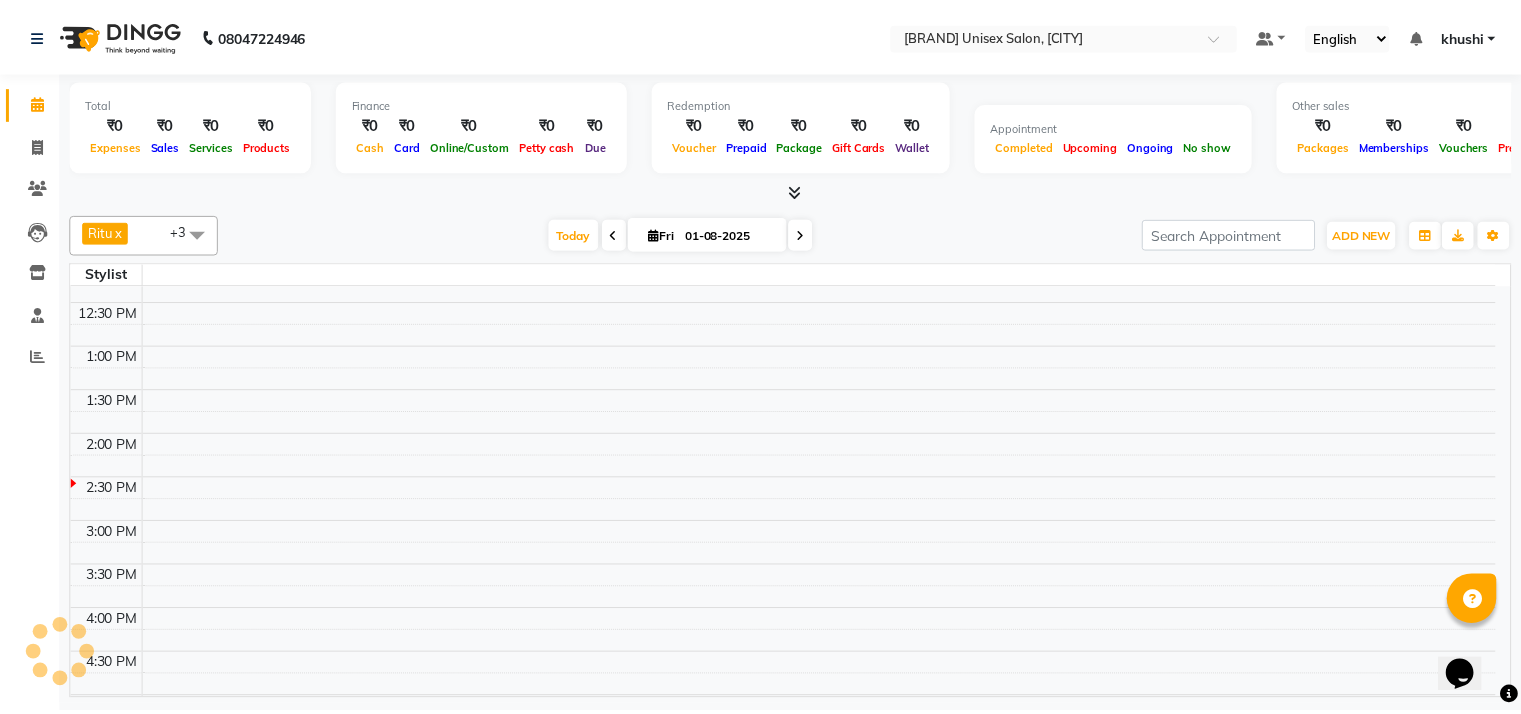 scroll, scrollTop: 0, scrollLeft: 0, axis: both 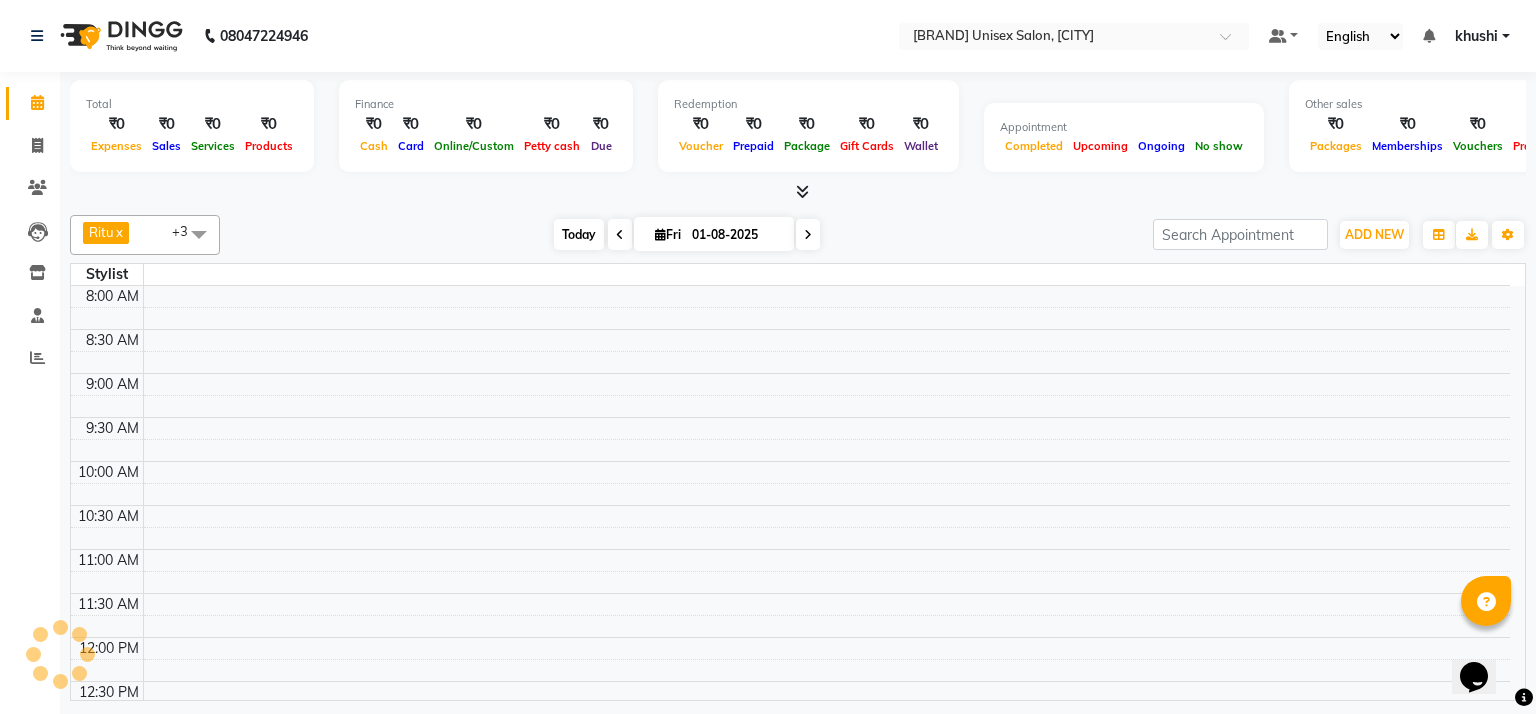 click on "Today" at bounding box center [579, 234] 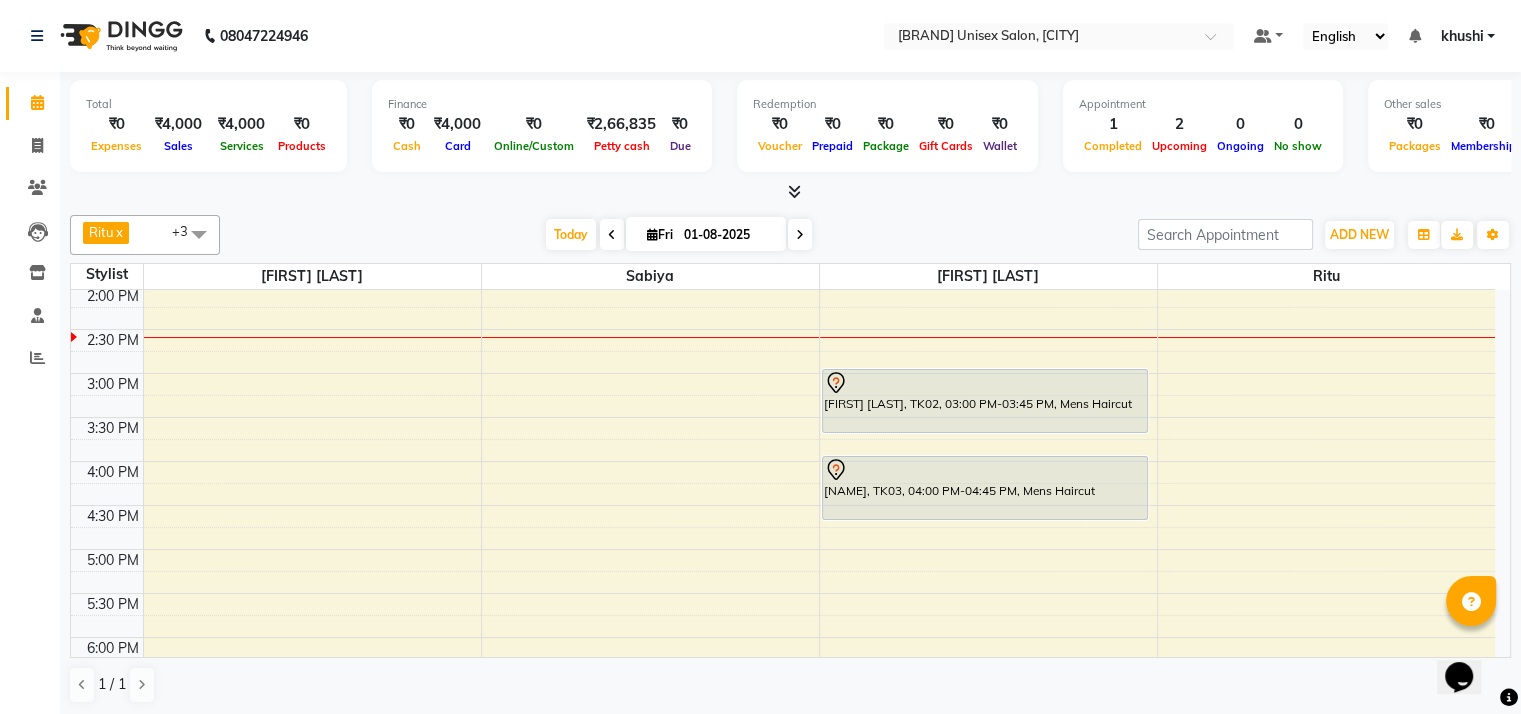 scroll, scrollTop: 447, scrollLeft: 0, axis: vertical 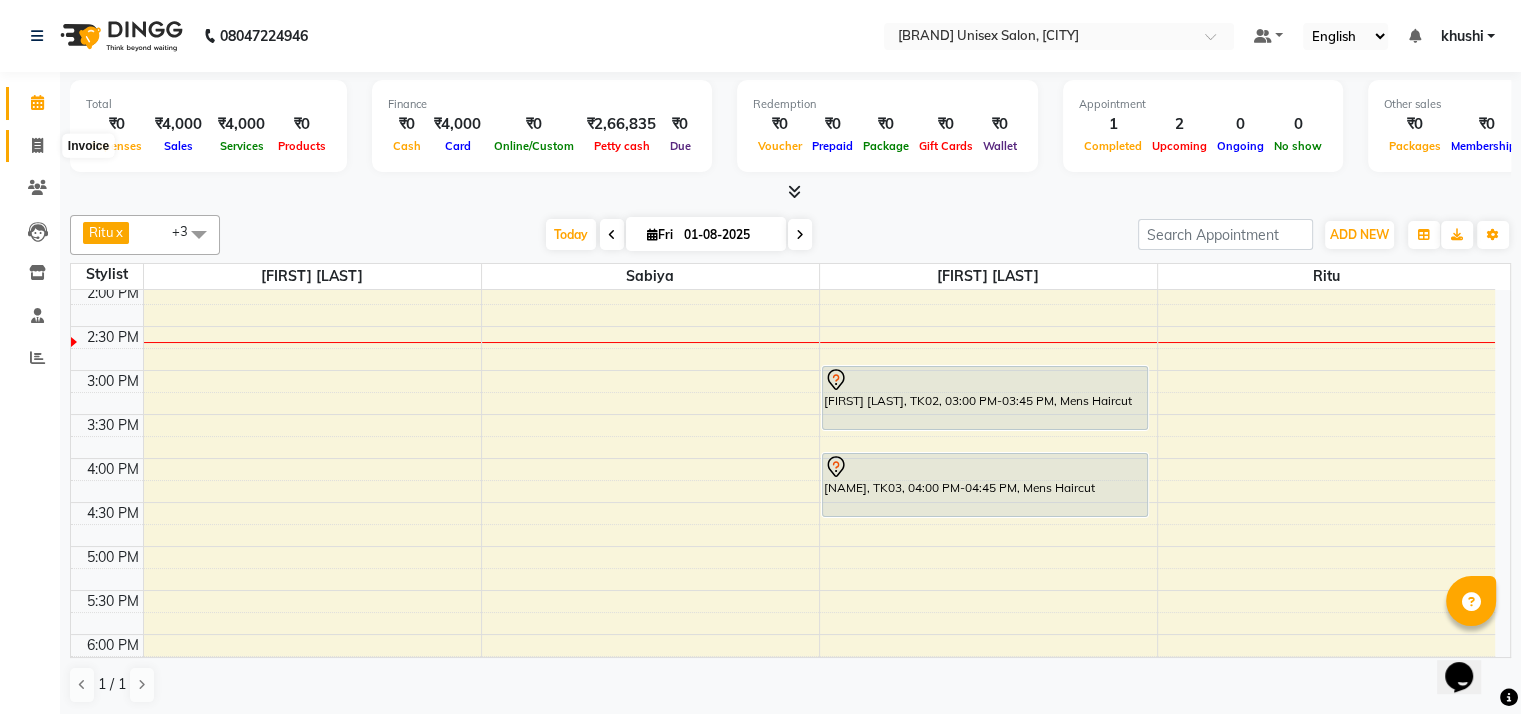 click 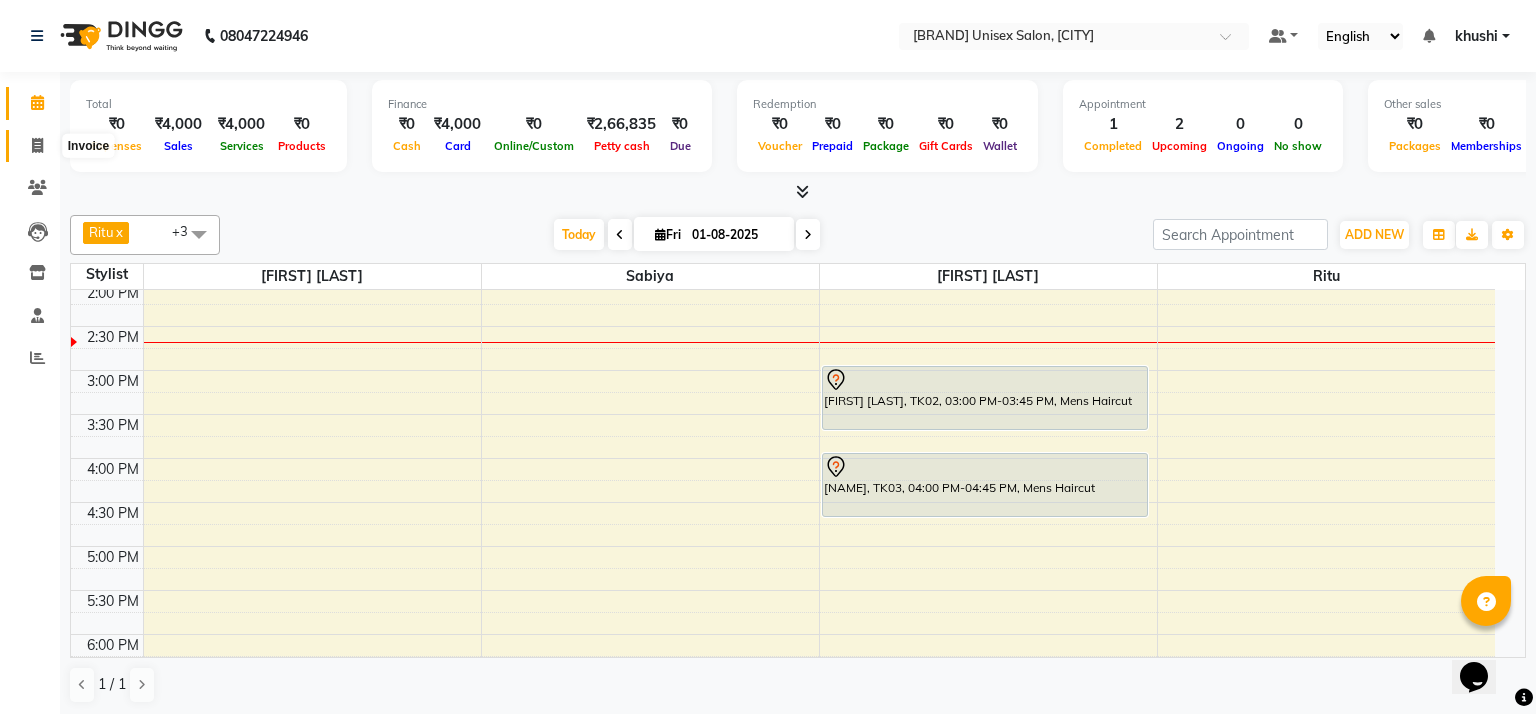select on "6870" 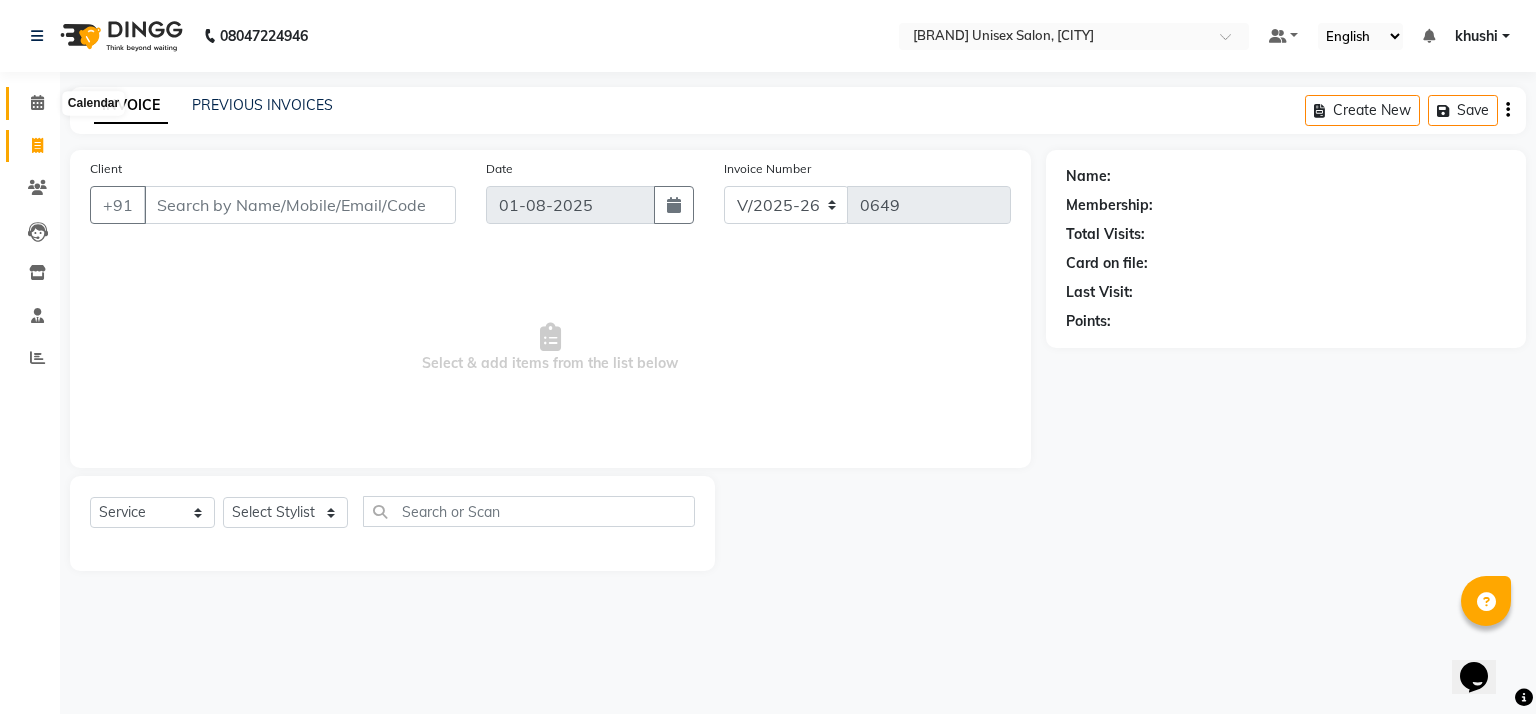 click 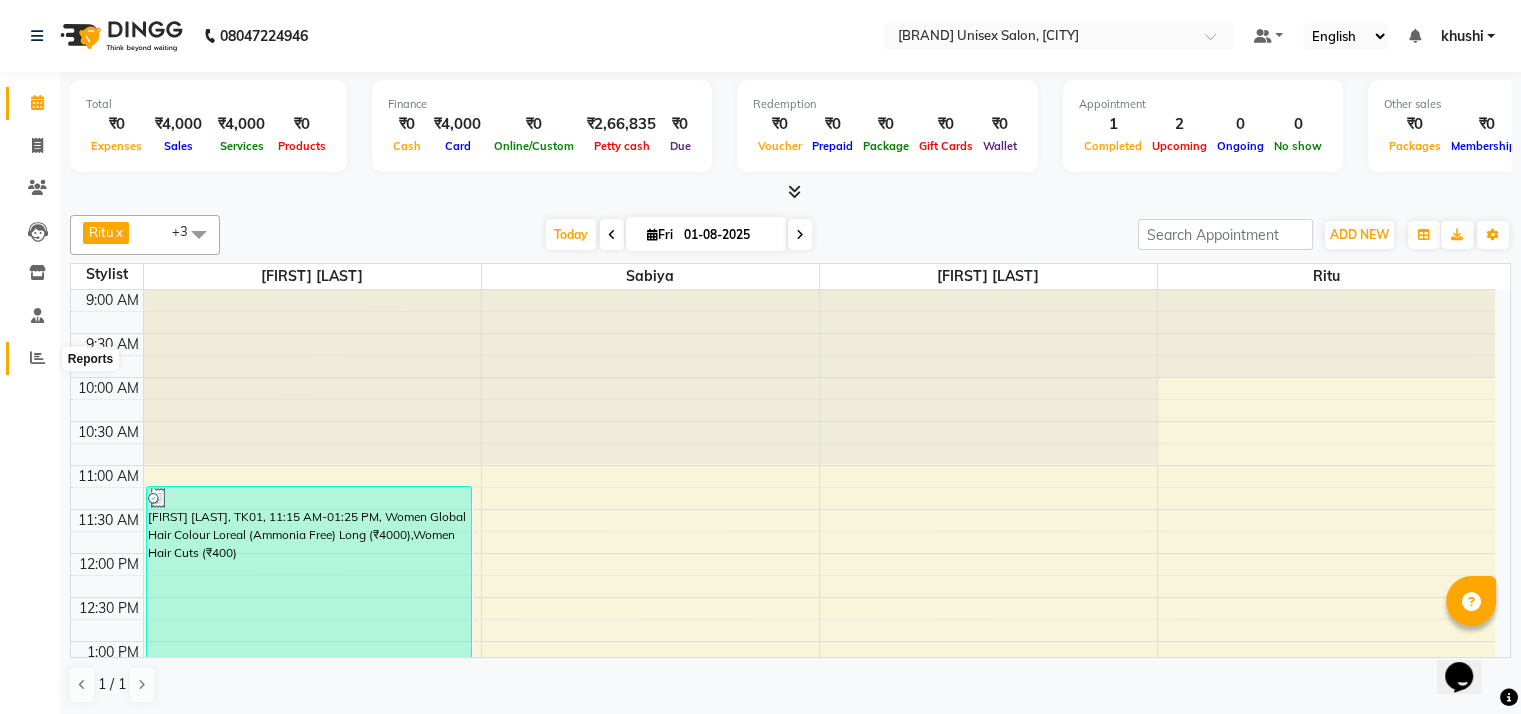 click 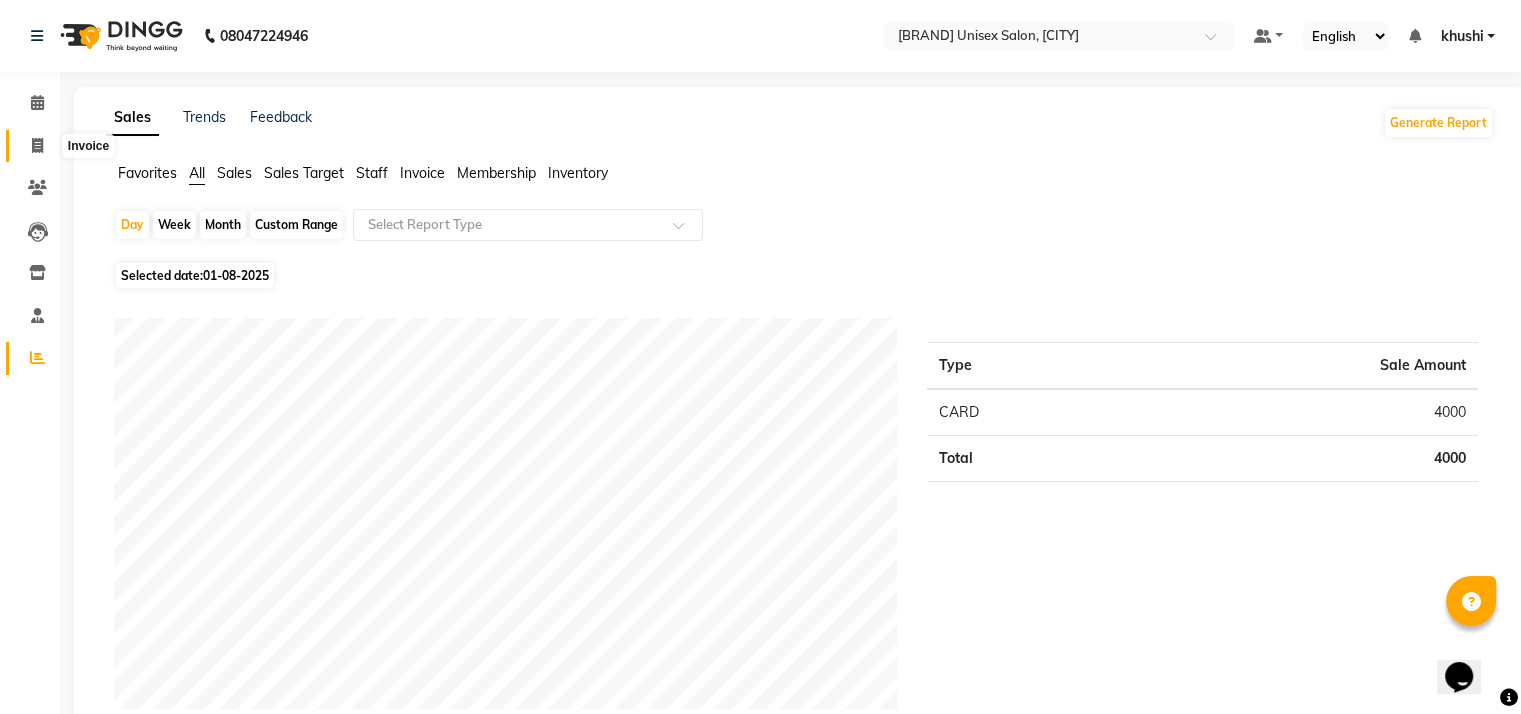 click 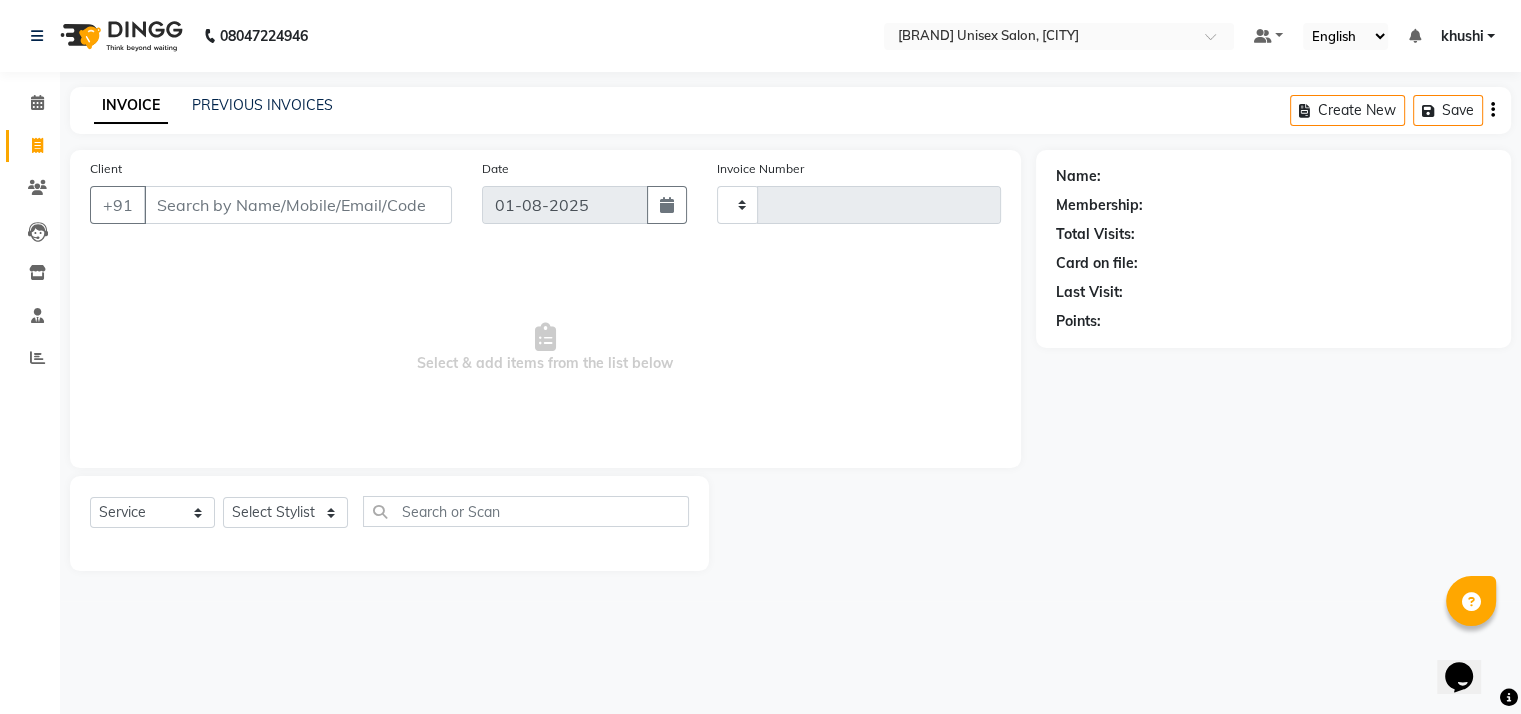 type on "0649" 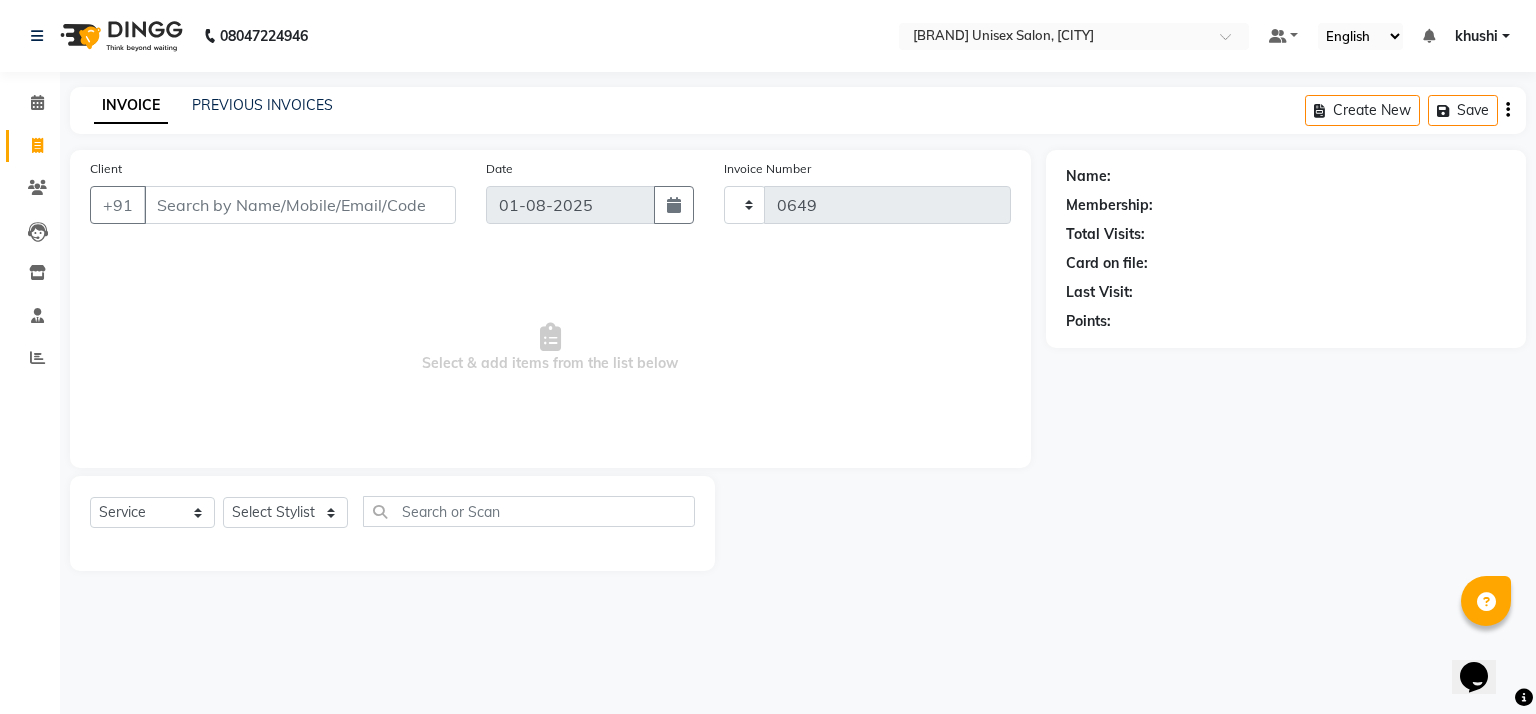 select on "6870" 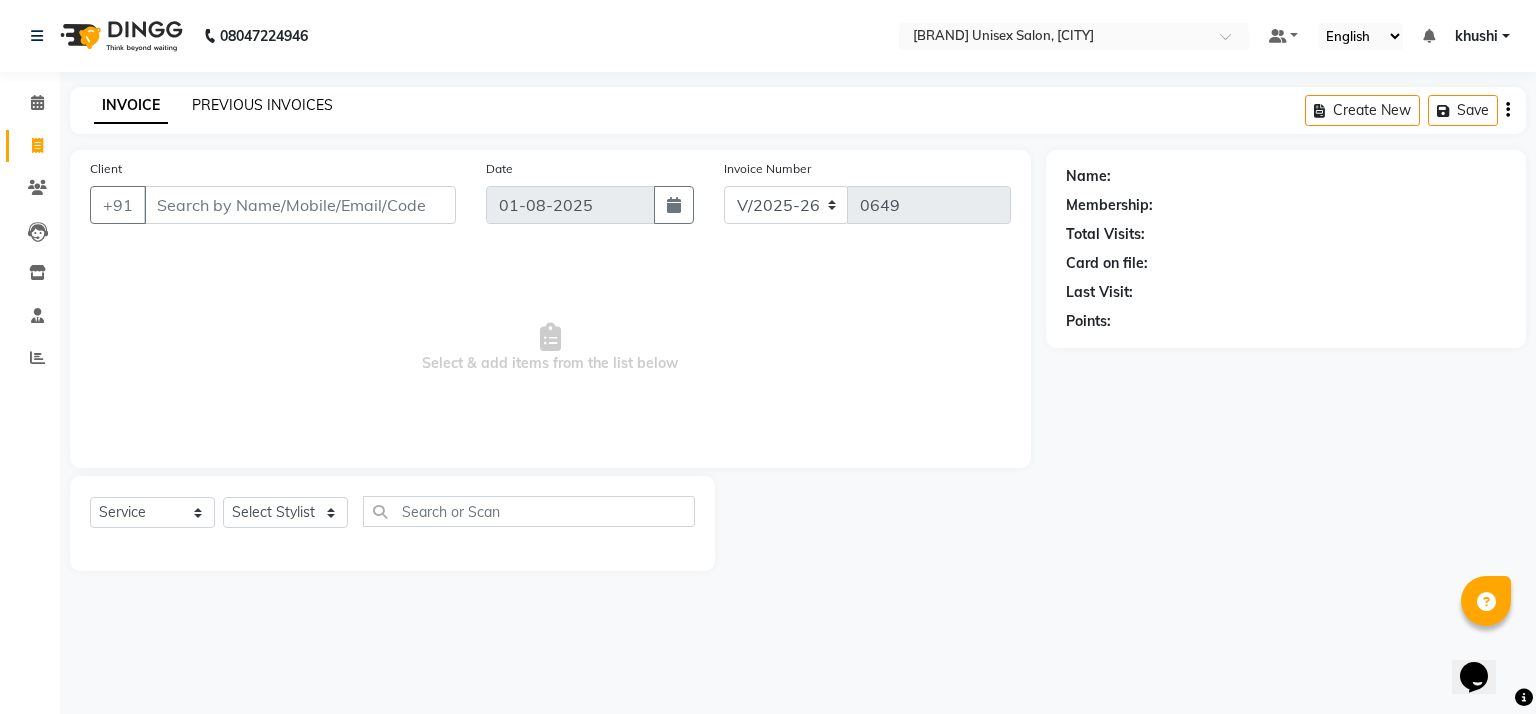 click on "PREVIOUS INVOICES" 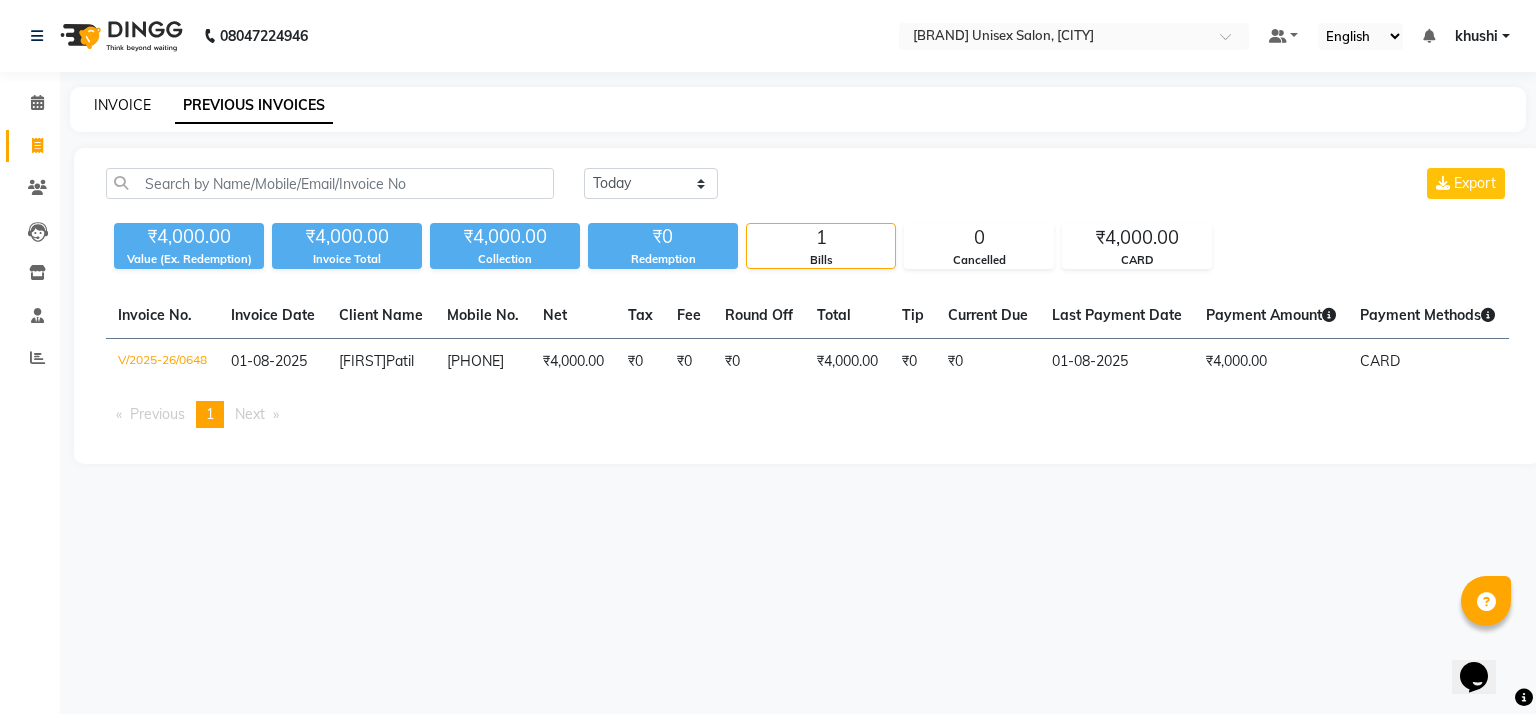 click on "INVOICE" 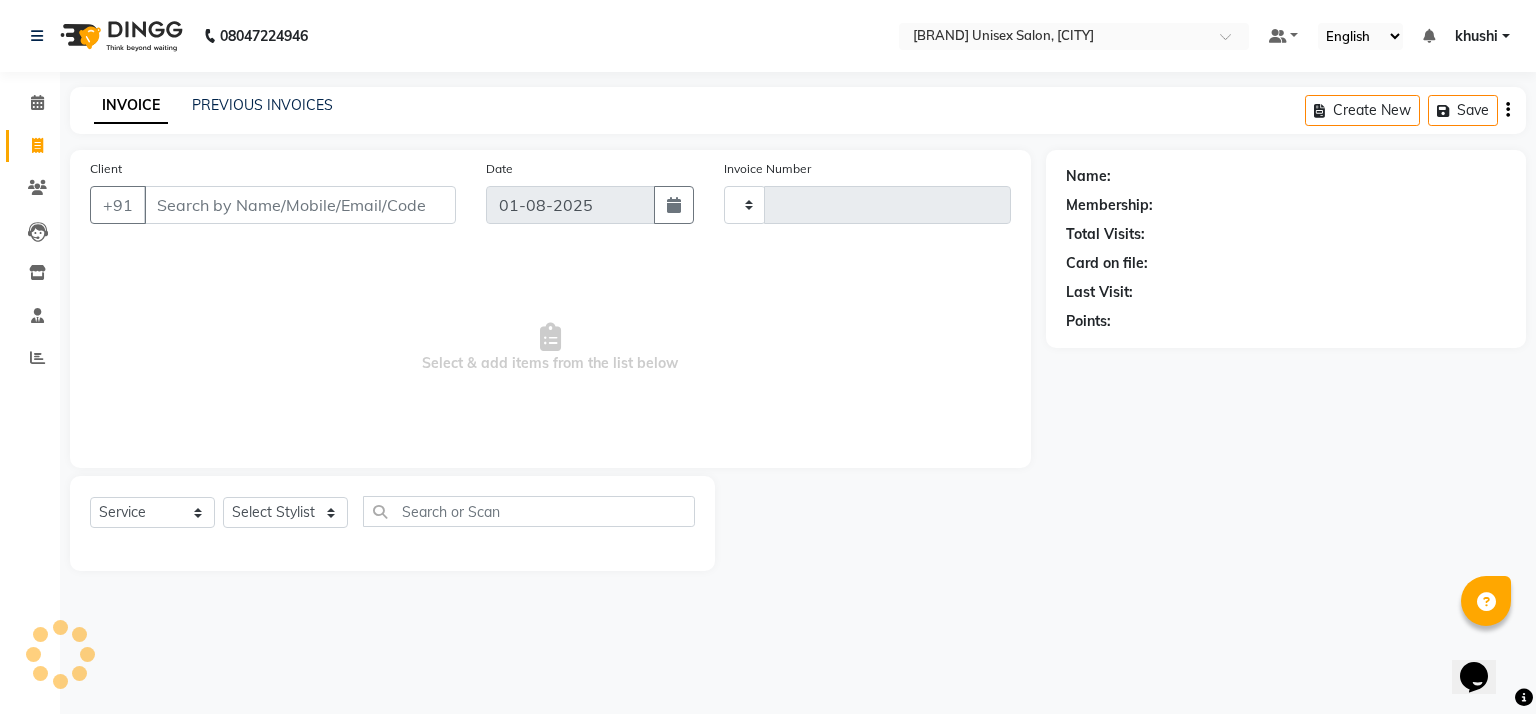 type on "0649" 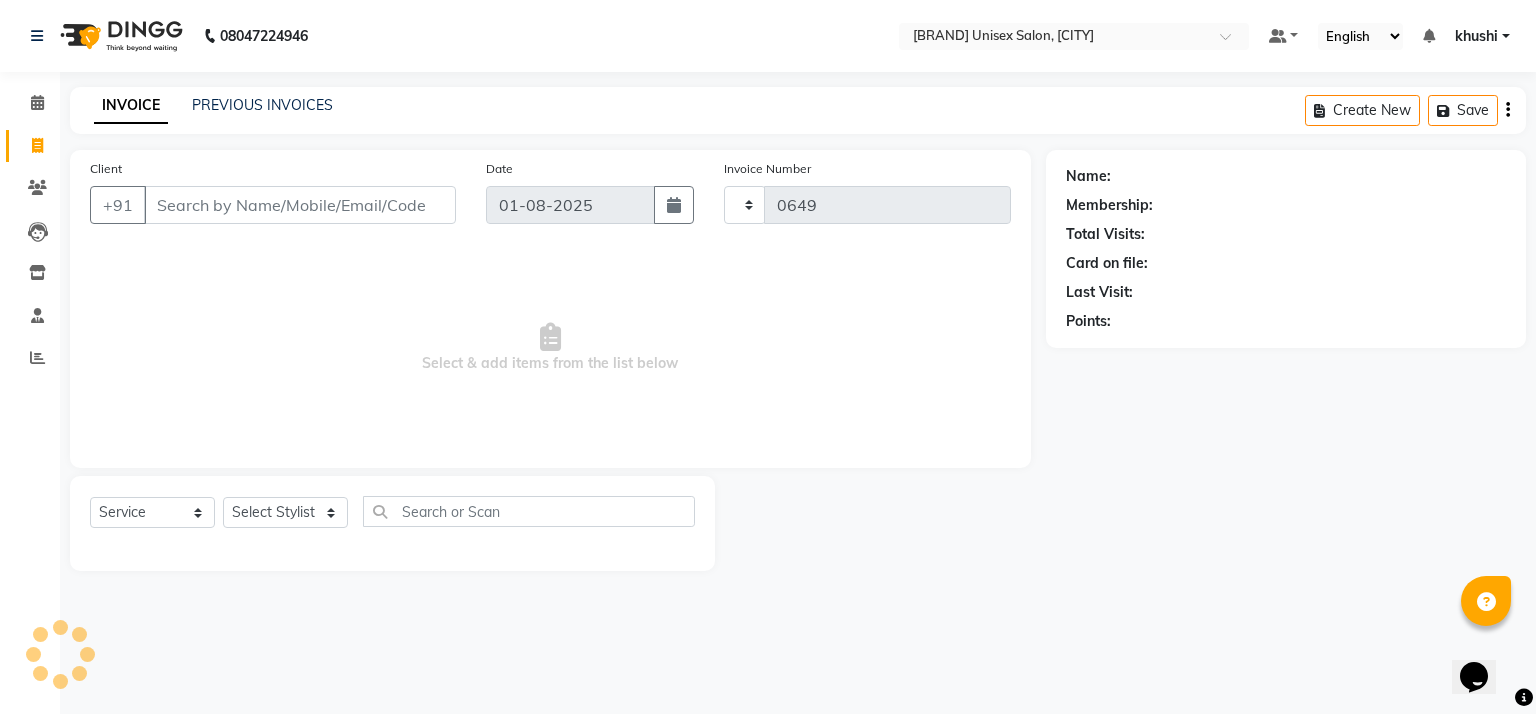 select on "6870" 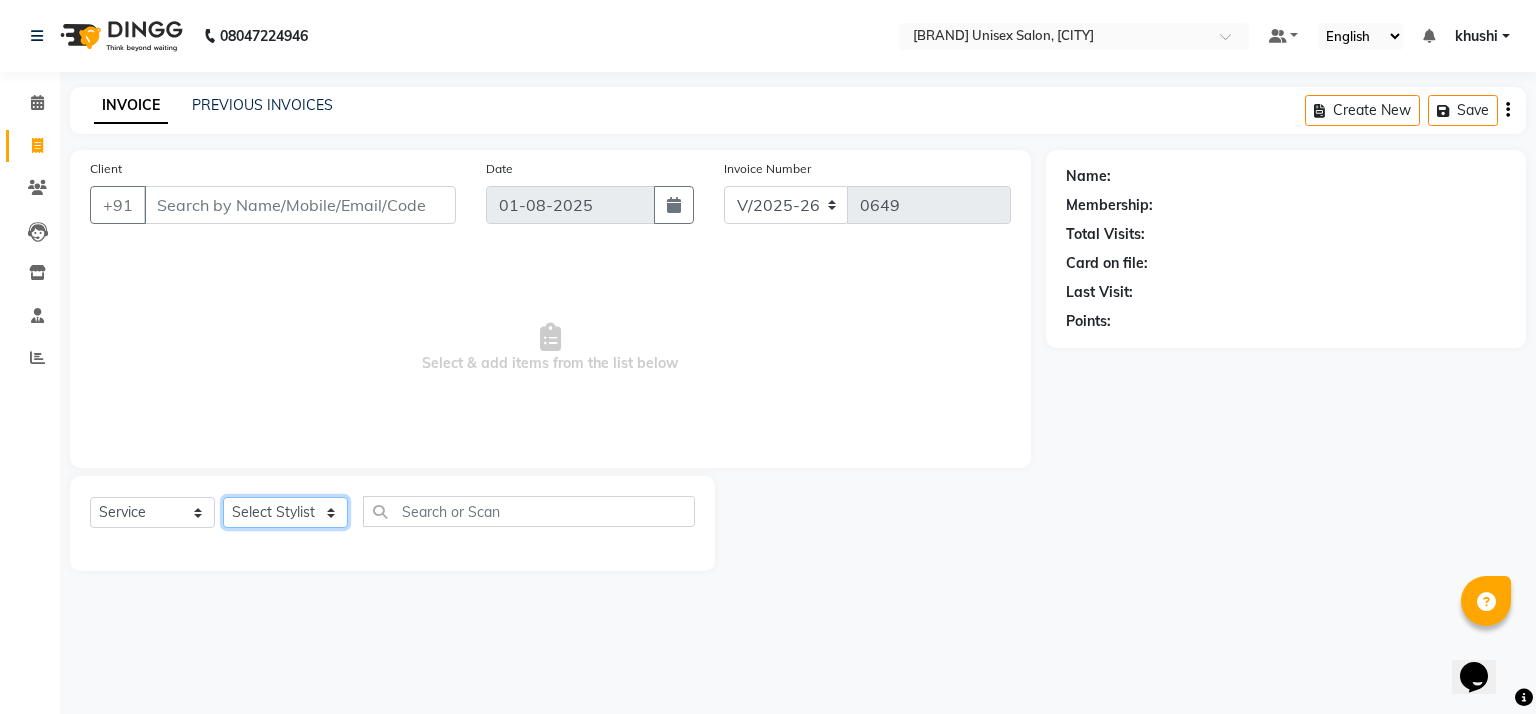 click on "Select Stylist [NAME] [NAME] [NAME] [NAME] [NAME] [NAME]" 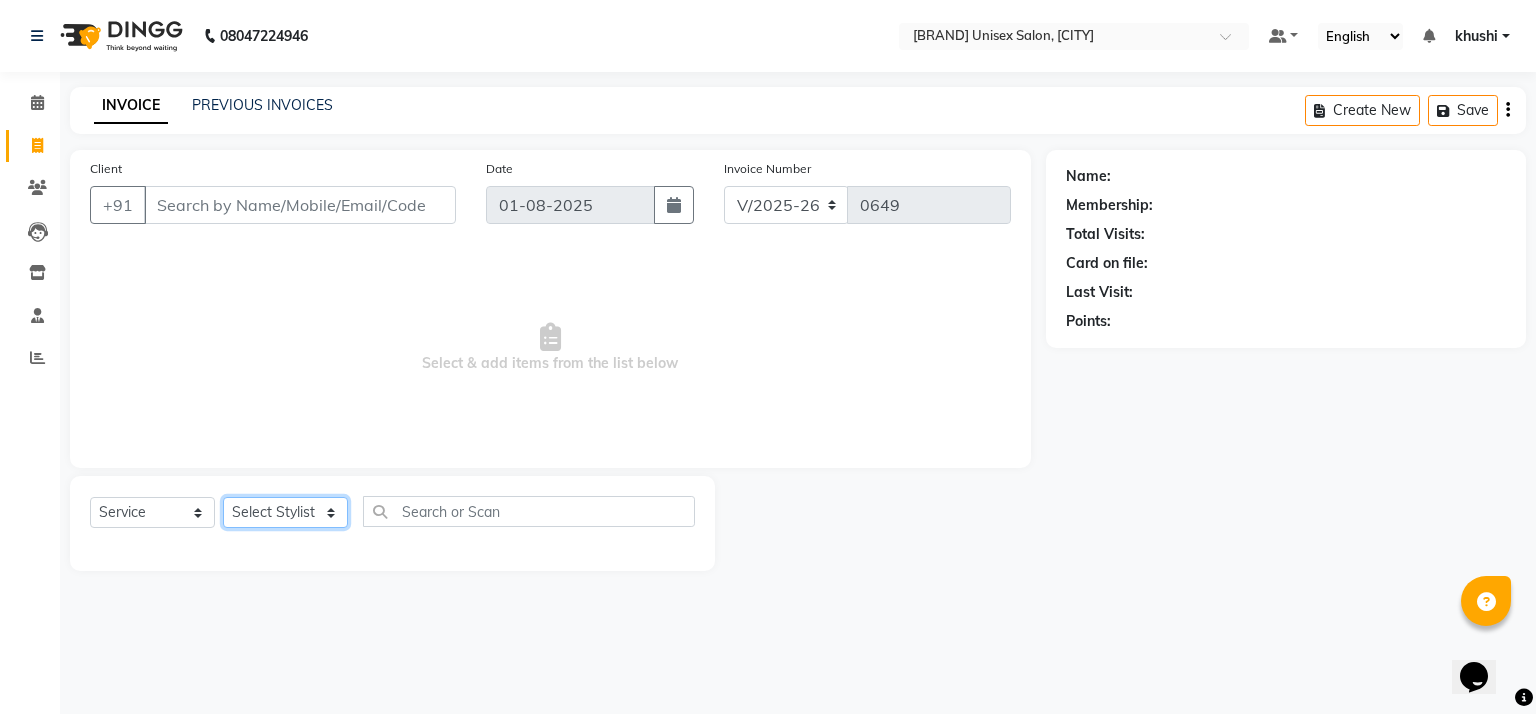 select on "85147" 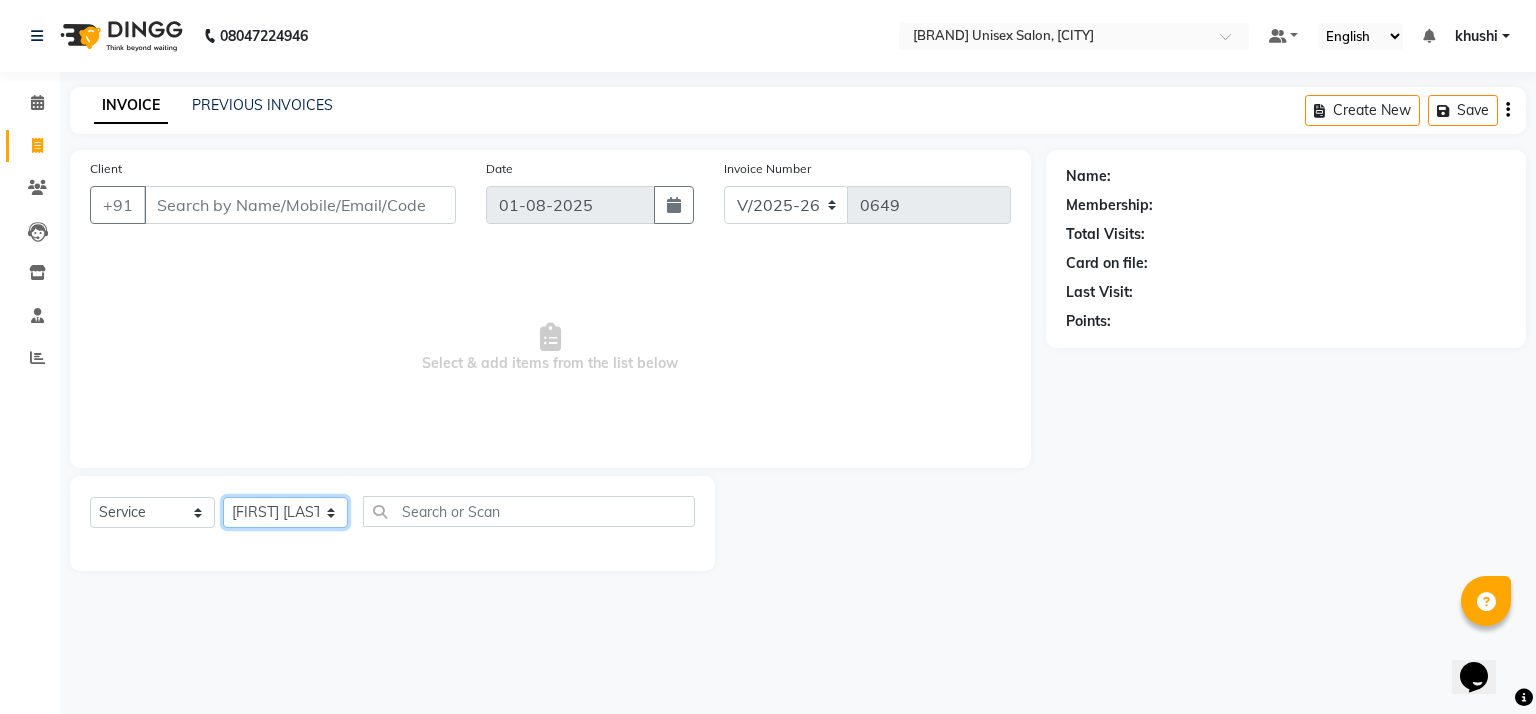 click on "Select Stylist [NAME] [NAME] [NAME] [NAME] [NAME] [NAME]" 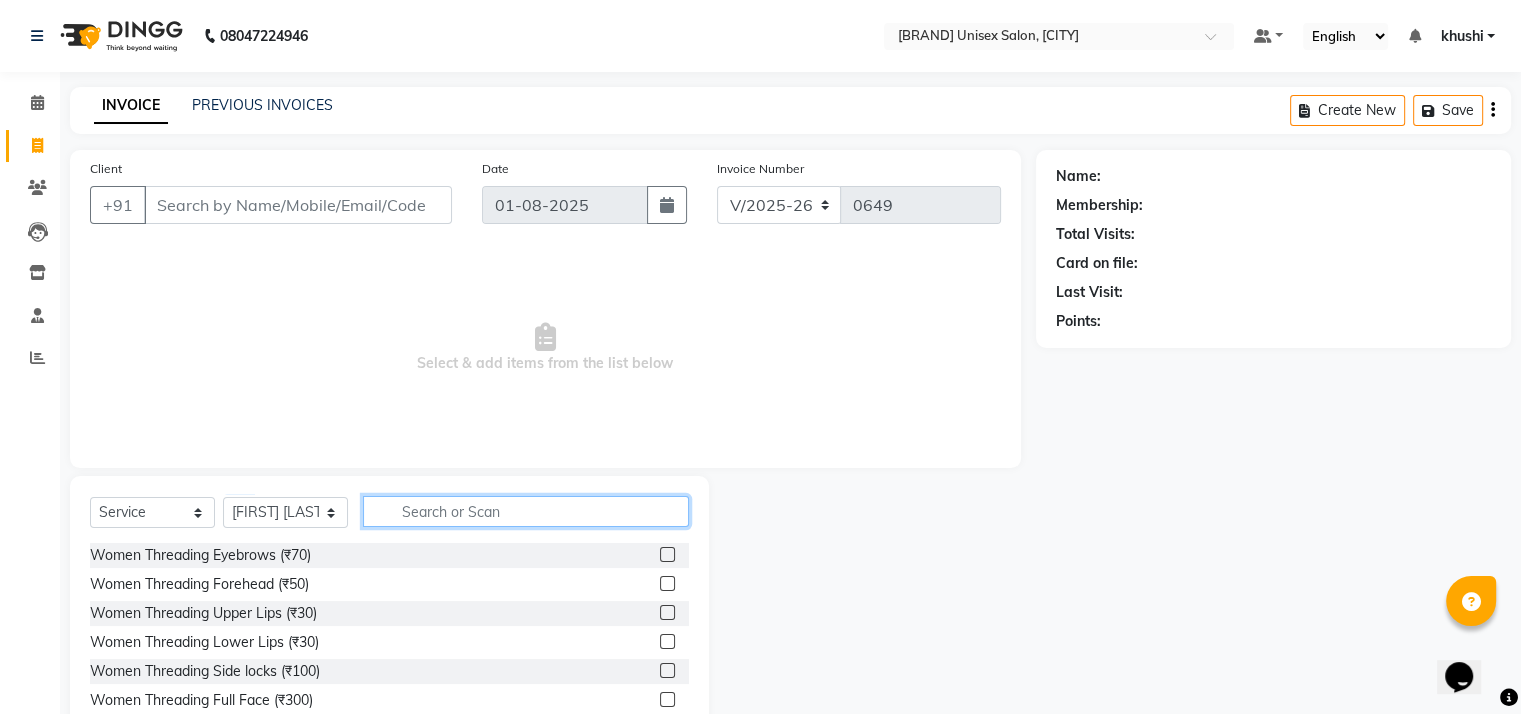 click 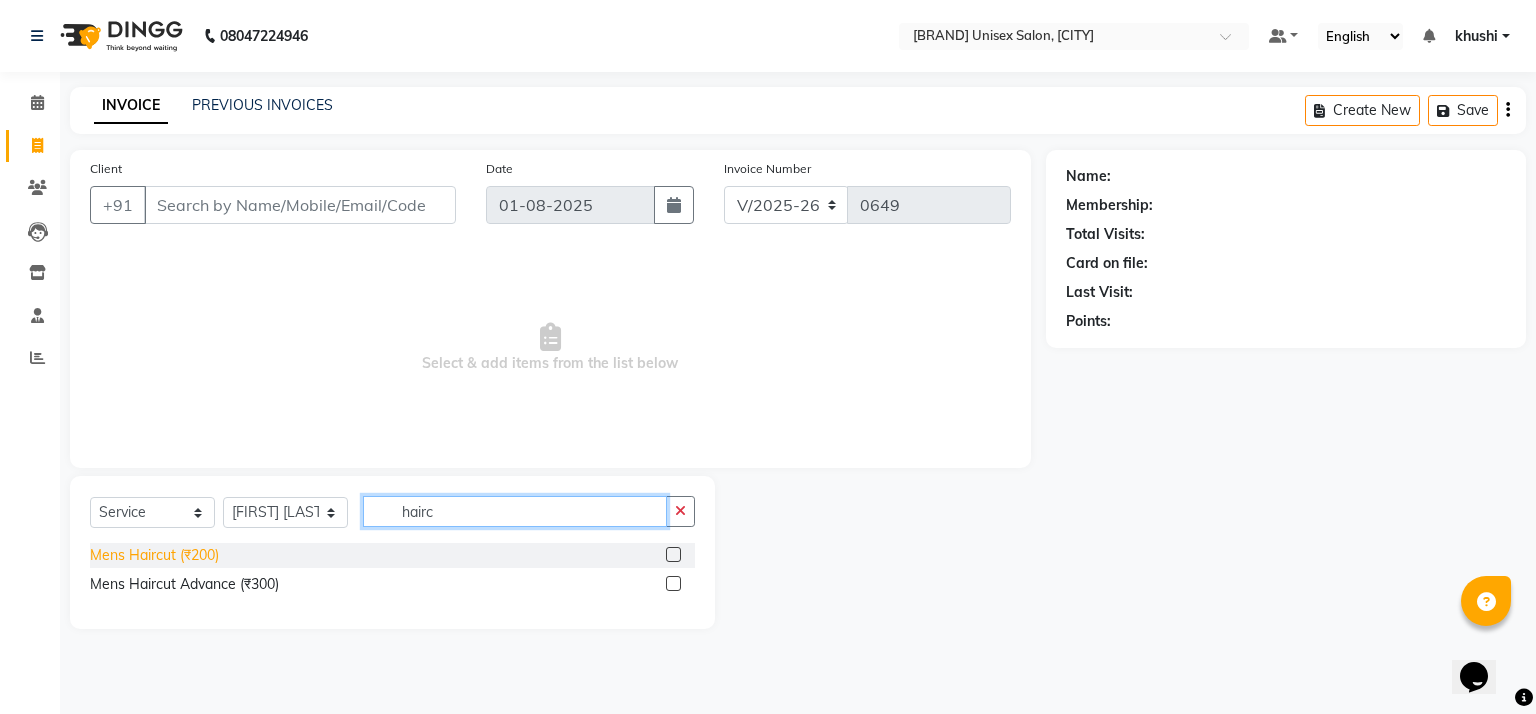 type on "hairc" 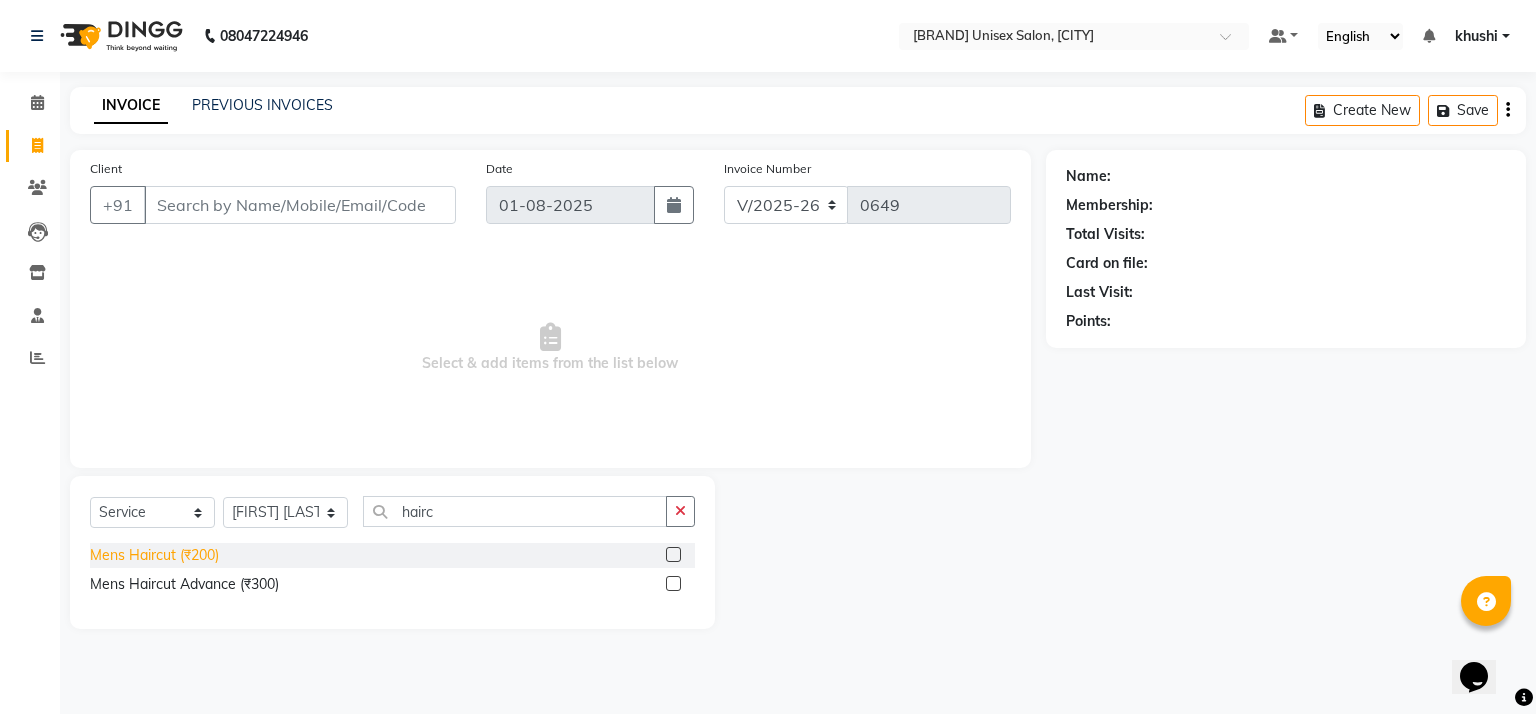 click on "Mens Haircut  (₹200)" 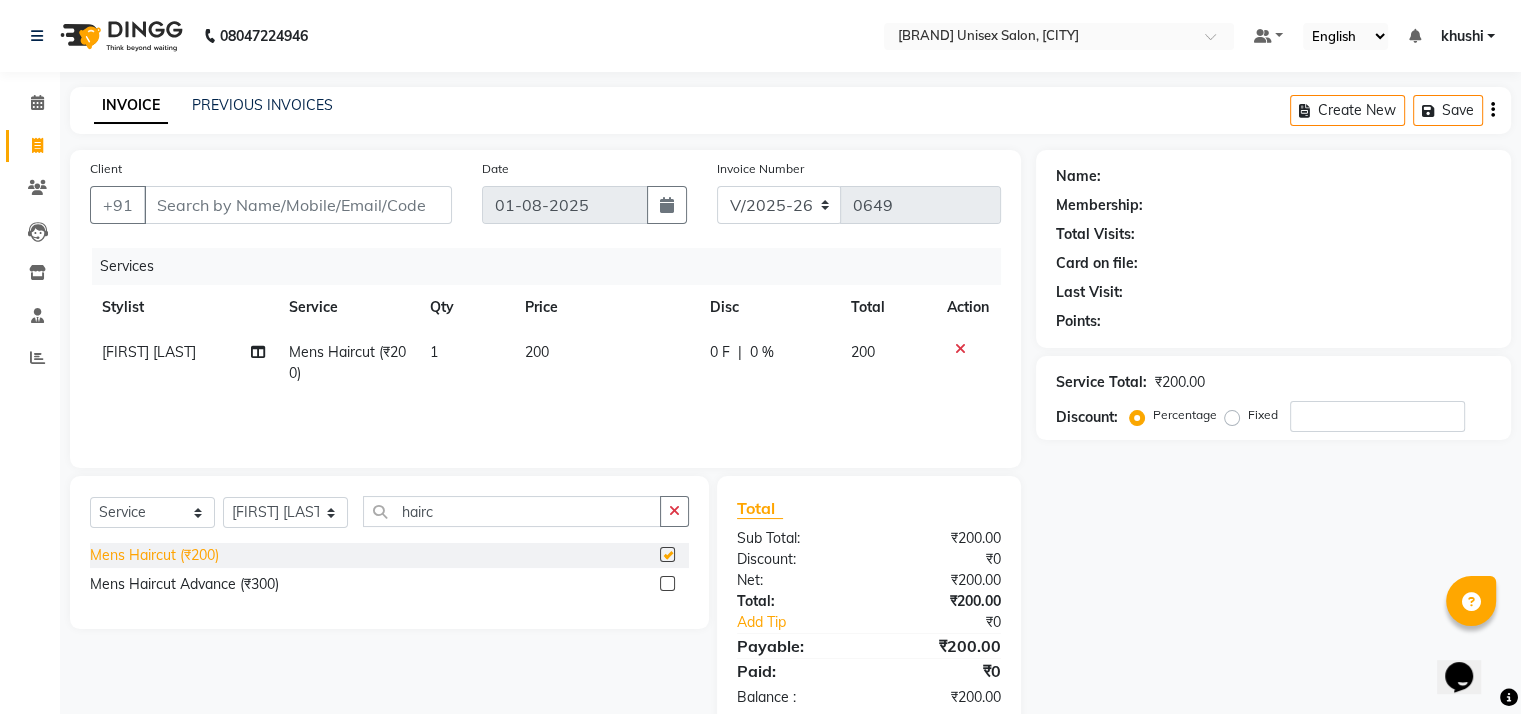 checkbox on "false" 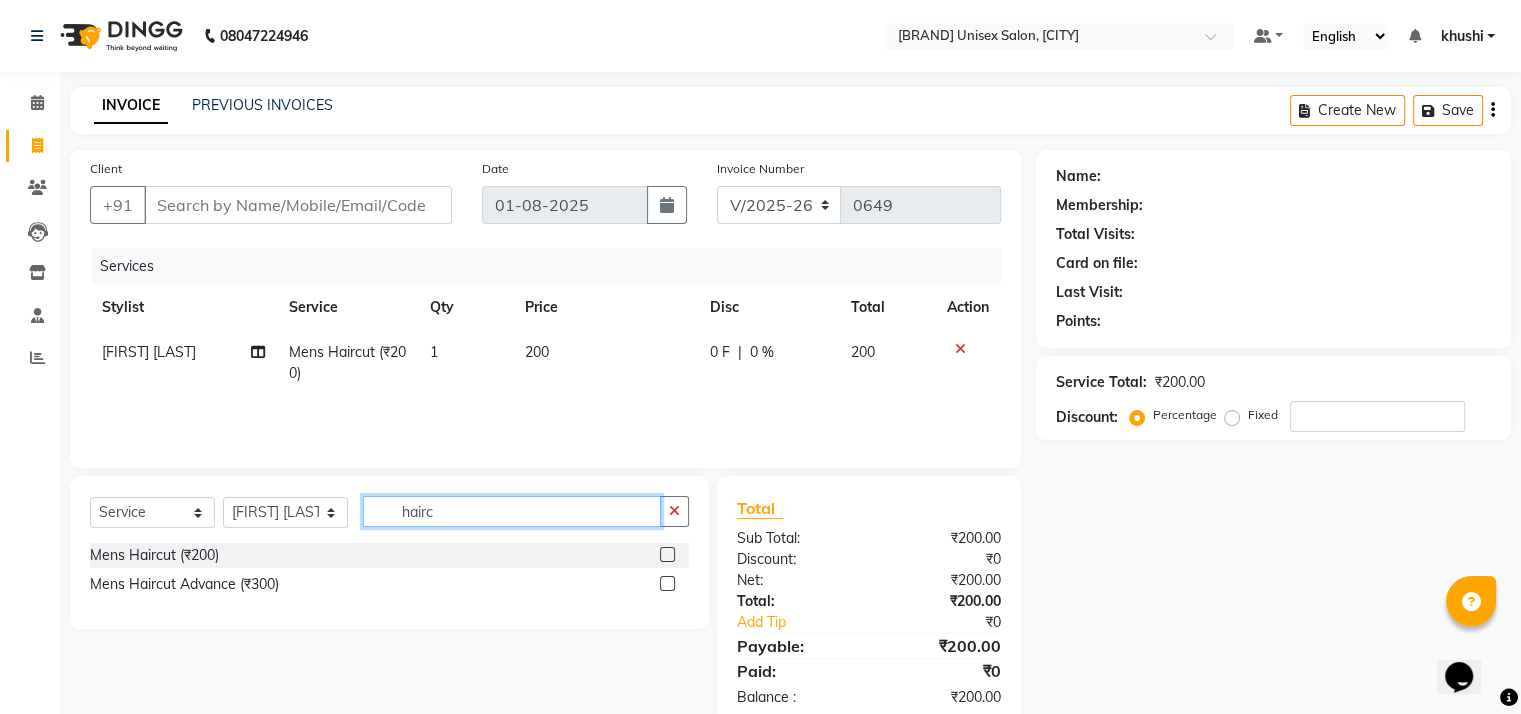 click on "hairc" 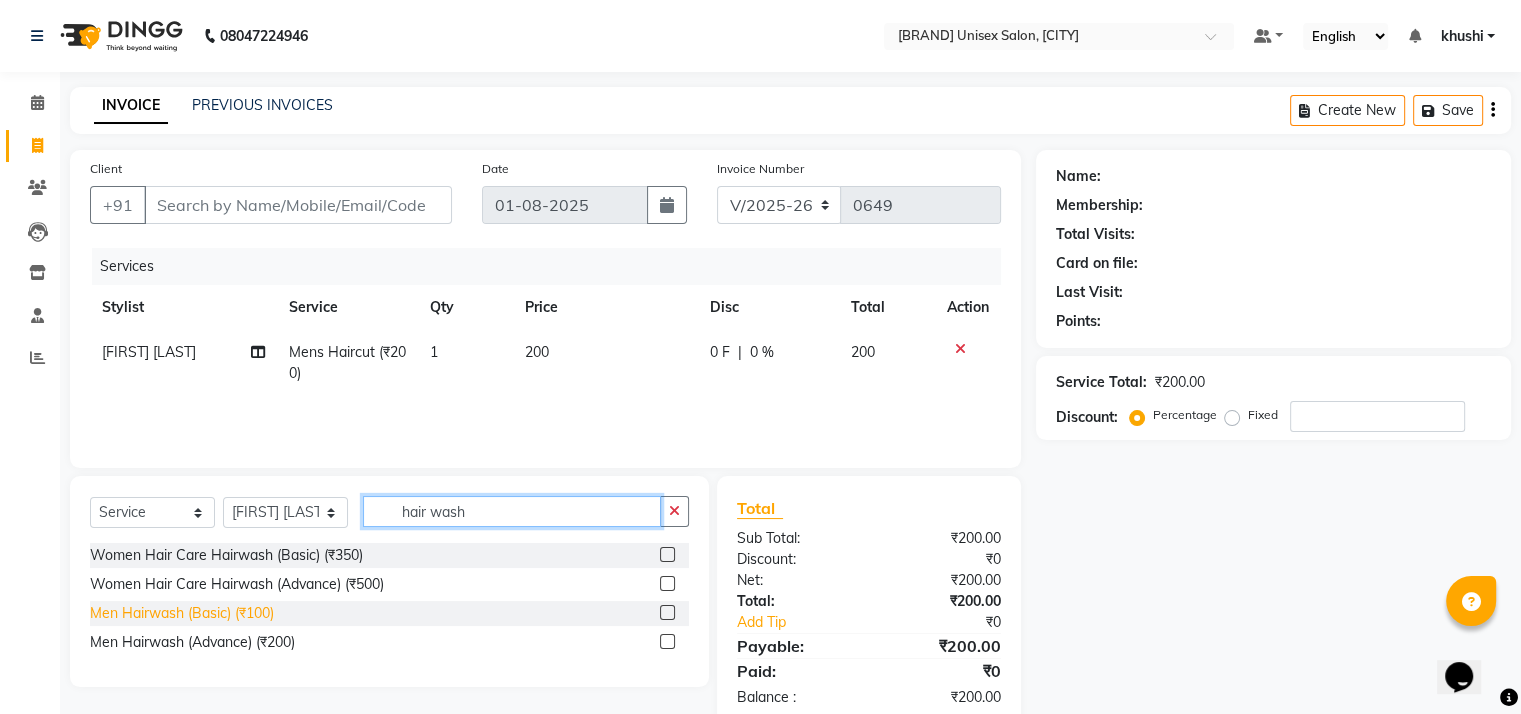 type on "hair wash" 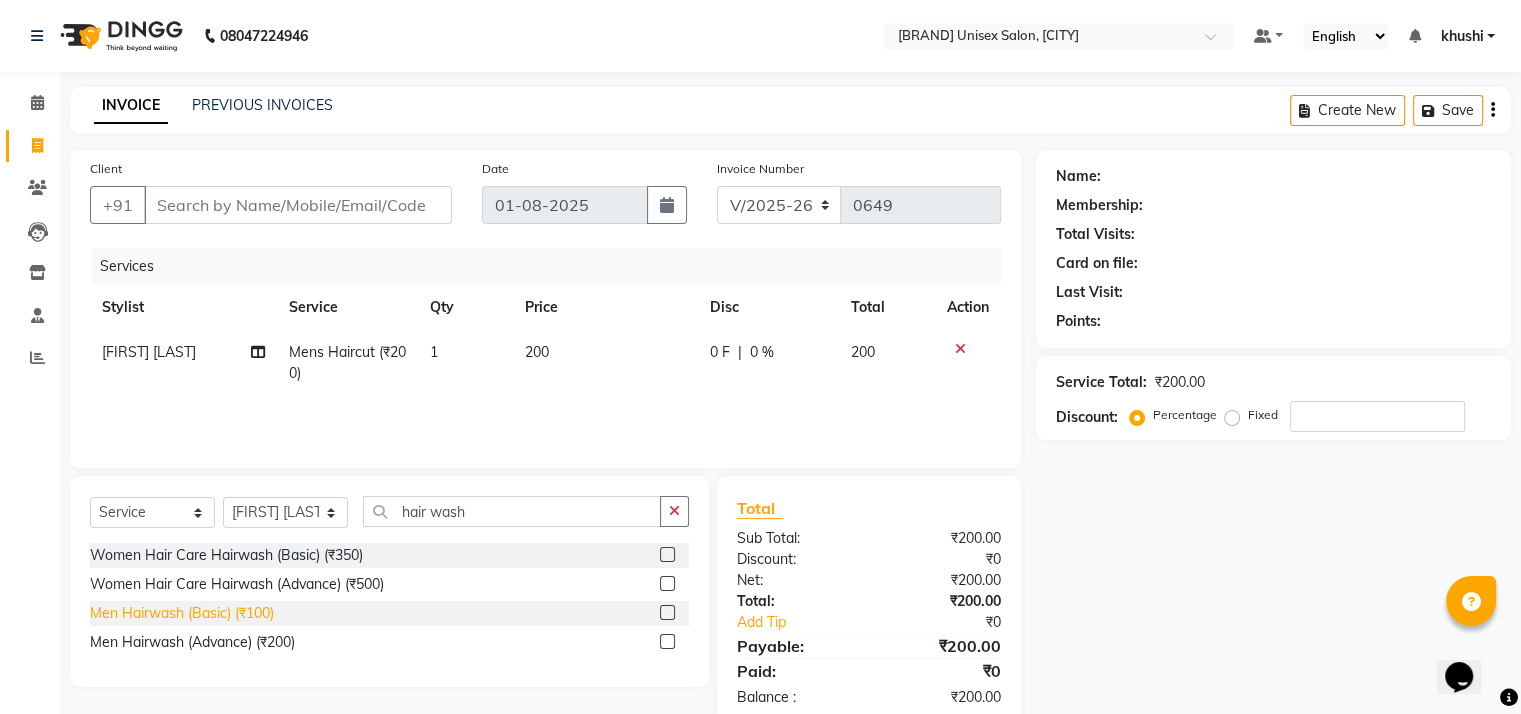 click on "Men Hairwash (Basic) (₹100)" 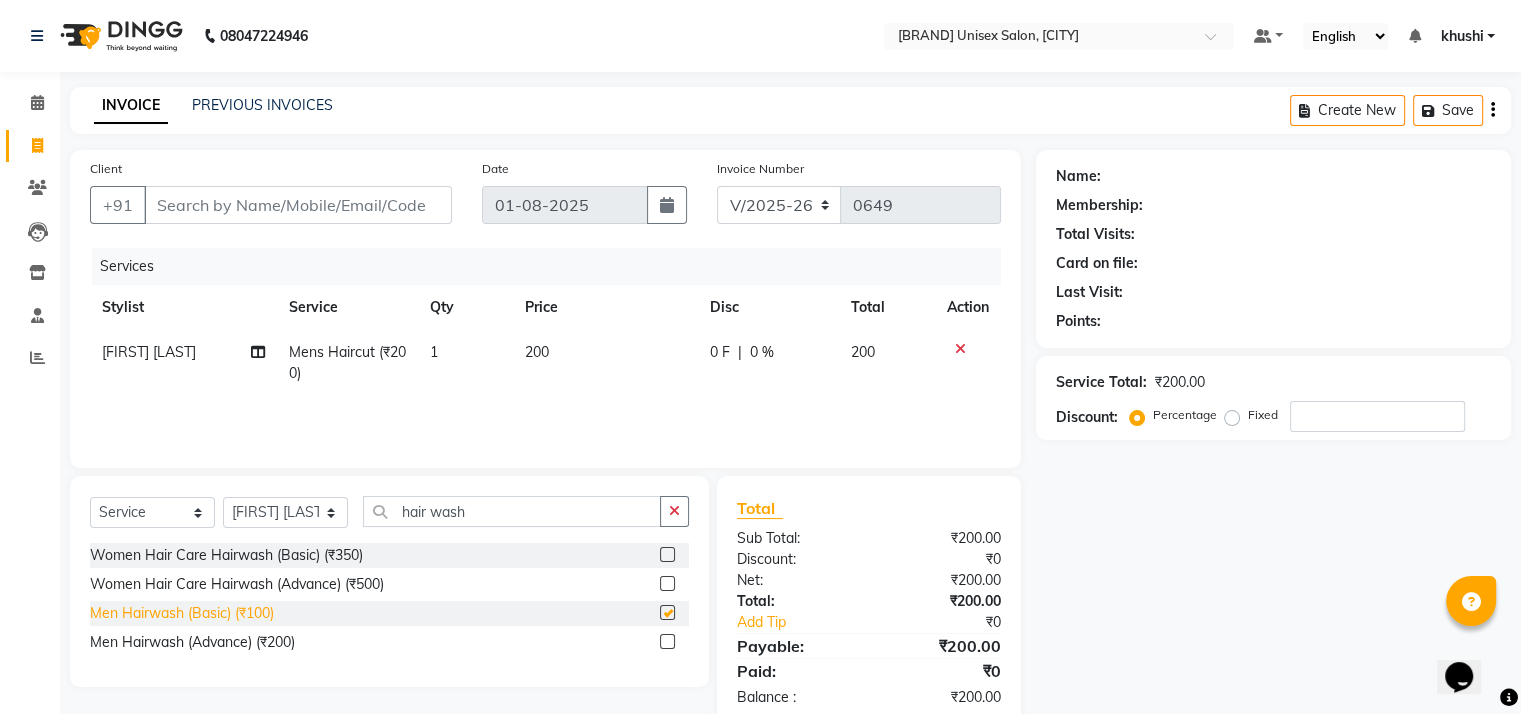 checkbox on "false" 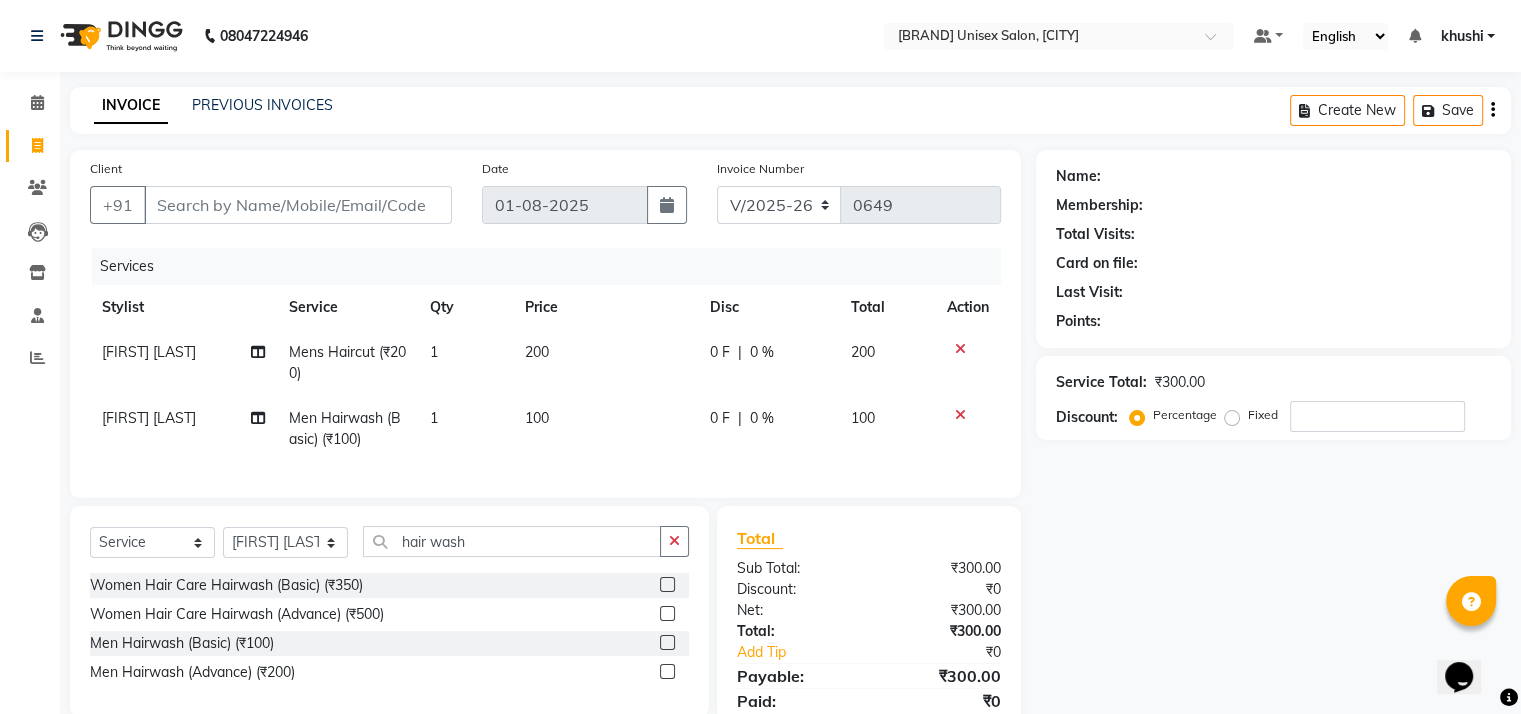 scroll, scrollTop: 90, scrollLeft: 0, axis: vertical 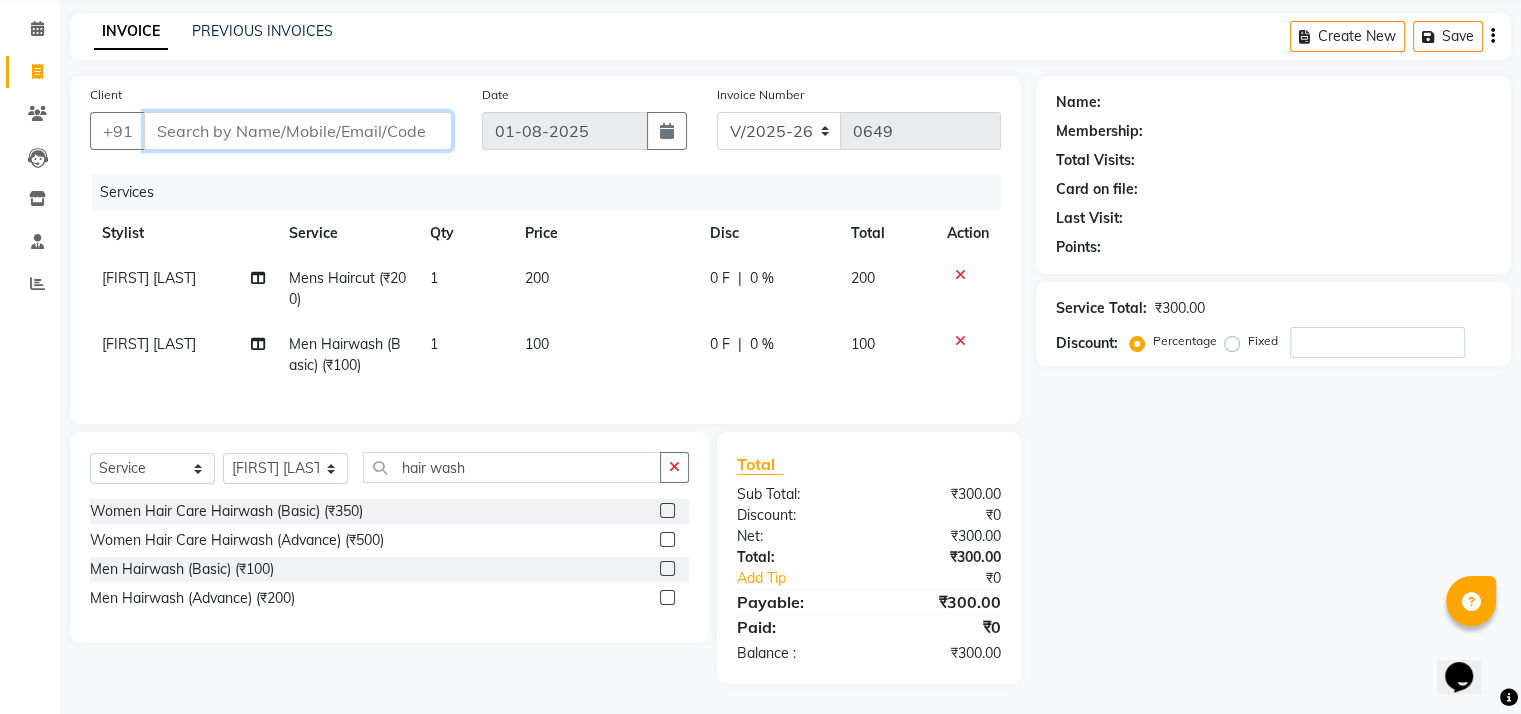 click on "Client" at bounding box center (298, 131) 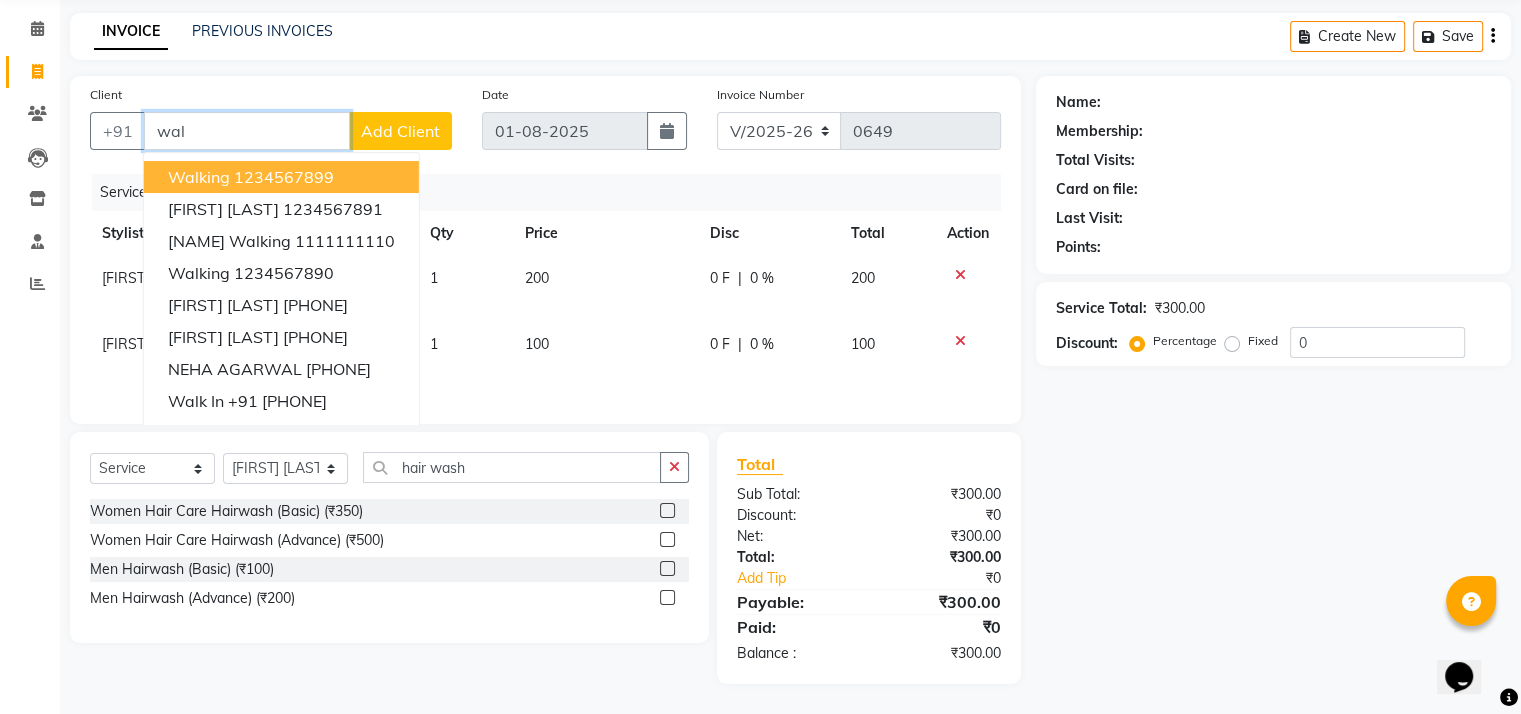 click on "walking" at bounding box center [199, 177] 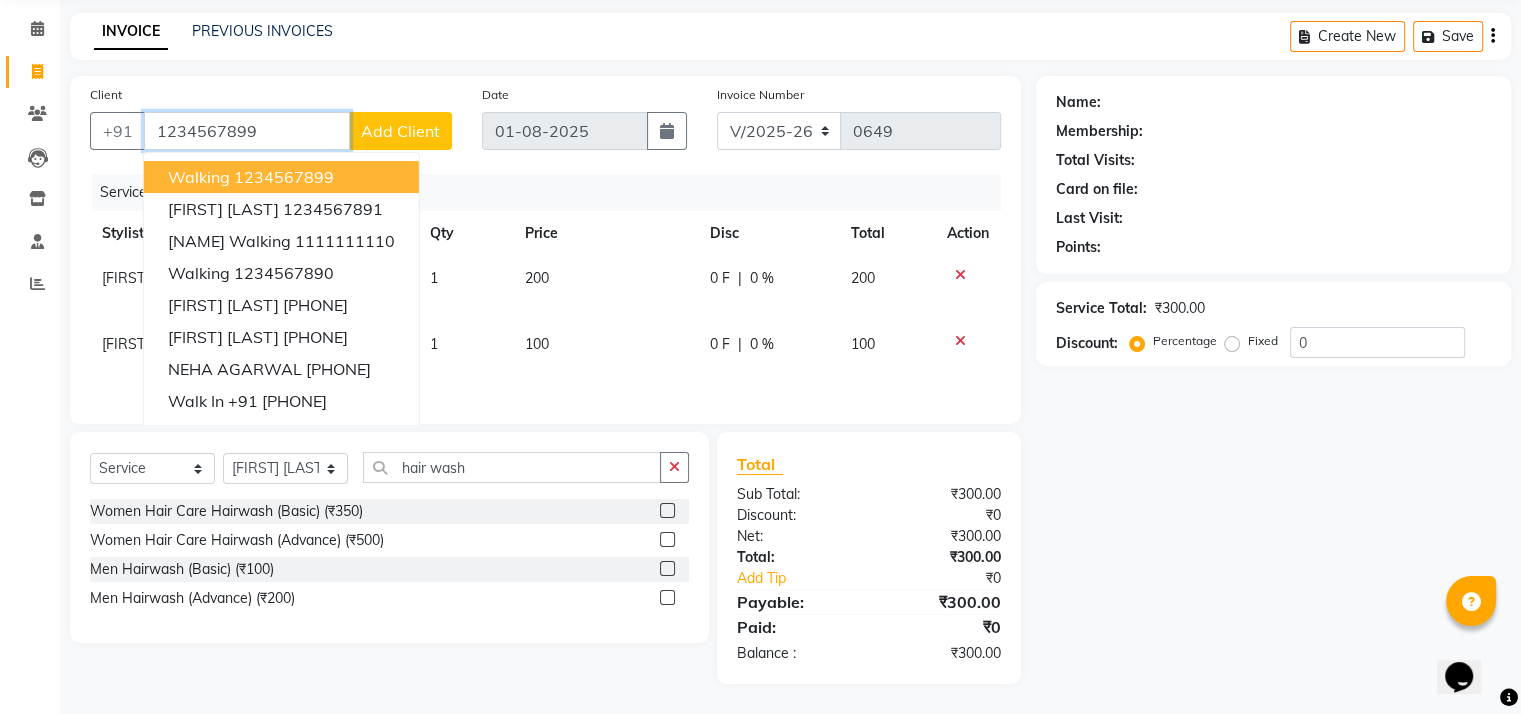 type on "1234567899" 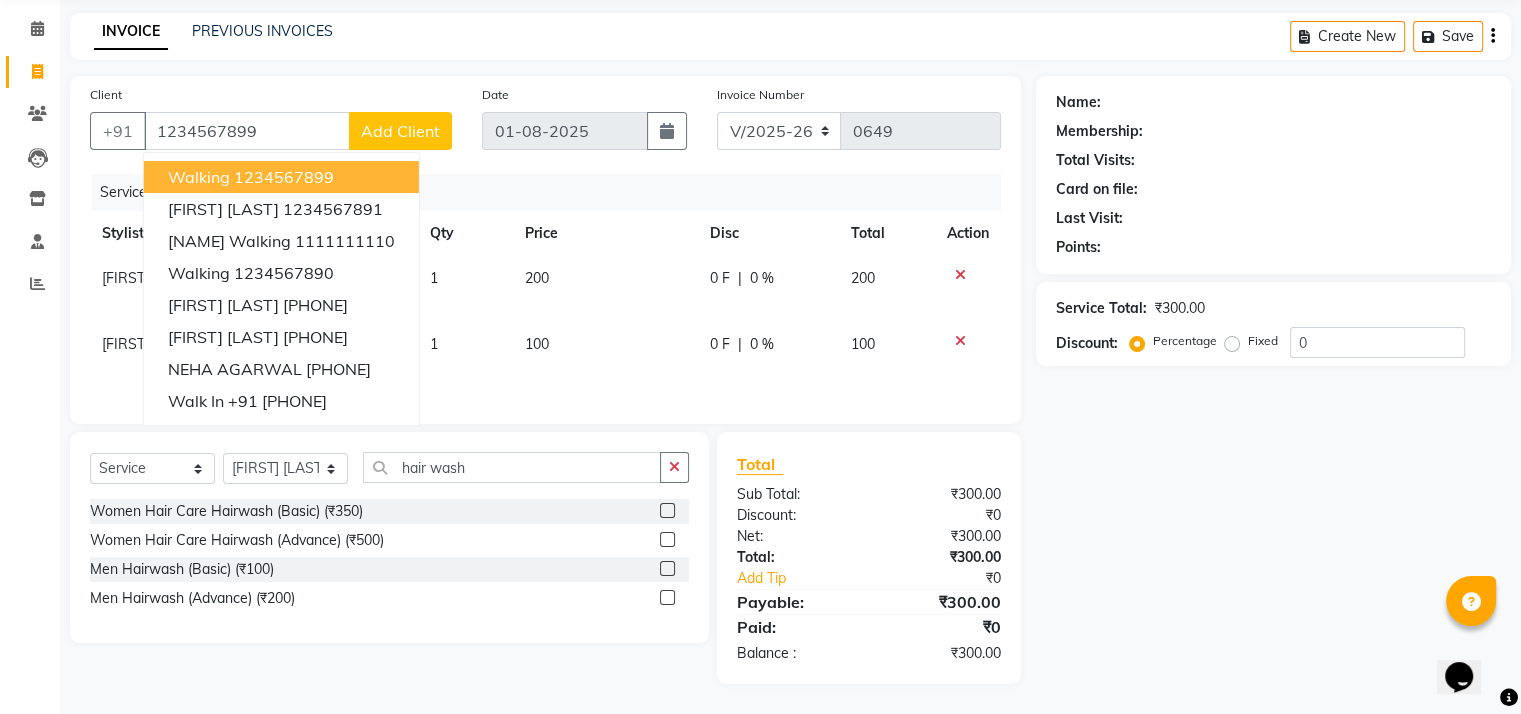 select on "1: Object" 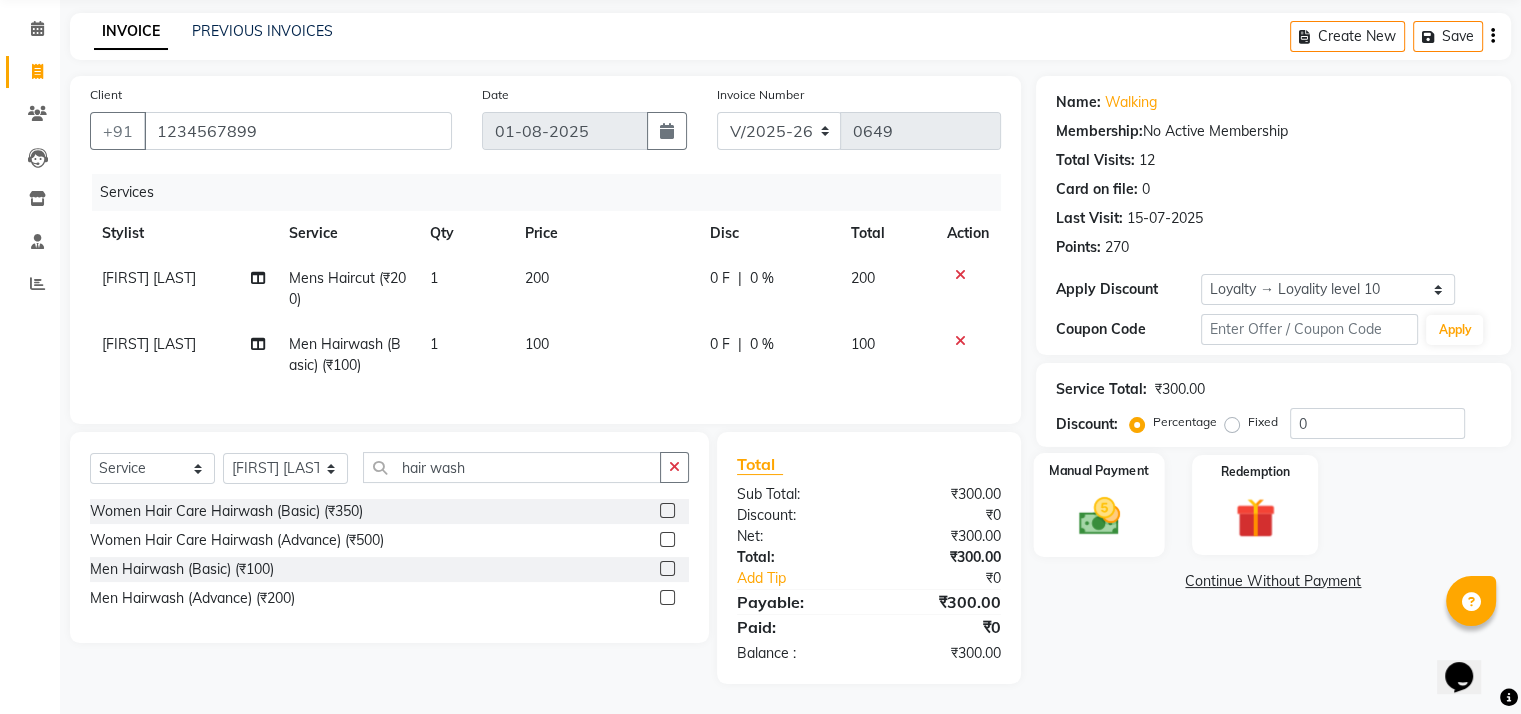 click 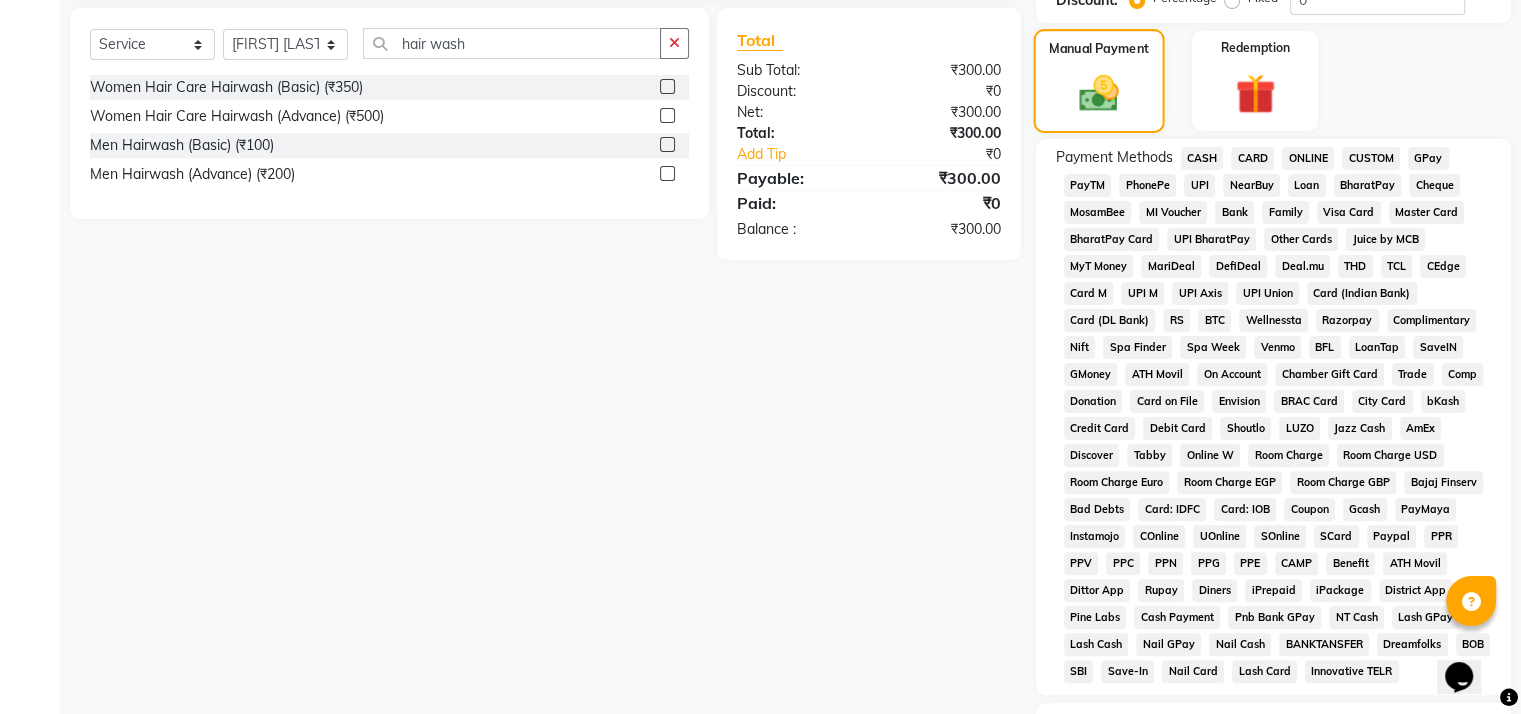 scroll, scrollTop: 499, scrollLeft: 0, axis: vertical 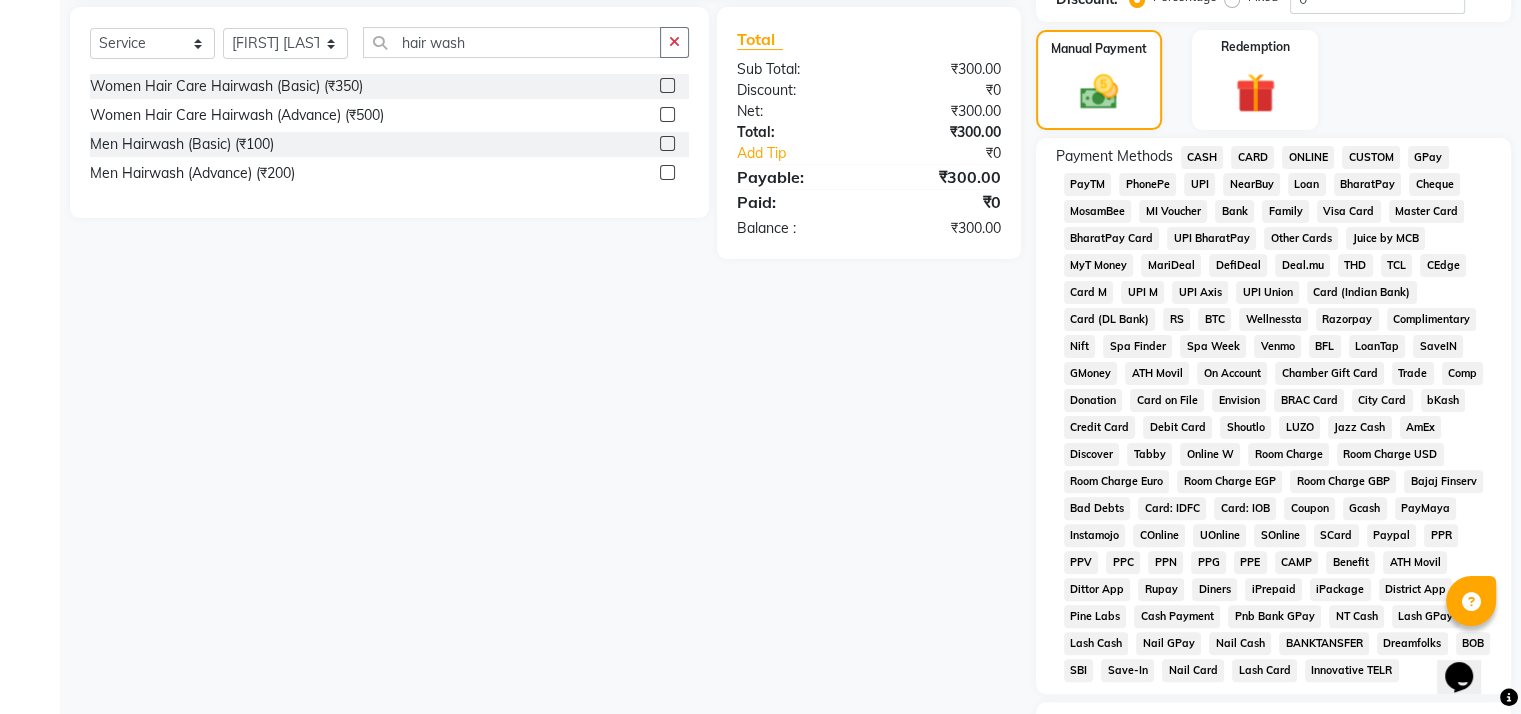 click on "GPay" 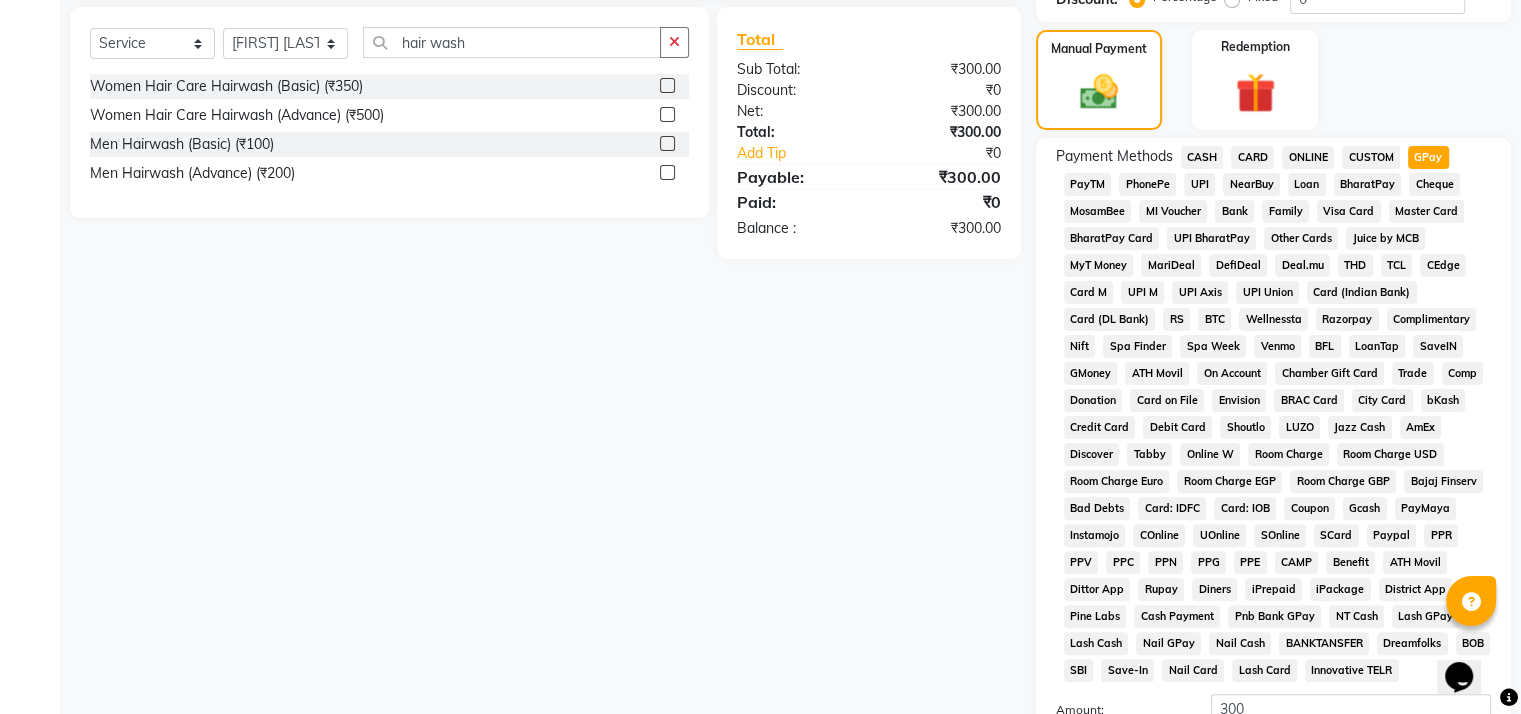 scroll, scrollTop: 748, scrollLeft: 0, axis: vertical 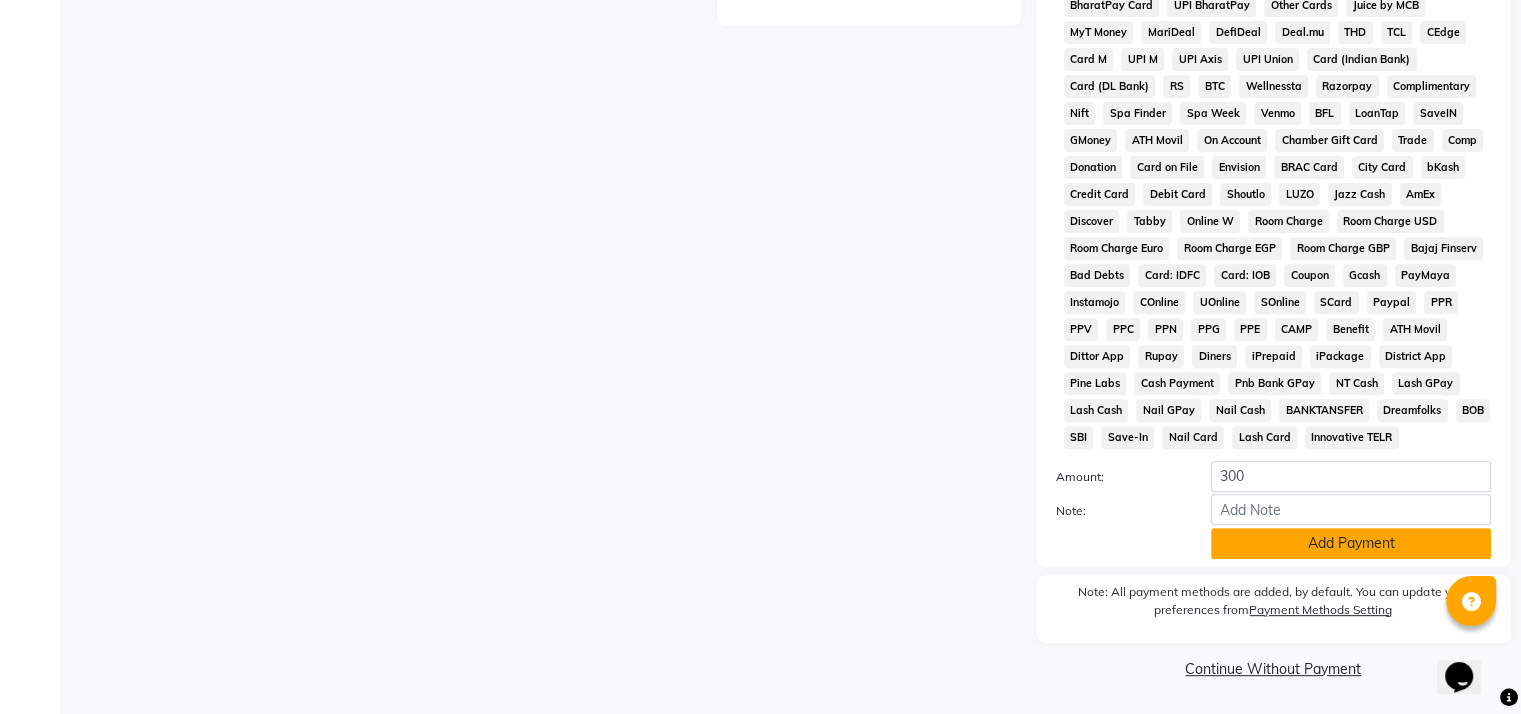 click on "Add Payment" 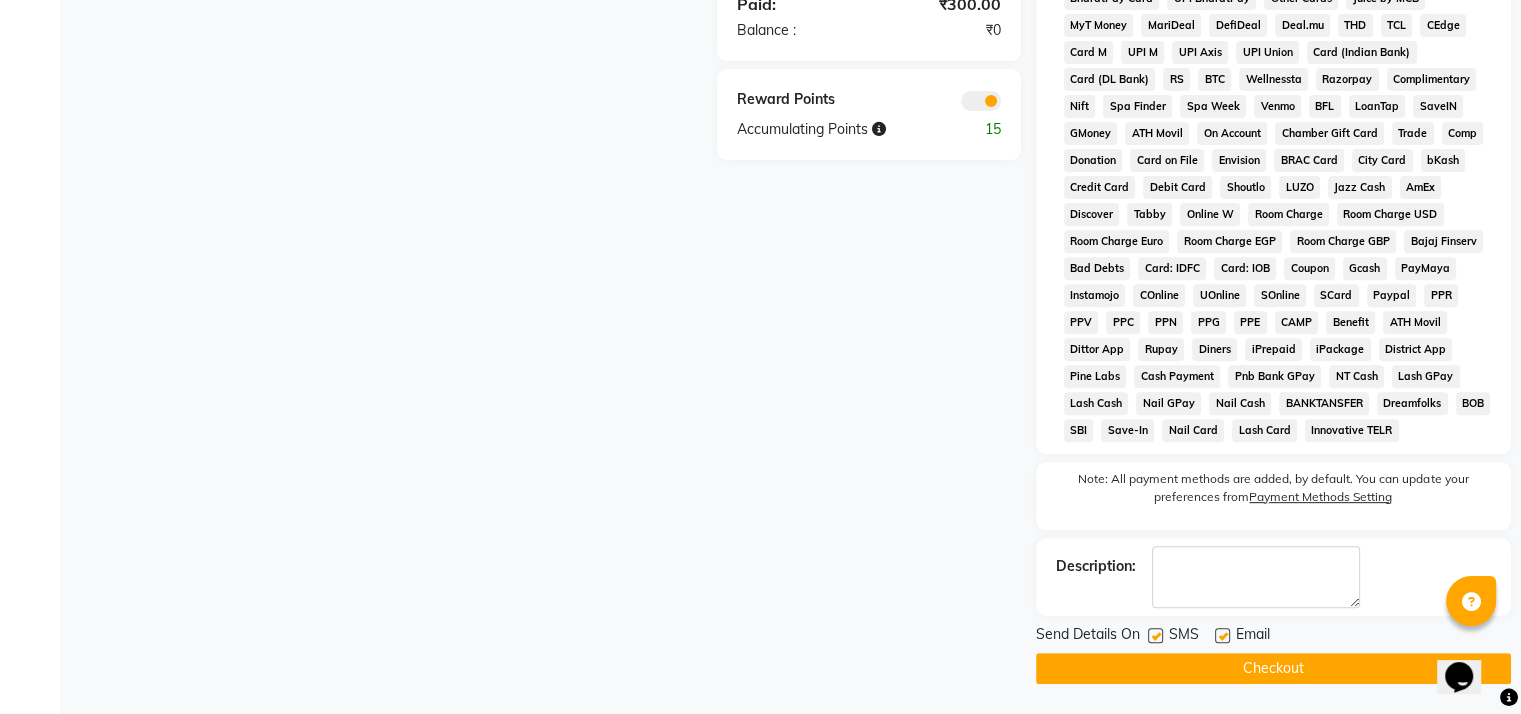click 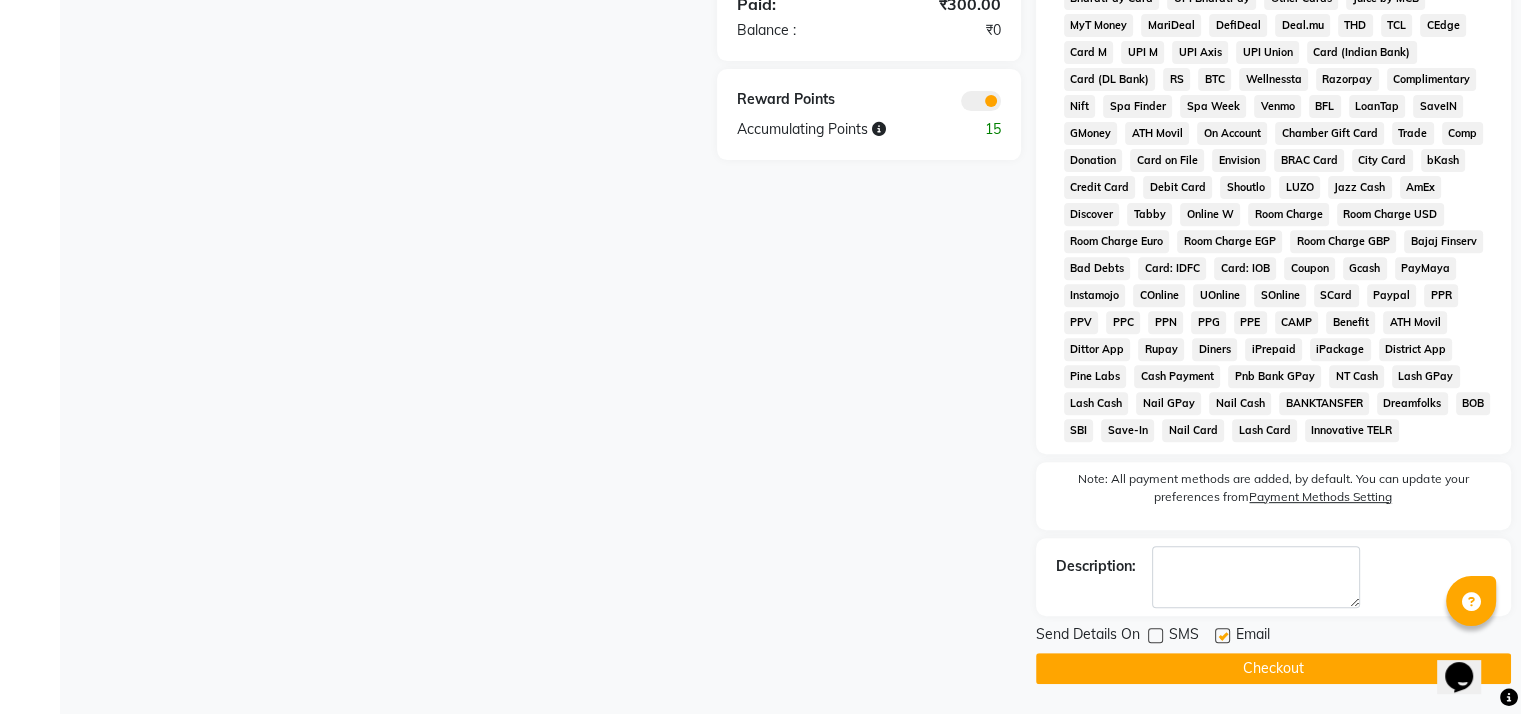 click 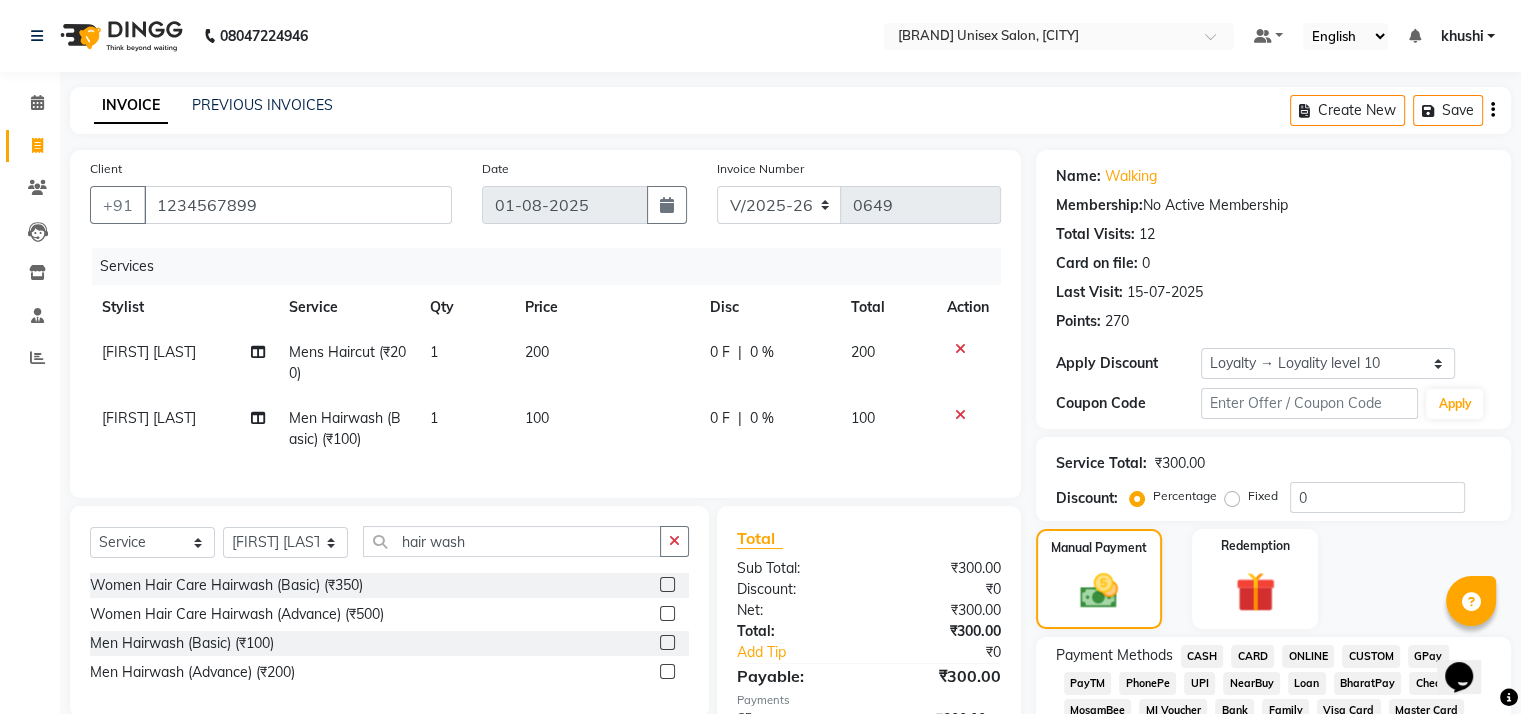 scroll, scrollTop: 696, scrollLeft: 0, axis: vertical 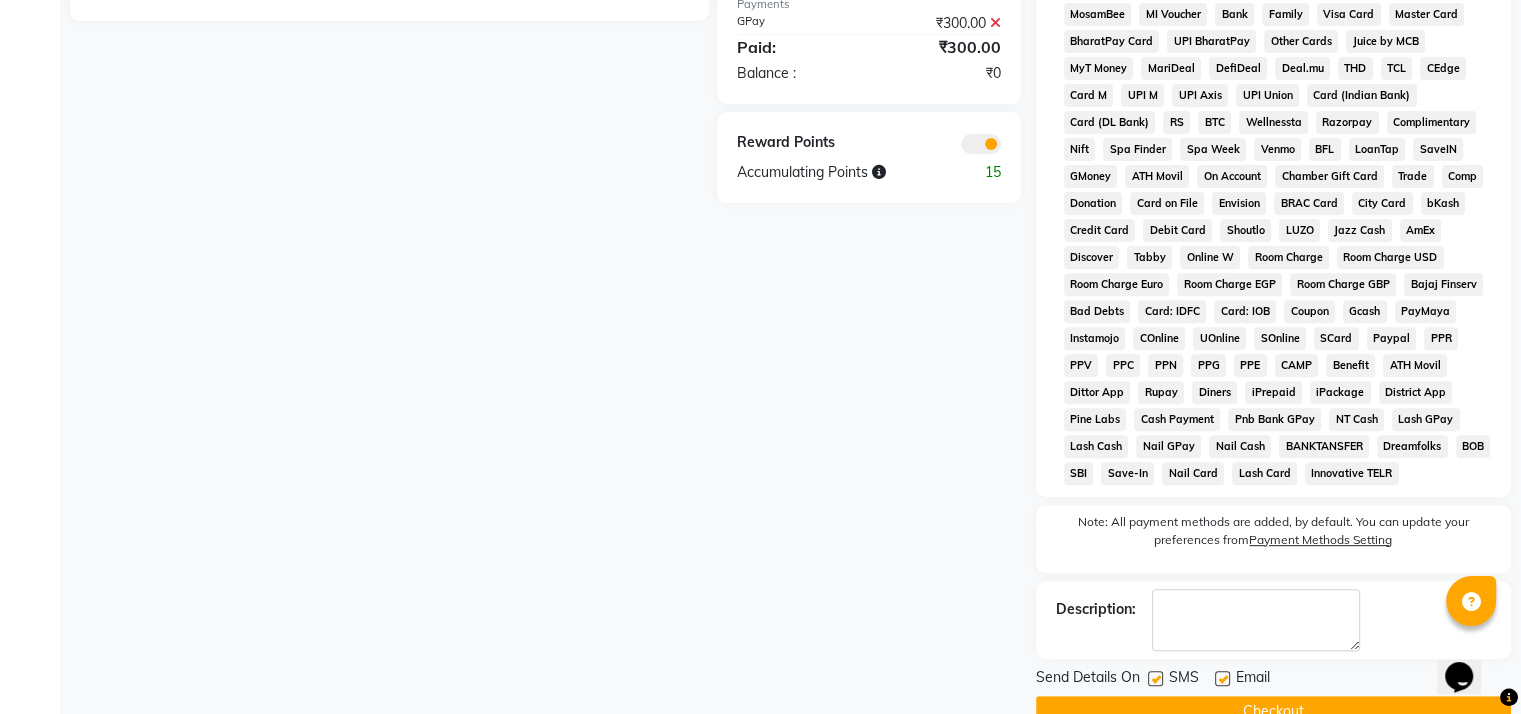 click 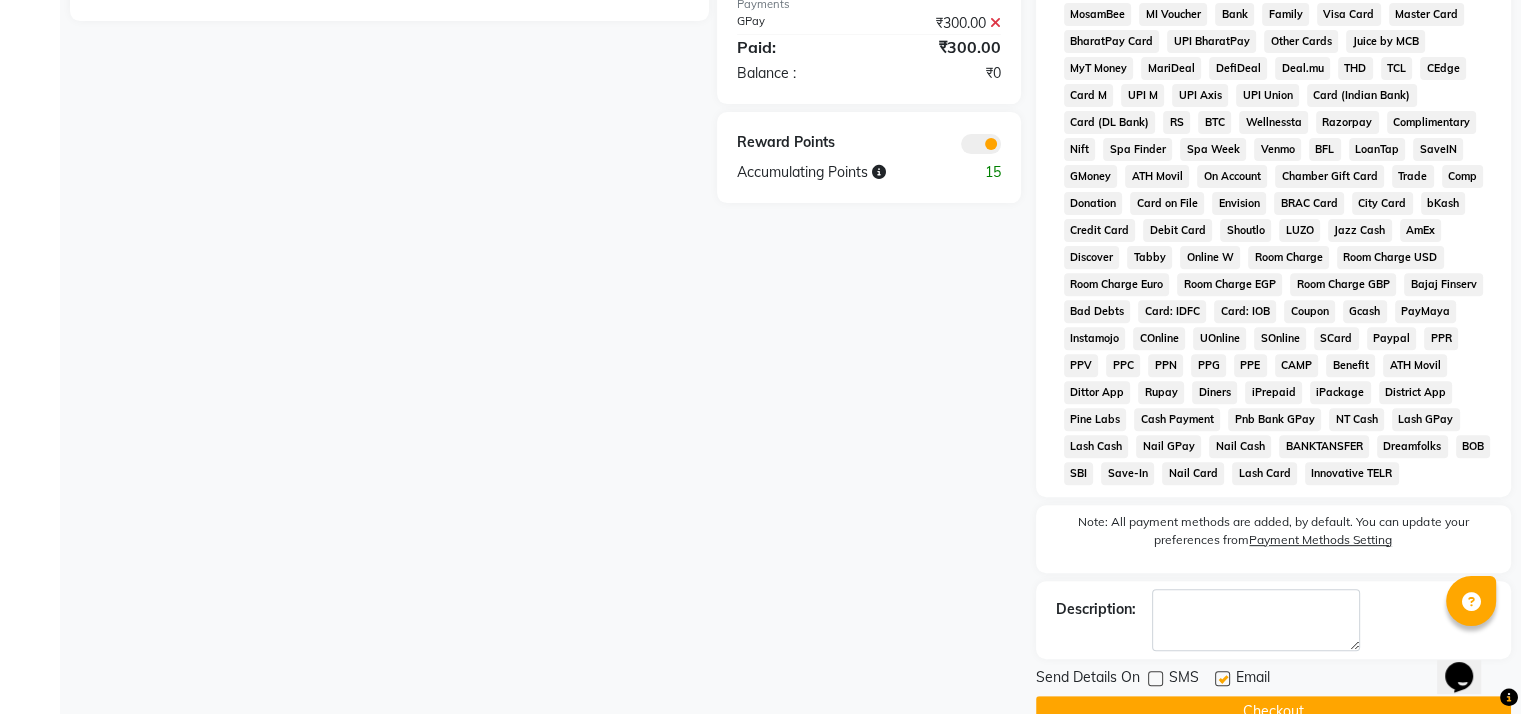 click 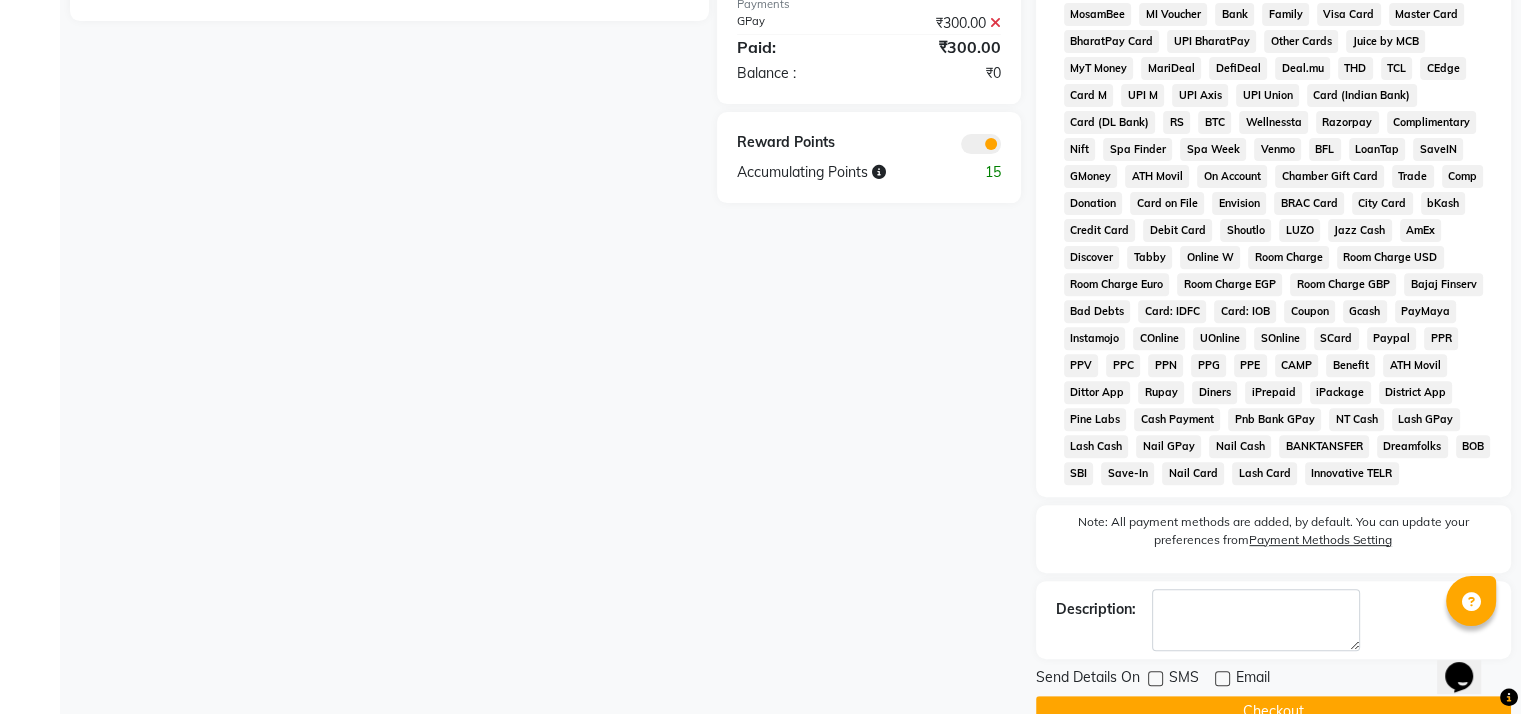 scroll, scrollTop: 753, scrollLeft: 0, axis: vertical 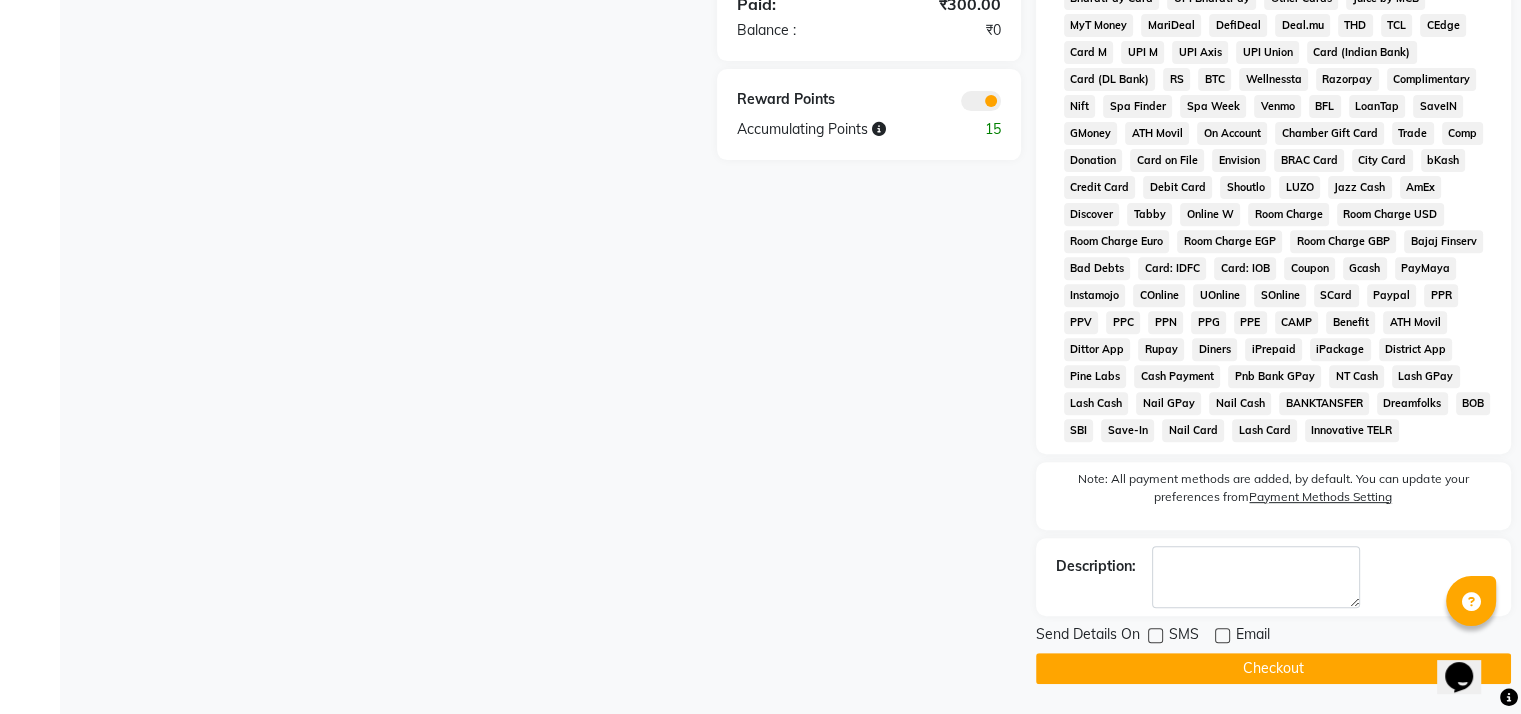 click on "Checkout" 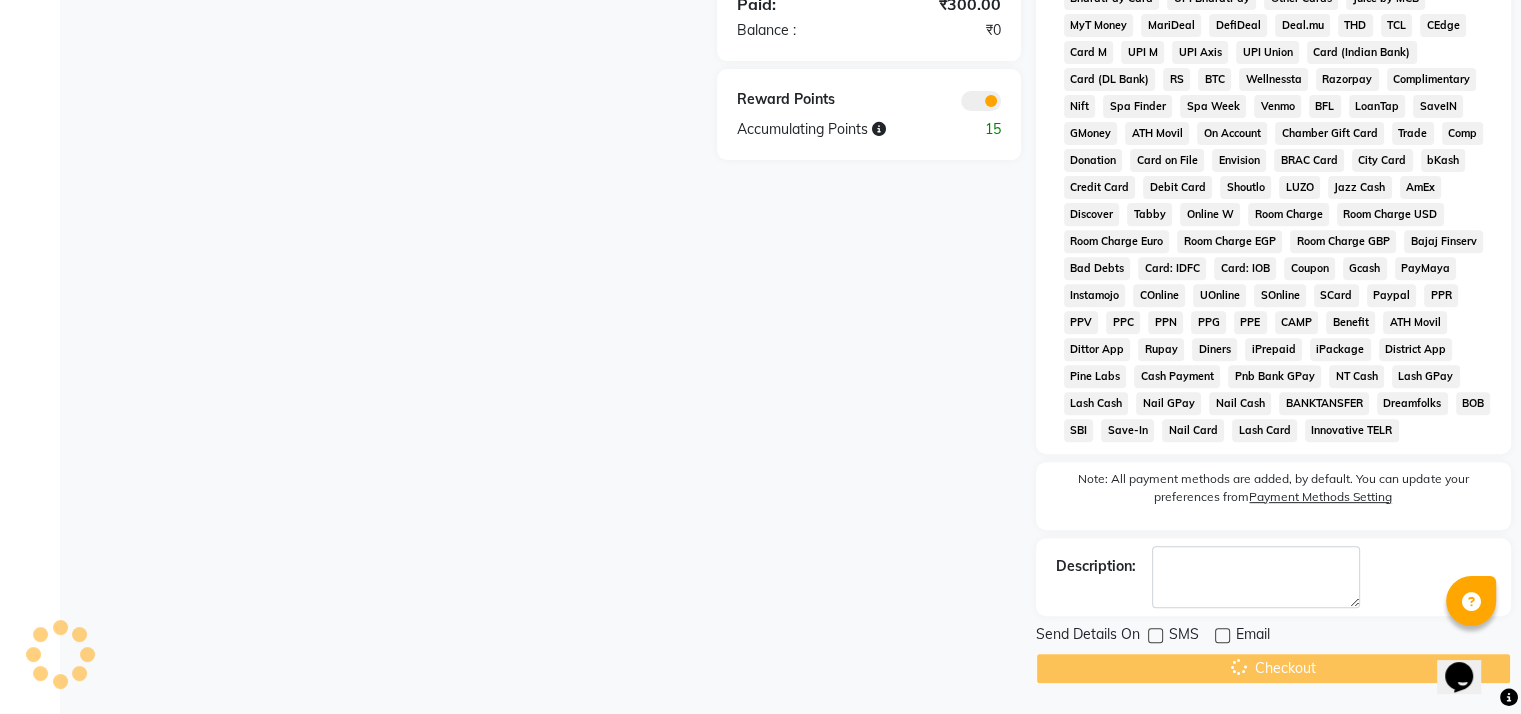 scroll, scrollTop: 0, scrollLeft: 0, axis: both 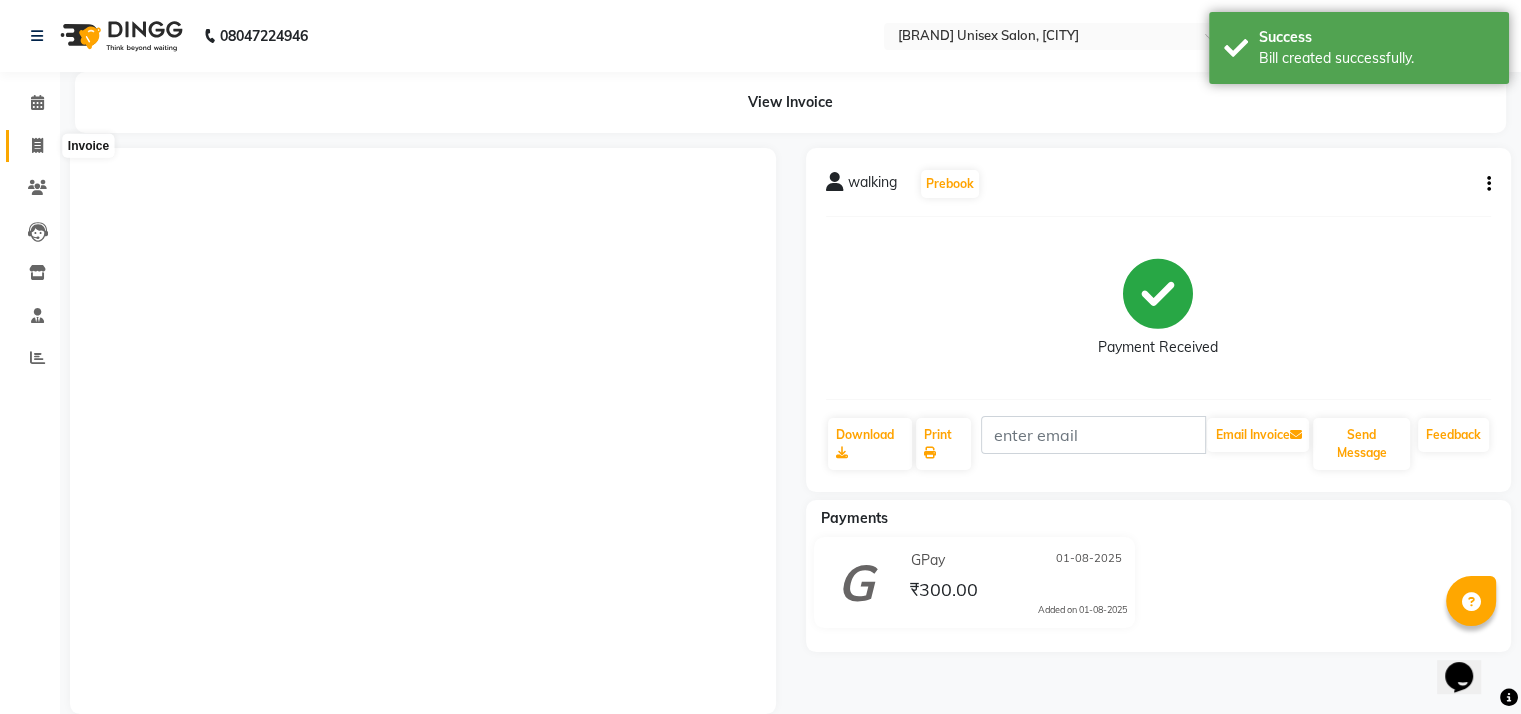 click 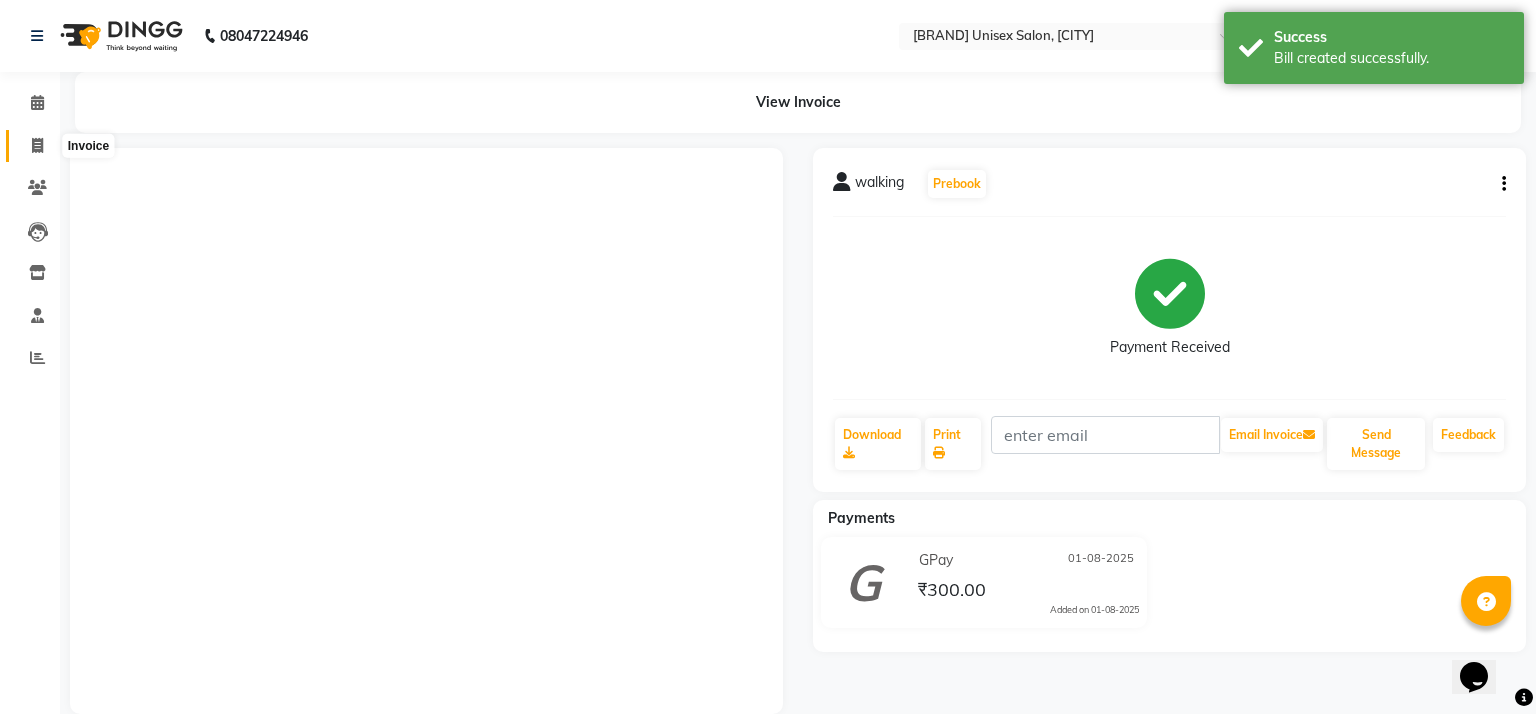 select on "6870" 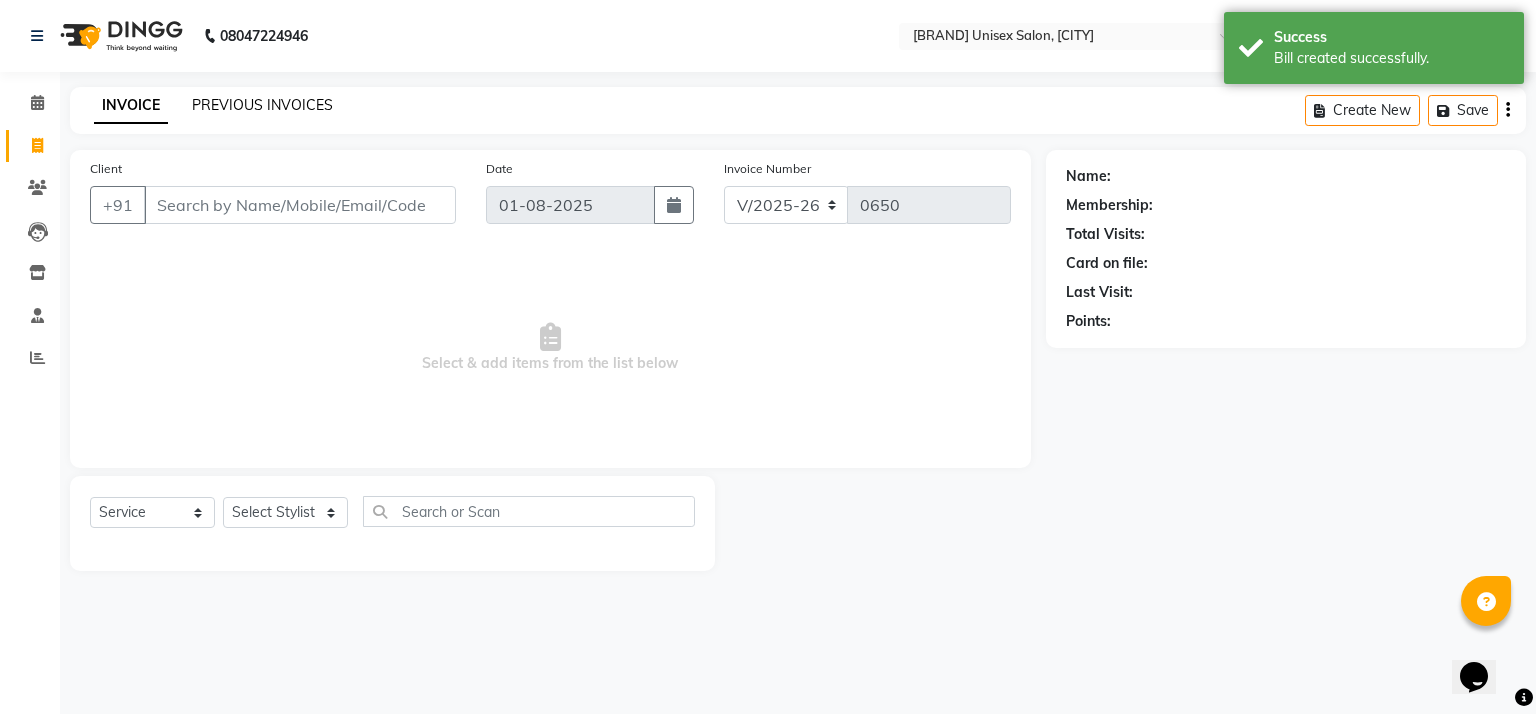 click on "PREVIOUS INVOICES" 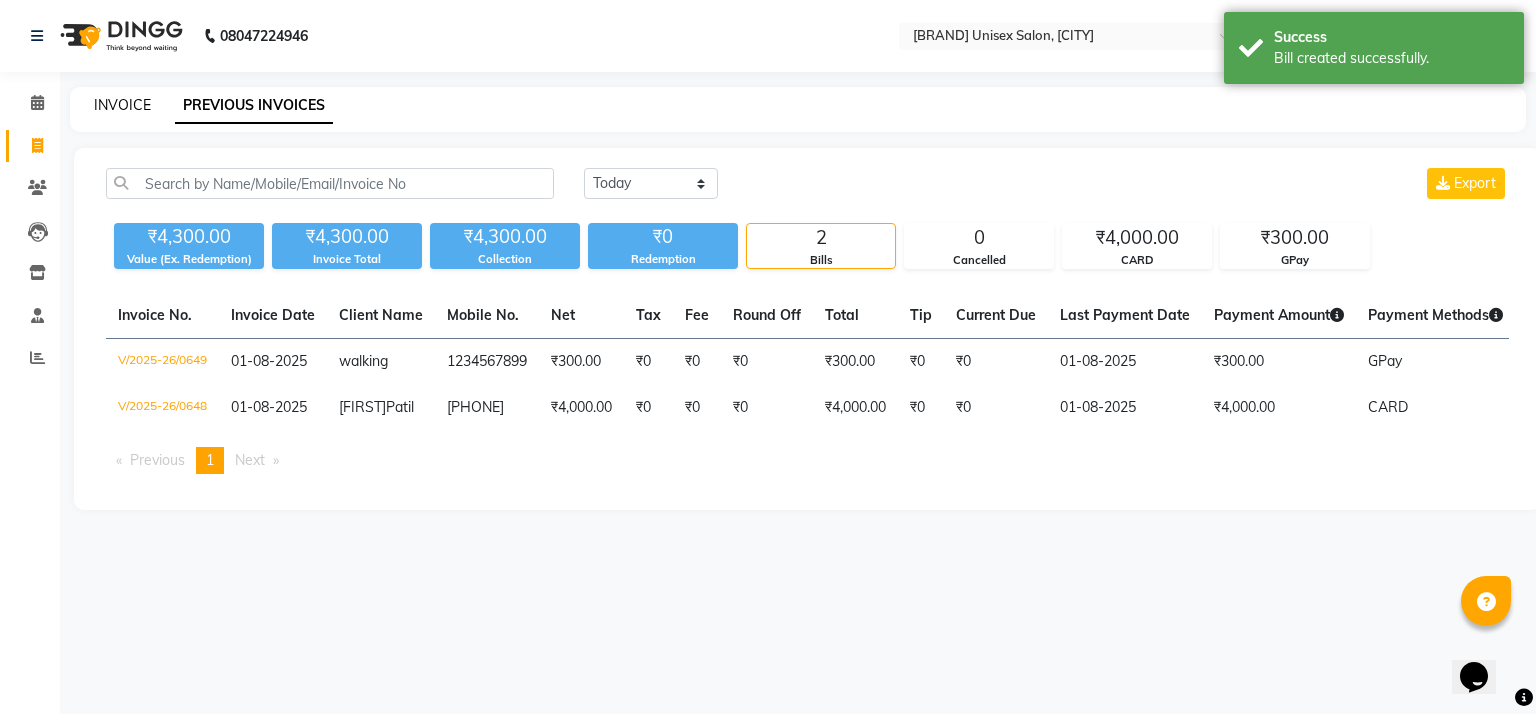 click on "INVOICE" 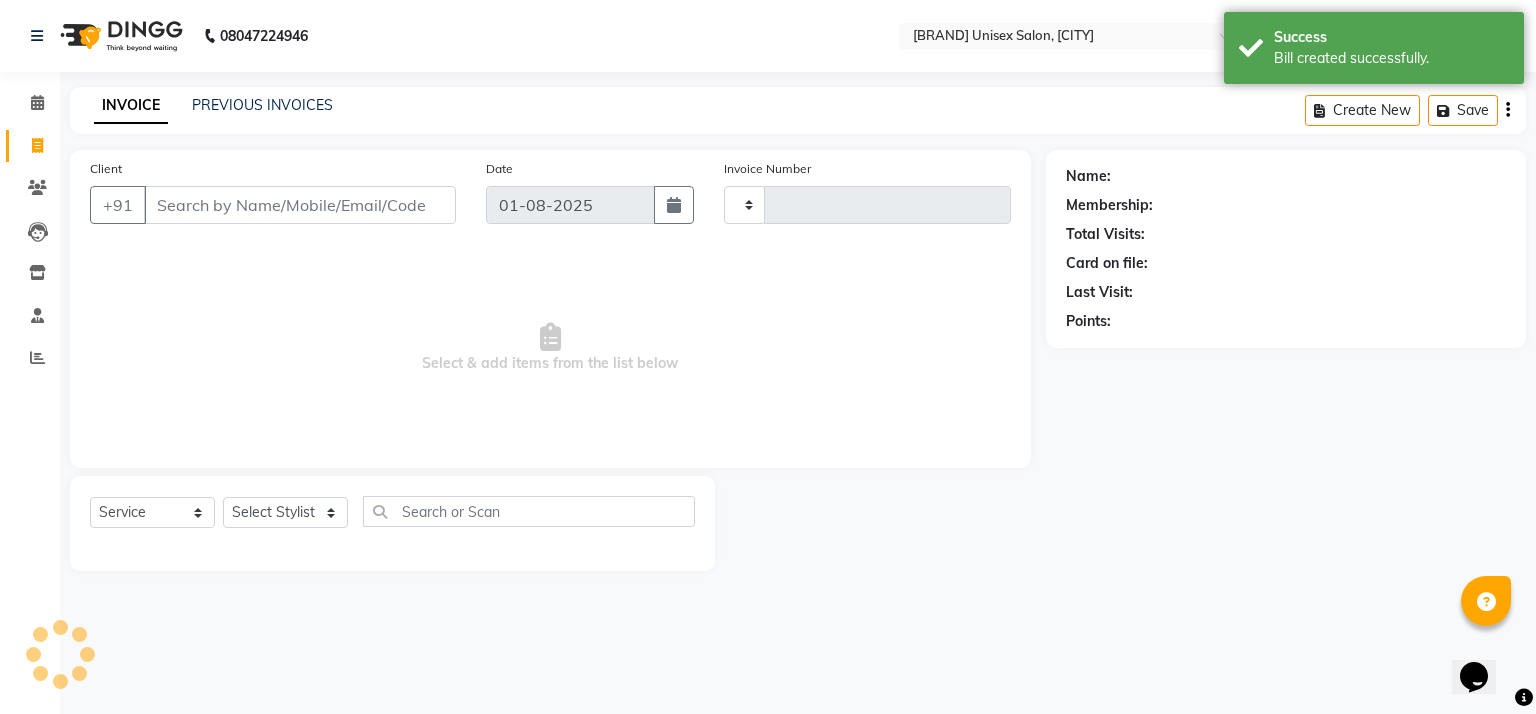 type on "0650" 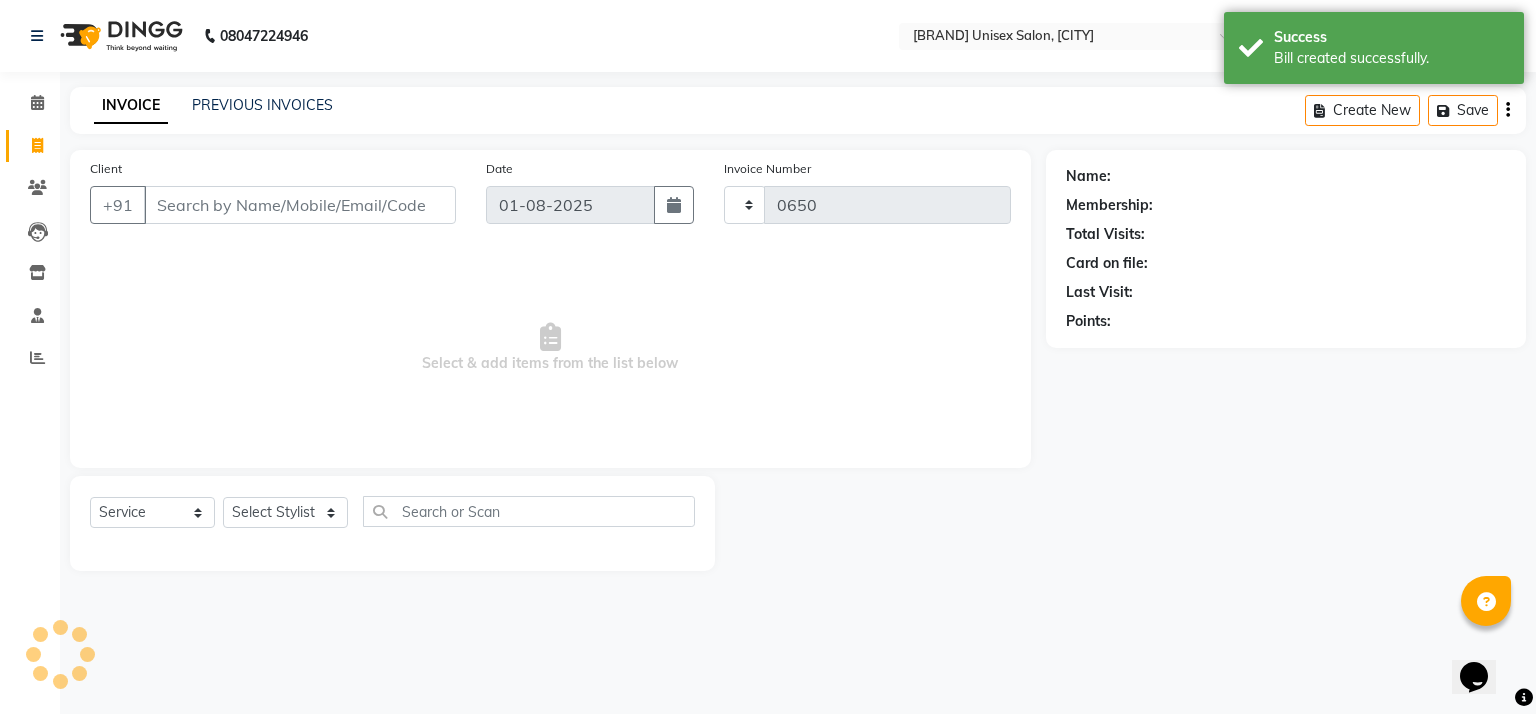 select on "6870" 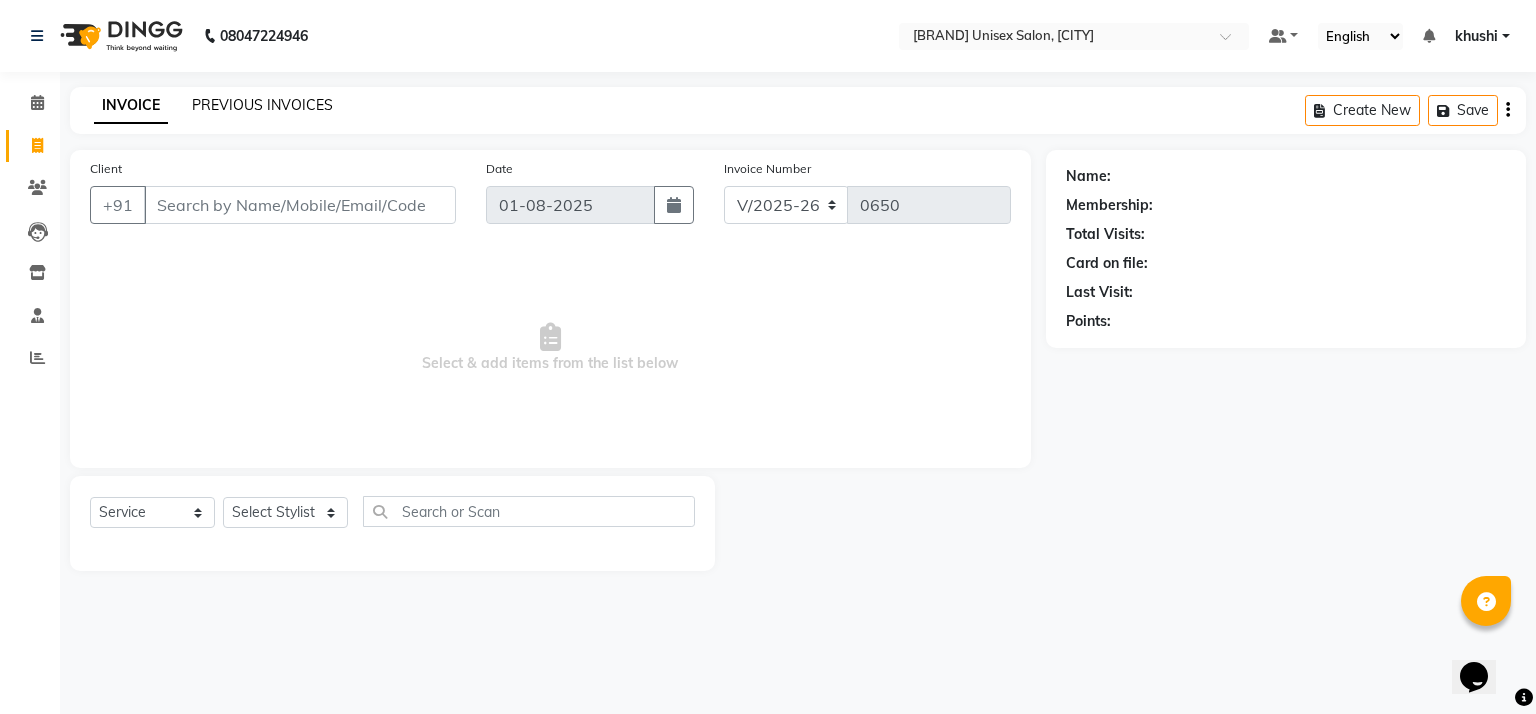 click on "PREVIOUS INVOICES" 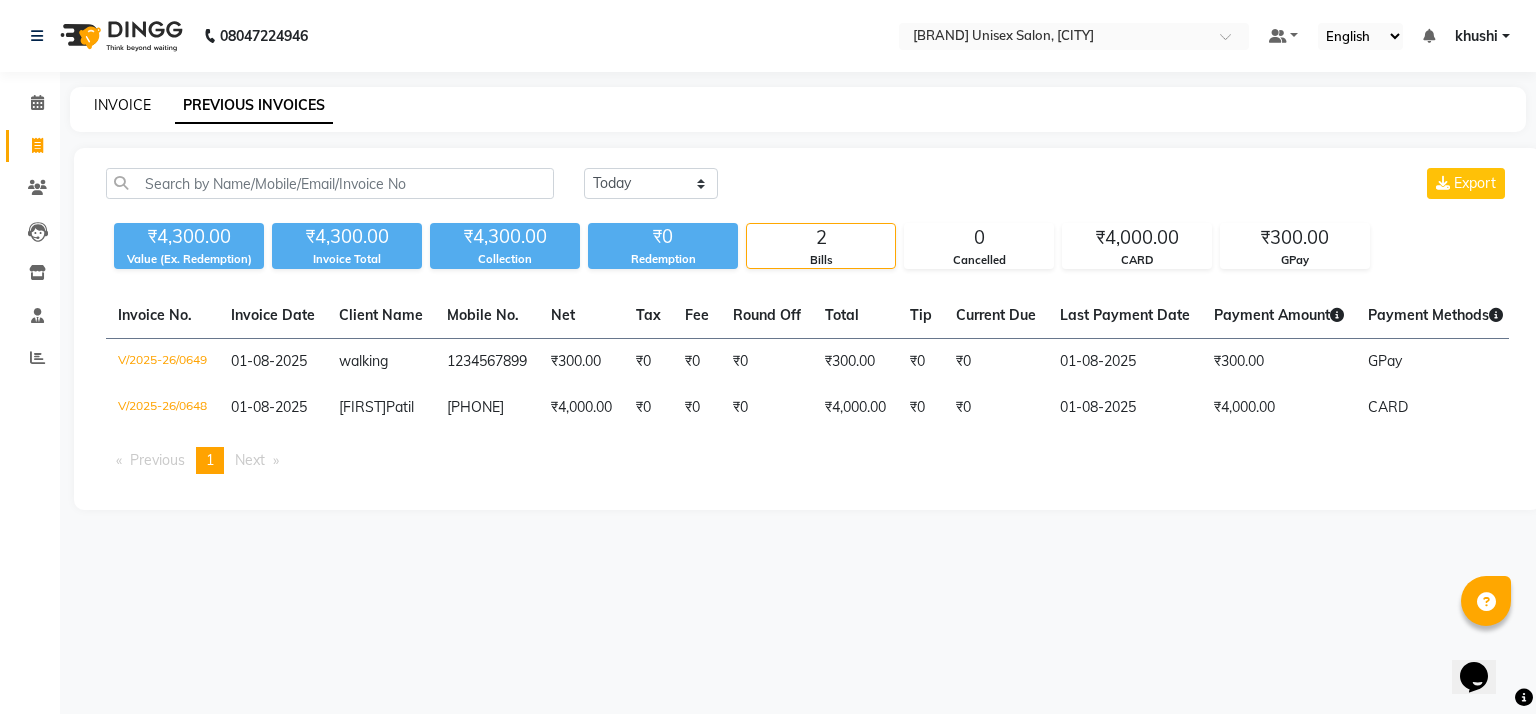 click on "INVOICE" 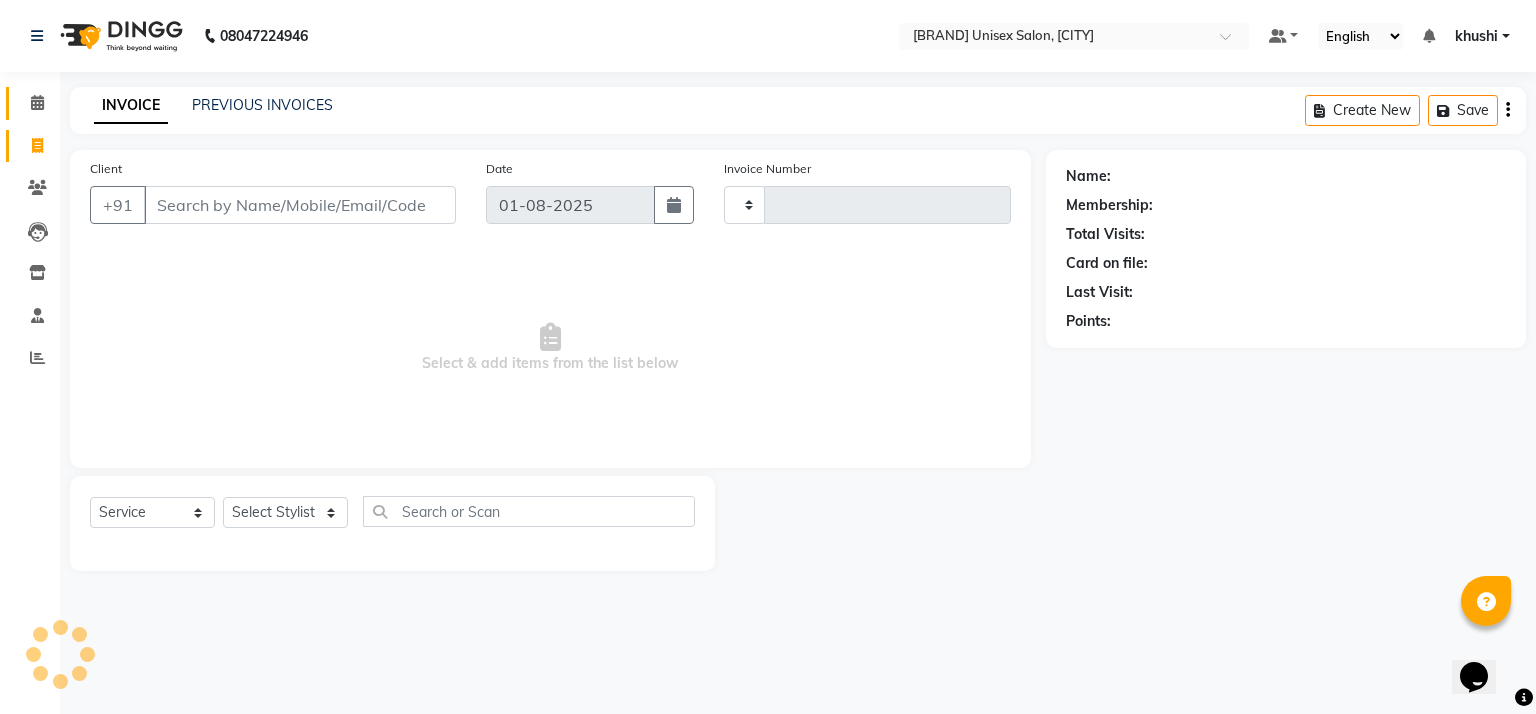 type on "0650" 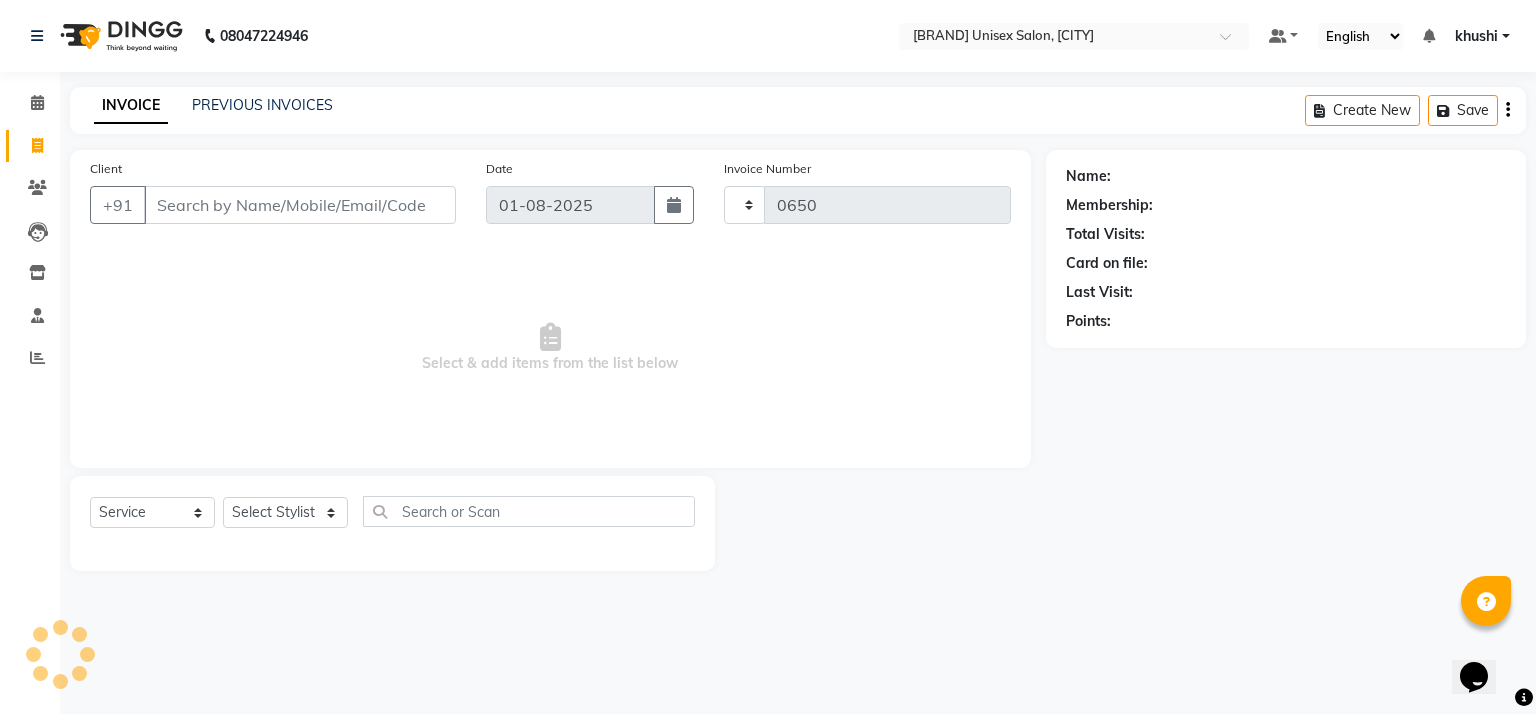 select on "6870" 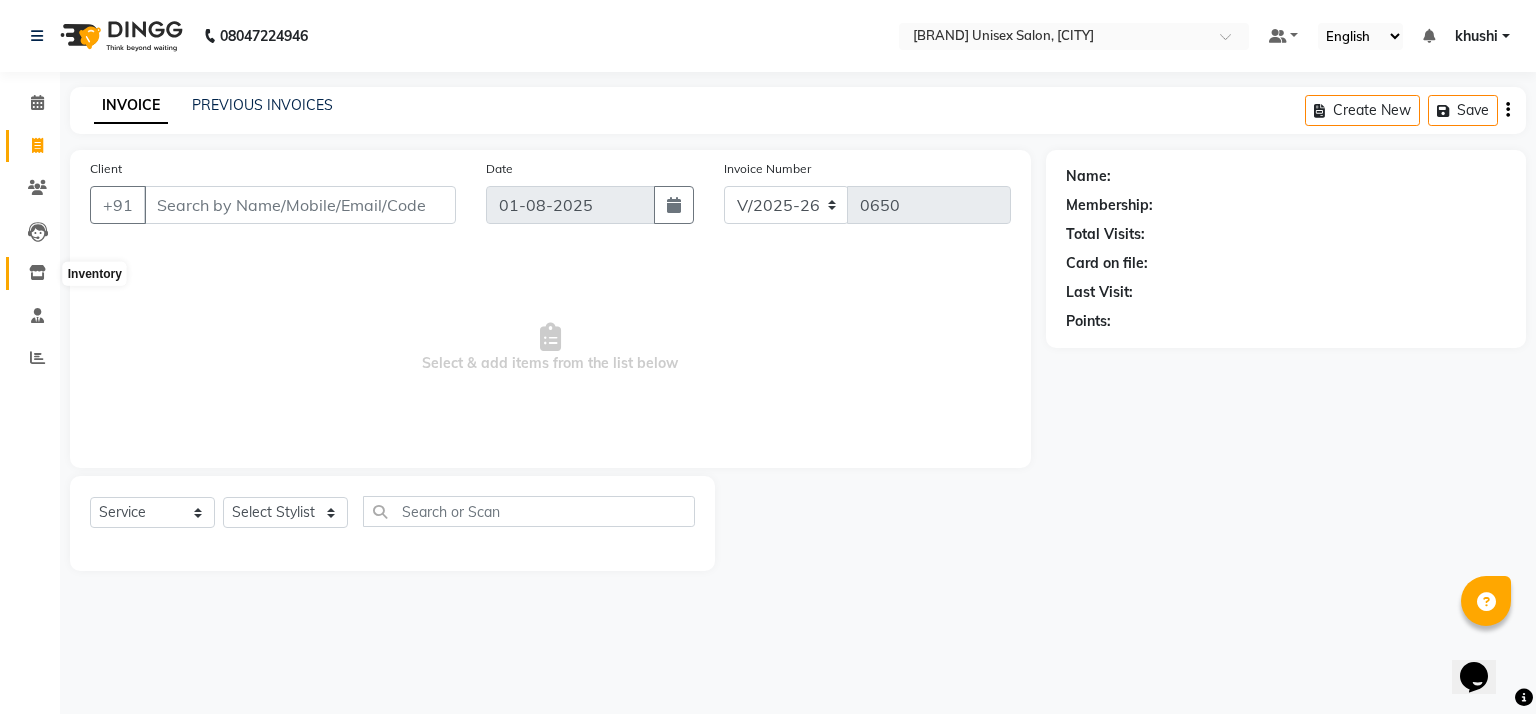 click 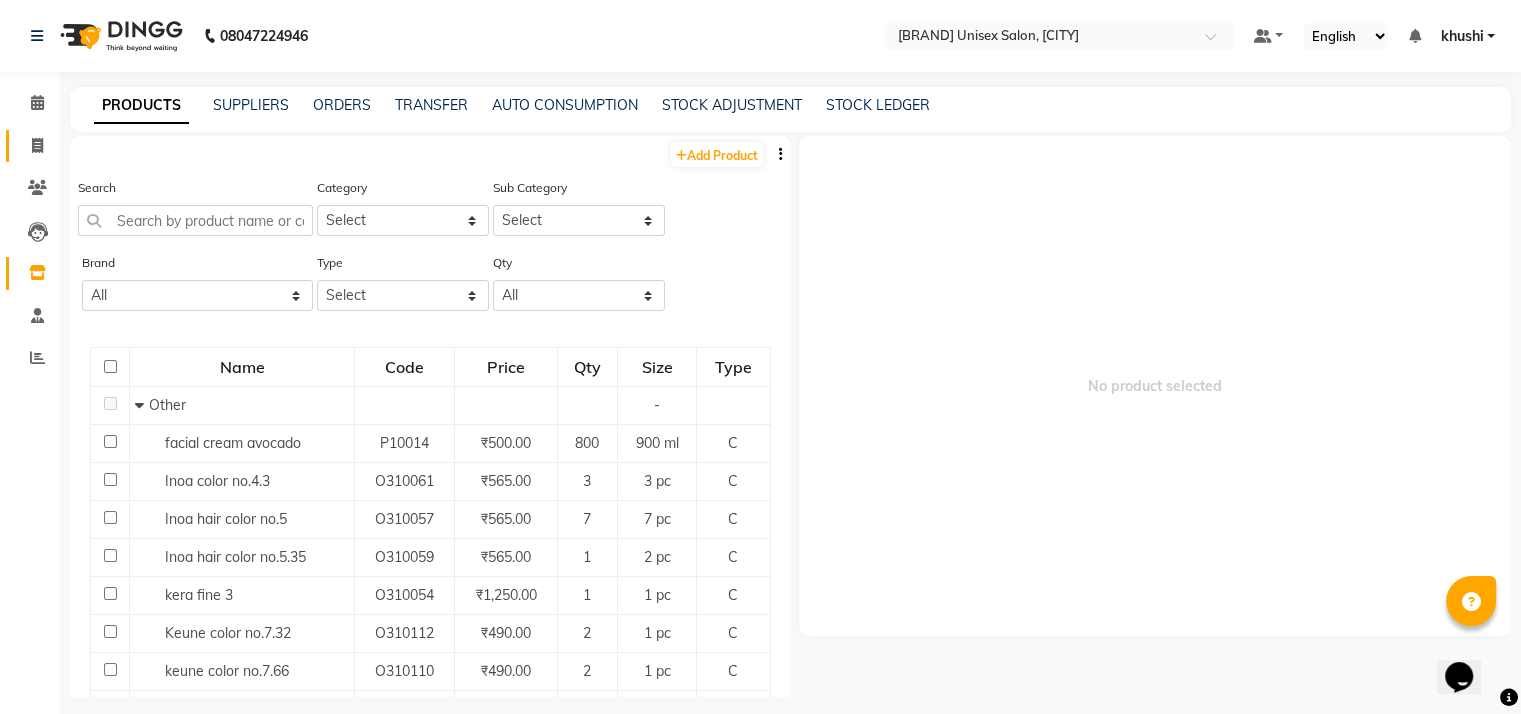 click on "Invoice" 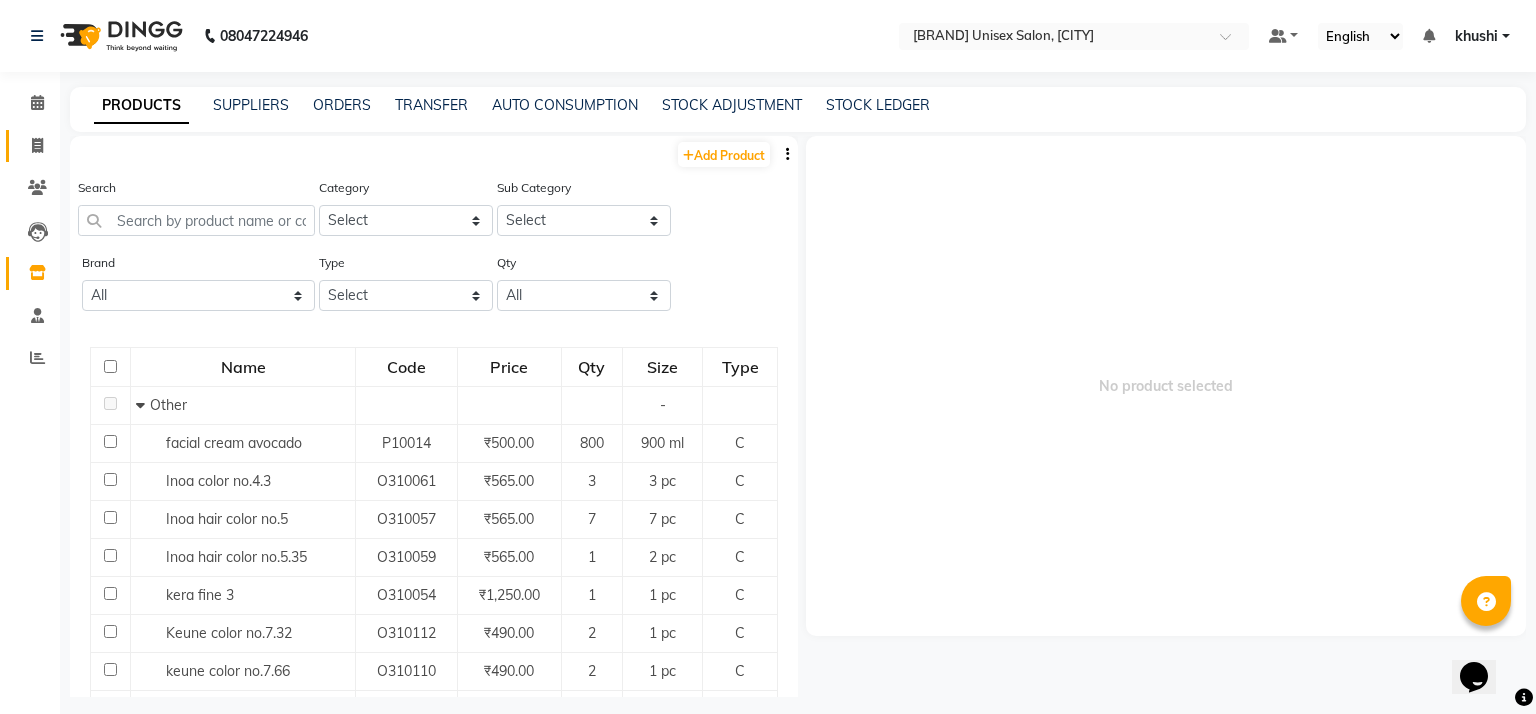 select on "service" 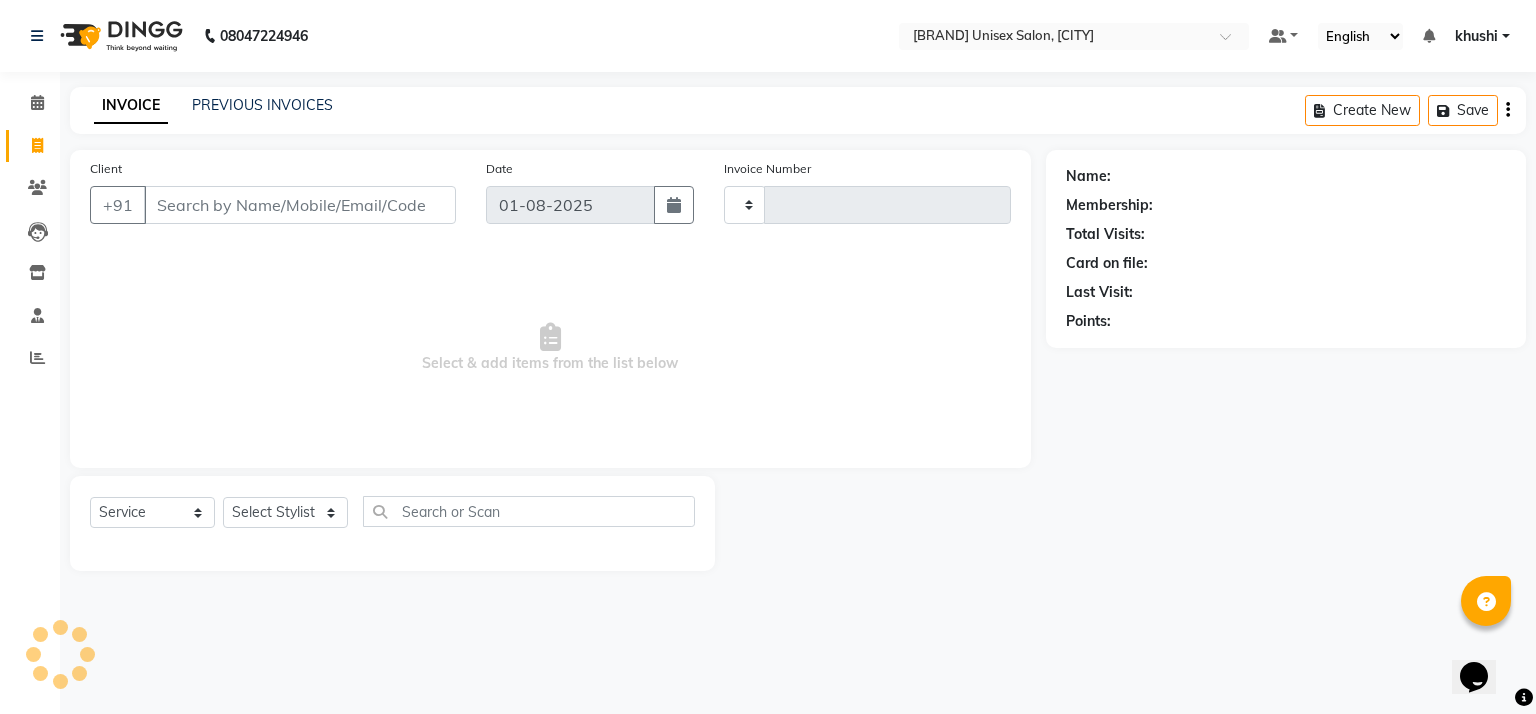type on "0650" 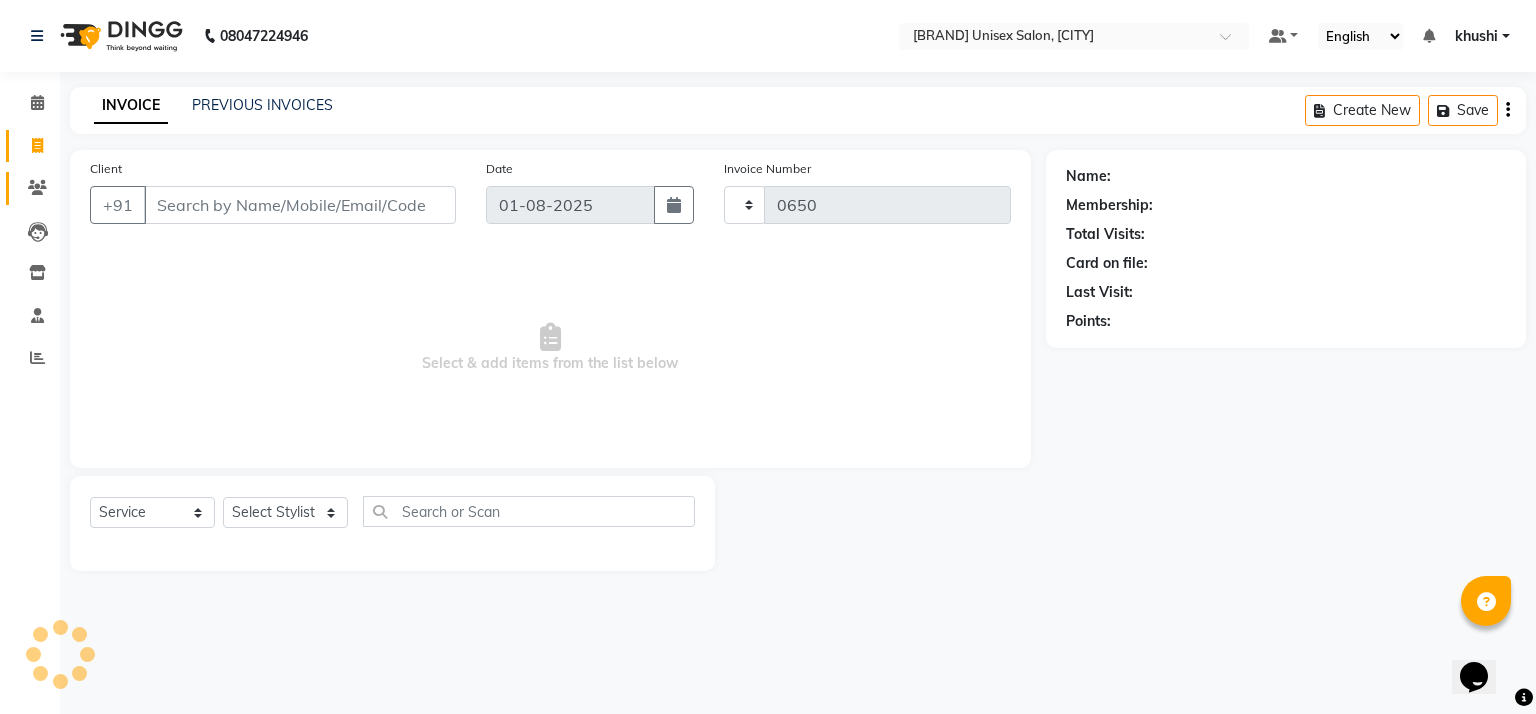 select on "6870" 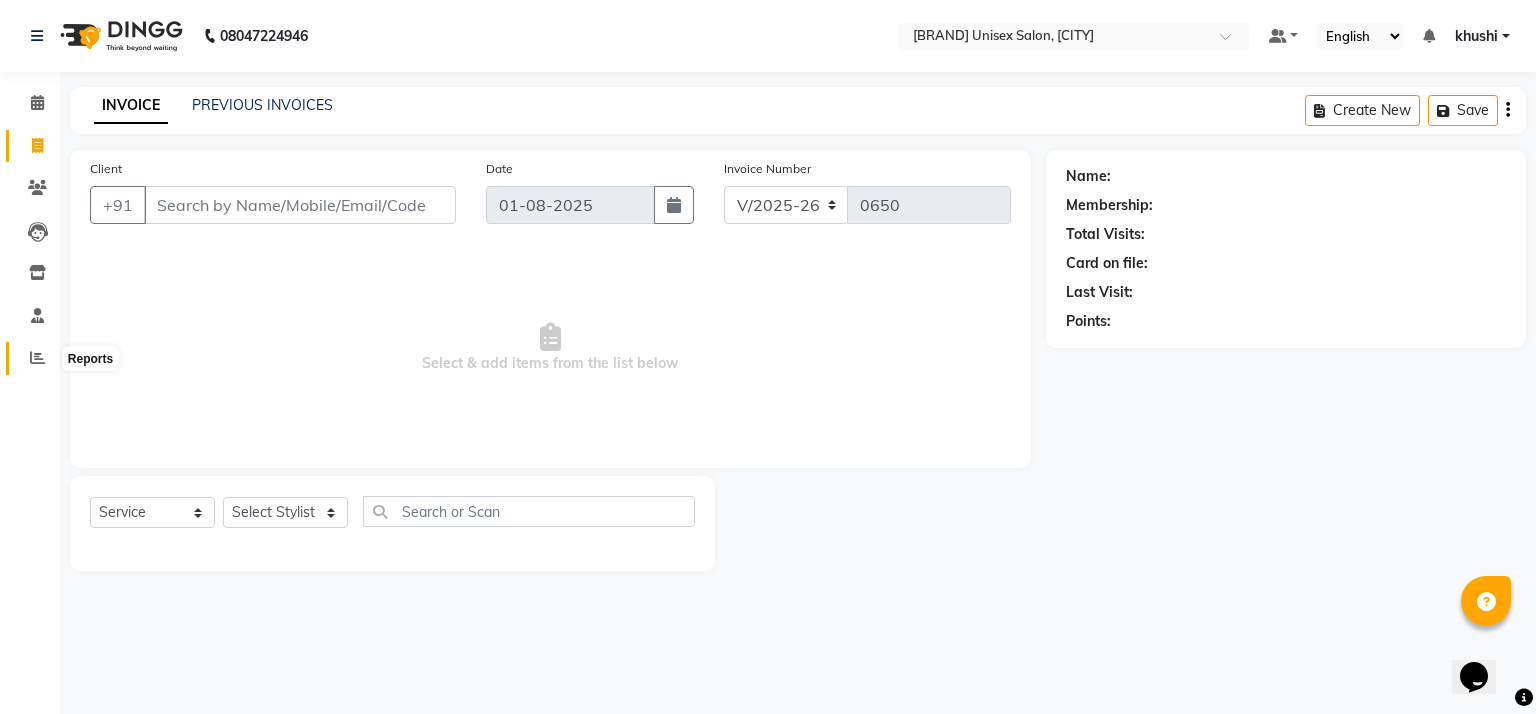 click 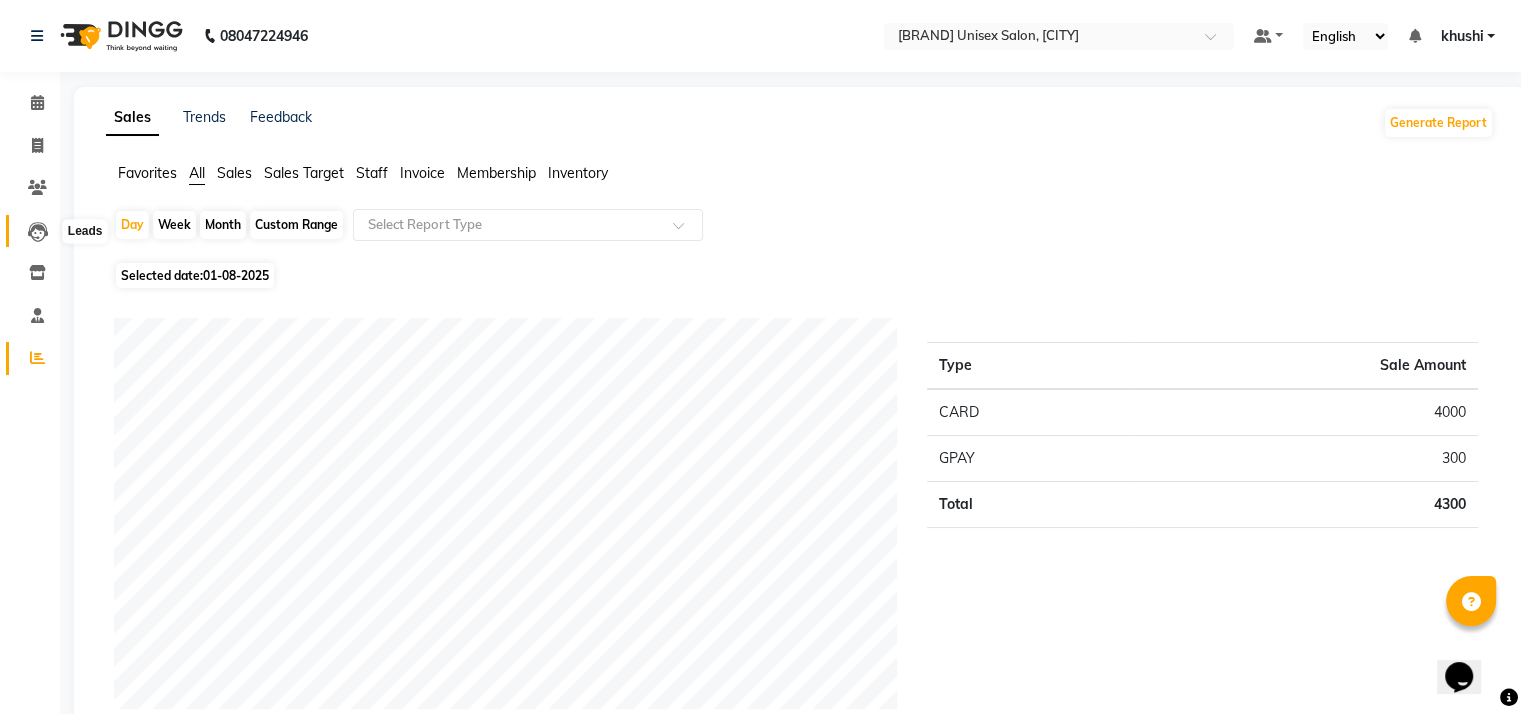 click 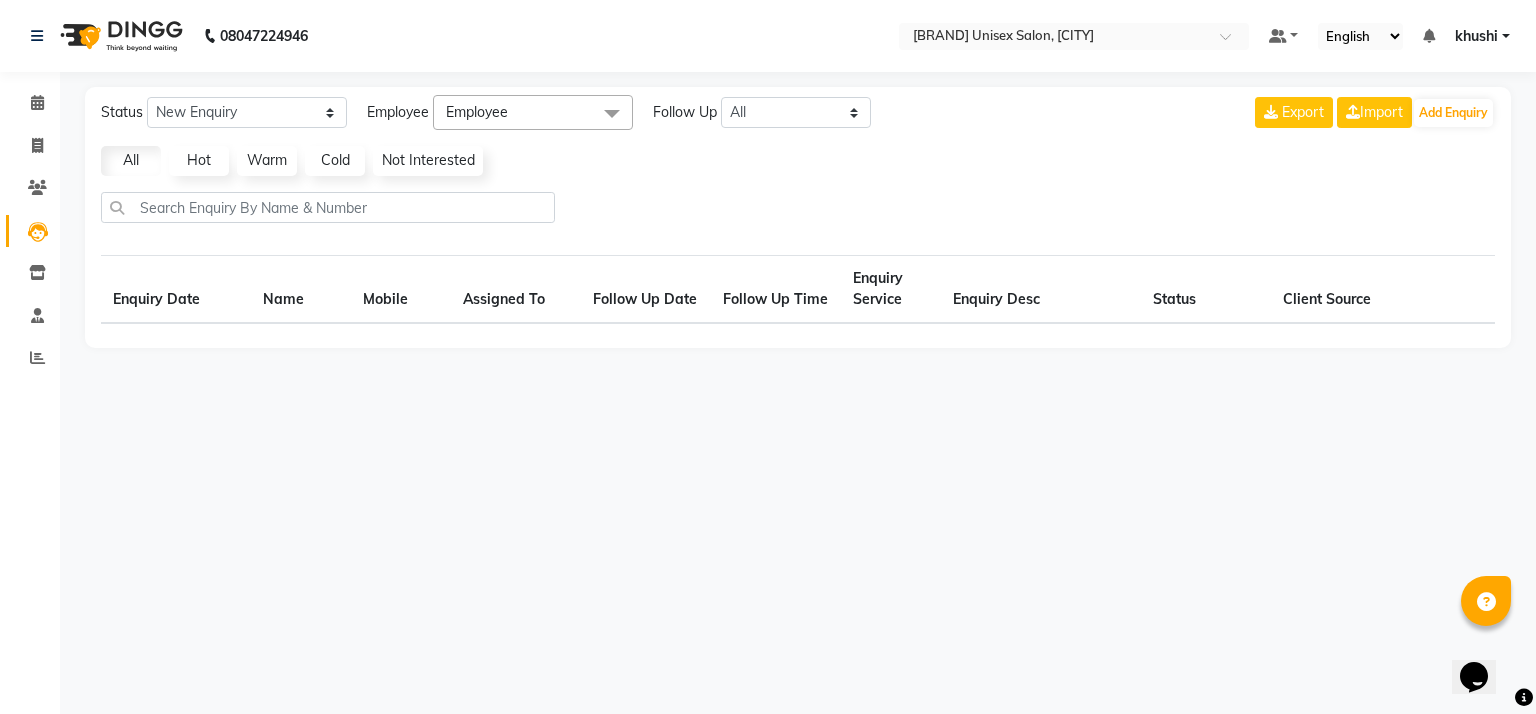 select on "10" 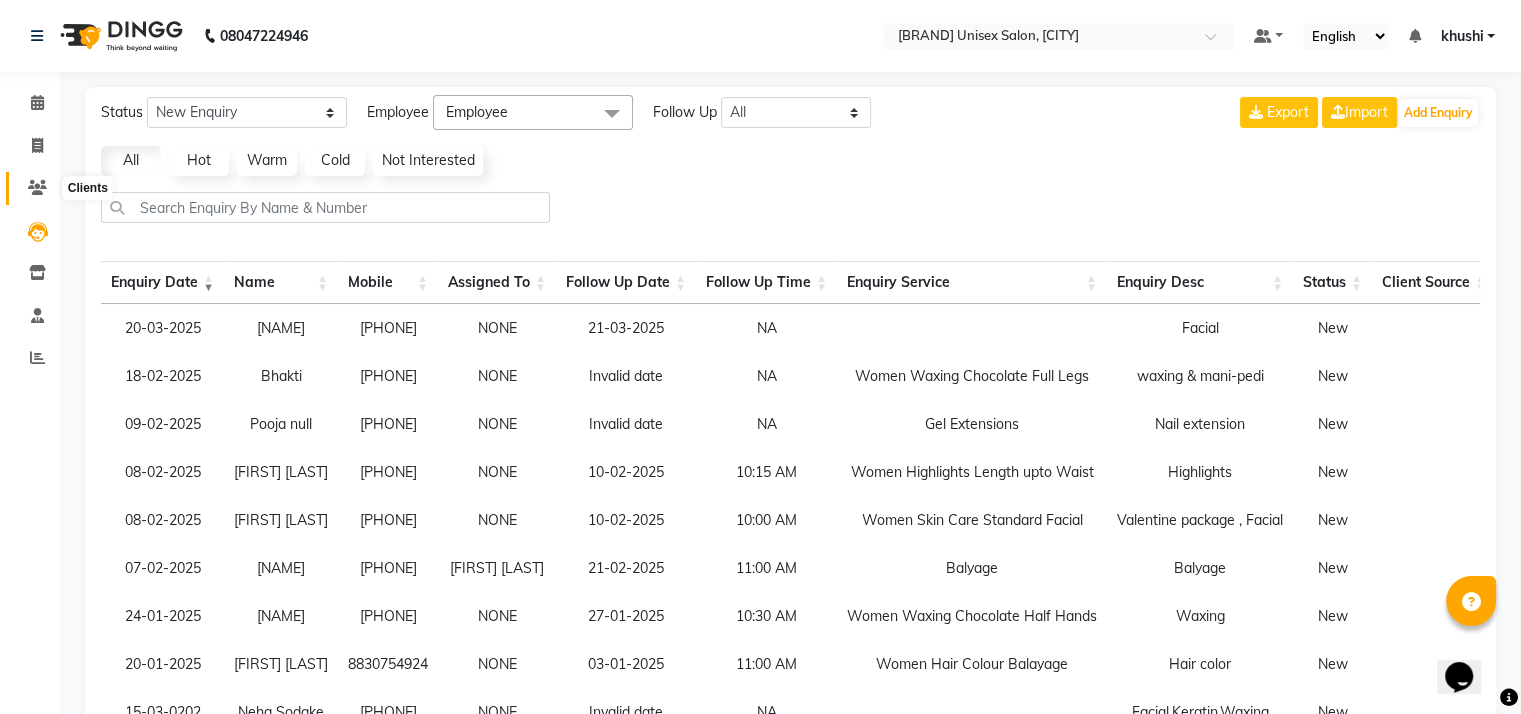 click 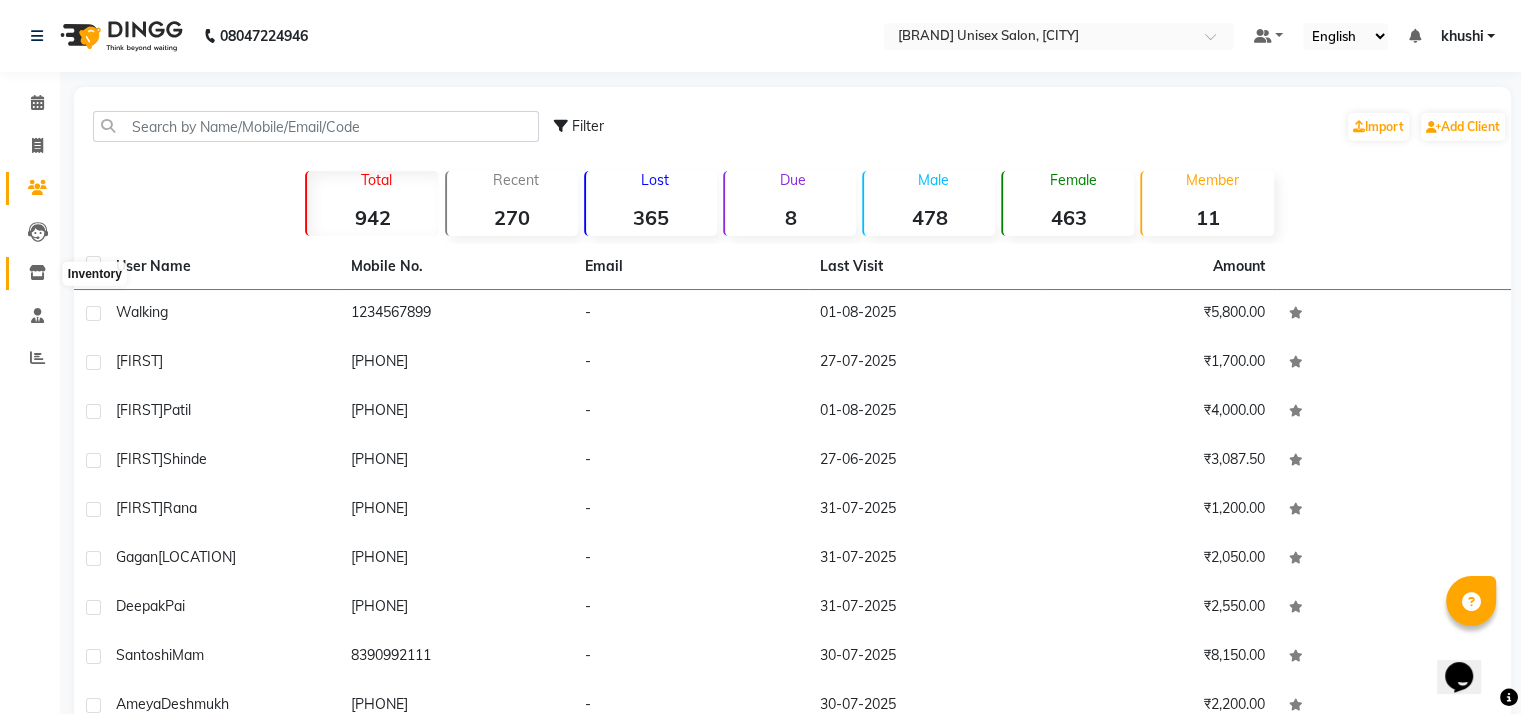 click 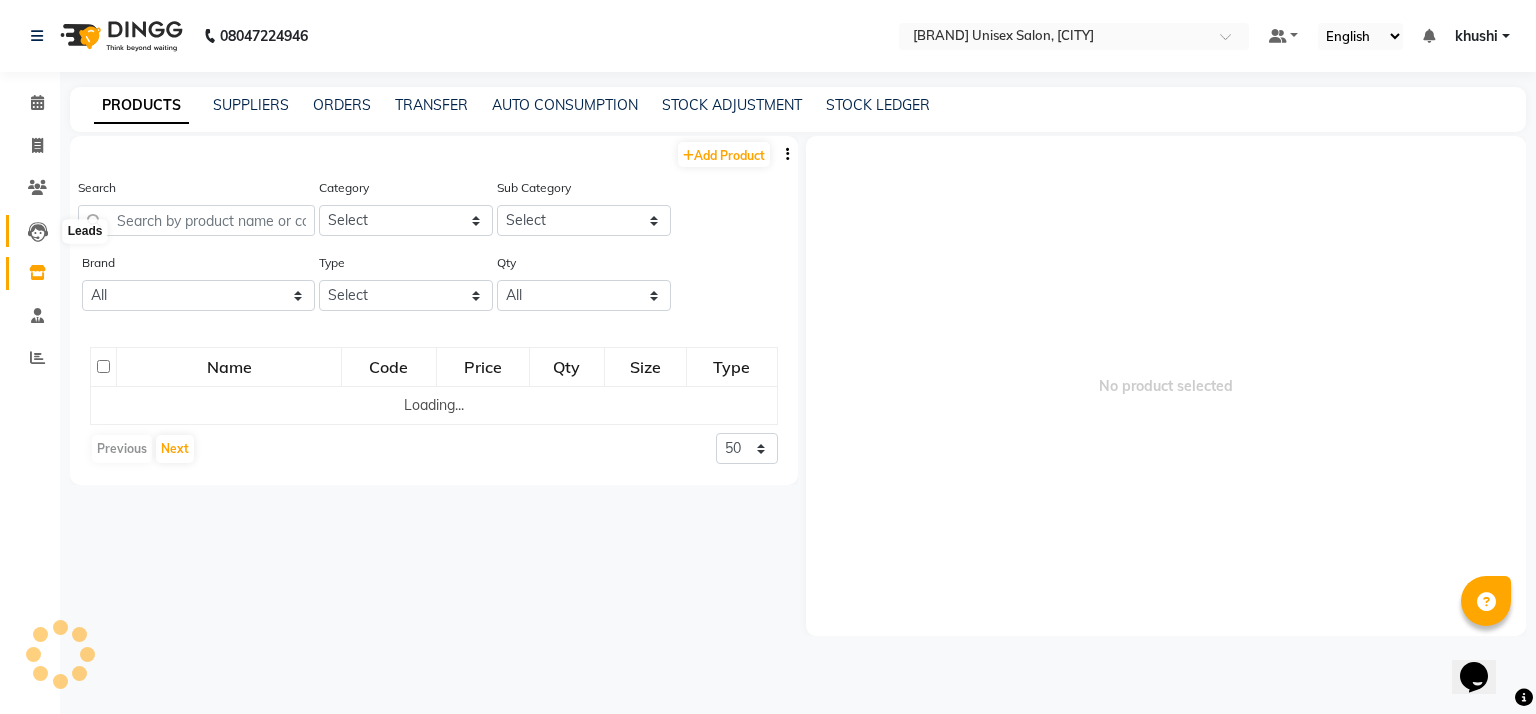 click 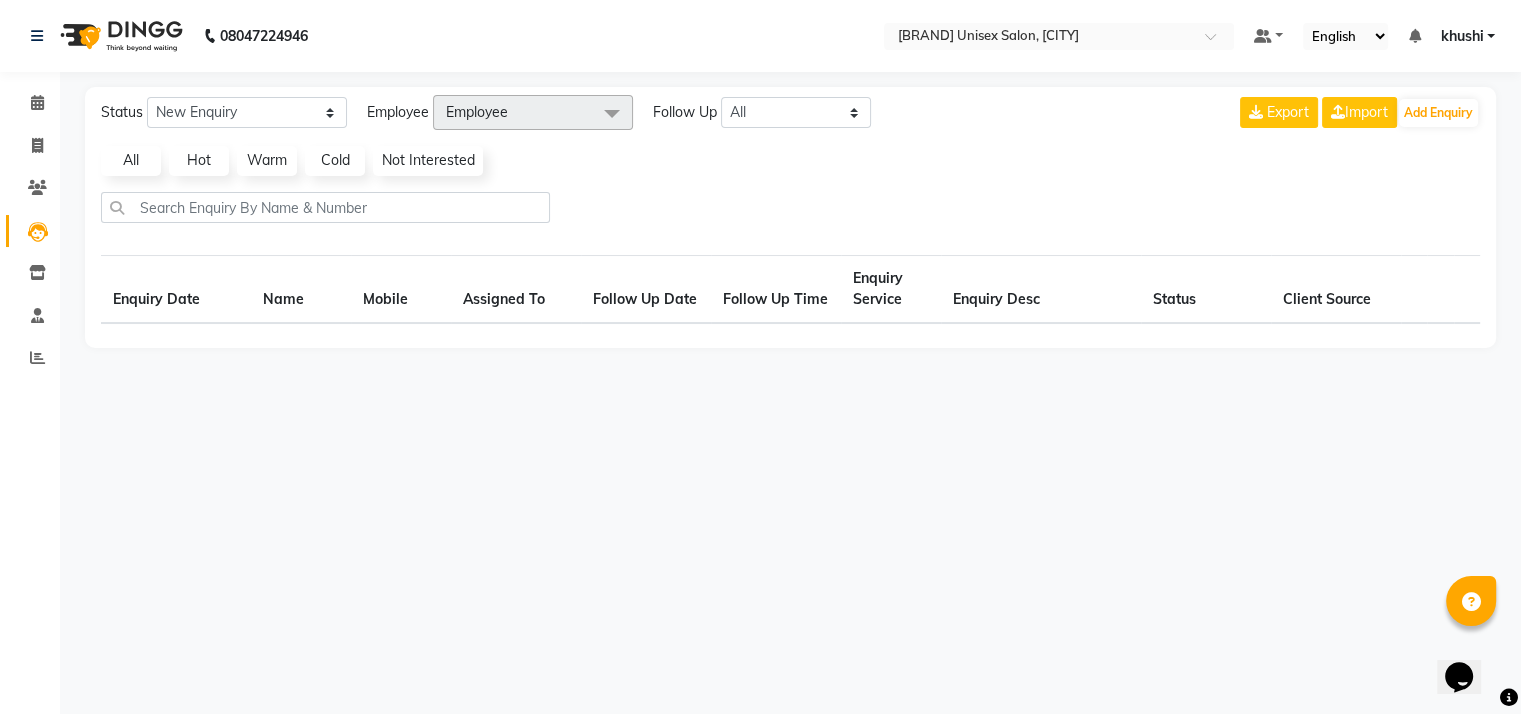 select on "10" 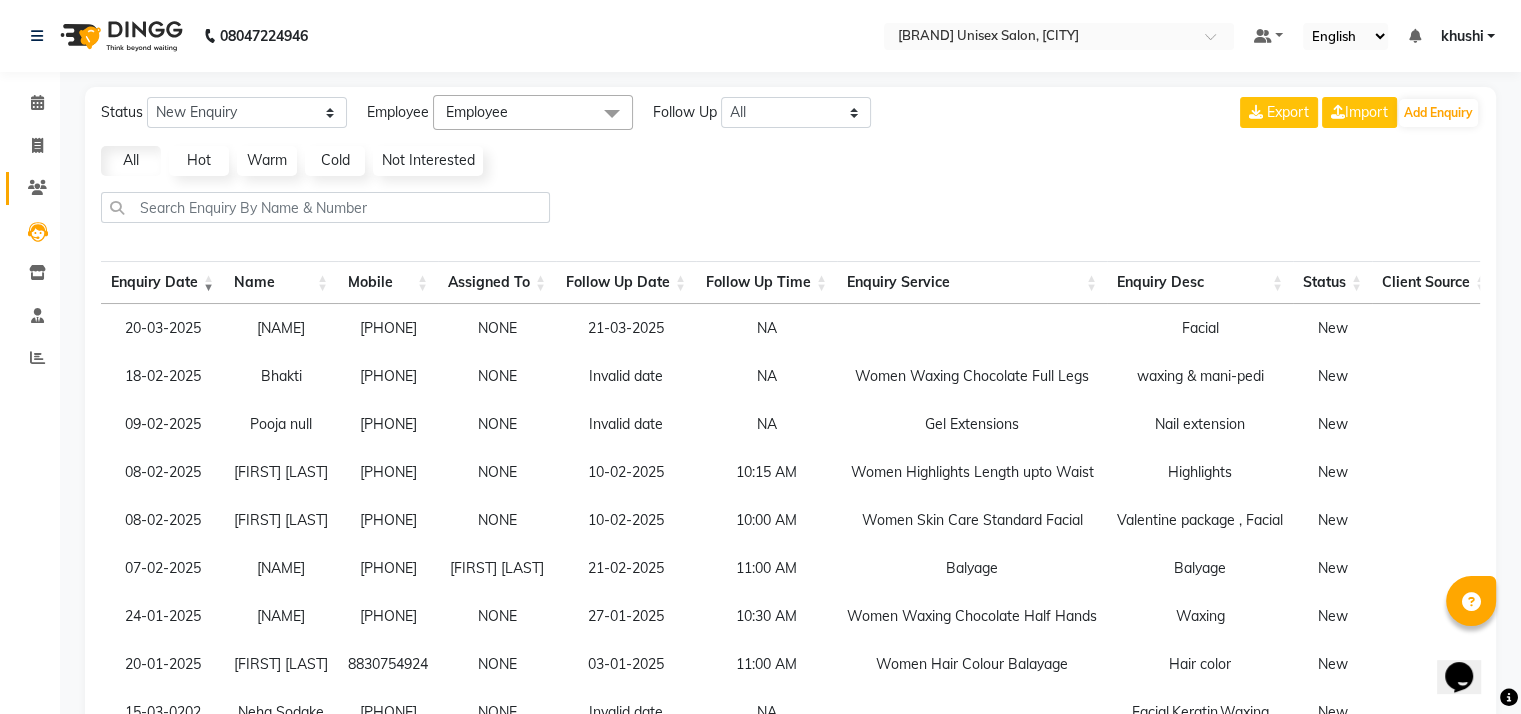 click on "Clients" 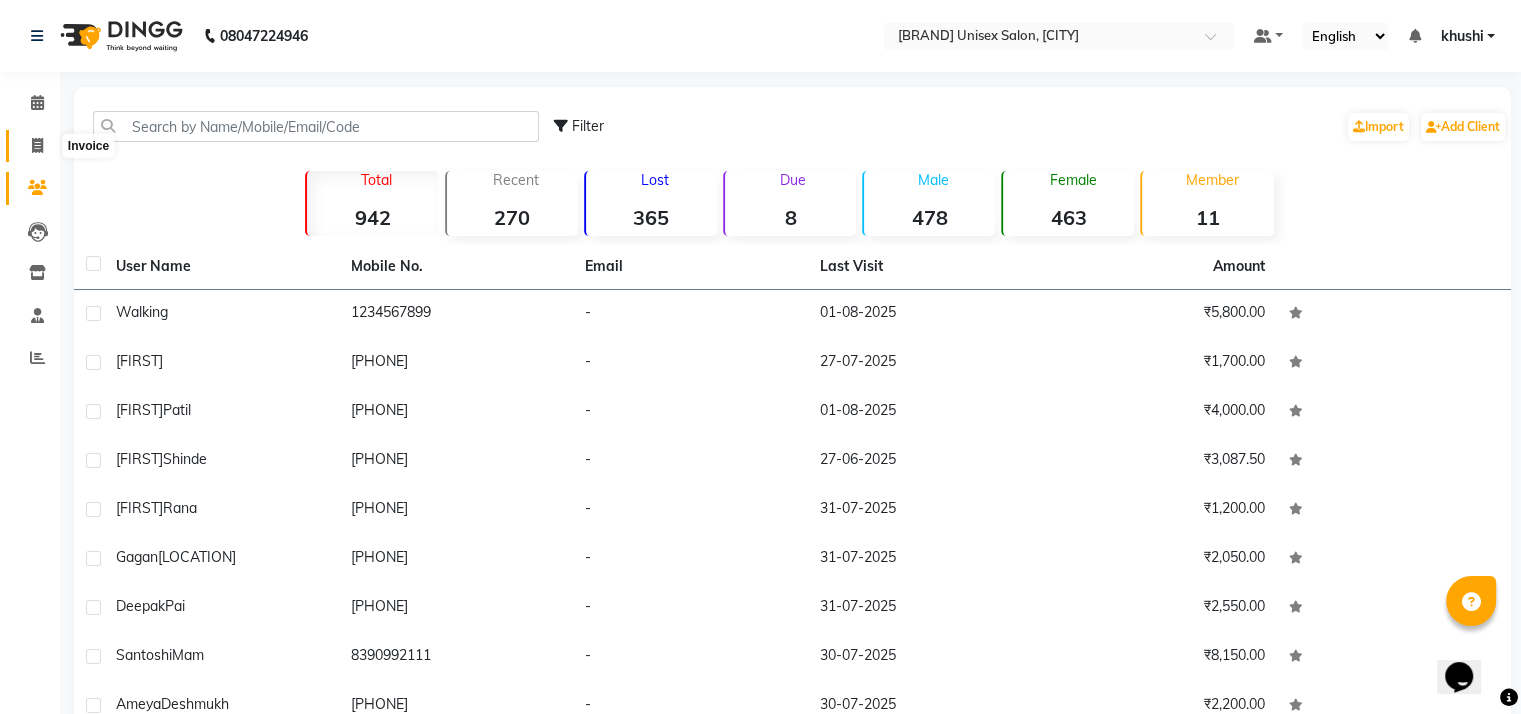 click 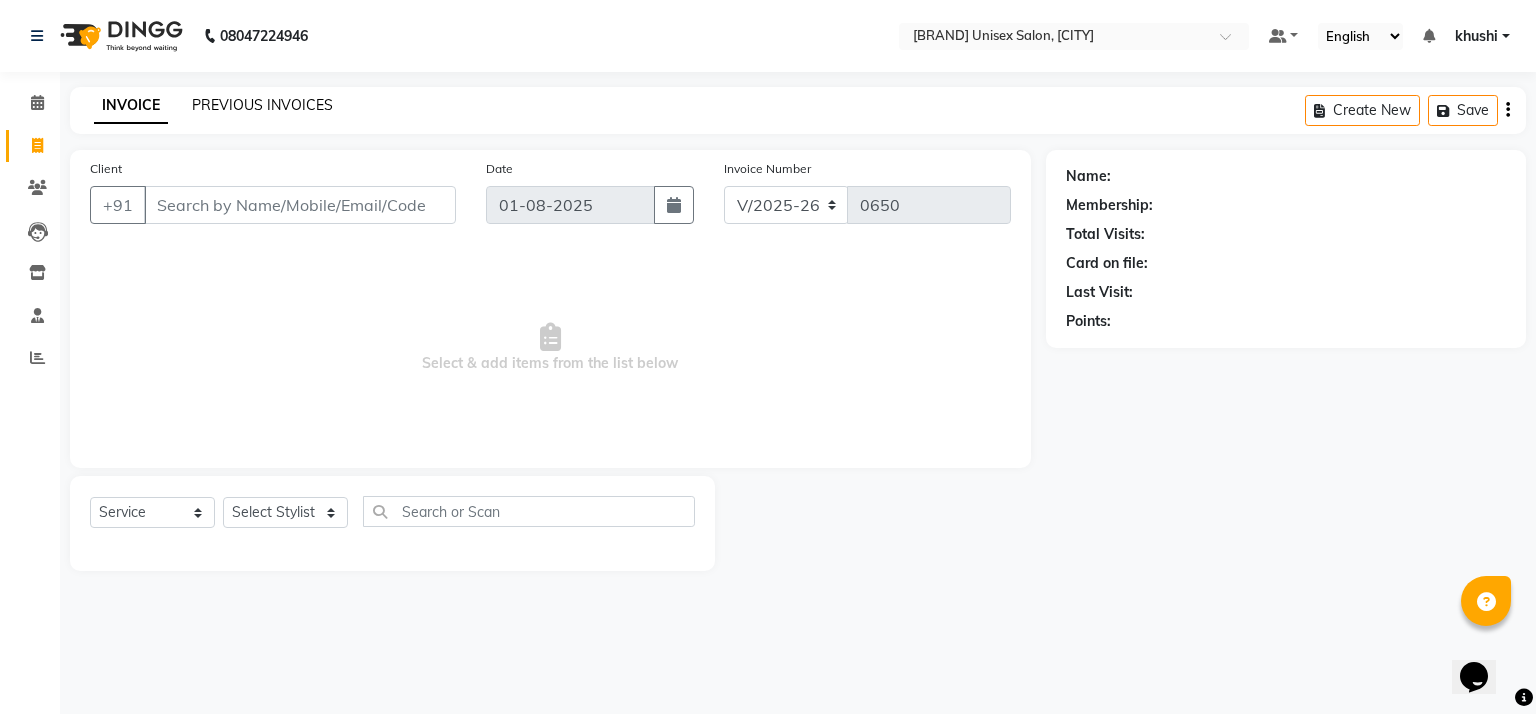 click on "PREVIOUS INVOICES" 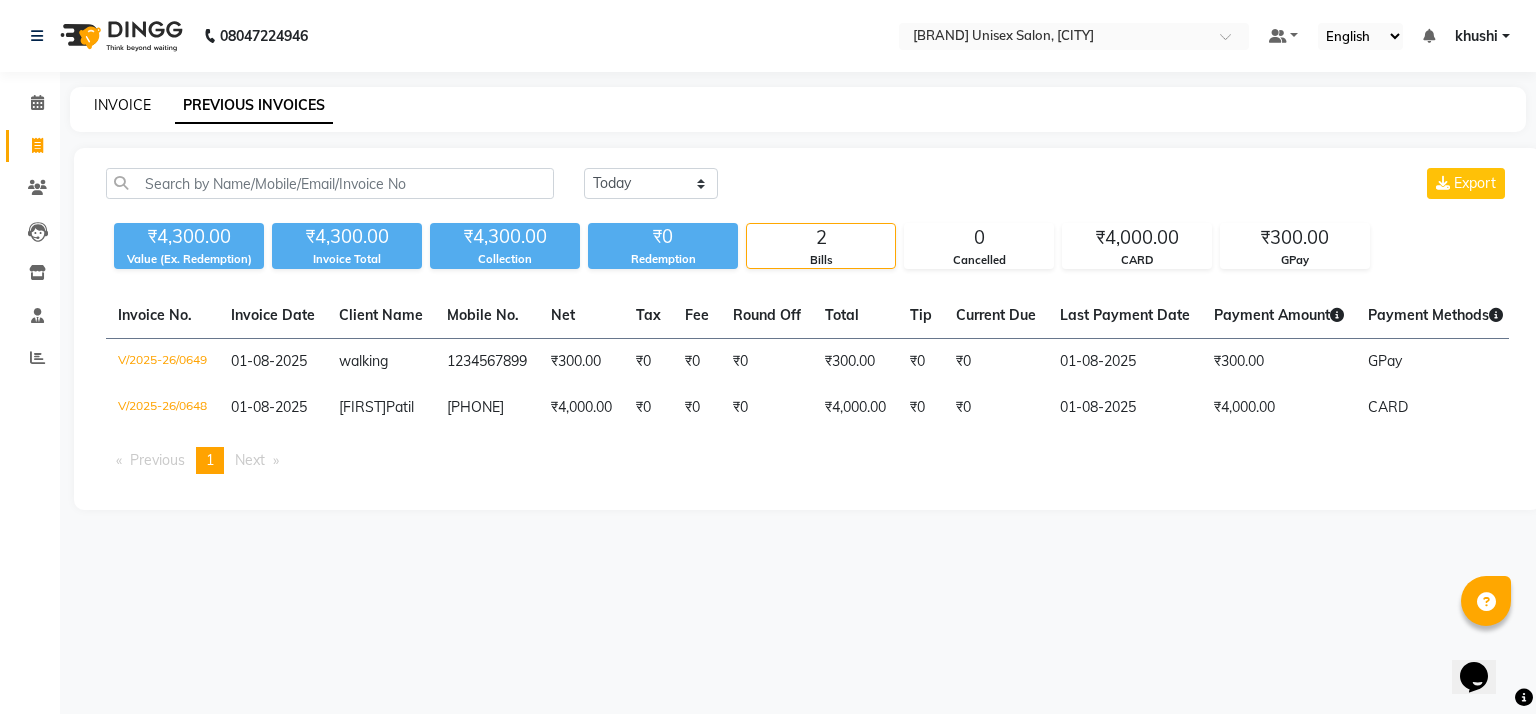 click on "INVOICE" 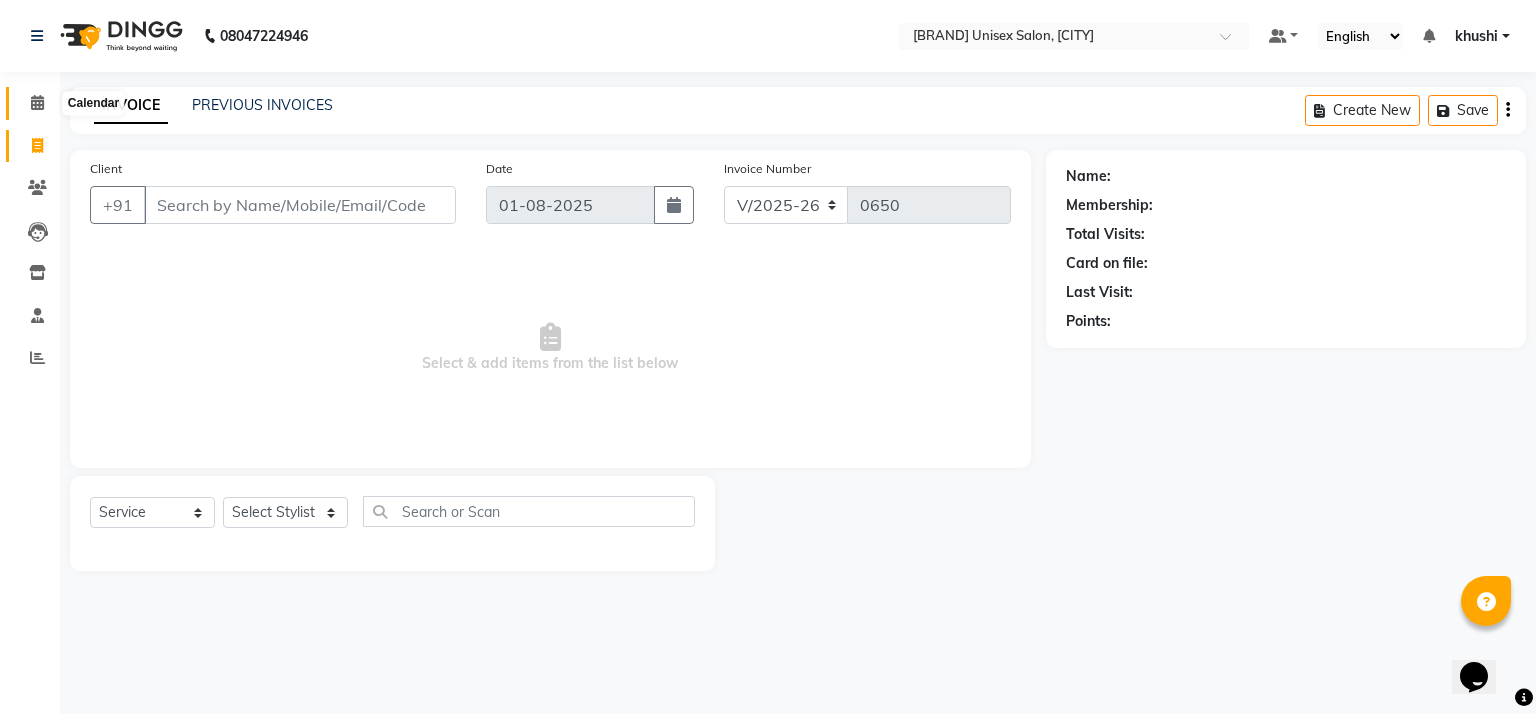 click 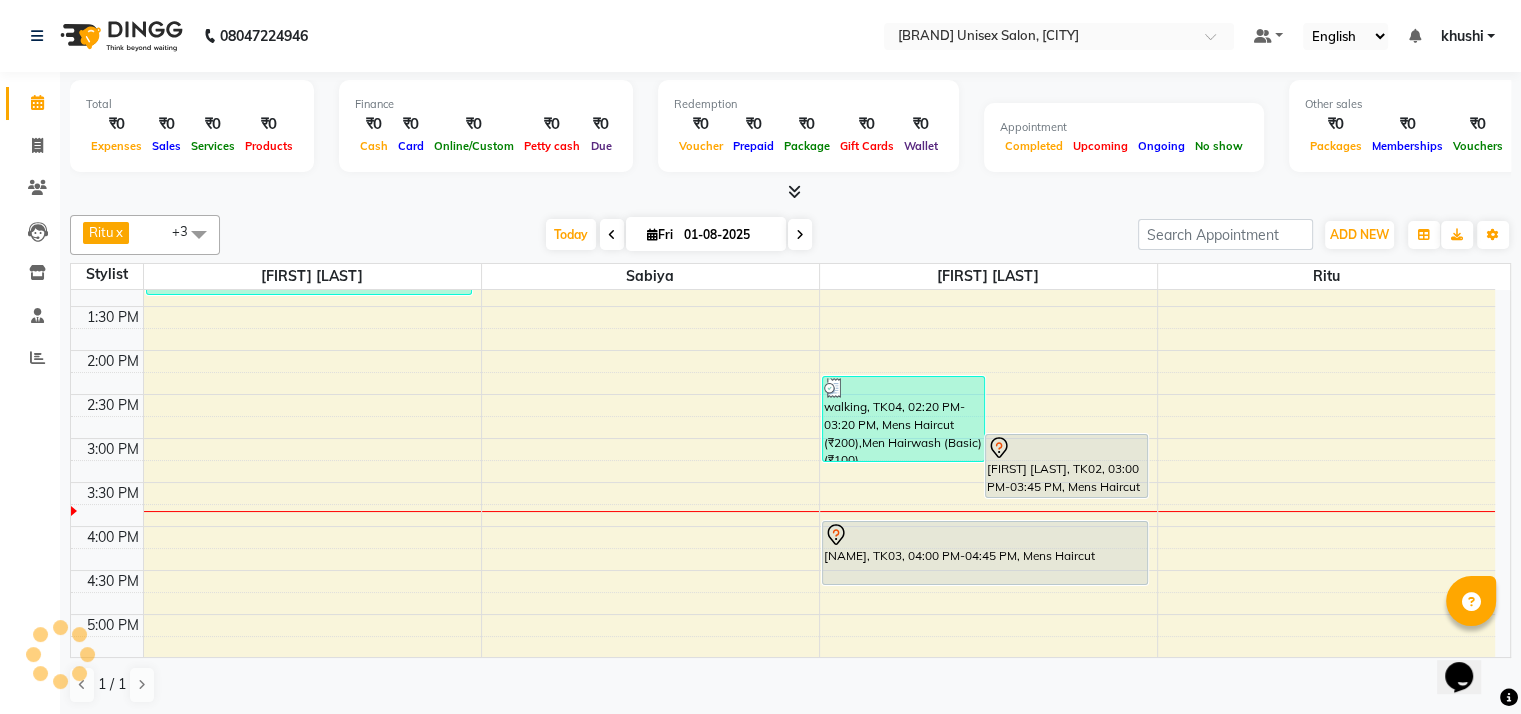 scroll, scrollTop: 384, scrollLeft: 0, axis: vertical 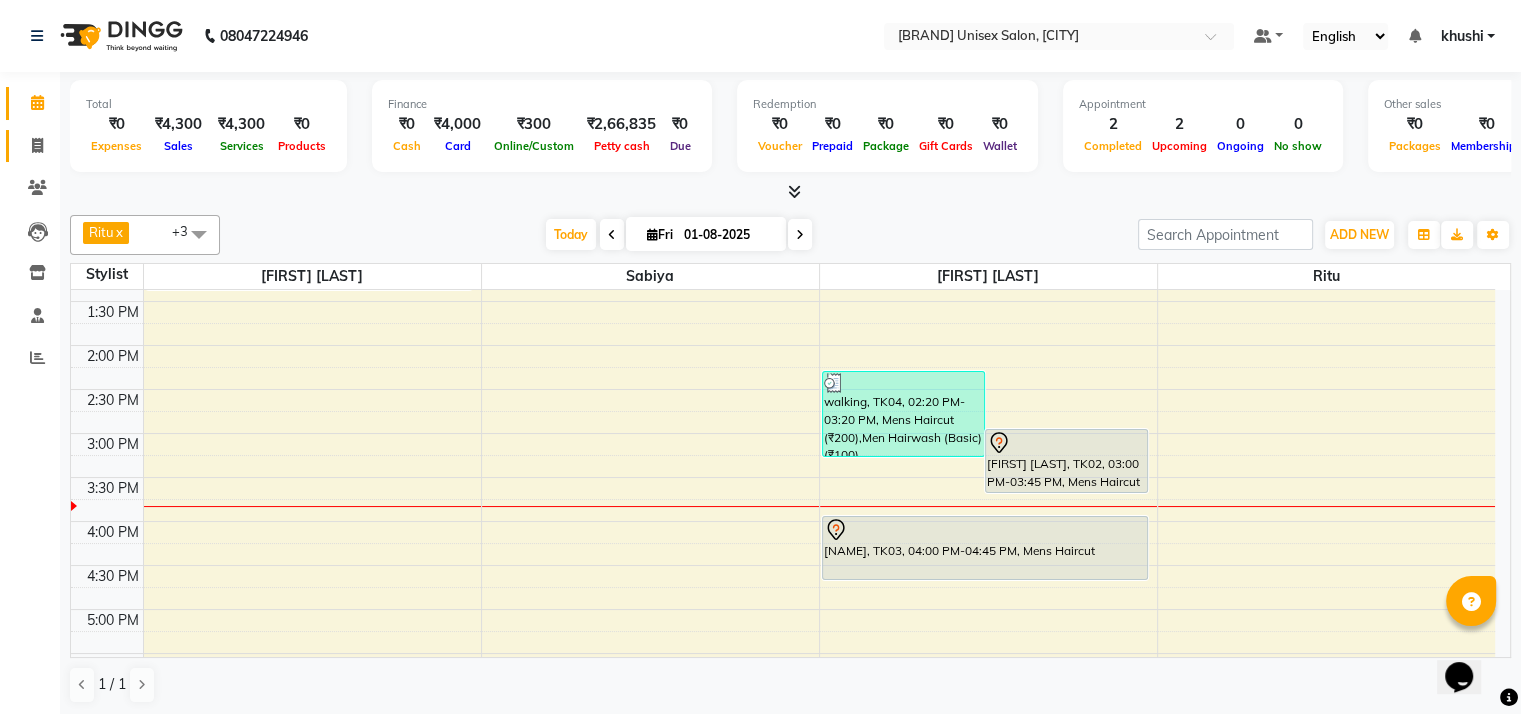 click 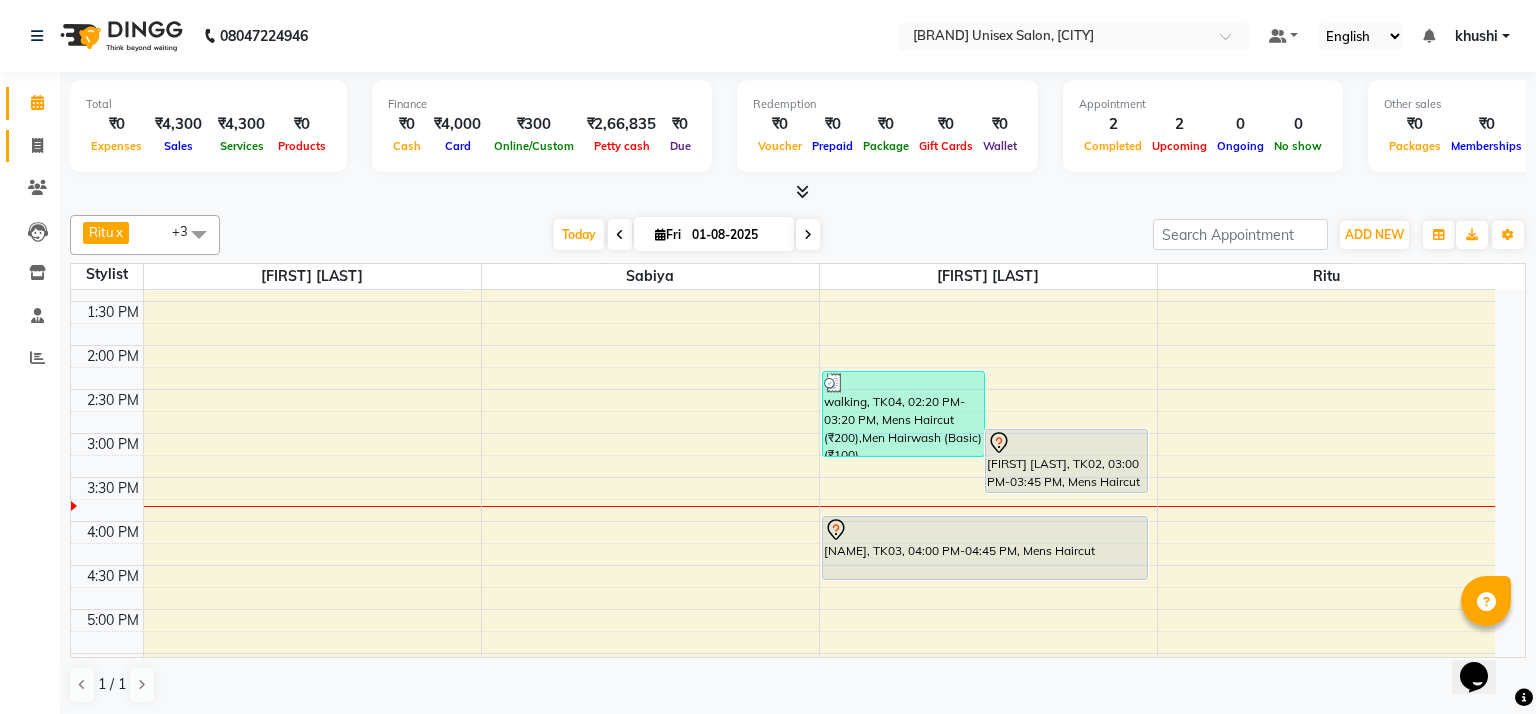 select on "6870" 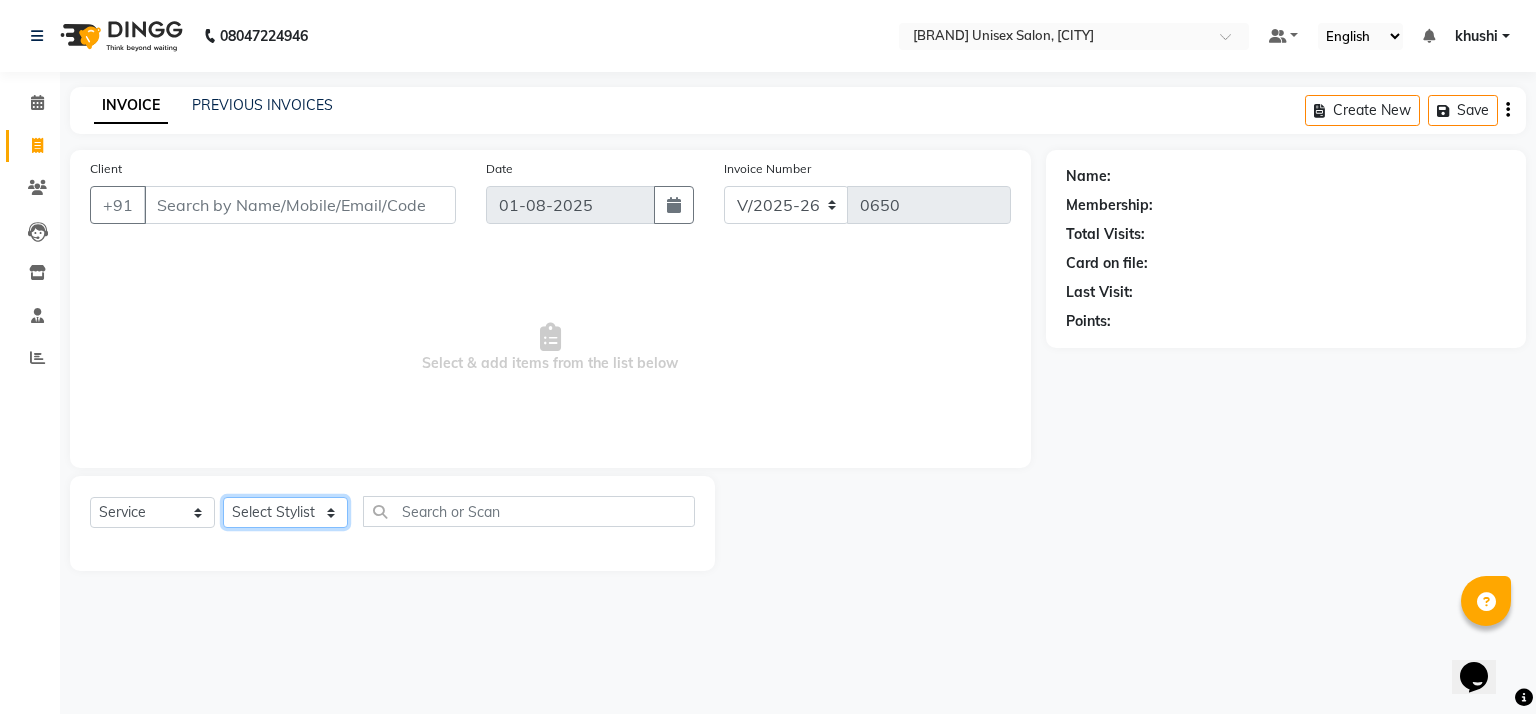 click on "Select Stylist [NAME] [NAME] [NAME] [NAME] [NAME] [NAME]" 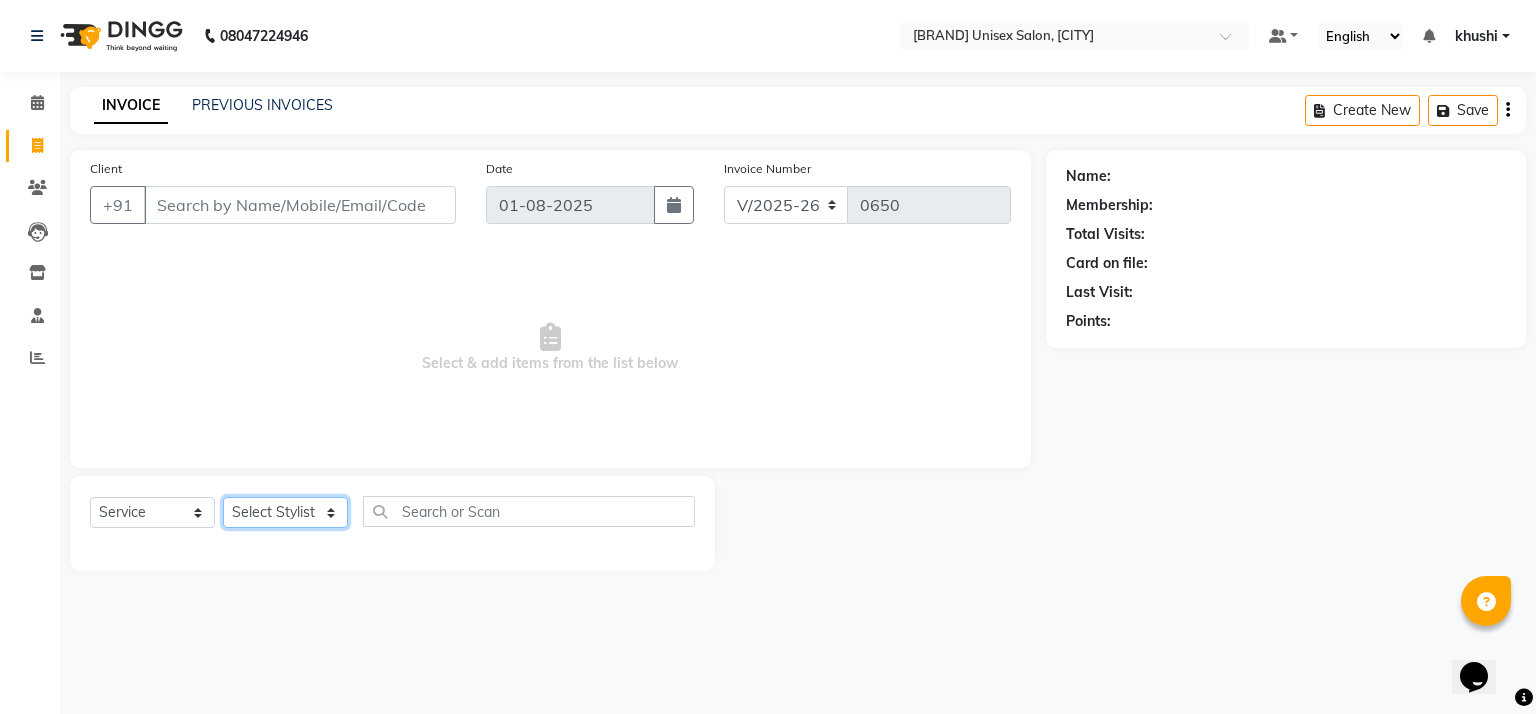 select on "53541" 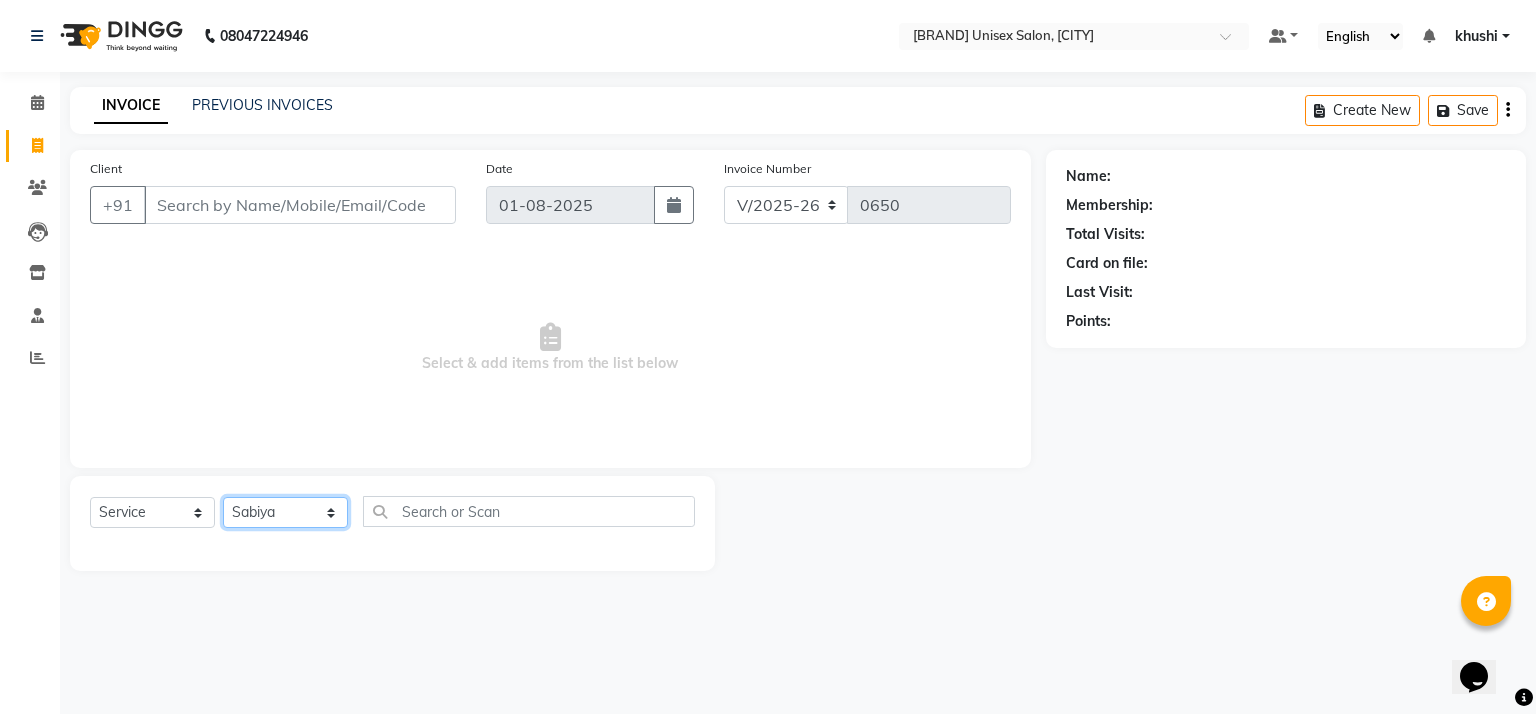 click on "Select Stylist [NAME] [NAME] [NAME] [NAME] [NAME] [NAME]" 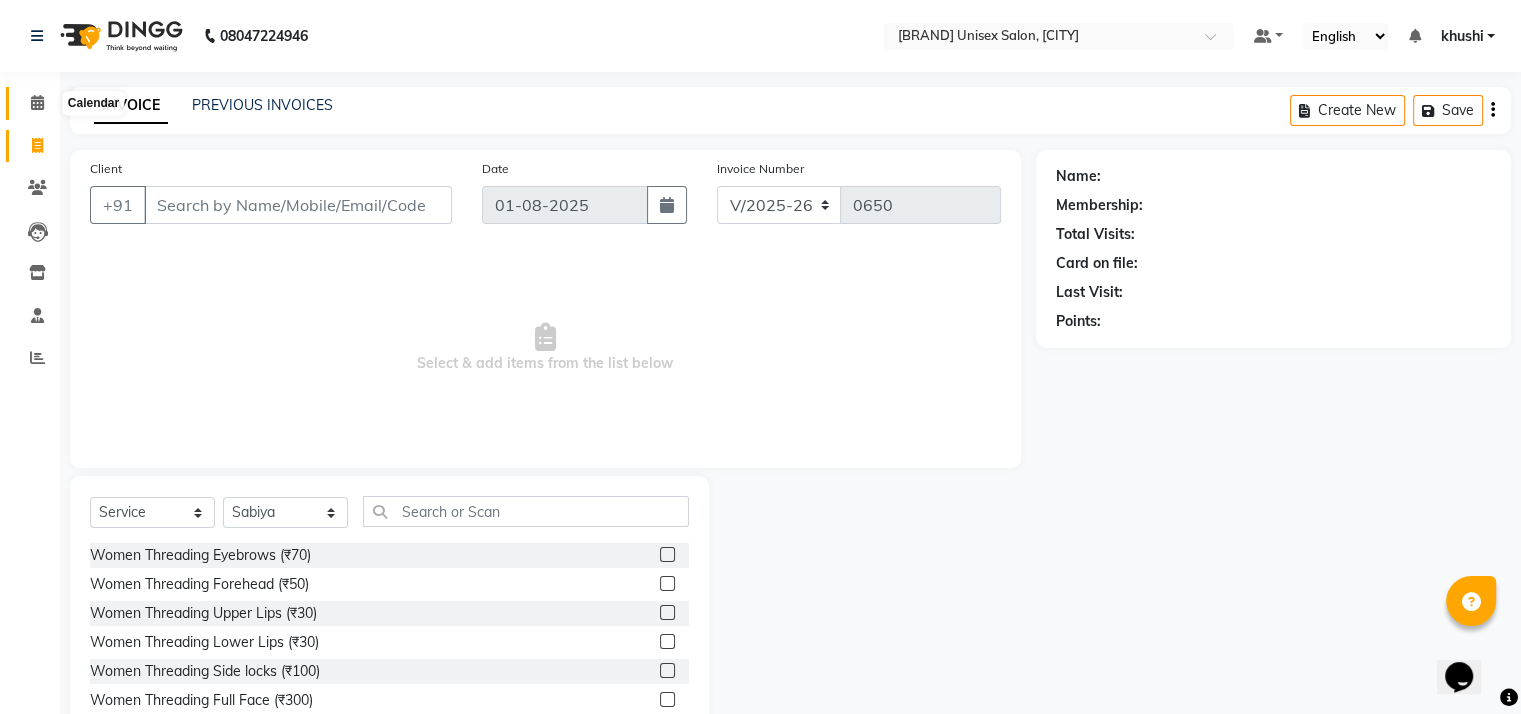 click 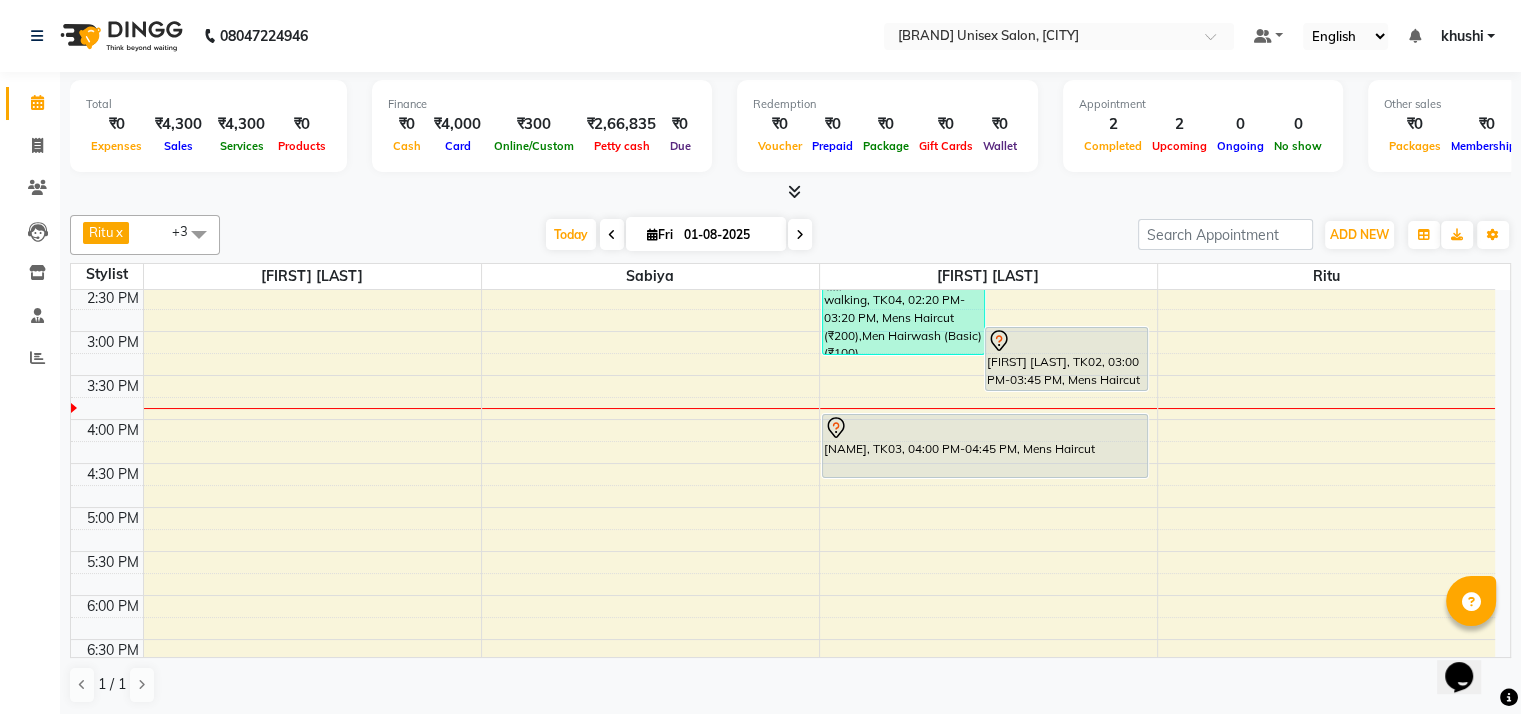 scroll, scrollTop: 491, scrollLeft: 0, axis: vertical 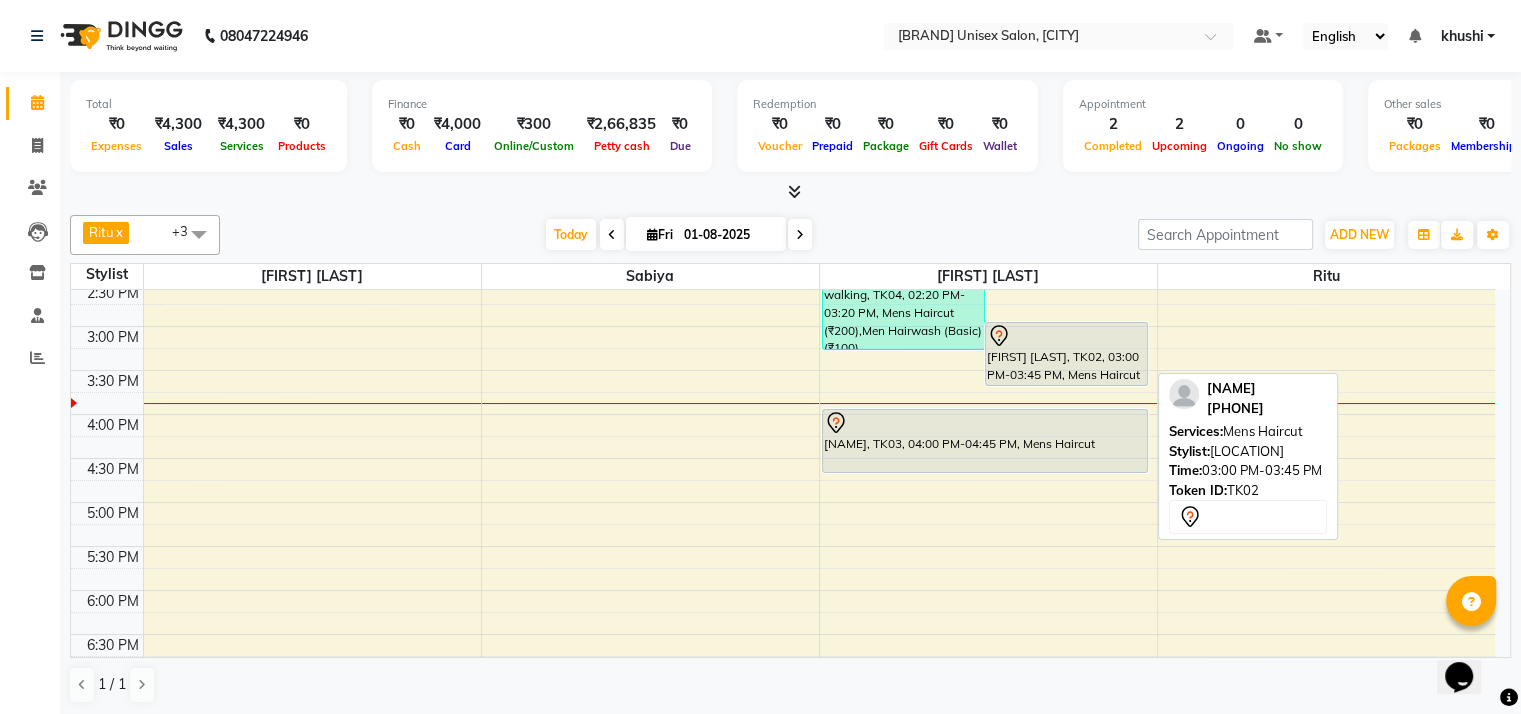 click at bounding box center (1066, 336) 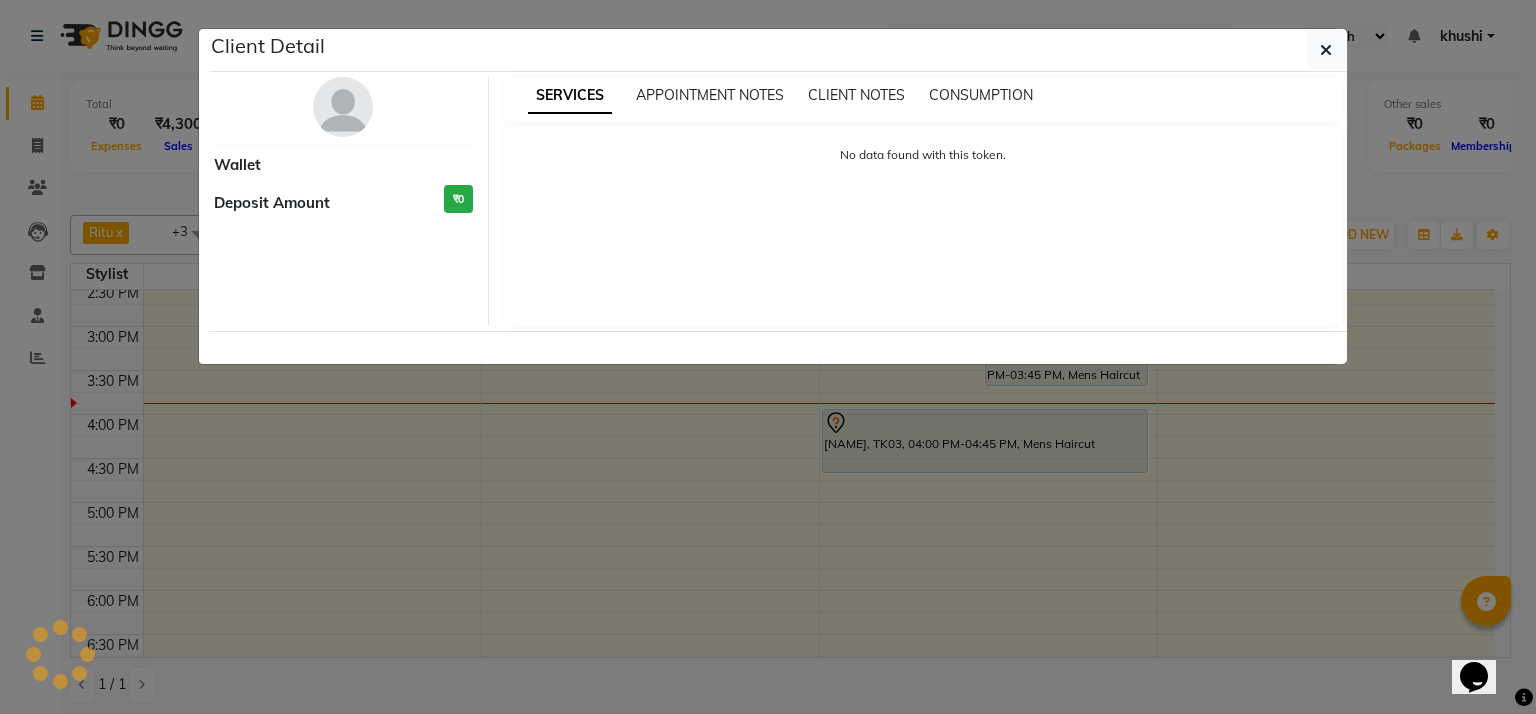 select on "7" 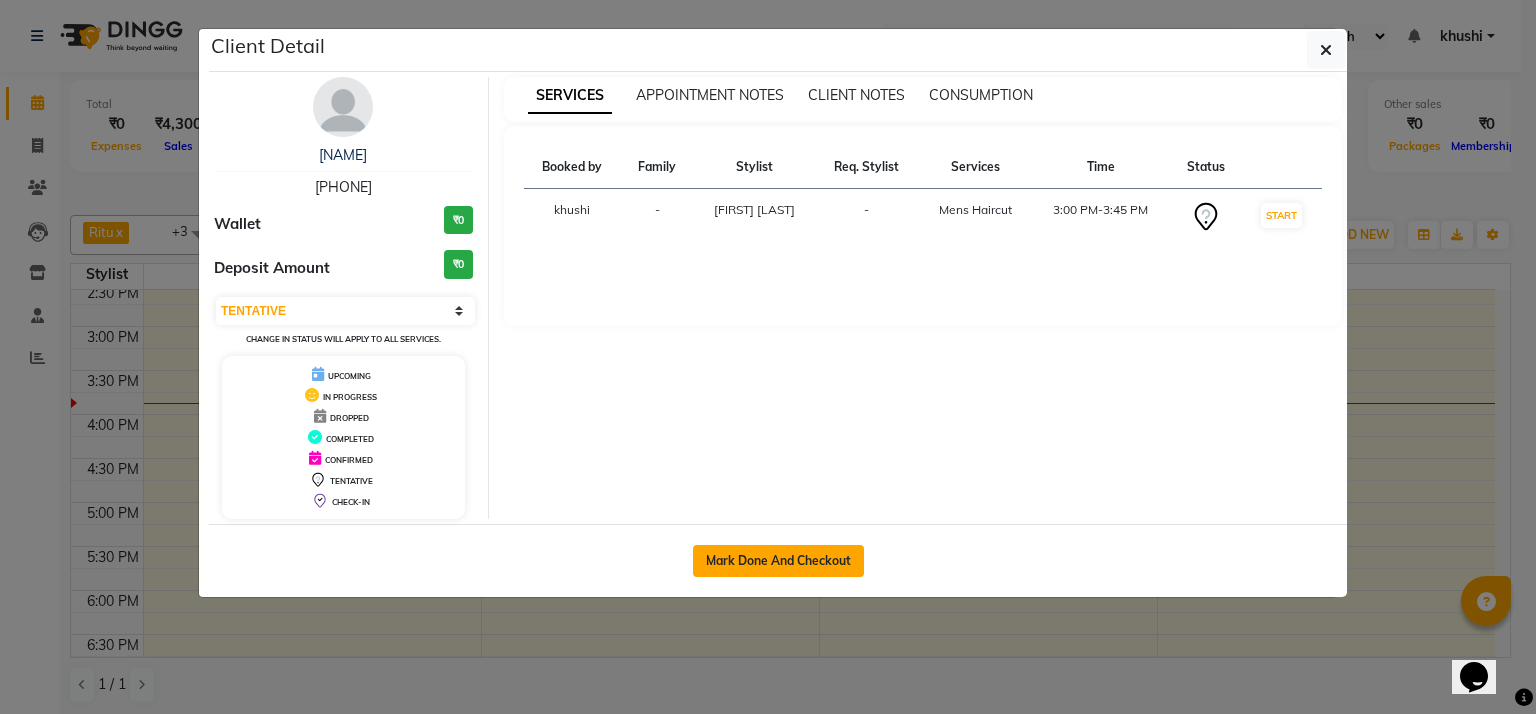 click on "Mark Done And Checkout" 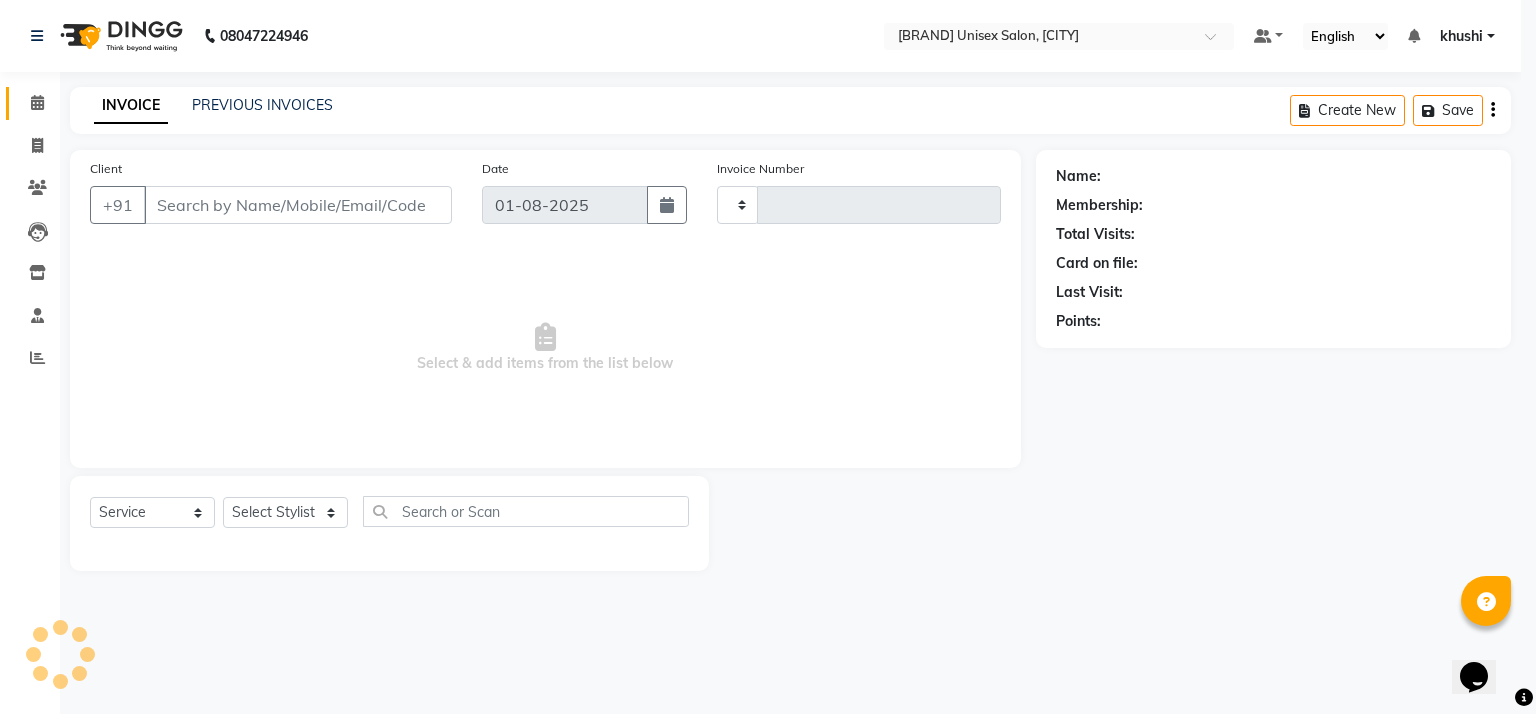 type on "0650" 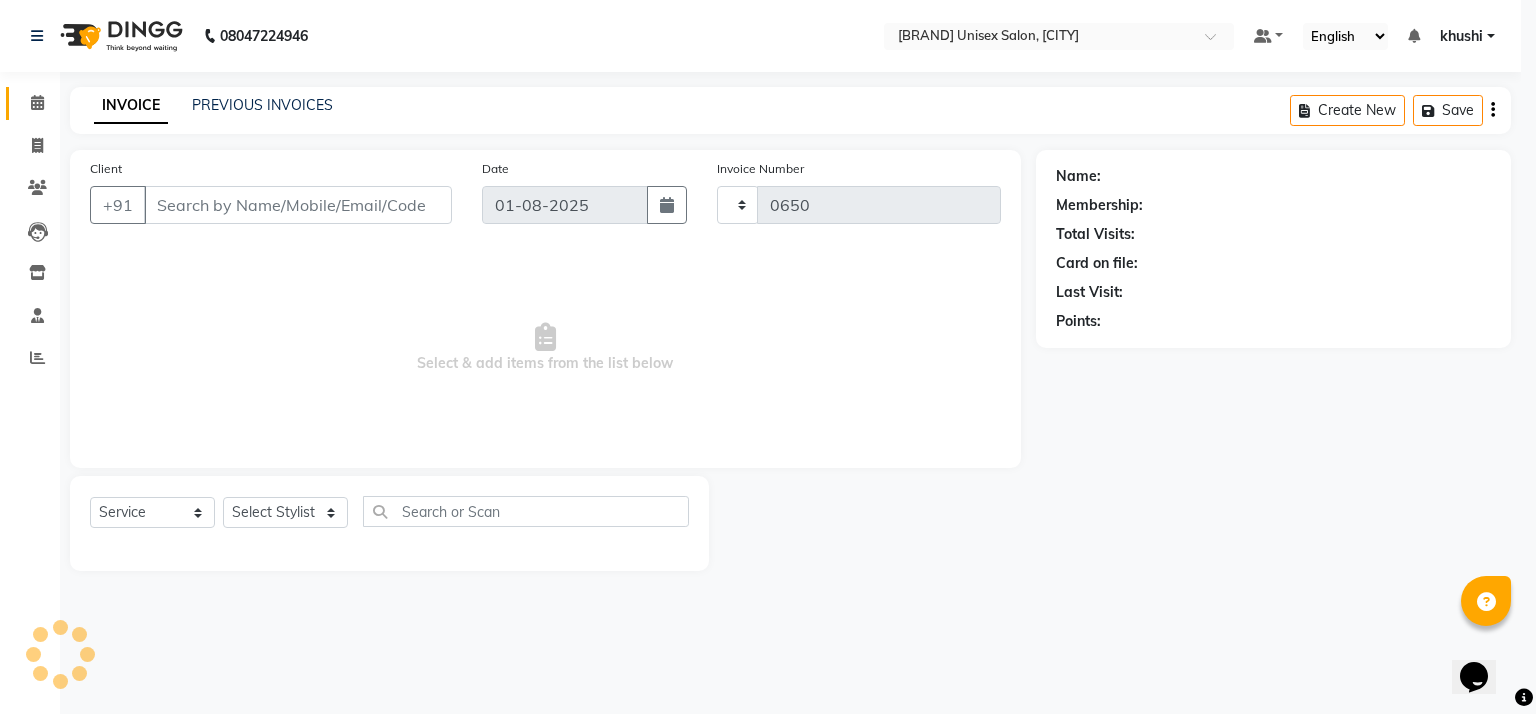 select on "6870" 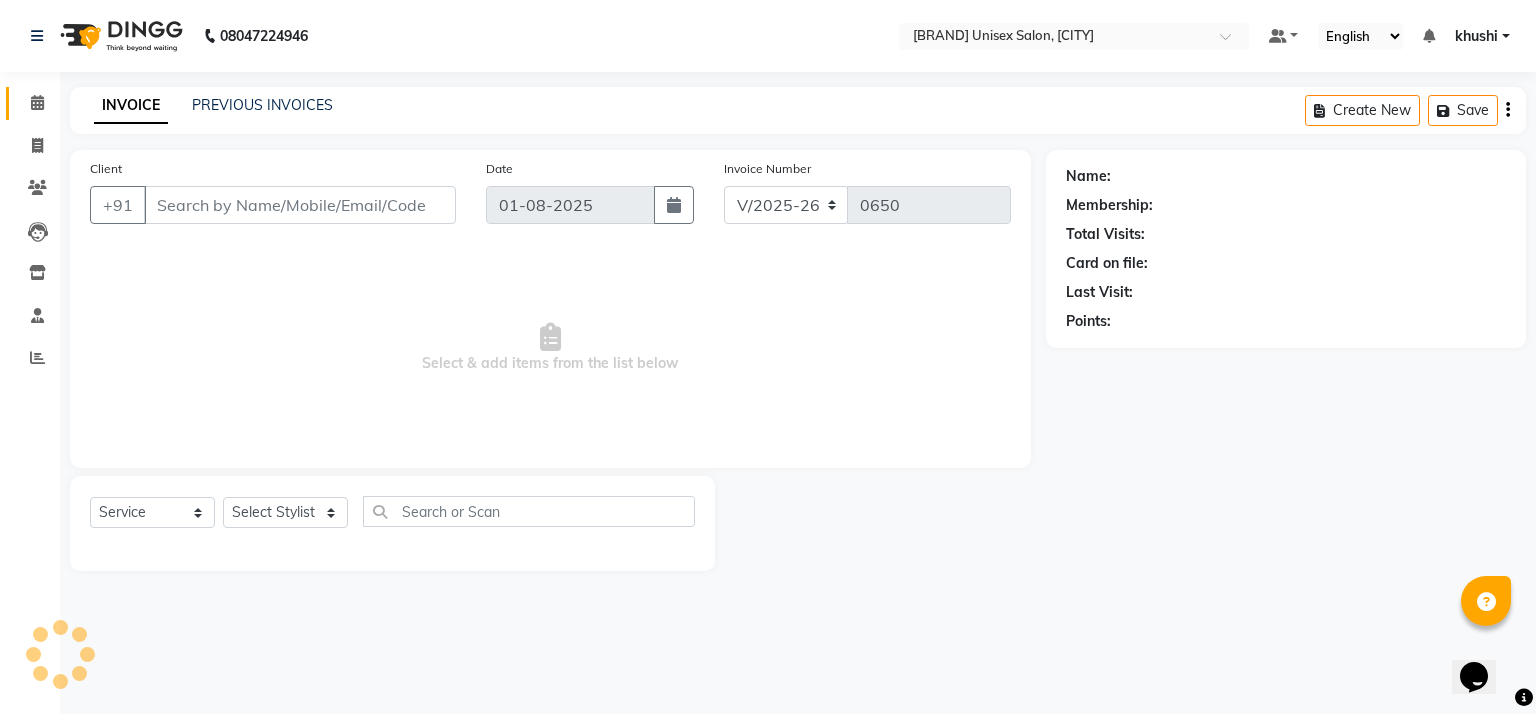 type on "[PHONE]" 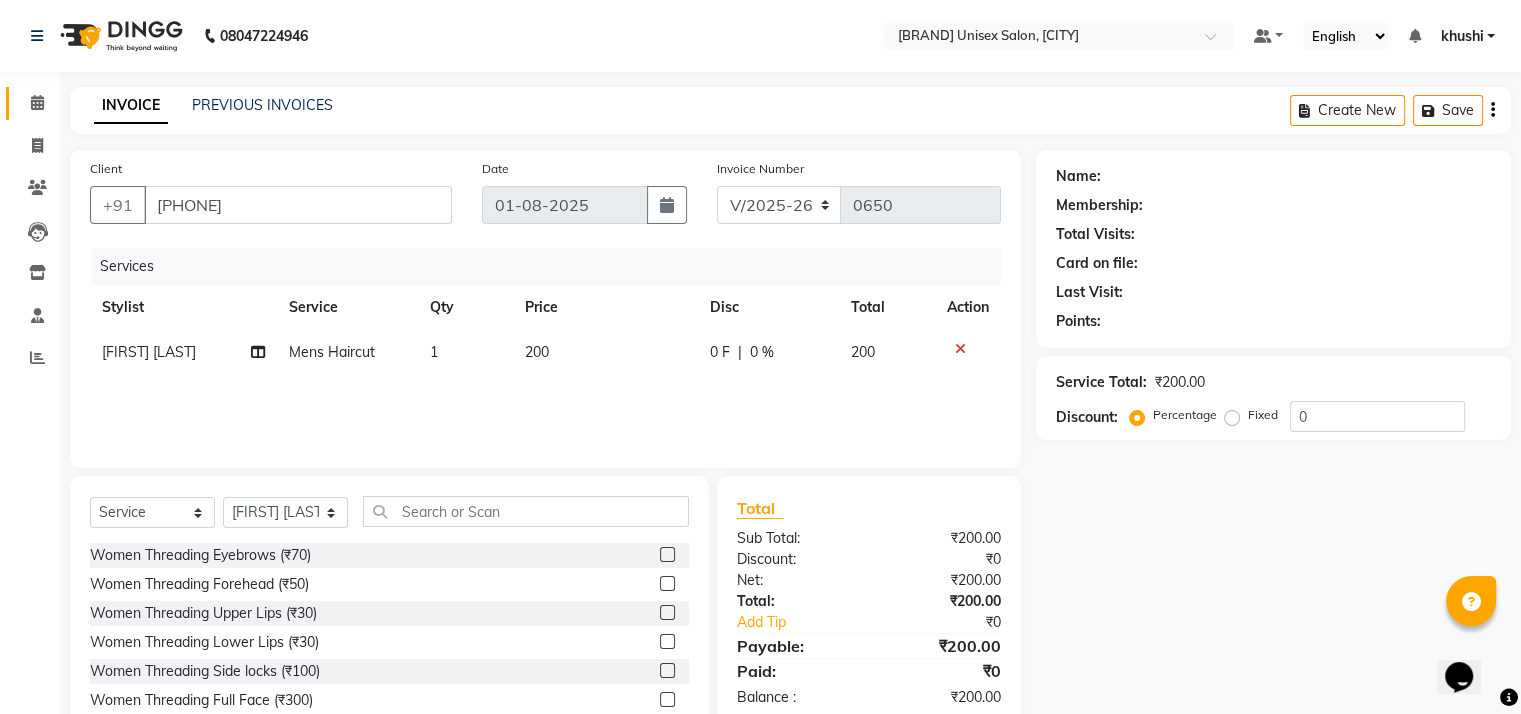 select on "1: Object" 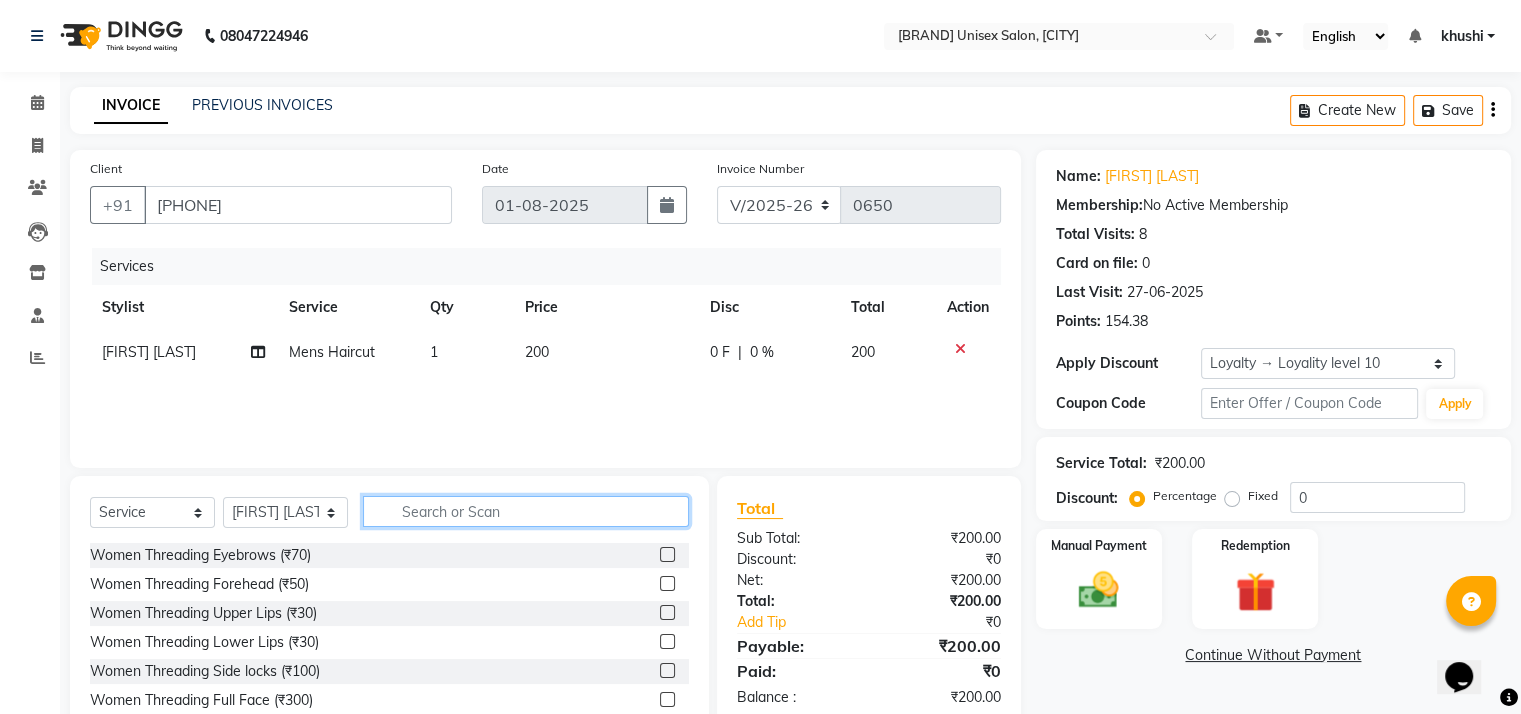click 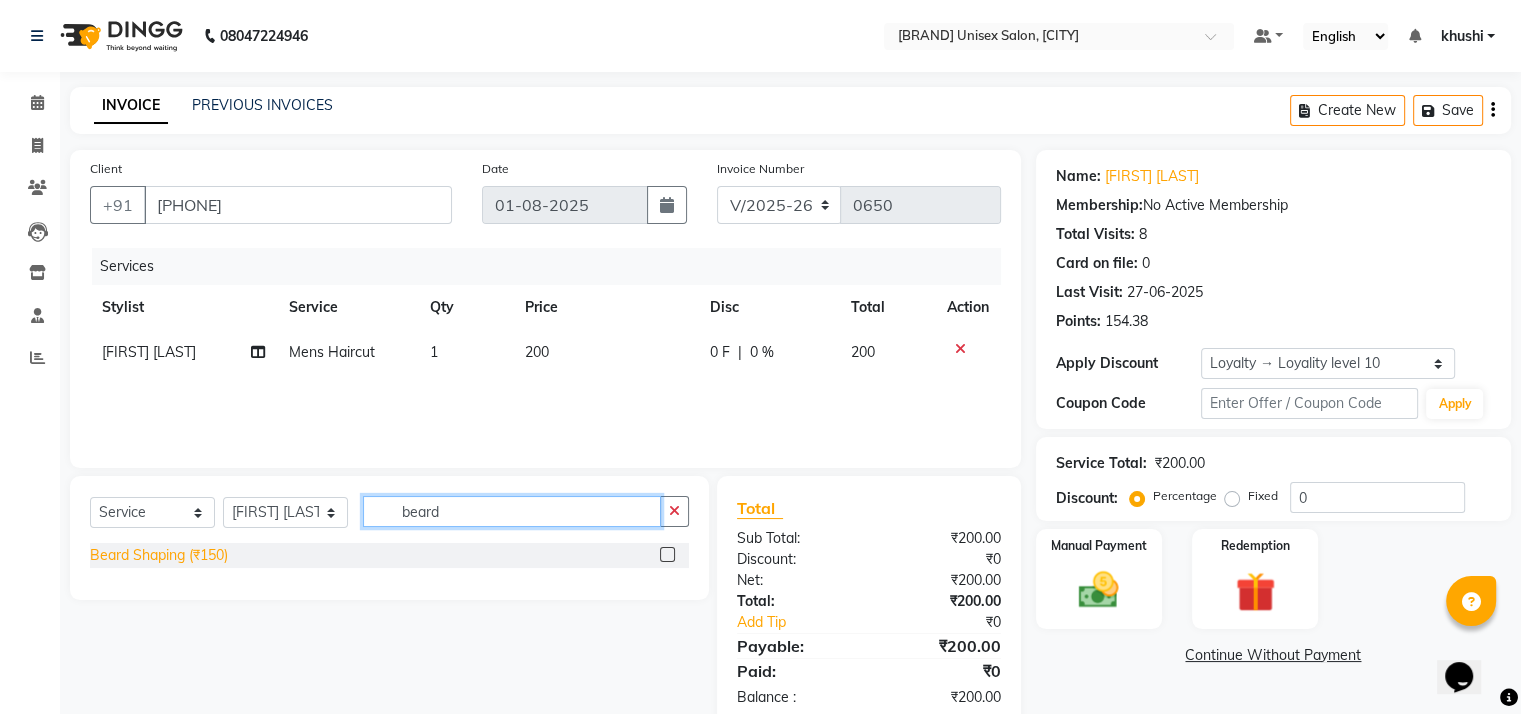 type on "beard" 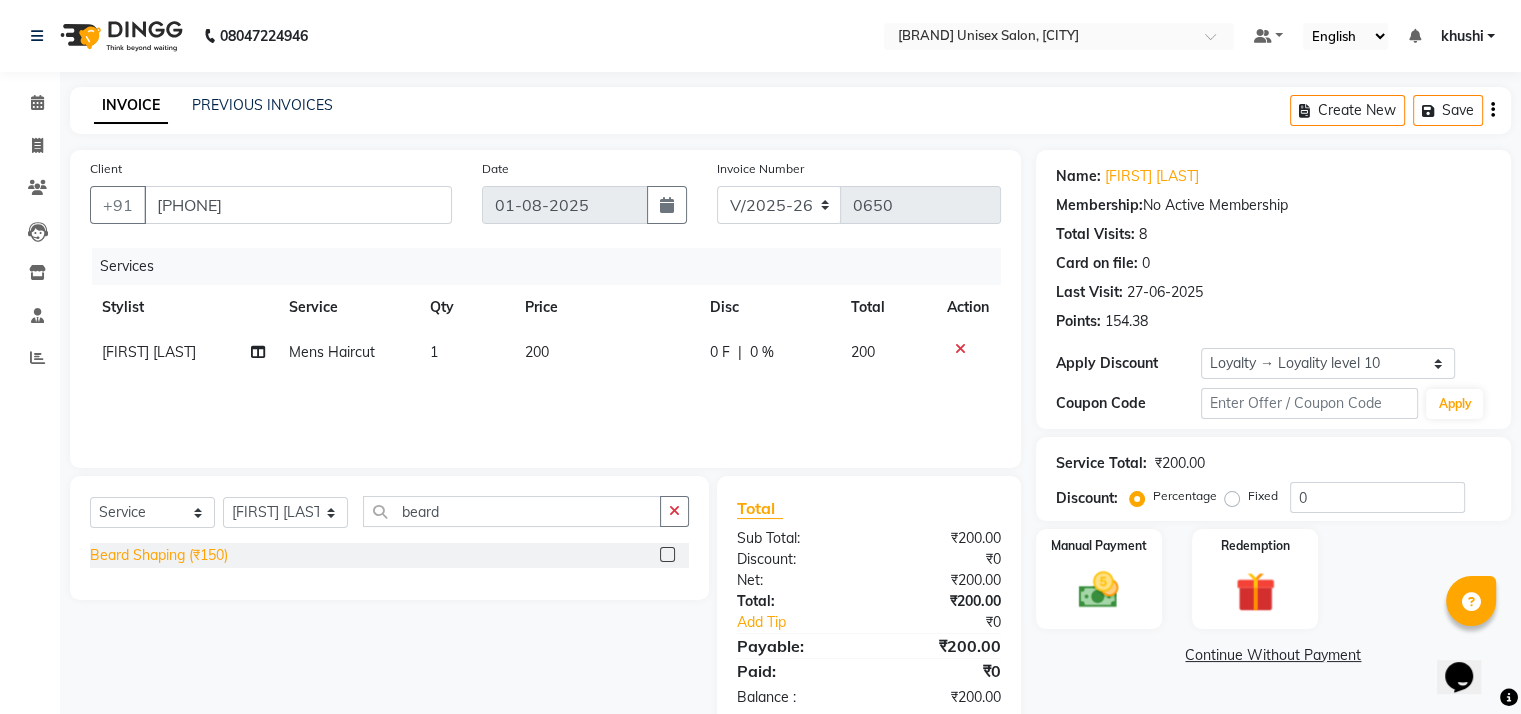 click on "Beard Shaping (₹150)" 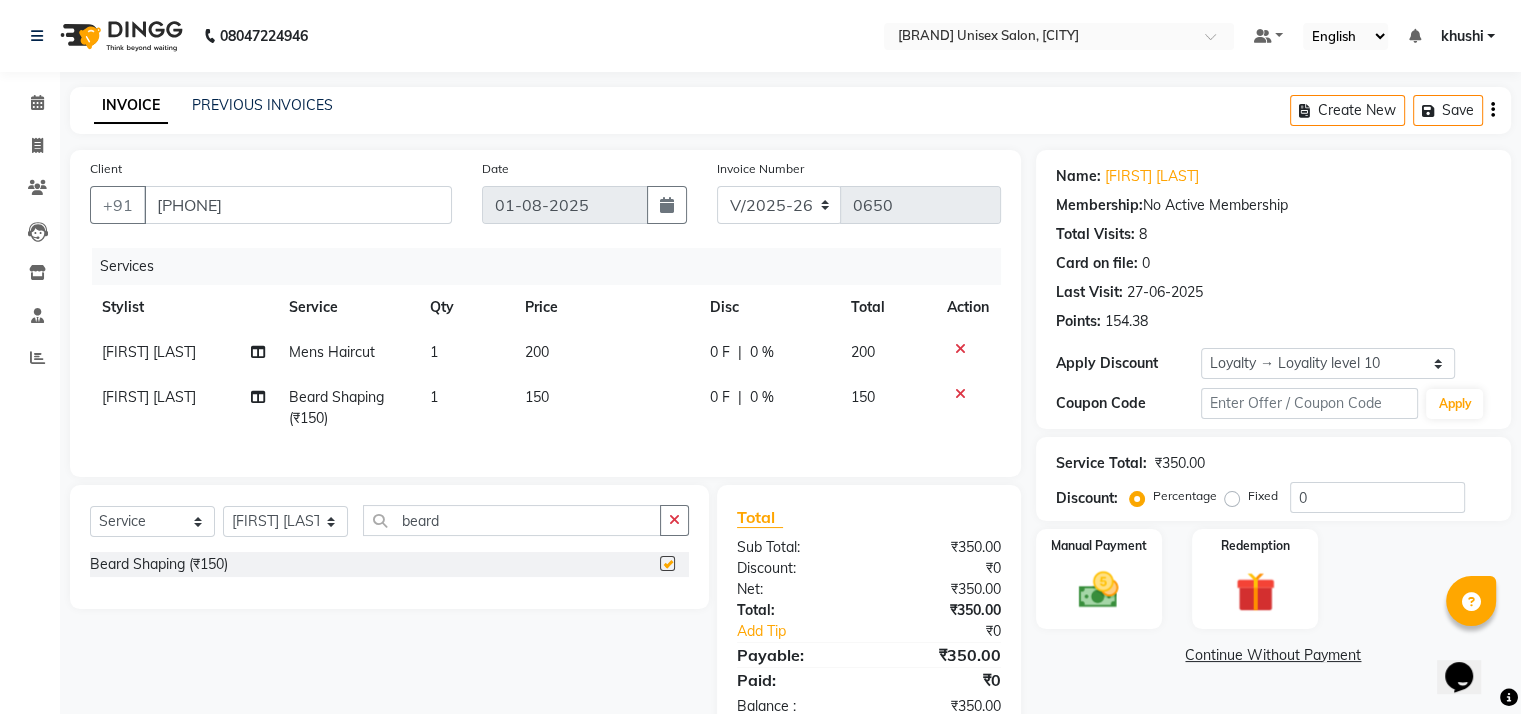 checkbox on "false" 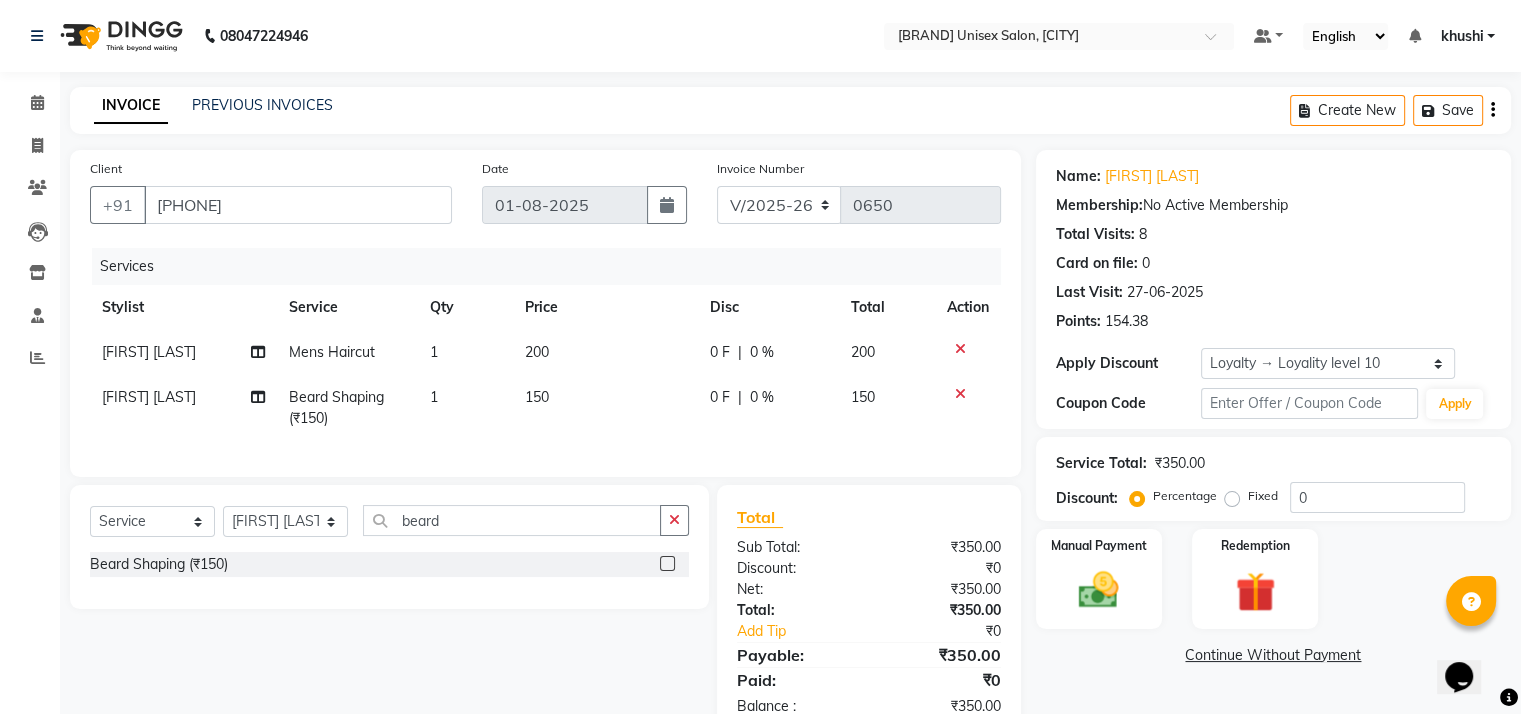 scroll, scrollTop: 68, scrollLeft: 0, axis: vertical 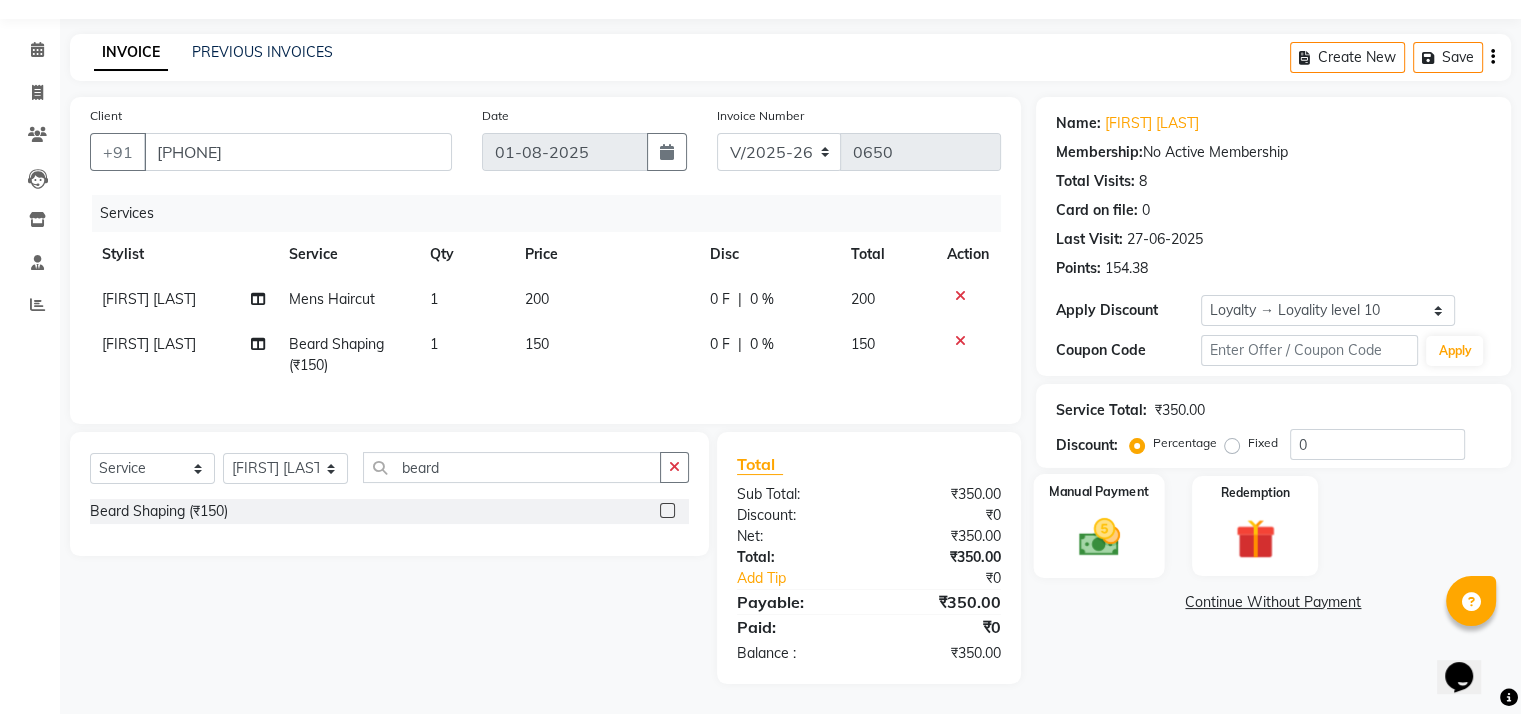 click 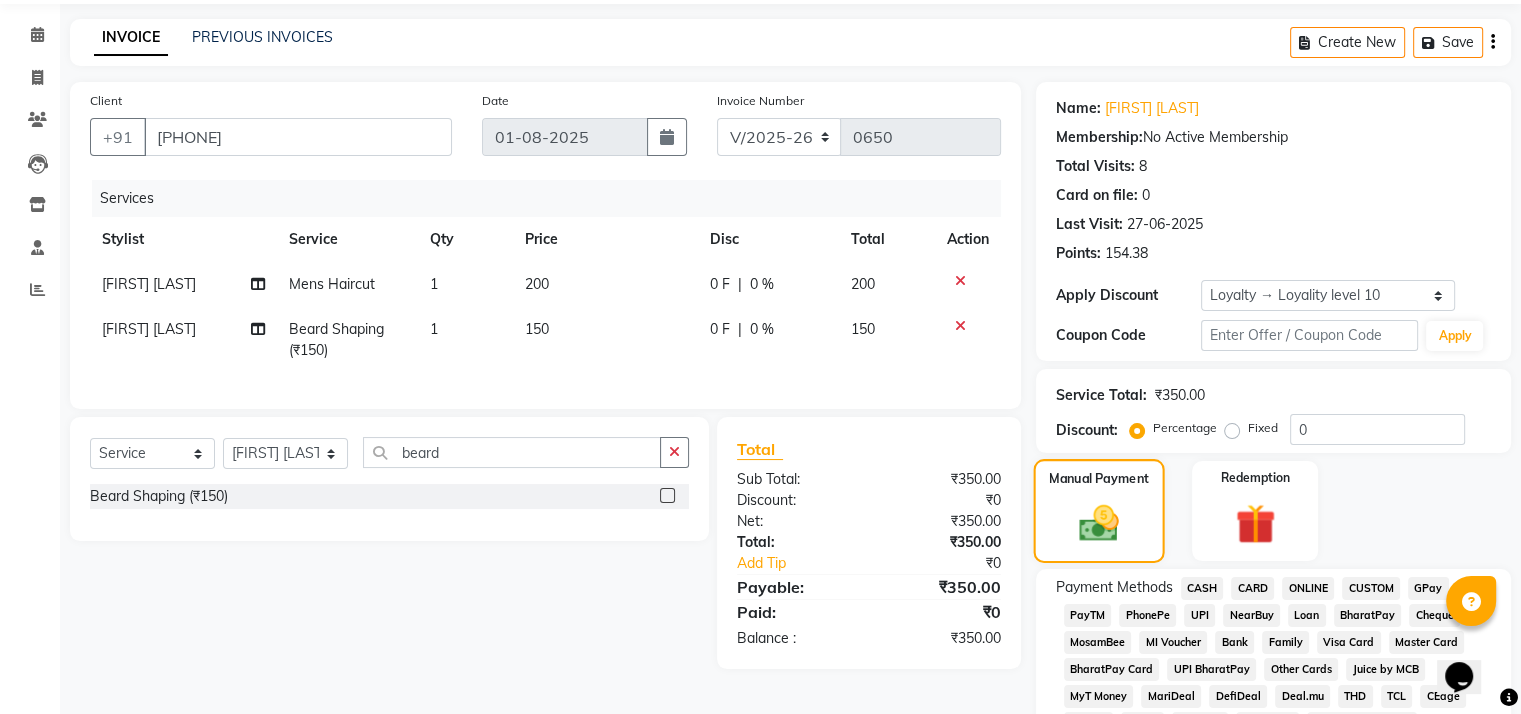 scroll, scrollTop: 309, scrollLeft: 0, axis: vertical 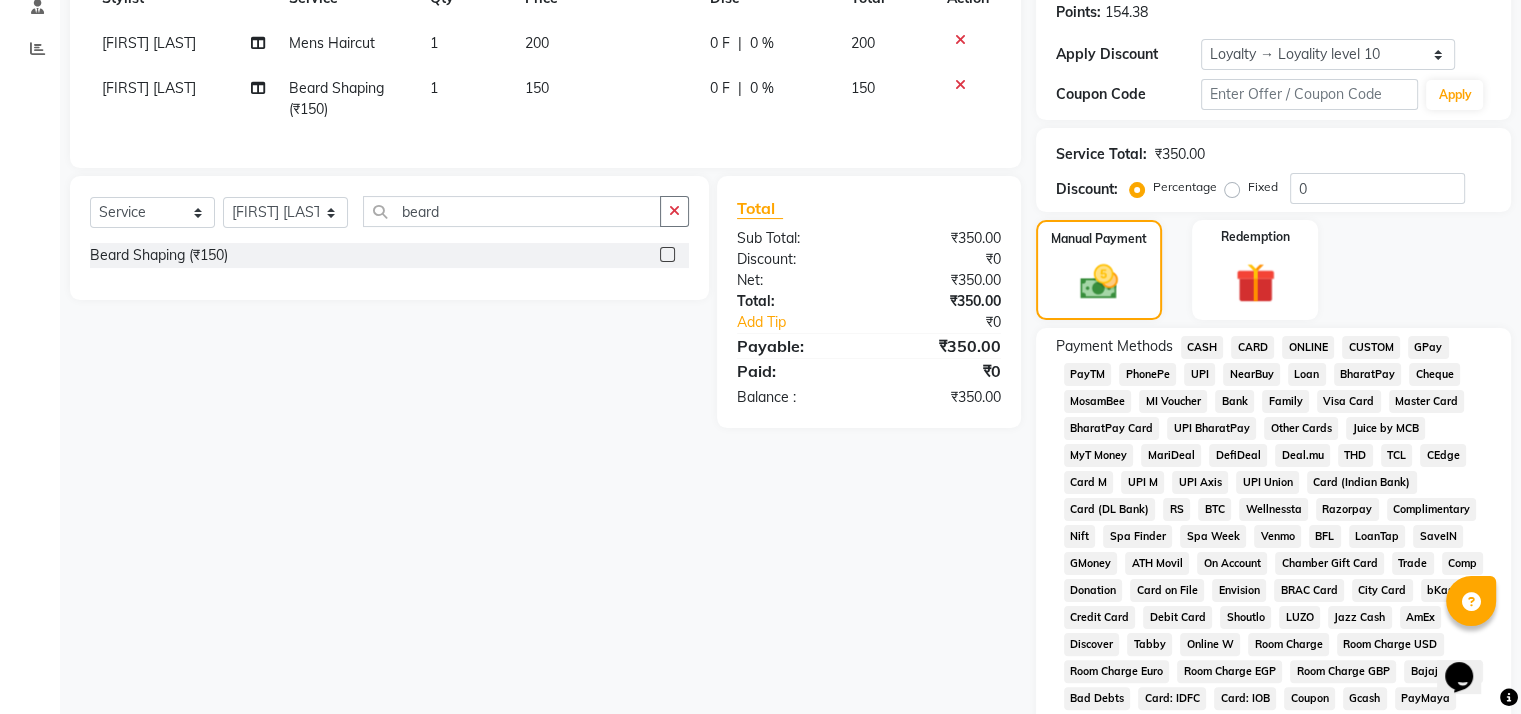 click on "CARD" 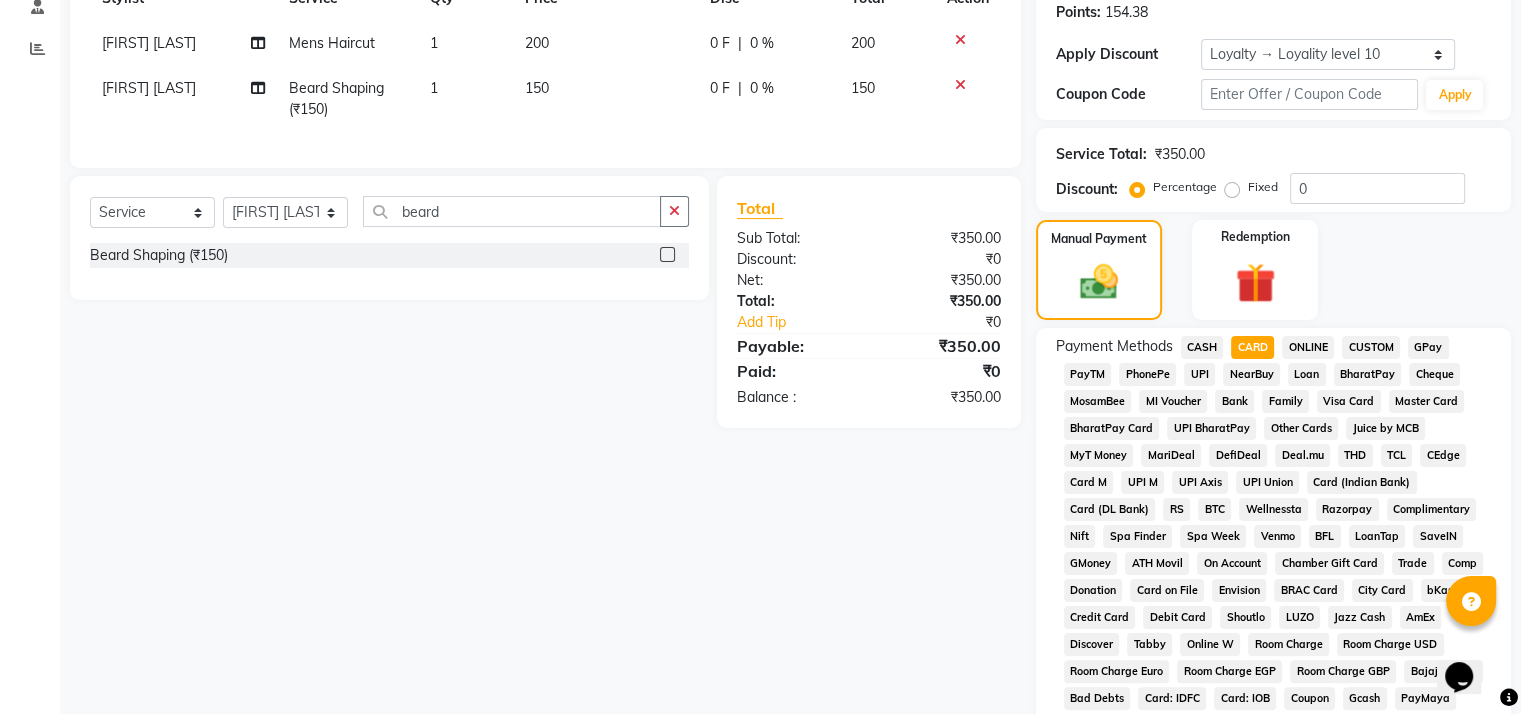 scroll, scrollTop: 748, scrollLeft: 0, axis: vertical 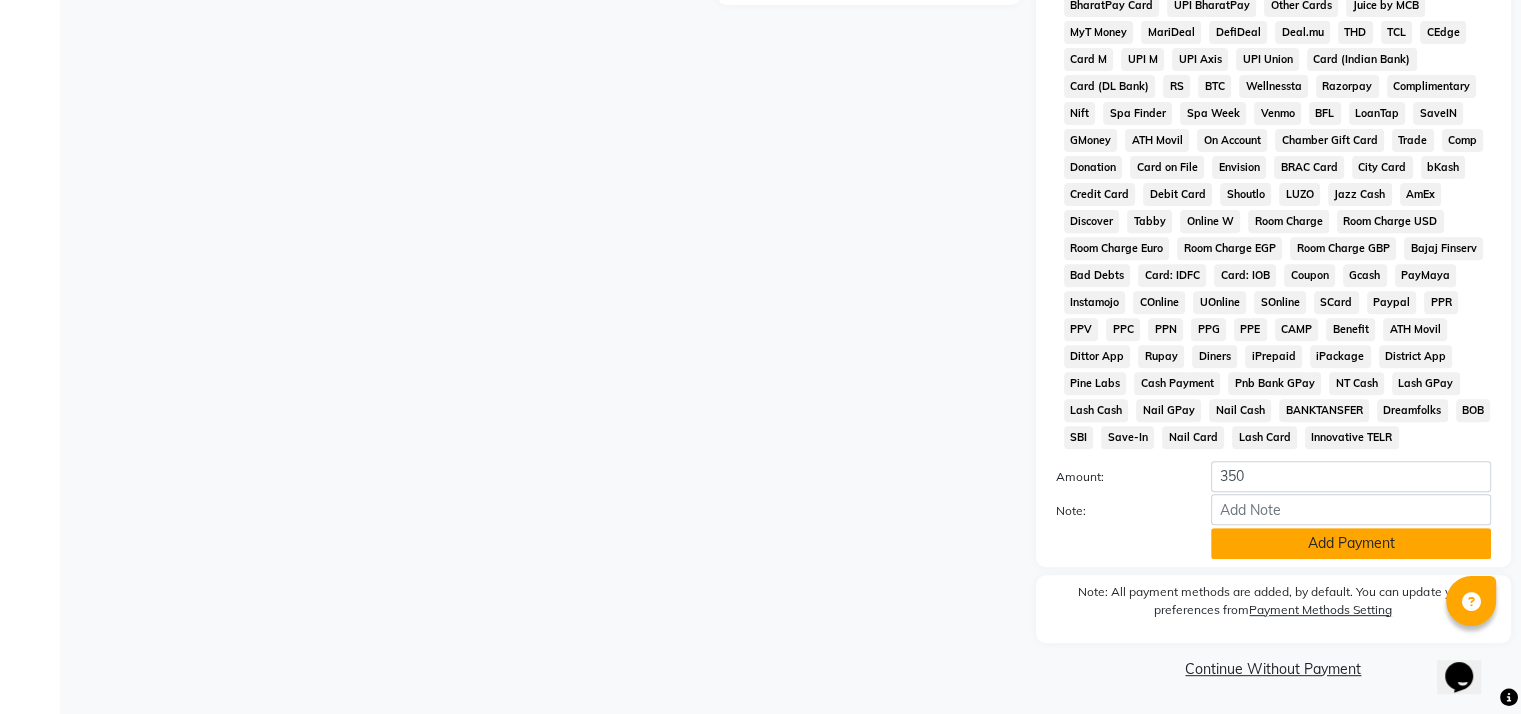 click on "Add Payment" 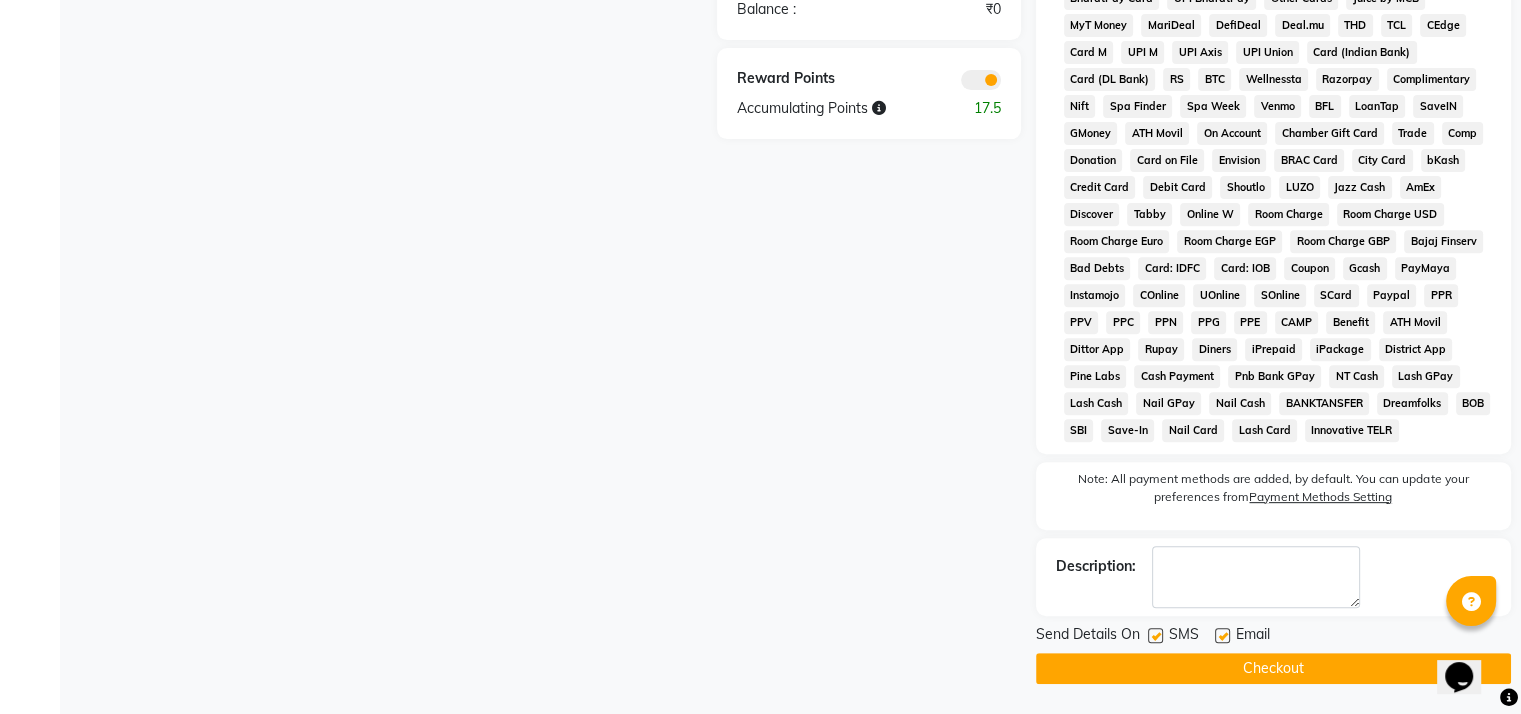 click 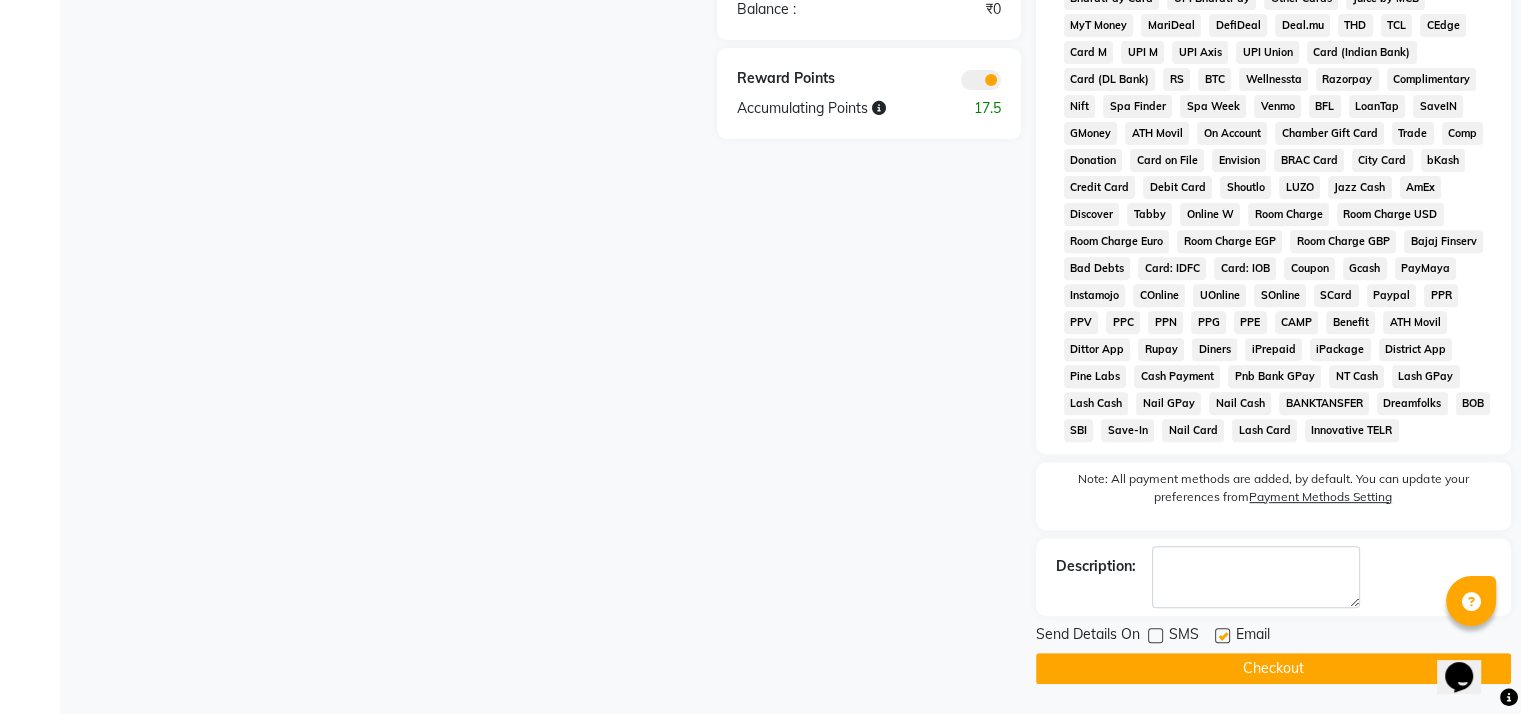 click 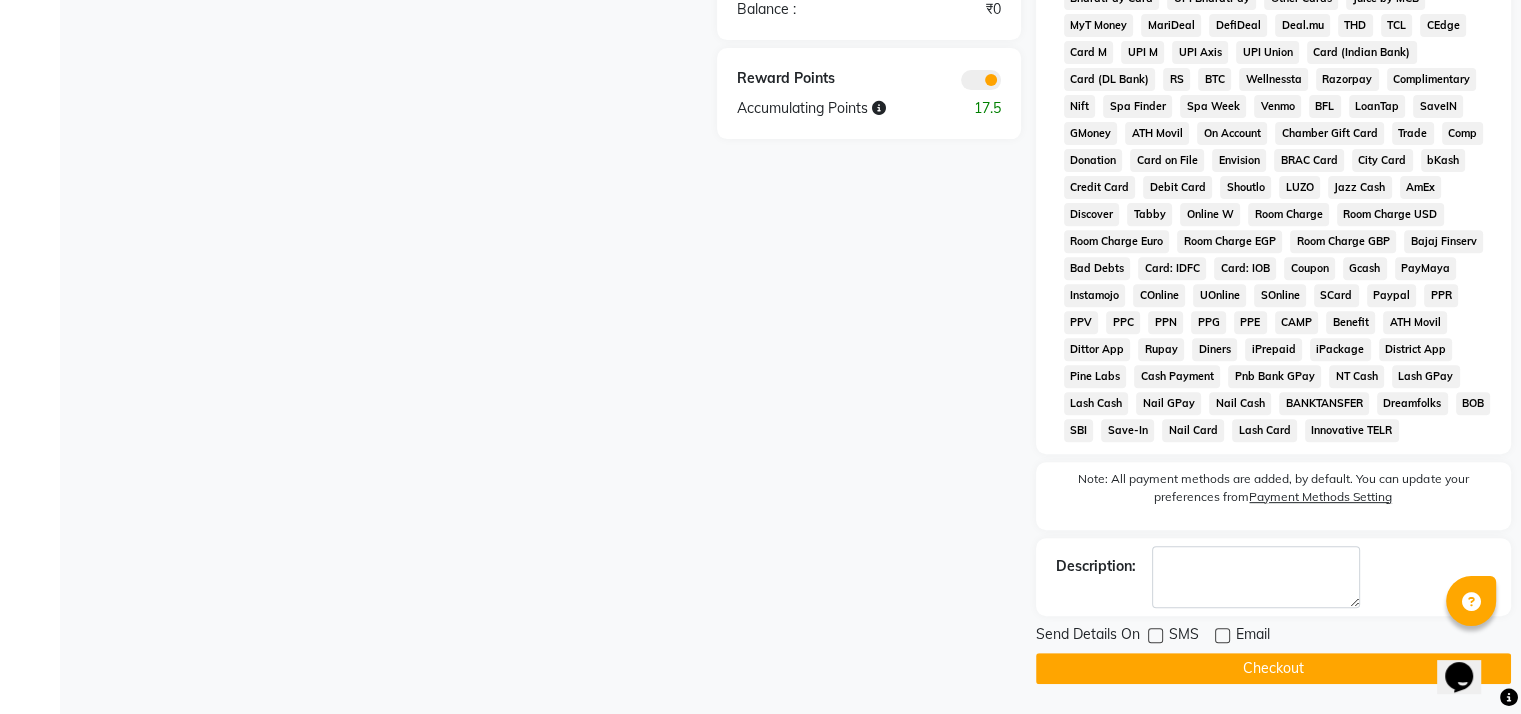 click on "Checkout" 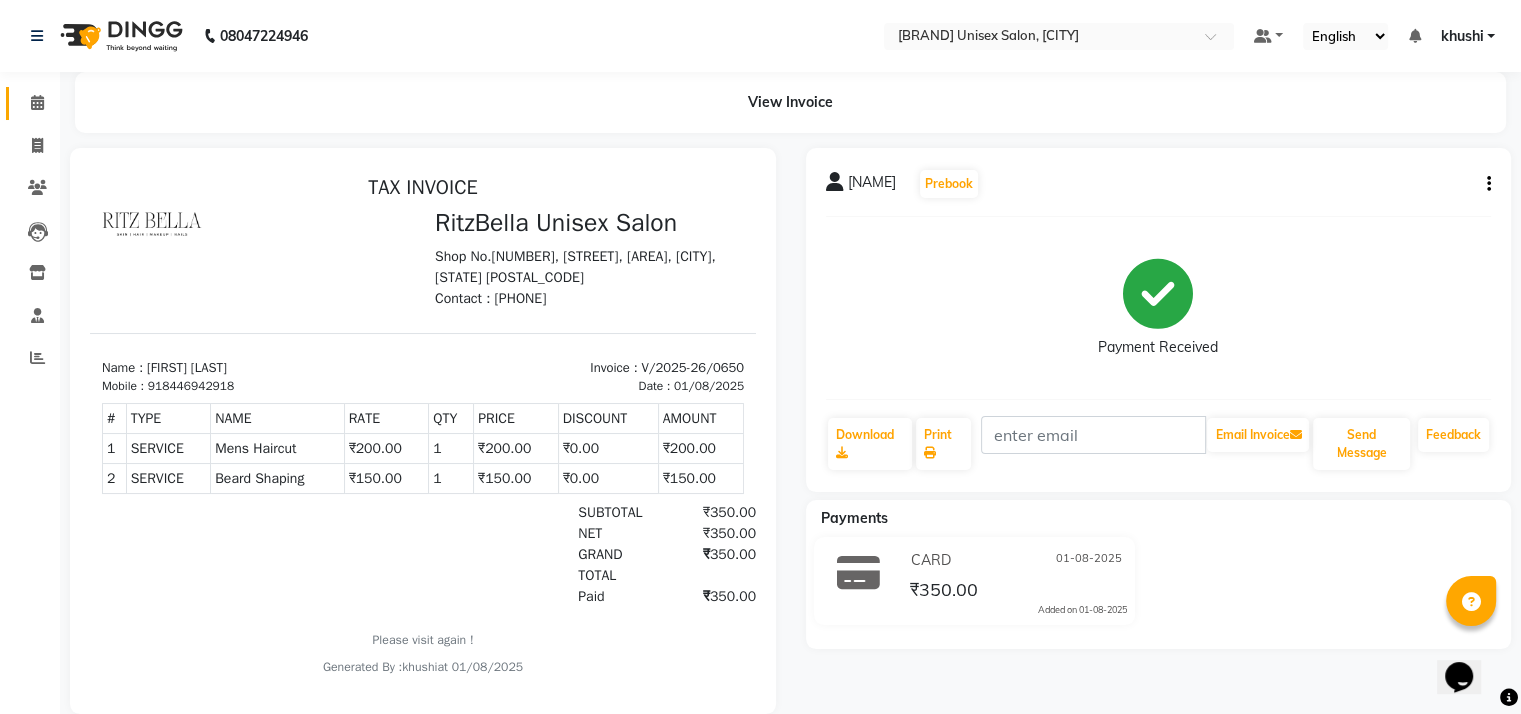 scroll, scrollTop: 0, scrollLeft: 0, axis: both 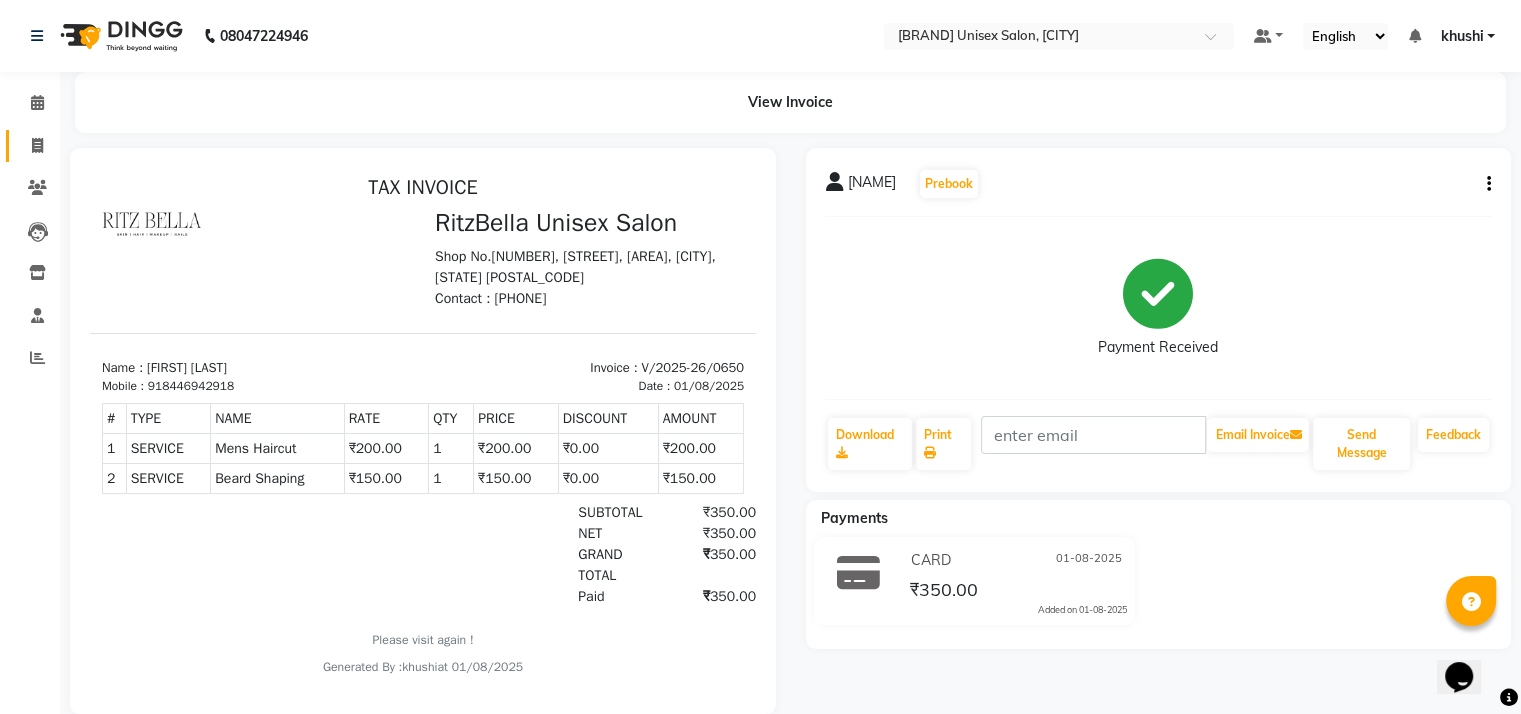 click on "Invoice" 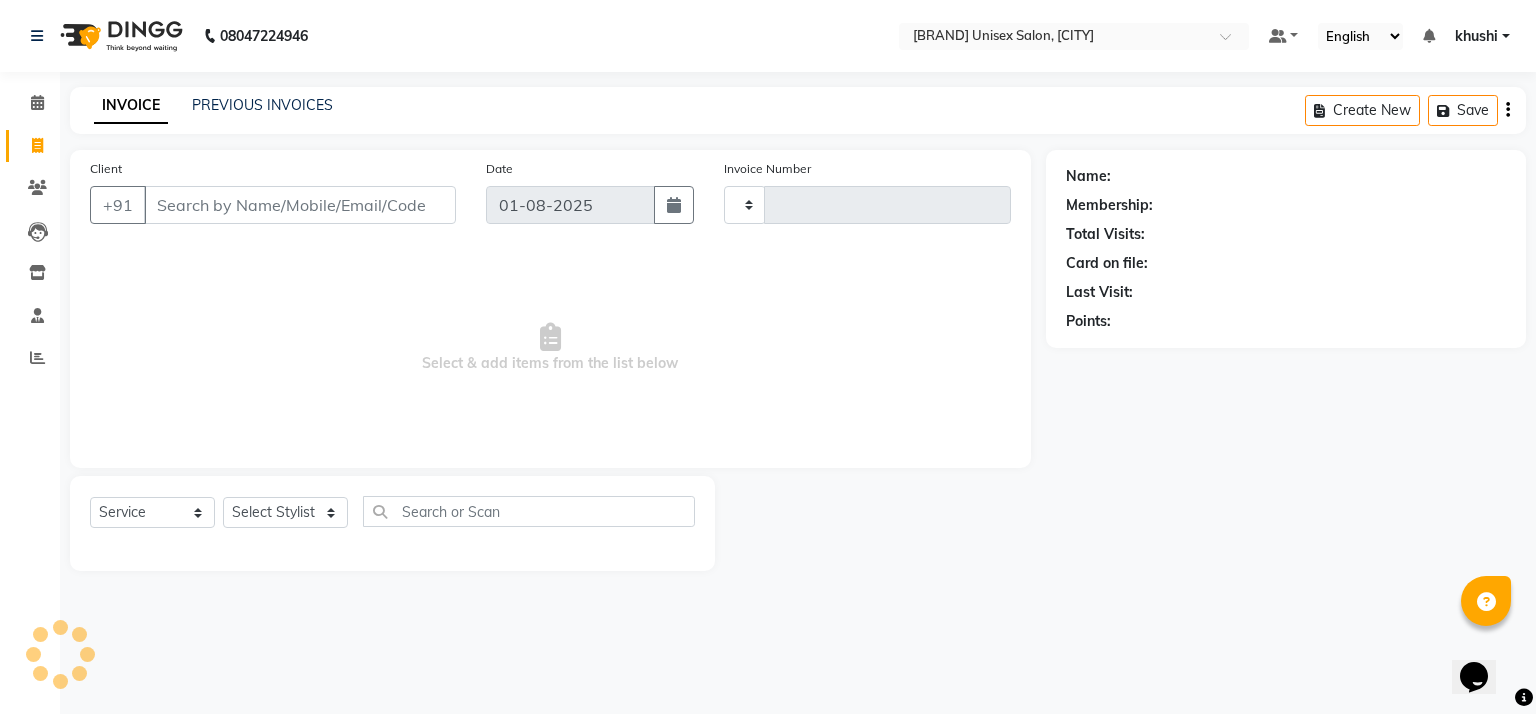 type on "0651" 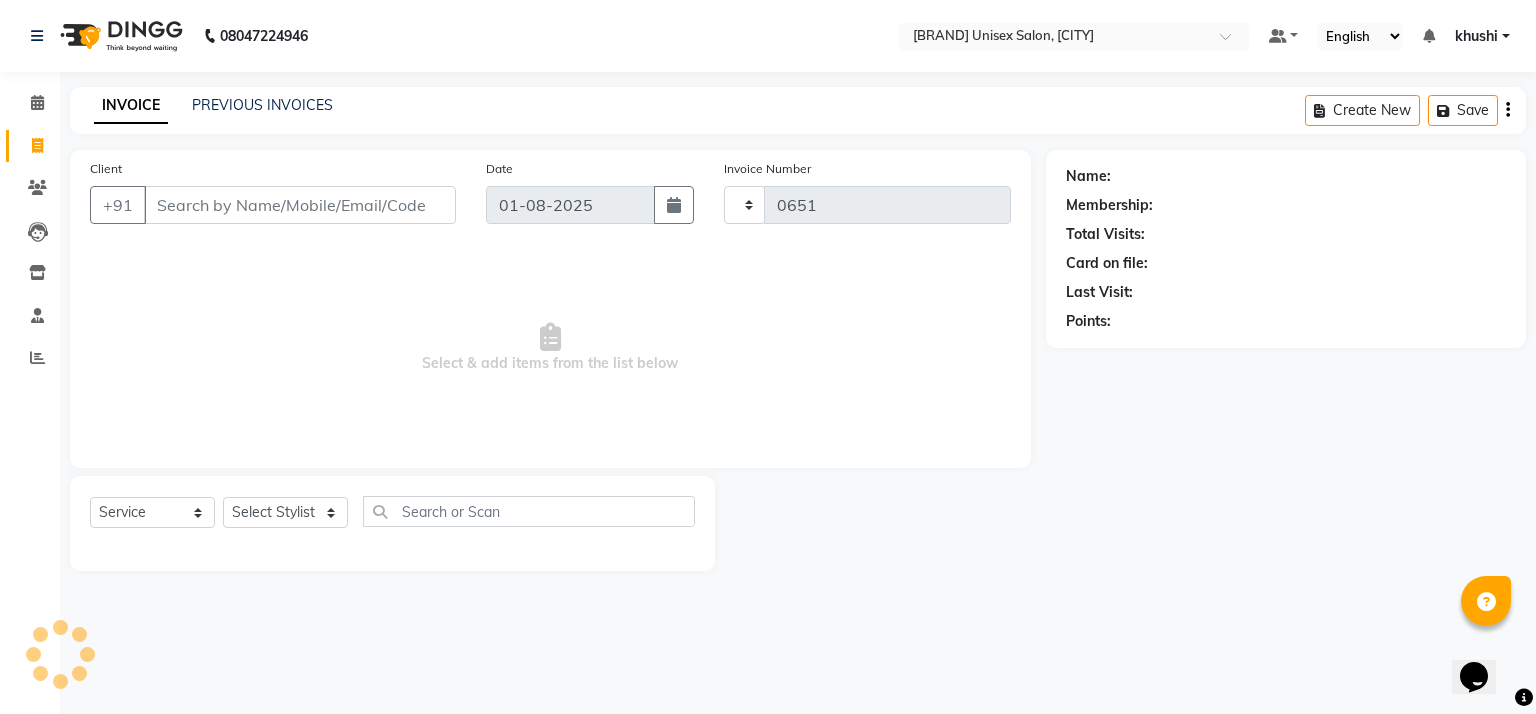 select on "6870" 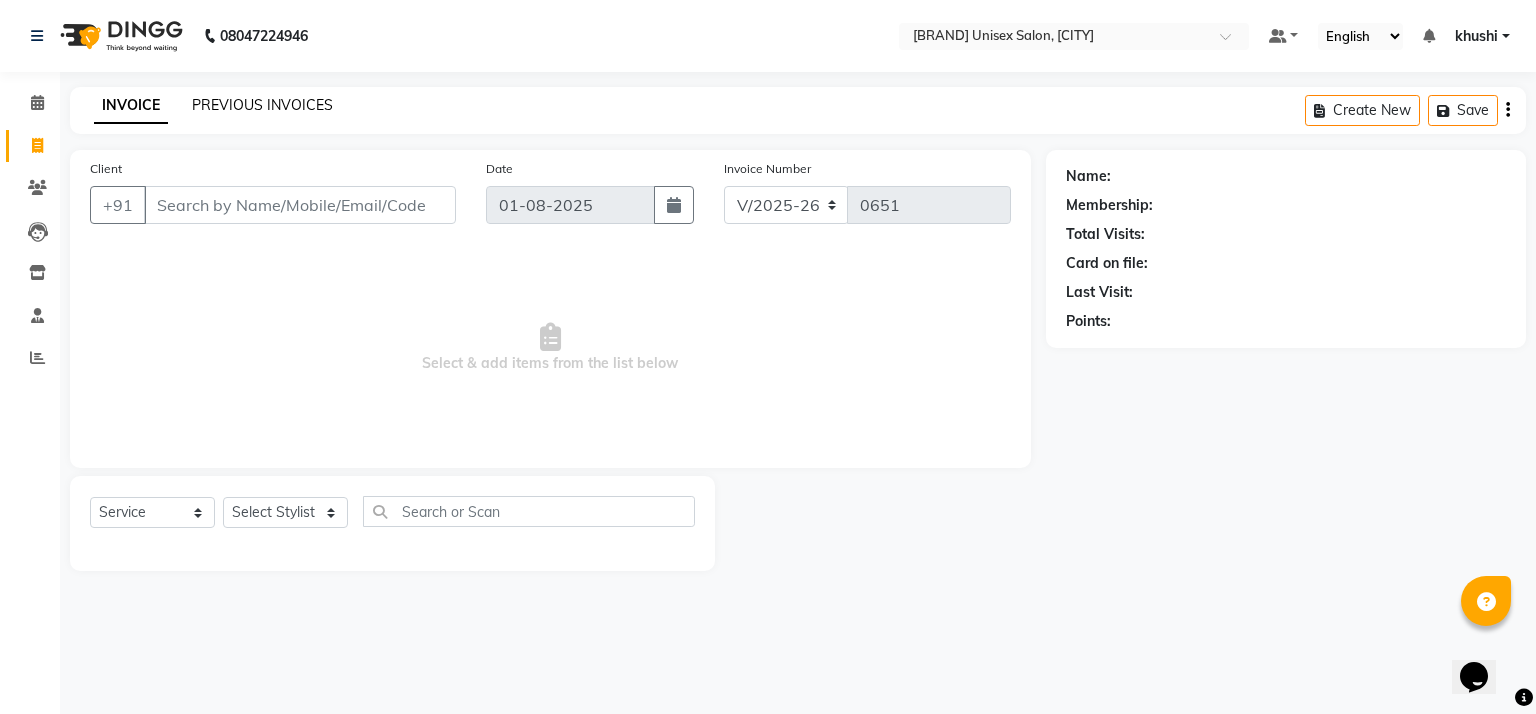 click on "PREVIOUS INVOICES" 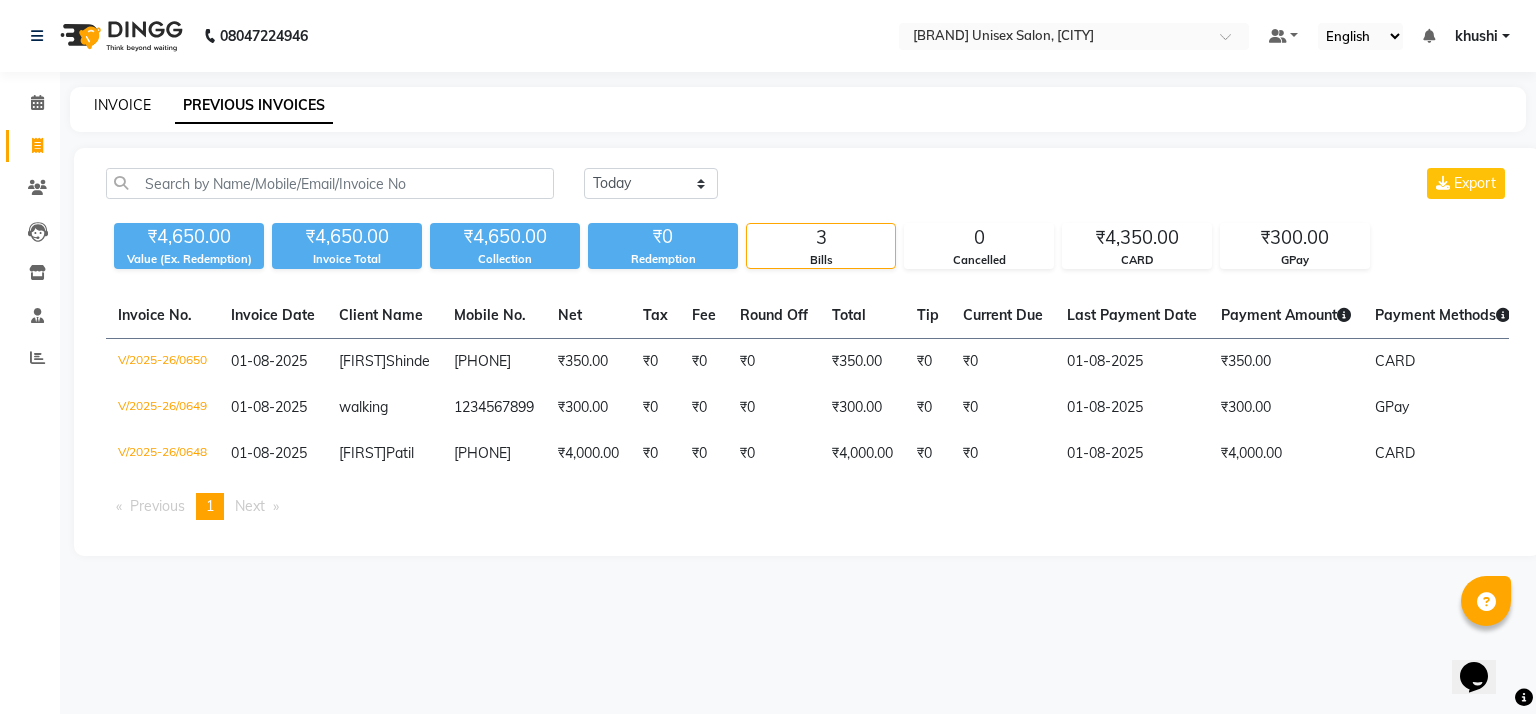 click on "INVOICE" 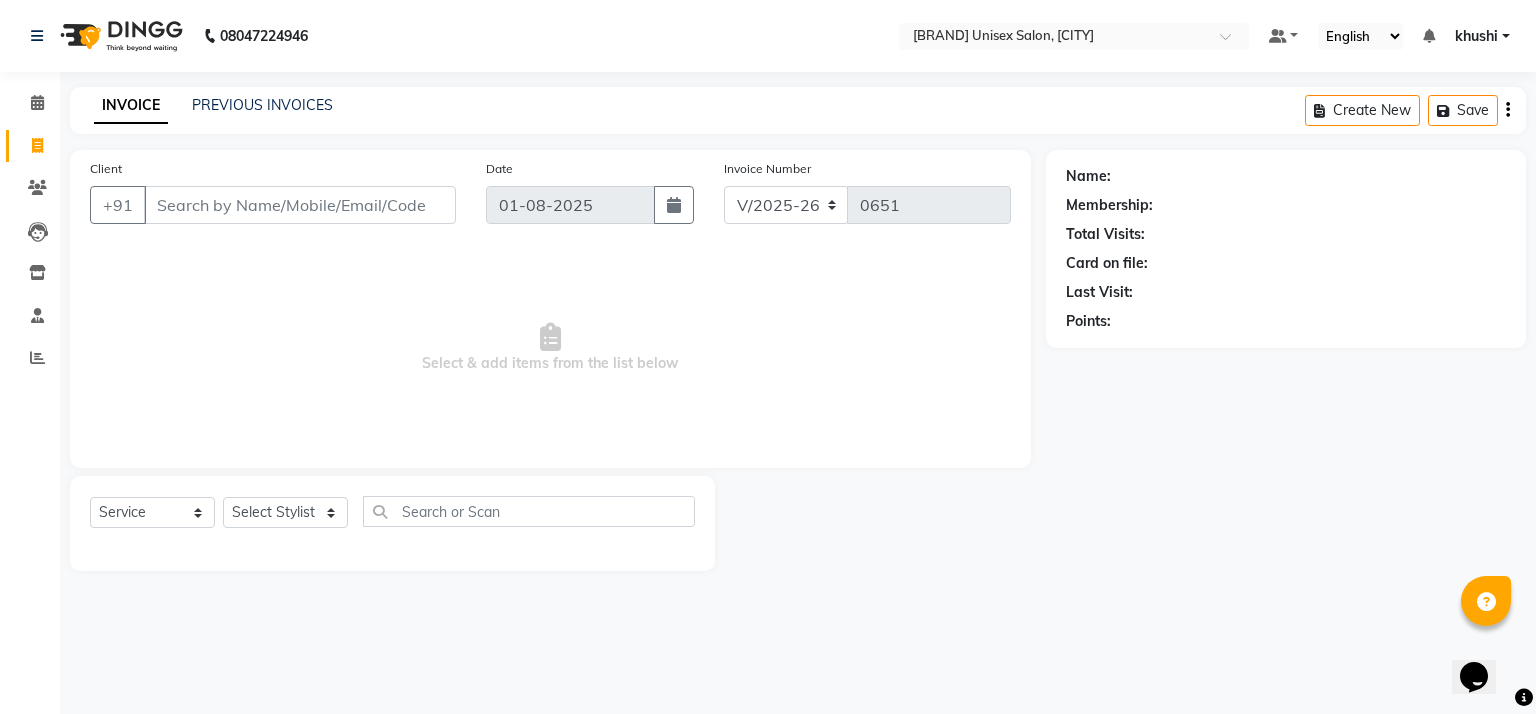 click on "INVOICE PREVIOUS INVOICES Create New   Save" 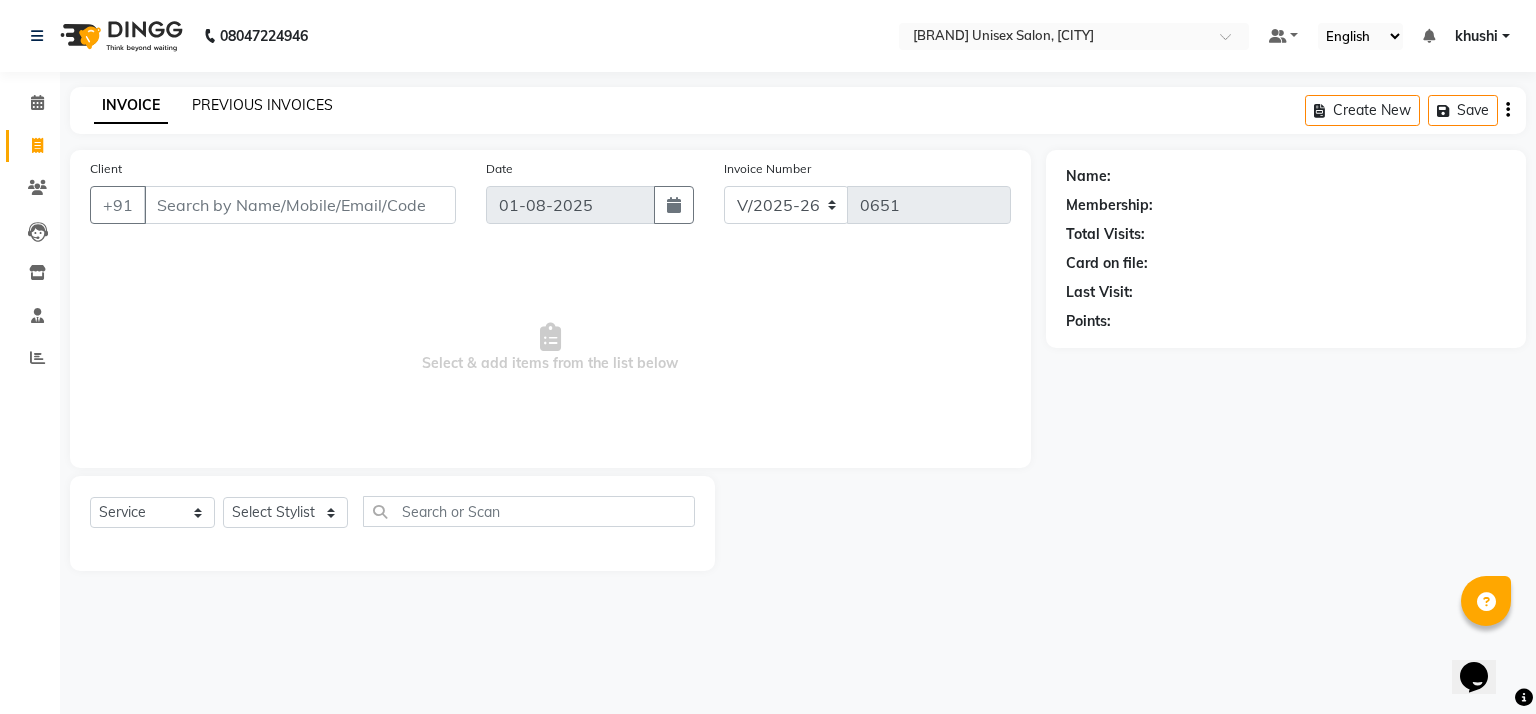 click on "PREVIOUS INVOICES" 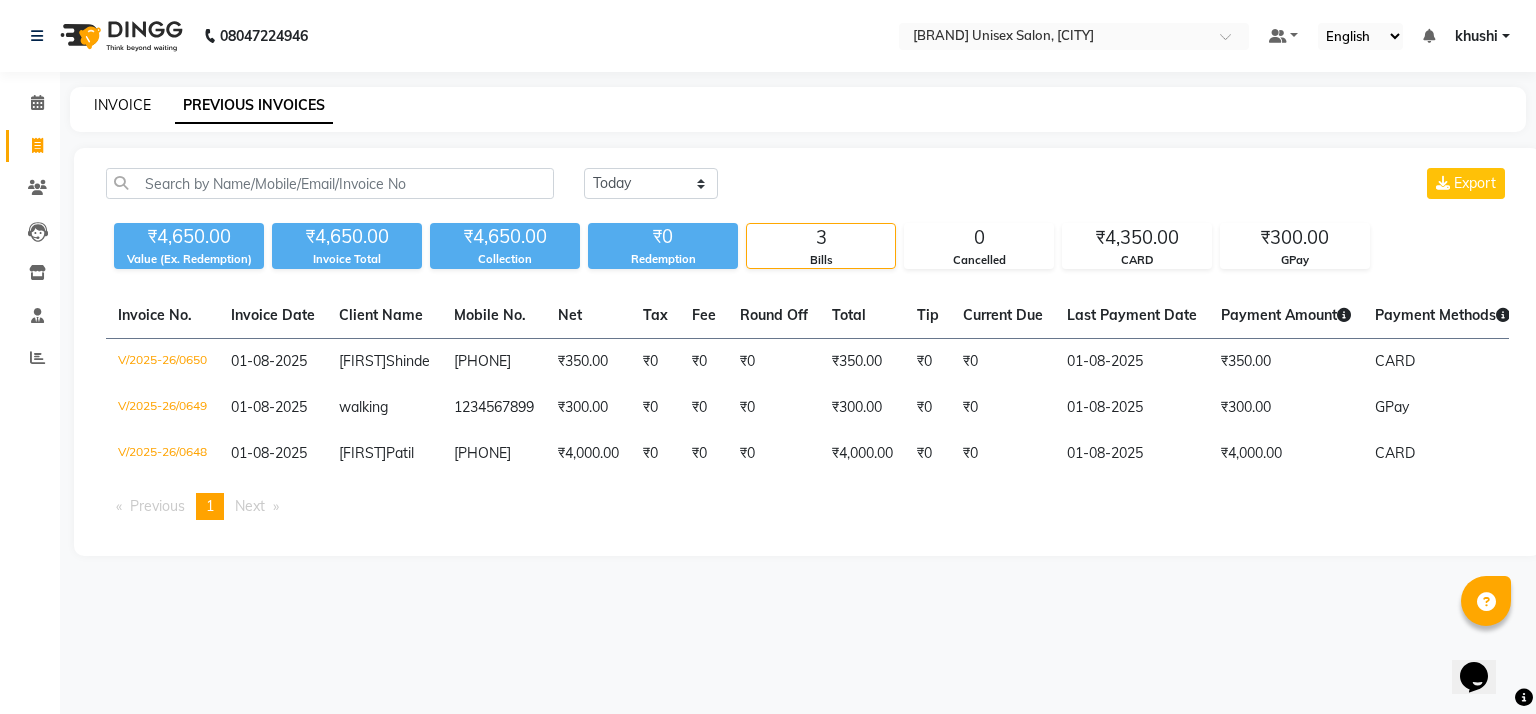 click on "INVOICE" 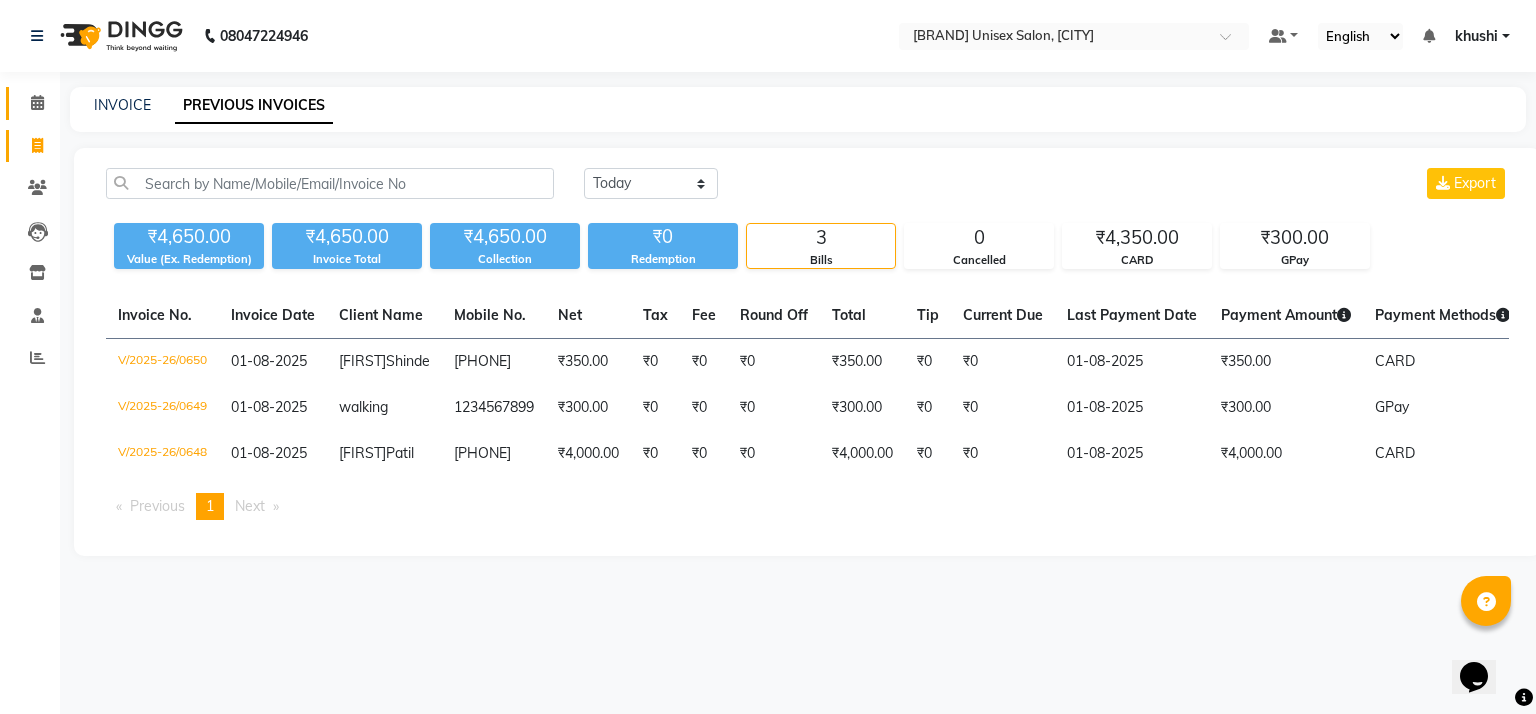 select on "6870" 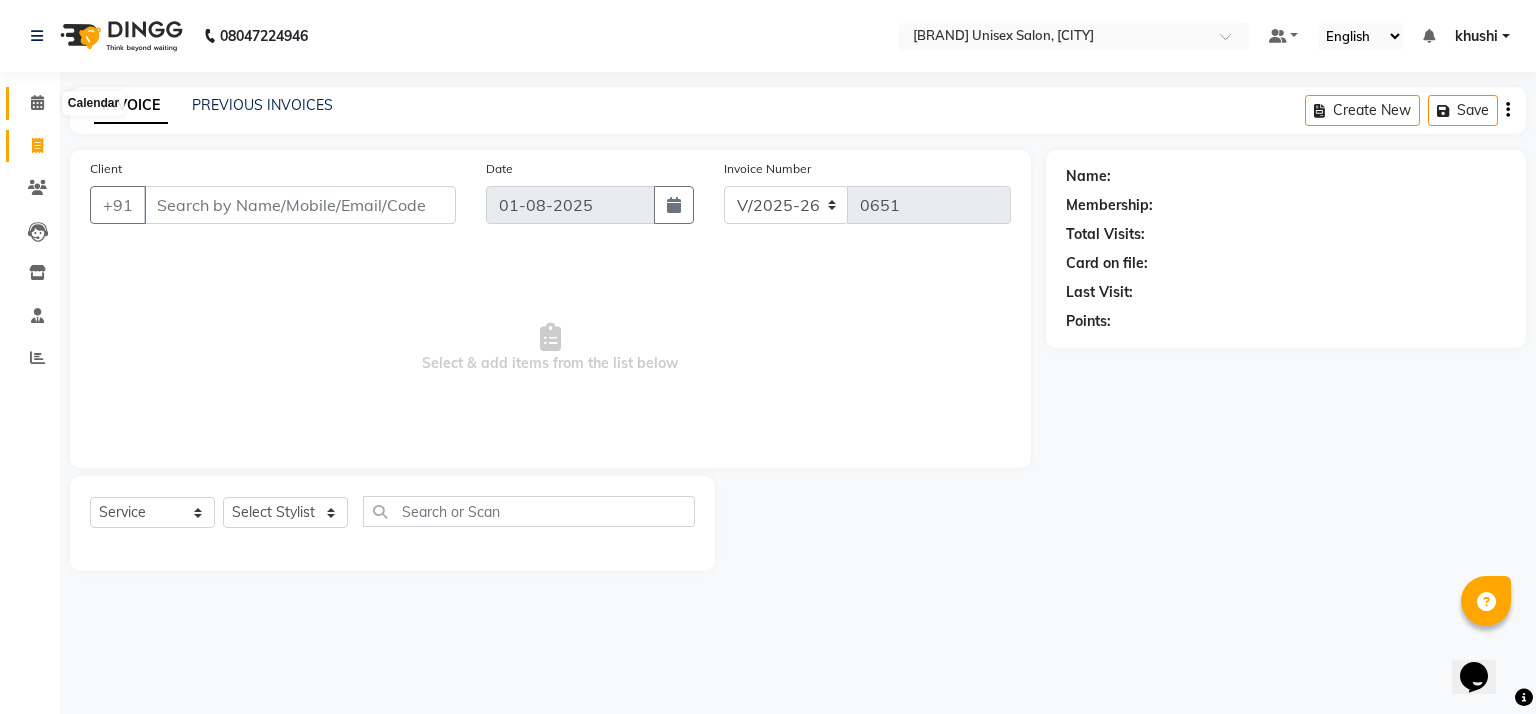 click 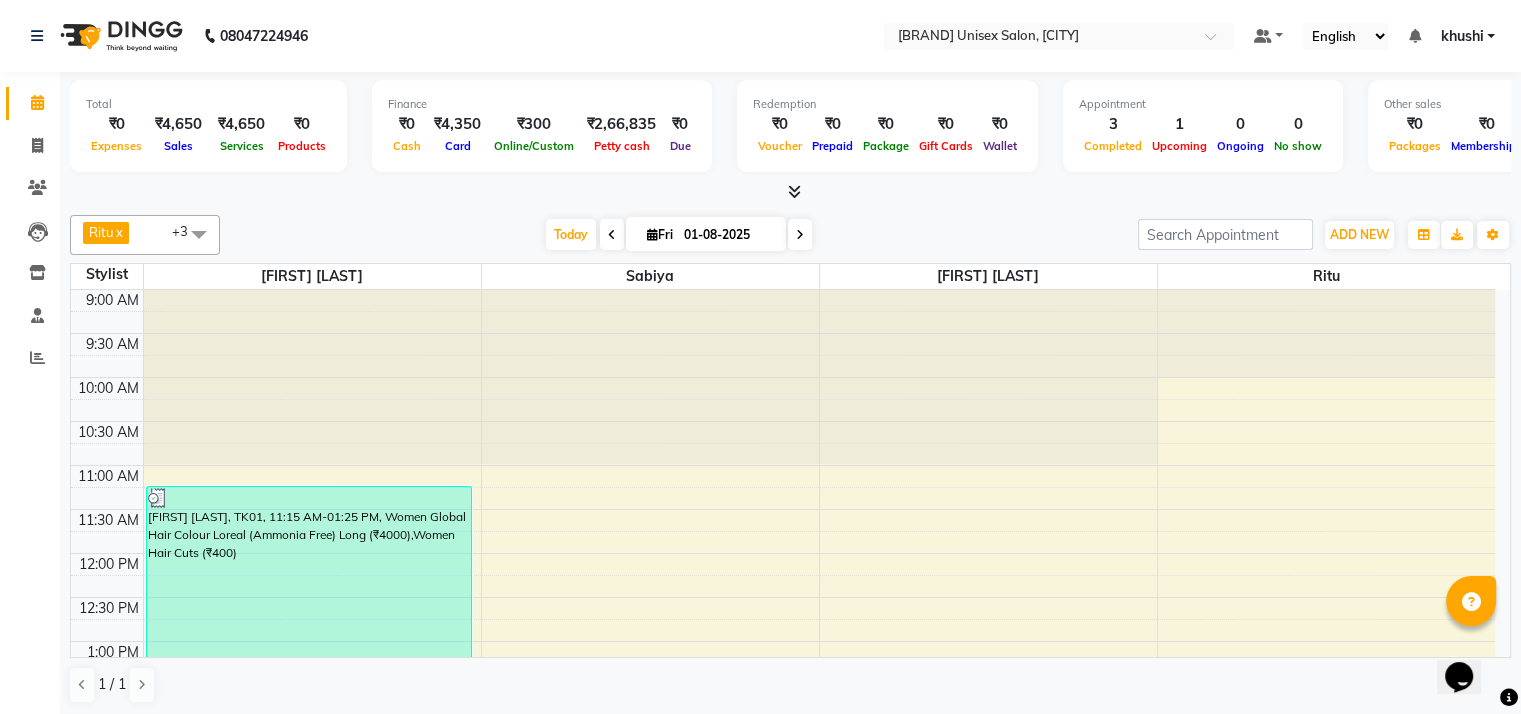 scroll, scrollTop: 0, scrollLeft: 0, axis: both 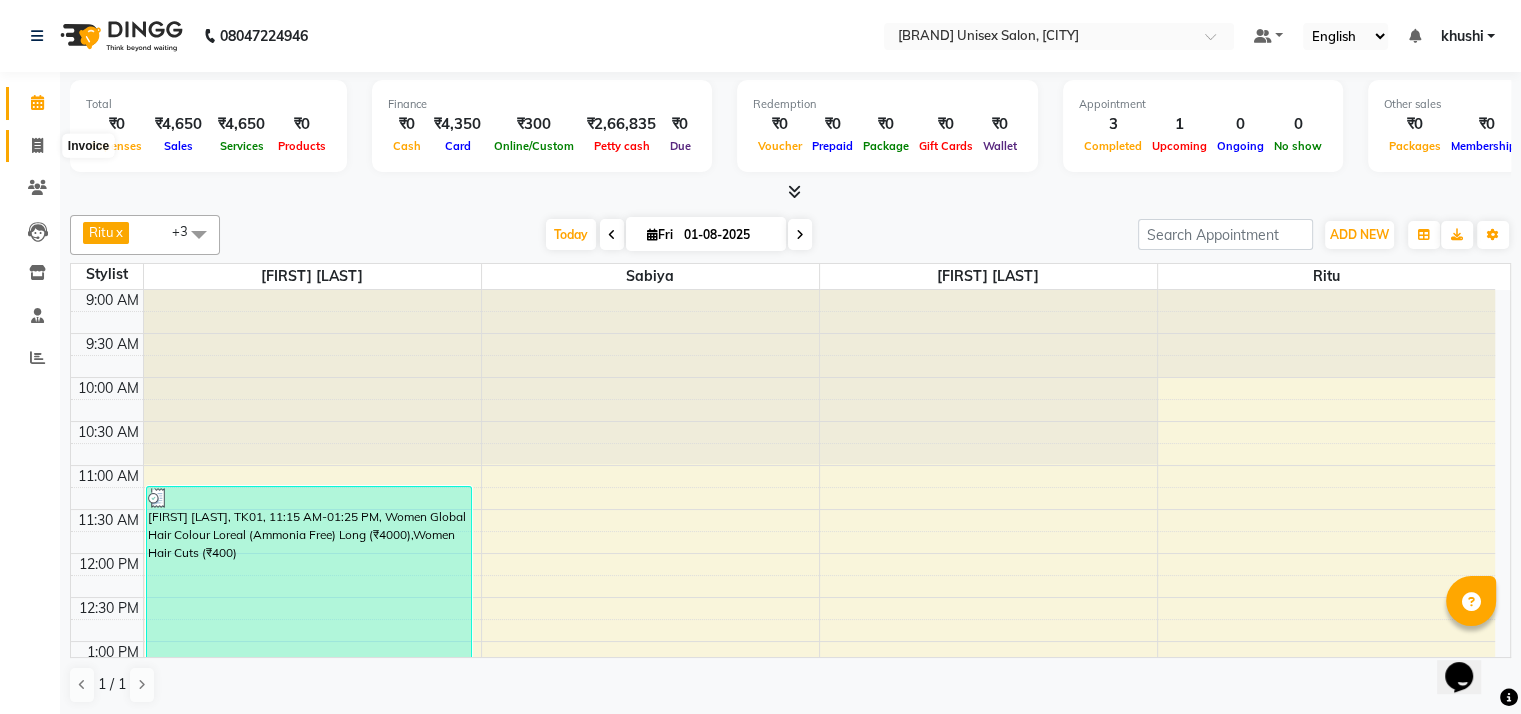 click 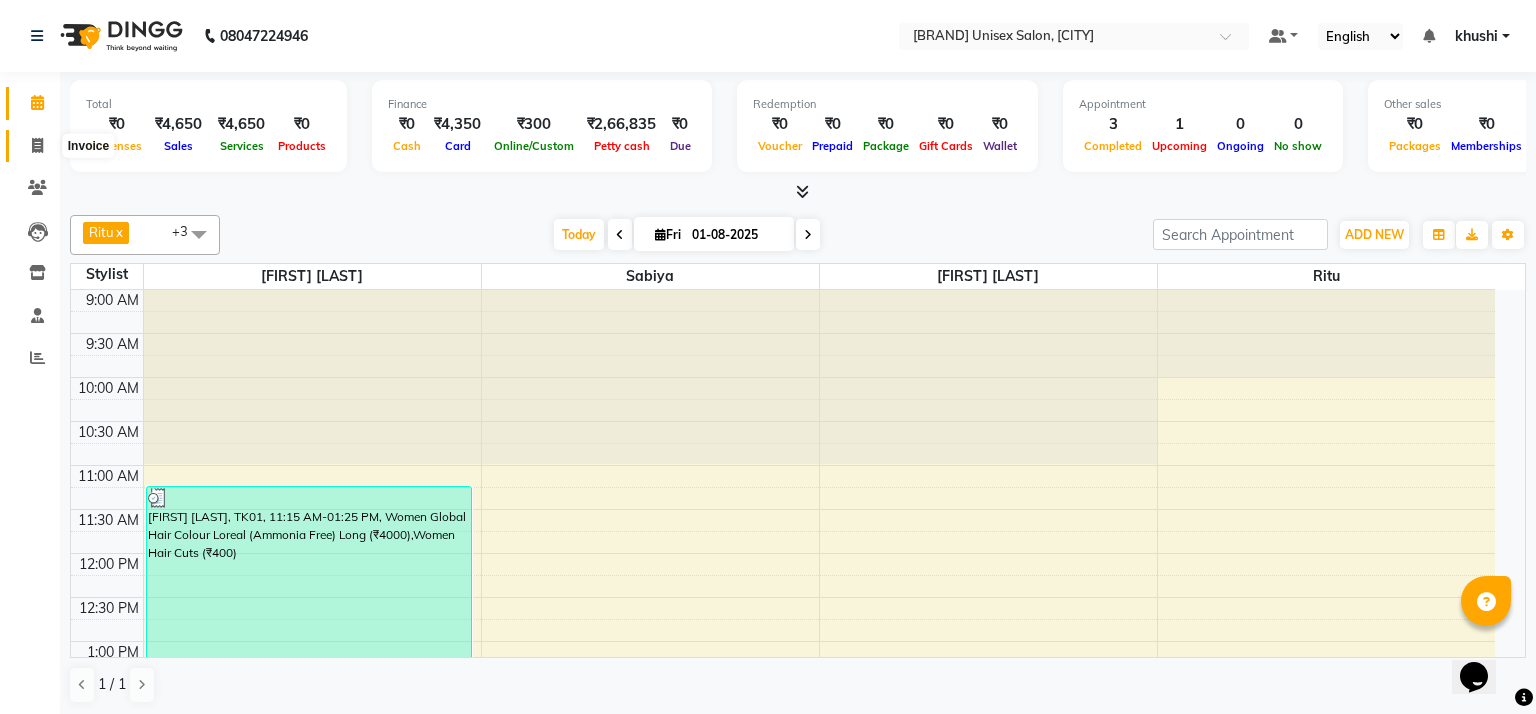 select on "service" 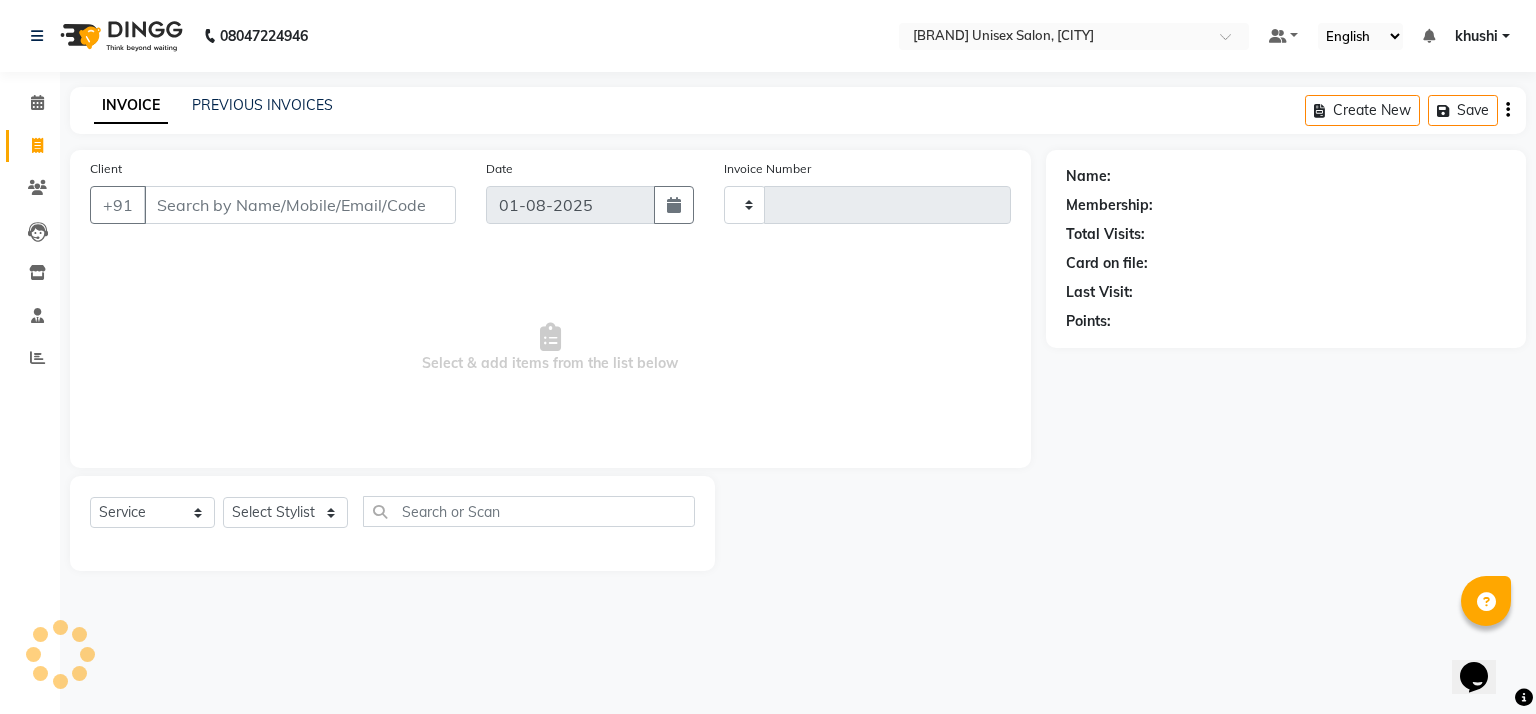 type on "0651" 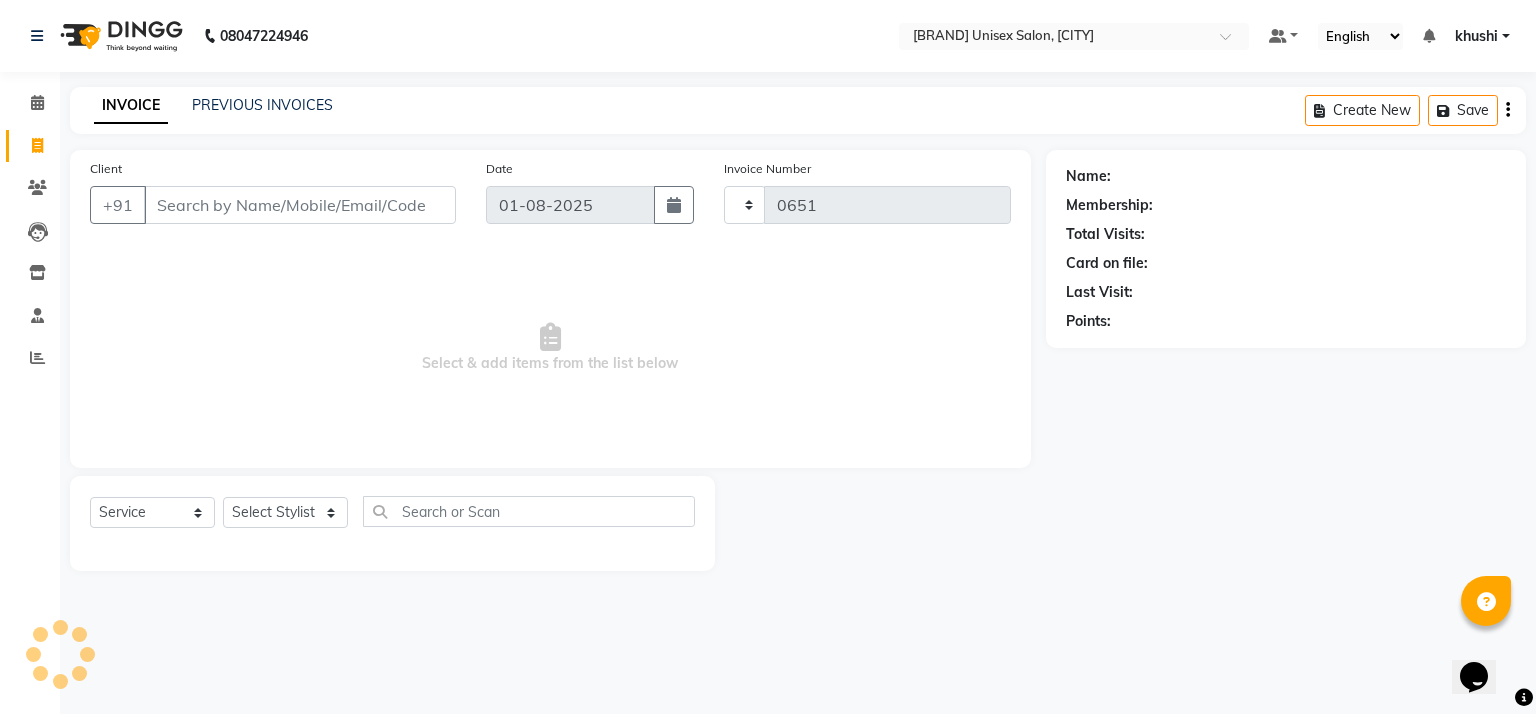 select on "6870" 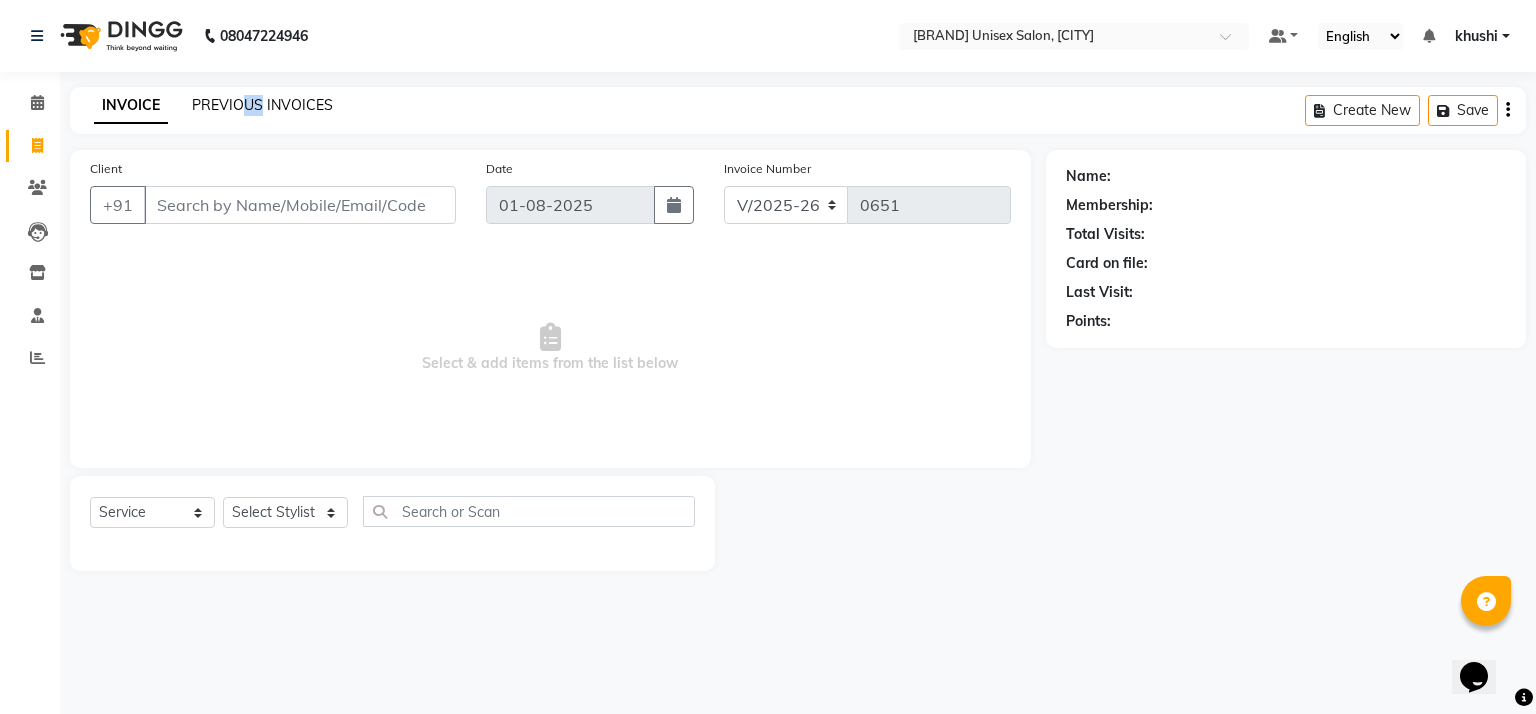 drag, startPoint x: 238, startPoint y: 114, endPoint x: 263, endPoint y: 102, distance: 27.730848 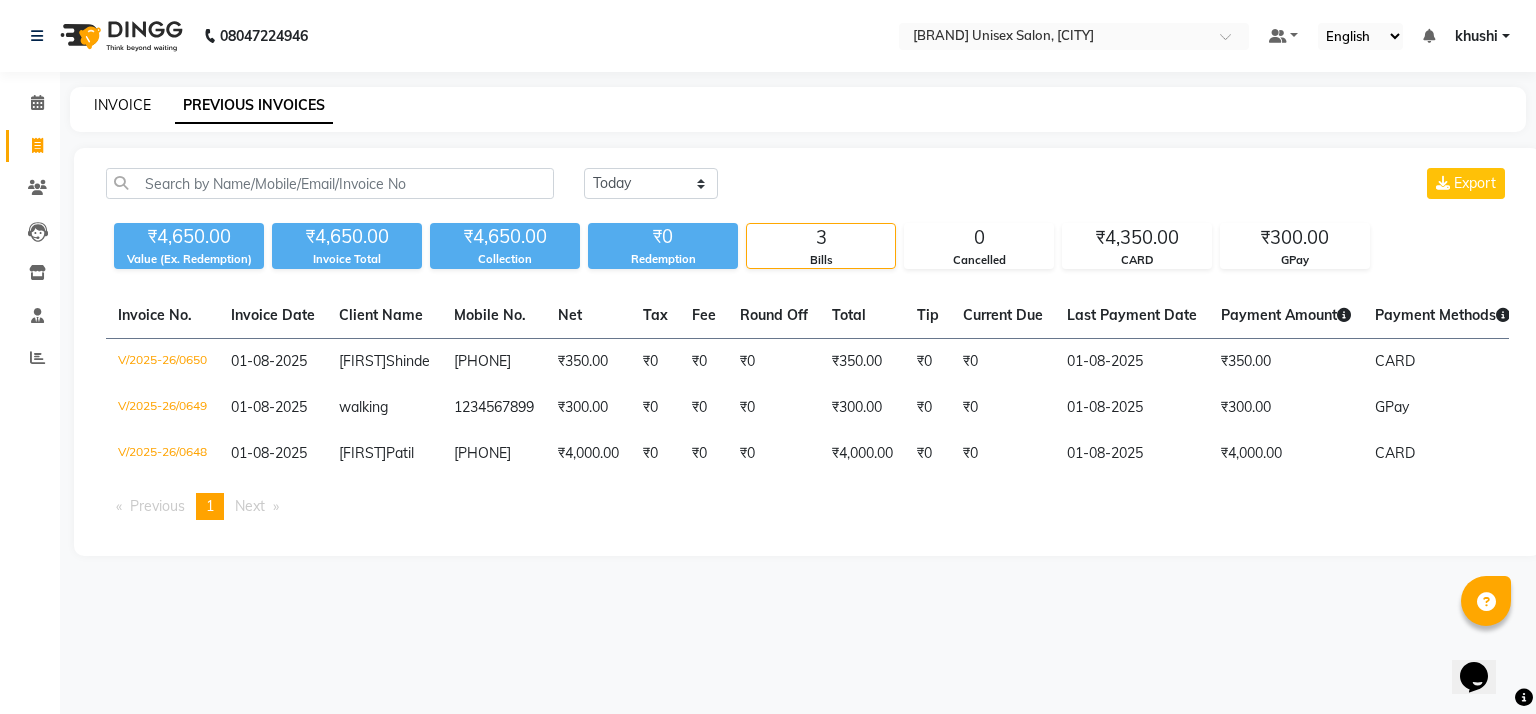 click on "INVOICE" 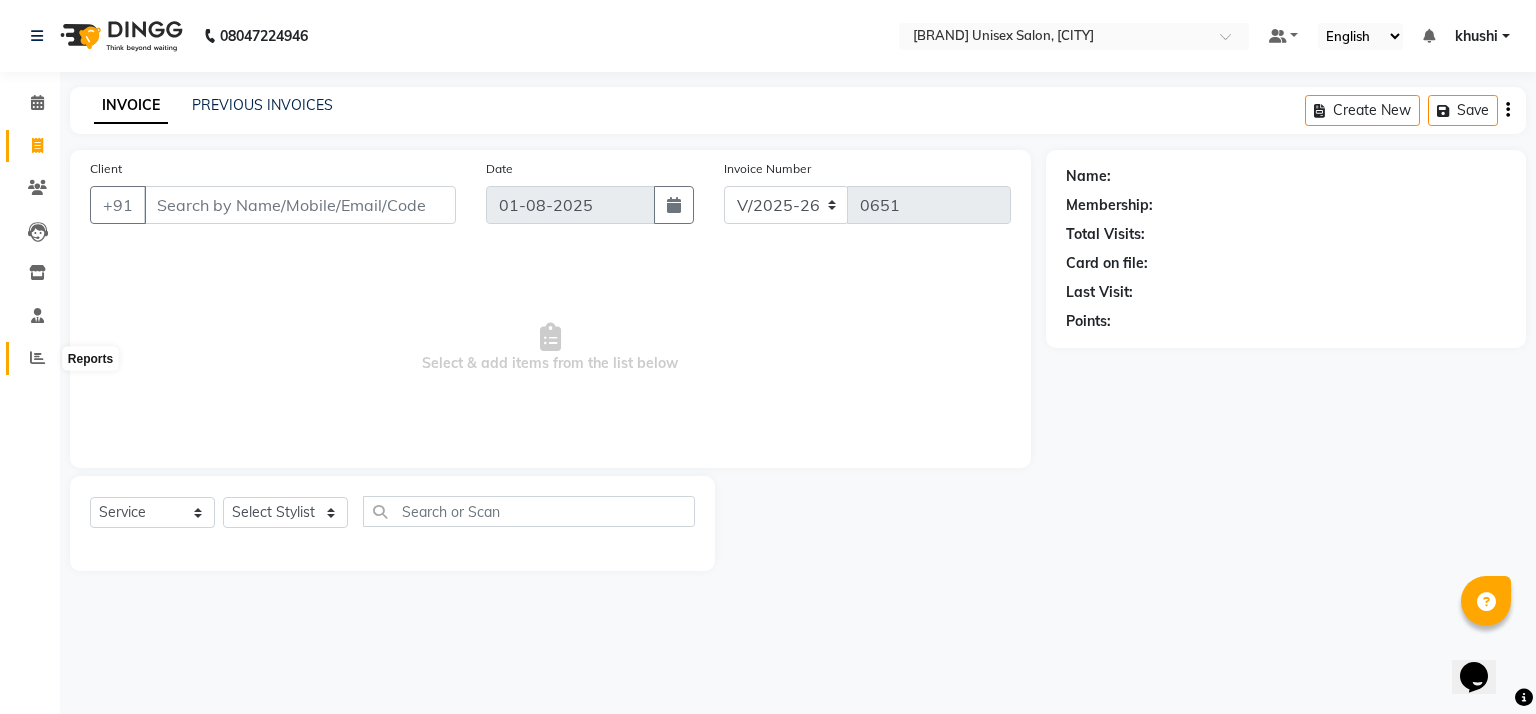 click 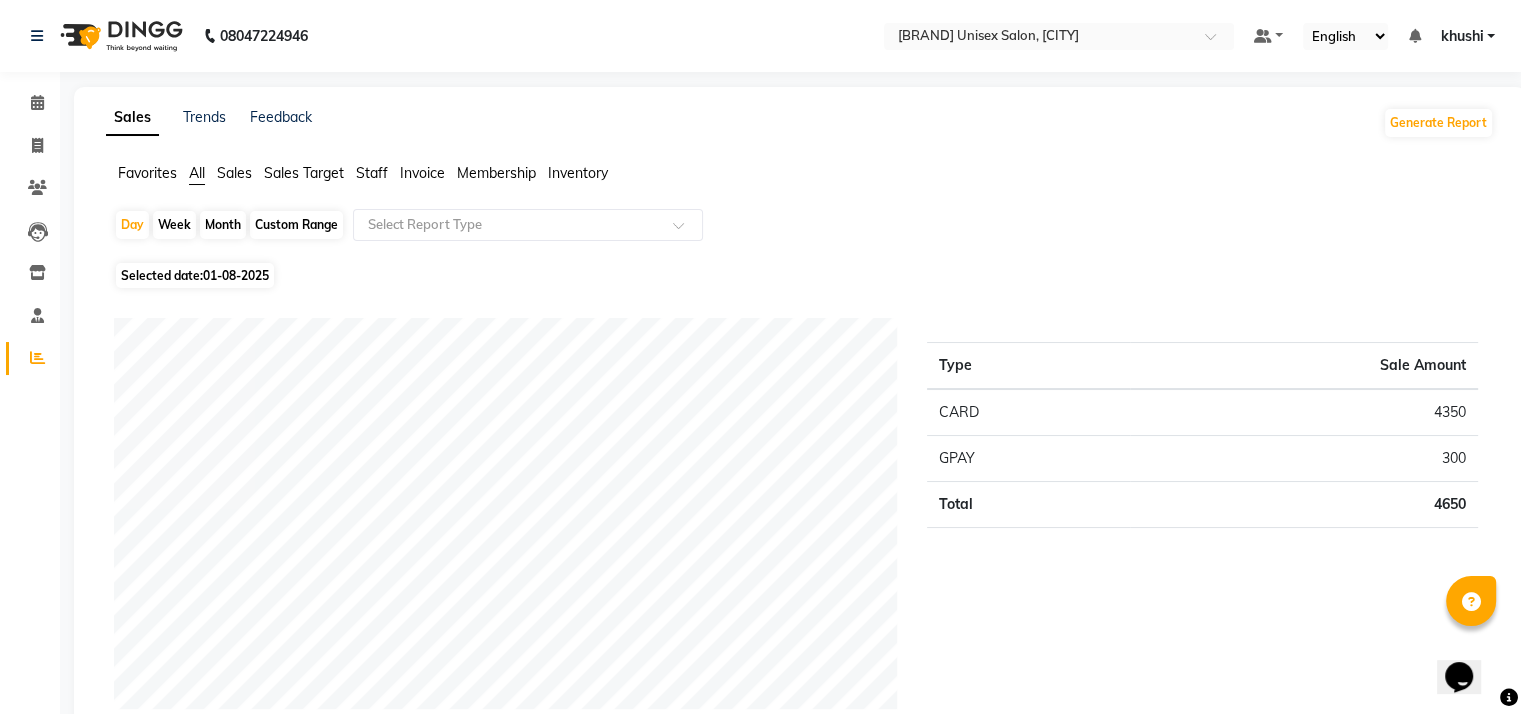 click on "Month" 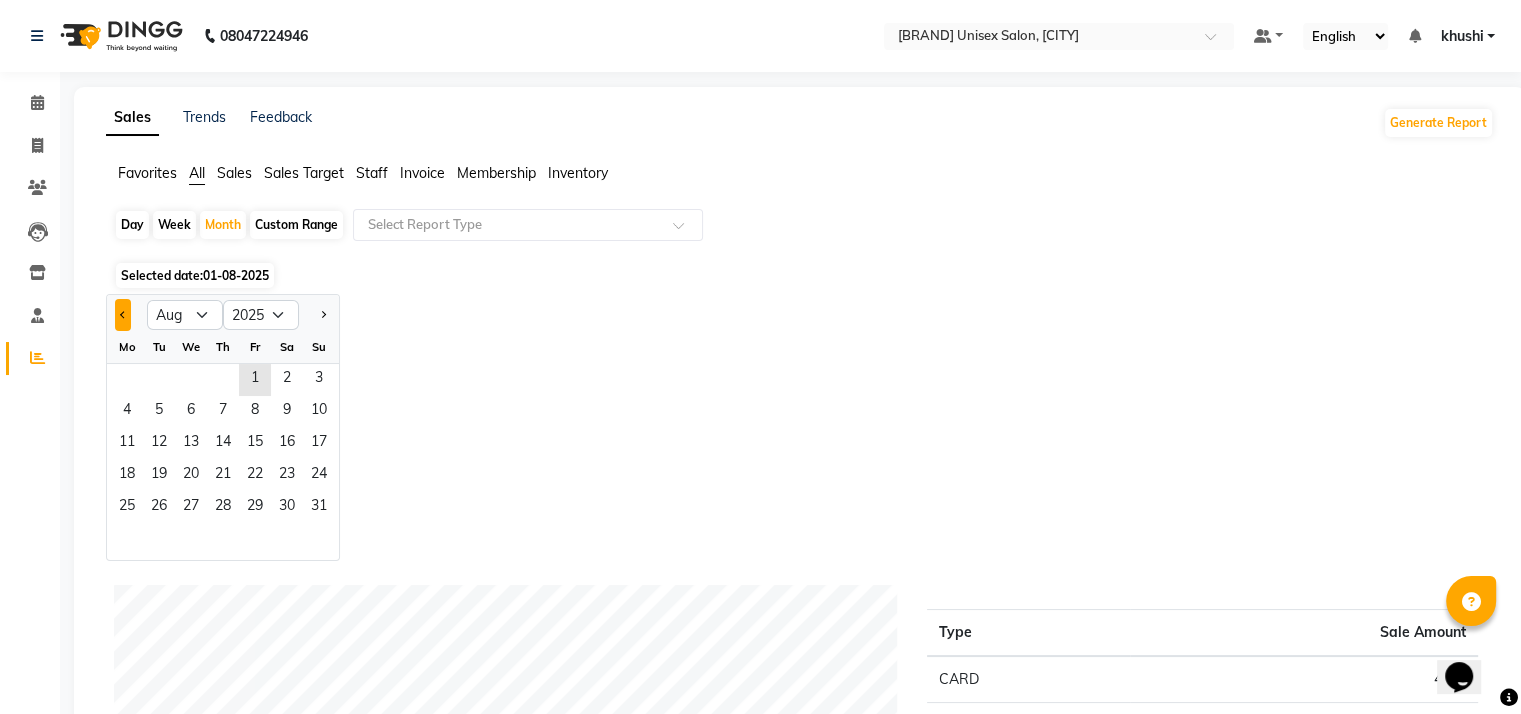 drag, startPoint x: 132, startPoint y: 314, endPoint x: 121, endPoint y: 310, distance: 11.7046995 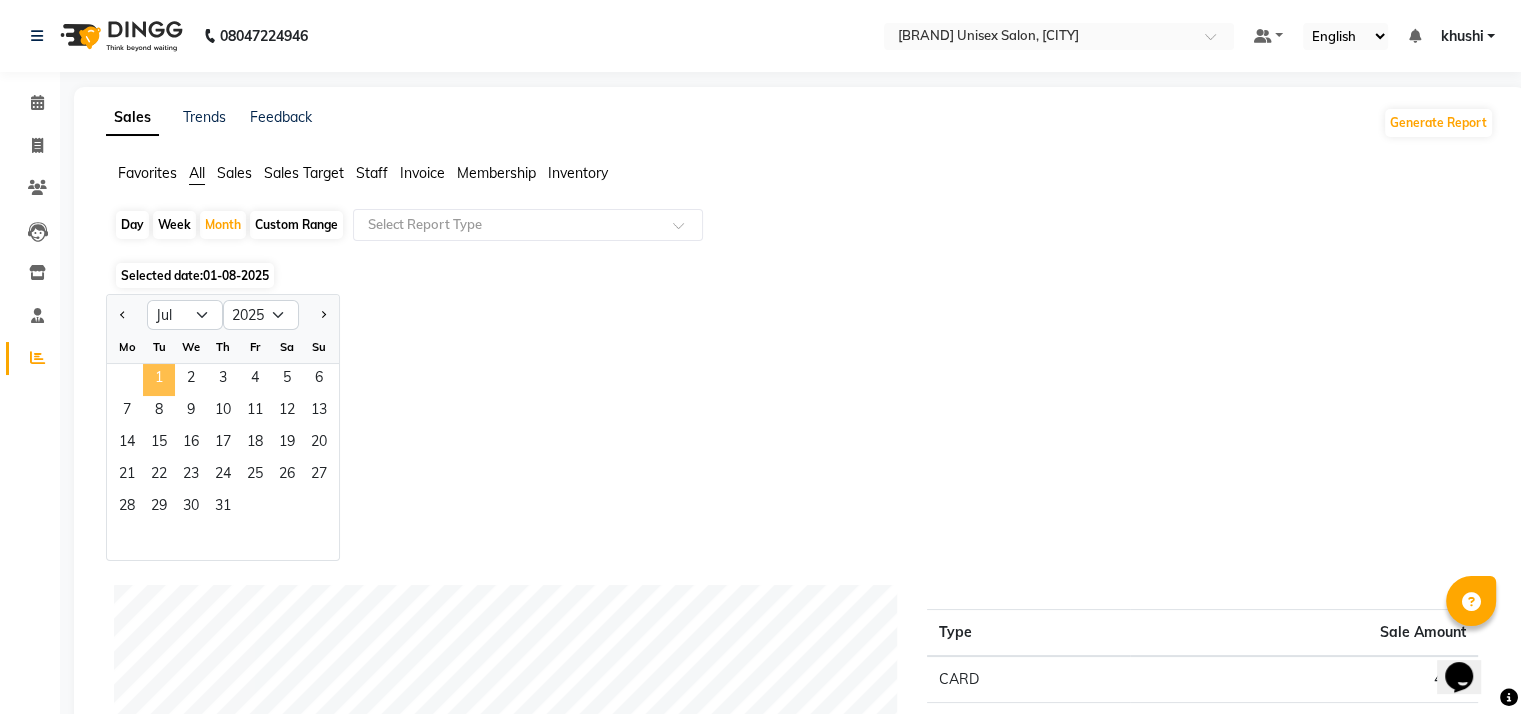 click on "1" 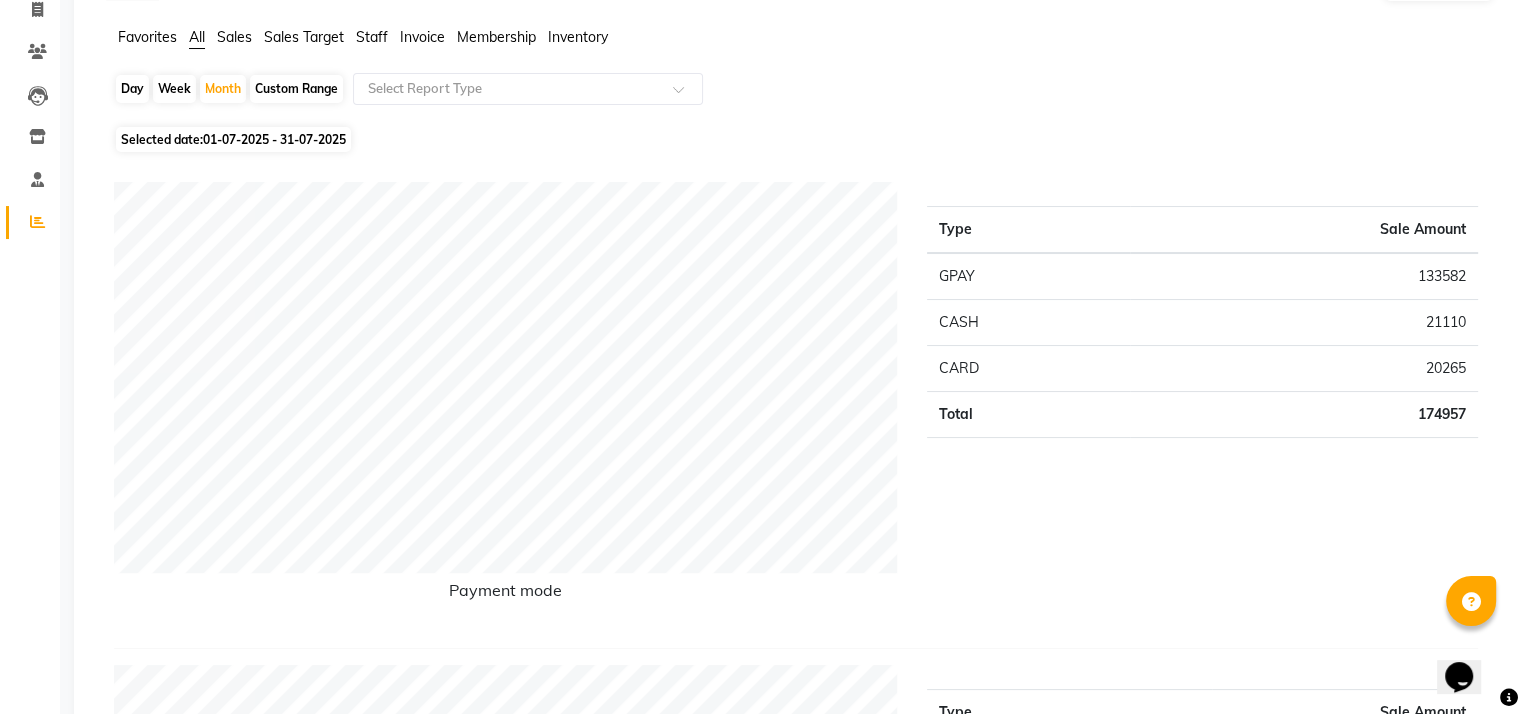 scroll, scrollTop: 0, scrollLeft: 0, axis: both 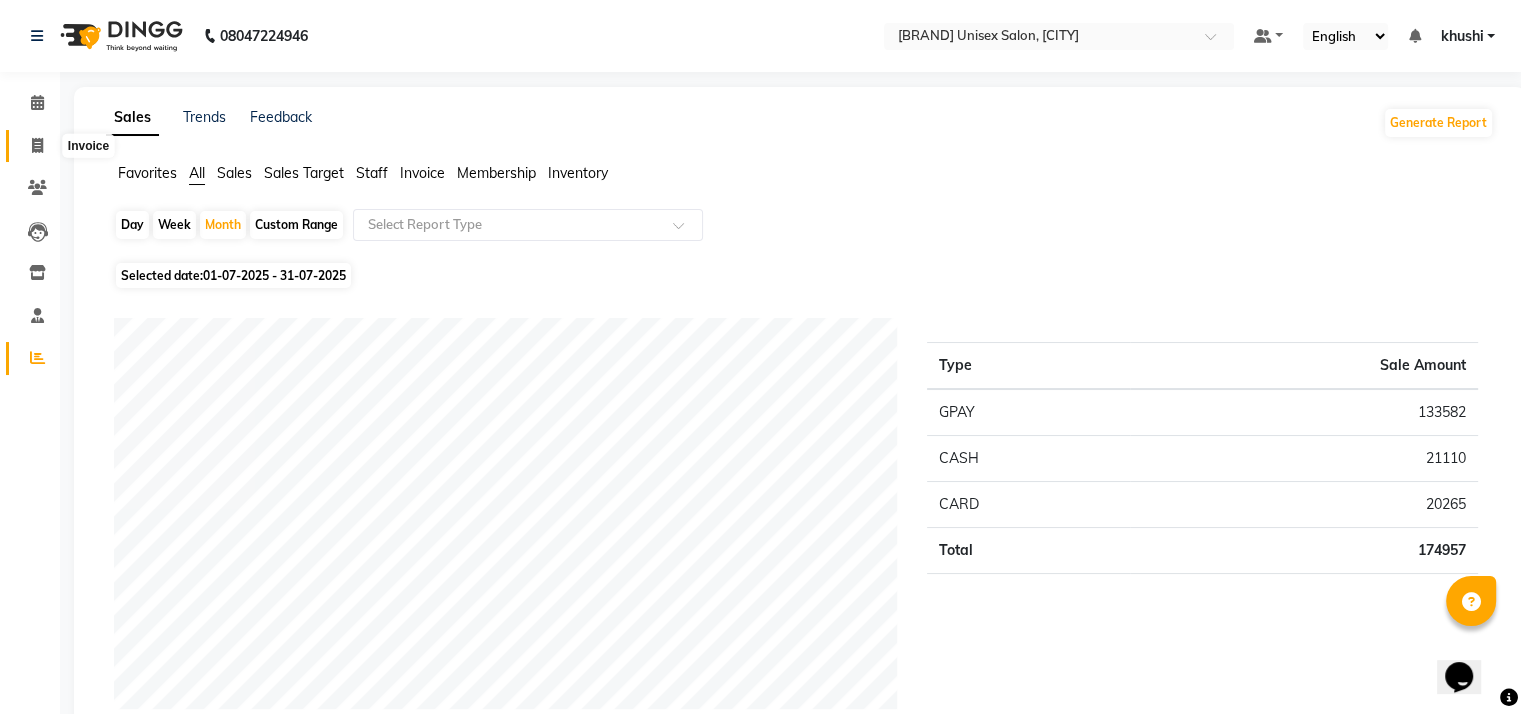 click 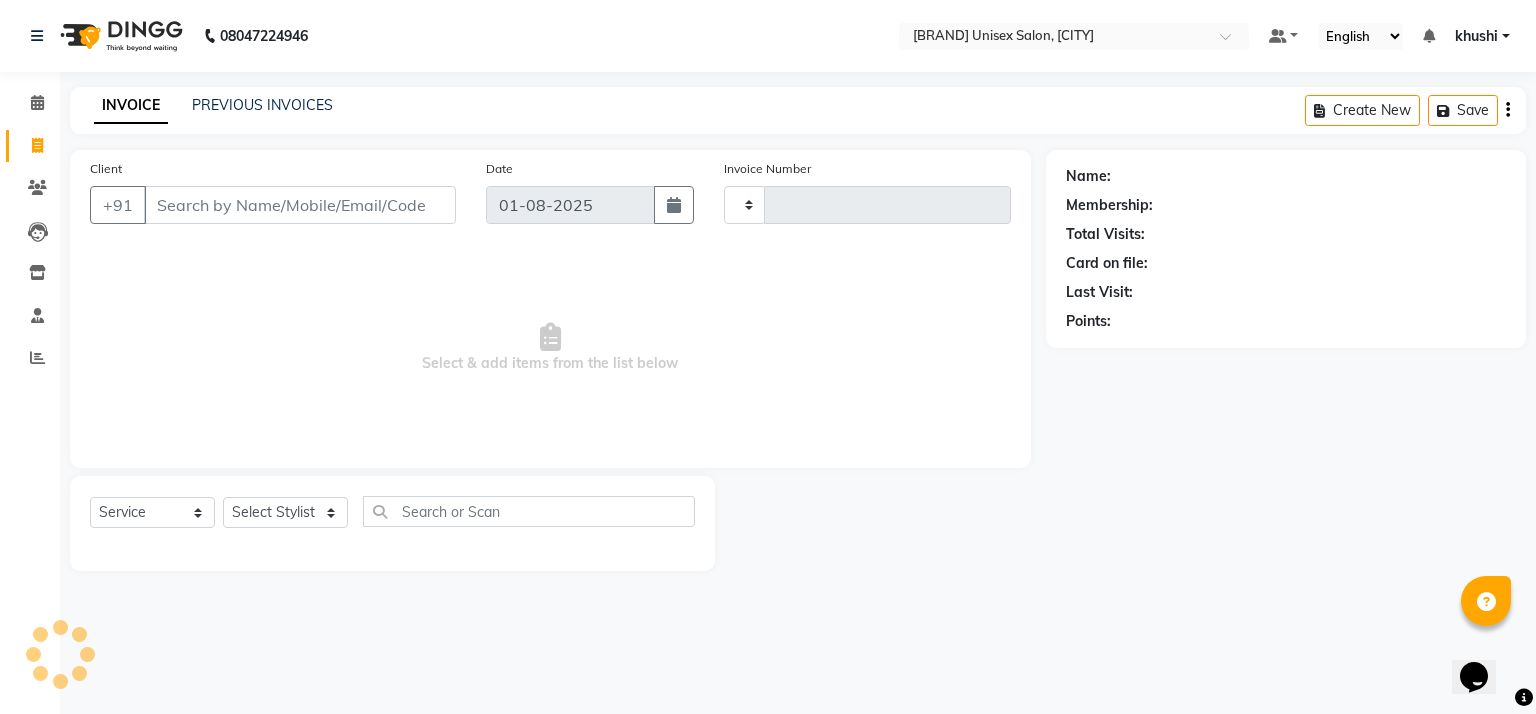 type on "0651" 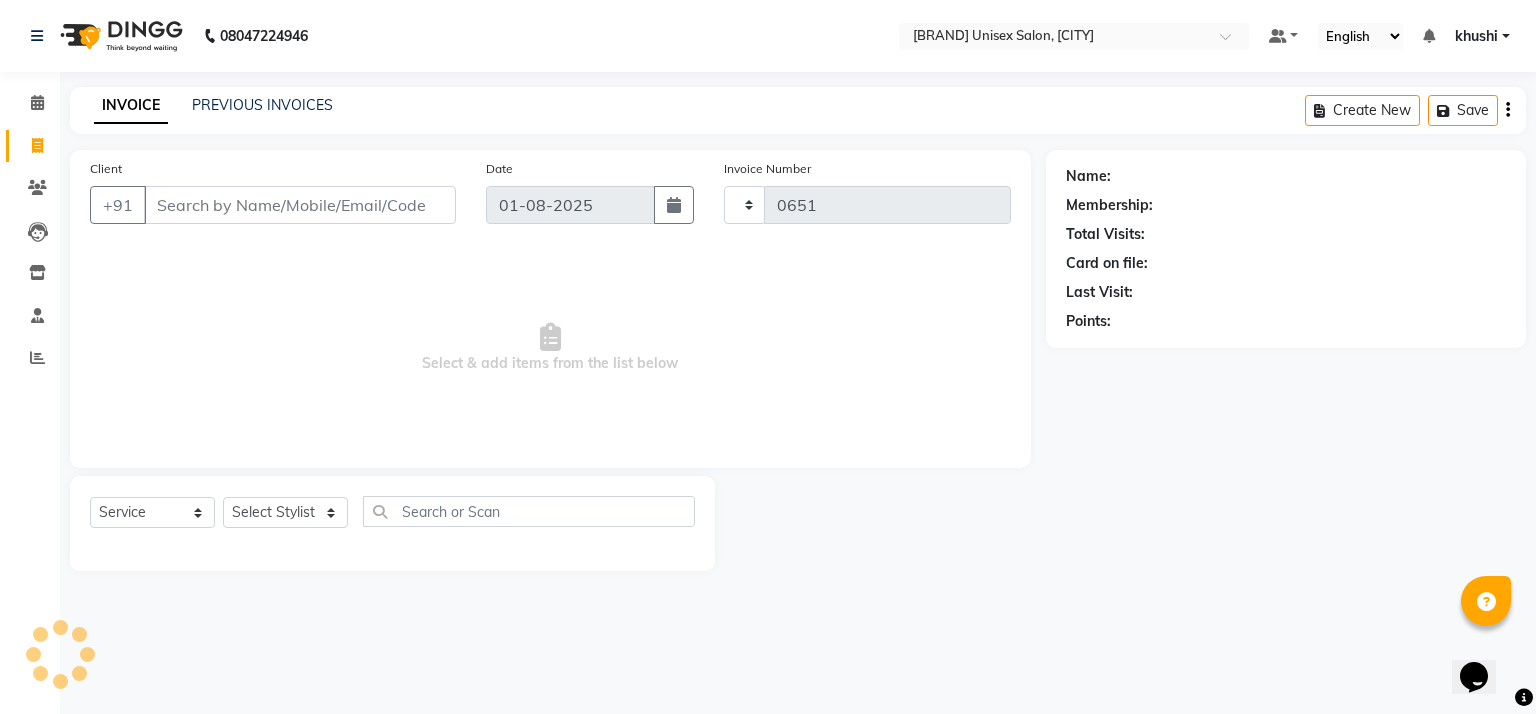 select on "6870" 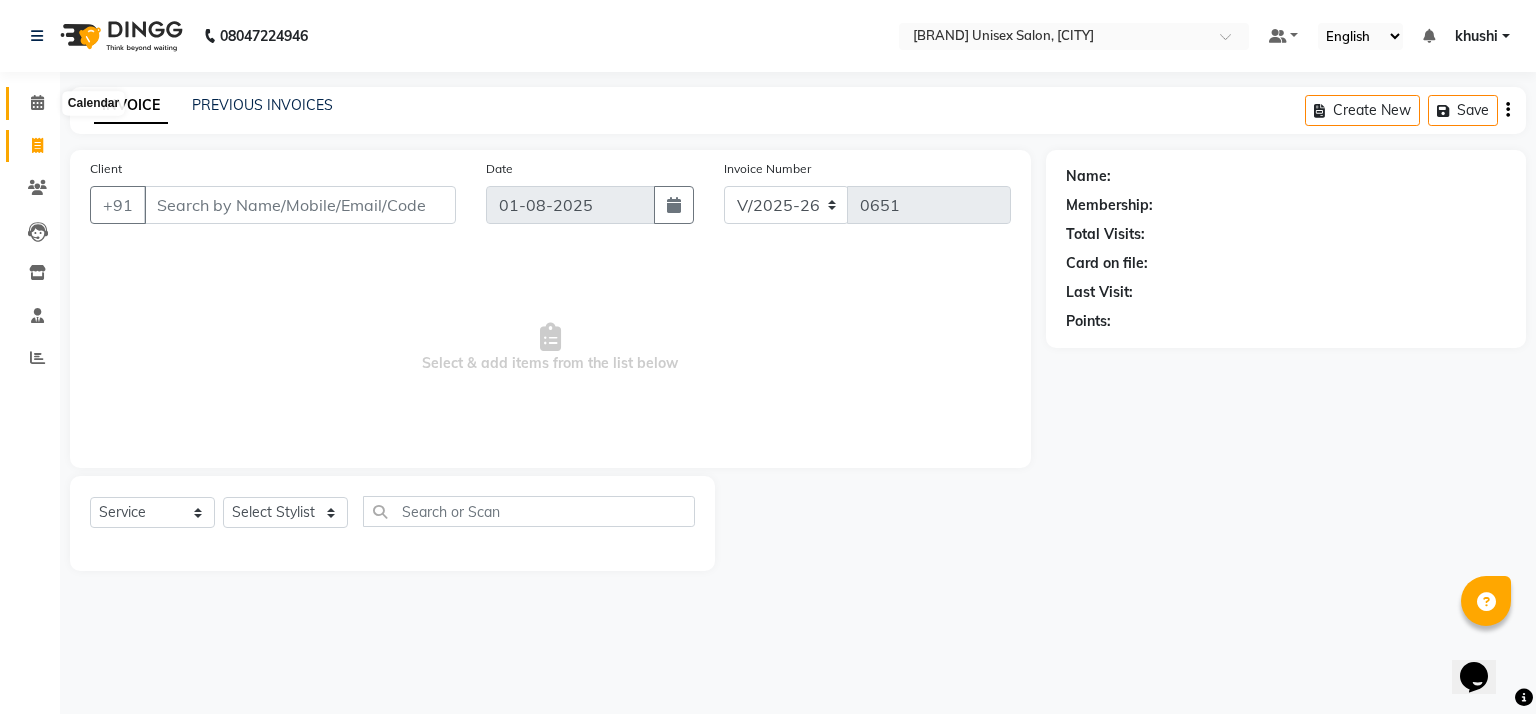 click 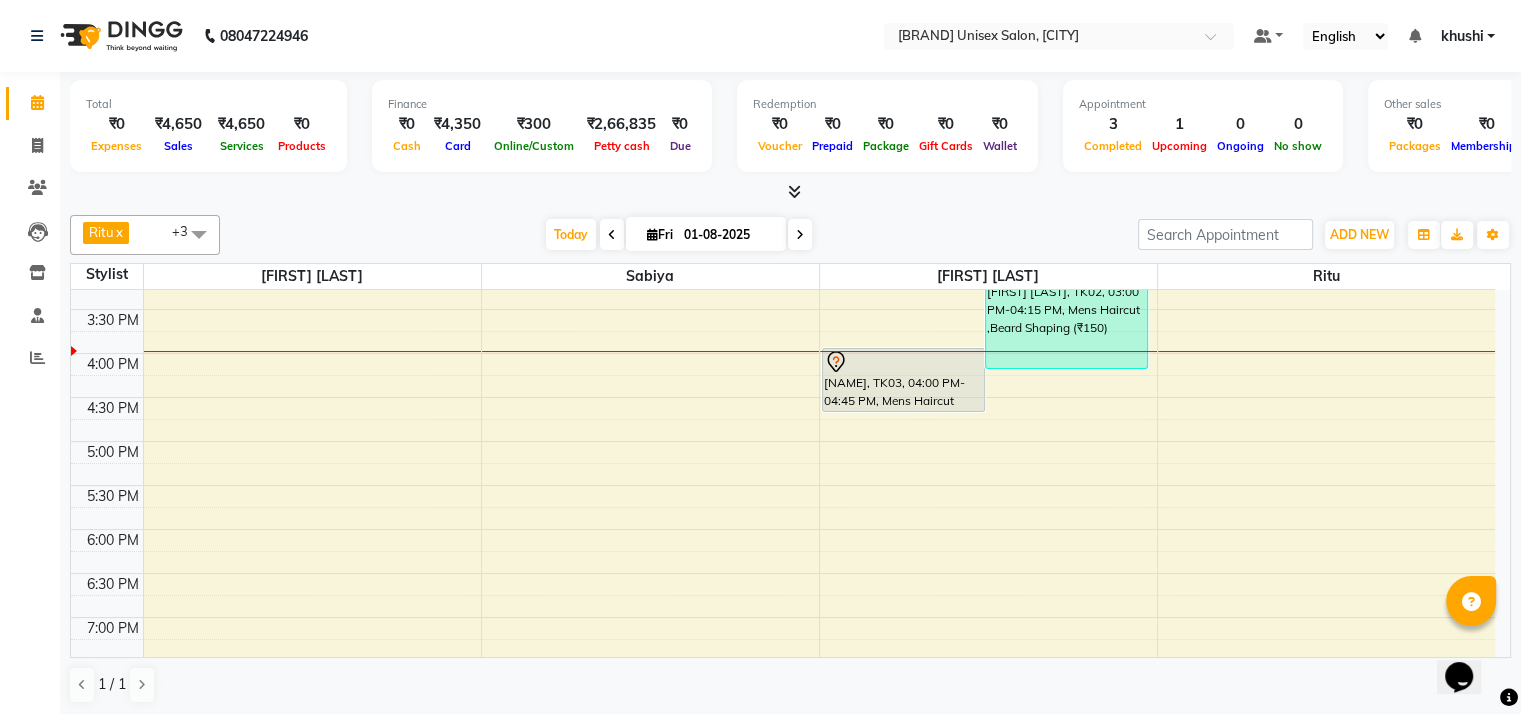 scroll, scrollTop: 522, scrollLeft: 0, axis: vertical 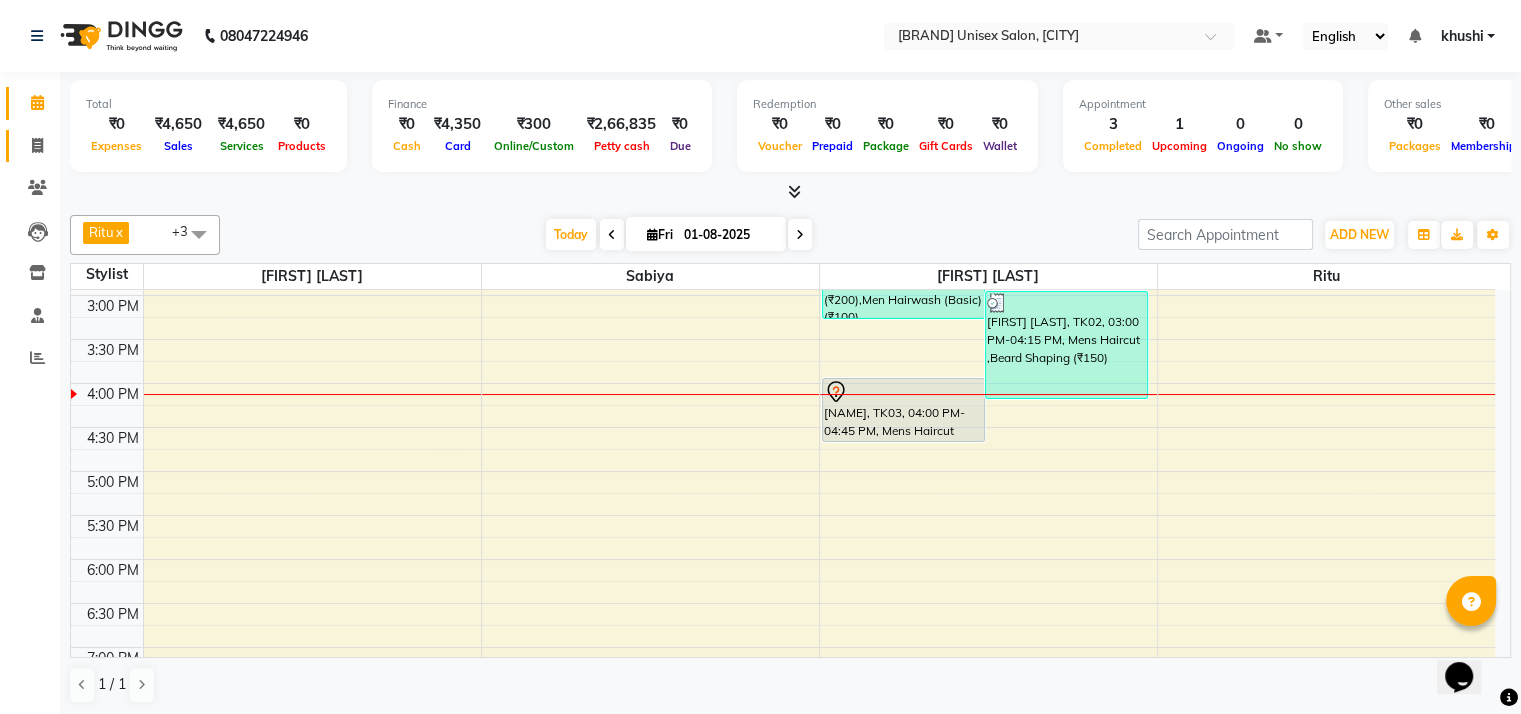 click on "Invoice" 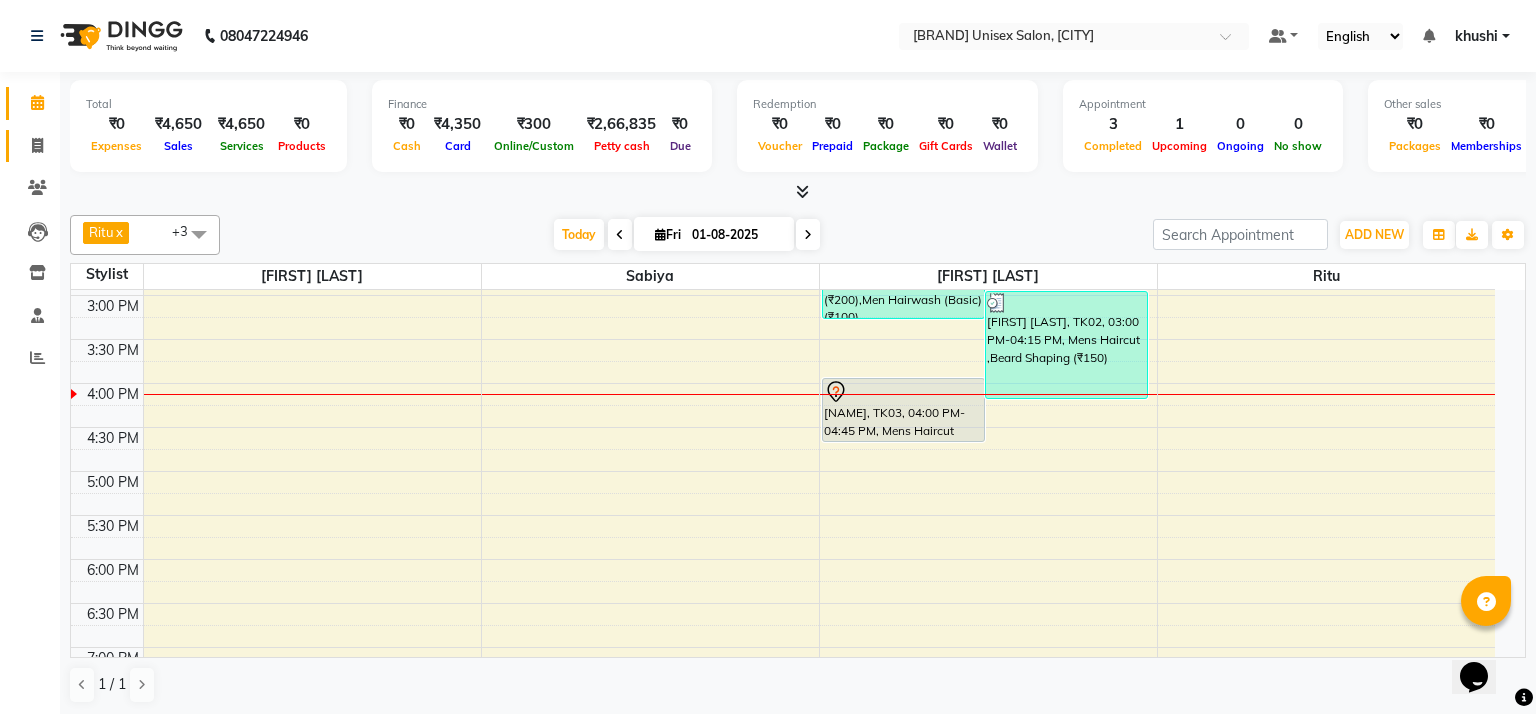 select on "6870" 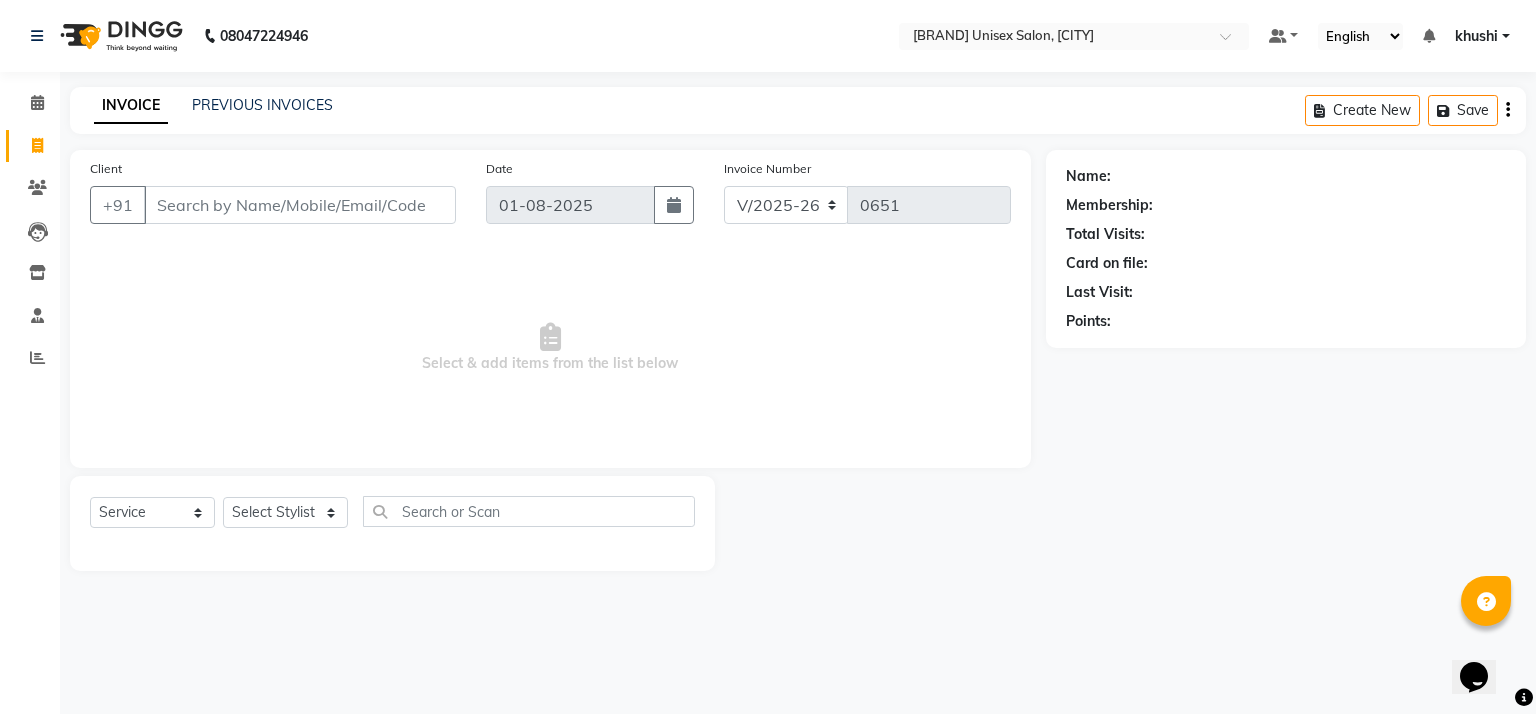click on "INVOICE PREVIOUS INVOICES Create New   Save" 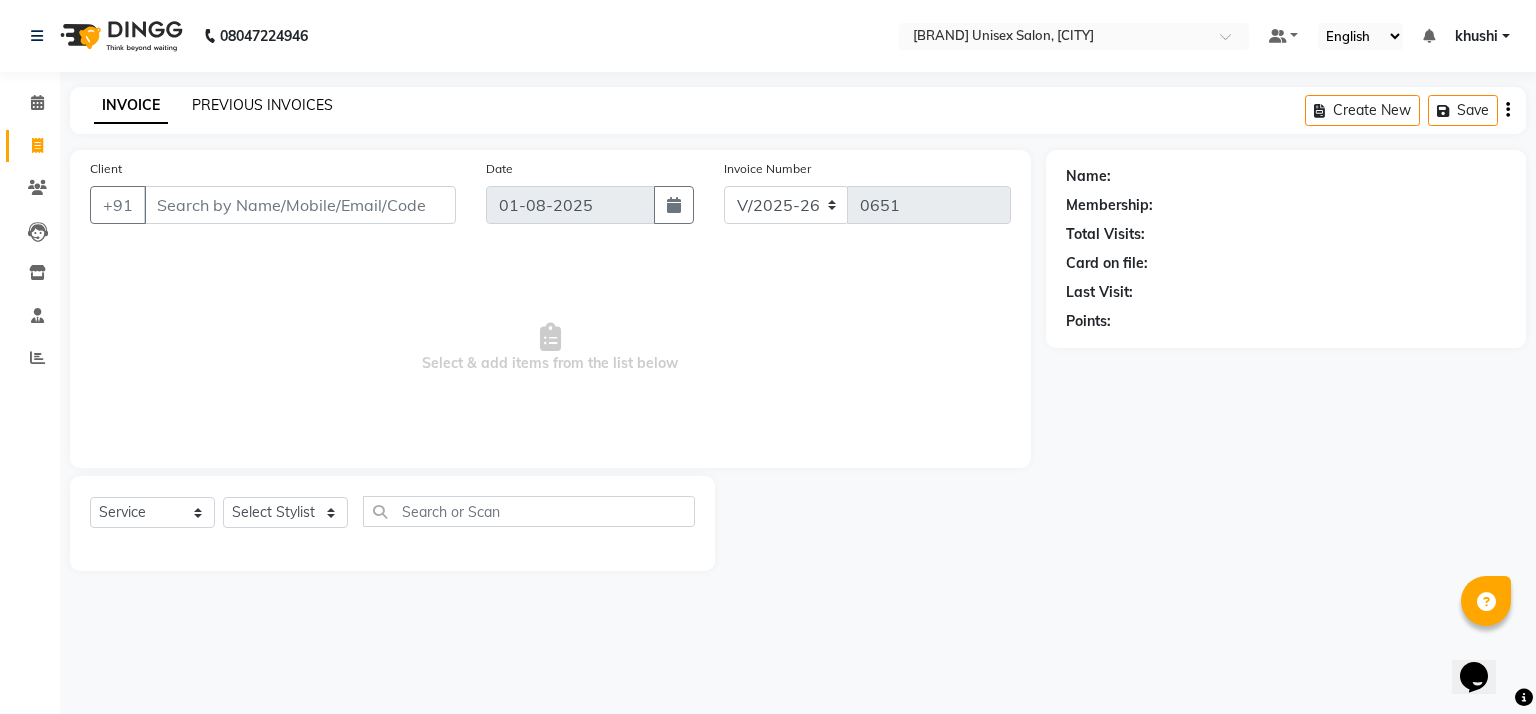 click on "PREVIOUS INVOICES" 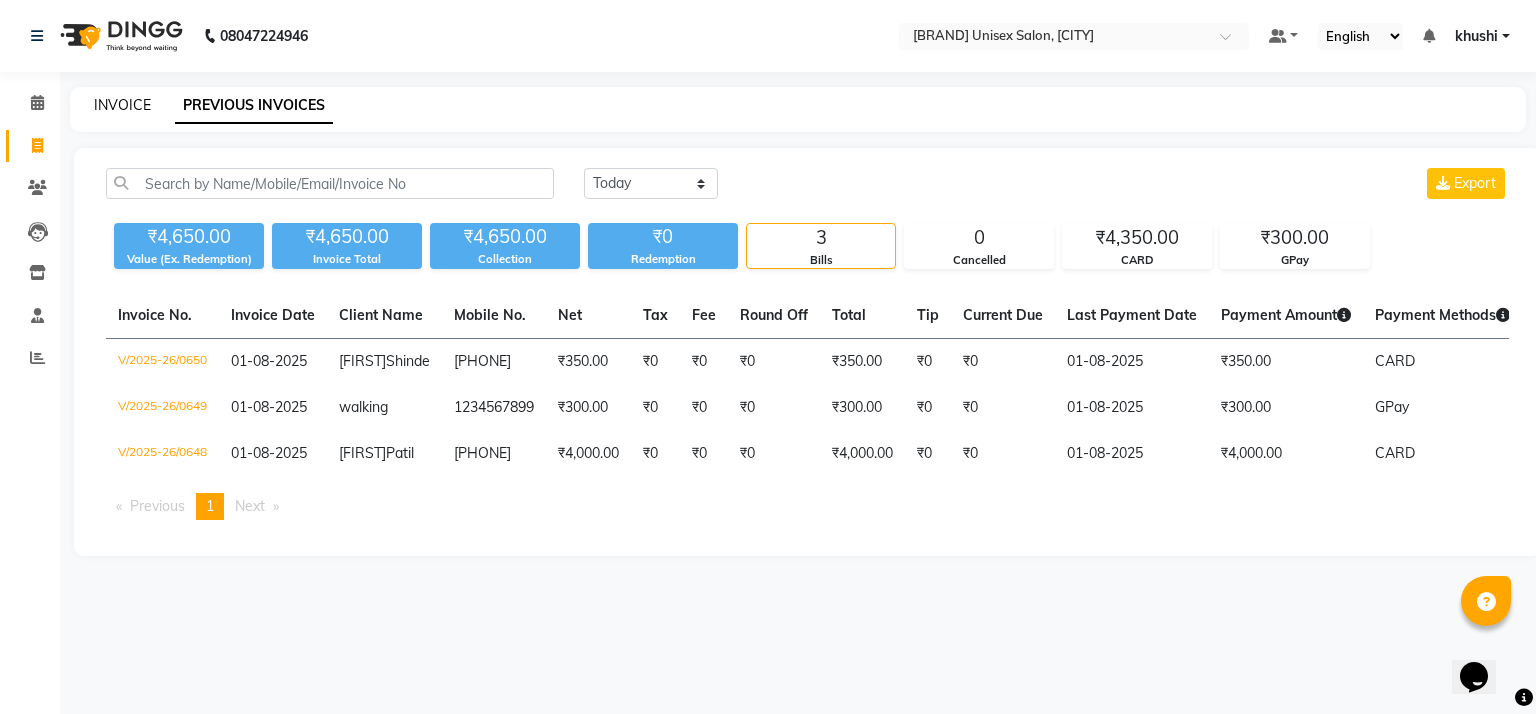 click on "INVOICE" 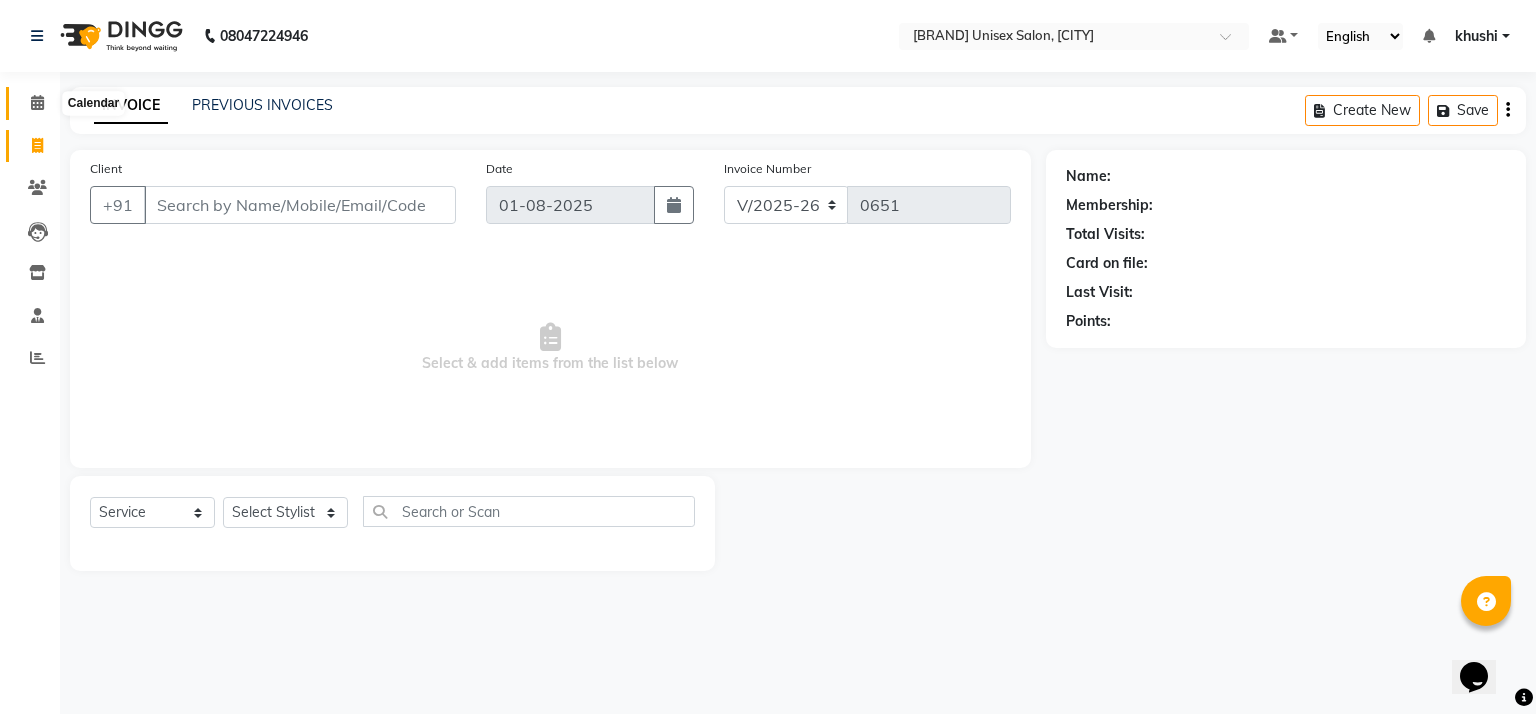 click 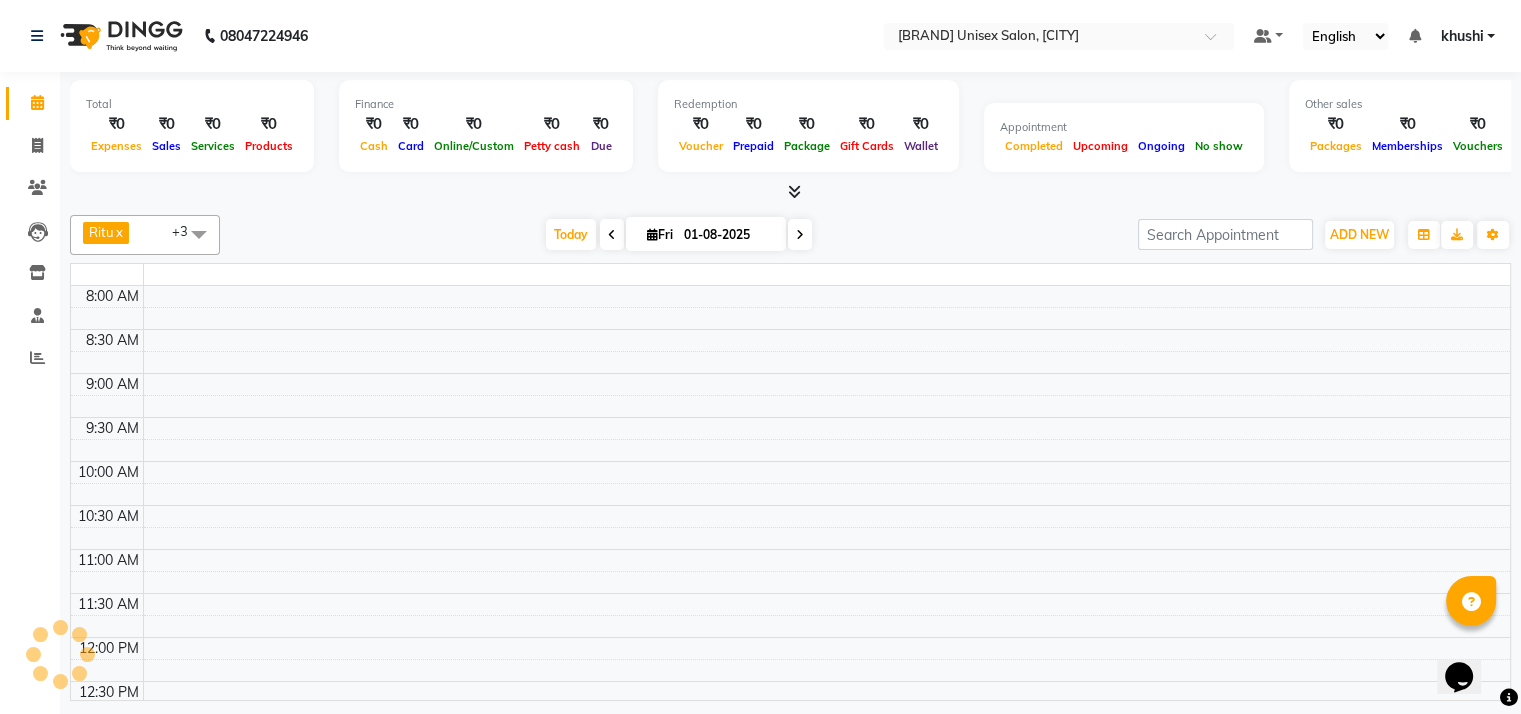 scroll, scrollTop: 0, scrollLeft: 0, axis: both 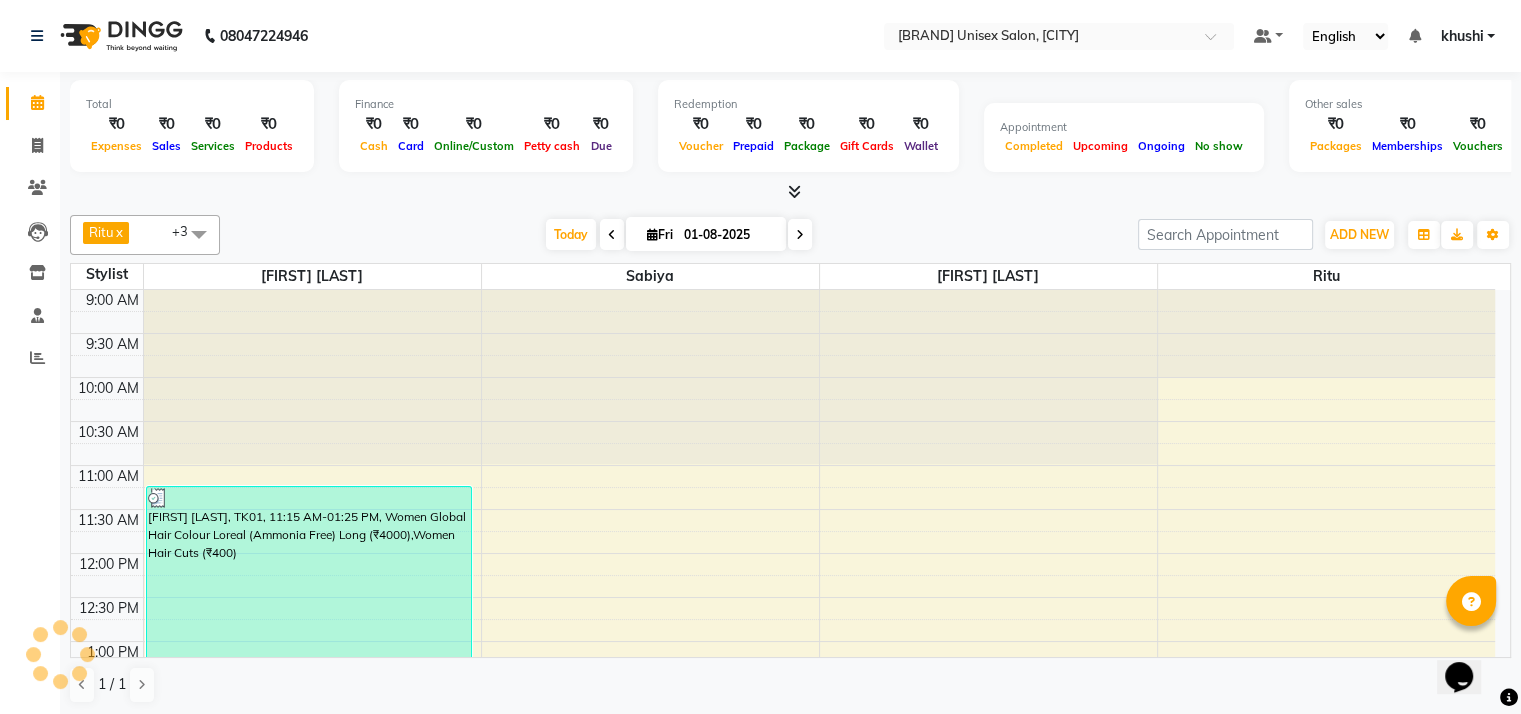 click on "Invoice" 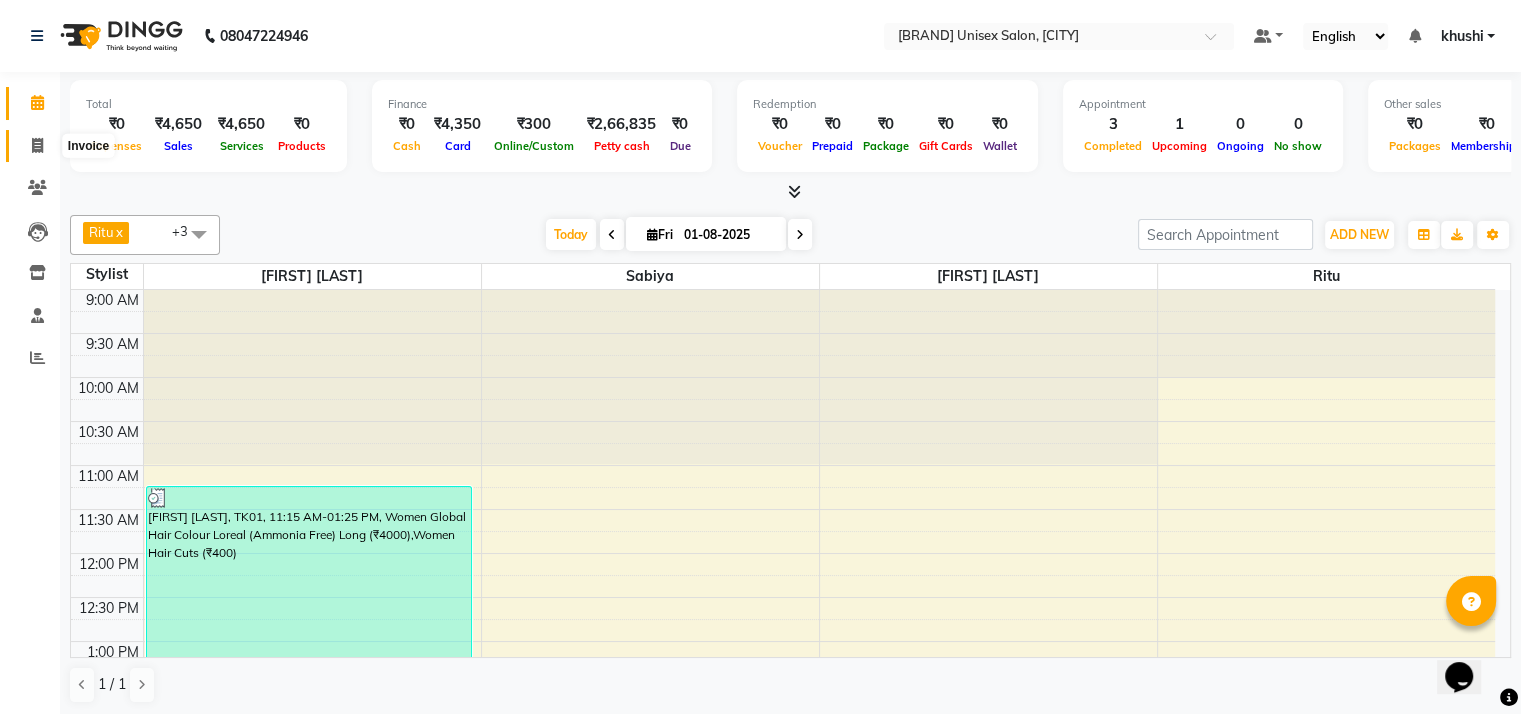 click 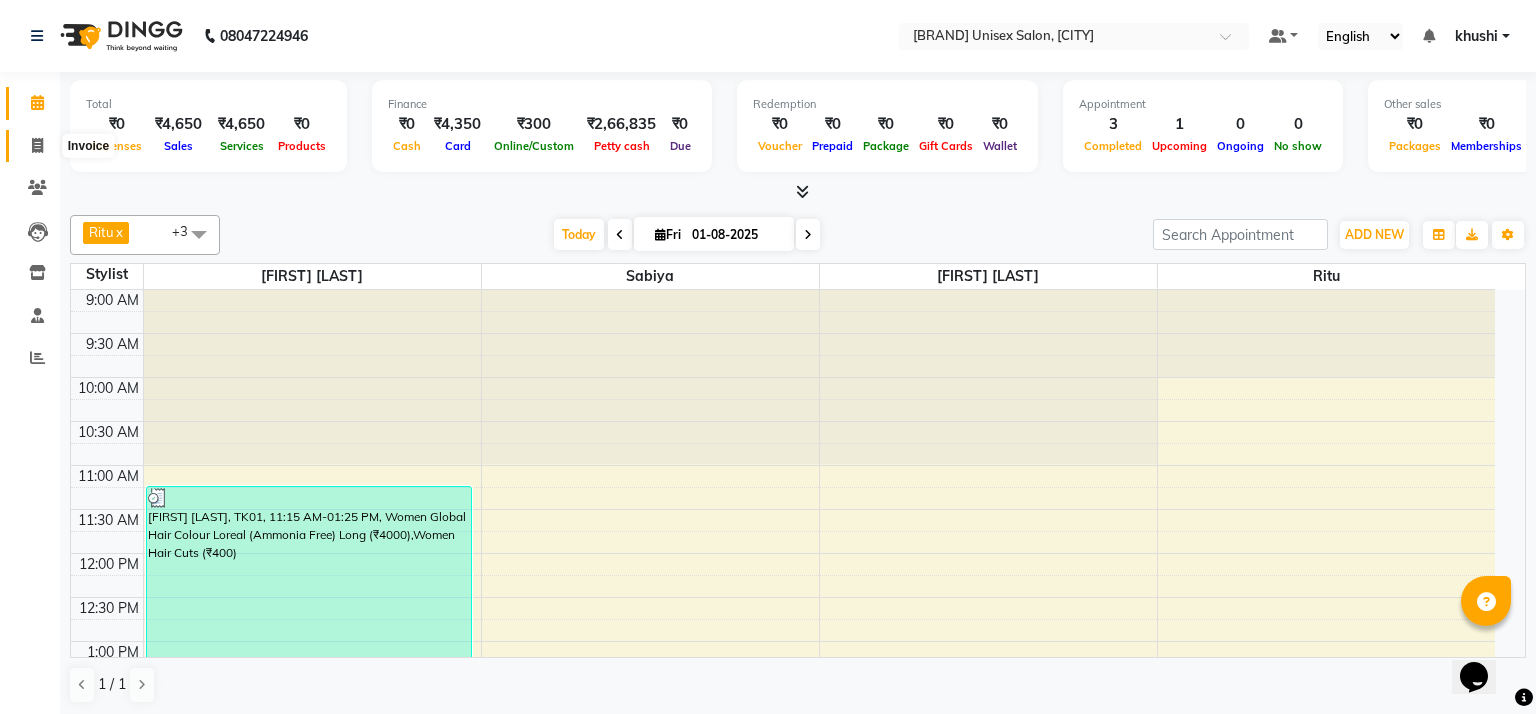 select on "6870" 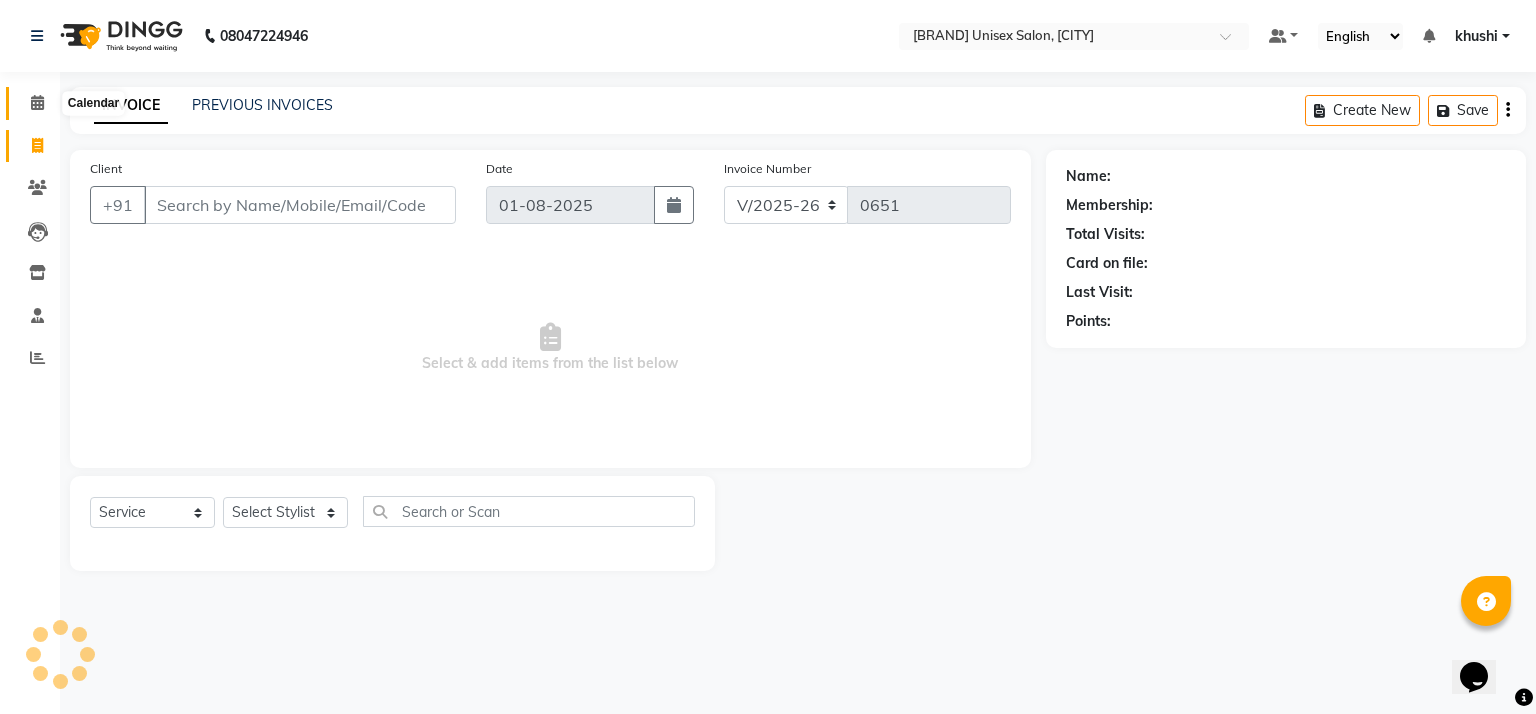 click 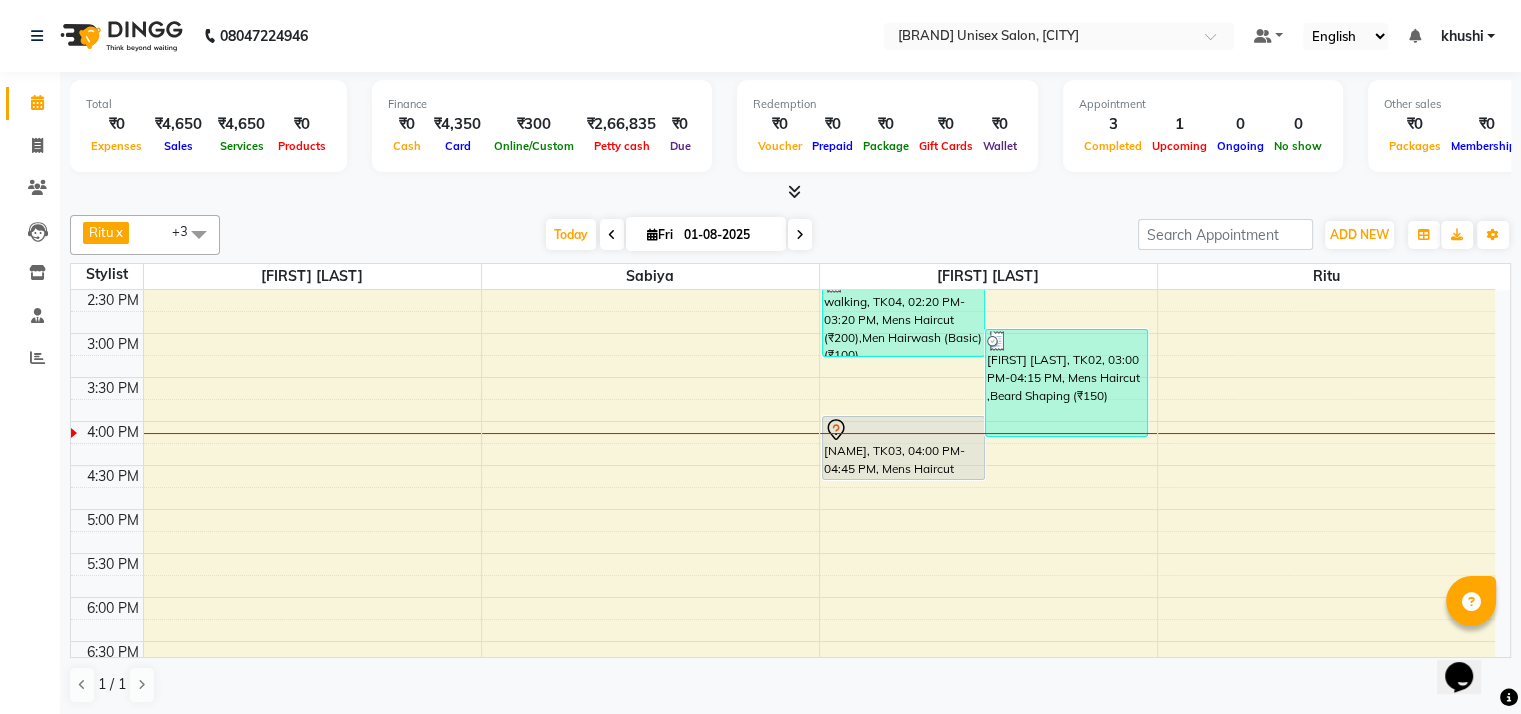 scroll, scrollTop: 484, scrollLeft: 0, axis: vertical 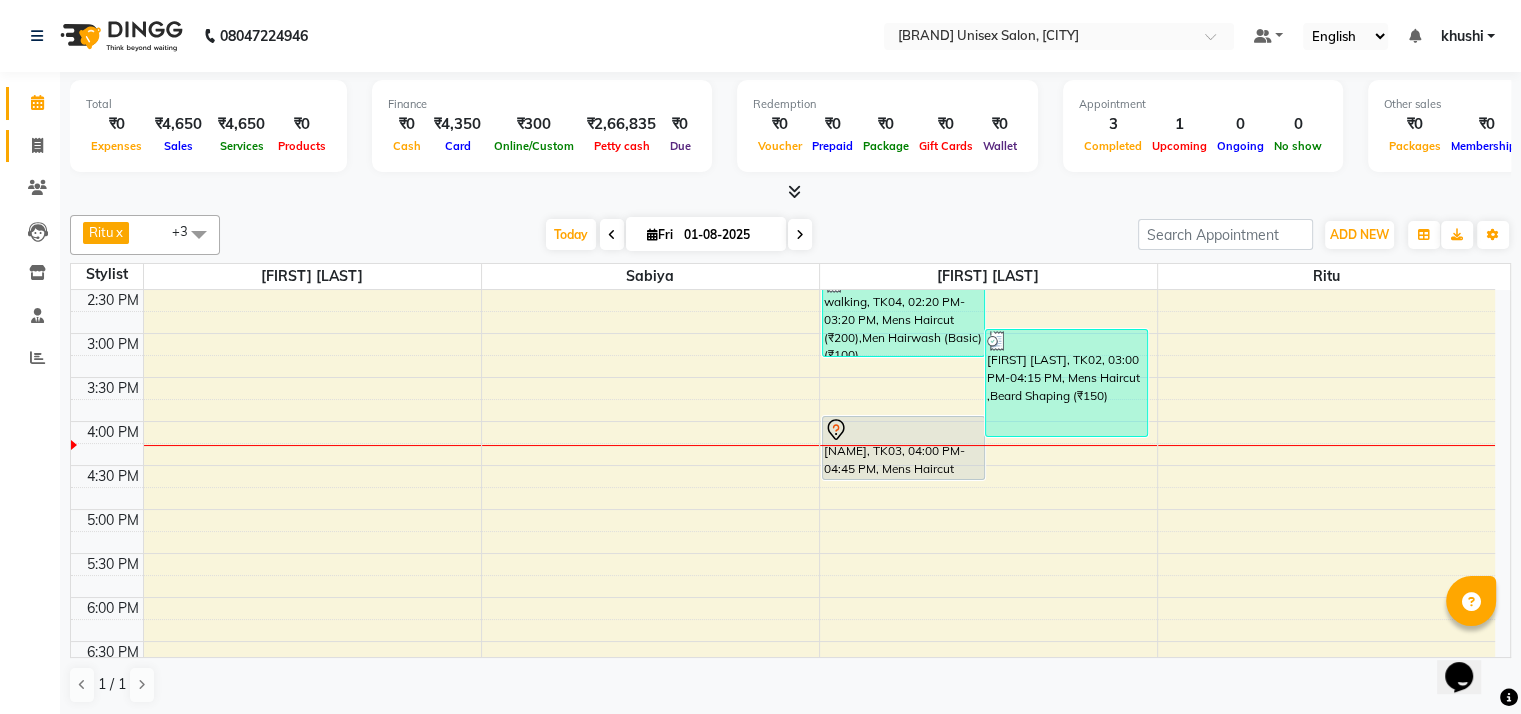 click on "Invoice" 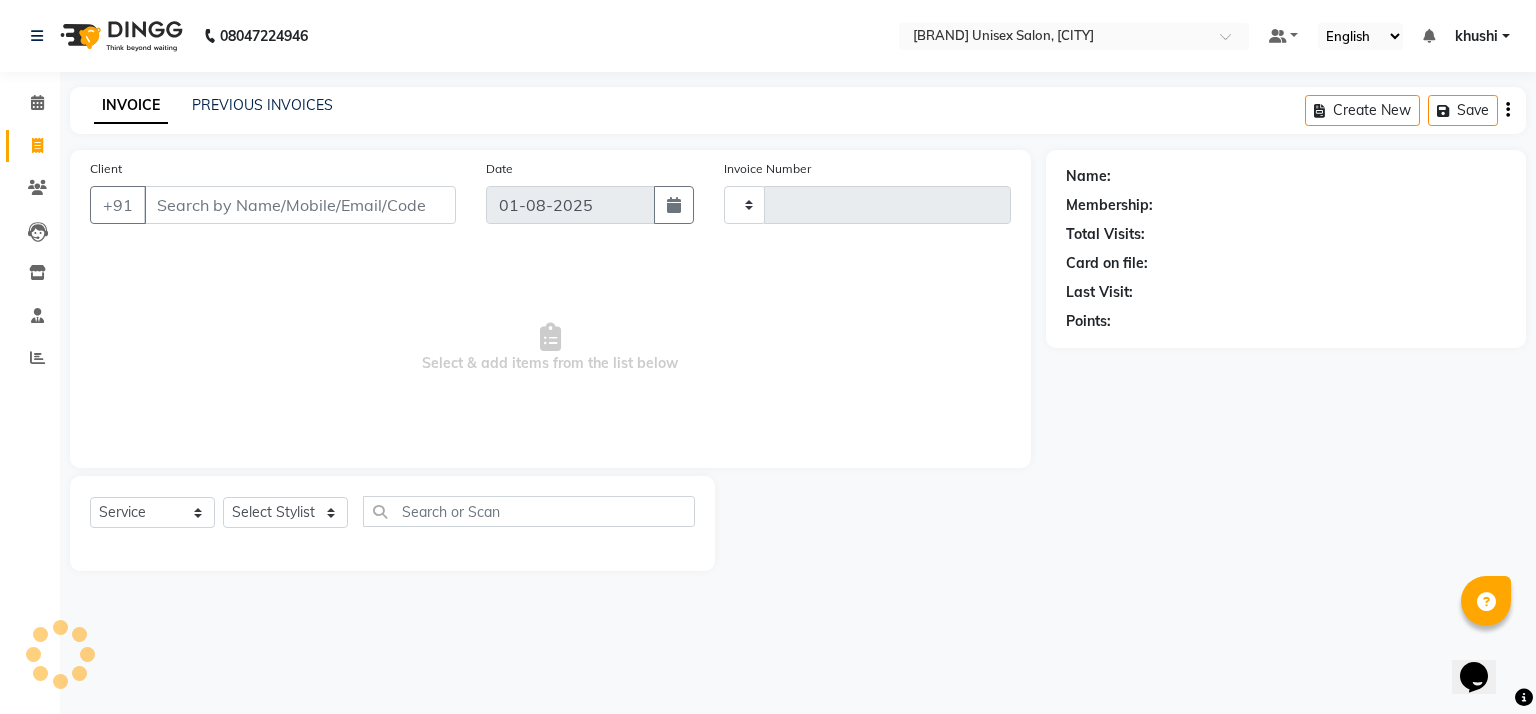 type on "0651" 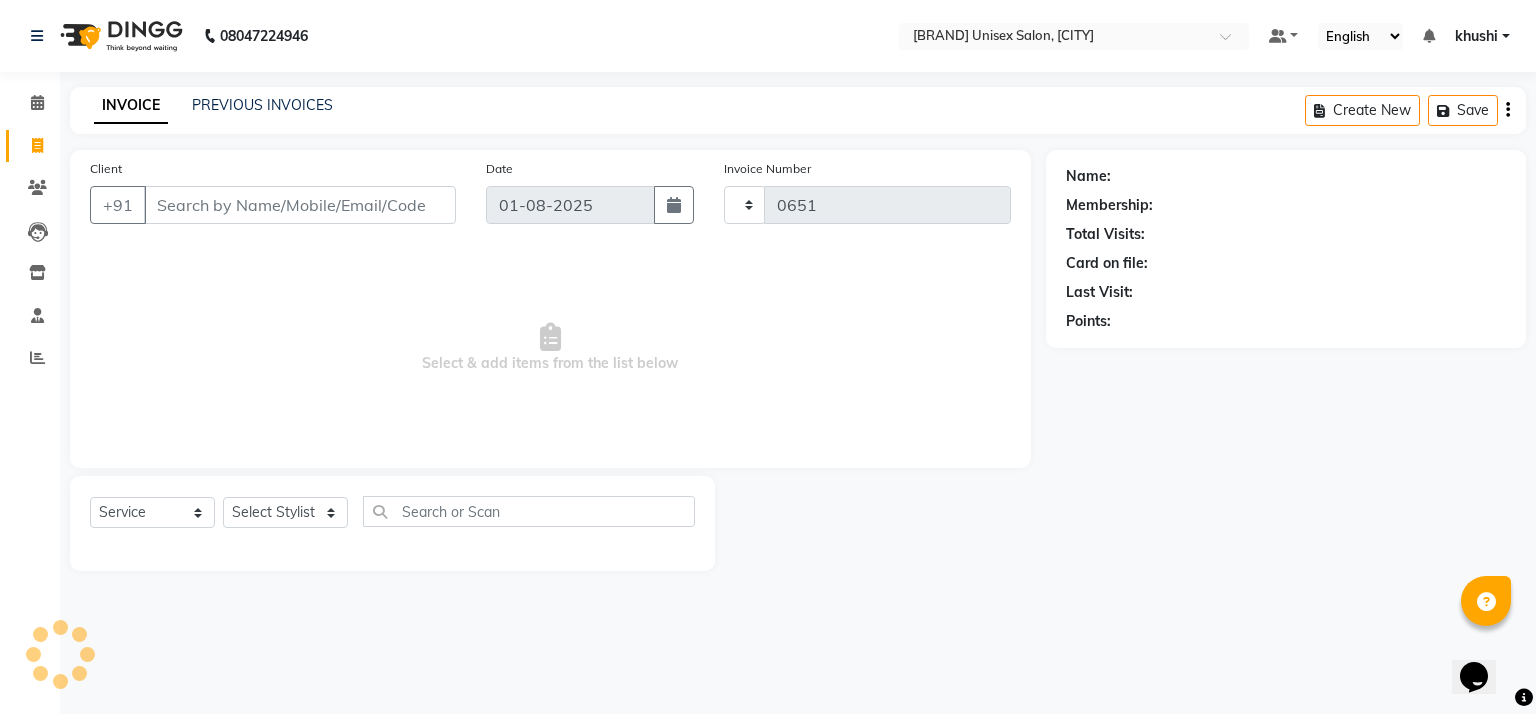 type 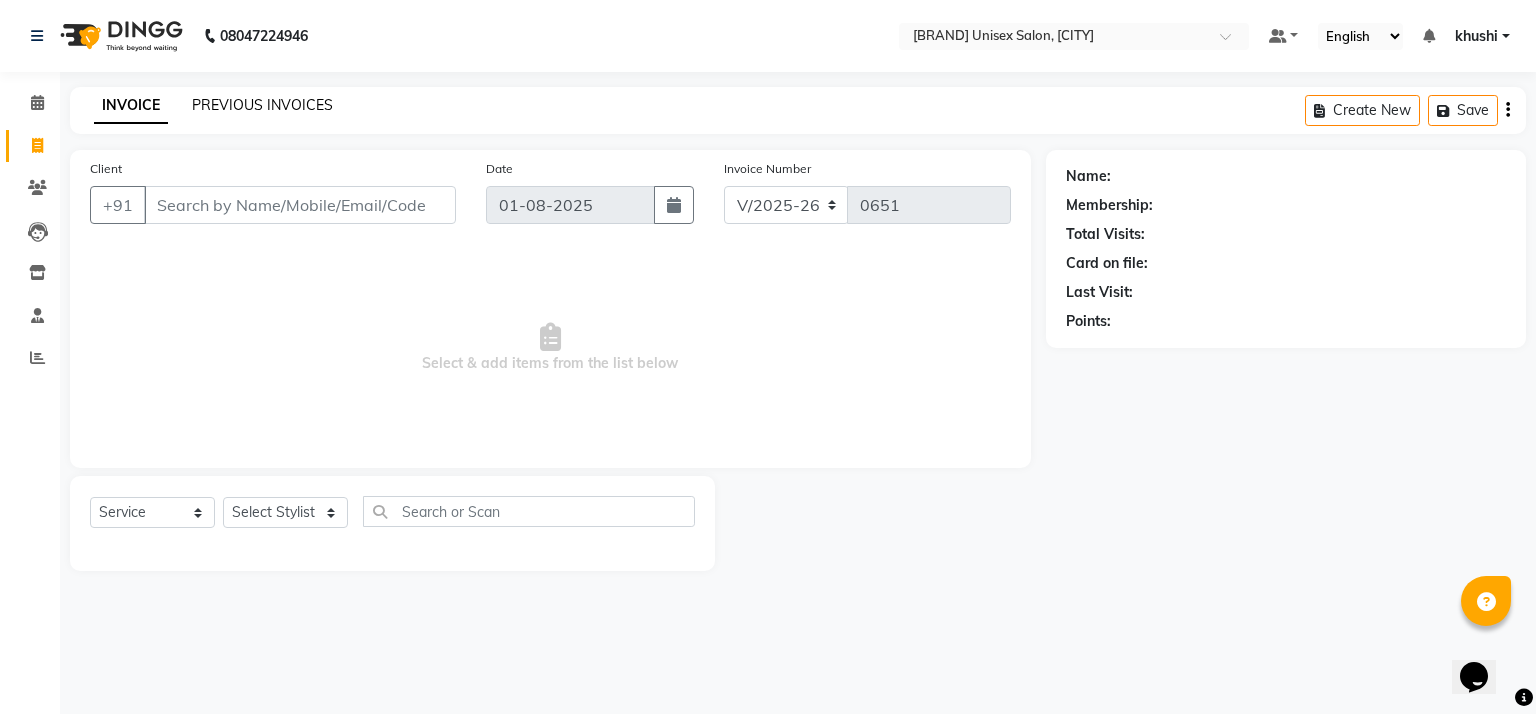 click on "PREVIOUS INVOICES" 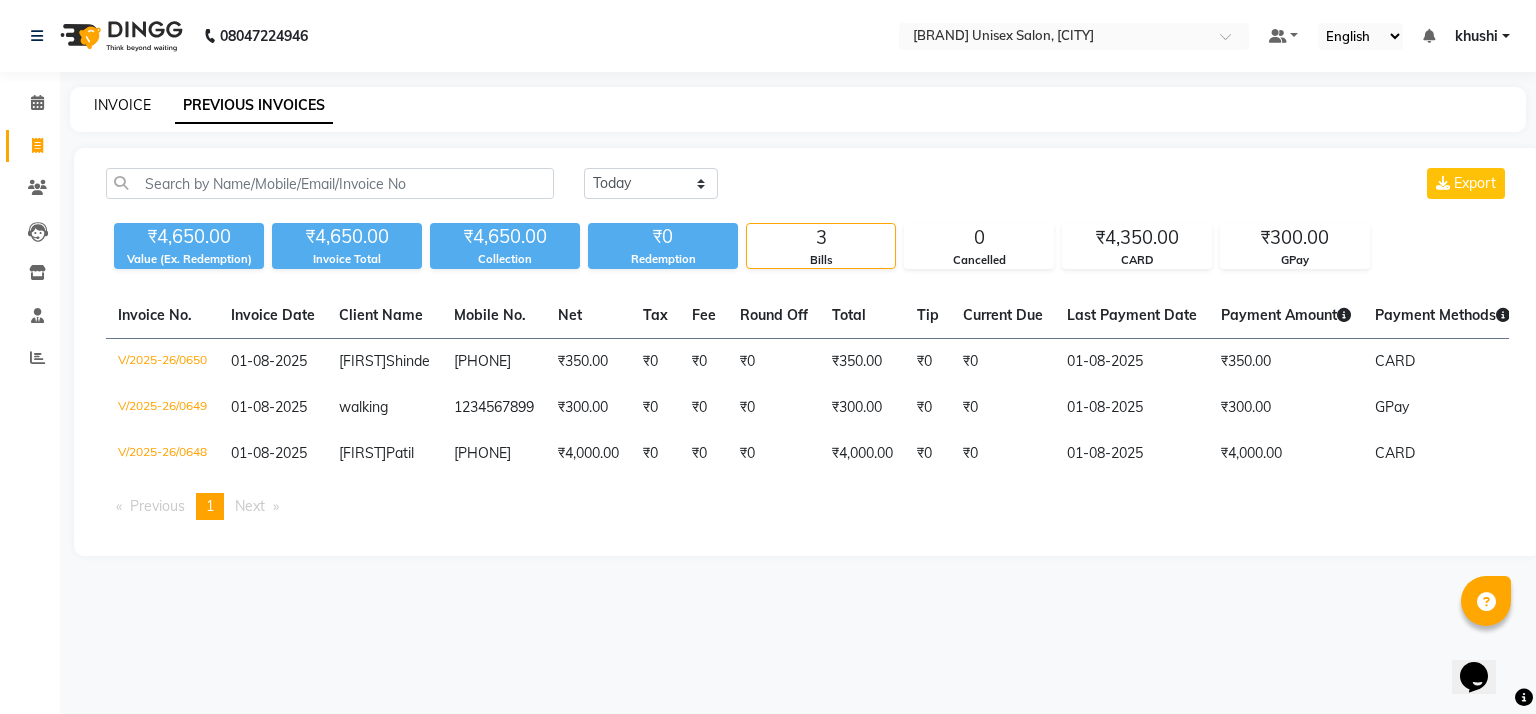 click on "INVOICE" 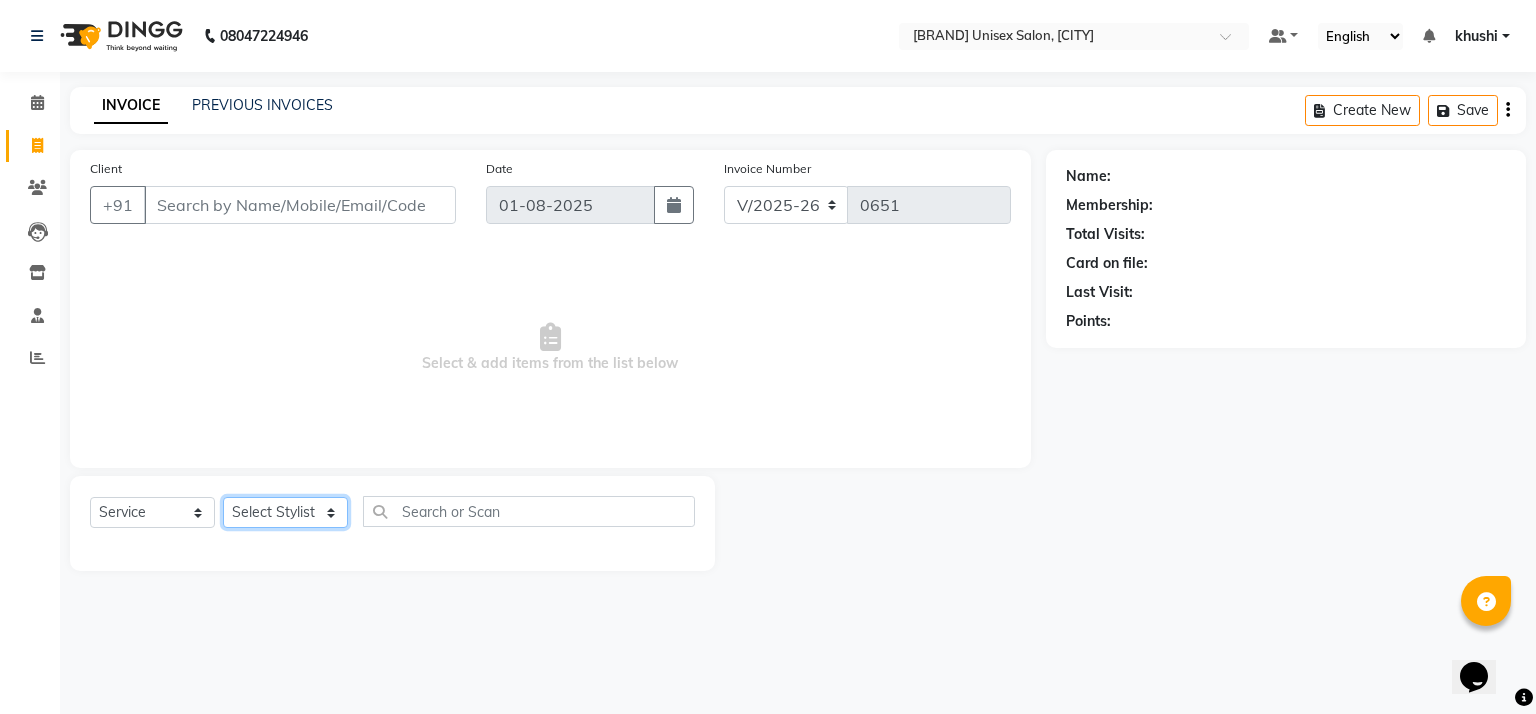 click on "Select Stylist [NAME] [NAME] [NAME] [NAME] [NAME] [NAME]" 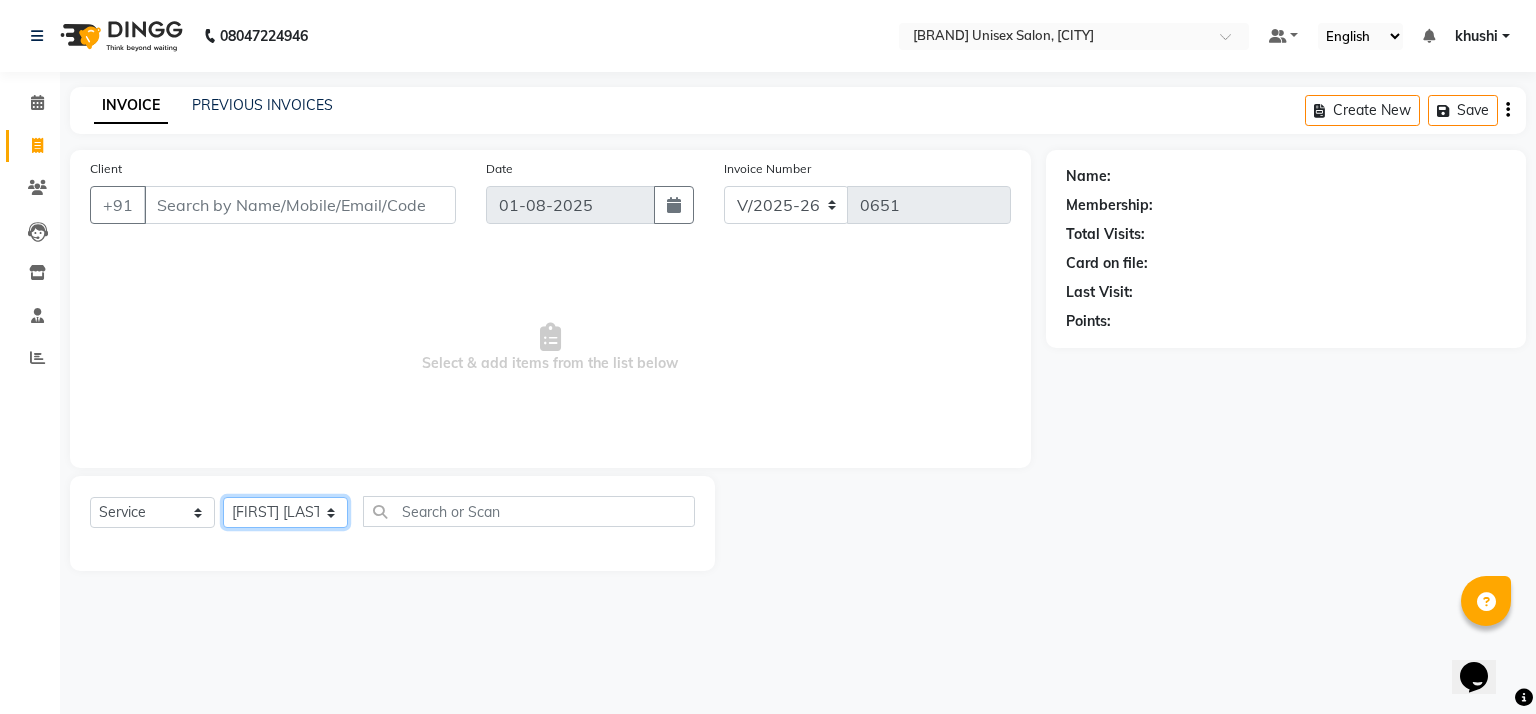 click on "Select Stylist [NAME] [NAME] [NAME] [NAME] [NAME] [NAME]" 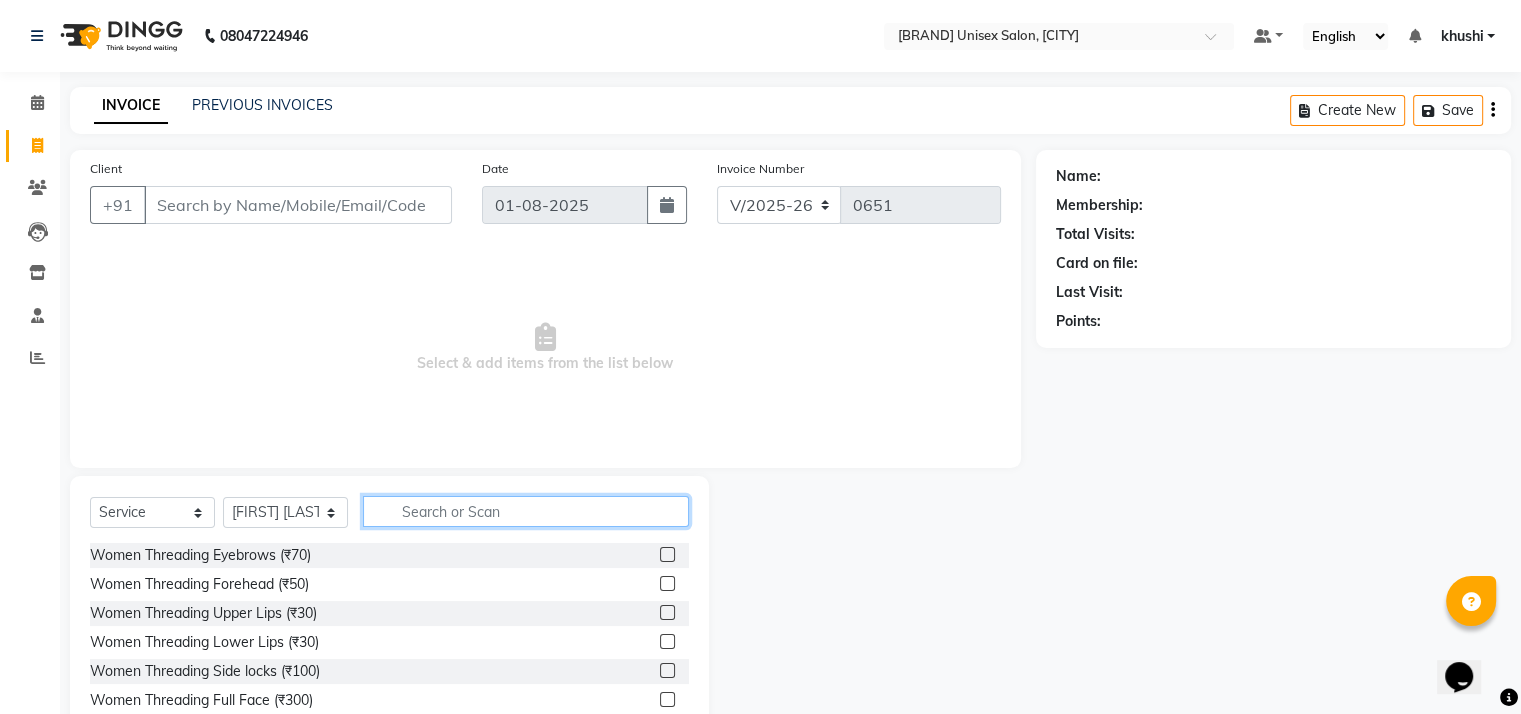 click 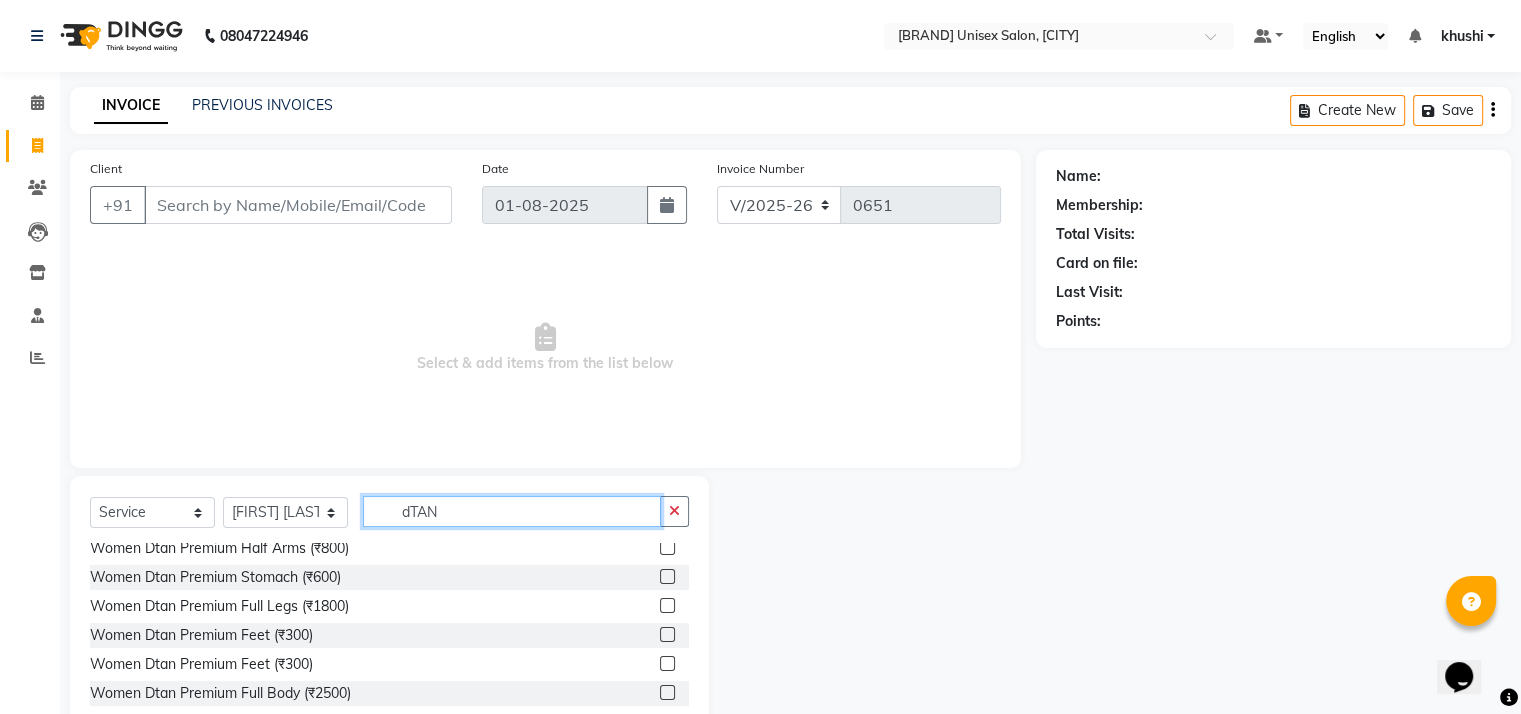 scroll, scrollTop: 583, scrollLeft: 0, axis: vertical 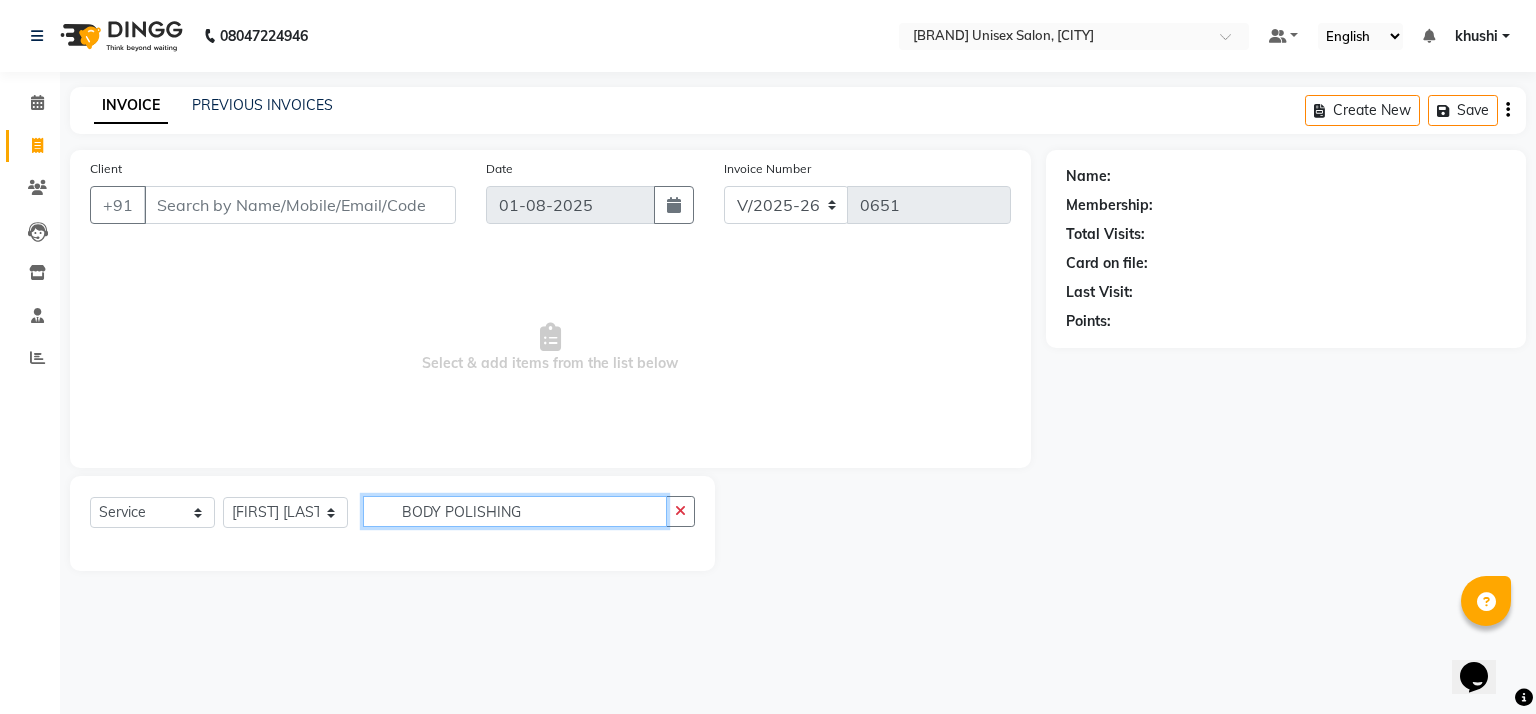 click on "BODY POLISHING" 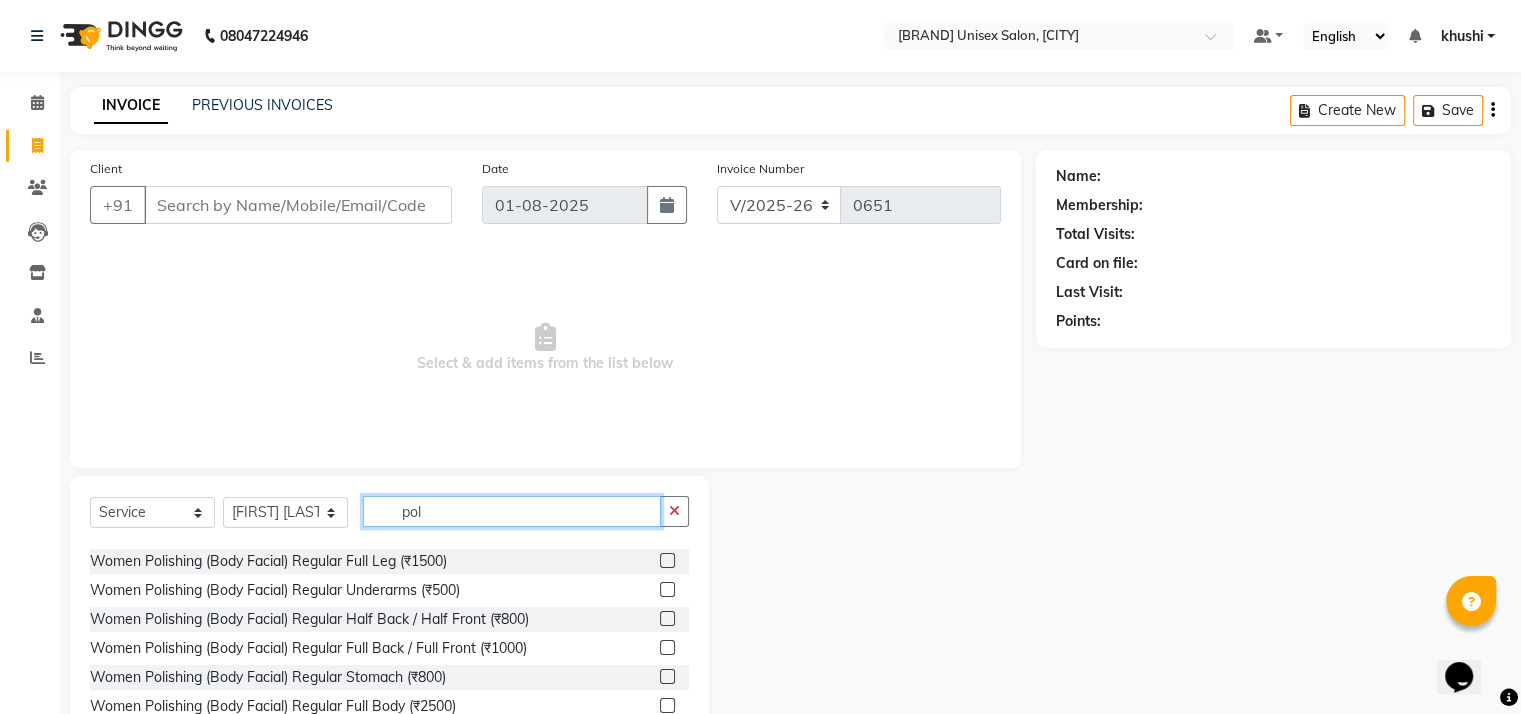 scroll, scrollTop: 0, scrollLeft: 0, axis: both 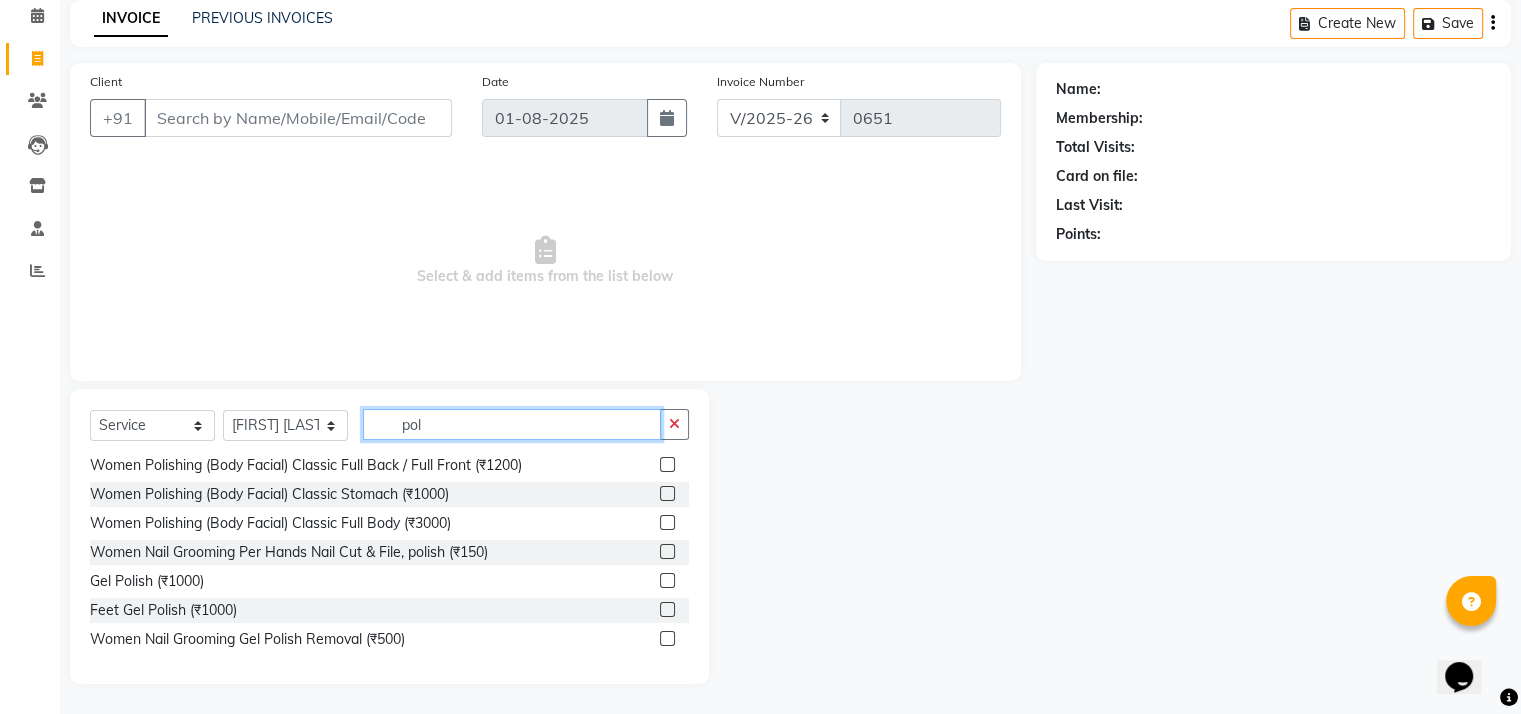 click on "pol" 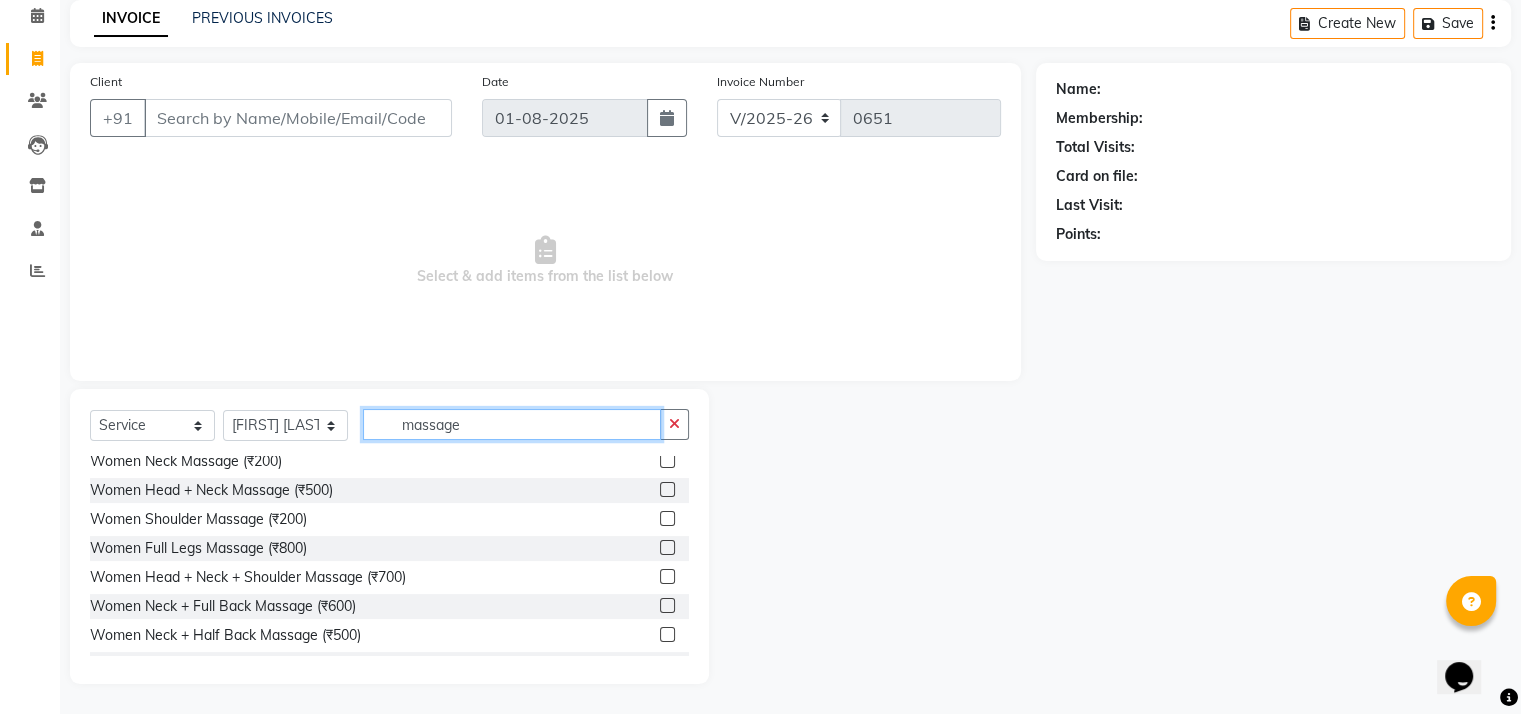 scroll, scrollTop: 0, scrollLeft: 0, axis: both 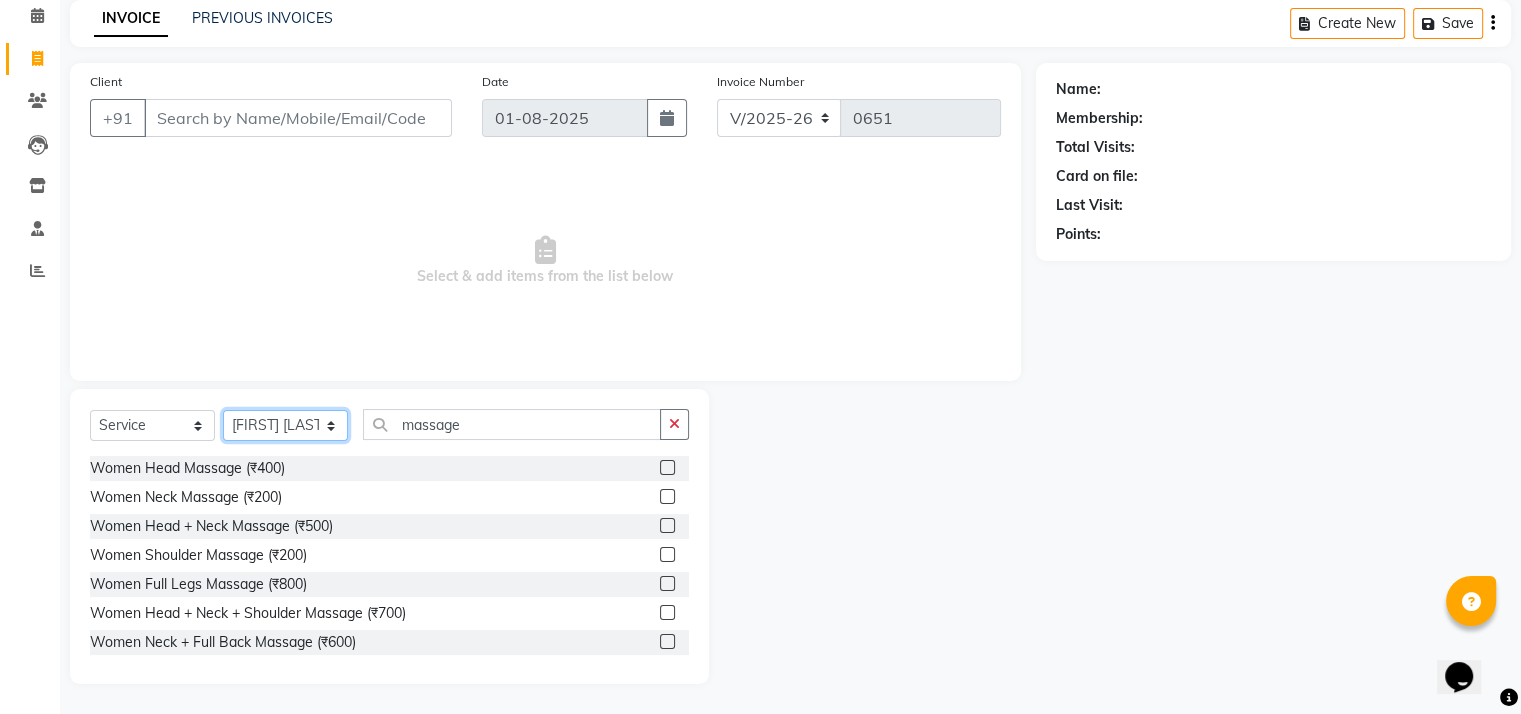 click on "Select Stylist [NAME] [NAME] [NAME] [NAME] [NAME] [NAME]" 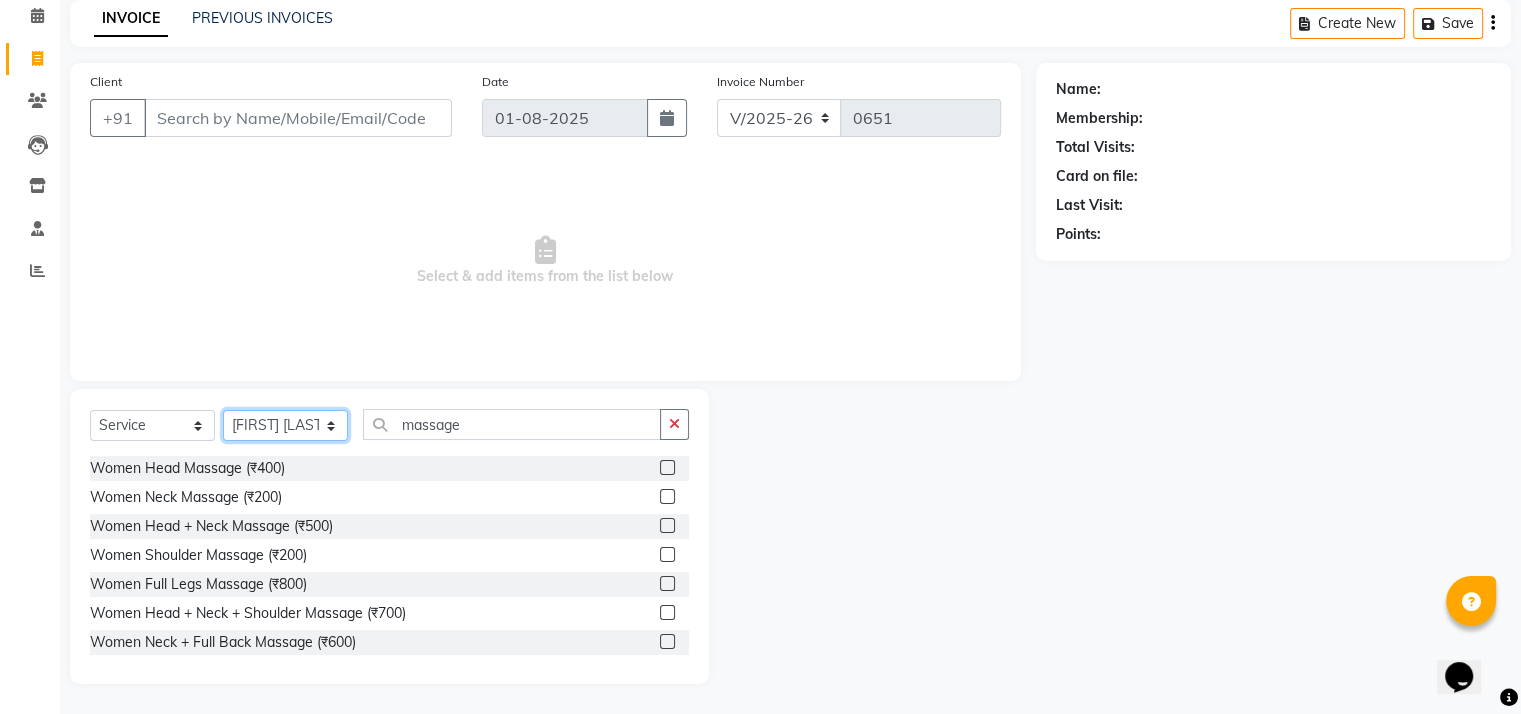 click on "Select Stylist [NAME] [NAME] [NAME] [NAME] [NAME] [NAME]" 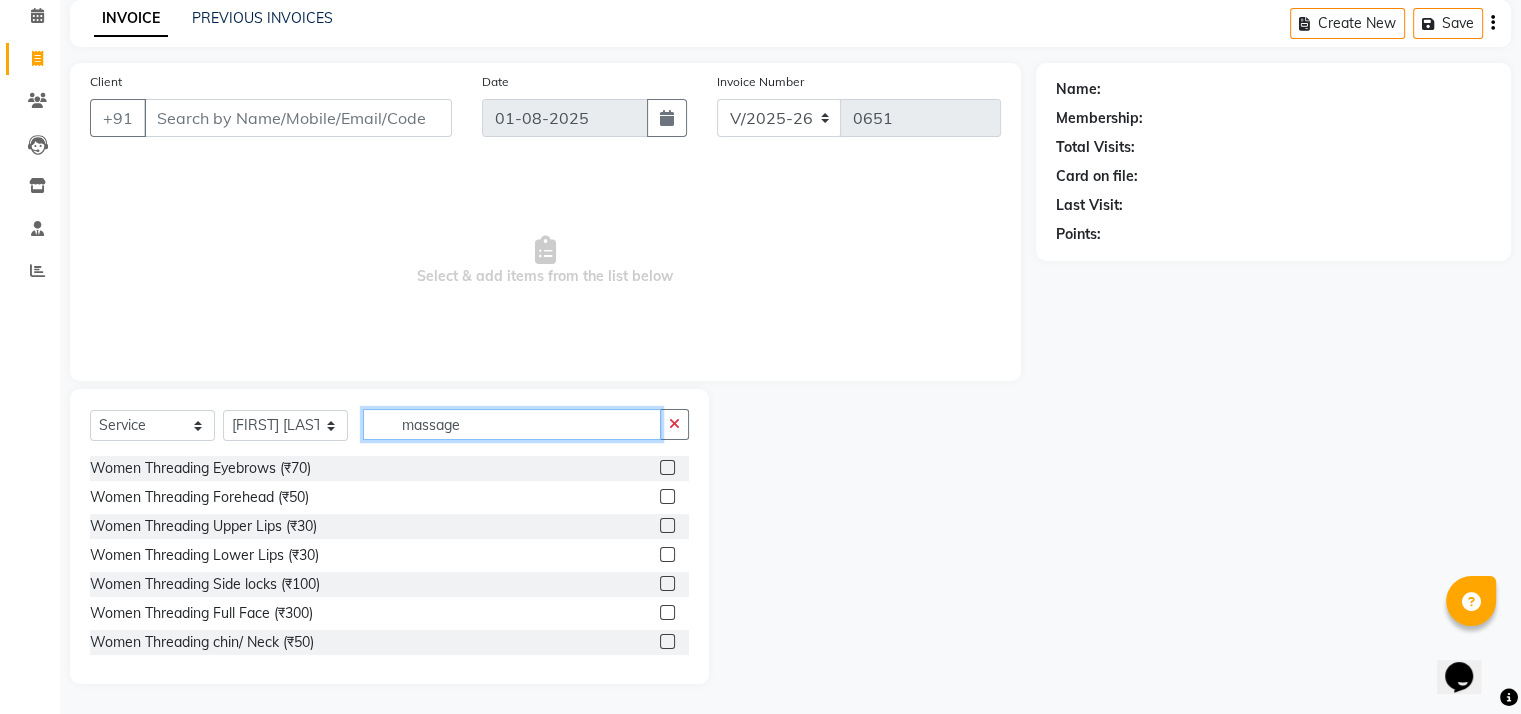 click on "massage" 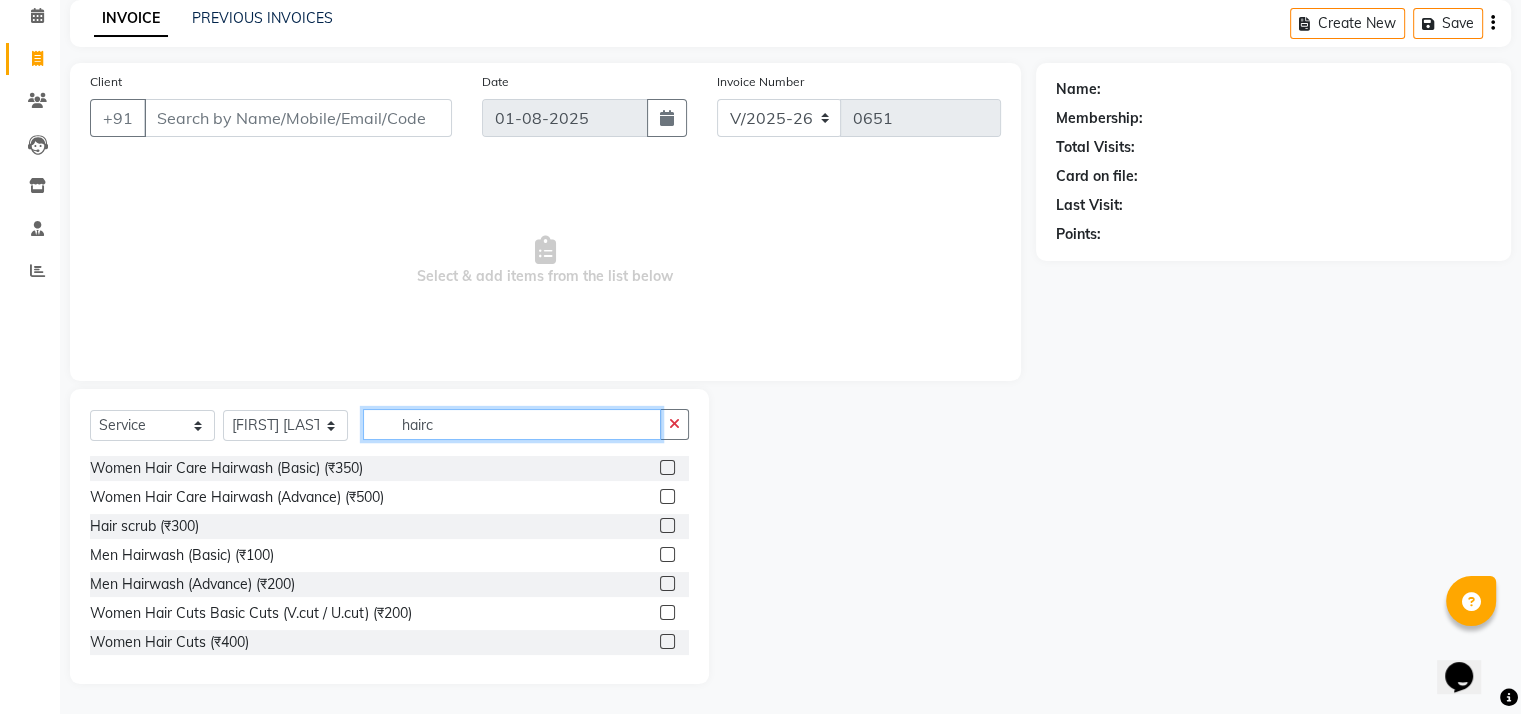 scroll, scrollTop: 0, scrollLeft: 0, axis: both 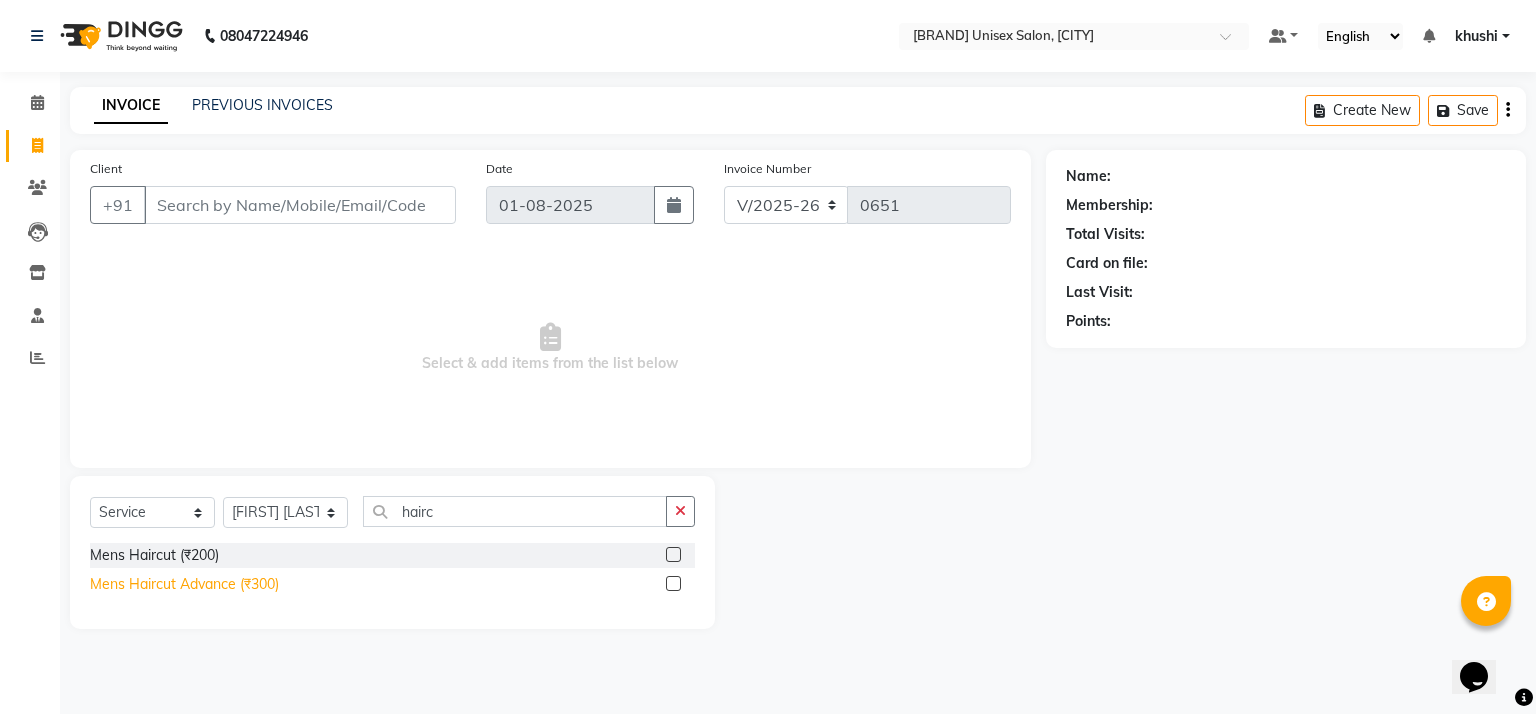 click on "Mens Haircut Advance (₹300)" 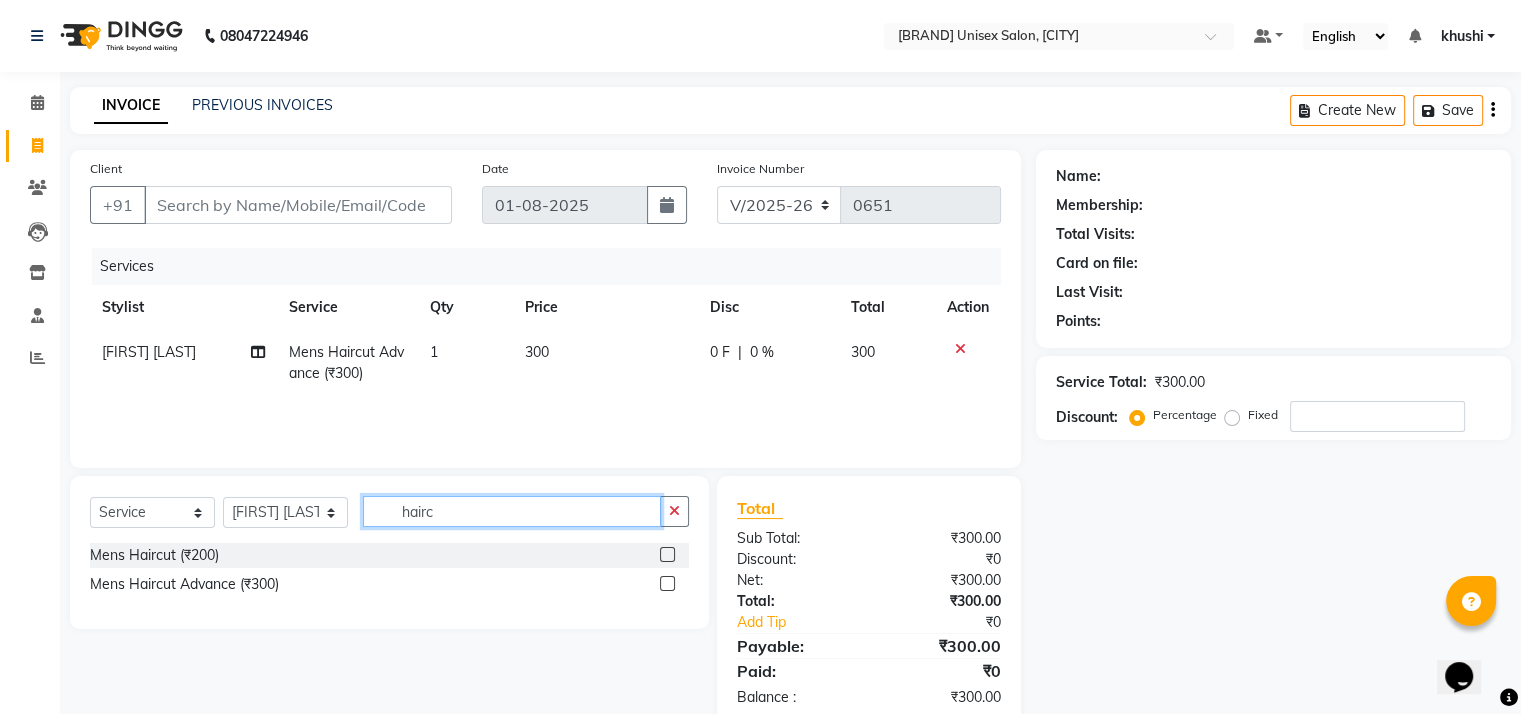 click on "hairc" 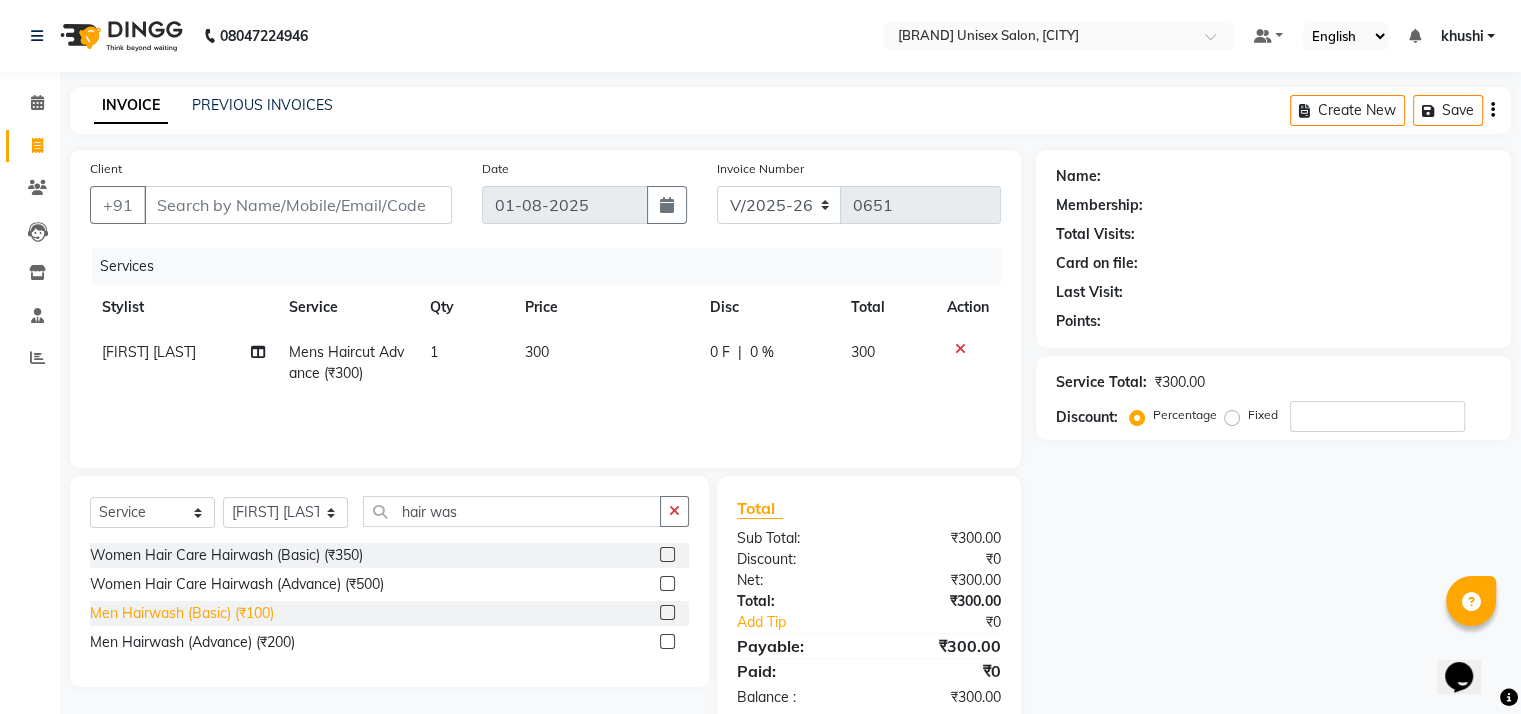 click on "Men Hairwash (Basic) (₹100)" 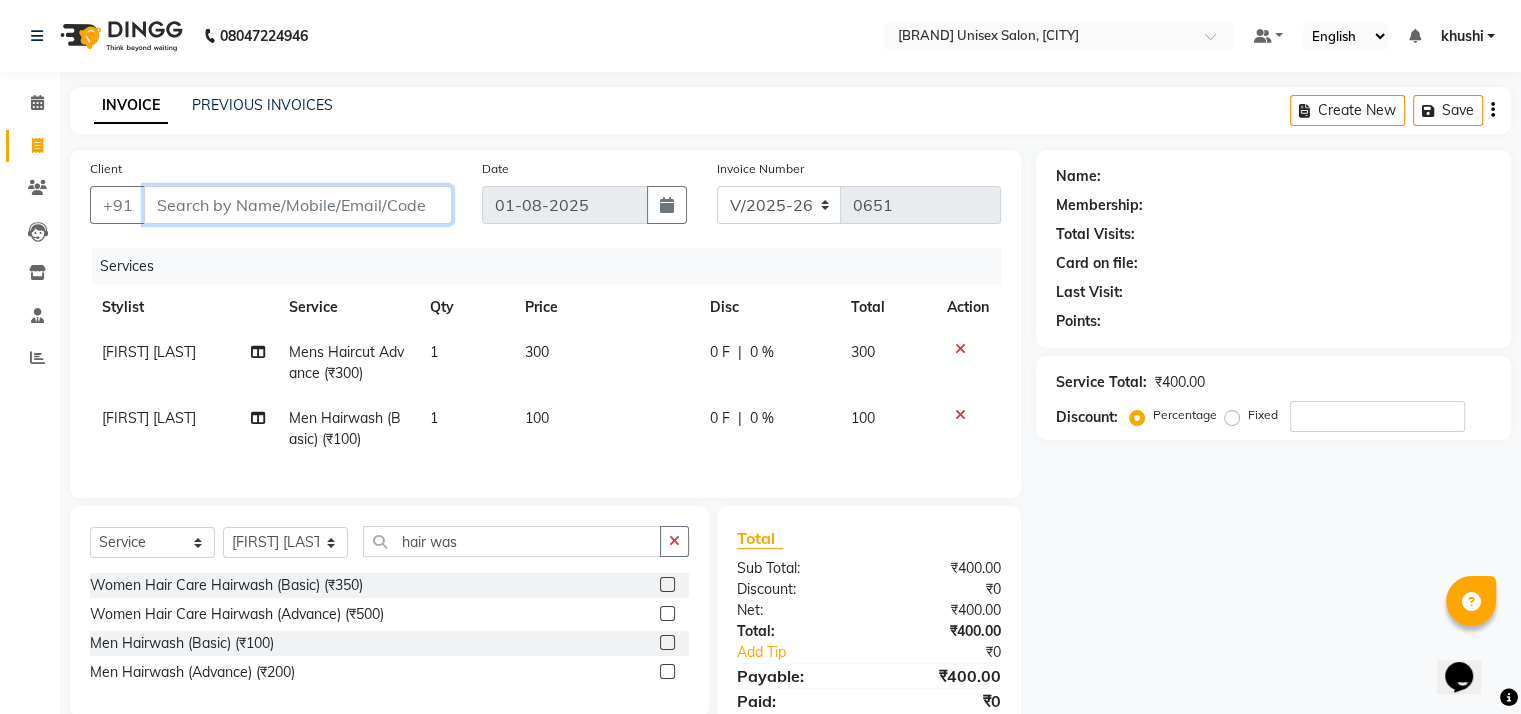 click on "Client" at bounding box center [298, 205] 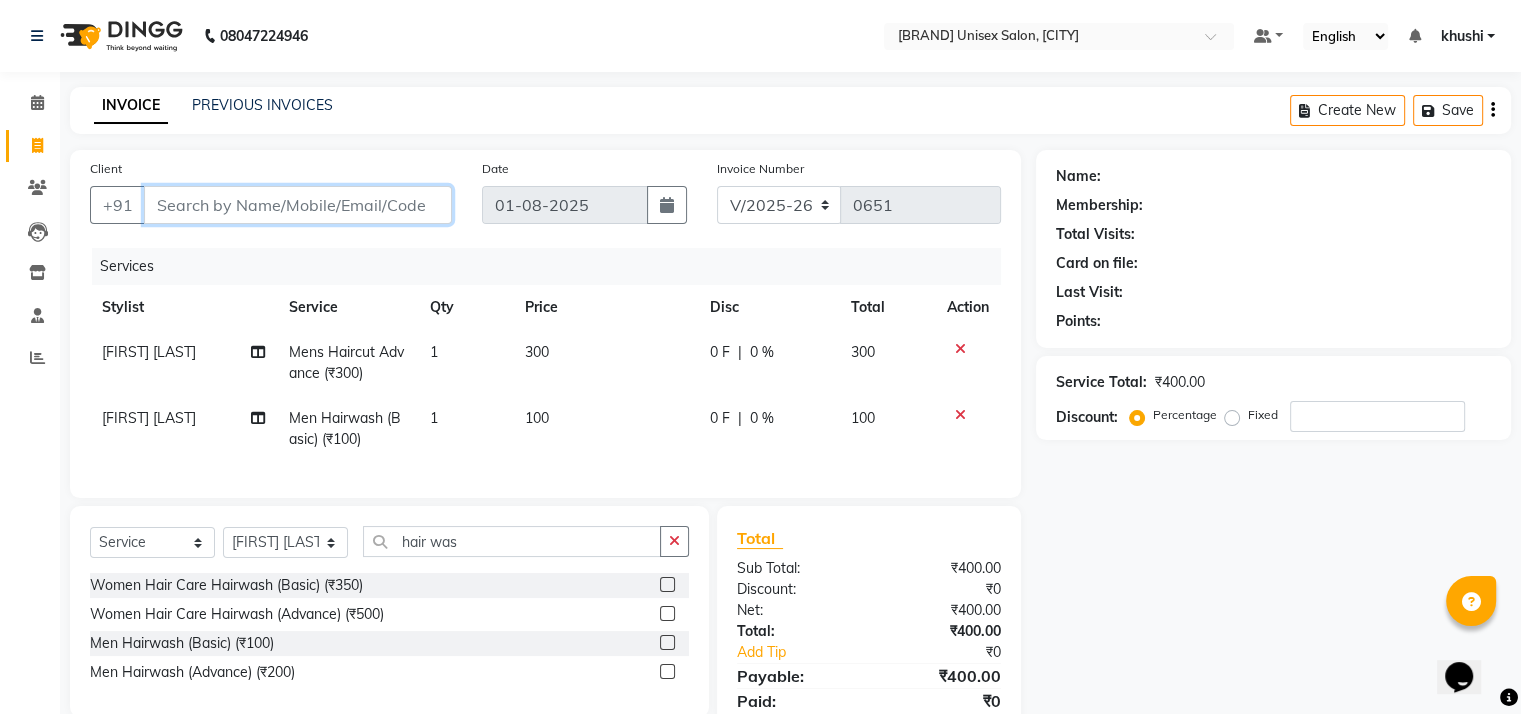 click on "Client" at bounding box center (298, 205) 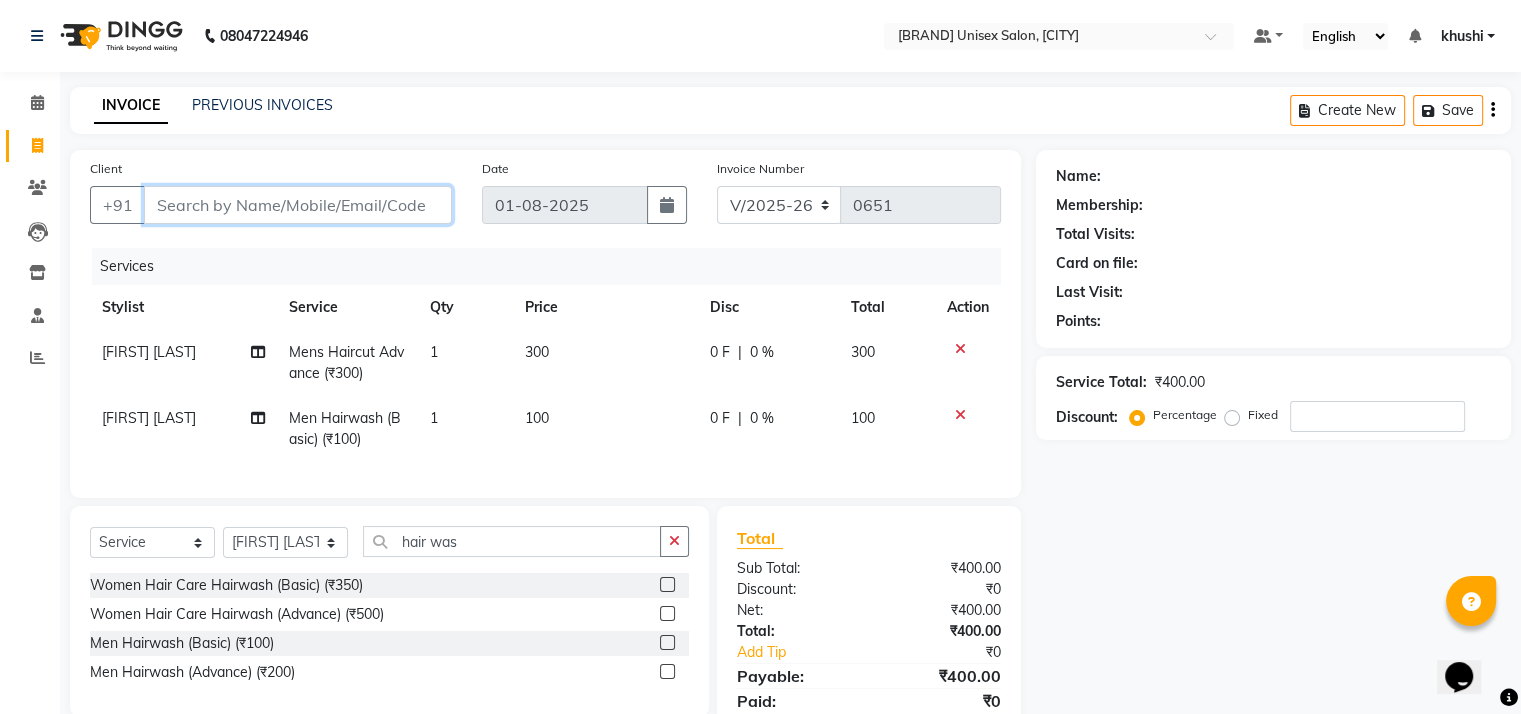 click on "Client" at bounding box center [298, 205] 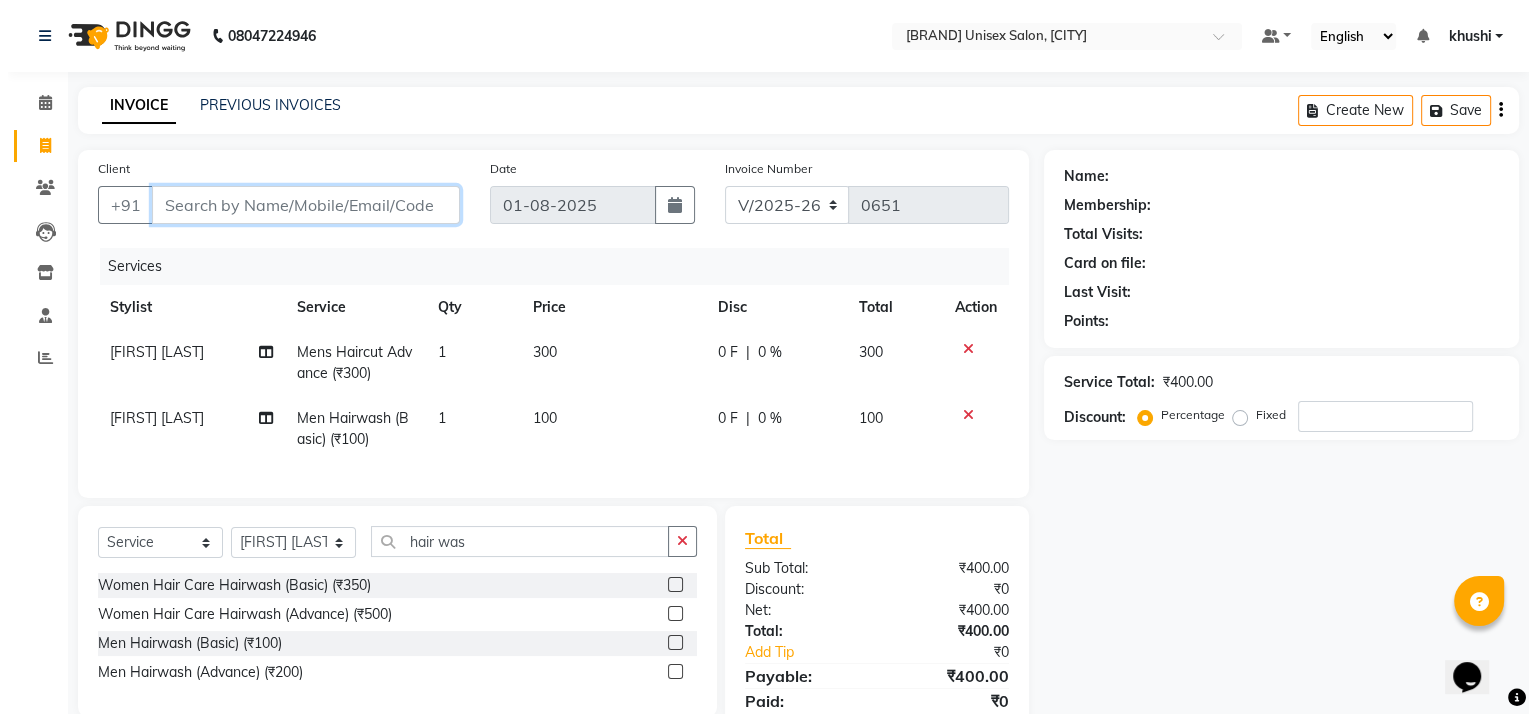 scroll, scrollTop: 90, scrollLeft: 0, axis: vertical 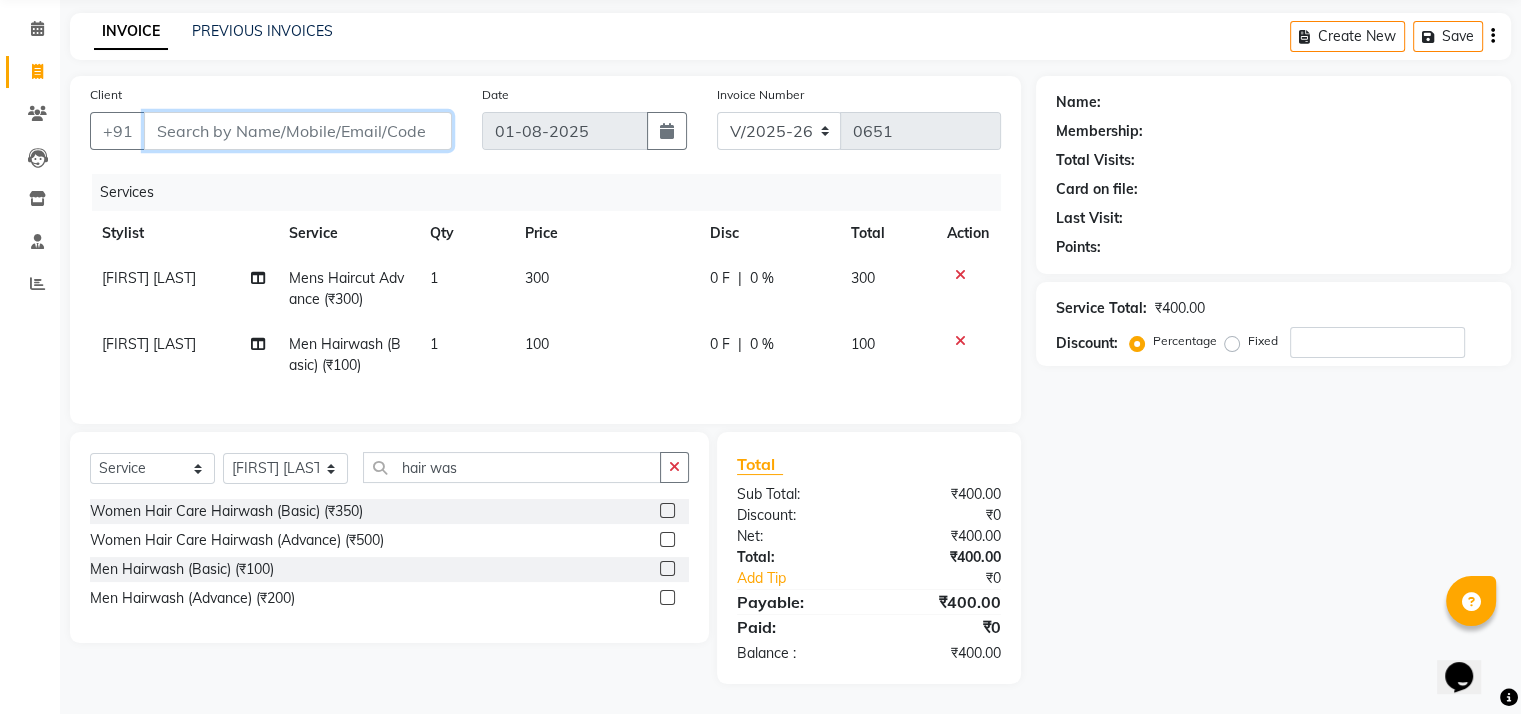 click on "Client" at bounding box center [298, 131] 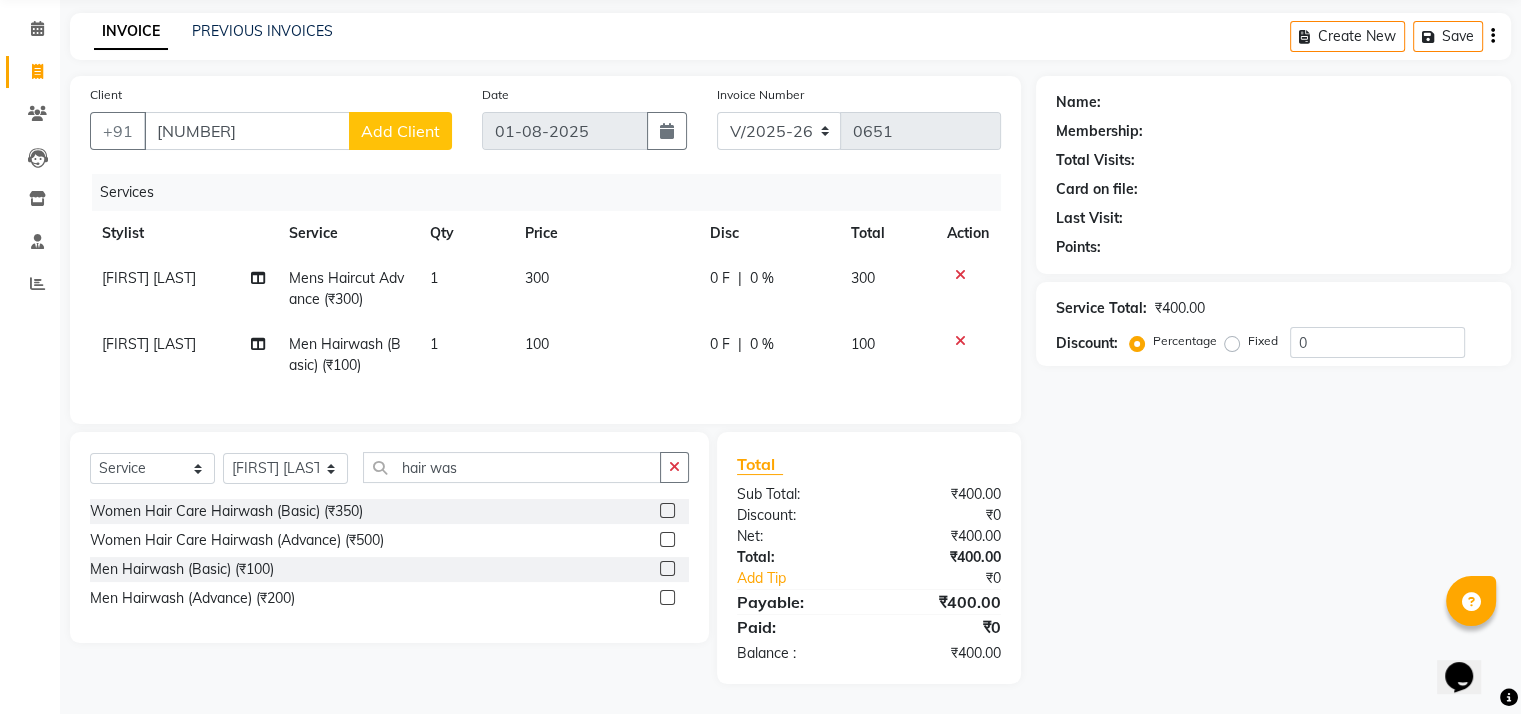 click on "Add Client" 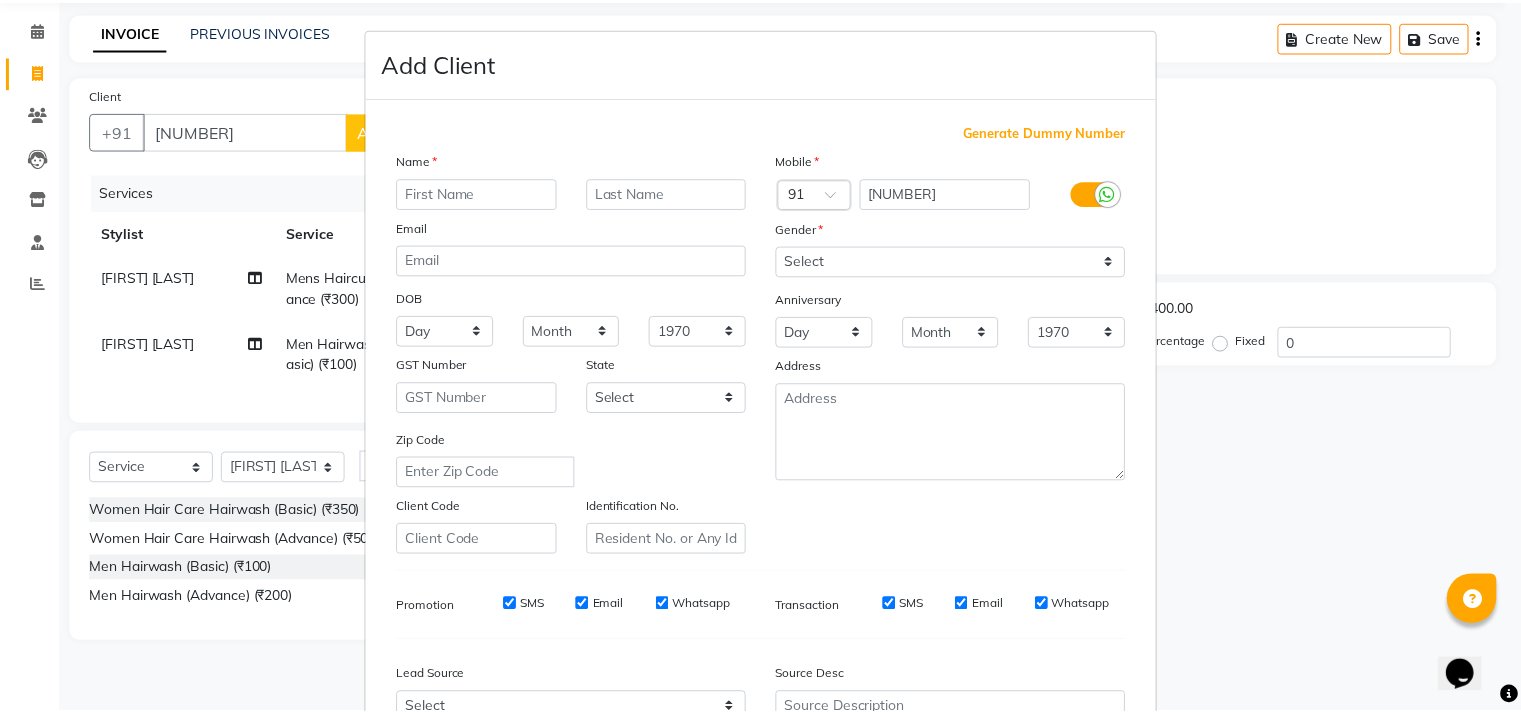 scroll, scrollTop: 219, scrollLeft: 0, axis: vertical 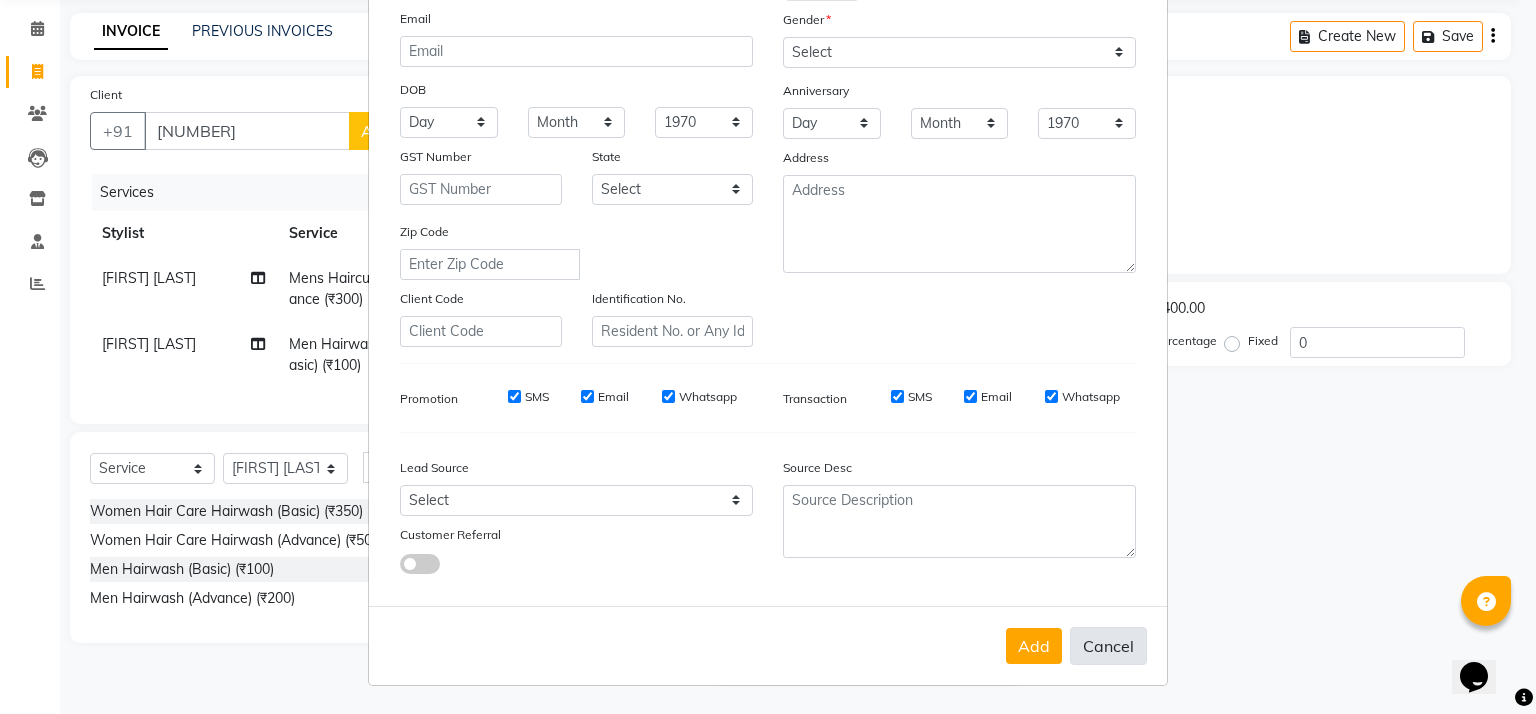 click on "Cancel" at bounding box center (1108, 646) 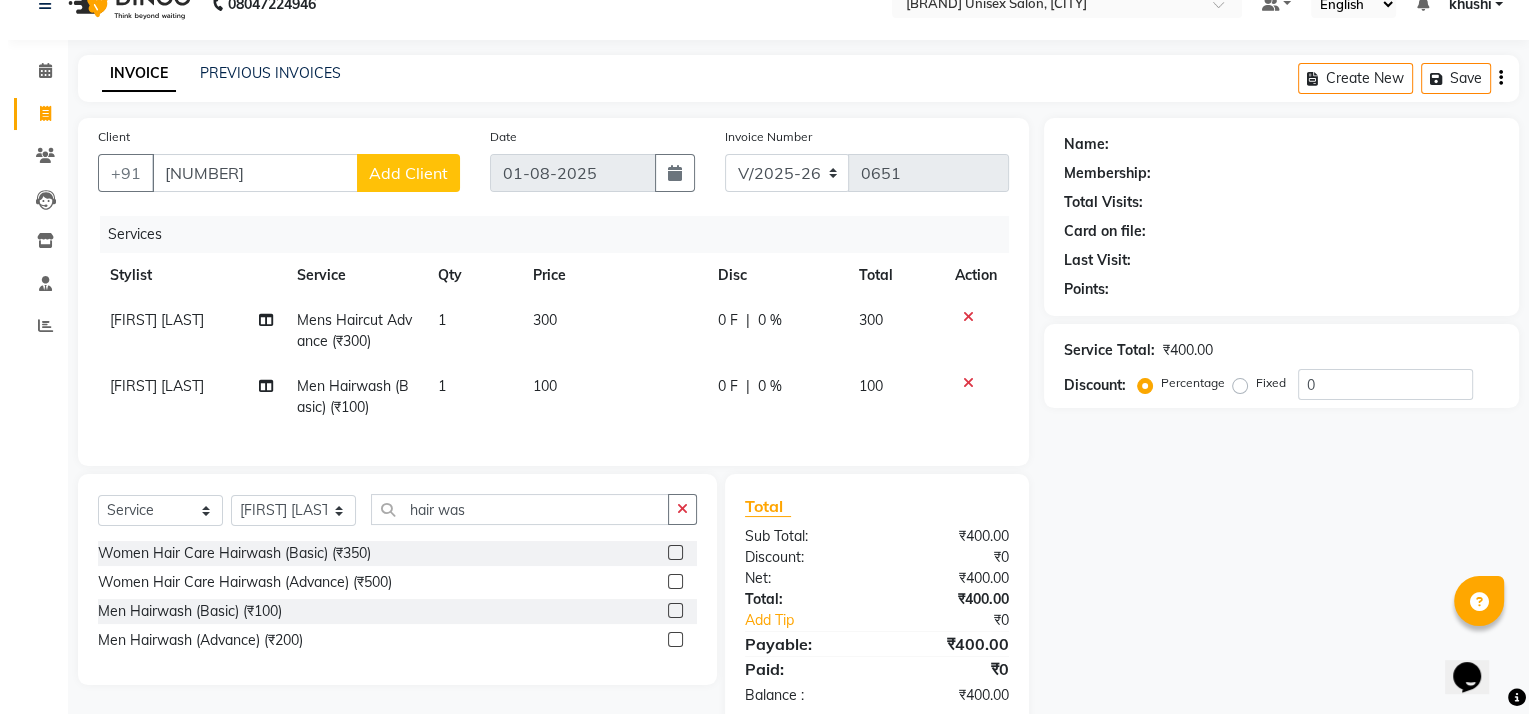 scroll, scrollTop: 90, scrollLeft: 0, axis: vertical 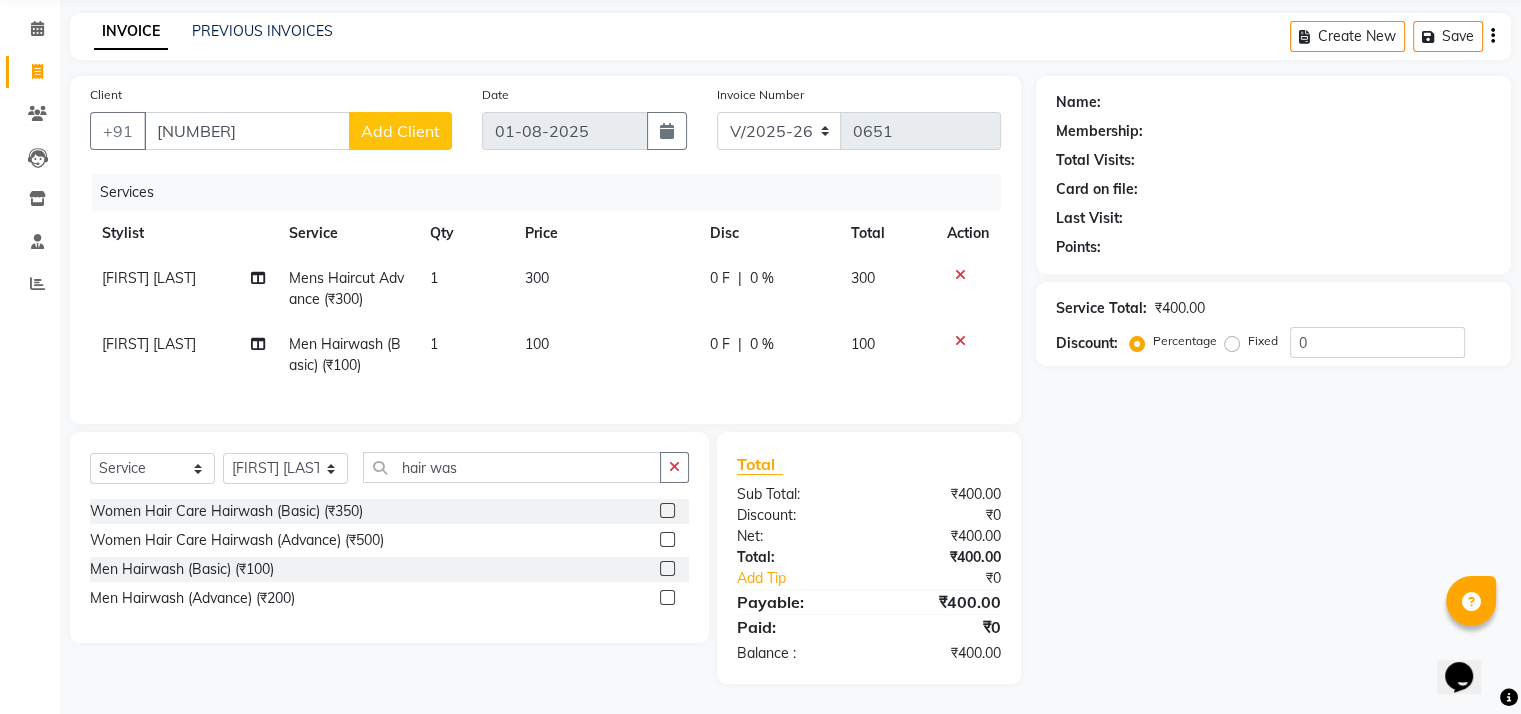 click on "Add Client" 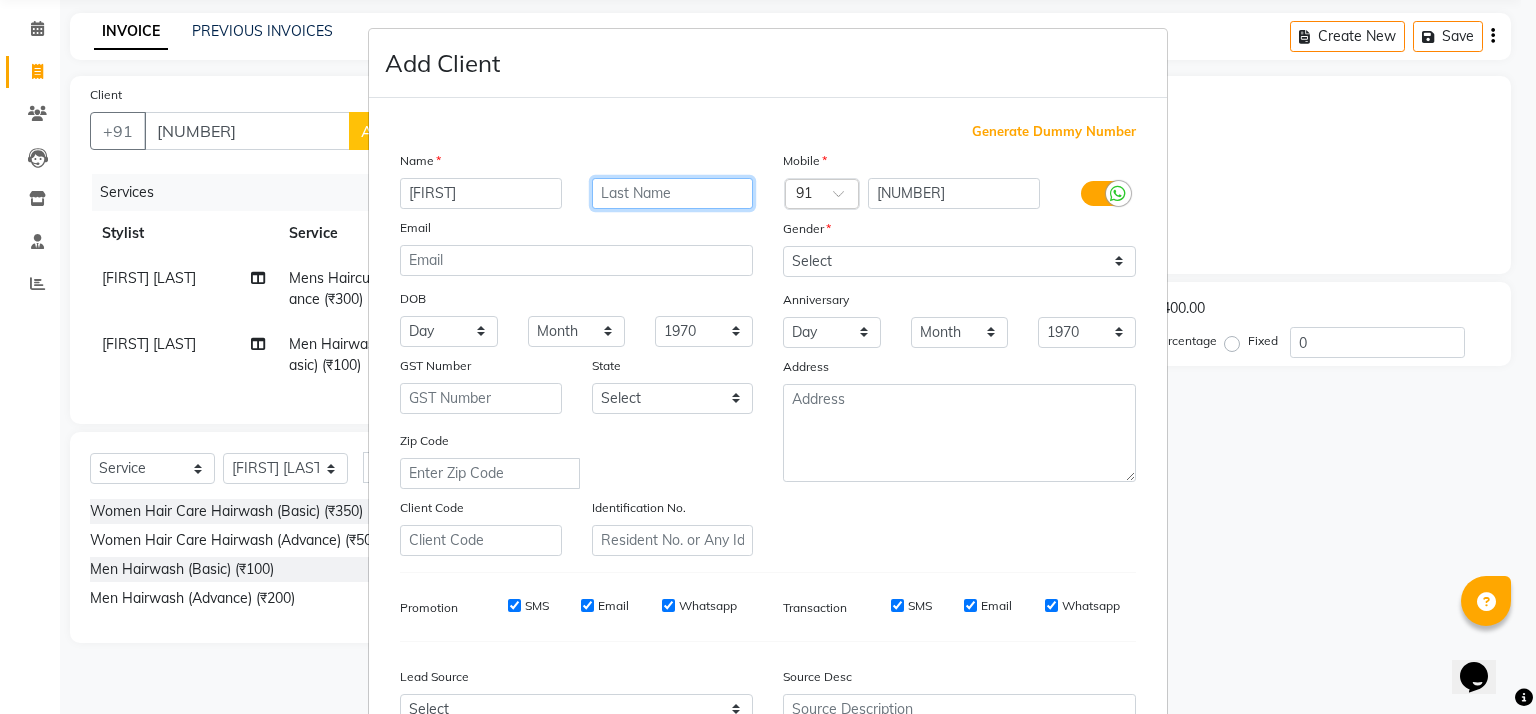 click at bounding box center (673, 193) 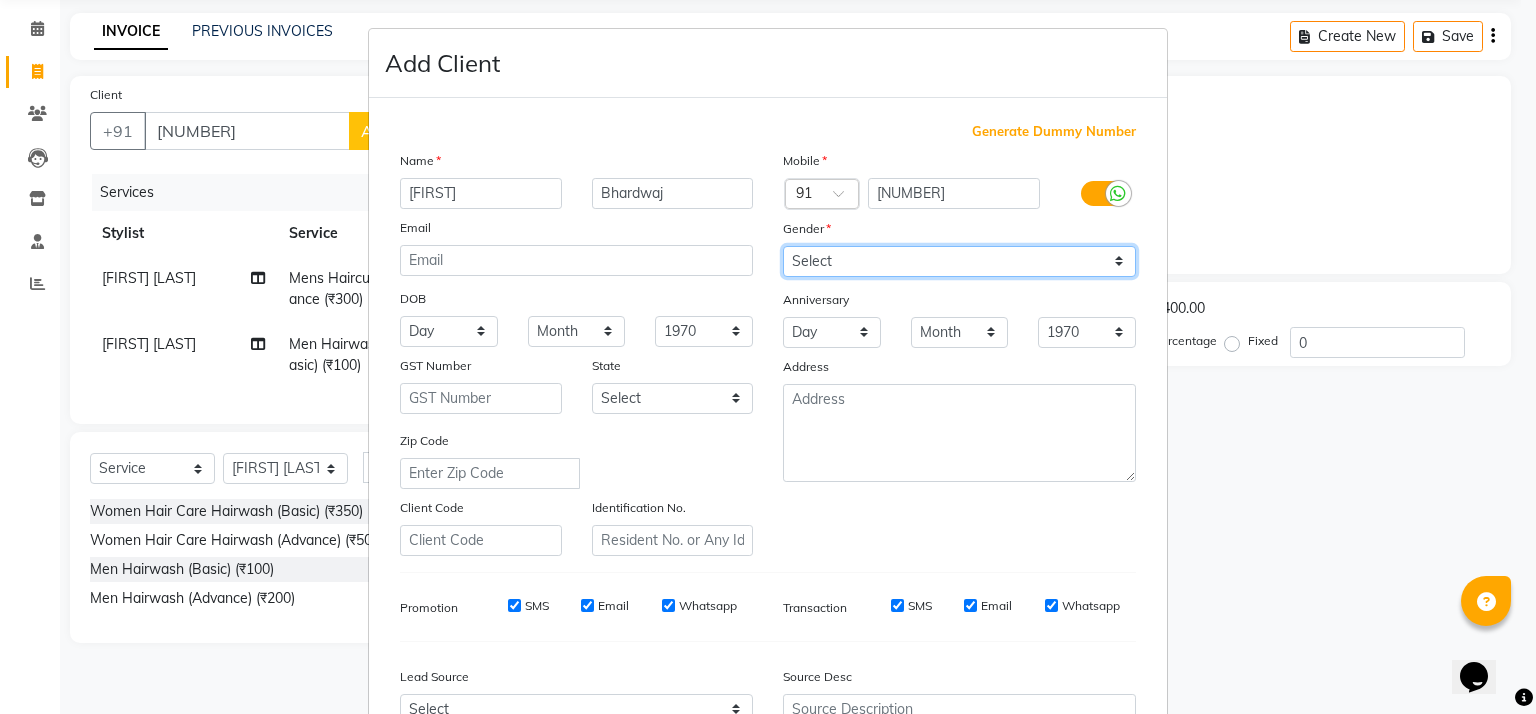click on "Select Male Female Other Prefer Not To Say" at bounding box center [959, 261] 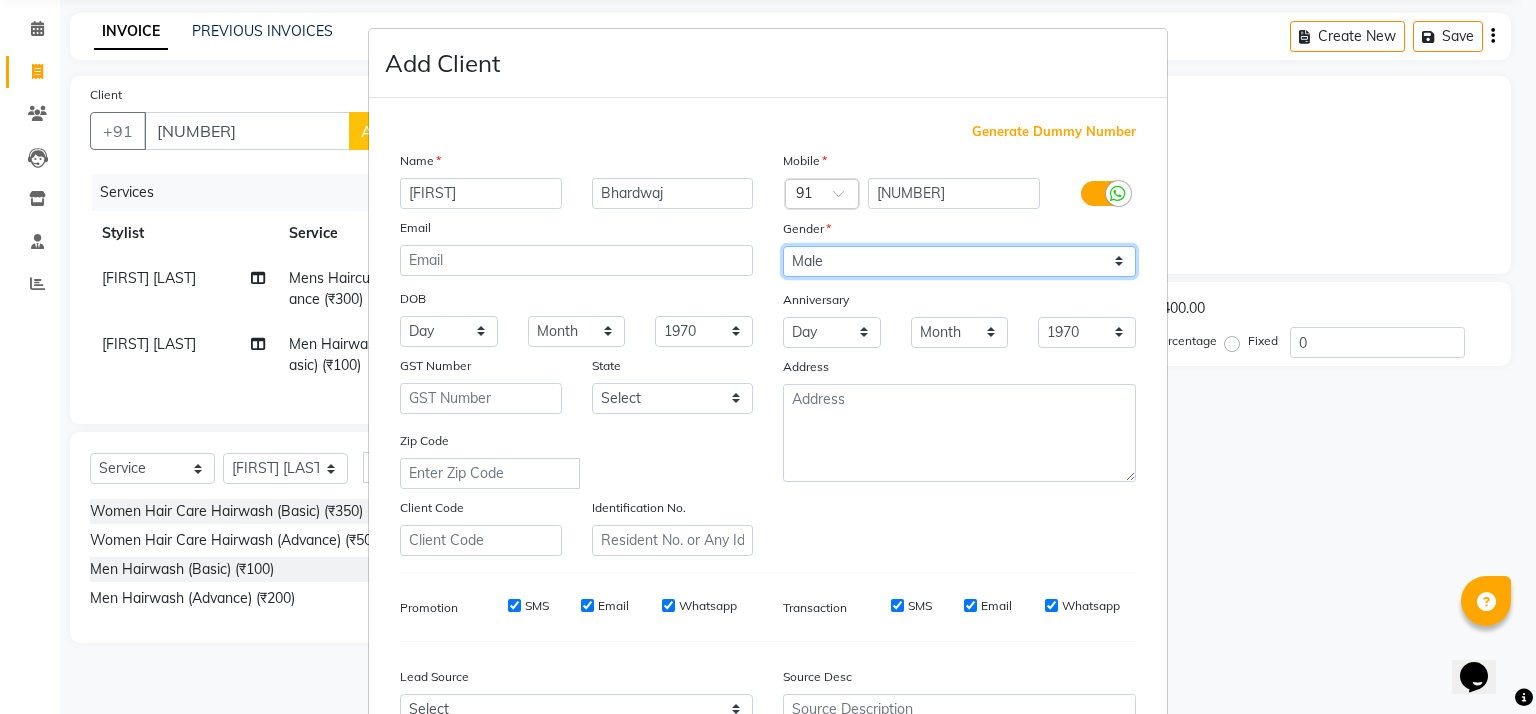click on "Select Male Female Other Prefer Not To Say" at bounding box center (959, 261) 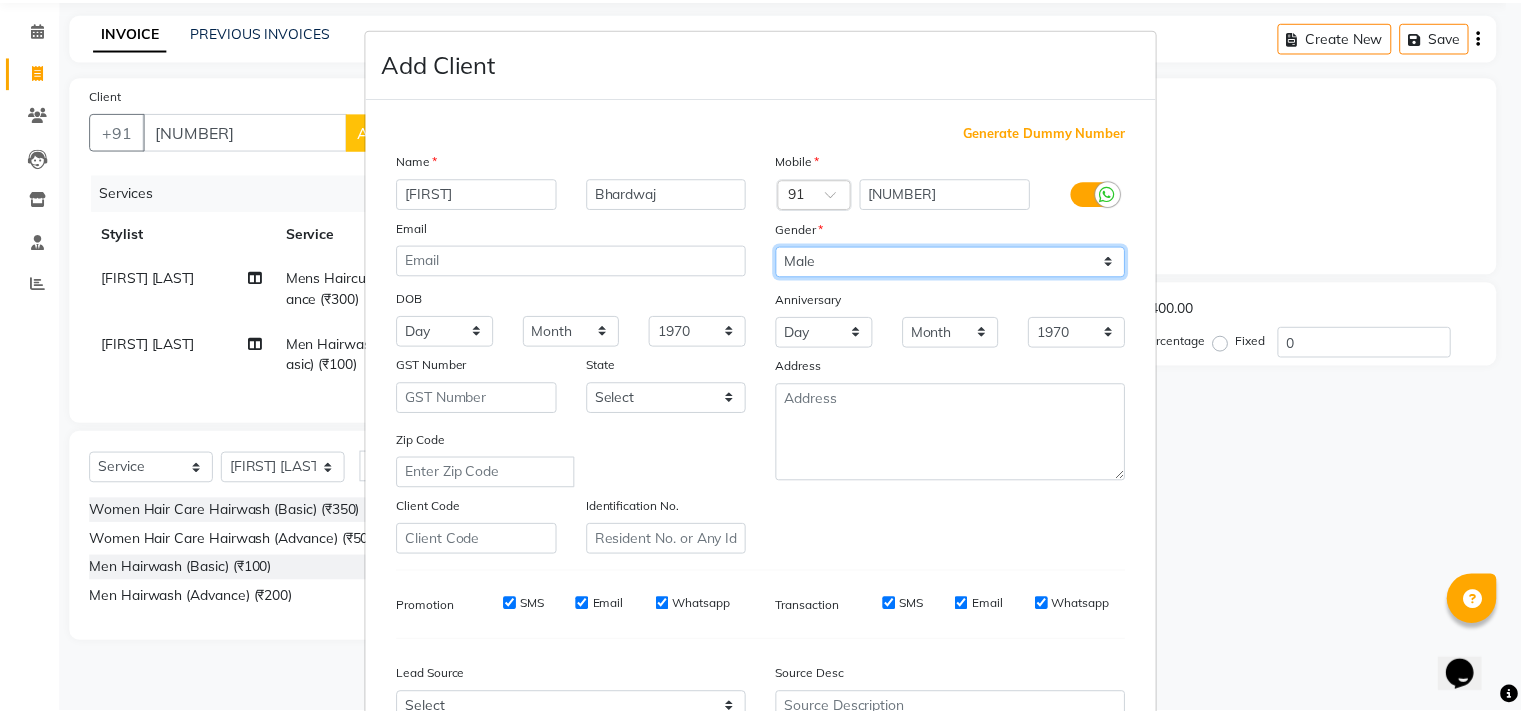 scroll, scrollTop: 219, scrollLeft: 0, axis: vertical 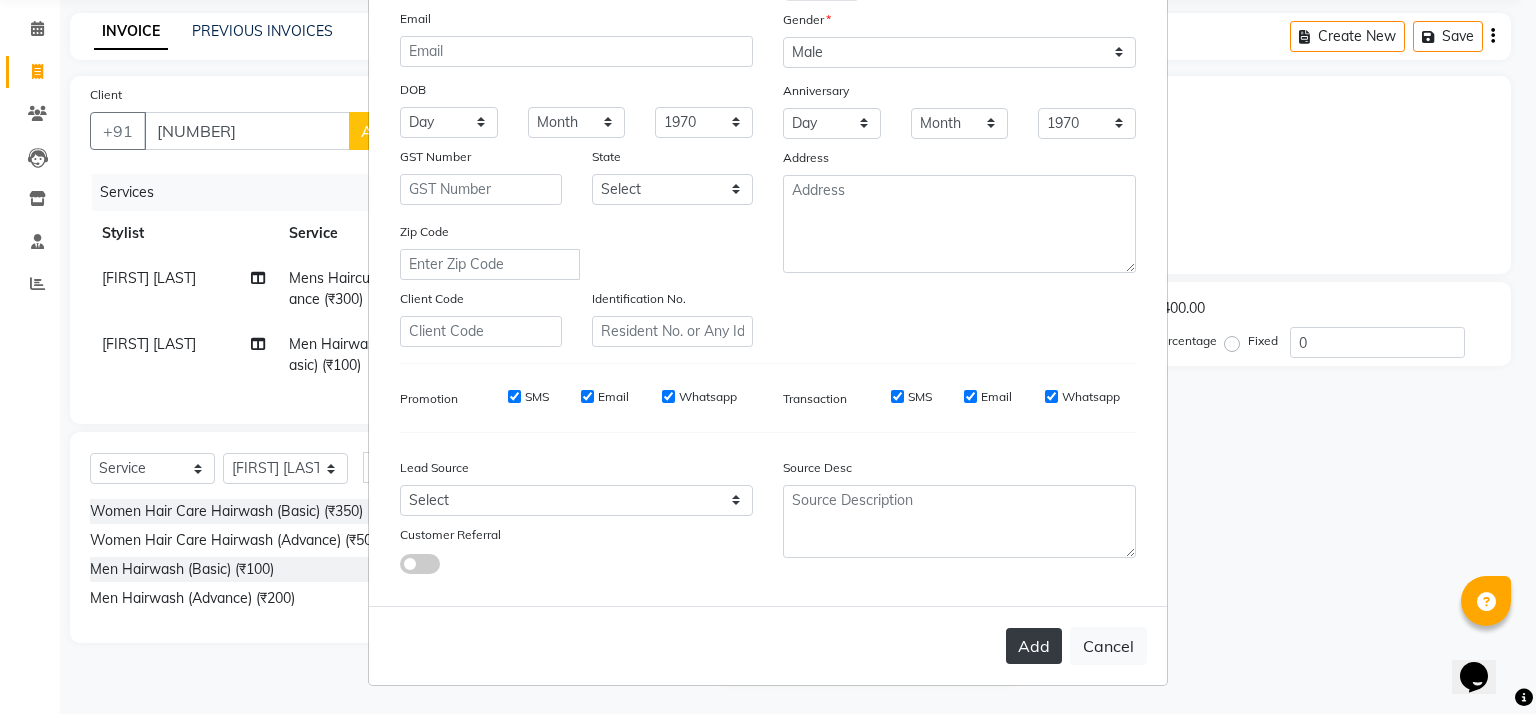 click on "Add" at bounding box center (1034, 646) 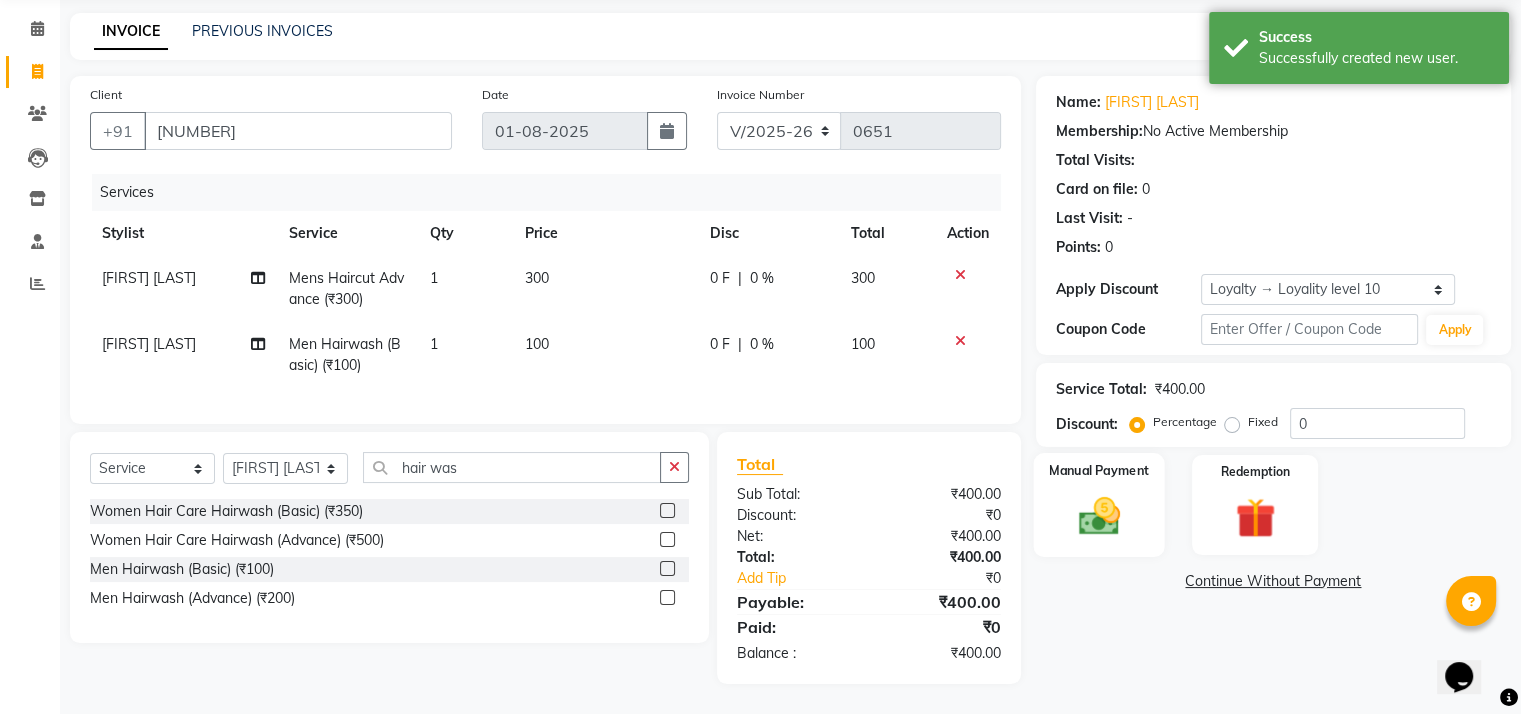 click 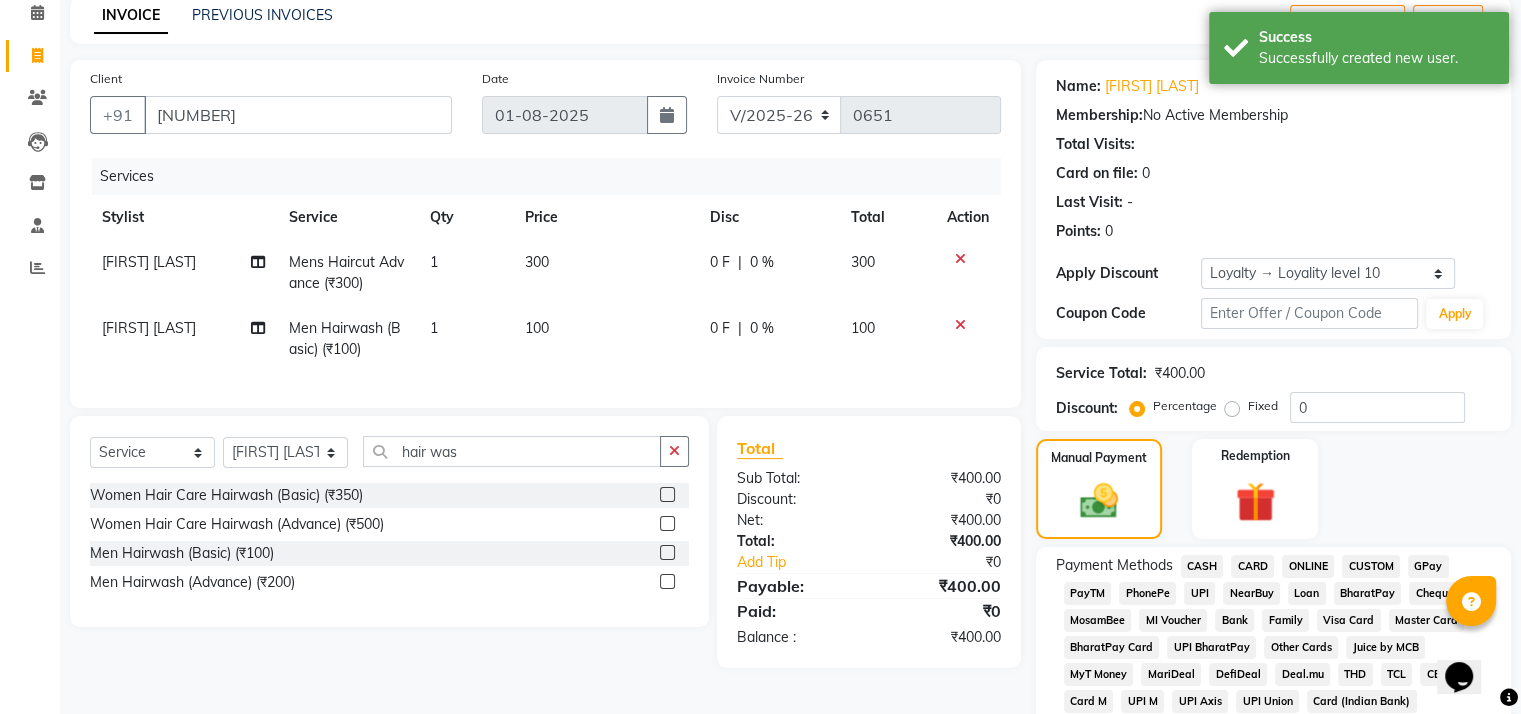 click on "GPay" 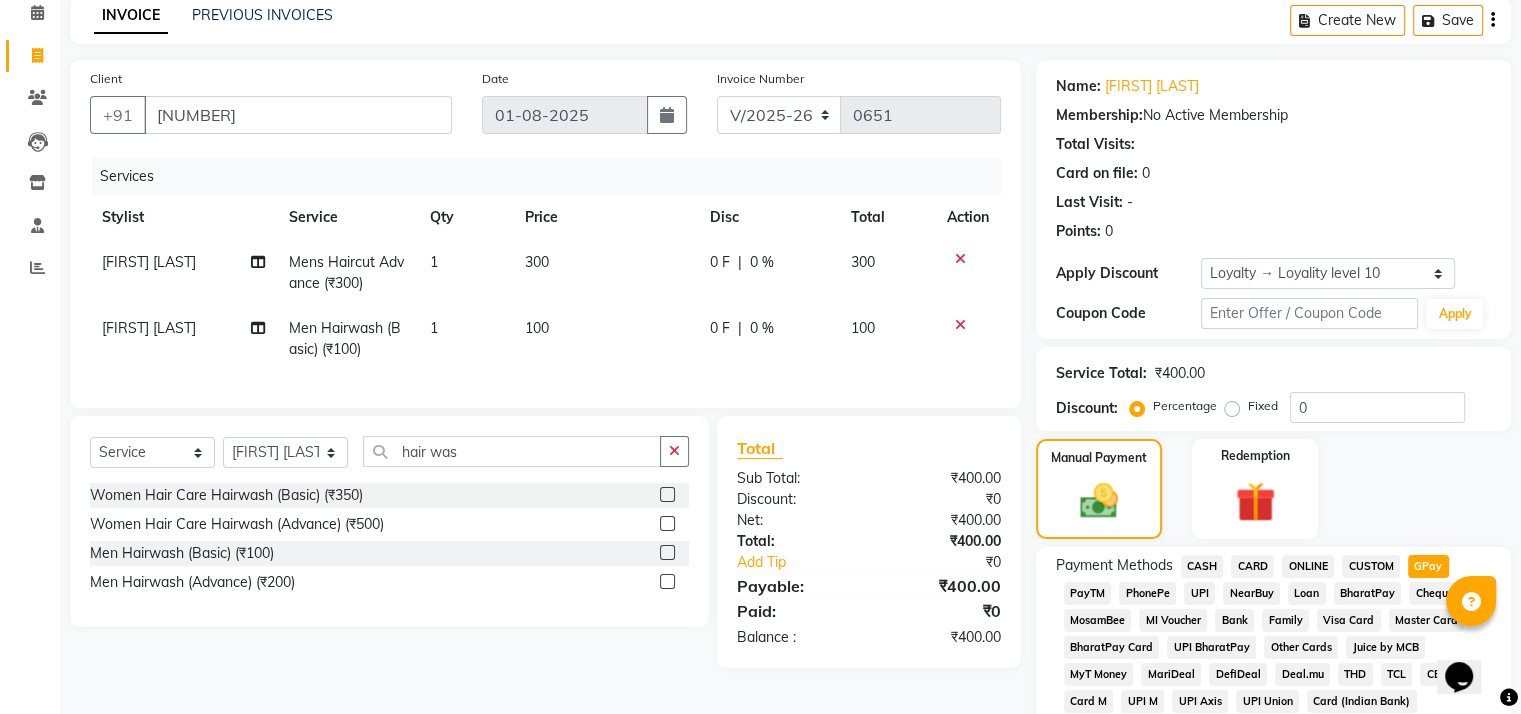 scroll, scrollTop: 748, scrollLeft: 0, axis: vertical 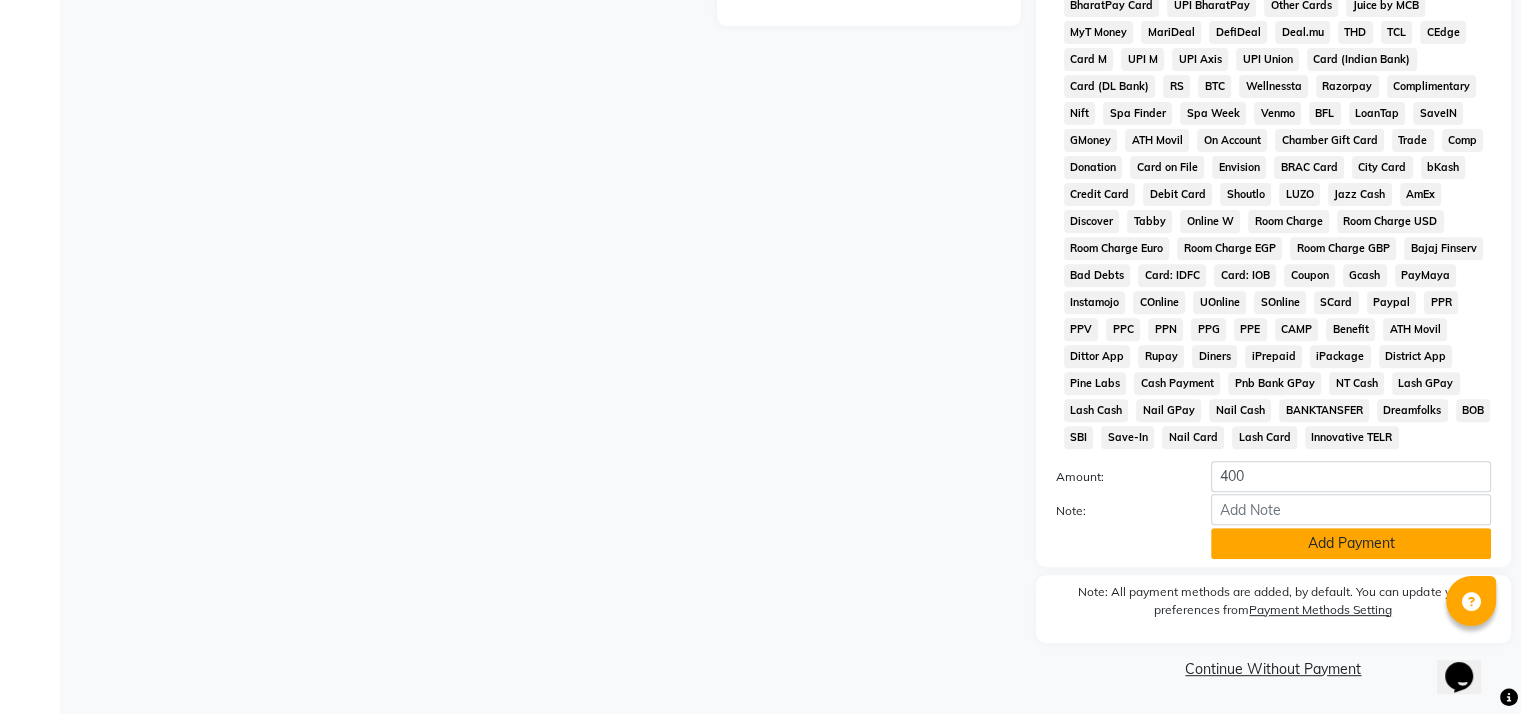 click on "Add Payment" 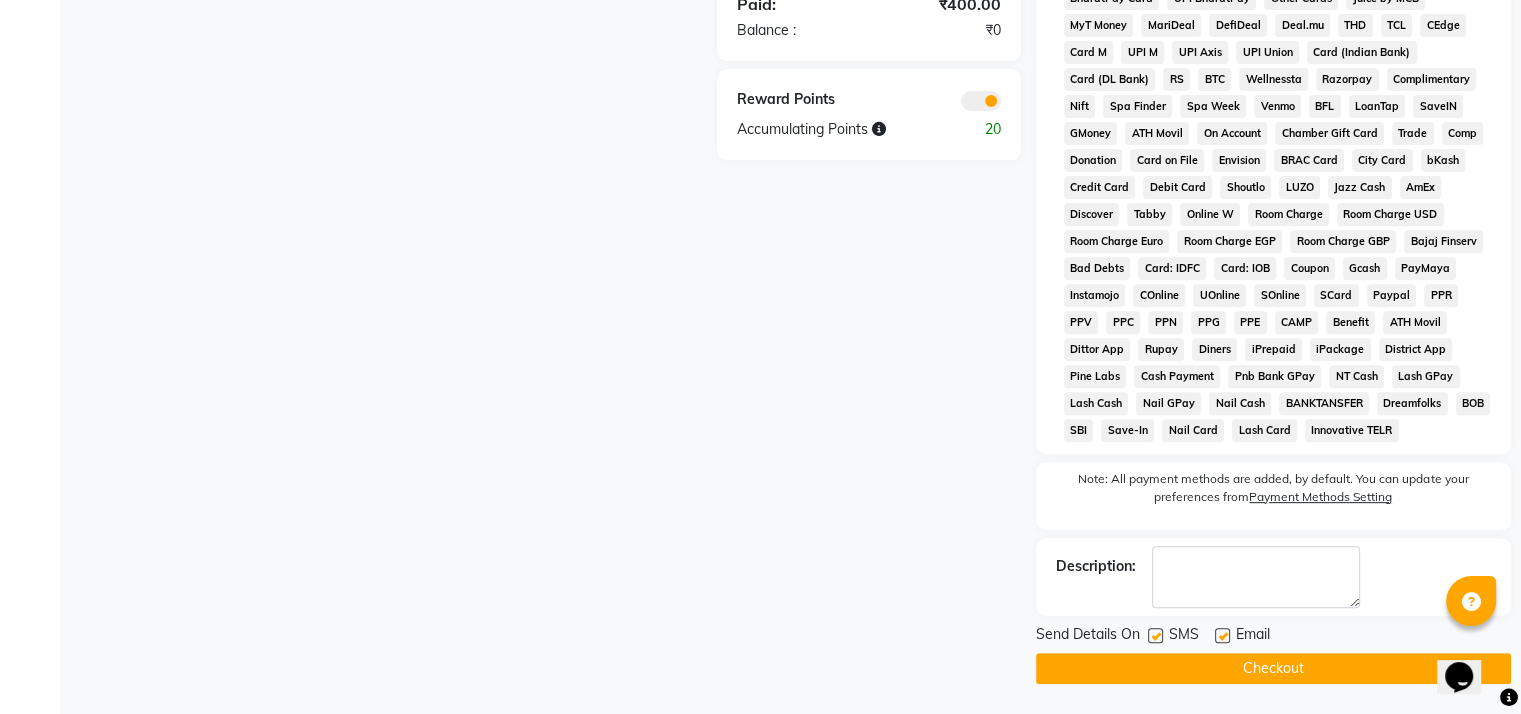 drag, startPoint x: 1344, startPoint y: 547, endPoint x: 1149, endPoint y: 639, distance: 215.61308 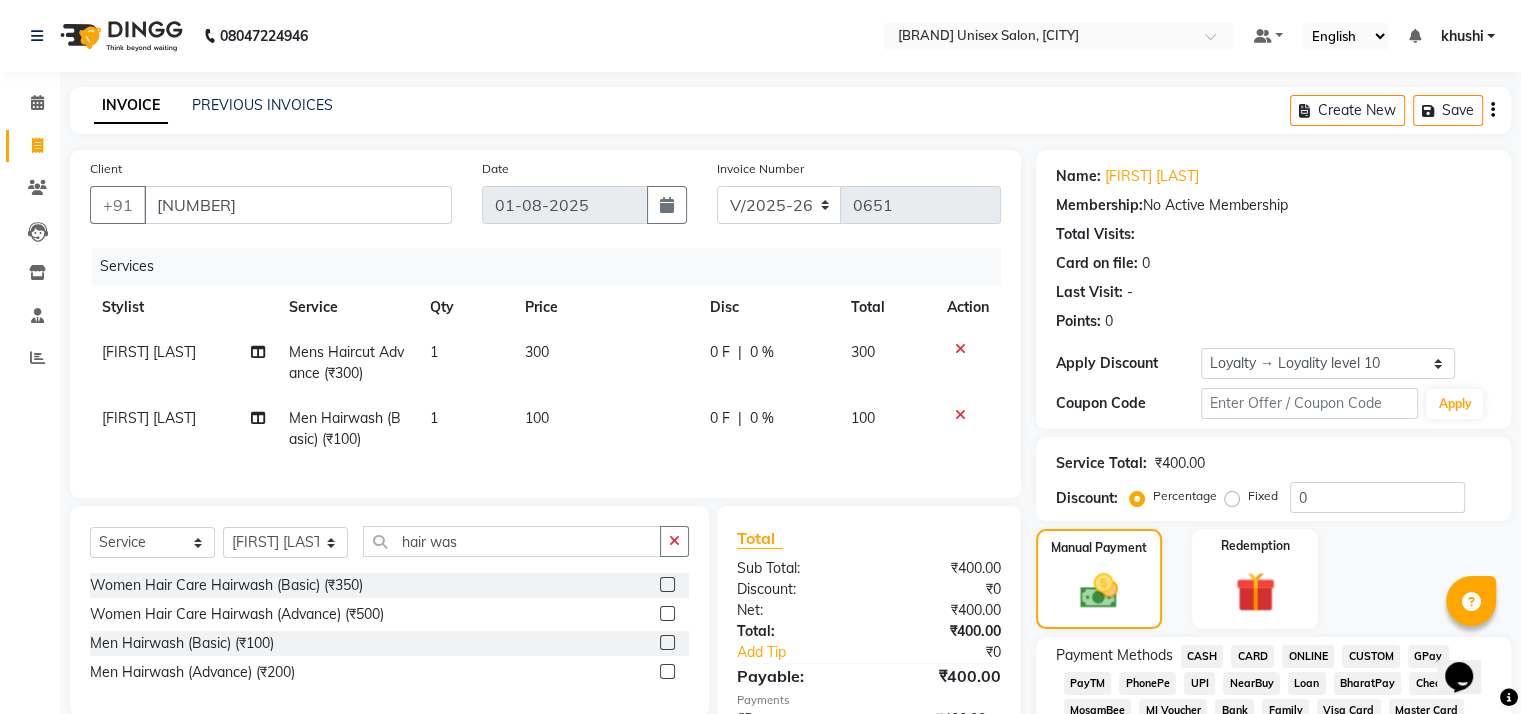 scroll, scrollTop: 753, scrollLeft: 0, axis: vertical 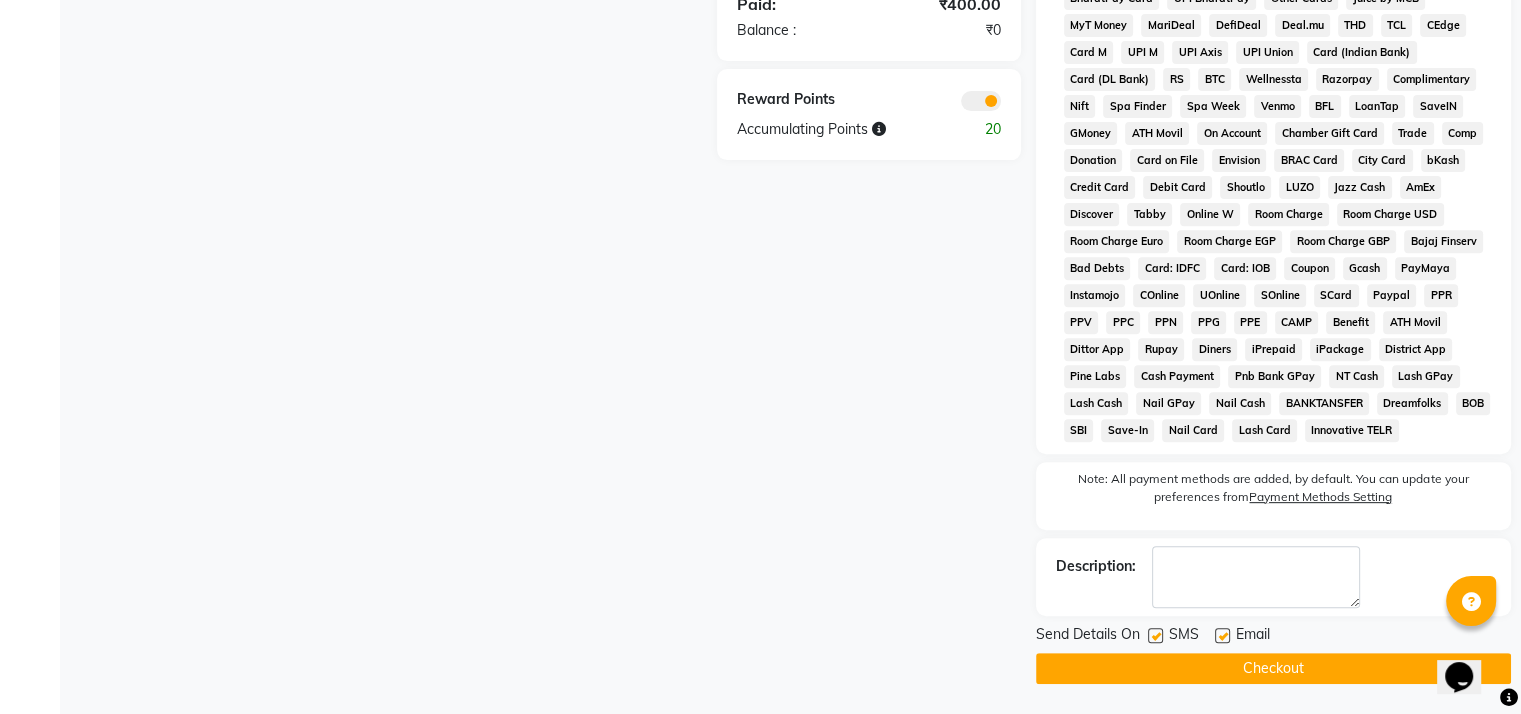 click on "Checkout" 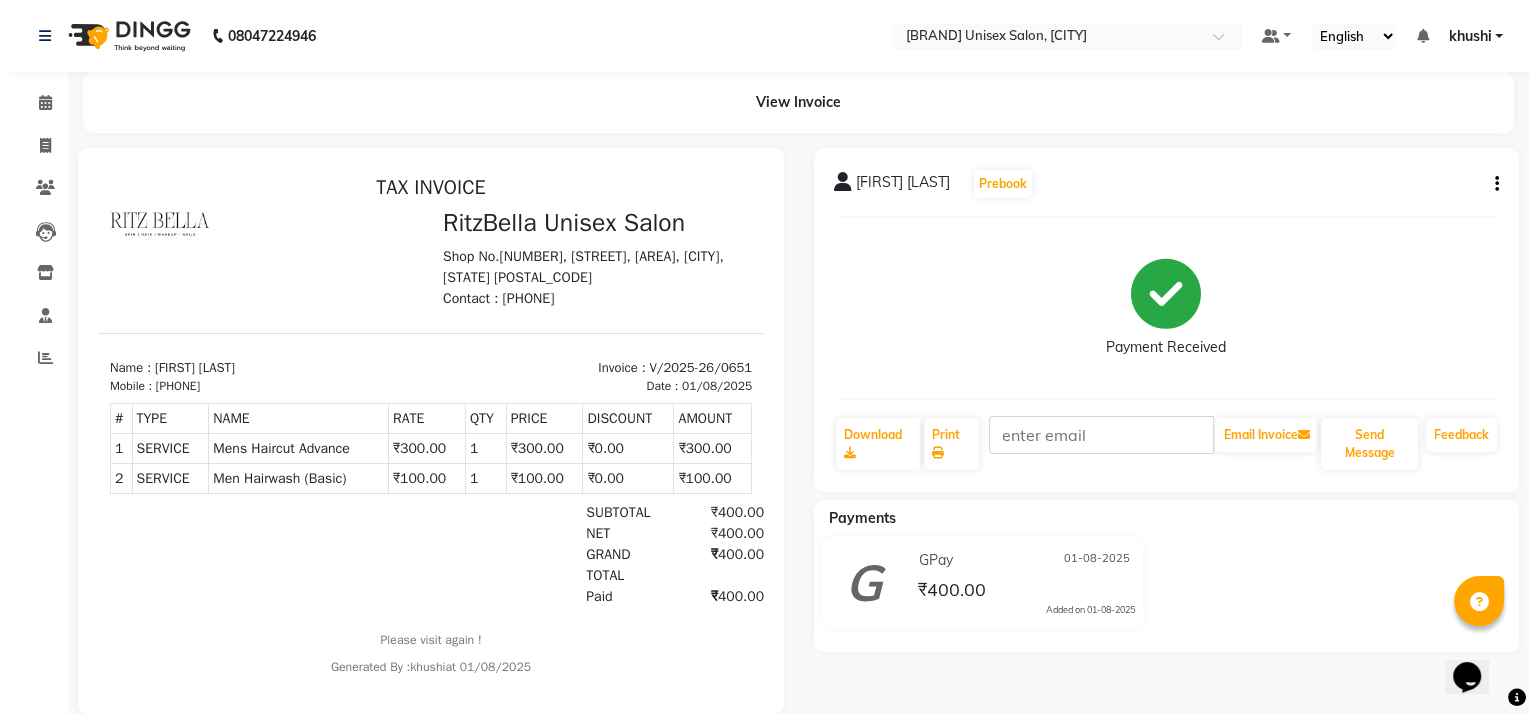 scroll, scrollTop: 0, scrollLeft: 0, axis: both 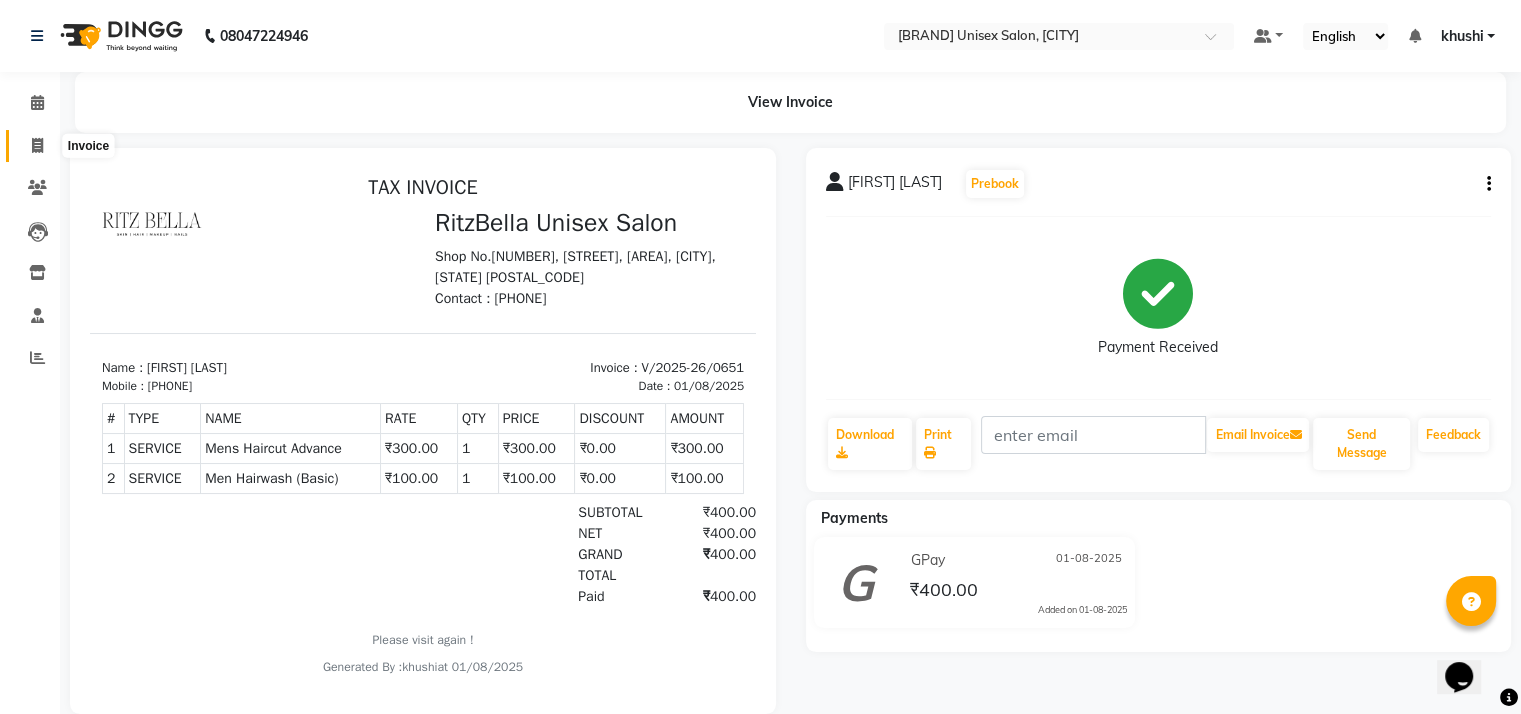 click 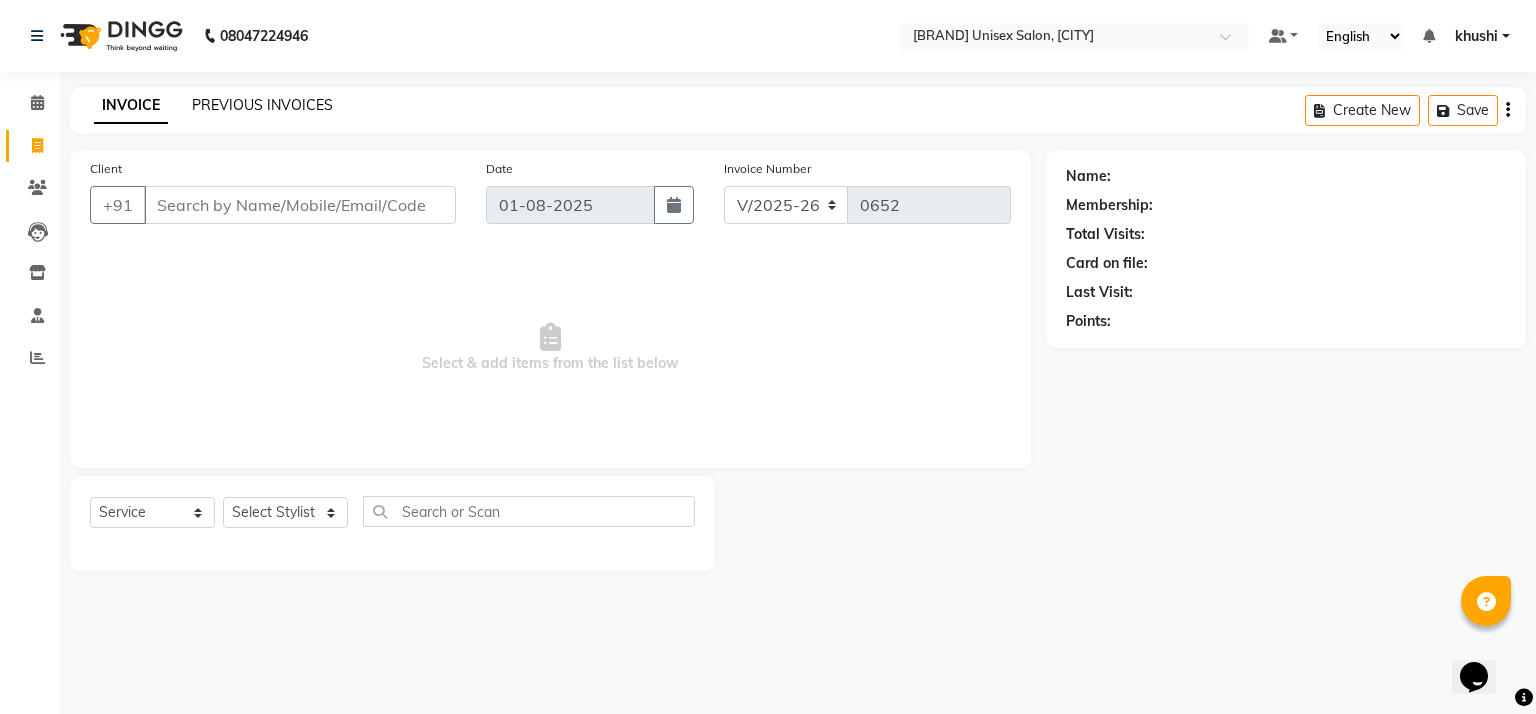 click on "PREVIOUS INVOICES" 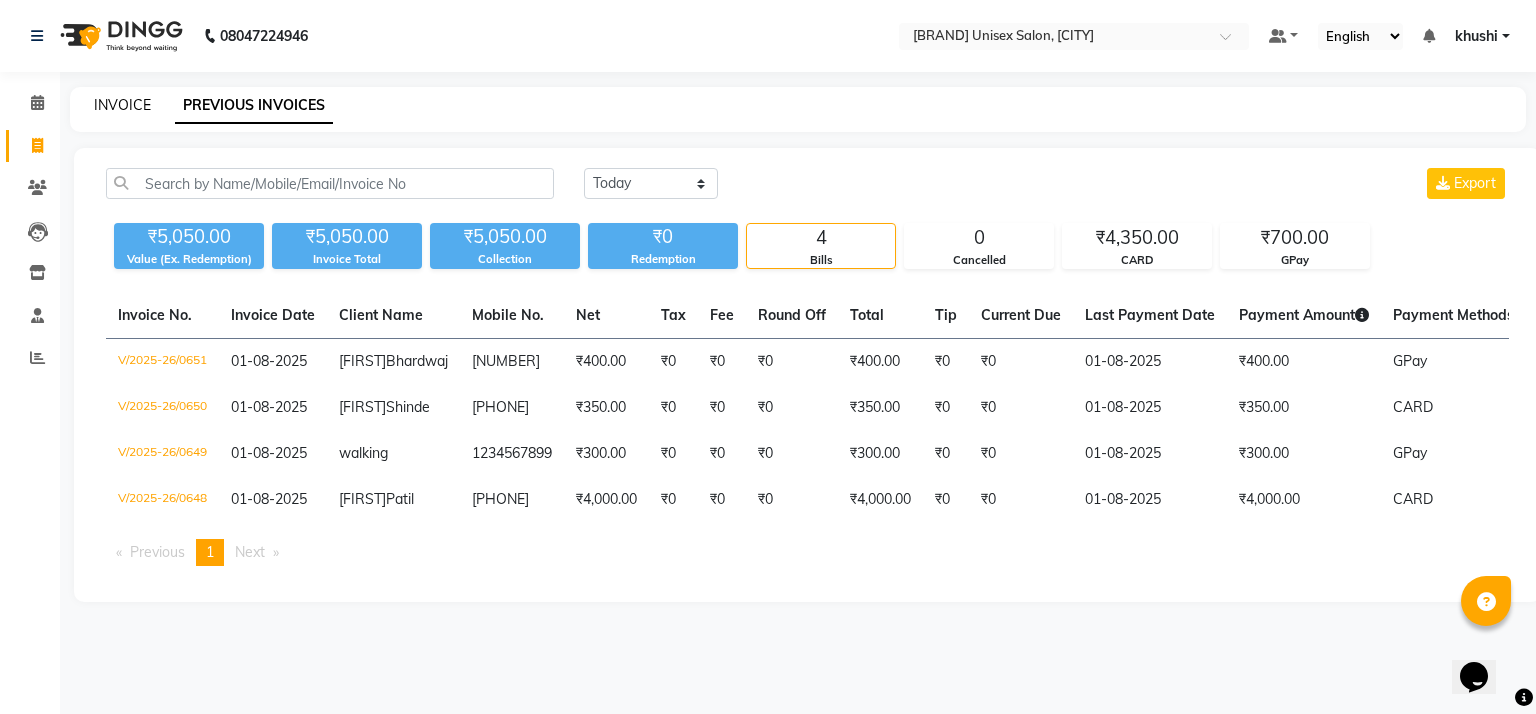 click on "INVOICE" 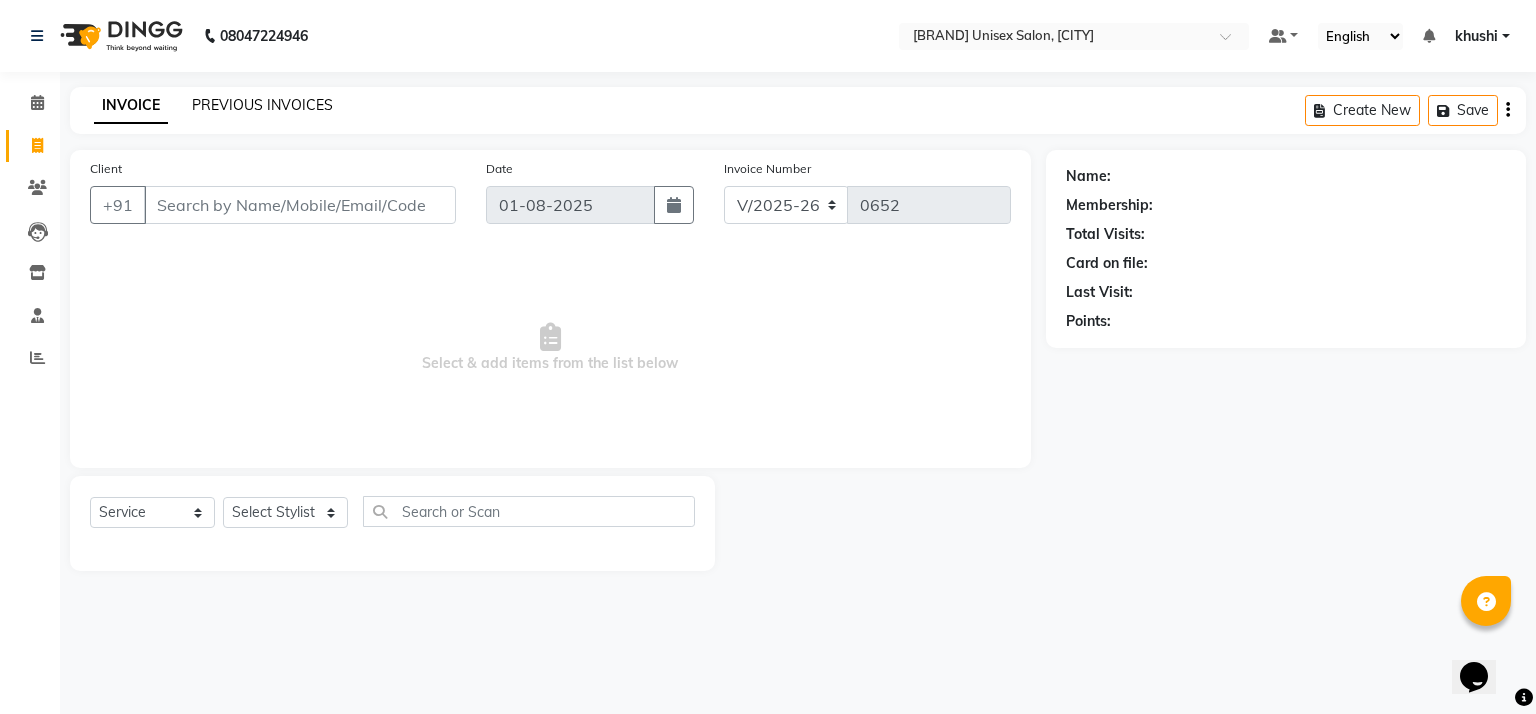 click on "PREVIOUS INVOICES" 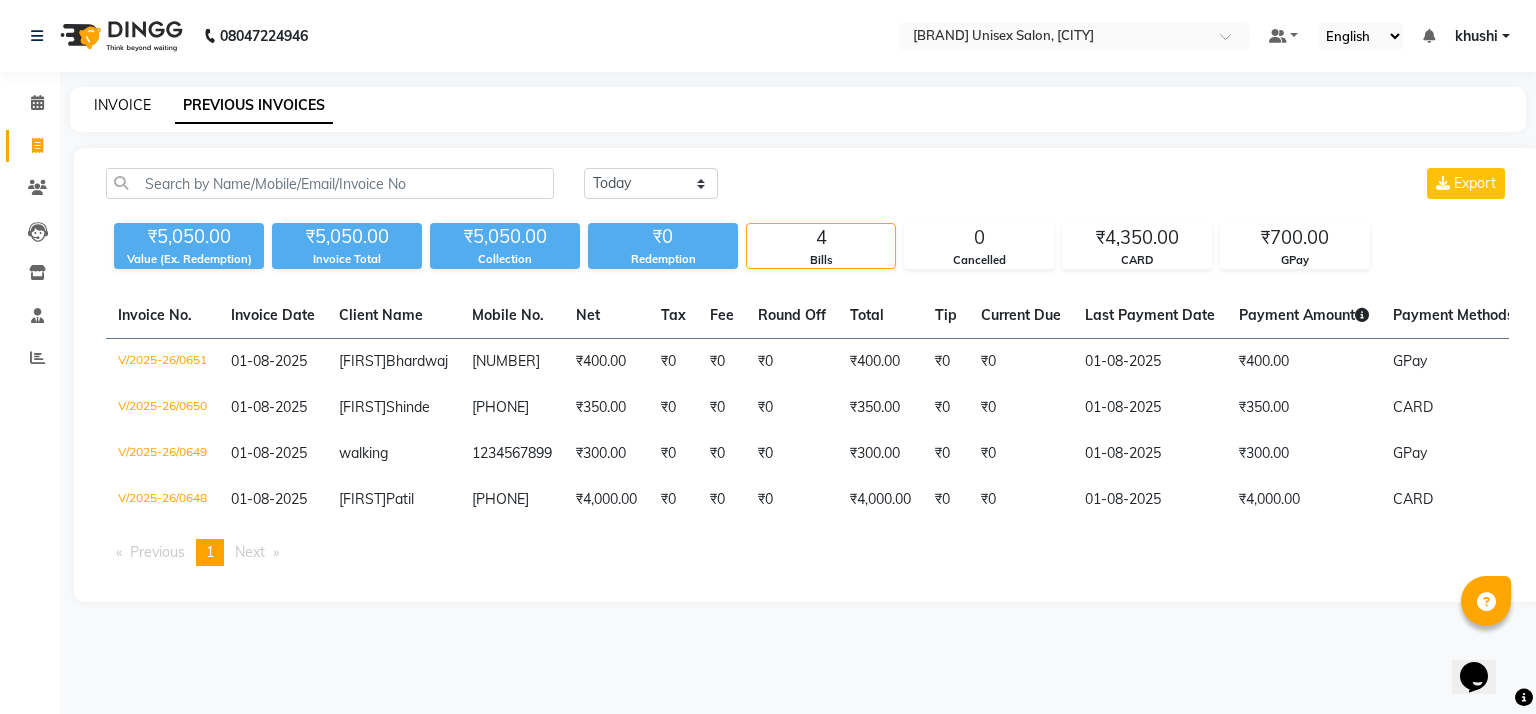 click on "INVOICE" 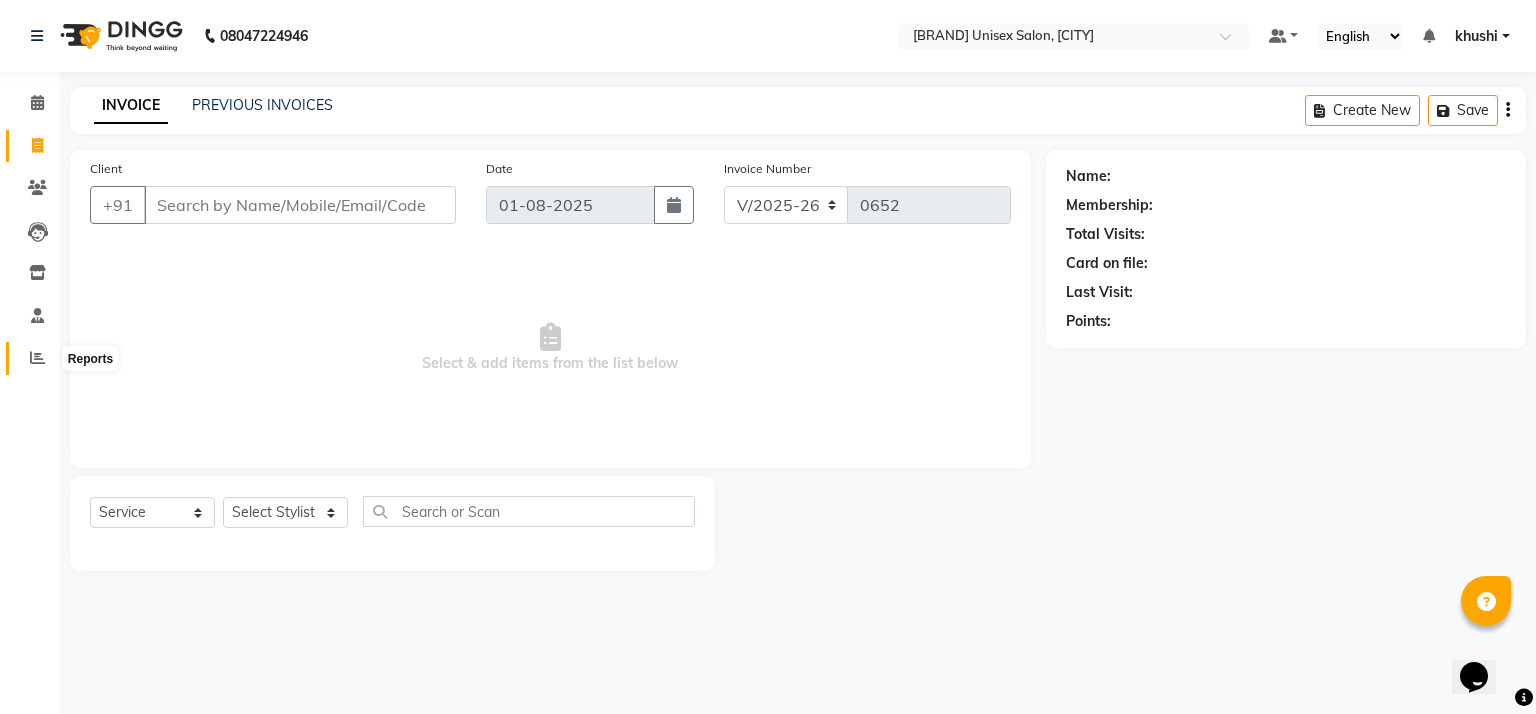 click 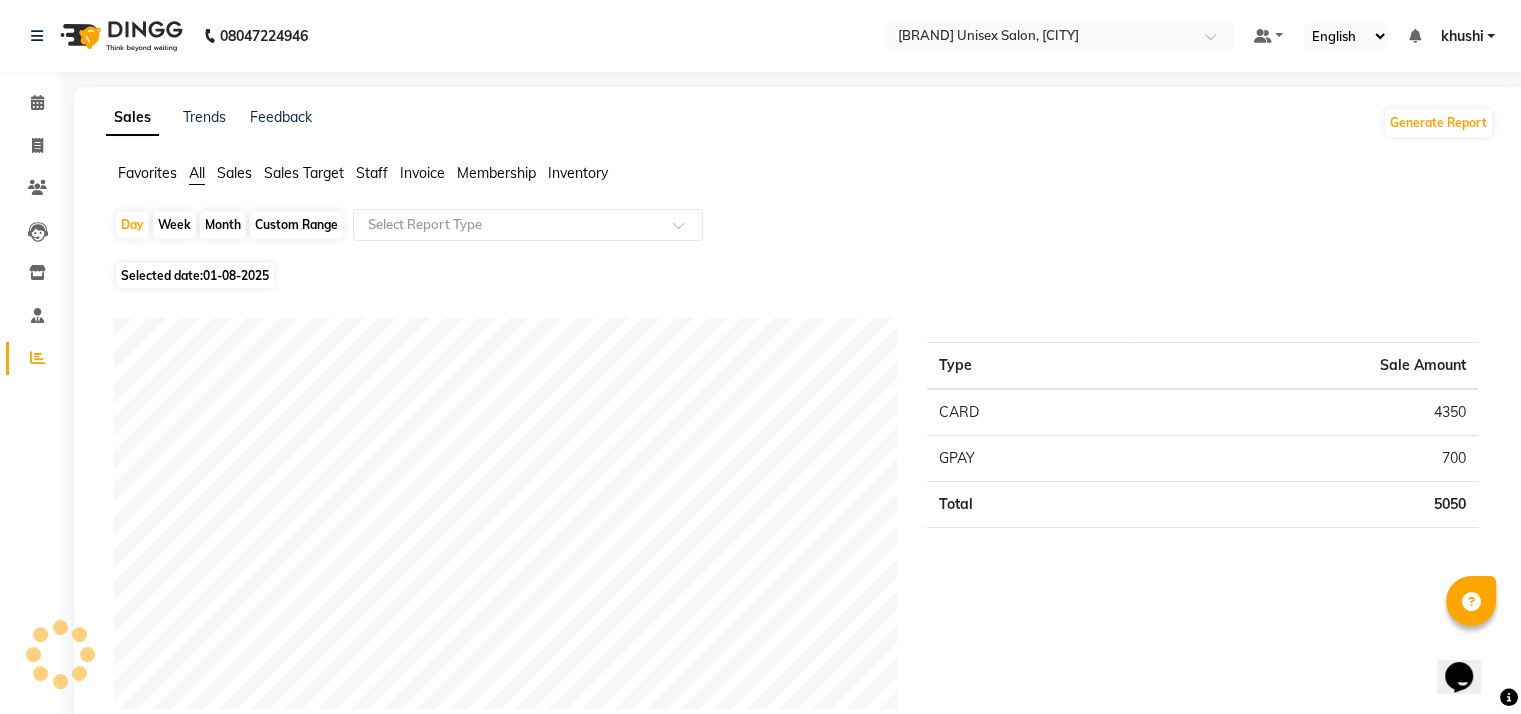 click on "Month" 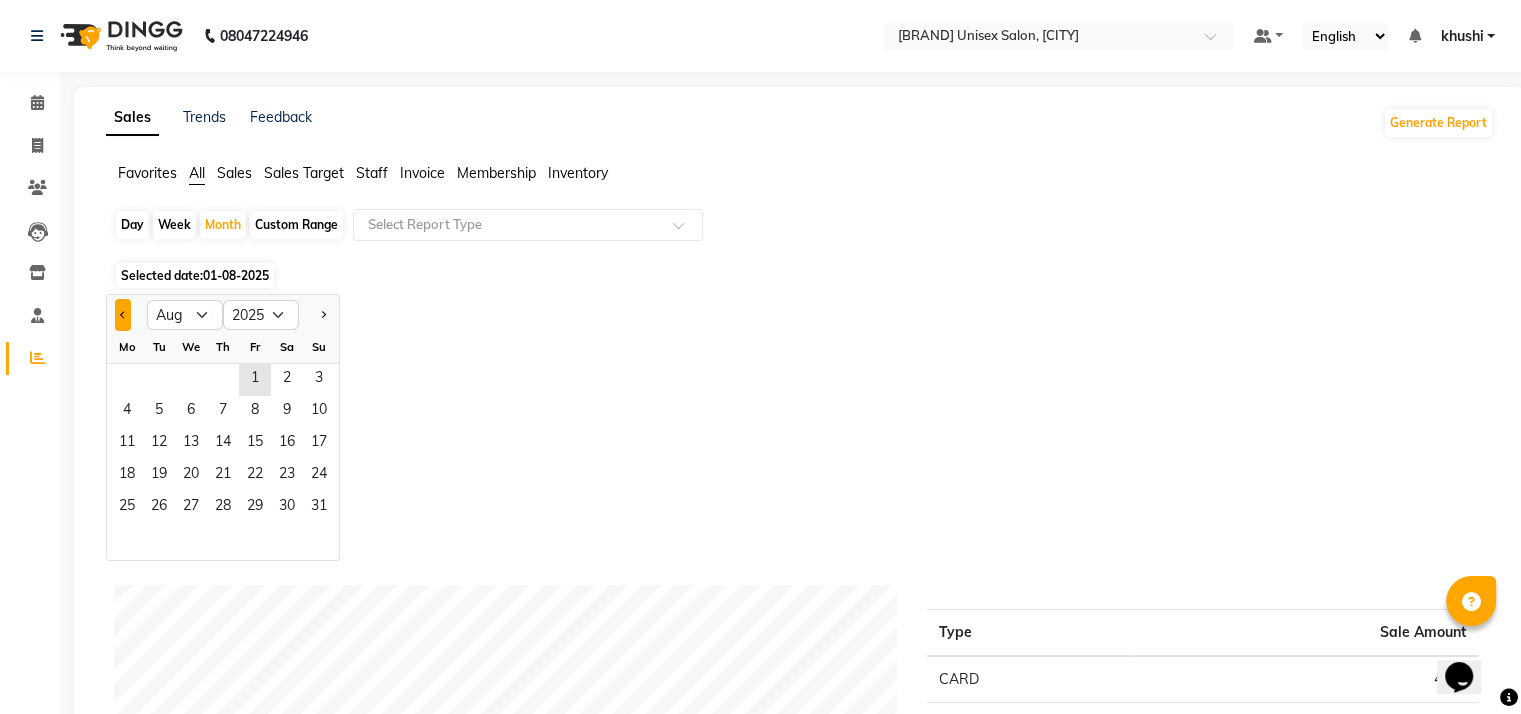 click 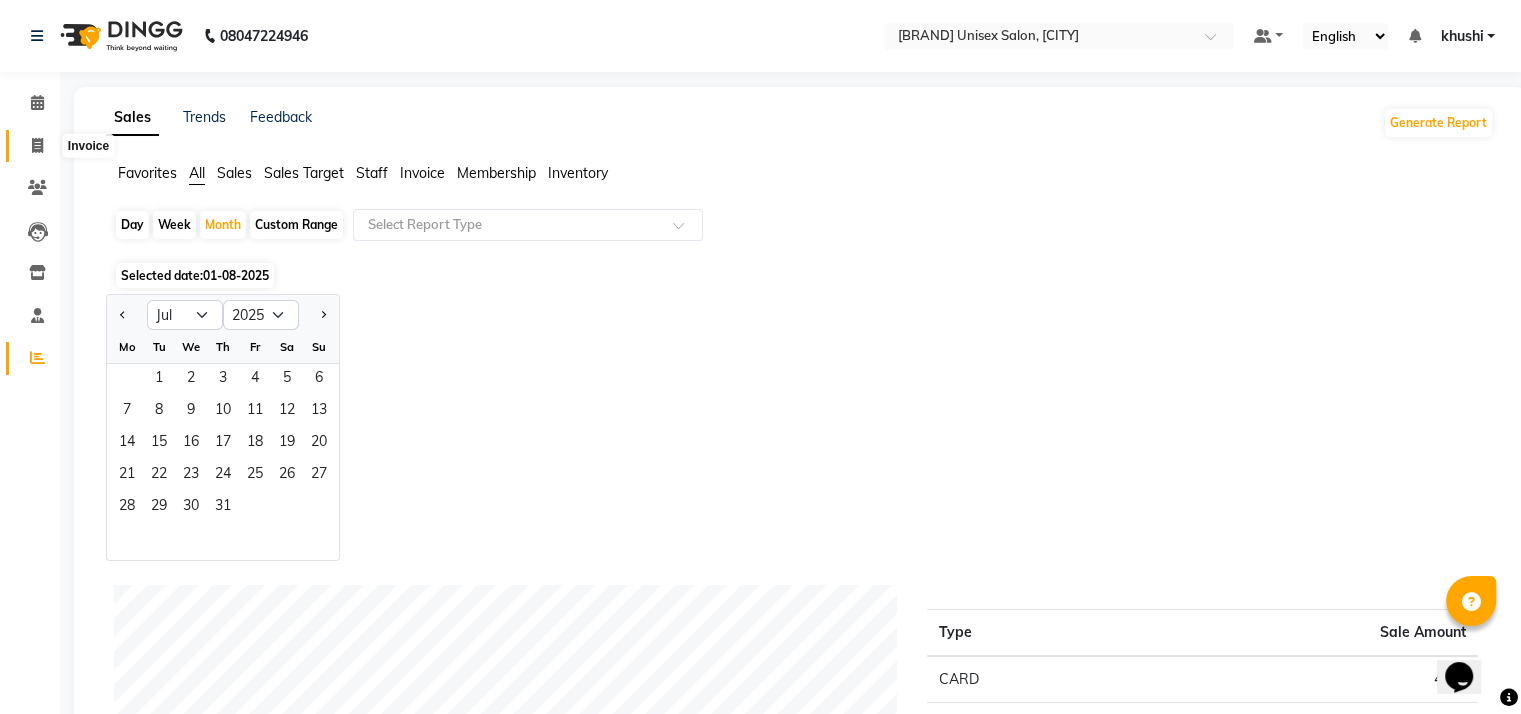 click 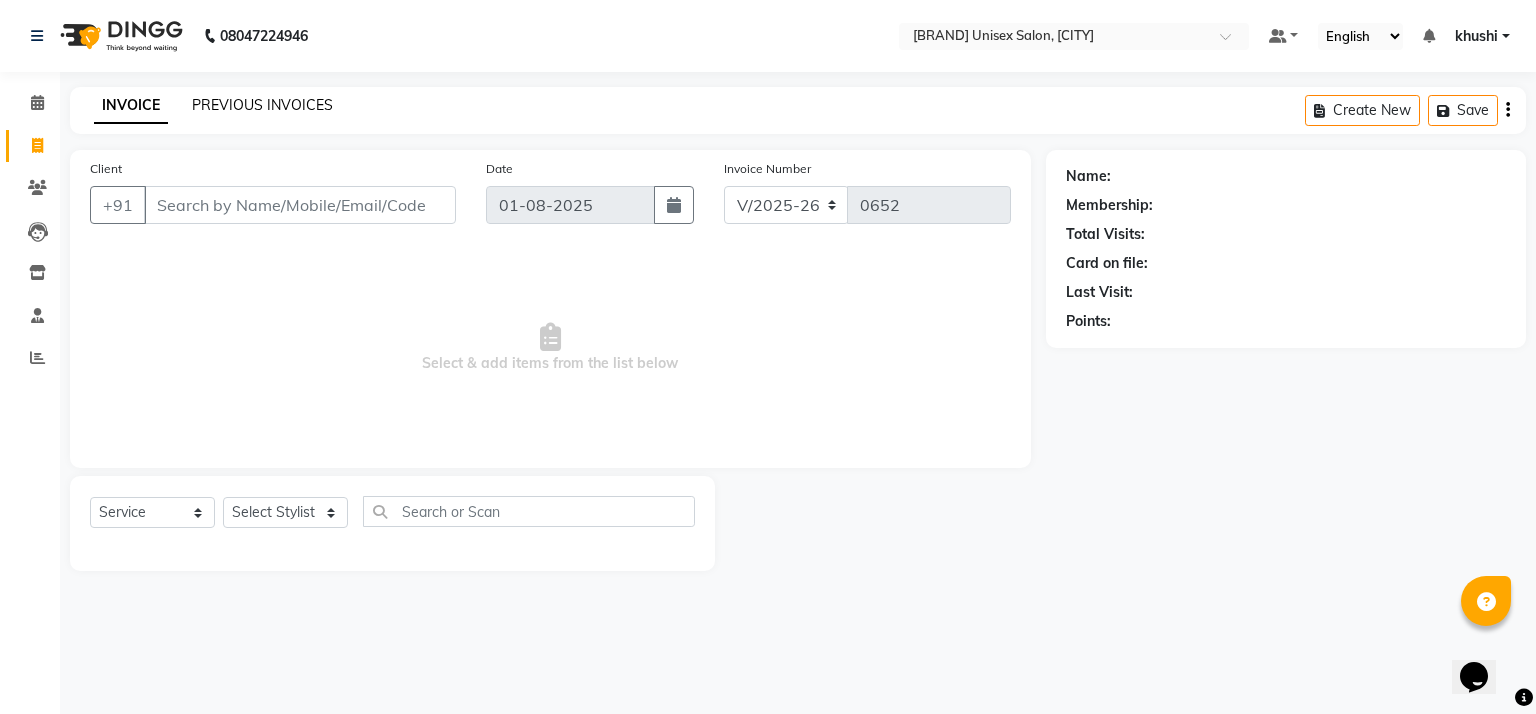 click on "PREVIOUS INVOICES" 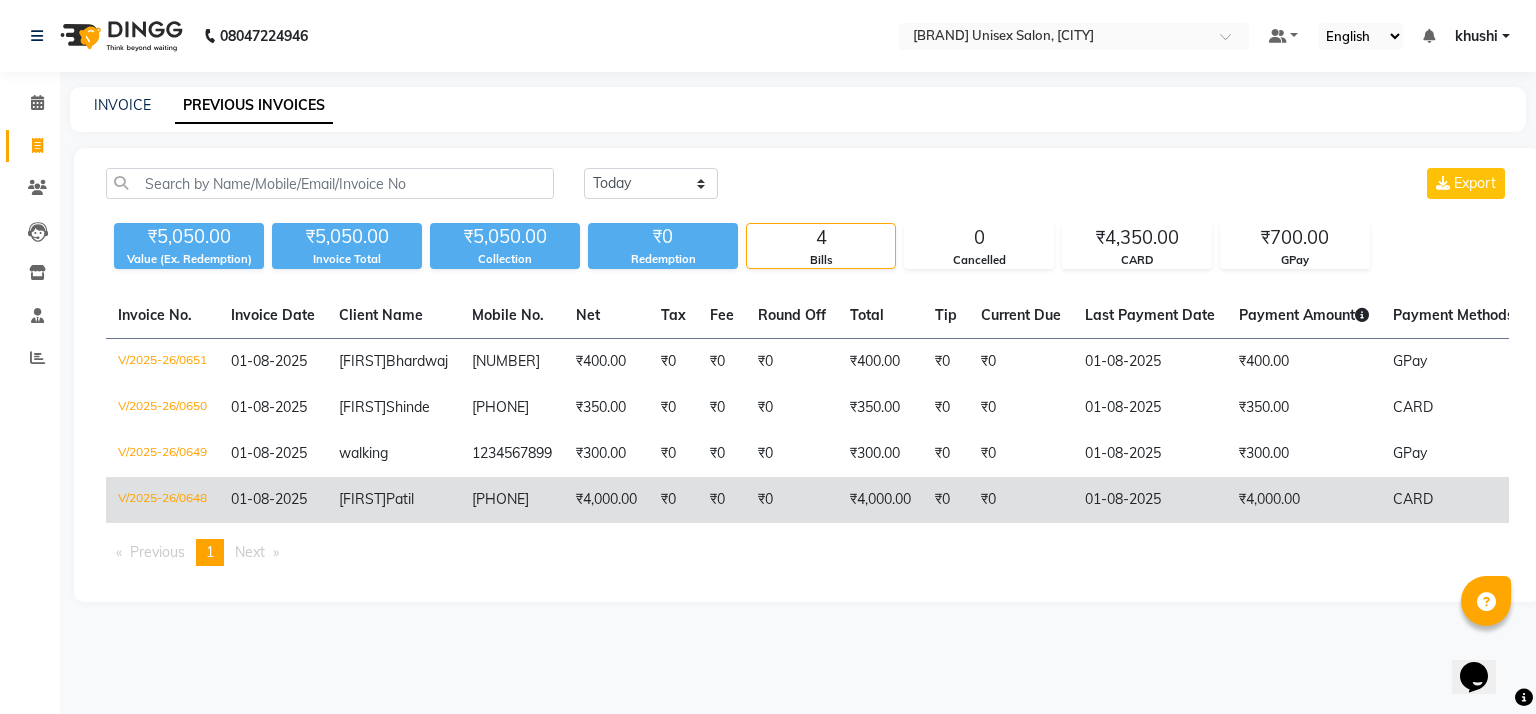 click on "[FIRST]" 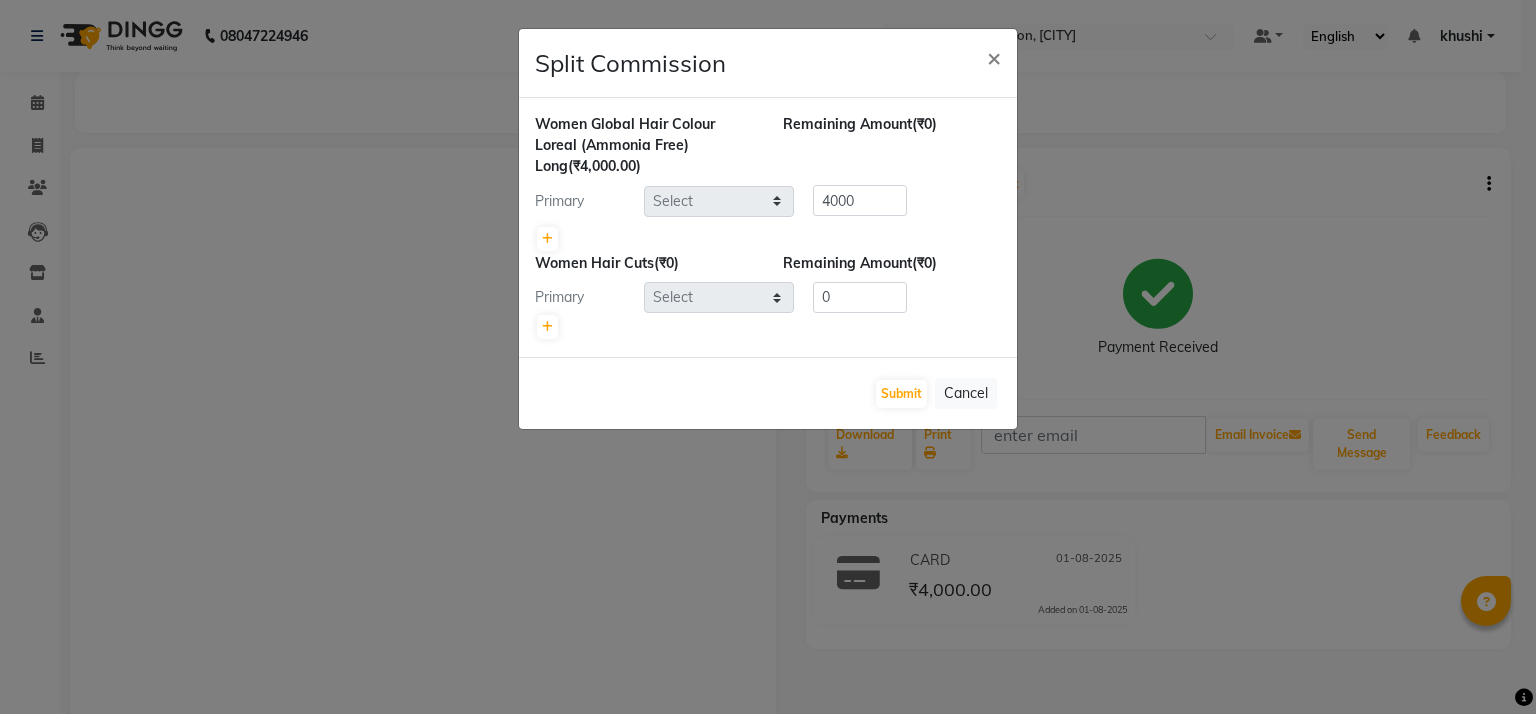 select on "[POSTAL_CODE]" 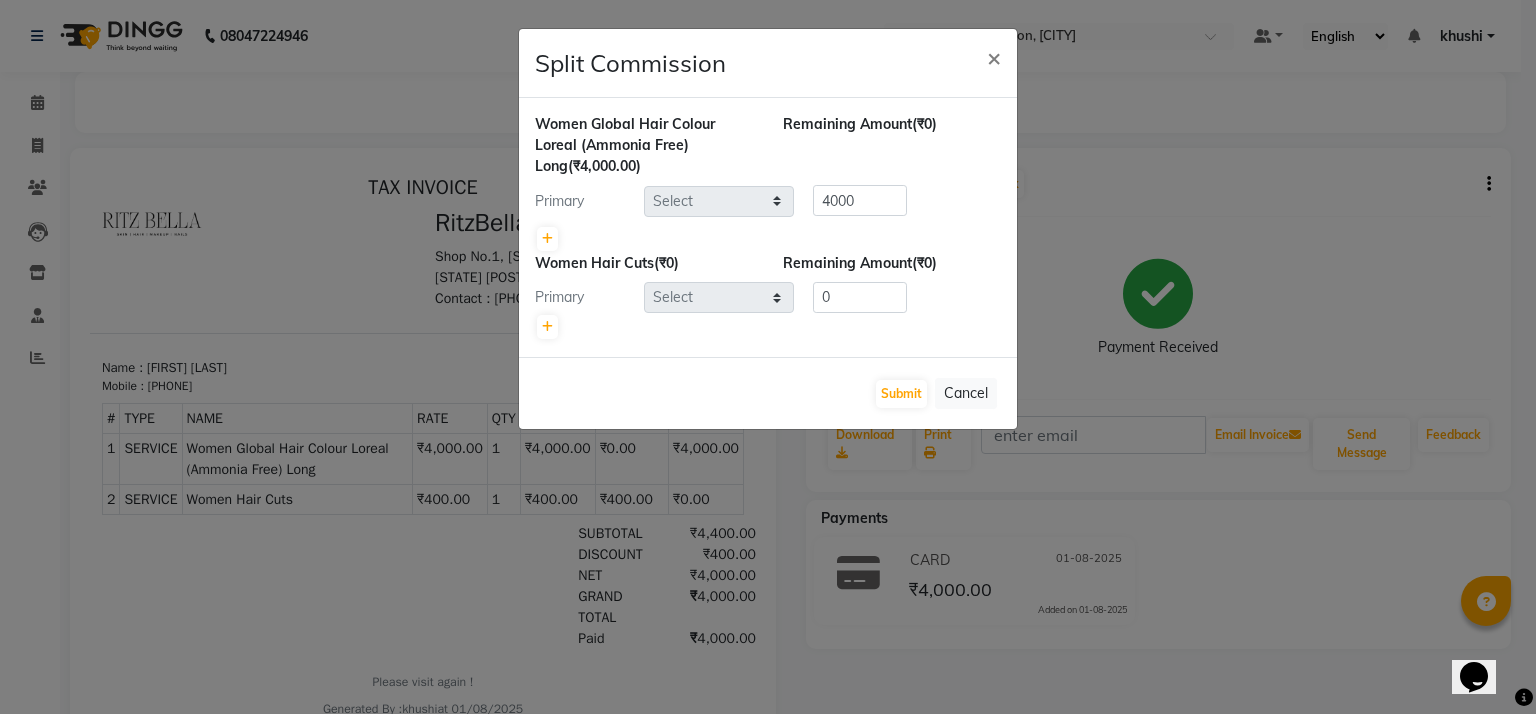scroll, scrollTop: 0, scrollLeft: 0, axis: both 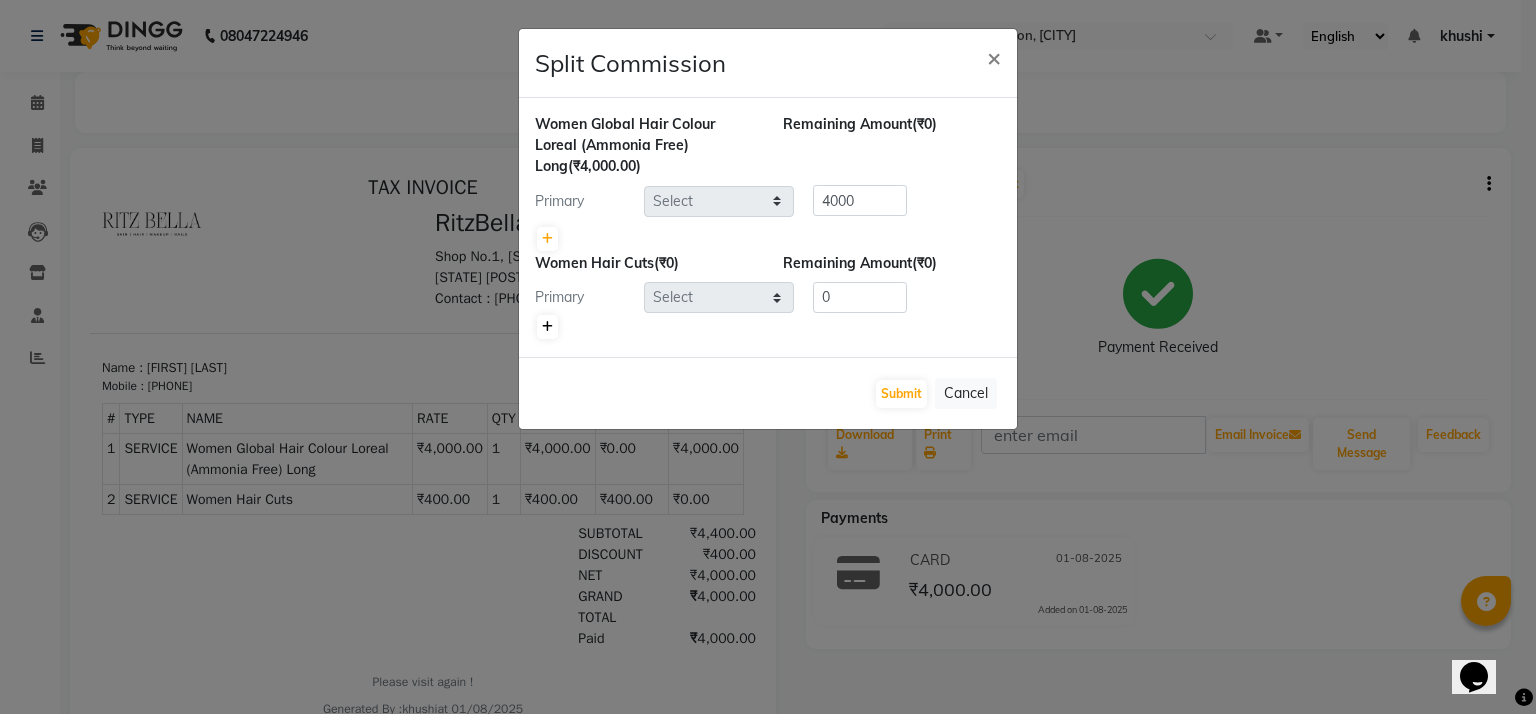 click 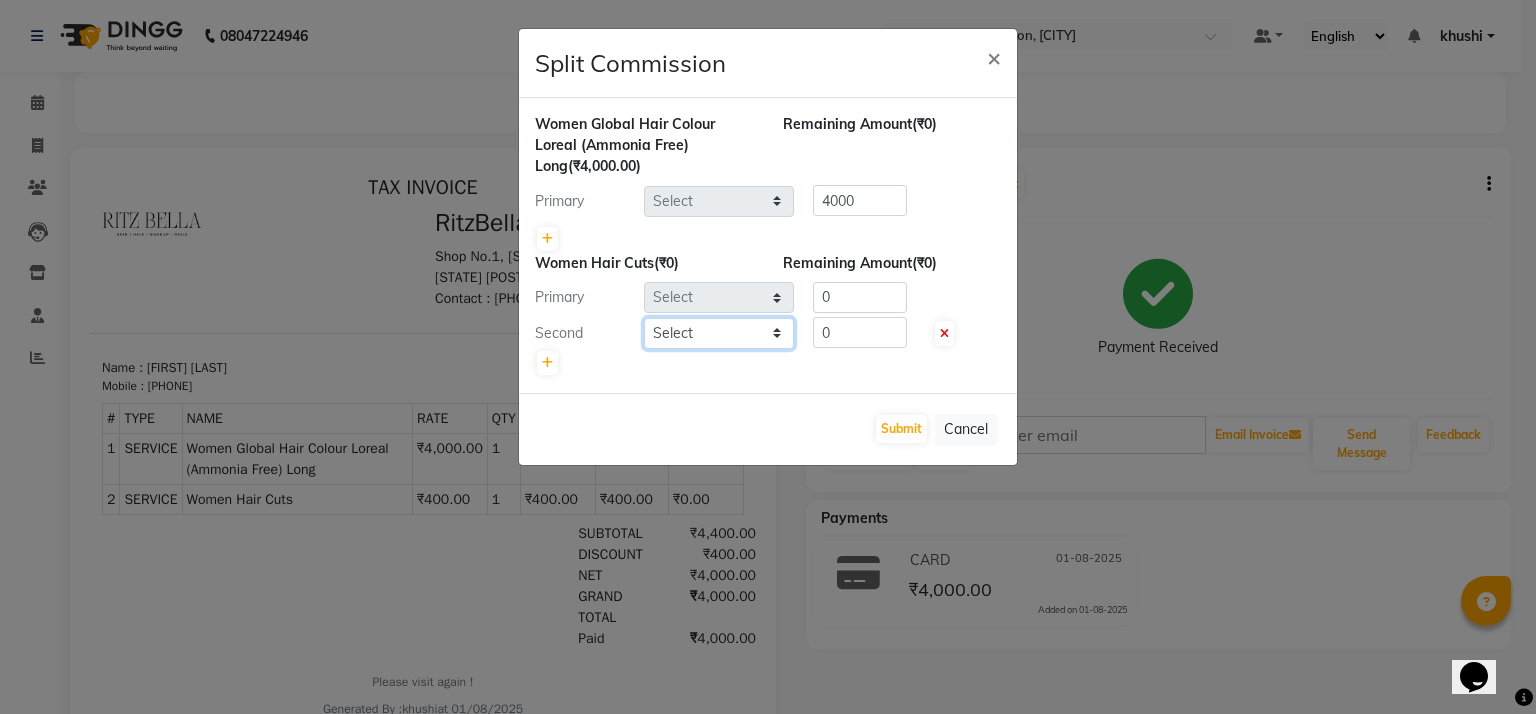 click on "Select  khushi   Nitesh shil   Ritu   Sabiya   vaishnav khandagale" 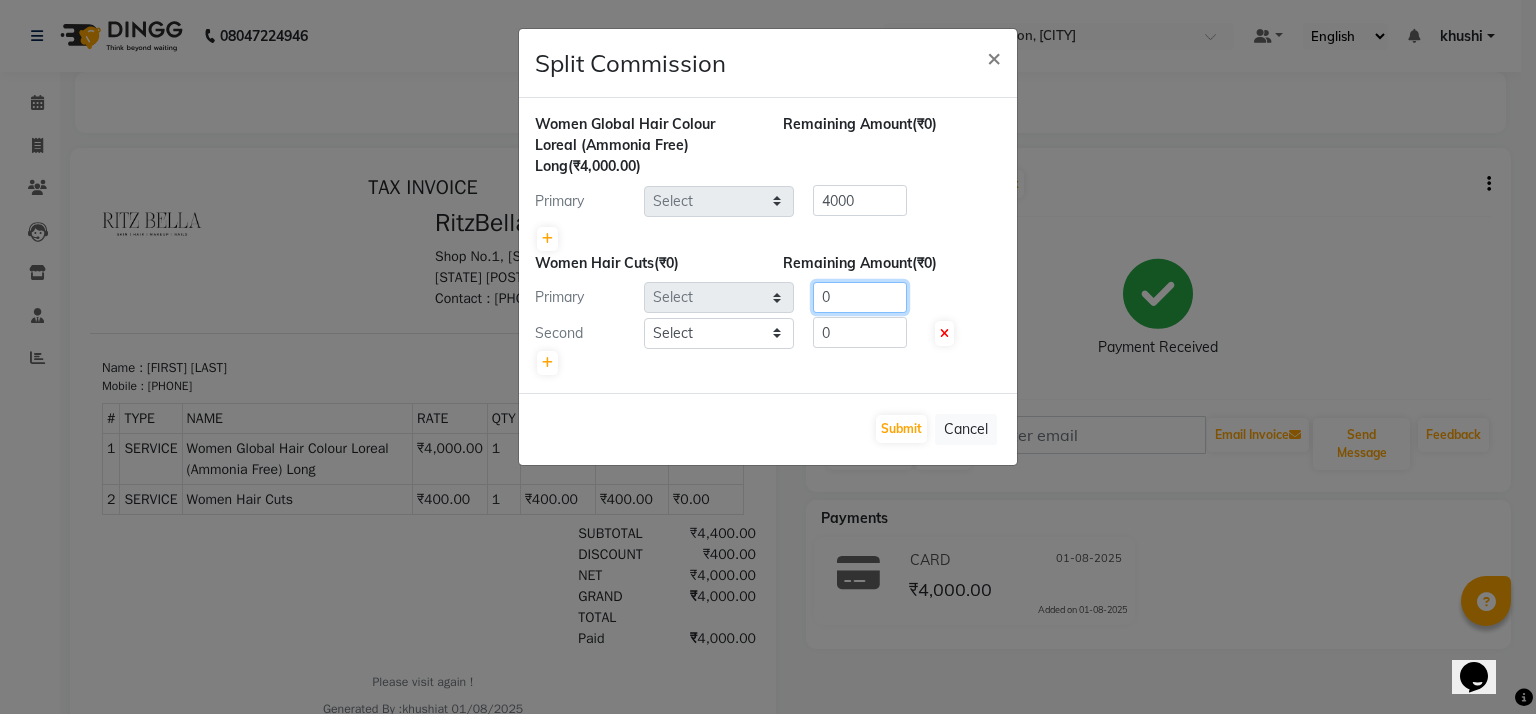 click on "0" 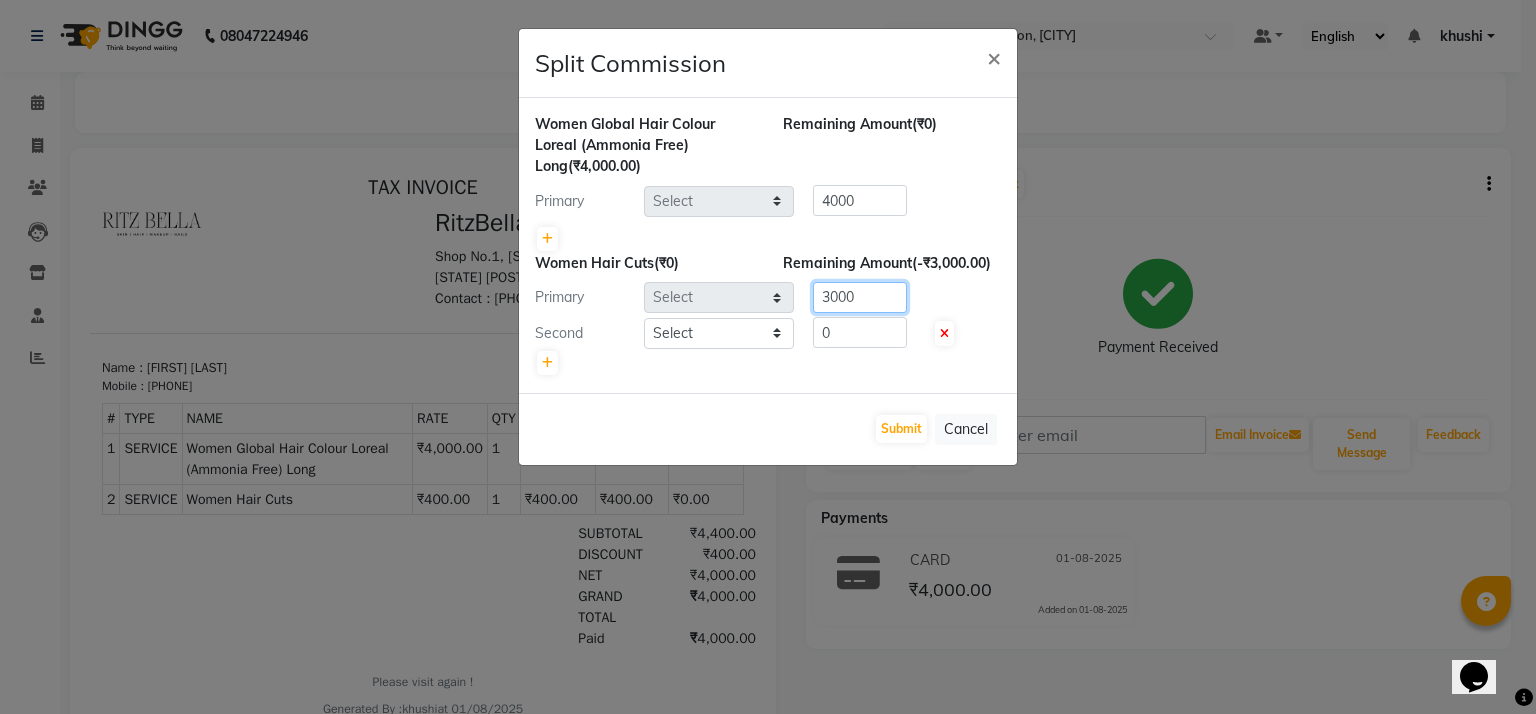 type on "3000" 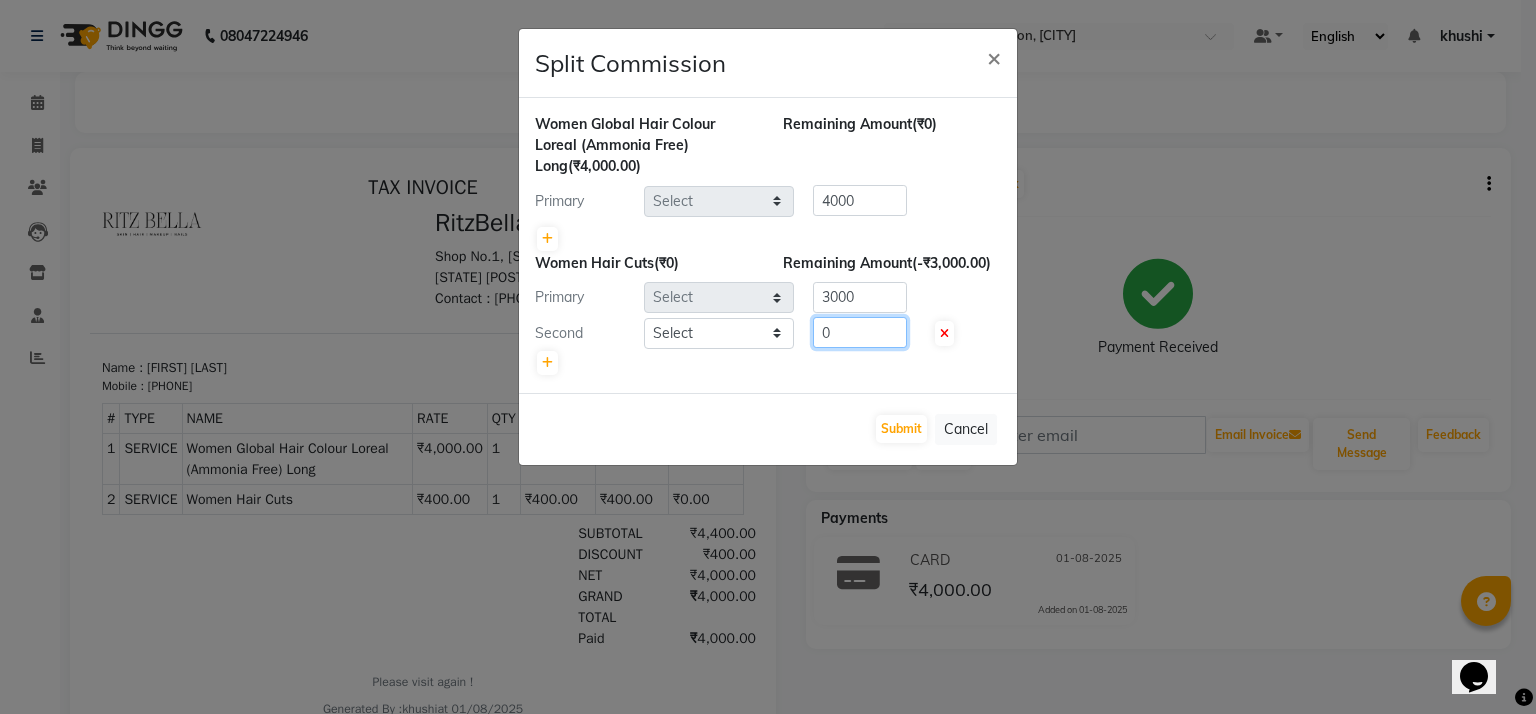 click on "0" 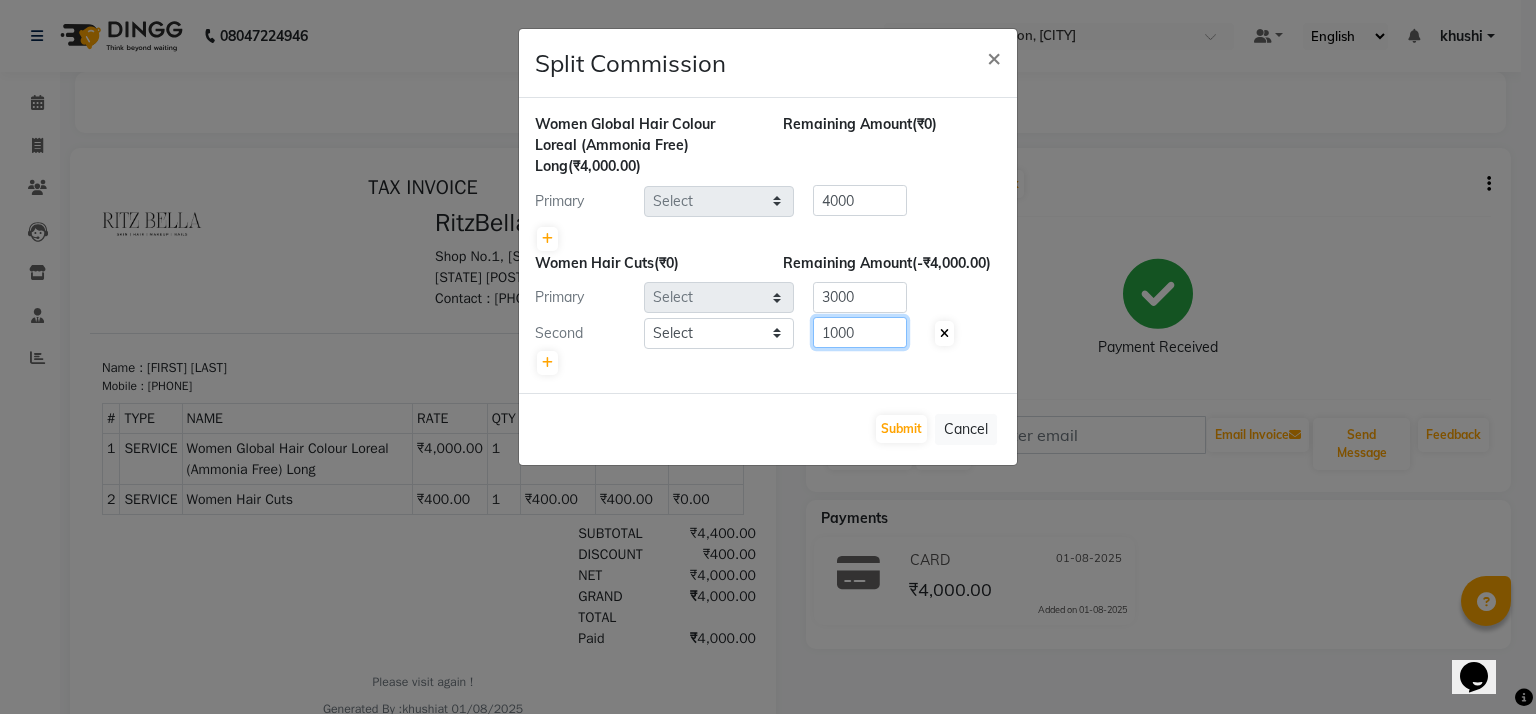 type on "1000" 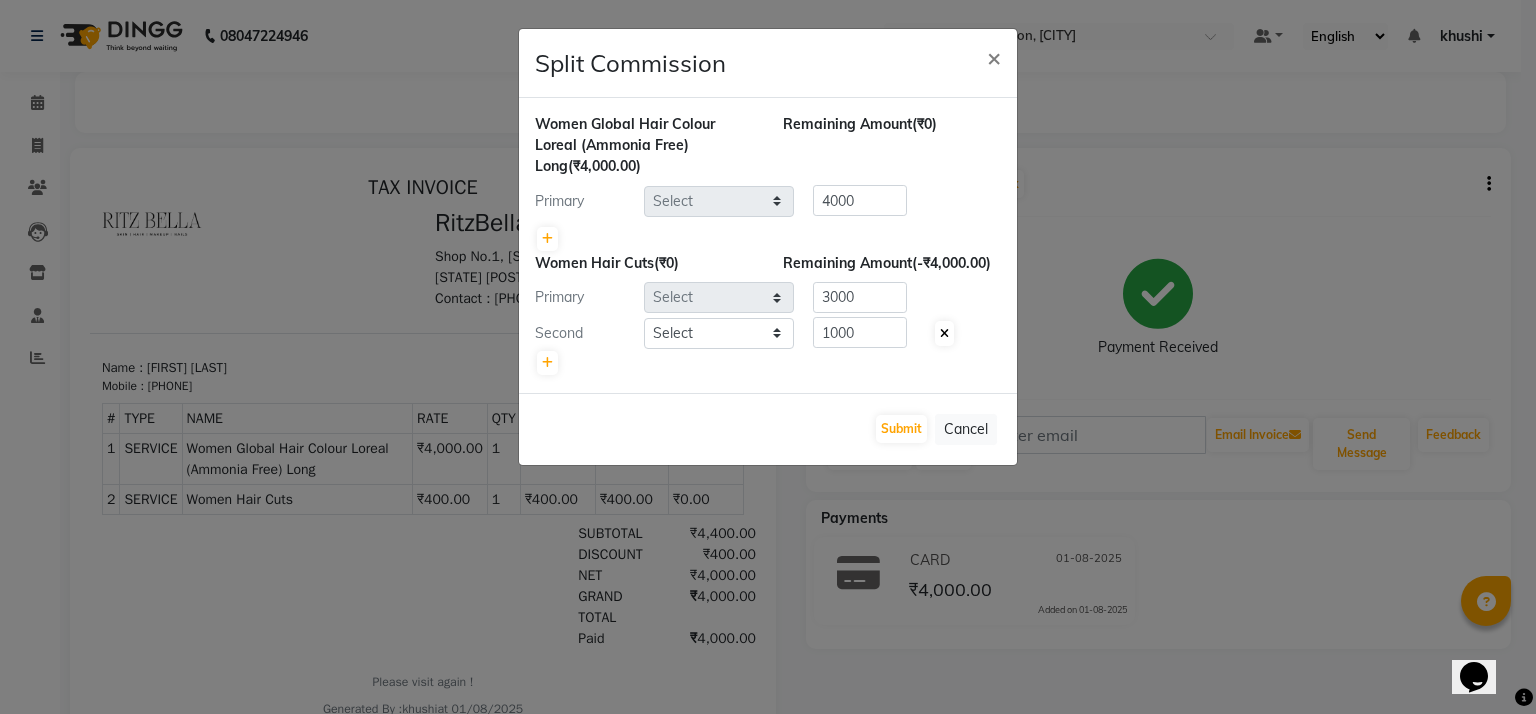 click 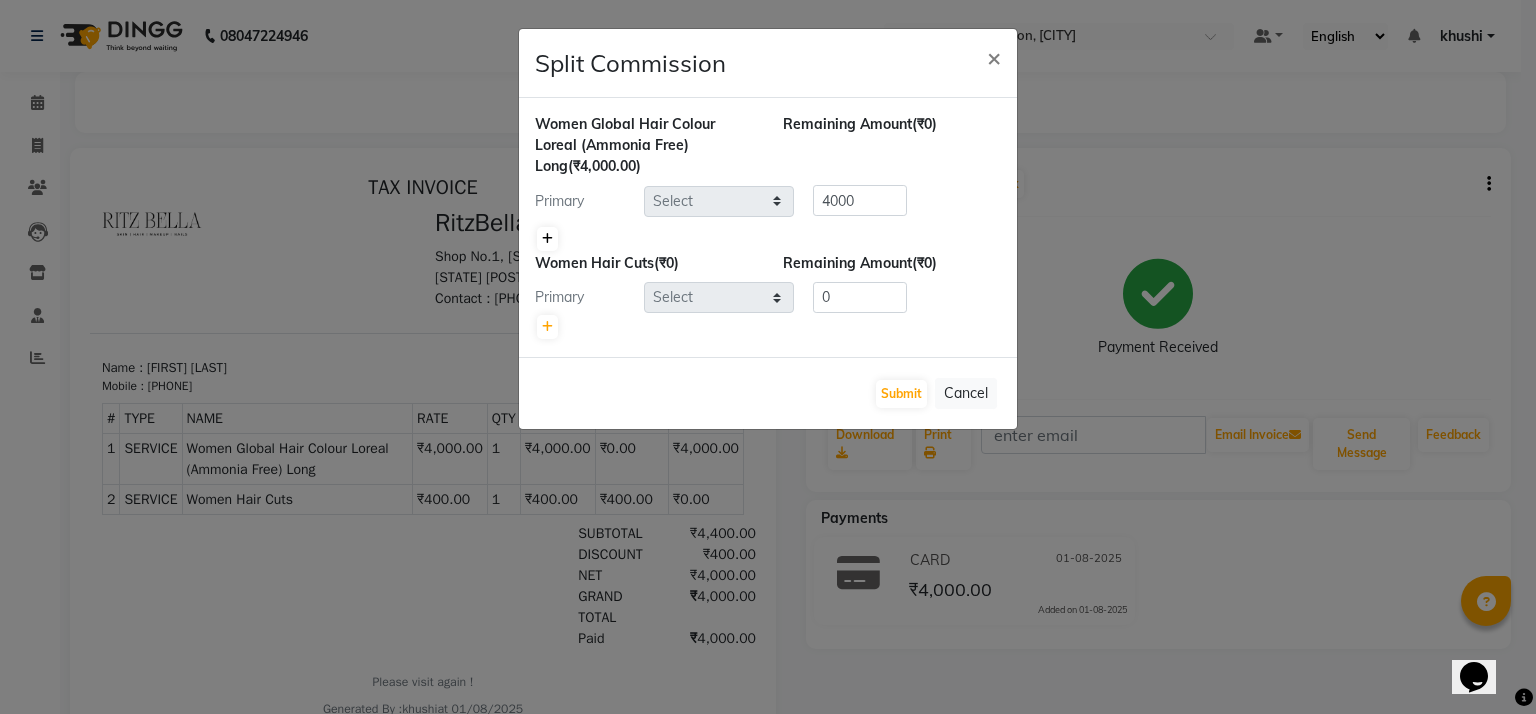 click 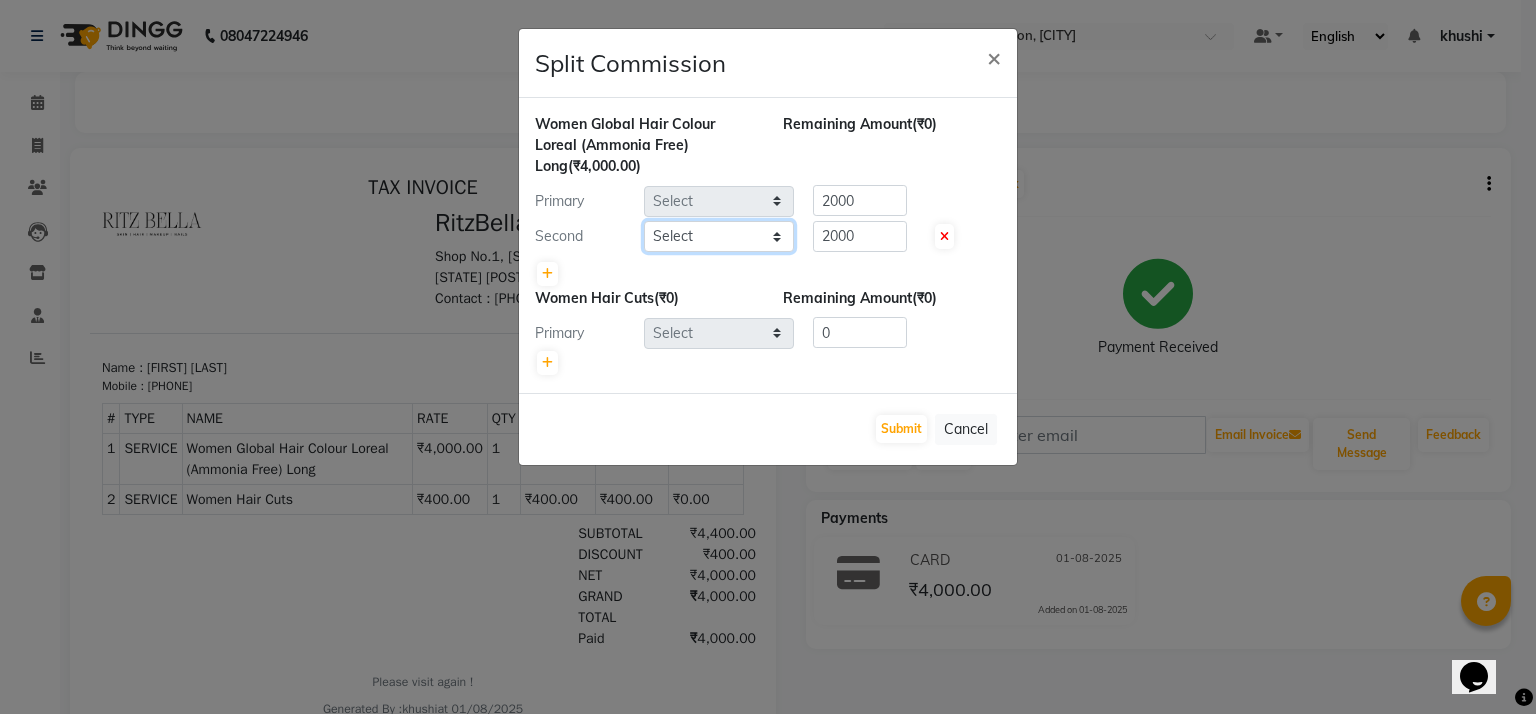 click on "Select  khushi   Nitesh shil   Ritu   Sabiya   vaishnav khandagale" 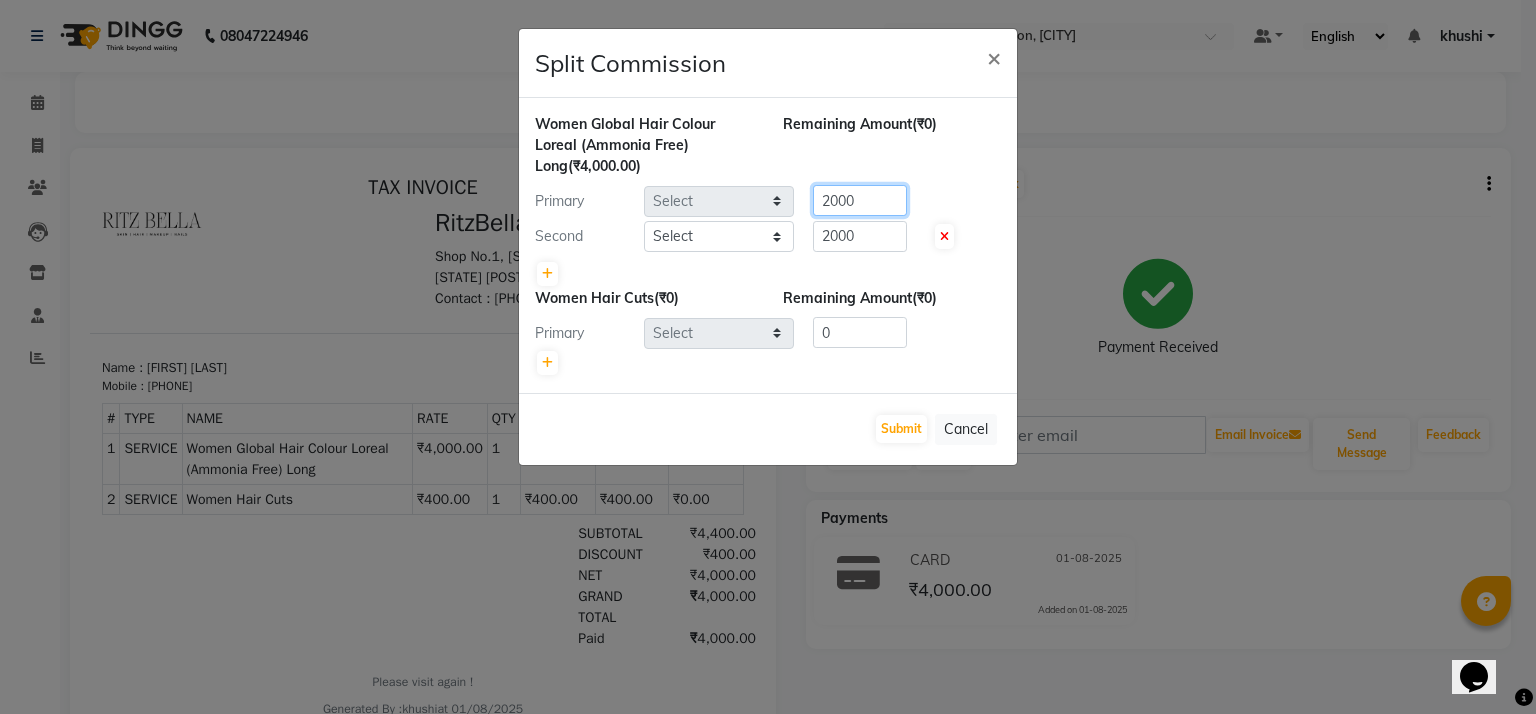 click on "2000" 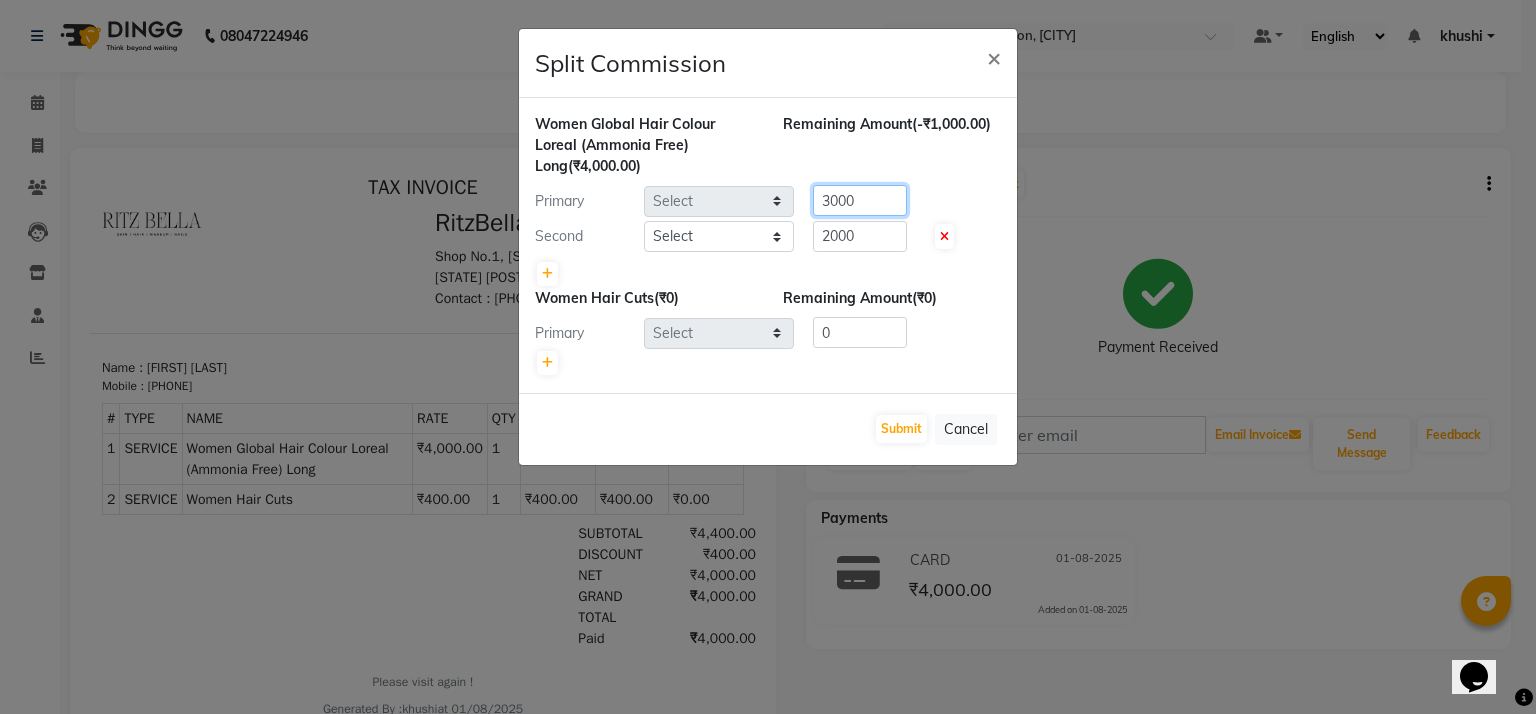 type on "3000" 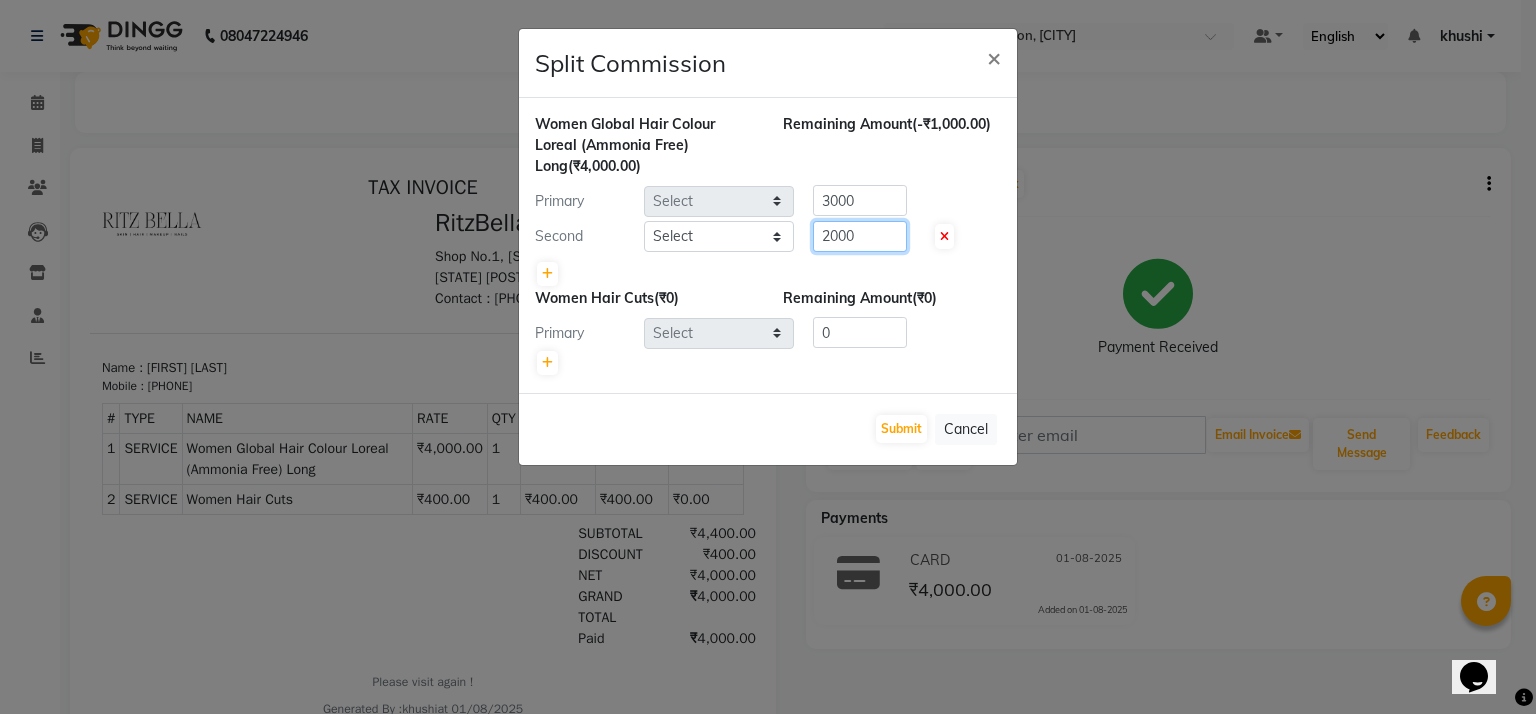 click on "2000" 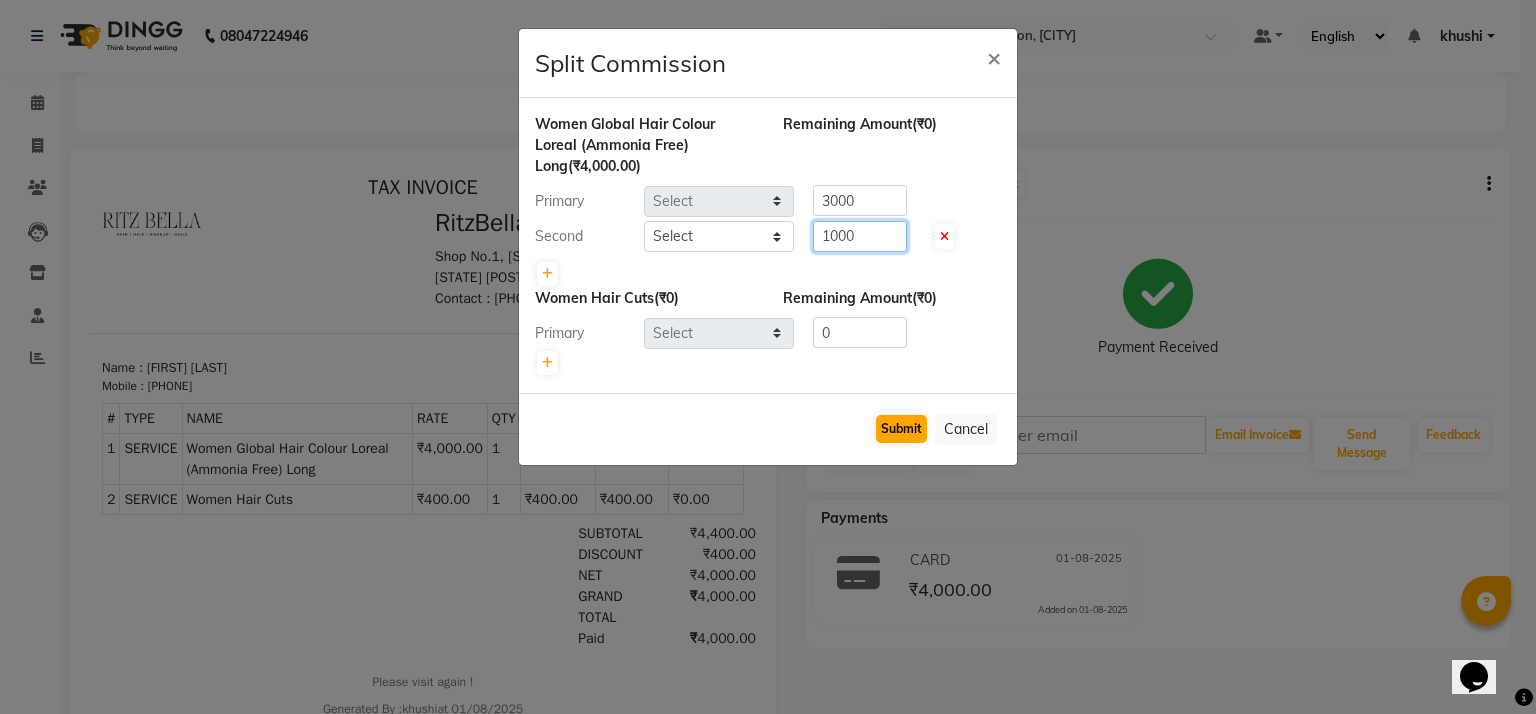 type on "1000" 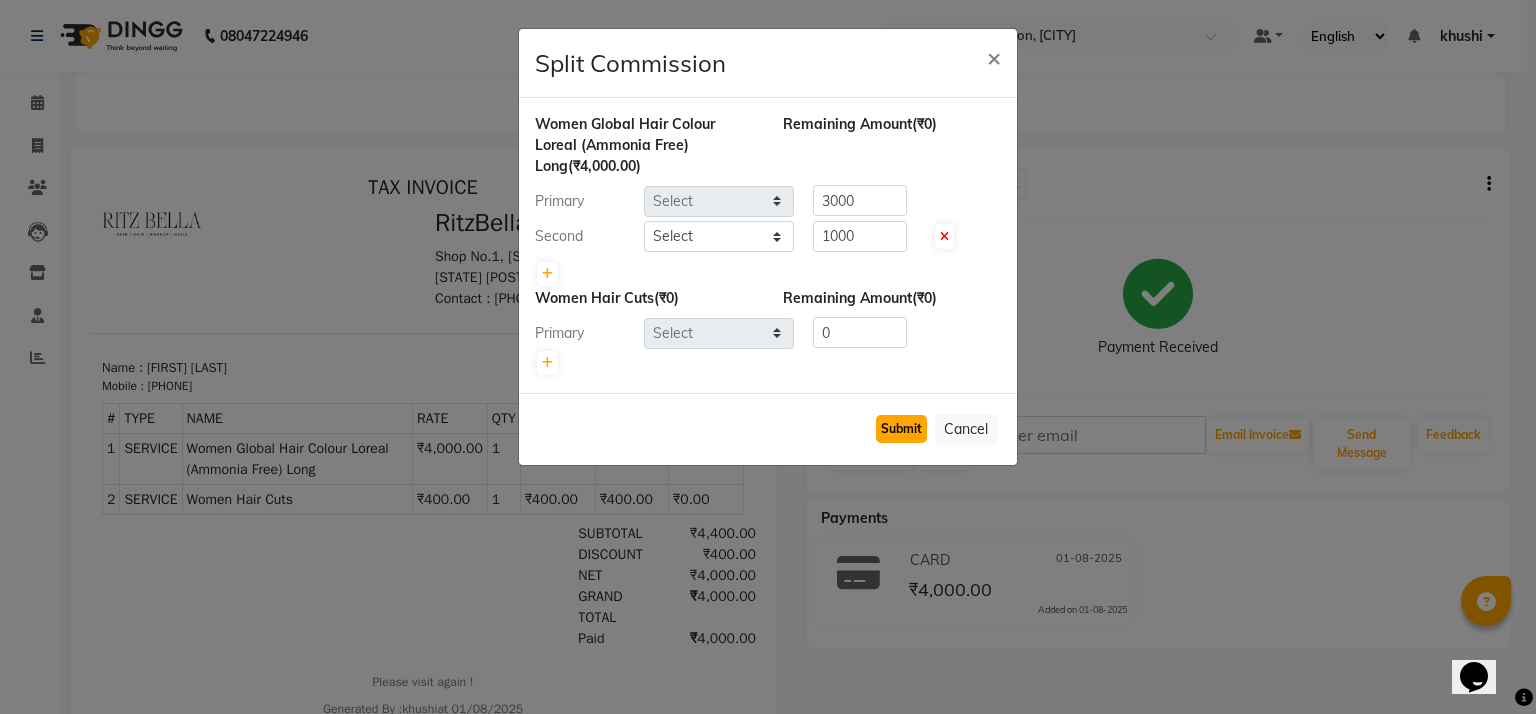 click on "Submit" 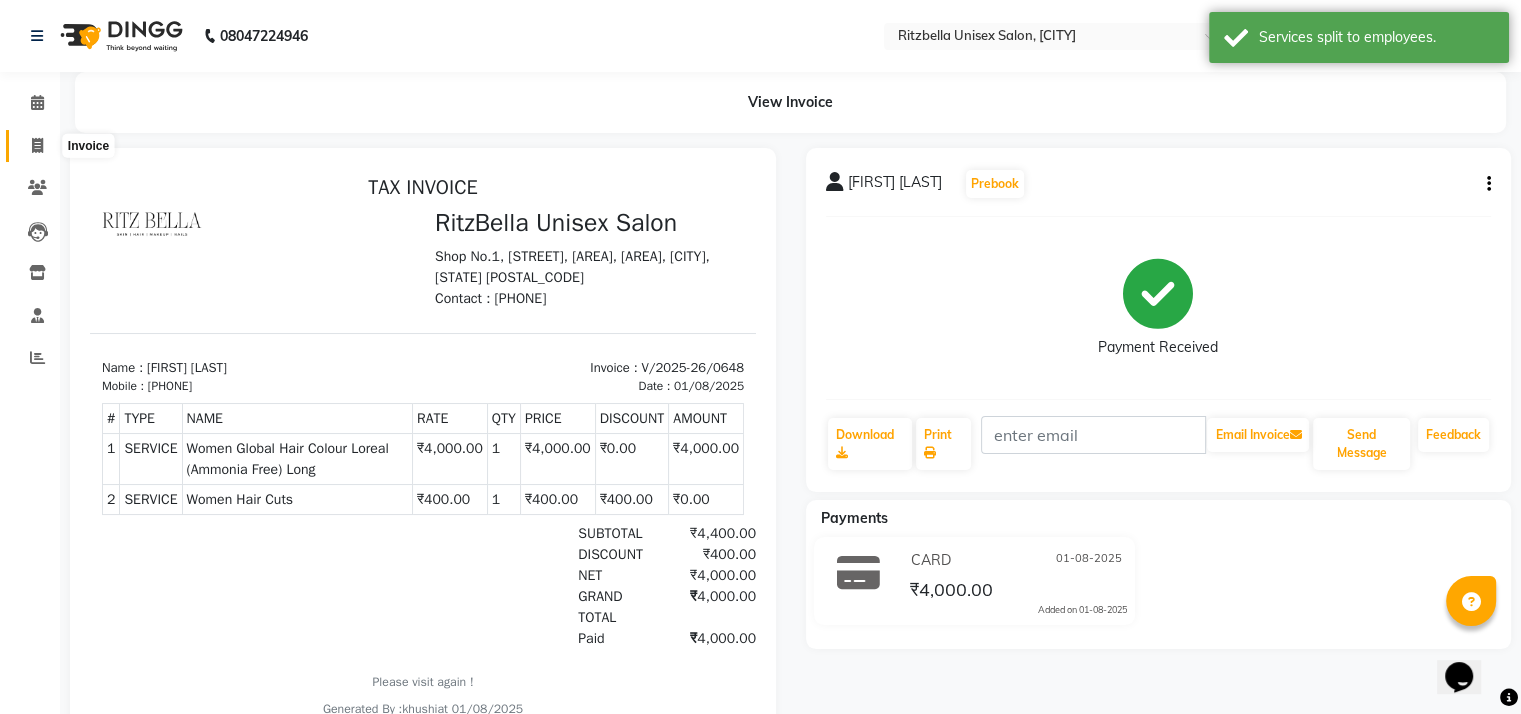 click 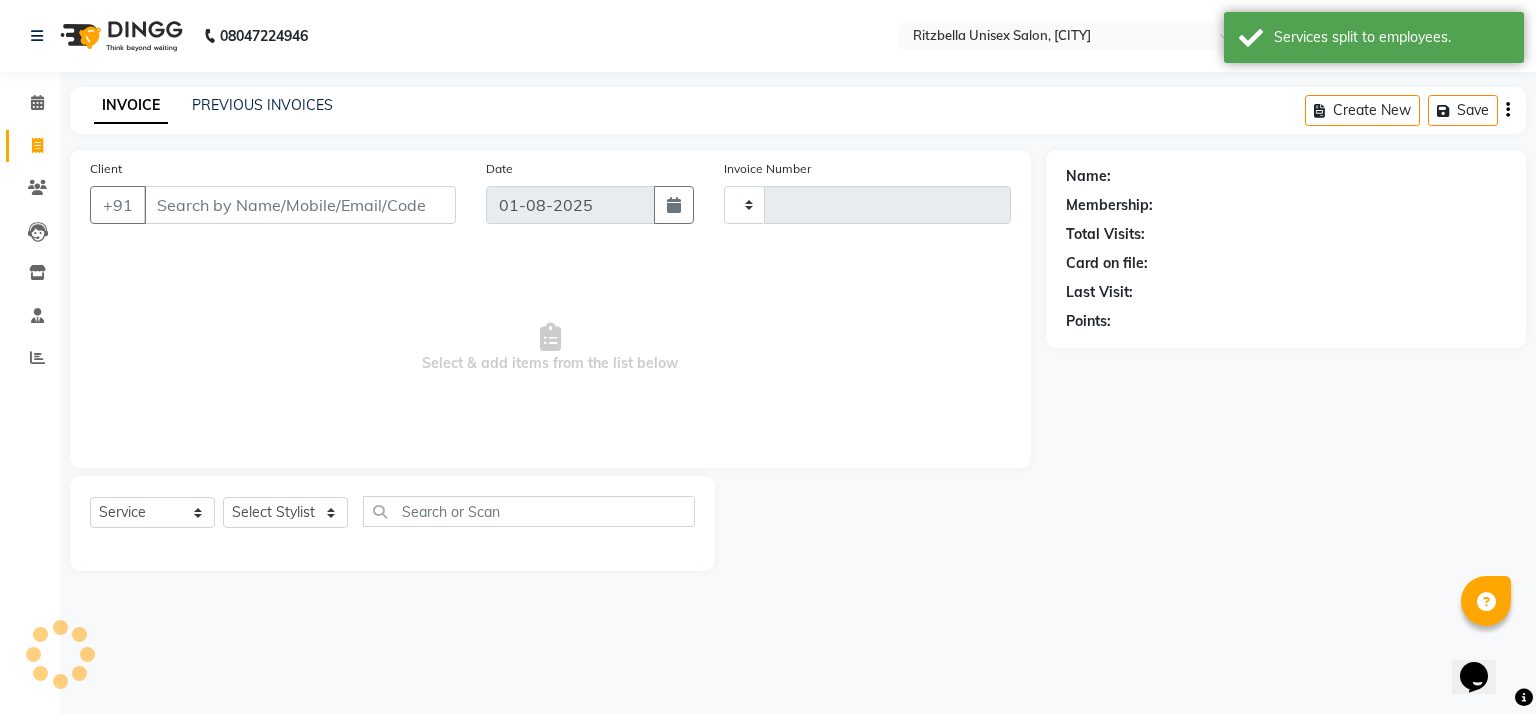 type on "0652" 